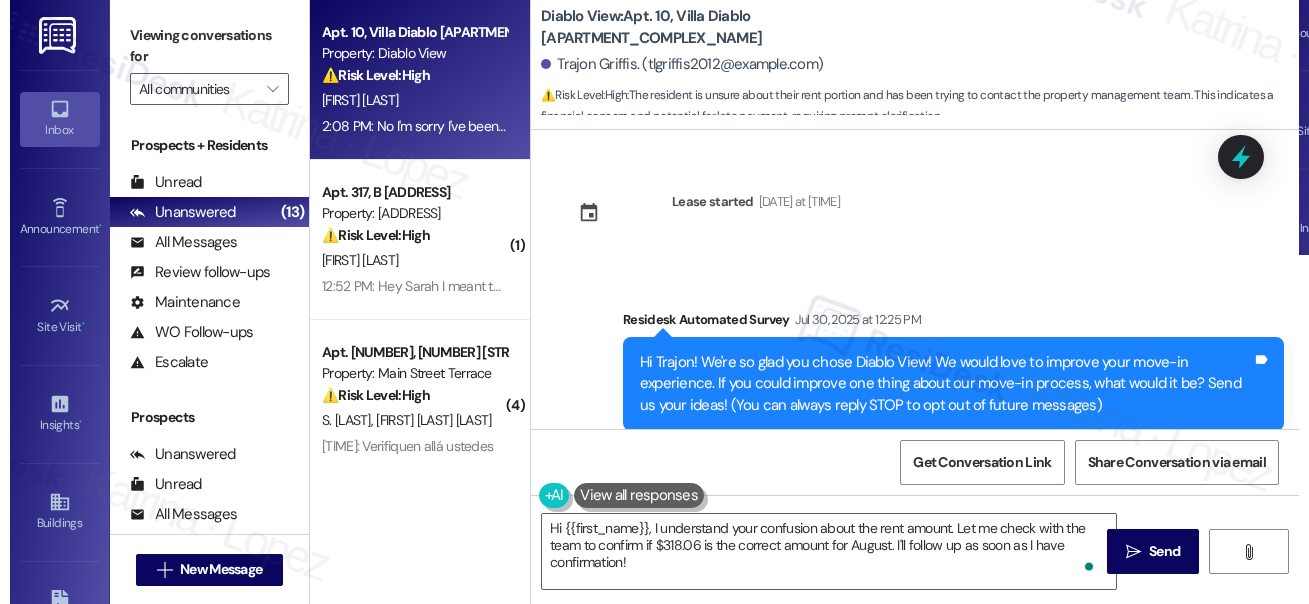 scroll, scrollTop: 0, scrollLeft: 0, axis: both 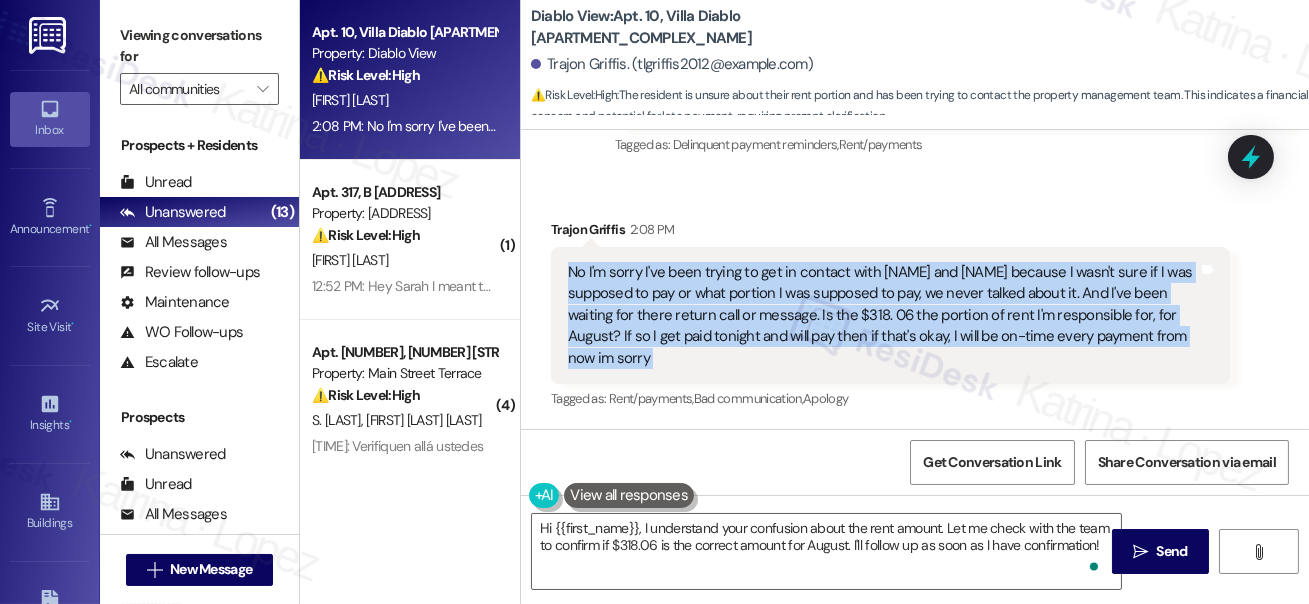 click on "No I'm sorry I've been trying to get in contact with [NAME] and [NAME] because I wasn't sure if I was supposed to pay or what portion I was supposed to pay, we never talked about it. And I've been waiting for there return call or message. Is the $318. 06 the portion of rent I'm responsible for, for August? If so I get paid tonight and will pay then if that's okay, I will be on-time every payment from now im sorry" at bounding box center [883, 315] 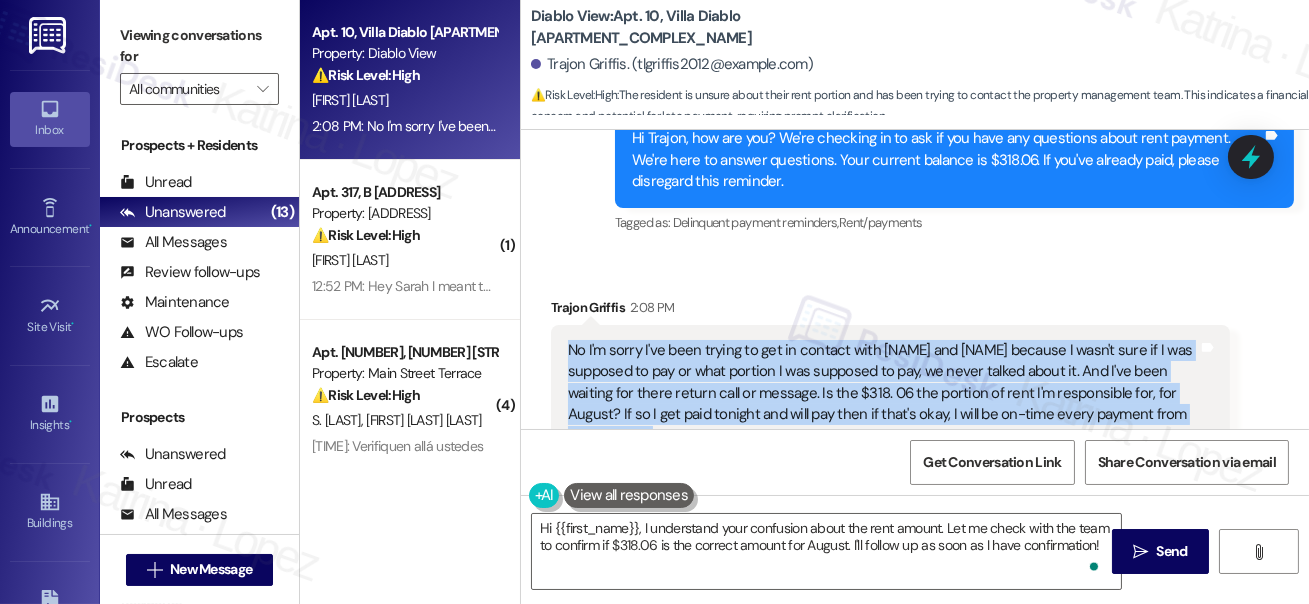scroll, scrollTop: 749, scrollLeft: 0, axis: vertical 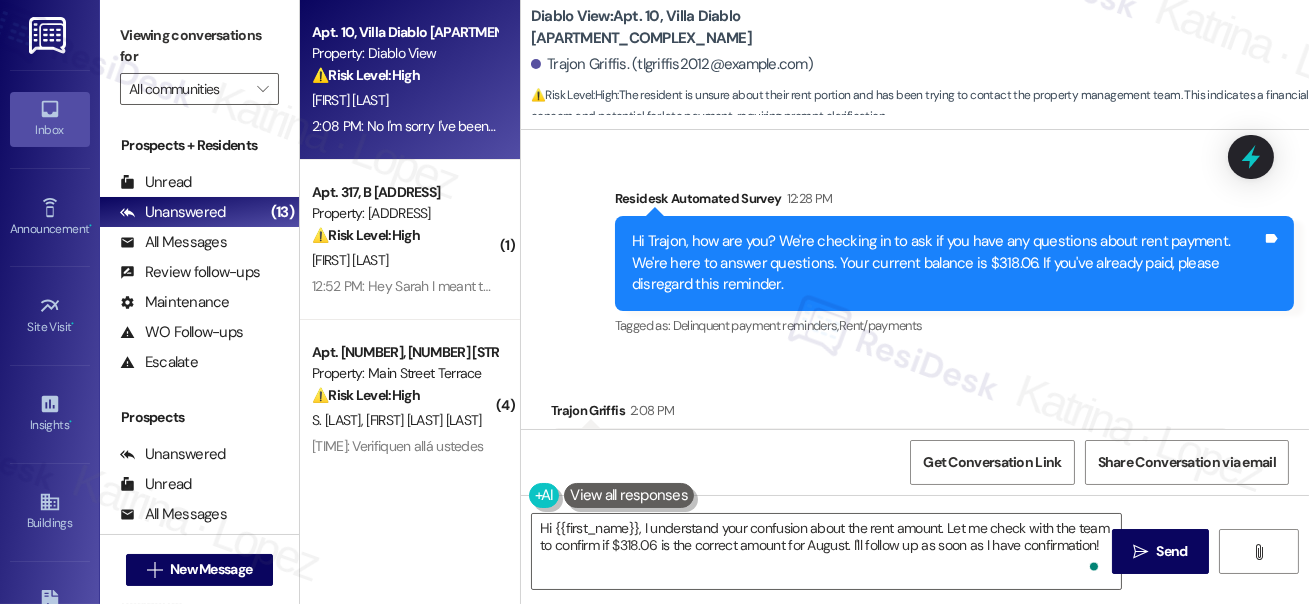 click on "Hi Trajon, how are you? We're checking in to ask if you have any questions about rent payment. We're here to answer questions. Your current balance is $318.06. If you've already paid, please disregard this reminder." at bounding box center [947, 263] 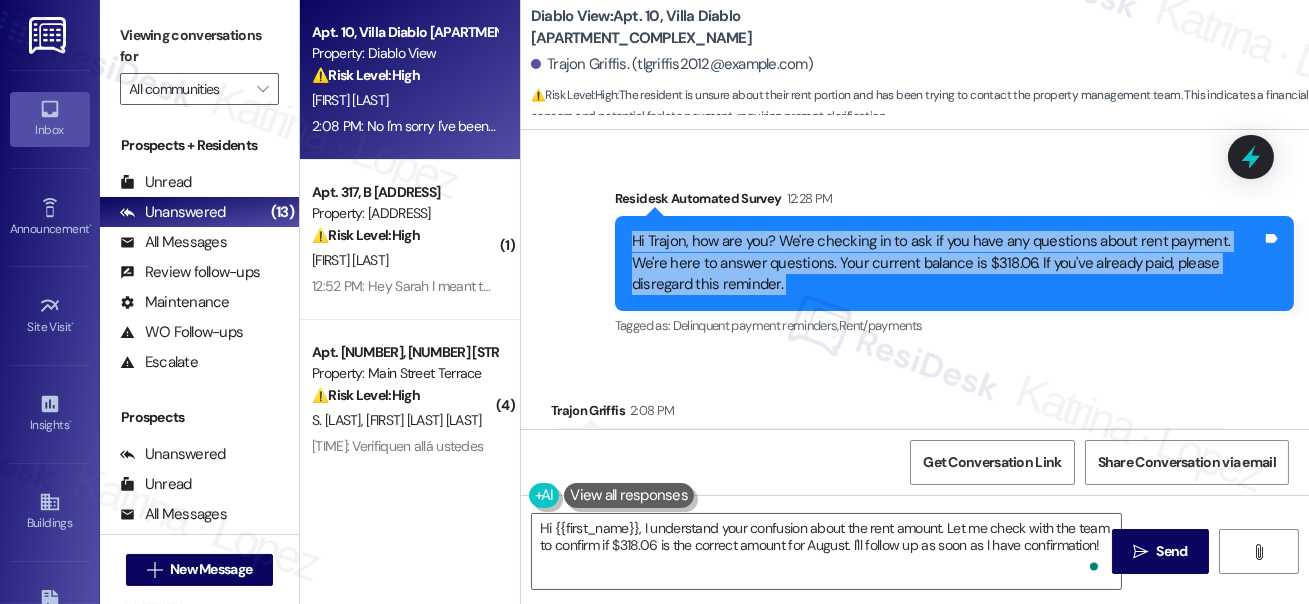 click on "Hi Trajon, how are you? We're checking in to ask if you have any questions about rent payment. We're here to answer questions. Your current balance is $318.06. If you've already paid, please disregard this reminder." at bounding box center (947, 263) 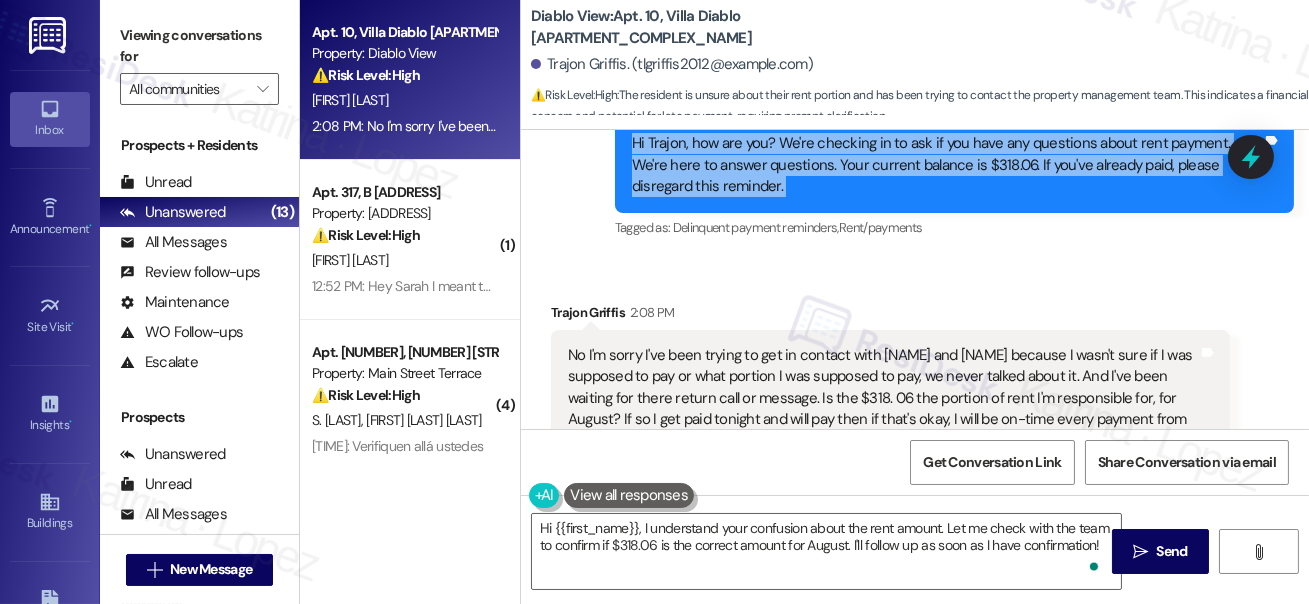scroll, scrollTop: 930, scrollLeft: 0, axis: vertical 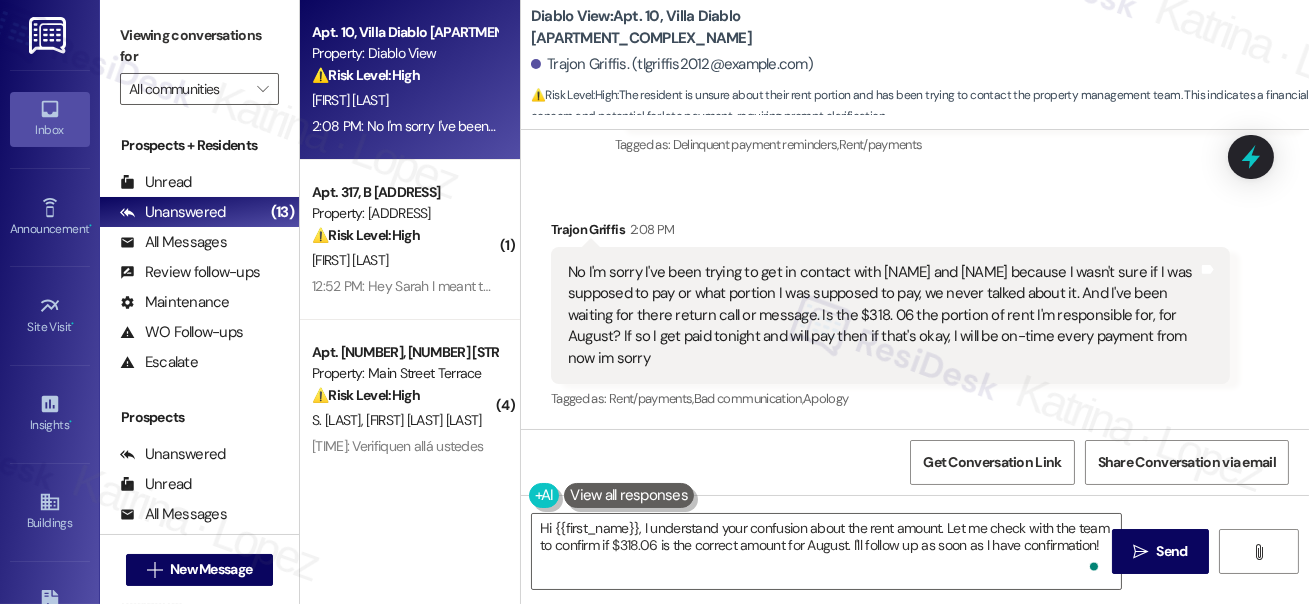 click on "No I'm sorry I've been trying to get in contact with [NAME] and [NAME] because I wasn't sure if I was supposed to pay or what portion I was supposed to pay, we never talked about it. And I've been waiting for there return call or message. Is the $318. 06 the portion of rent I'm responsible for, for August? If so I get paid tonight and will pay then if that's okay, I will be on-time every payment from now im sorry" at bounding box center [883, 315] 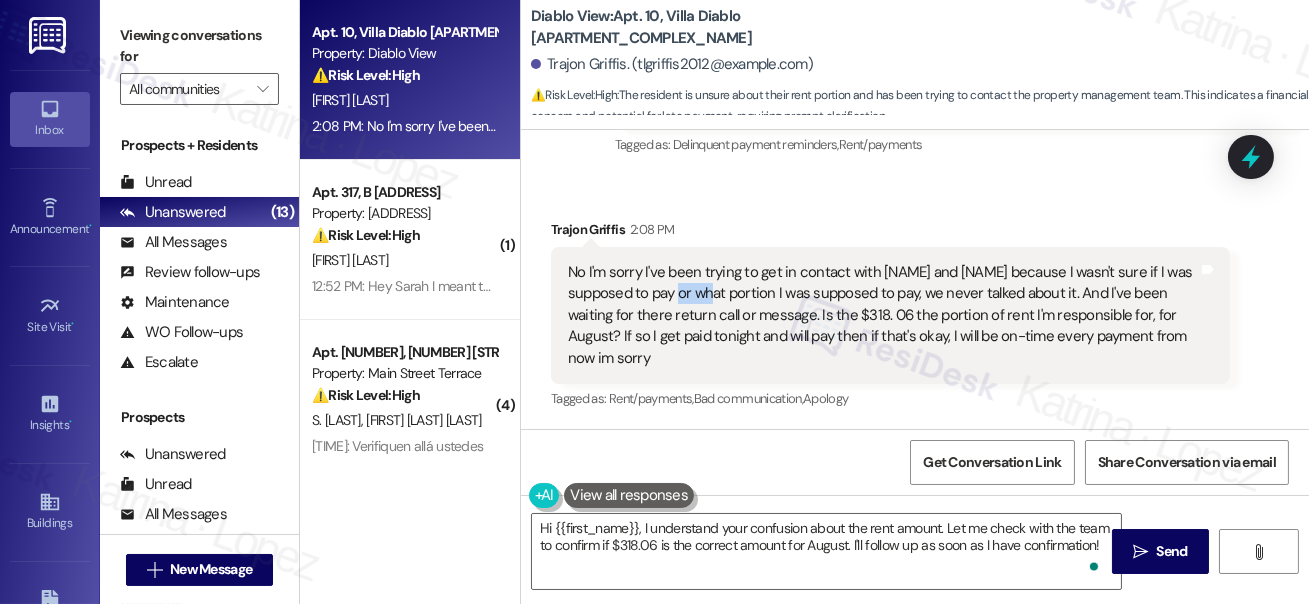 click on "No I'm sorry I've been trying to get in contact with [NAME] and [NAME] because I wasn't sure if I was supposed to pay or what portion I was supposed to pay, we never talked about it. And I've been waiting for there return call or message. Is the $318. 06 the portion of rent I'm responsible for, for August? If so I get paid tonight and will pay then if that's okay, I will be on-time every payment from now im sorry" at bounding box center [883, 315] 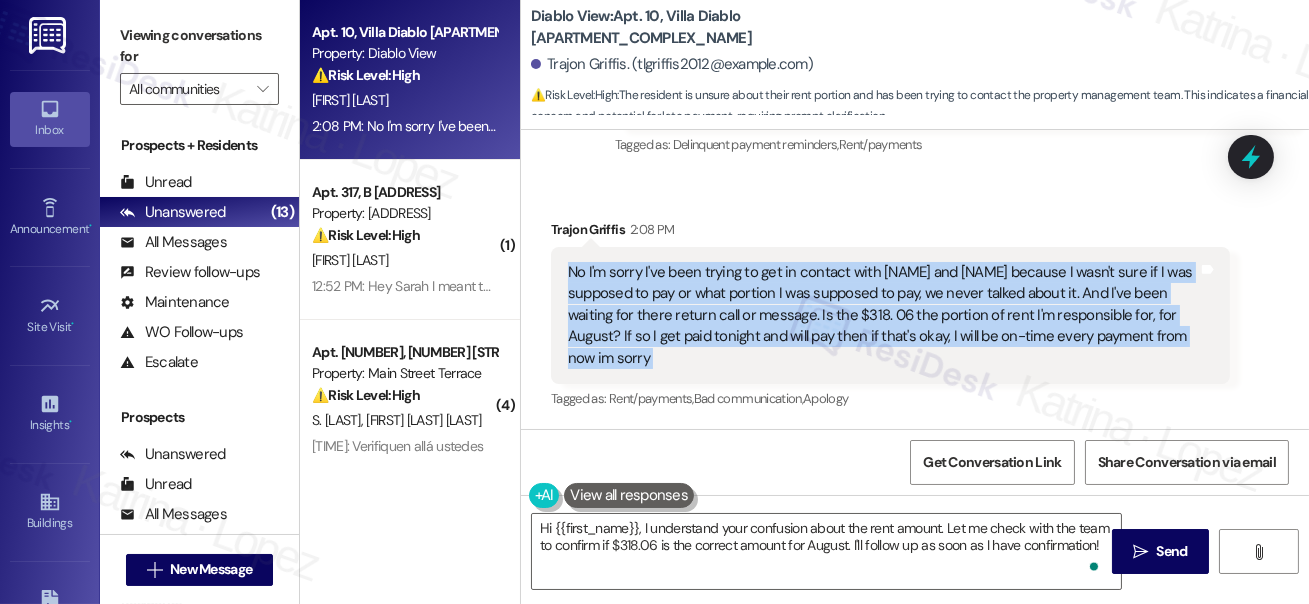 click on "No I'm sorry I've been trying to get in contact with [NAME] and [NAME] because I wasn't sure if I was supposed to pay or what portion I was supposed to pay, we never talked about it. And I've been waiting for there return call or message. Is the $318. 06 the portion of rent I'm responsible for, for August? If so I get paid tonight and will pay then if that's okay, I will be on-time every payment from now im sorry" at bounding box center [883, 315] 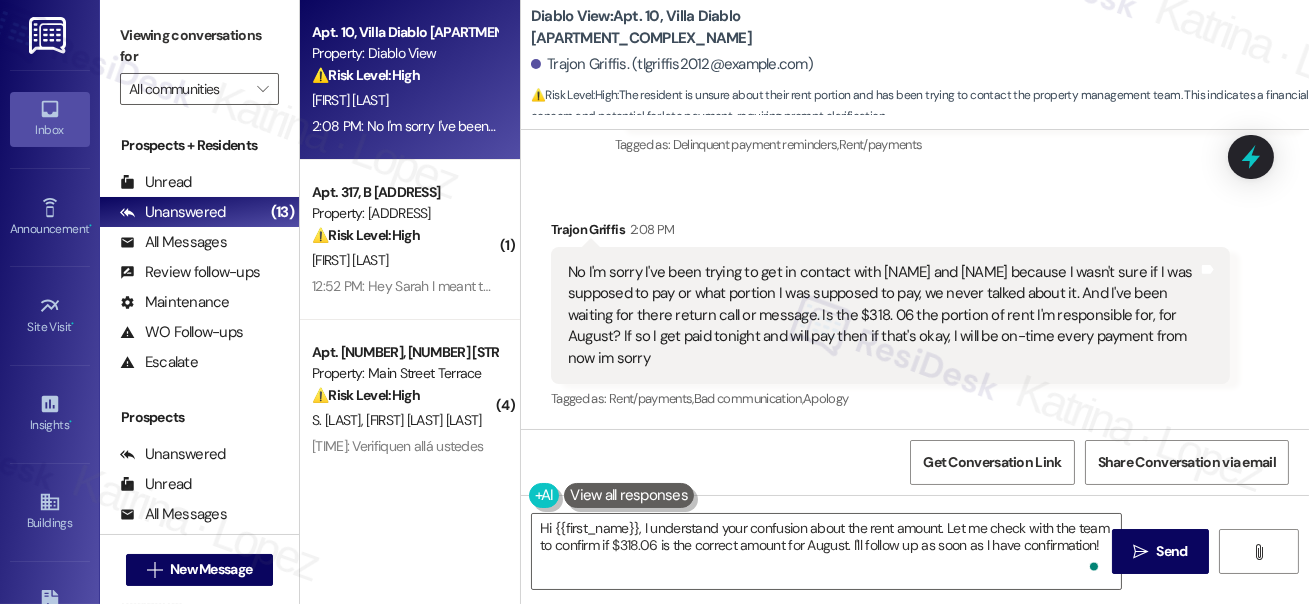 click on "Received via SMS Trajon Griffis 2:08 PM No I'm sorry I've been trying to get in contact with Rodney and Eve because I wasn't sure if I was supposed to pay or what portion I was supposed to pay, we never talked about it. And I've been waiting for there return call or message. Is the $318. 06 the portion of rent I'm responsible for, for August? If so I get paid tonight and will pay then if that's okay, I will be on-time every payment from now im sorry Tags and notes Tagged as: Rent/payments , Click to highlight conversations about Rent/payments Bad communication , Click to highlight conversations about Bad communication Apology Click to highlight conversations about Apology" at bounding box center [890, 316] 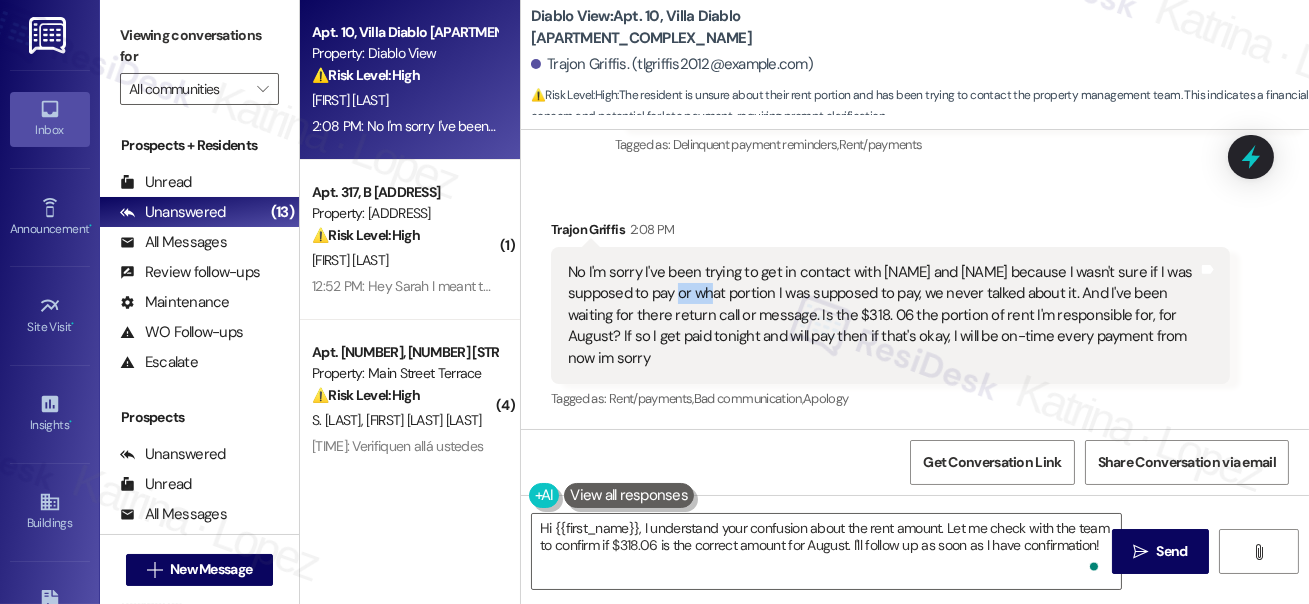 click on "No I'm sorry I've been trying to get in contact with [NAME] and [NAME] because I wasn't sure if I was supposed to pay or what portion I was supposed to pay, we never talked about it. And I've been waiting for there return call or message. Is the $318. 06 the portion of rent I'm responsible for, for August? If so I get paid tonight and will pay then if that's okay, I will be on-time every payment from now im sorry" at bounding box center (883, 315) 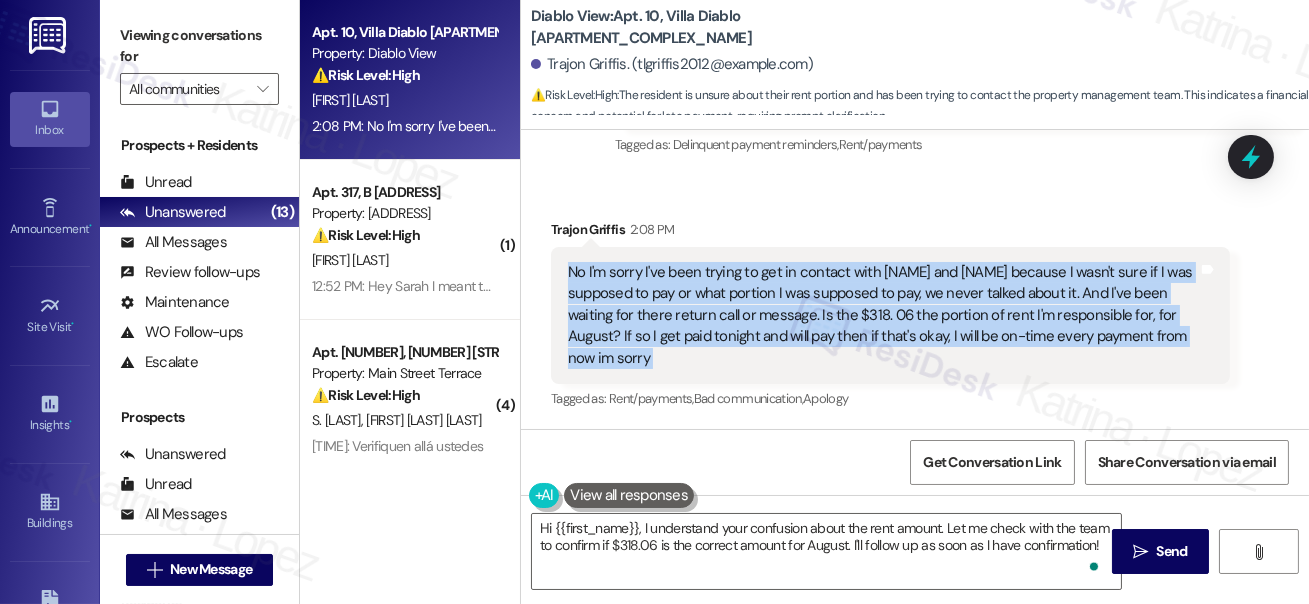 click on "No I'm sorry I've been trying to get in contact with [NAME] and [NAME] because I wasn't sure if I was supposed to pay or what portion I was supposed to pay, we never talked about it. And I've been waiting for there return call or message. Is the $318. 06 the portion of rent I'm responsible for, for August? If so I get paid tonight and will pay then if that's okay, I will be on-time every payment from now im sorry" at bounding box center (883, 315) 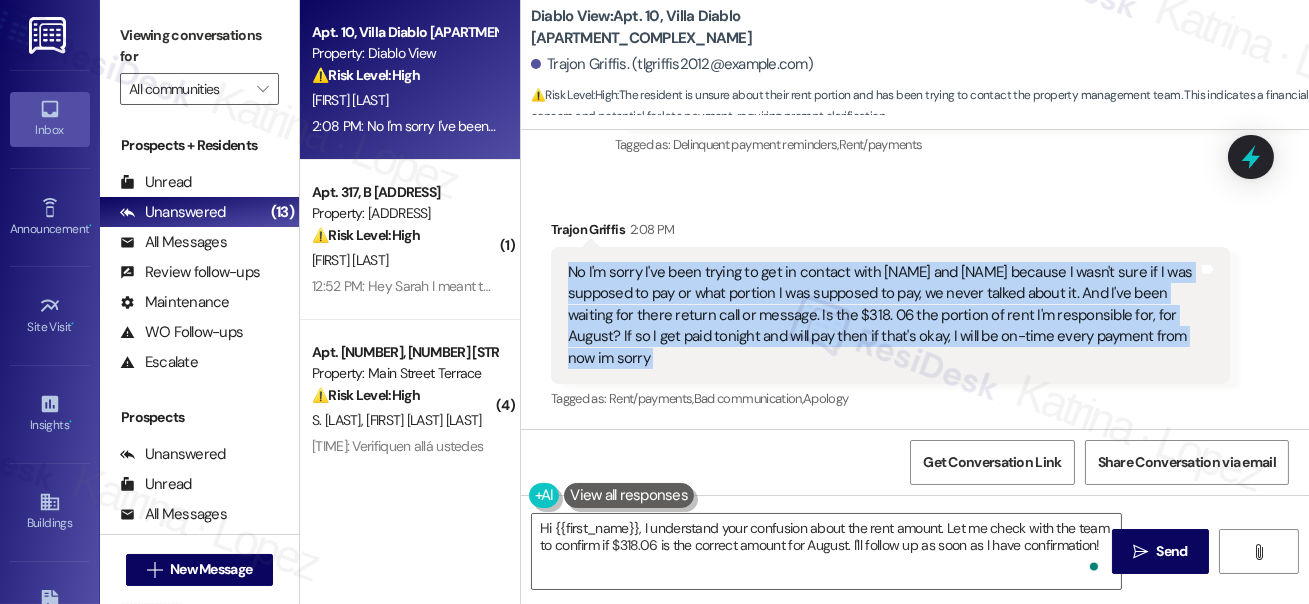 click on "No I'm sorry I've been trying to get in contact with [NAME] and [NAME] because I wasn't sure if I was supposed to pay or what portion I was supposed to pay, we never talked about it. And I've been waiting for there return call or message. Is the $318. 06 the portion of rent I'm responsible for, for August? If so I get paid tonight and will pay then if that's okay, I will be on-time every payment from now im sorry" at bounding box center [883, 315] 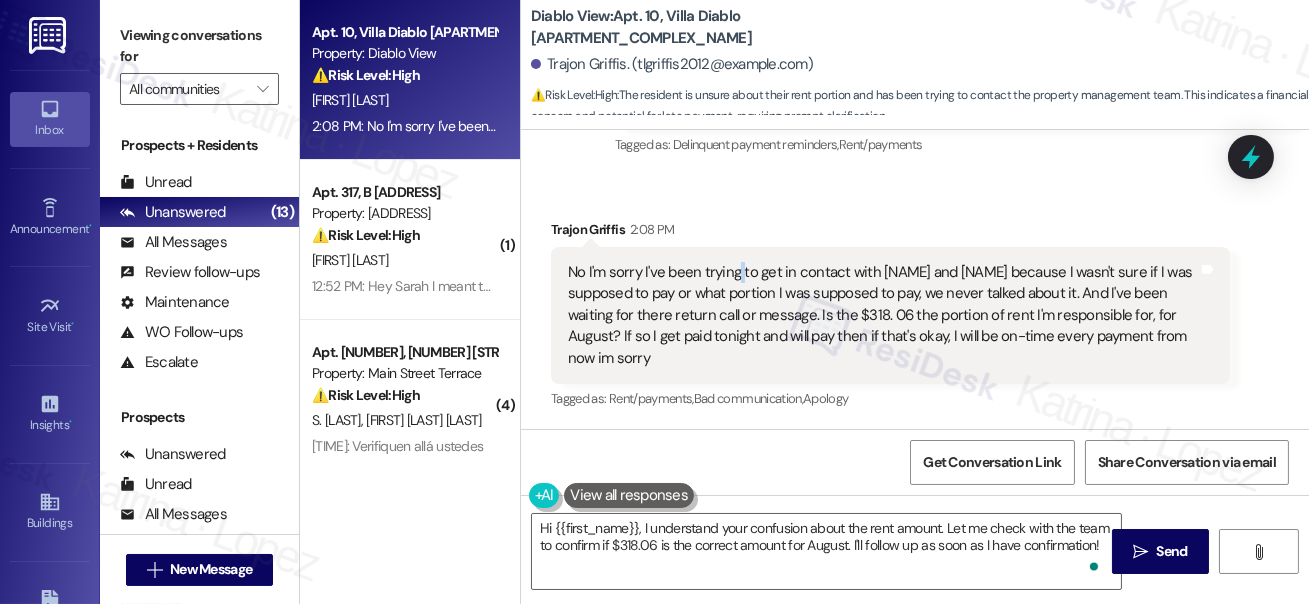 click on "No I'm sorry I've been trying to get in contact with [NAME] and [NAME] because I wasn't sure if I was supposed to pay or what portion I was supposed to pay, we never talked about it. And I've been waiting for there return call or message. Is the $318. 06 the portion of rent I'm responsible for, for August? If so I get paid tonight and will pay then if that's okay, I will be on-time every payment from now im sorry" at bounding box center (883, 315) 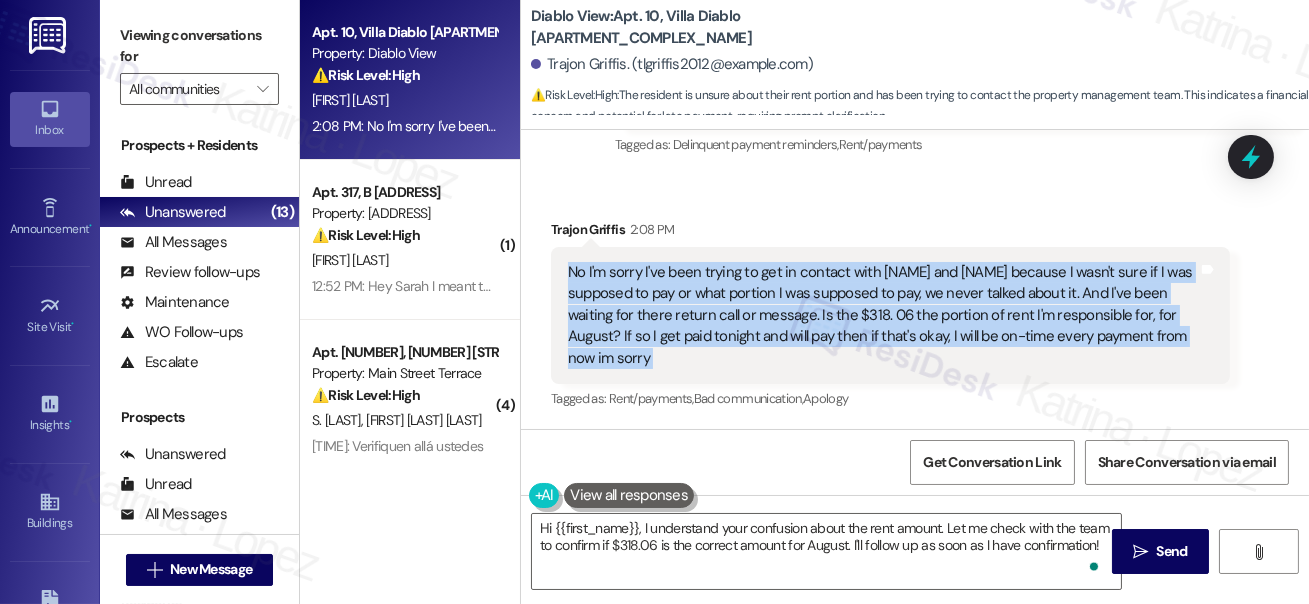 click on "No I'm sorry I've been trying to get in contact with [NAME] and [NAME] because I wasn't sure if I was supposed to pay or what portion I was supposed to pay, we never talked about it. And I've been waiting for there return call or message. Is the $318. 06 the portion of rent I'm responsible for, for August? If so I get paid tonight and will pay then if that's okay, I will be on-time every payment from now im sorry" at bounding box center [883, 315] 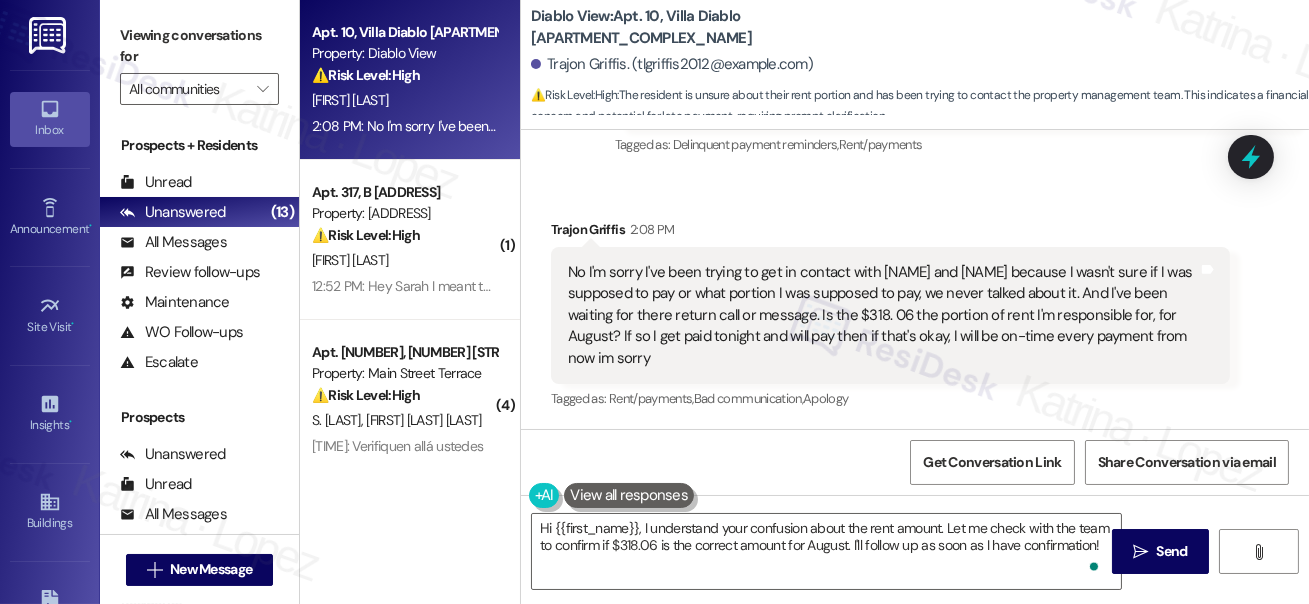 click on "Received via SMS Trajon Griffis 2:08 PM No I'm sorry I've been trying to get in contact with Rodney and Eve because I wasn't sure if I was supposed to pay or what portion I was supposed to pay, we never talked about it. And I've been waiting for there return call or message. Is the $318. 06 the portion of rent I'm responsible for, for August? If so I get paid tonight and will pay then if that's okay, I will be on-time every payment from now im sorry Tags and notes Tagged as: Rent/payments , Click to highlight conversations about Rent/payments Bad communication , Click to highlight conversations about Bad communication Apology Click to highlight conversations about Apology" at bounding box center [890, 316] 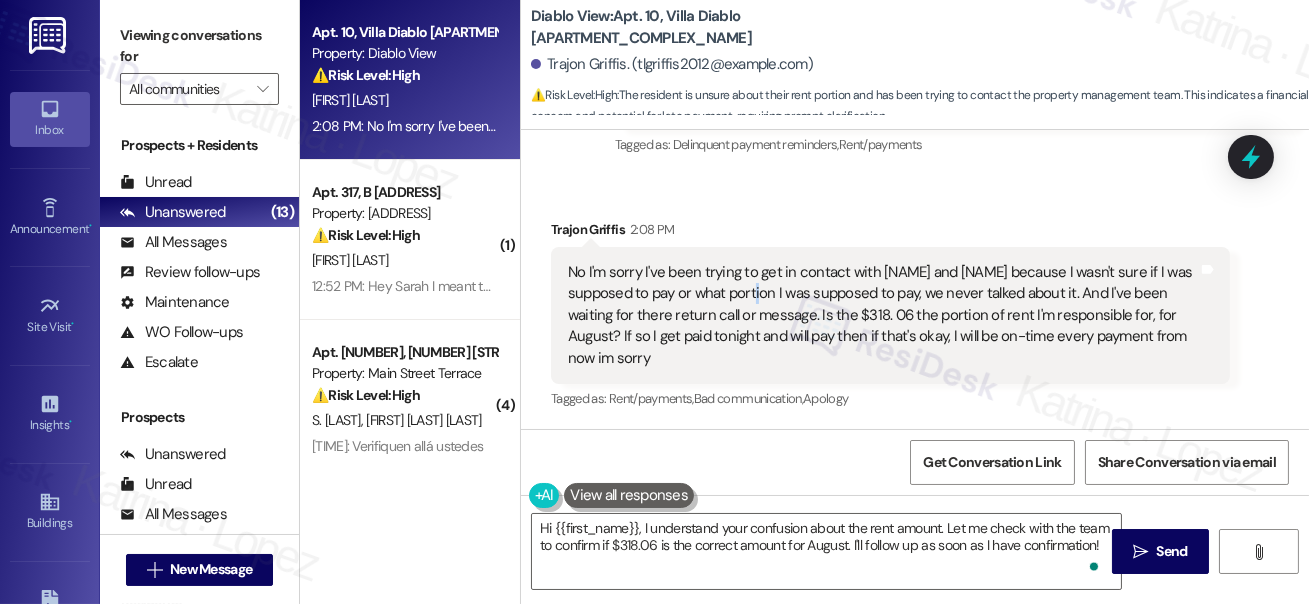 click on "No I'm sorry I've been trying to get in contact with [NAME] and [NAME] because I wasn't sure if I was supposed to pay or what portion I was supposed to pay, we never talked about it. And I've been waiting for there return call or message. Is the $318. 06 the portion of rent I'm responsible for, for August? If so I get paid tonight and will pay then if that's okay, I will be on-time every payment from now im sorry" at bounding box center (883, 315) 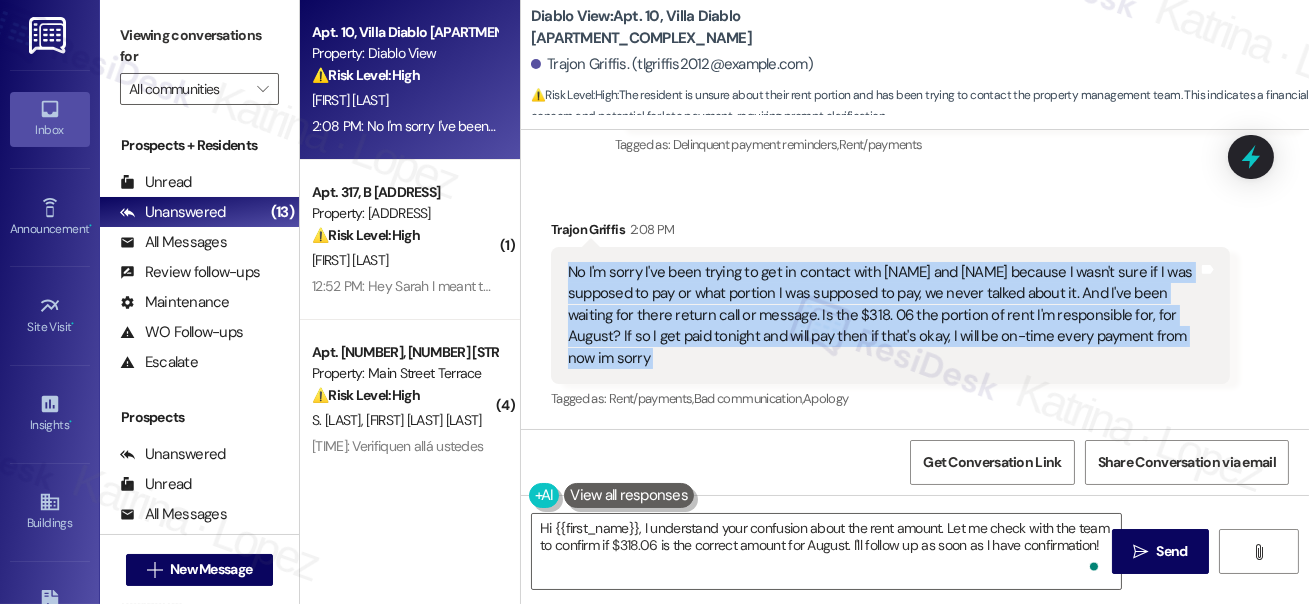 click on "No I'm sorry I've been trying to get in contact with [NAME] and [NAME] because I wasn't sure if I was supposed to pay or what portion I was supposed to pay, we never talked about it. And I've been waiting for there return call or message. Is the $318. 06 the portion of rent I'm responsible for, for August? If so I get paid tonight and will pay then if that's okay, I will be on-time every payment from now im sorry" at bounding box center (883, 315) 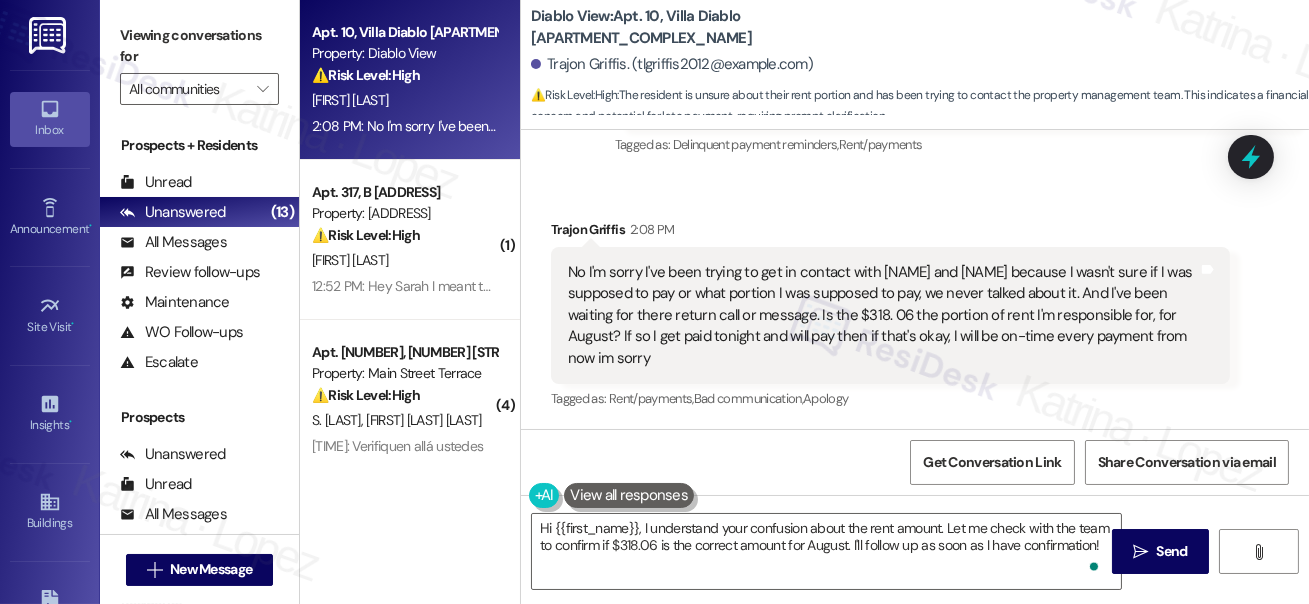 click on "No I'm sorry I've been trying to get in contact with [FIRST] and [FIRST] because I wasn't sure if I was supposed to pay or what portion I was supposed to pay, we never talked about it. And I've been waiting for there return call or message. Is the $318. 06 the portion of rent I'm responsible for, for August? If so I get paid tonight and will pay then if that's okay, I will be on-time every payment from now im sorry Tags and notes" at bounding box center (890, 315) 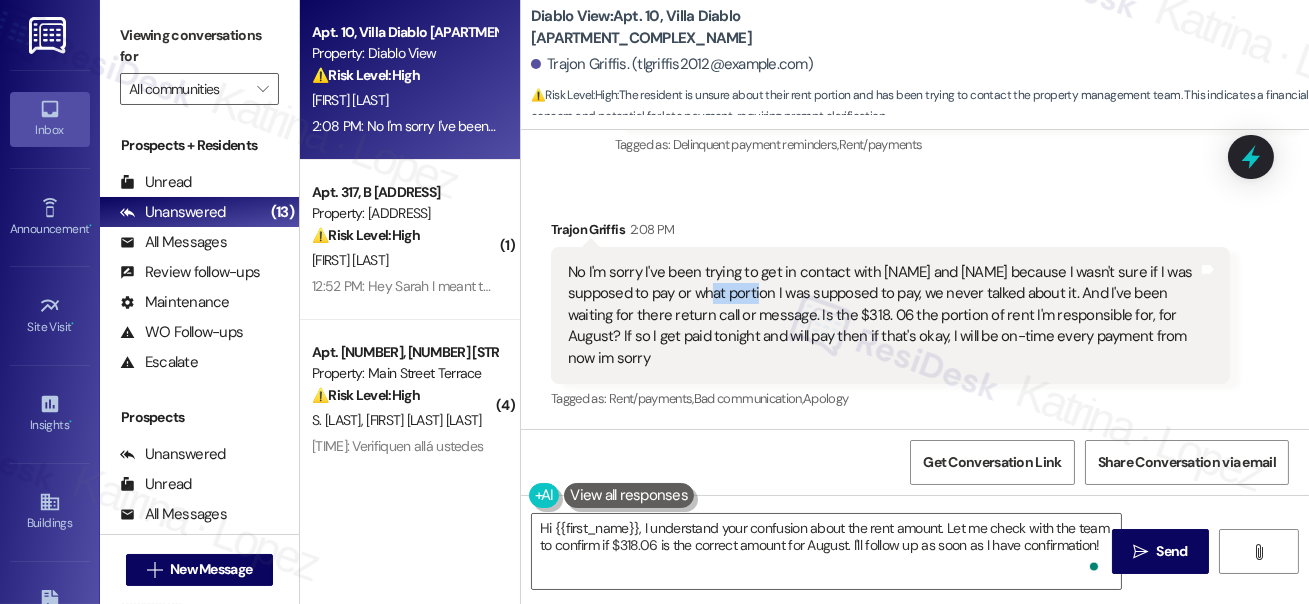 click on "No I'm sorry I've been trying to get in contact with [NAME] and [NAME] because I wasn't sure if I was supposed to pay or what portion I was supposed to pay, we never talked about it. And I've been waiting for there return call or message. Is the $318. 06 the portion of rent I'm responsible for, for August? If so I get paid tonight and will pay then if that's okay, I will be on-time every payment from now im sorry" at bounding box center (883, 315) 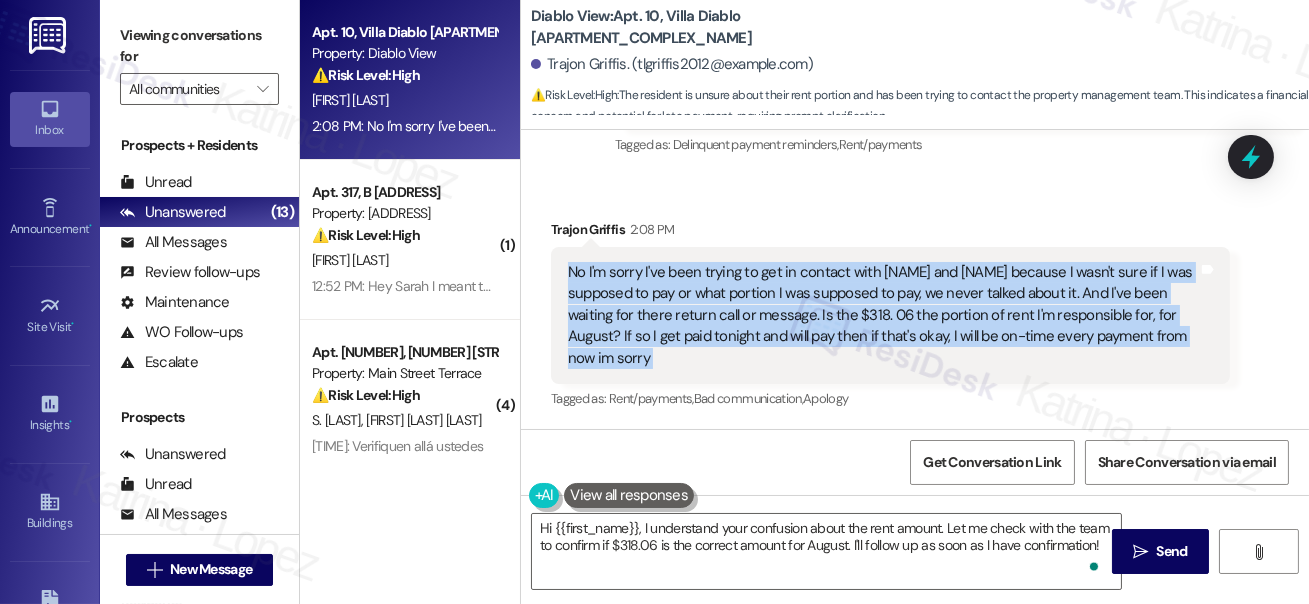 click on "No I'm sorry I've been trying to get in contact with [NAME] and [NAME] because I wasn't sure if I was supposed to pay or what portion I was supposed to pay, we never talked about it. And I've been waiting for there return call or message. Is the $318. 06 the portion of rent I'm responsible for, for August? If so I get paid tonight and will pay then if that's okay, I will be on-time every payment from now im sorry" at bounding box center (883, 315) 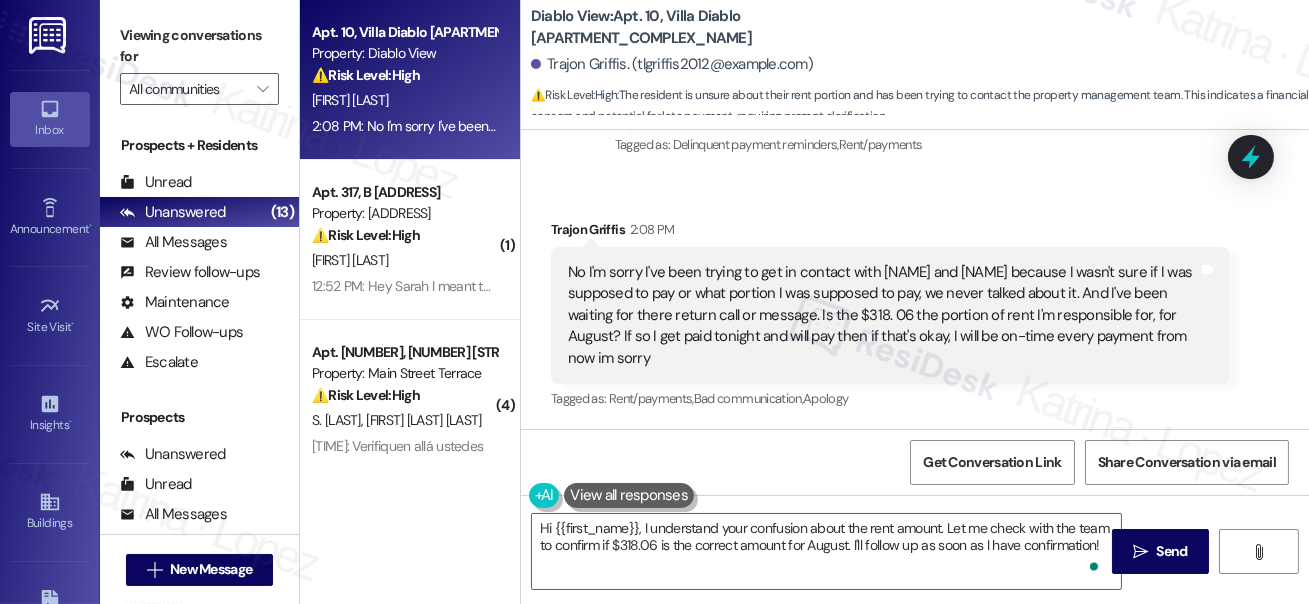 drag, startPoint x: 772, startPoint y: 225, endPoint x: 768, endPoint y: 246, distance: 21.377558 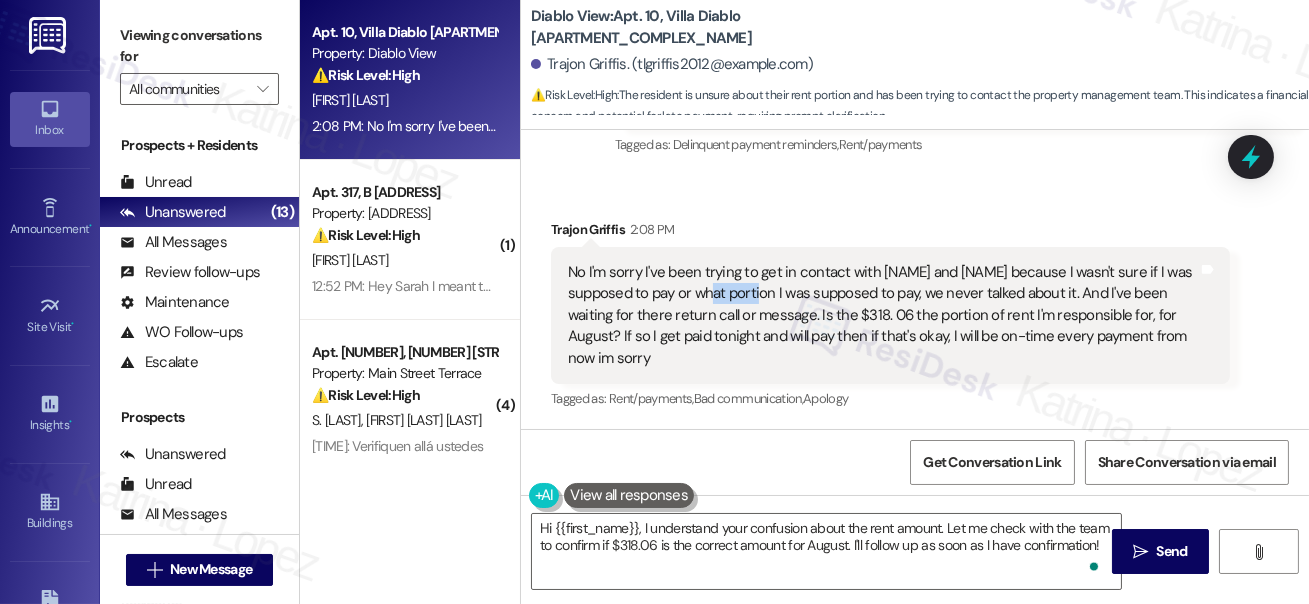 click on "No I'm sorry I've been trying to get in contact with [NAME] and [NAME] because I wasn't sure if I was supposed to pay or what portion I was supposed to pay, we never talked about it. And I've been waiting for there return call or message. Is the $318. 06 the portion of rent I'm responsible for, for August? If so I get paid tonight and will pay then if that's okay, I will be on-time every payment from now im sorry" at bounding box center (883, 315) 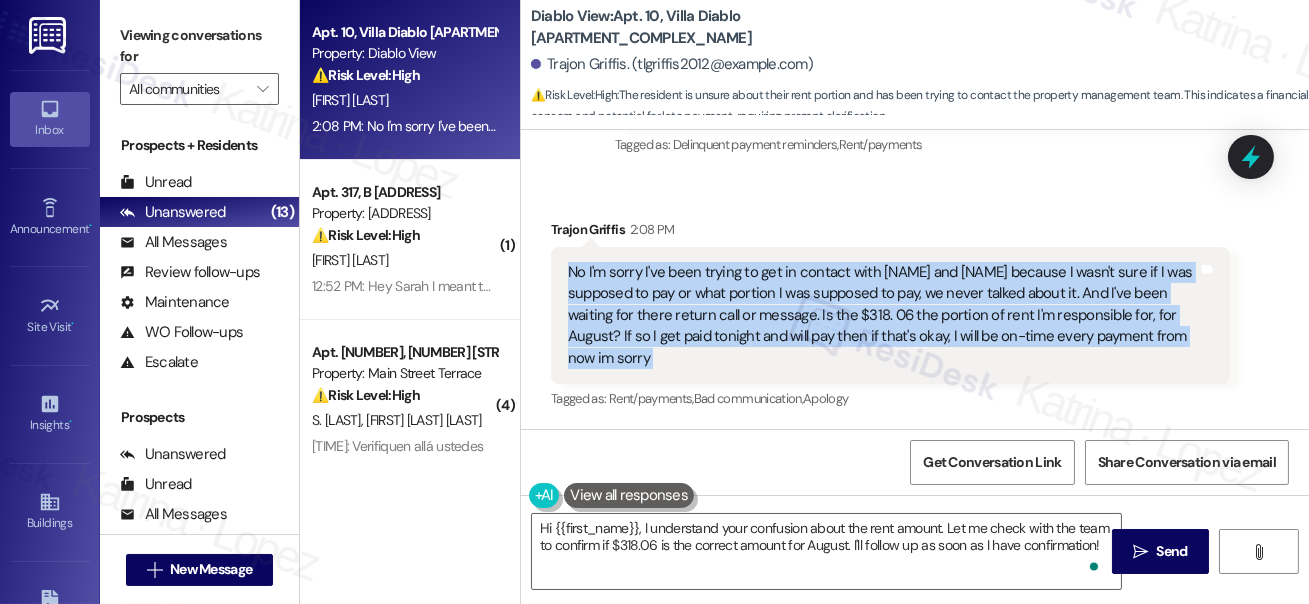 click on "No I'm sorry I've been trying to get in contact with [NAME] and [NAME] because I wasn't sure if I was supposed to pay or what portion I was supposed to pay, we never talked about it. And I've been waiting for there return call or message. Is the $318. 06 the portion of rent I'm responsible for, for August? If so I get paid tonight and will pay then if that's okay, I will be on-time every payment from now im sorry" at bounding box center [883, 315] 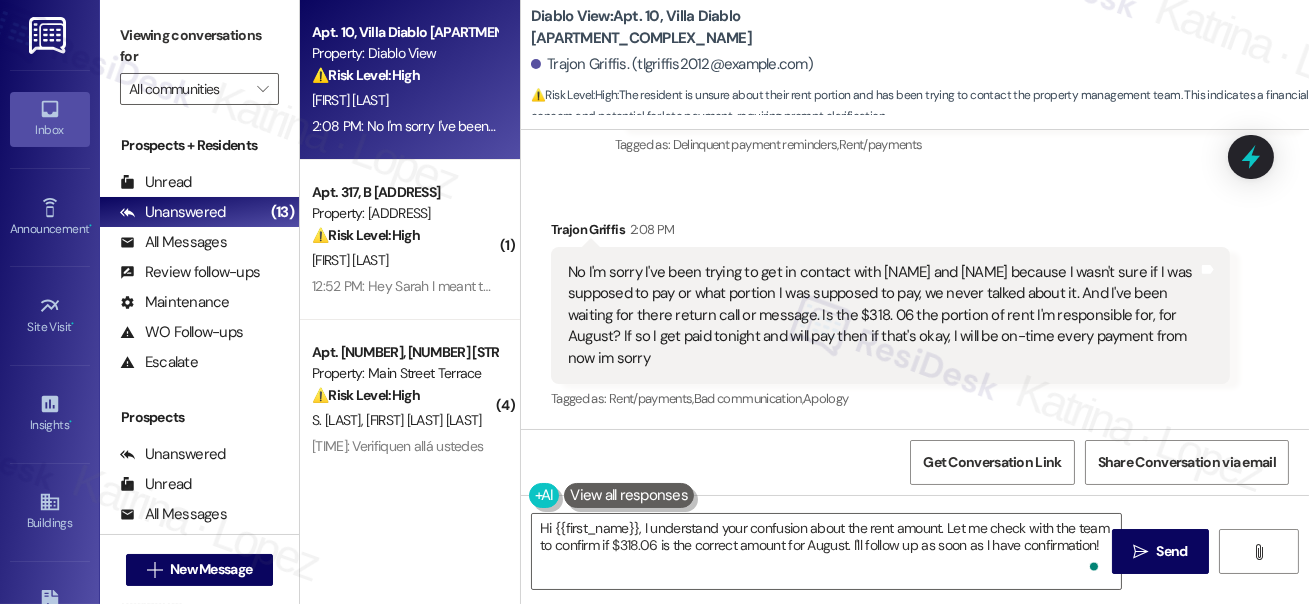 click on "Received via SMS Trajon Griffis 2:08 PM No I'm sorry I've been trying to get in contact with Rodney and Eve because I wasn't sure if I was supposed to pay or what portion I was supposed to pay, we never talked about it. And I've been waiting for there return call or message. Is the $318. 06 the portion of rent I'm responsible for, for August? If so I get paid tonight and will pay then if that's okay, I will be on-time every payment from now im sorry Tags and notes Tagged as: Rent/payments , Click to highlight conversations about Rent/payments Bad communication , Click to highlight conversations about Bad communication Apology Click to highlight conversations about Apology" at bounding box center [915, 301] 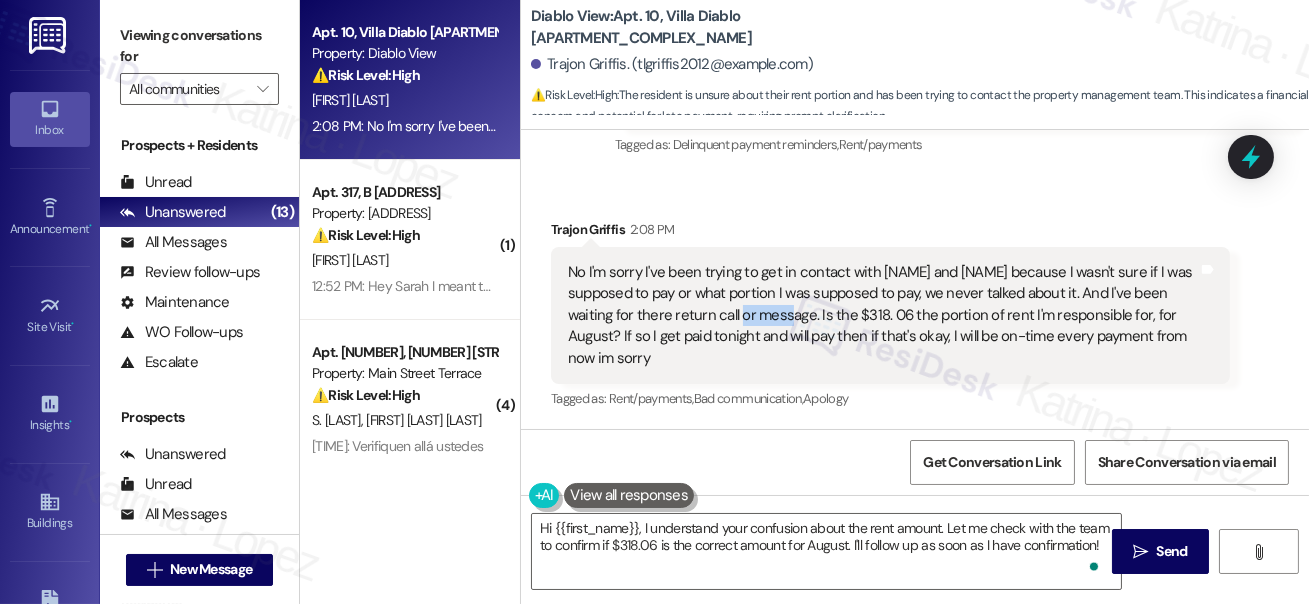click on "No I'm sorry I've been trying to get in contact with [NAME] and [NAME] because I wasn't sure if I was supposed to pay or what portion I was supposed to pay, we never talked about it. And I've been waiting for there return call or message. Is the $318. 06 the portion of rent I'm responsible for, for August? If so I get paid tonight and will pay then if that's okay, I will be on-time every payment from now im sorry" at bounding box center [883, 315] 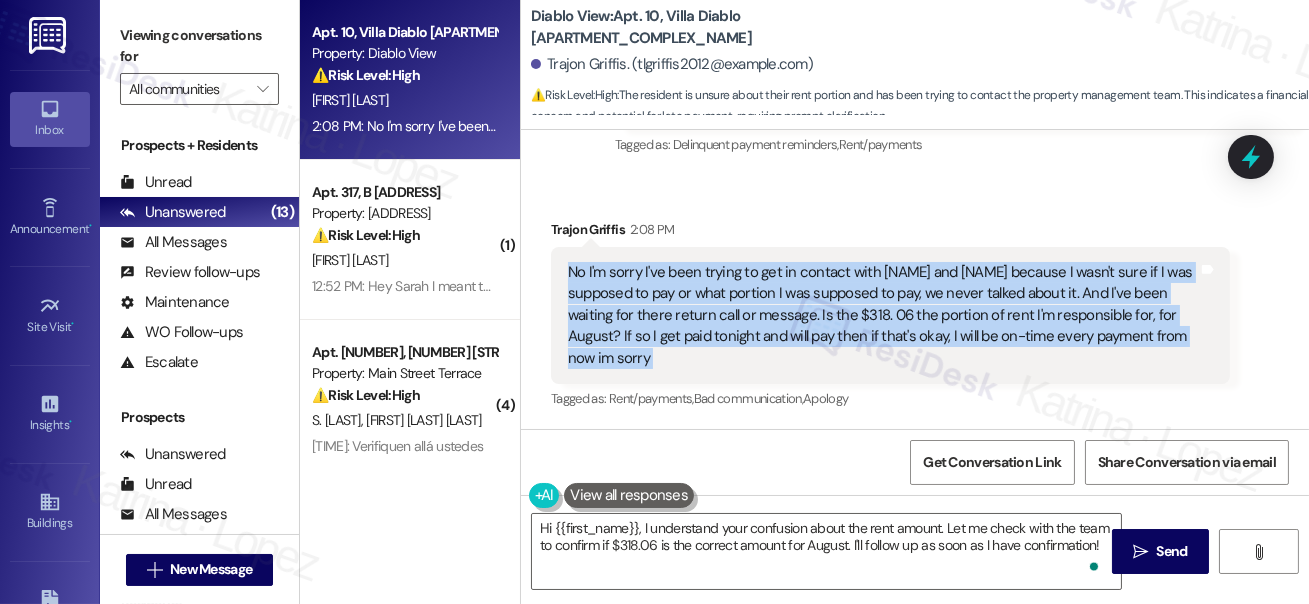 click on "No I'm sorry I've been trying to get in contact with [NAME] and [NAME] because I wasn't sure if I was supposed to pay or what portion I was supposed to pay, we never talked about it. And I've been waiting for there return call or message. Is the $318. 06 the portion of rent I'm responsible for, for August? If so I get paid tonight and will pay then if that's okay, I will be on-time every payment from now im sorry" at bounding box center [883, 315] 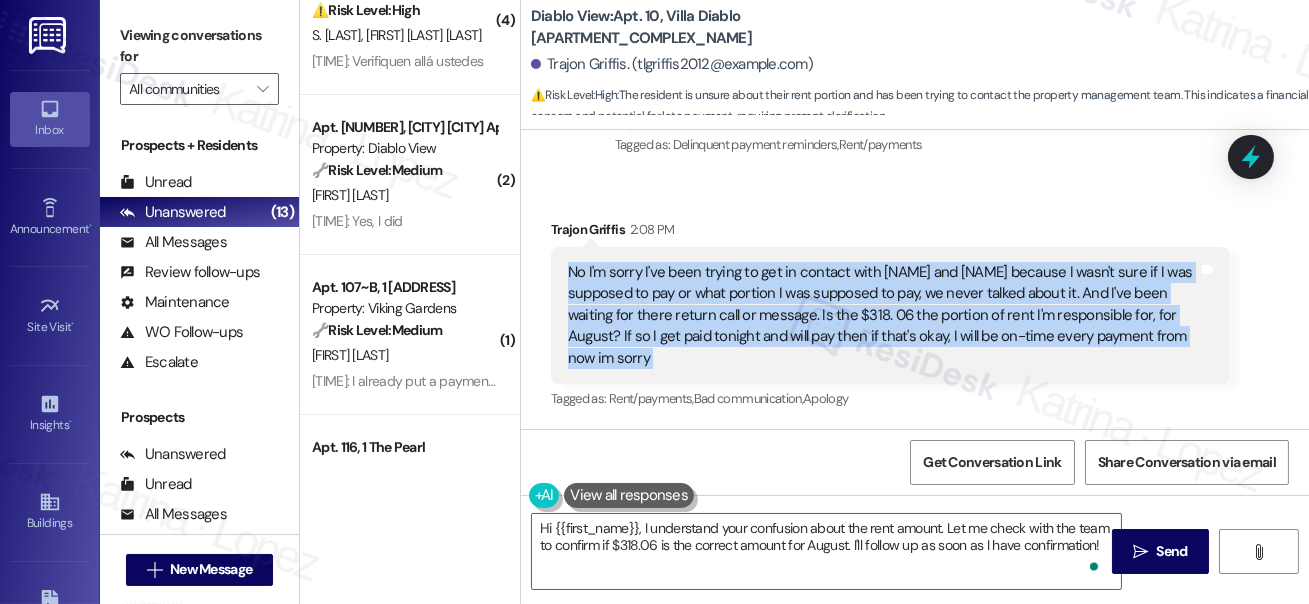scroll, scrollTop: 90, scrollLeft: 0, axis: vertical 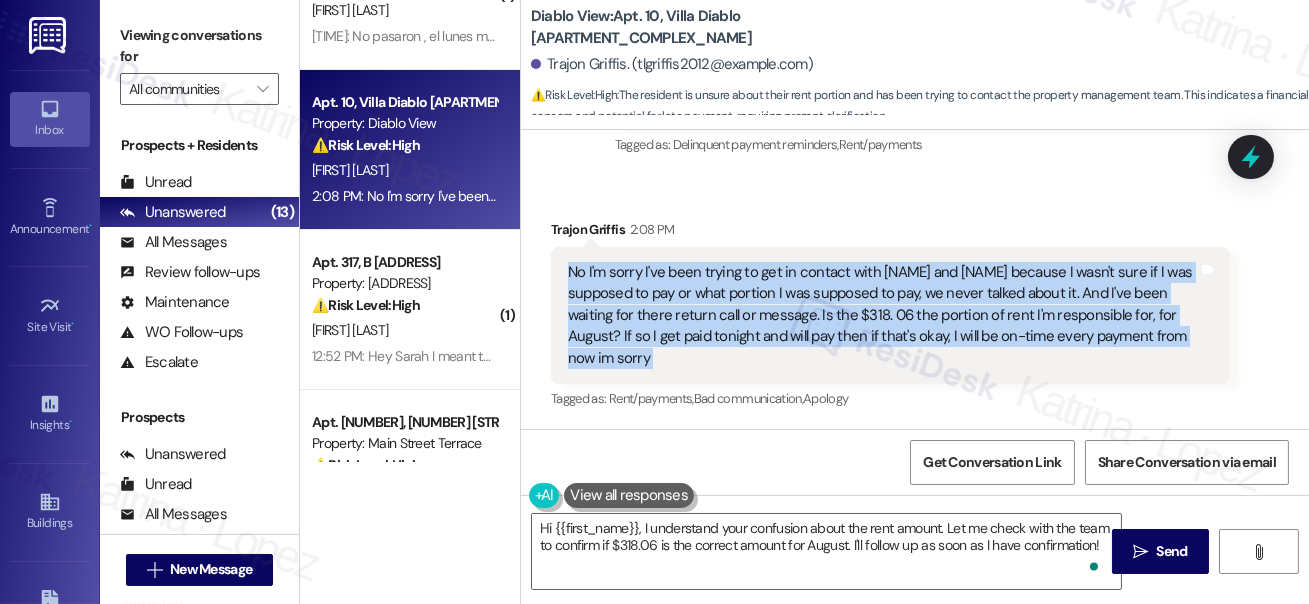 click on "No I'm sorry I've been trying to get in contact with [NAME] and [NAME] because I wasn't sure if I was supposed to pay or what portion I was supposed to pay, we never talked about it. And I've been waiting for there return call or message. Is the $318. 06 the portion of rent I'm responsible for, for August? If so I get paid tonight and will pay then if that's okay, I will be on-time every payment from now im sorry" at bounding box center [883, 315] 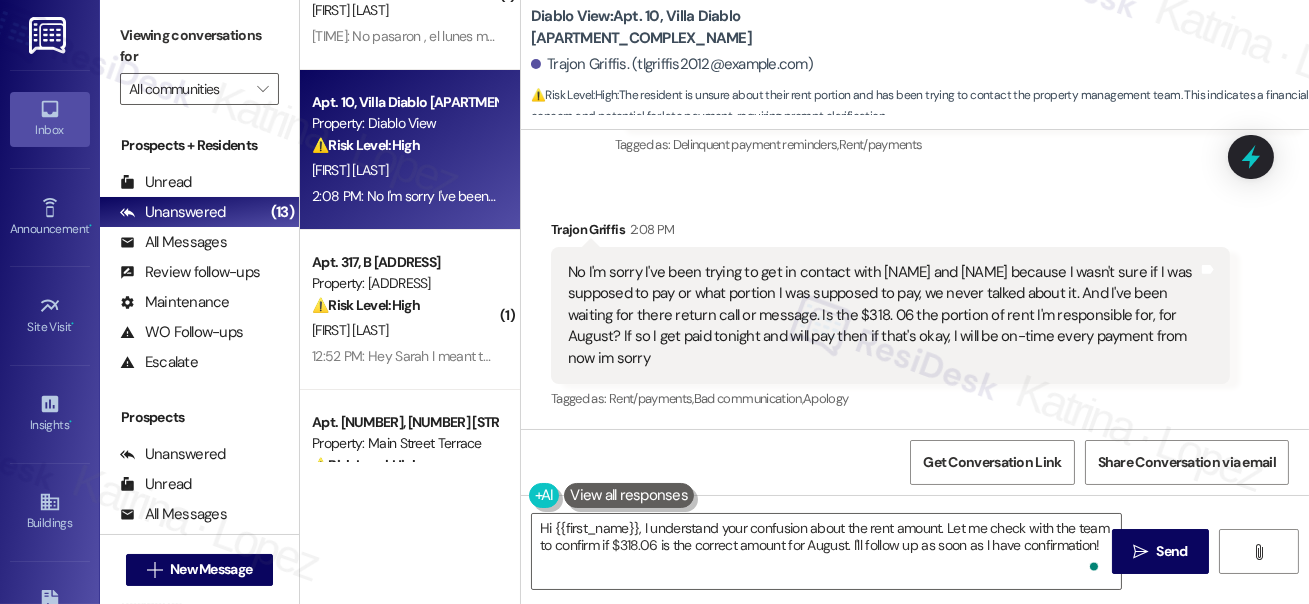 click on "No I'm sorry I've been trying to get in contact with [NAME] and [NAME] because I wasn't sure if I was supposed to pay or what portion I was supposed to pay, we never talked about it. And I've been waiting for there return call or message. Is the $318. 06 the portion of rent I'm responsible for, for August? If so I get paid tonight and will pay then if that's okay, I will be on-time every payment from now im sorry" at bounding box center [883, 315] 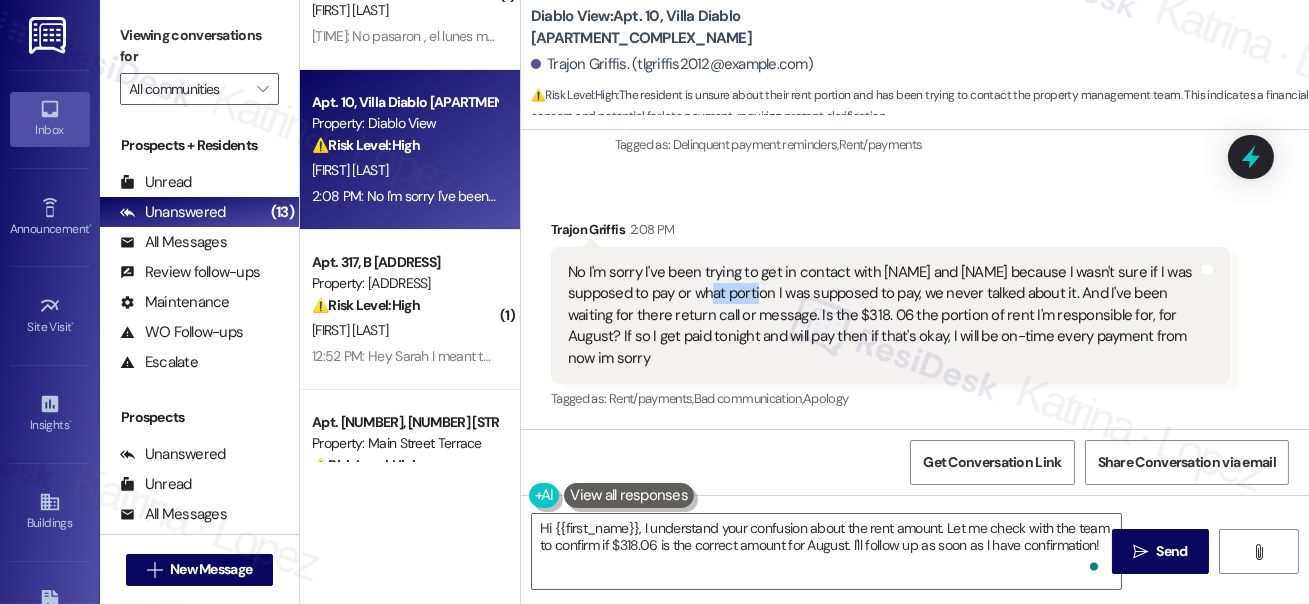 click on "No I'm sorry I've been trying to get in contact with [NAME] and [NAME] because I wasn't sure if I was supposed to pay or what portion I was supposed to pay, we never talked about it. And I've been waiting for there return call or message. Is the $318. 06 the portion of rent I'm responsible for, for August? If so I get paid tonight and will pay then if that's okay, I will be on-time every payment from now im sorry" at bounding box center (883, 315) 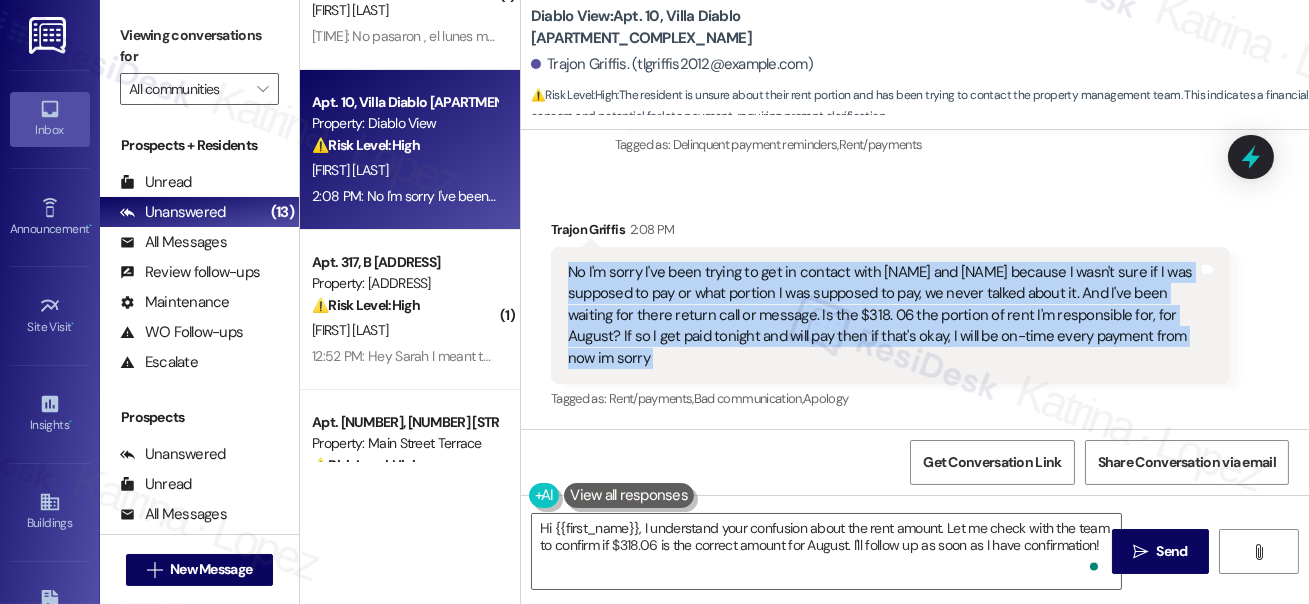 click on "No I'm sorry I've been trying to get in contact with [NAME] and [NAME] because I wasn't sure if I was supposed to pay or what portion I was supposed to pay, we never talked about it. And I've been waiting for there return call or message. Is the $318. 06 the portion of rent I'm responsible for, for August? If so I get paid tonight and will pay then if that's okay, I will be on-time every payment from now im sorry" at bounding box center [883, 315] 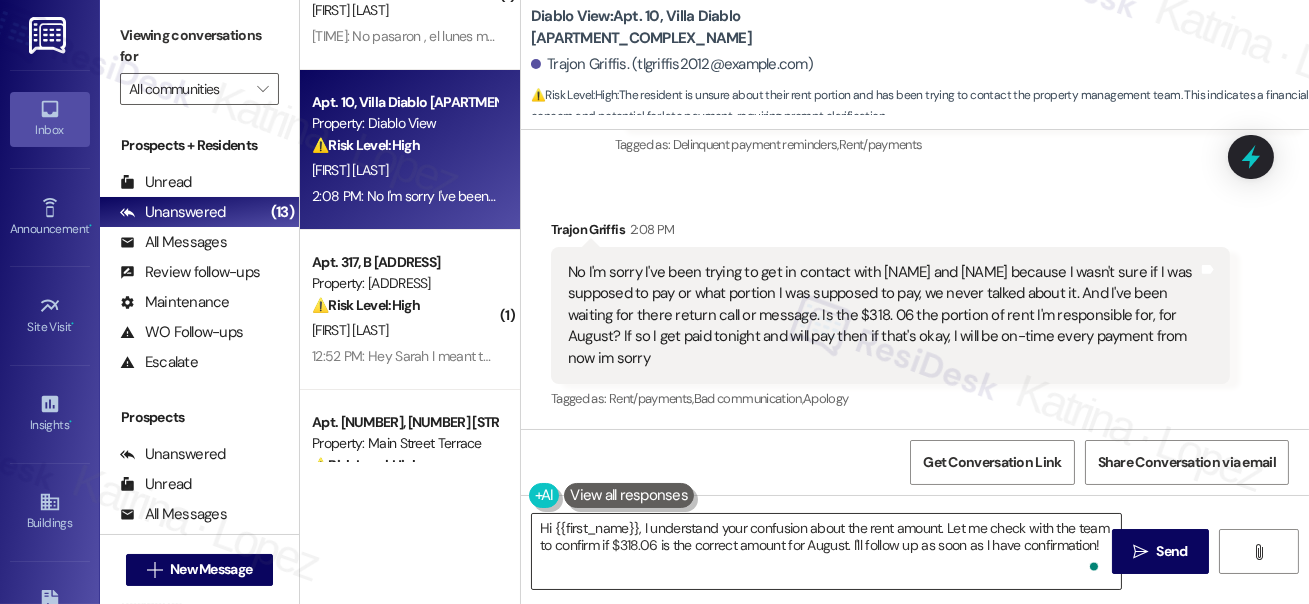 click on "Hi {{first_name}}, I understand your confusion about the rent amount. Let me check with the team to confirm if $318.06 is the correct amount for August. I'll follow up as soon as I have confirmation!" at bounding box center (826, 551) 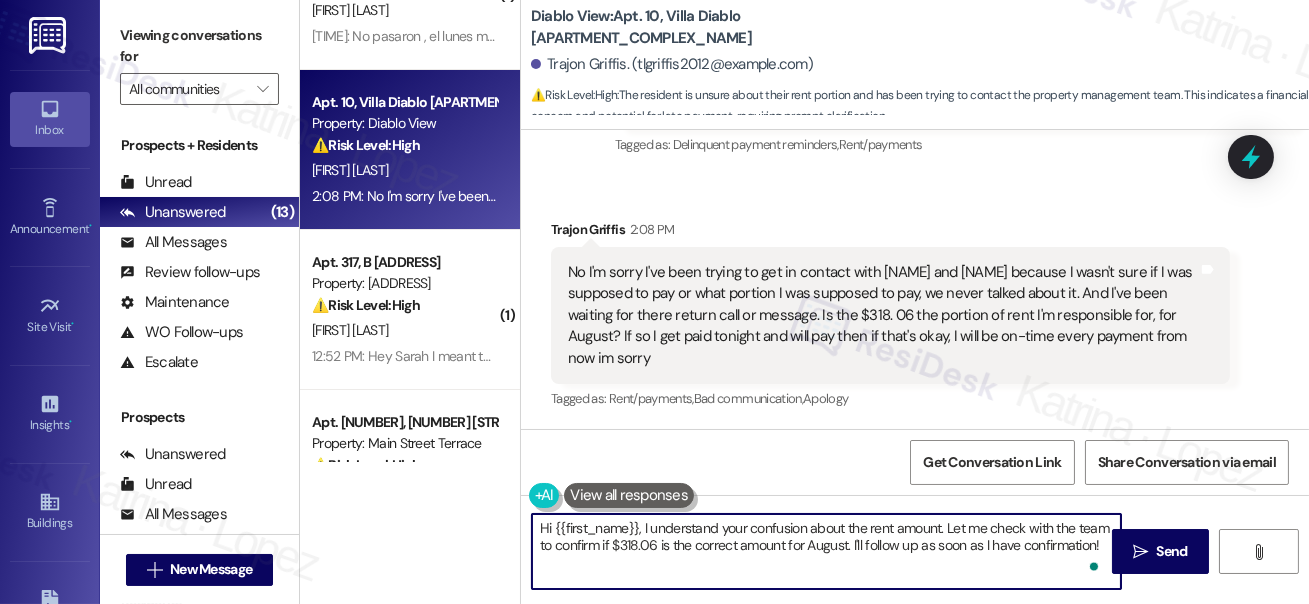 click on "Hi {{first_name}}, I understand your confusion about the rent amount. Let me check with the team to confirm if $318.06 is the correct amount for August. I'll follow up as soon as I have confirmation!" at bounding box center [826, 551] 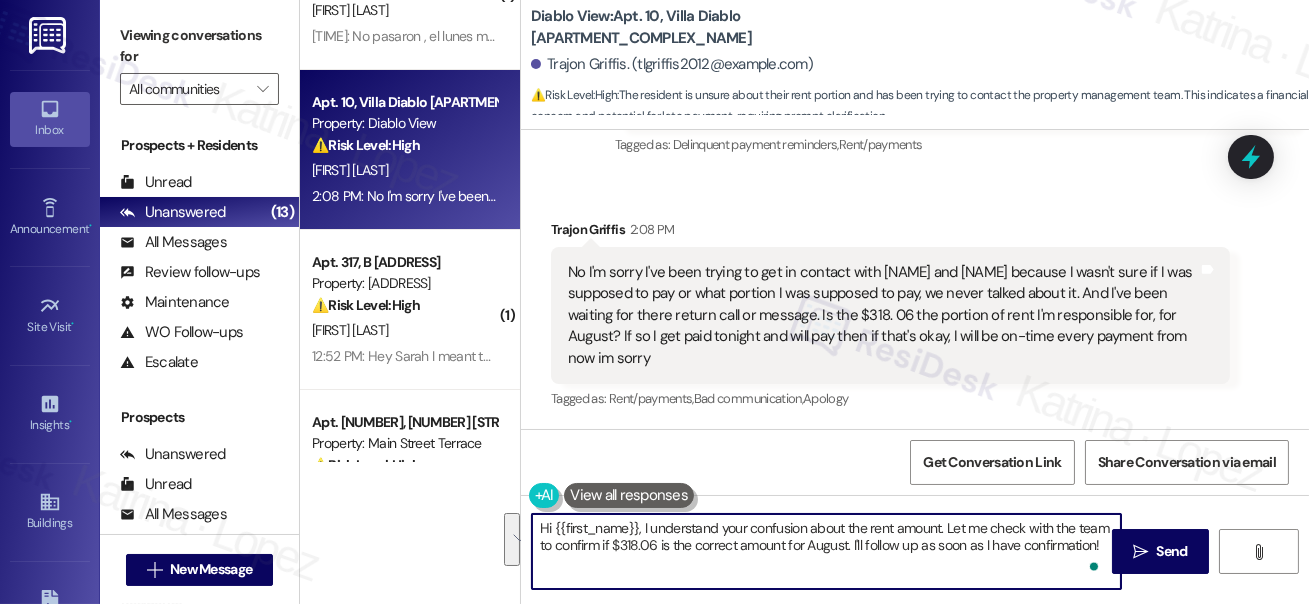 click on "Hi {{first_name}}, I understand your confusion about the rent amount. Let me check with the team to confirm if $318.06 is the correct amount for August. I'll follow up as soon as I have confirmation!" at bounding box center [826, 551] 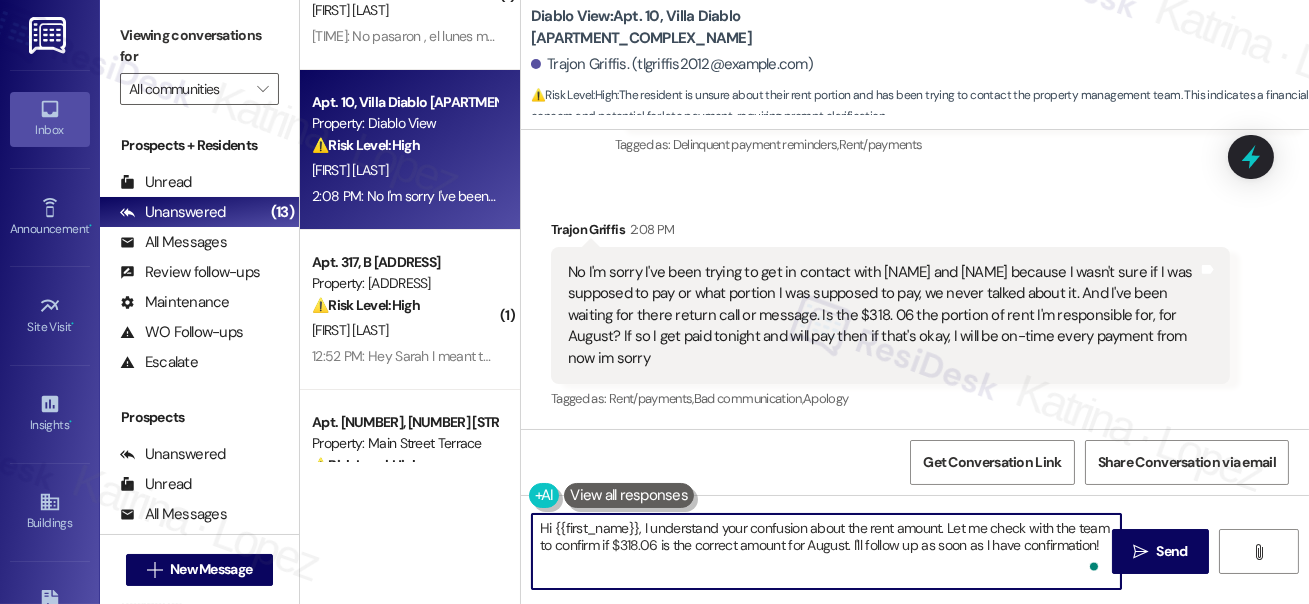 click on "No I'm sorry I've been trying to get in contact with [NAME] and [NAME] because I wasn't sure if I was supposed to pay or what portion I was supposed to pay, we never talked about it. And I've been waiting for there return call or message. Is the $318. 06 the portion of rent I'm responsible for, for August? If so I get paid tonight and will pay then if that's okay, I will be on-time every payment from now im sorry" at bounding box center (883, 315) 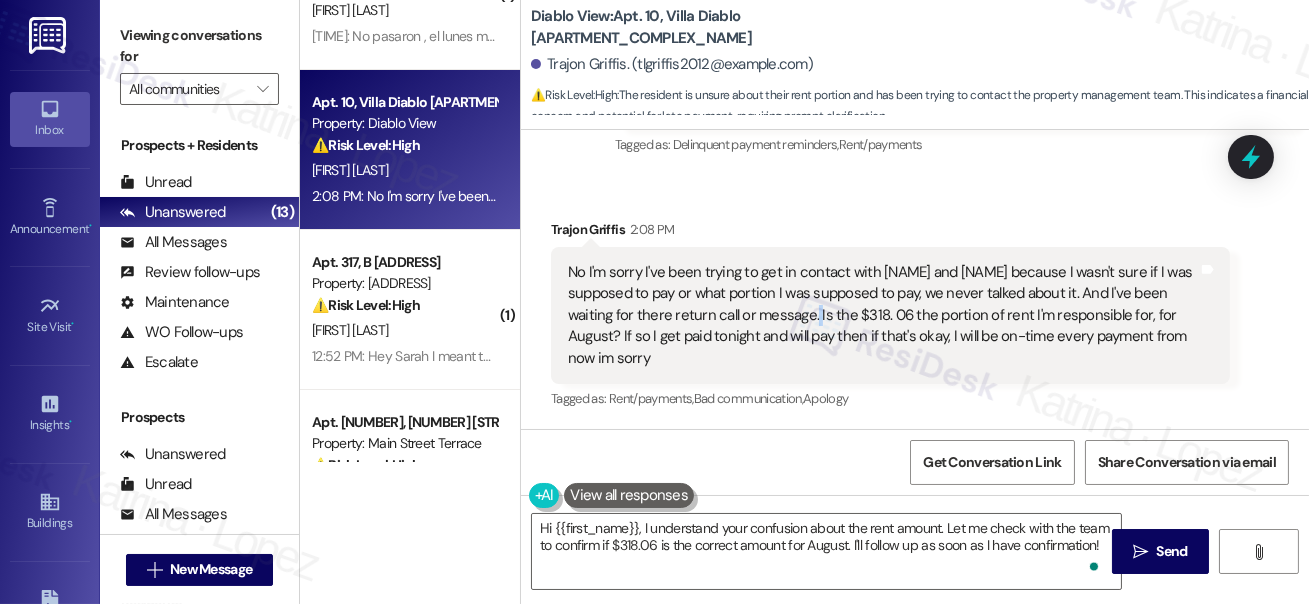 click on "No I'm sorry I've been trying to get in contact with [NAME] and [NAME] because I wasn't sure if I was supposed to pay or what portion I was supposed to pay, we never talked about it. And I've been waiting for there return call or message. Is the $318. 06 the portion of rent I'm responsible for, for August? If so I get paid tonight and will pay then if that's okay, I will be on-time every payment from now im sorry" at bounding box center (883, 315) 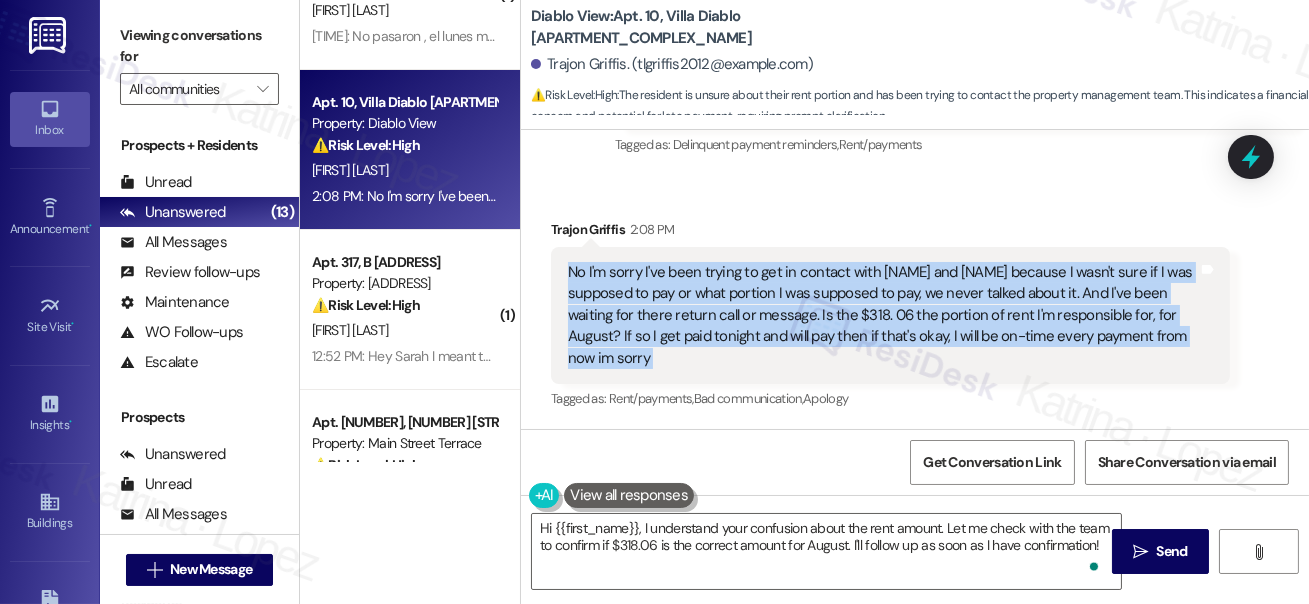 click on "No I'm sorry I've been trying to get in contact with [NAME] and [NAME] because I wasn't sure if I was supposed to pay or what portion I was supposed to pay, we never talked about it. And I've been waiting for there return call or message. Is the $318. 06 the portion of rent I'm responsible for, for August? If so I get paid tonight and will pay then if that's okay, I will be on-time every payment from now im sorry" at bounding box center (883, 315) 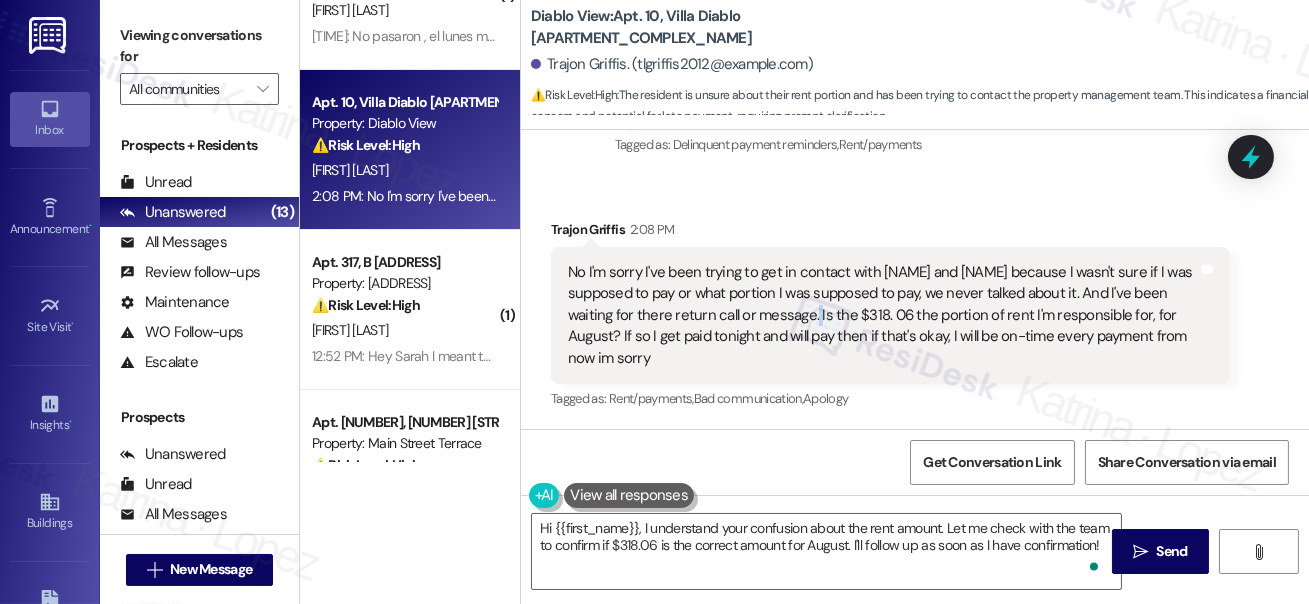 click on "No I'm sorry I've been trying to get in contact with [NAME] and [NAME] because I wasn't sure if I was supposed to pay or what portion I was supposed to pay, we never talked about it. And I've been waiting for there return call or message. Is the $318. 06 the portion of rent I'm responsible for, for August? If so I get paid tonight and will pay then if that's okay, I will be on-time every payment from now im sorry" at bounding box center (883, 315) 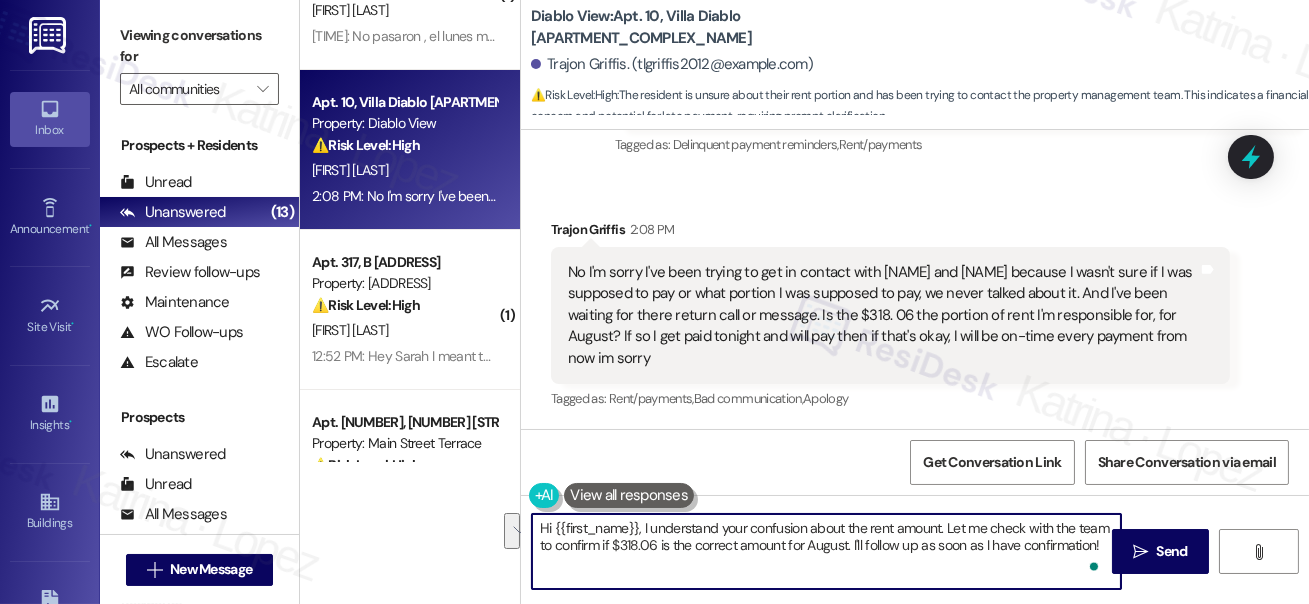 drag, startPoint x: 880, startPoint y: 546, endPoint x: 786, endPoint y: 530, distance: 95.35198 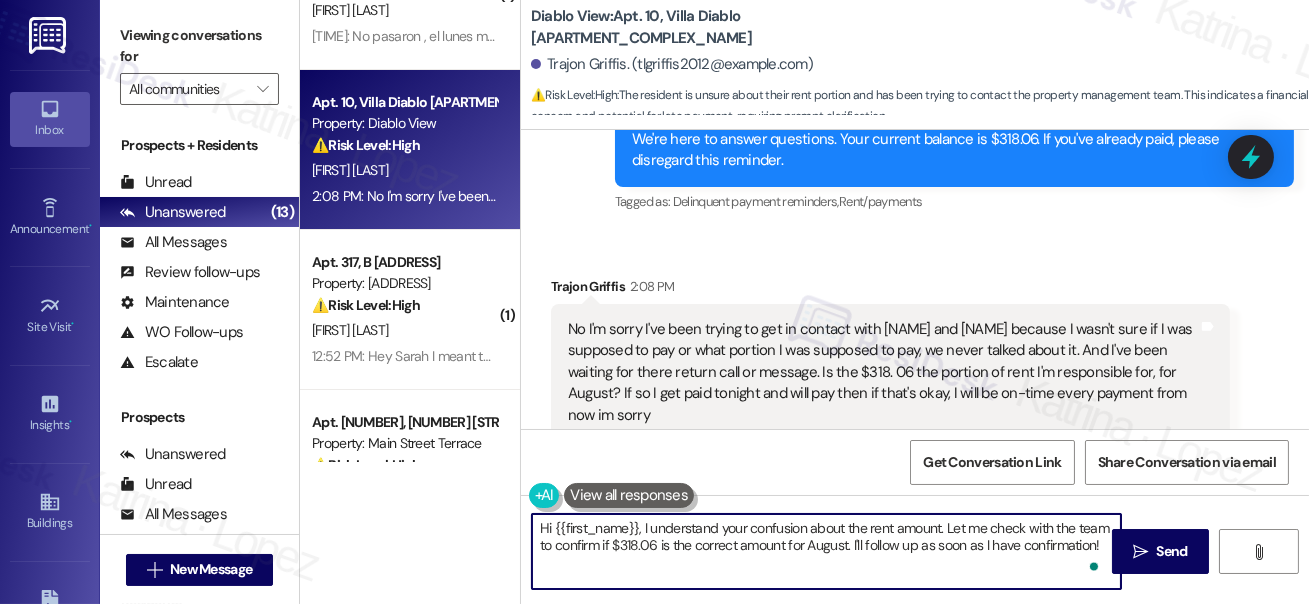 scroll, scrollTop: 930, scrollLeft: 0, axis: vertical 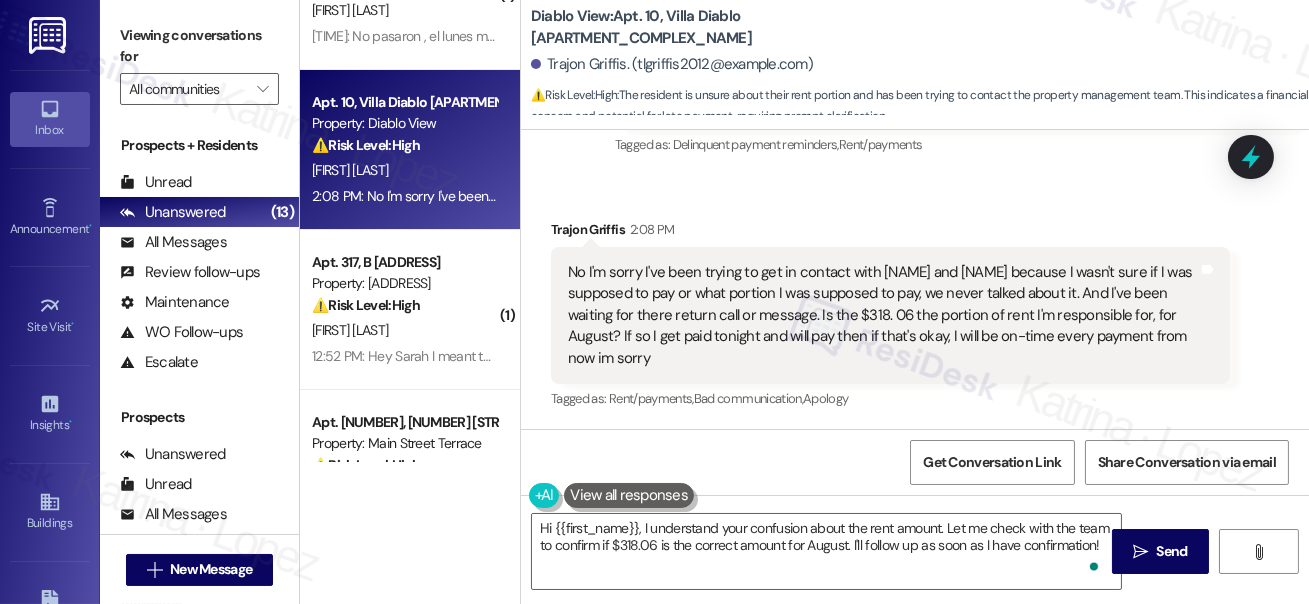 click on "Viewing conversations for" at bounding box center [199, 46] 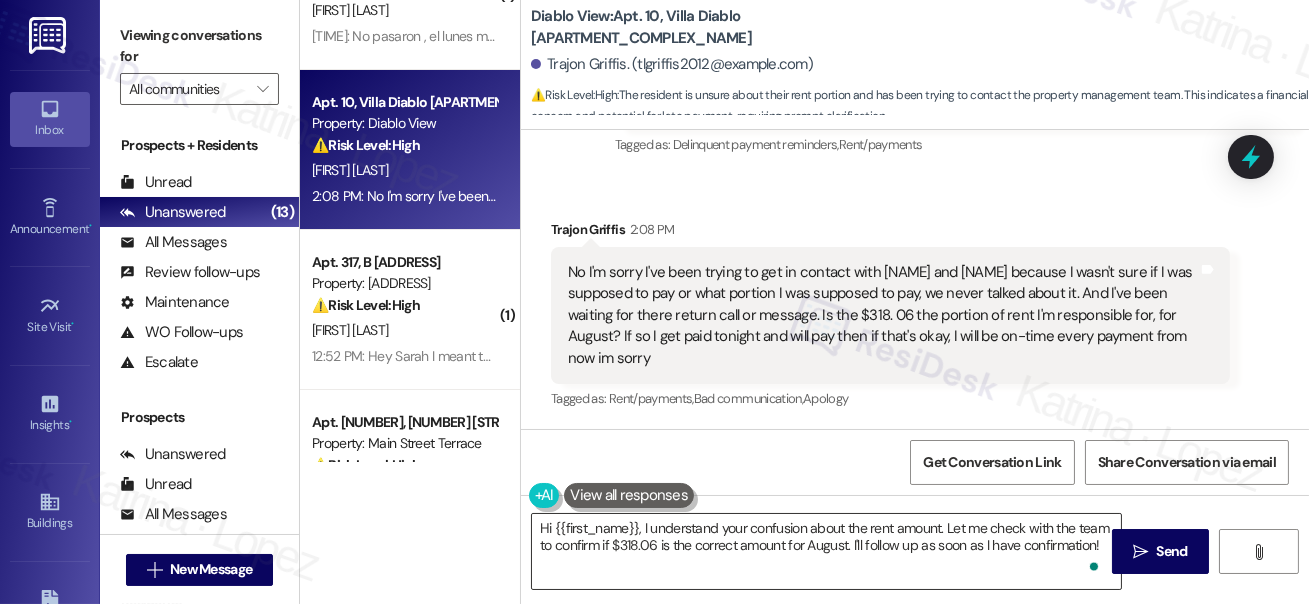 click on "Hi {{first_name}}, I understand your confusion about the rent amount. Let me check with the team to confirm if $318.06 is the correct amount for August. I'll follow up as soon as I have confirmation!" at bounding box center (826, 551) 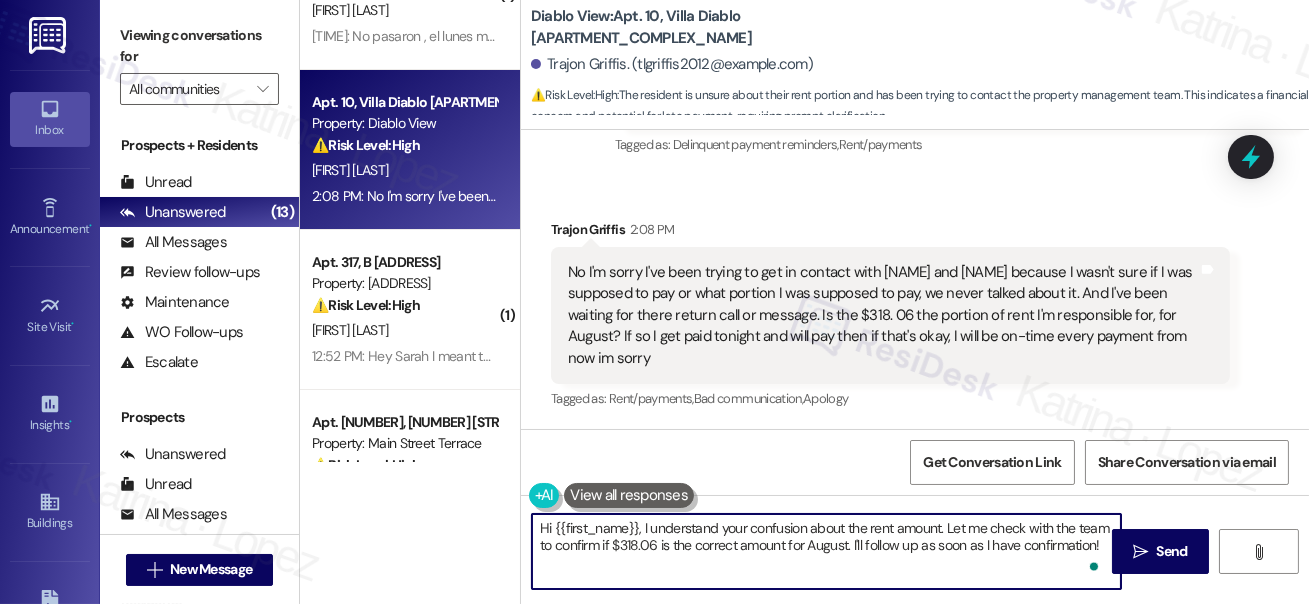 drag, startPoint x: 944, startPoint y: 529, endPoint x: 955, endPoint y: 550, distance: 23.70654 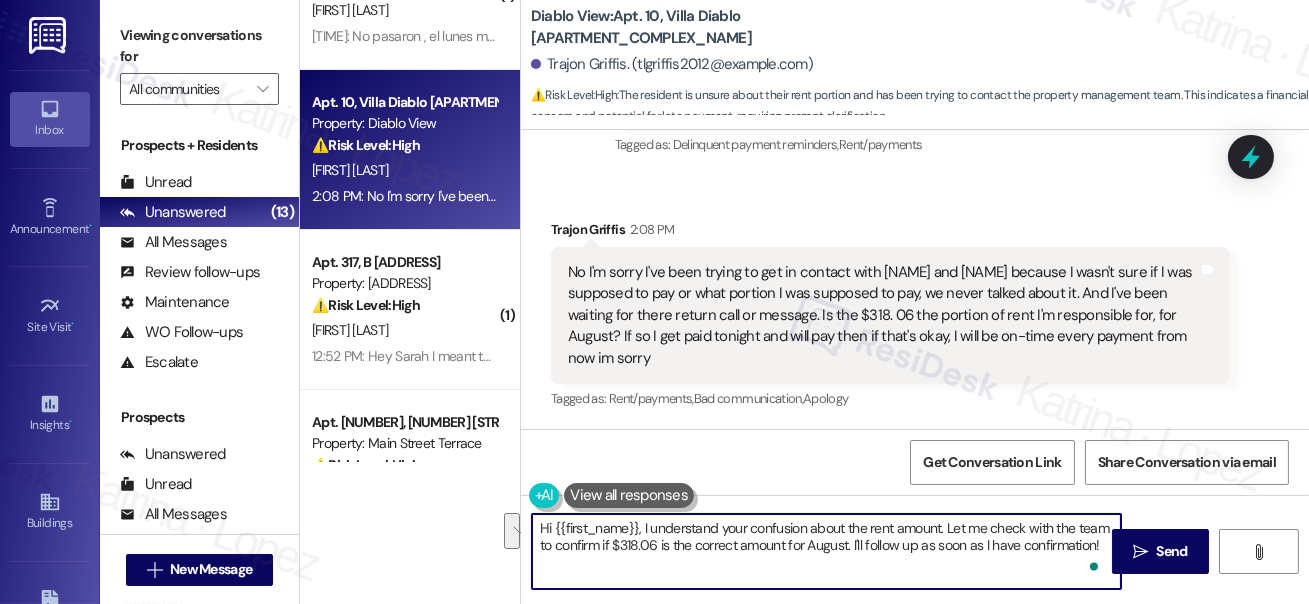 click on "Hi {{first_name}}, I understand your confusion about the rent amount. Let me check with the team to confirm if $318.06 is the correct amount for August. I'll follow up as soon as I have confirmation!" at bounding box center (826, 551) 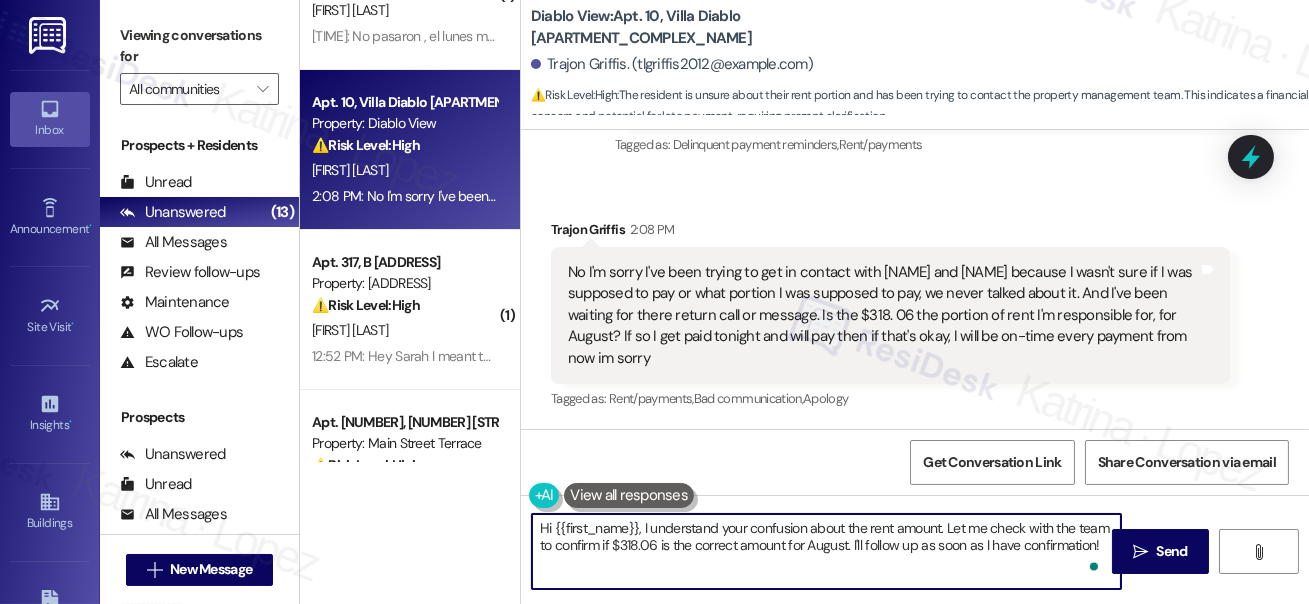 click on "Hi {{first_name}}, I understand your confusion about the rent amount. Let me check with the team to confirm if $318.06 is the correct amount for August. I'll follow up as soon as I have confirmation!" at bounding box center (826, 551) 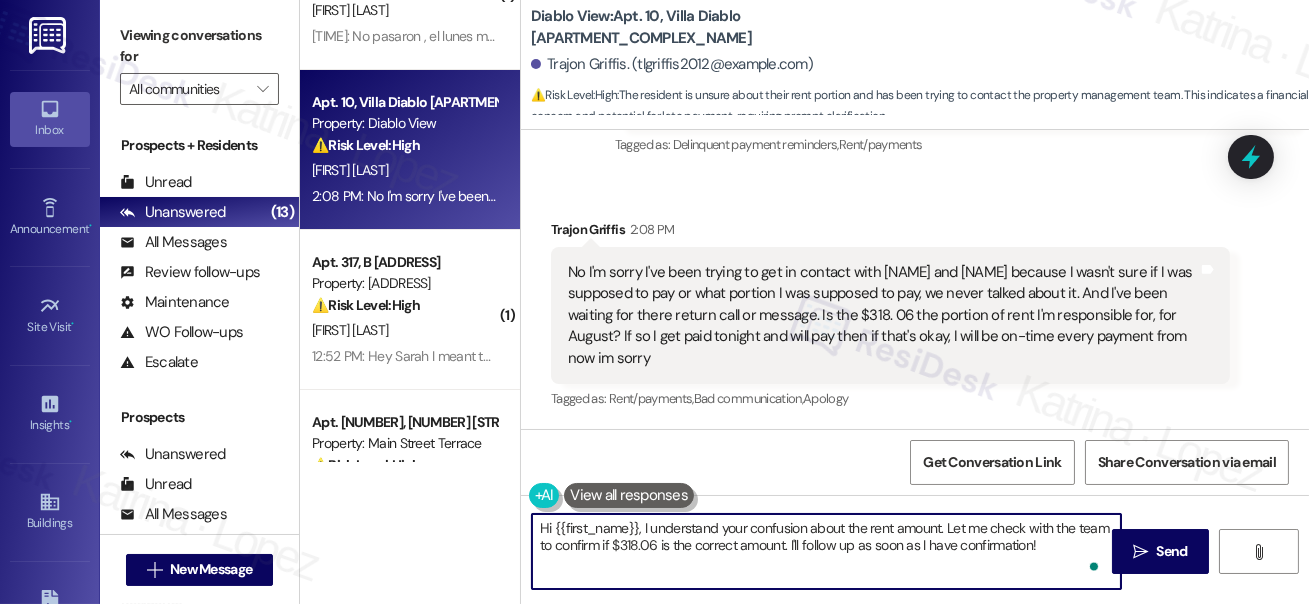 click on "Hi {{first_name}}, I understand your confusion about the rent amount. Let me check with the team to confirm if $318.06 is the correct amount. I'll follow up as soon as I have confirmation!" at bounding box center (826, 551) 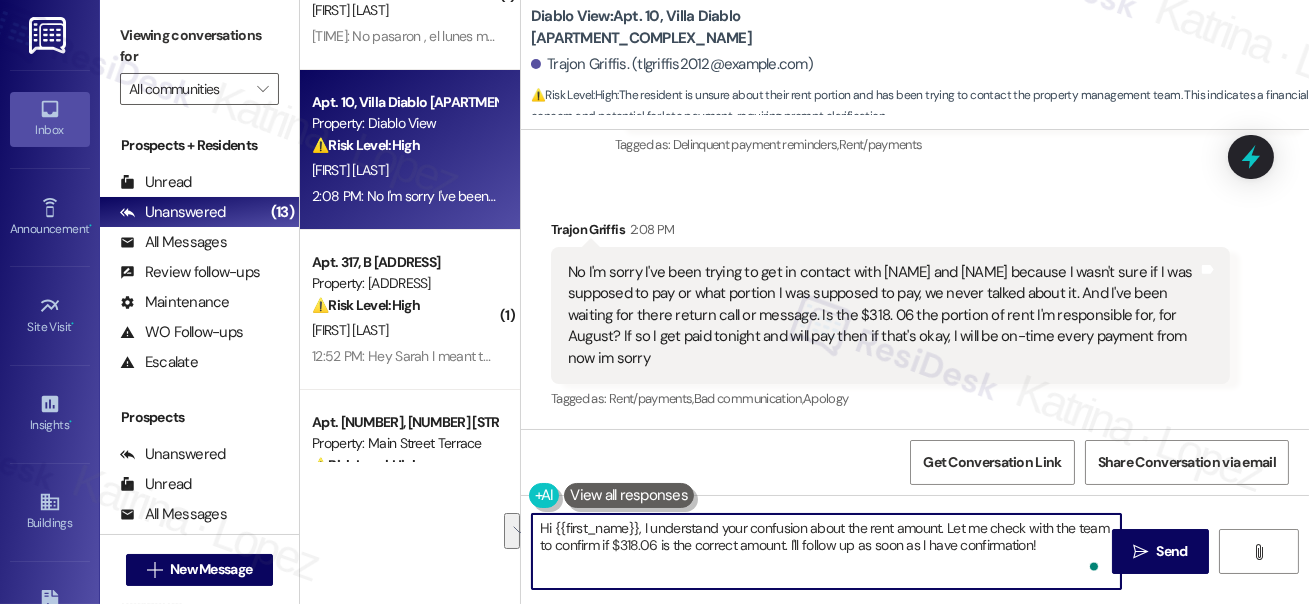 click on "Hi {{first_name}}, I understand your confusion about the rent amount. Let me check with the team to confirm if $318.06 is the correct amount. I'll follow up as soon as I have confirmation!" at bounding box center (826, 551) 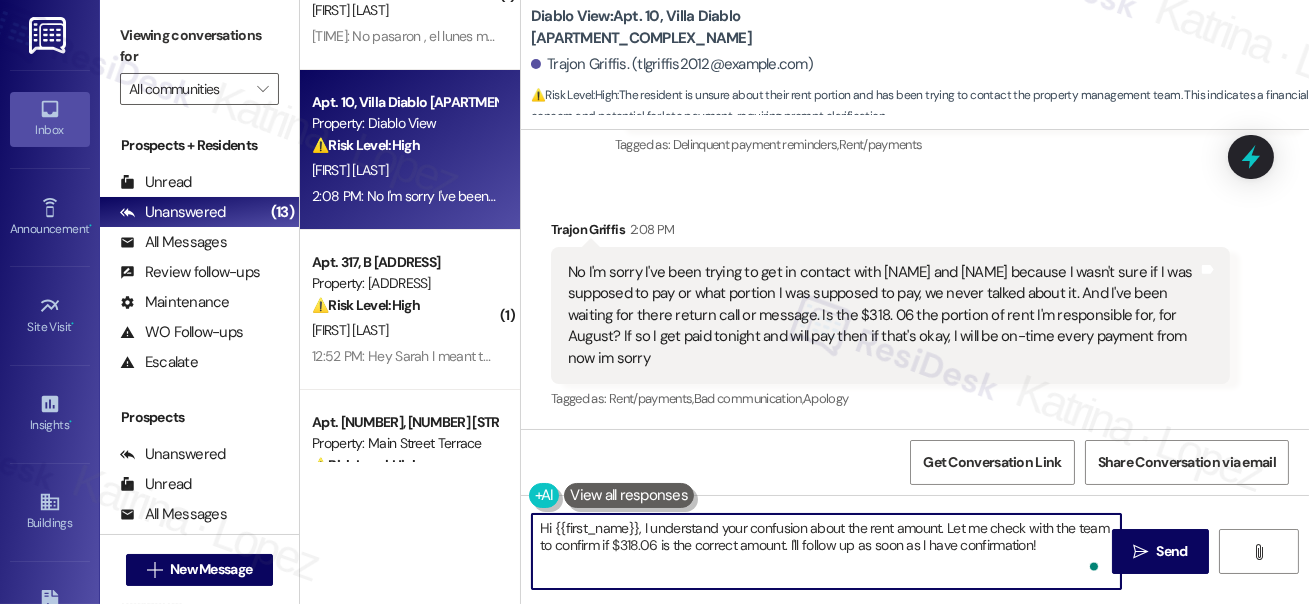 click on "Hi {{first_name}}, I understand your confusion about the rent amount. Let me check with the team to confirm if $318.06 is the correct amount. I'll follow up as soon as I have confirmation!" at bounding box center (826, 551) 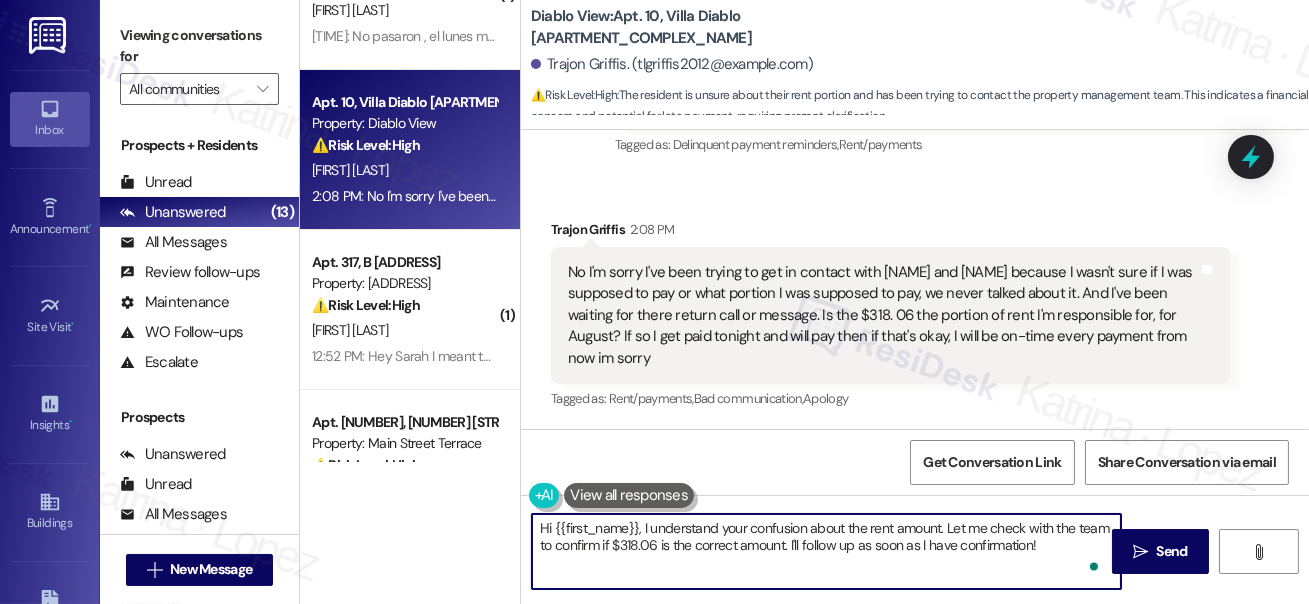 click on "No I'm sorry I've been trying to get in contact with [NAME] and [NAME] because I wasn't sure if I was supposed to pay or what portion I was supposed to pay, we never talked about it. And I've been waiting for there return call or message. Is the $318. 06 the portion of rent I'm responsible for, for August? If so I get paid tonight and will pay then if that's okay, I will be on-time every payment from now im sorry" at bounding box center (883, 315) 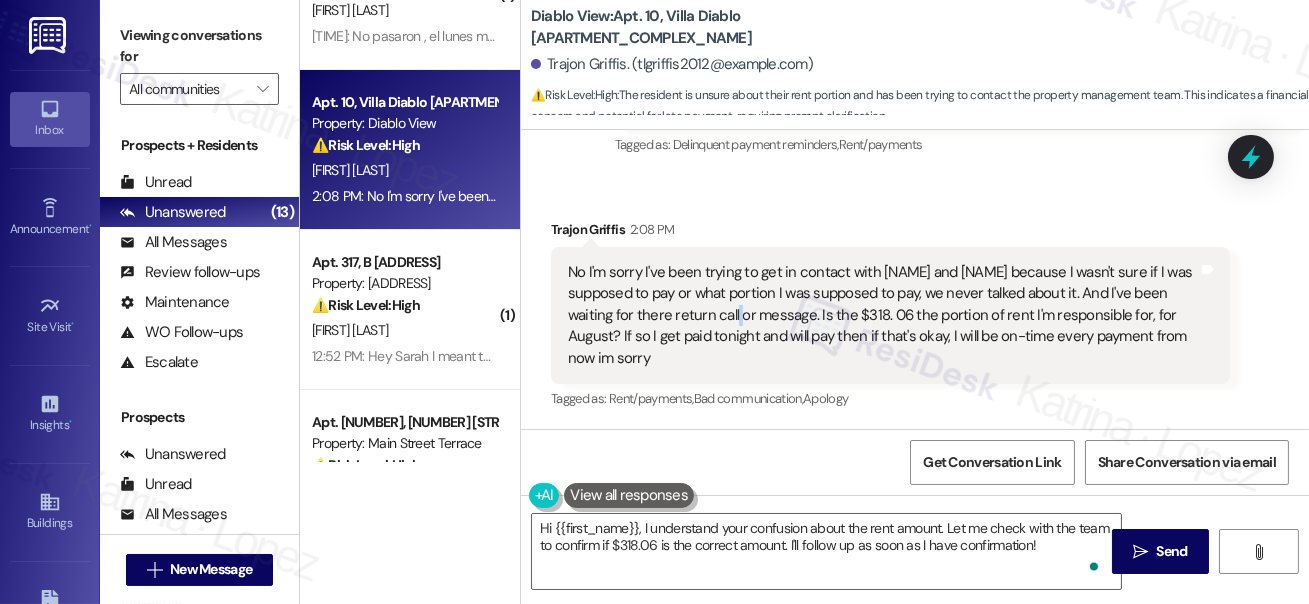click on "No I'm sorry I've been trying to get in contact with [NAME] and [NAME] because I wasn't sure if I was supposed to pay or what portion I was supposed to pay, we never talked about it. And I've been waiting for there return call or message. Is the $318. 06 the portion of rent I'm responsible for, for August? If so I get paid tonight and will pay then if that's okay, I will be on-time every payment from now im sorry" at bounding box center [883, 315] 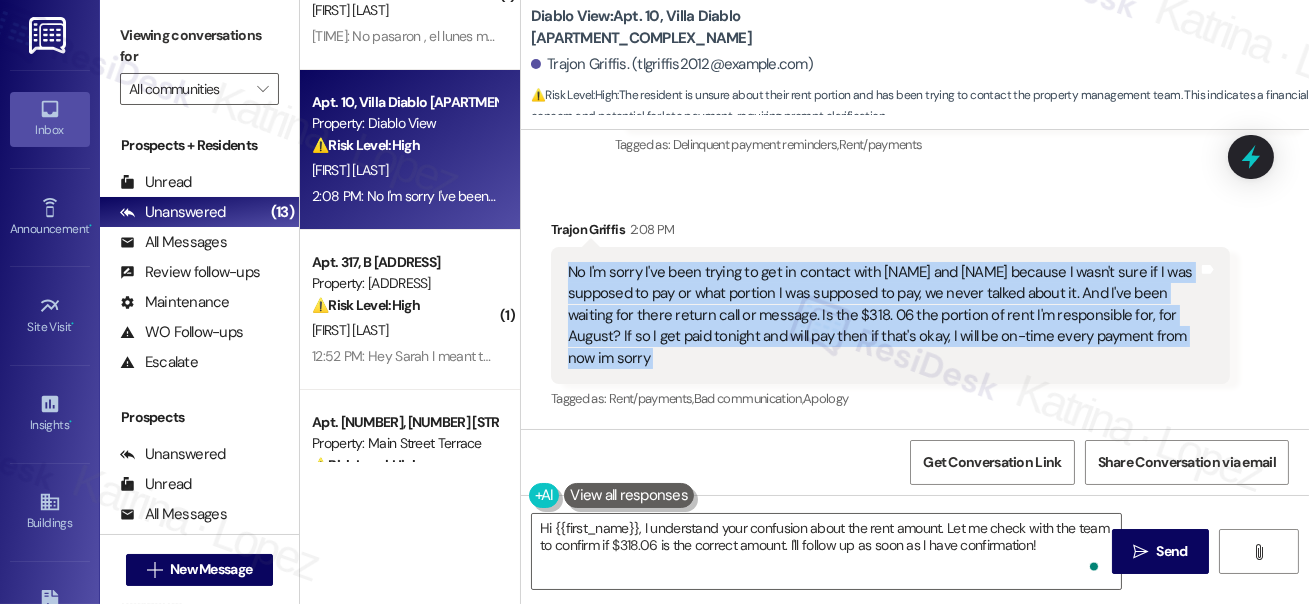 click on "No I'm sorry I've been trying to get in contact with [NAME] and [NAME] because I wasn't sure if I was supposed to pay or what portion I was supposed to pay, we never talked about it. And I've been waiting for there return call or message. Is the $318. 06 the portion of rent I'm responsible for, for August? If so I get paid tonight and will pay then if that's okay, I will be on-time every payment from now im sorry" at bounding box center [883, 315] 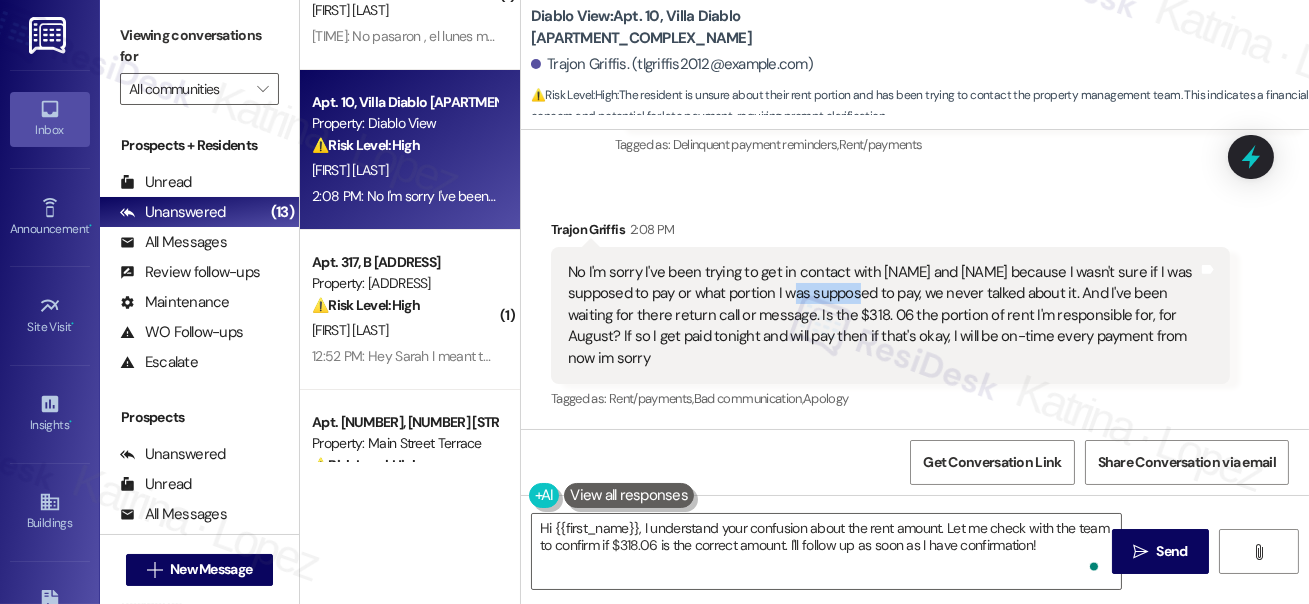 click on "No I'm sorry I've been trying to get in contact with [NAME] and [NAME] because I wasn't sure if I was supposed to pay or what portion I was supposed to pay, we never talked about it. And I've been waiting for there return call or message. Is the $318. 06 the portion of rent I'm responsible for, for August? If so I get paid tonight and will pay then if that's okay, I will be on-time every payment from now im sorry" at bounding box center (883, 315) 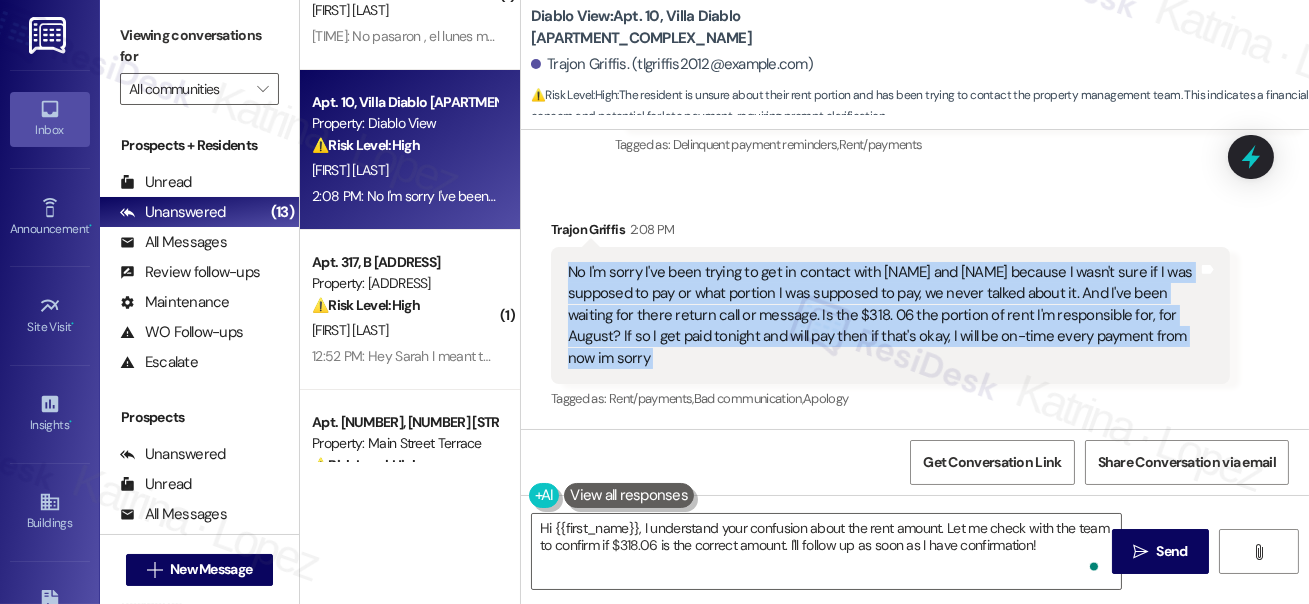 click on "No I'm sorry I've been trying to get in contact with [NAME] and [NAME] because I wasn't sure if I was supposed to pay or what portion I was supposed to pay, we never talked about it. And I've been waiting for there return call or message. Is the $318. 06 the portion of rent I'm responsible for, for August? If so I get paid tonight and will pay then if that's okay, I will be on-time every payment from now im sorry" at bounding box center (883, 315) 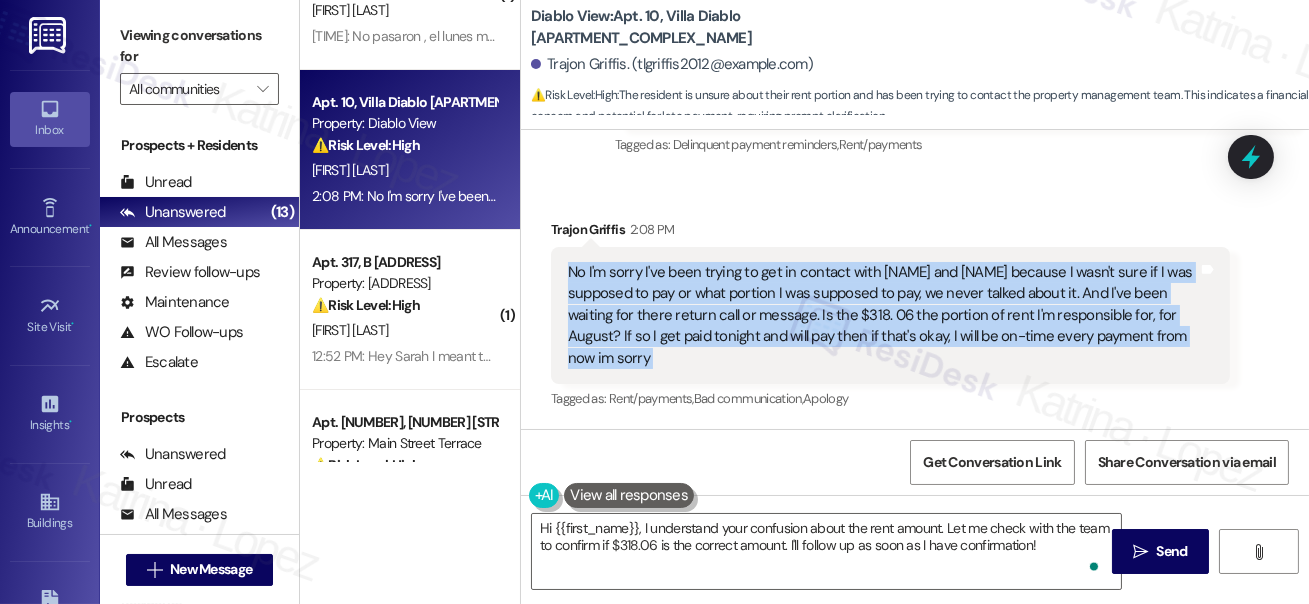 click on "No I'm sorry I've been trying to get in contact with [NAME] and [NAME] because I wasn't sure if I was supposed to pay or what portion I was supposed to pay, we never talked about it. And I've been waiting for there return call or message. Is the $318. 06 the portion of rent I'm responsible for, for August? If so I get paid tonight and will pay then if that's okay, I will be on-time every payment from now im sorry" at bounding box center [883, 315] 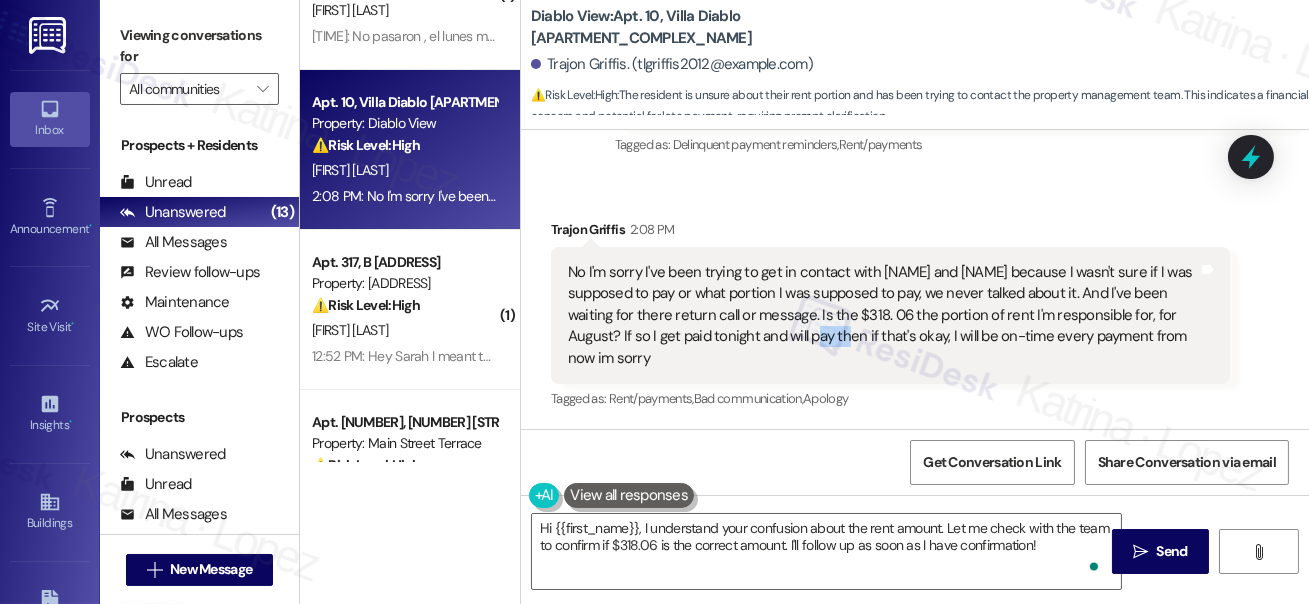 click on "No I'm sorry I've been trying to get in contact with [NAME] and [NAME] because I wasn't sure if I was supposed to pay or what portion I was supposed to pay, we never talked about it. And I've been waiting for there return call or message. Is the $318. 06 the portion of rent I'm responsible for, for August? If so I get paid tonight and will pay then if that's okay, I will be on-time every payment from now im sorry" at bounding box center [883, 315] 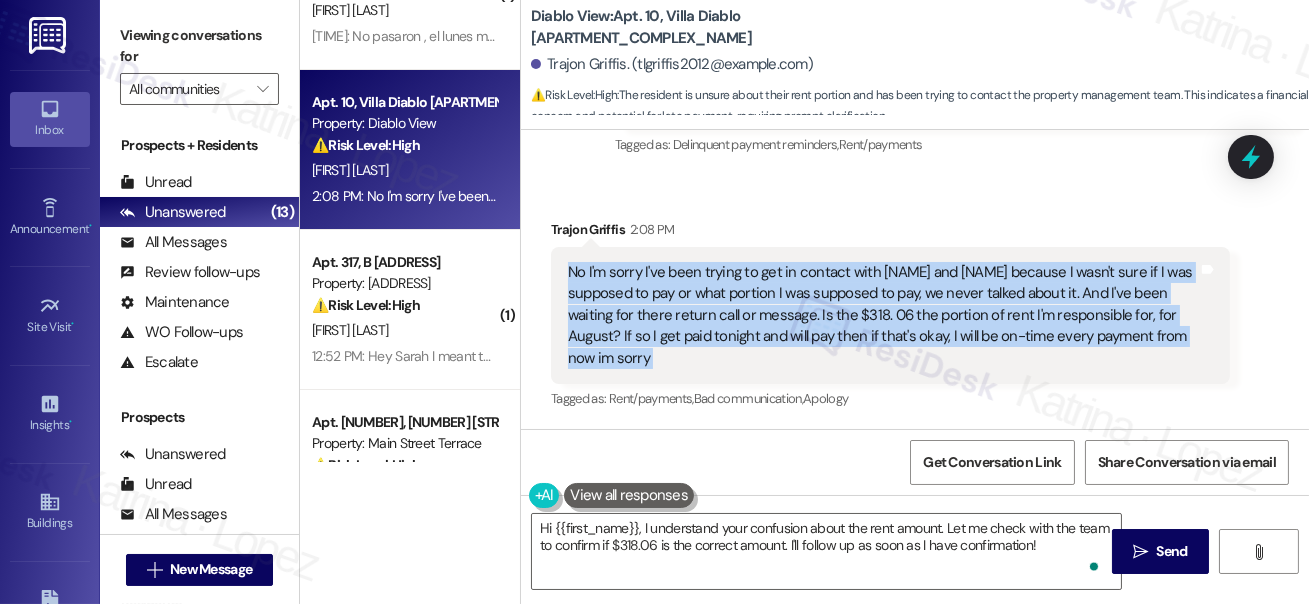 click on "No I'm sorry I've been trying to get in contact with [NAME] and [NAME] because I wasn't sure if I was supposed to pay or what portion I was supposed to pay, we never talked about it. And I've been waiting for there return call or message. Is the $318. 06 the portion of rent I'm responsible for, for August? If so I get paid tonight and will pay then if that's okay, I will be on-time every payment from now im sorry" at bounding box center [883, 315] 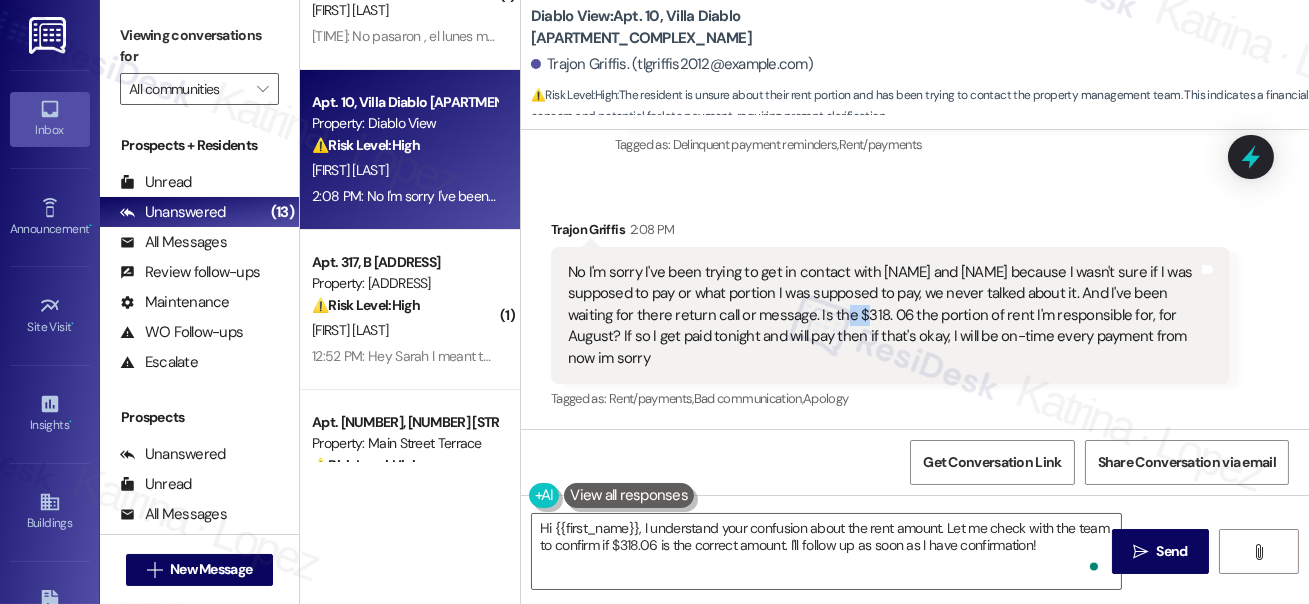click on "No I'm sorry I've been trying to get in contact with [NAME] and [NAME] because I wasn't sure if I was supposed to pay or what portion I was supposed to pay, we never talked about it. And I've been waiting for there return call or message. Is the $318. 06 the portion of rent I'm responsible for, for August? If so I get paid tonight and will pay then if that's okay, I will be on-time every payment from now im sorry" at bounding box center (883, 315) 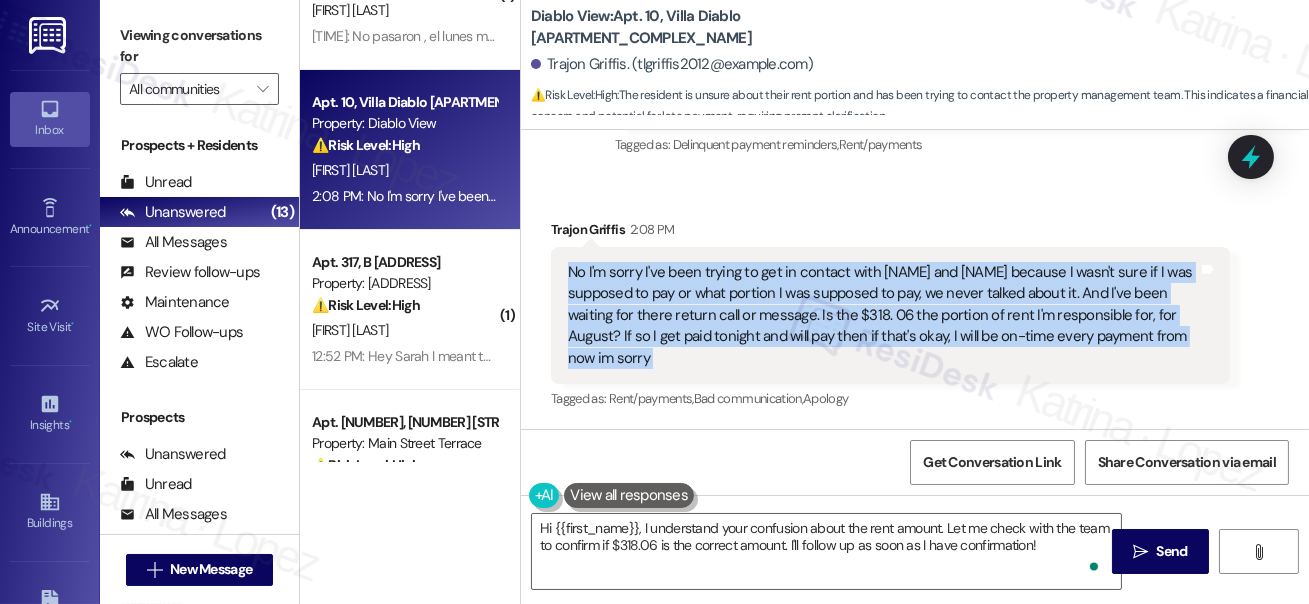 click on "No I'm sorry I've been trying to get in contact with [NAME] and [NAME] because I wasn't sure if I was supposed to pay or what portion I was supposed to pay, we never talked about it. And I've been waiting for there return call or message. Is the $318. 06 the portion of rent I'm responsible for, for August? If so I get paid tonight and will pay then if that's okay, I will be on-time every payment from now im sorry" at bounding box center [883, 315] 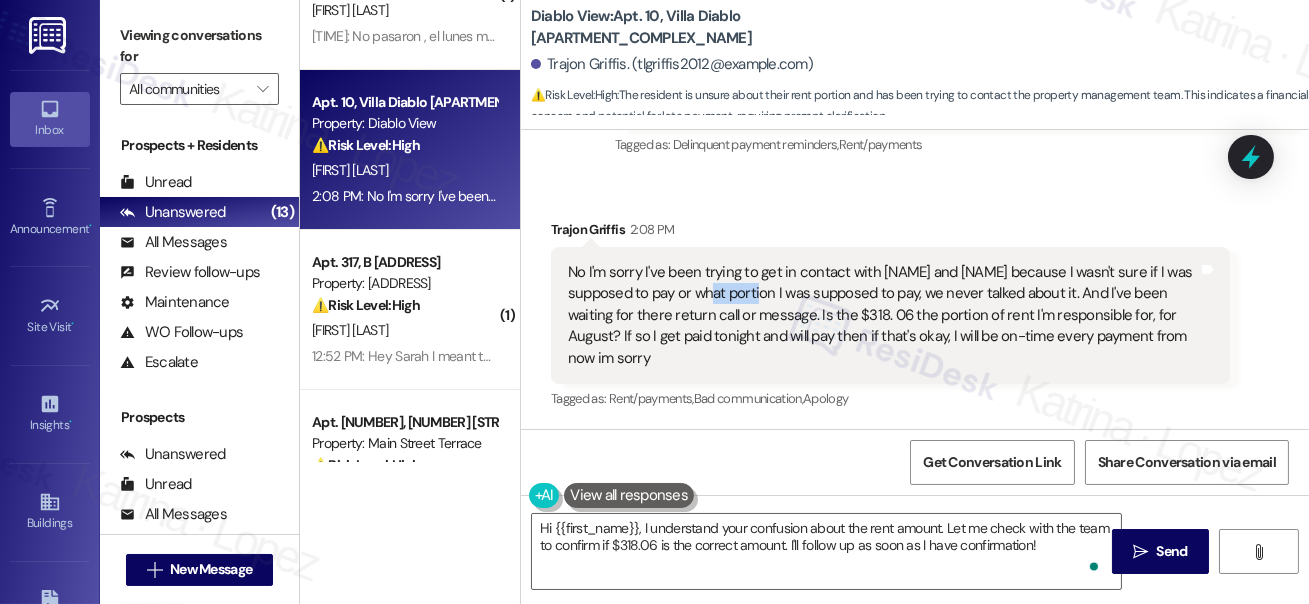 click on "No I'm sorry I've been trying to get in contact with [NAME] and [NAME] because I wasn't sure if I was supposed to pay or what portion I was supposed to pay, we never talked about it. And I've been waiting for there return call or message. Is the $318. 06 the portion of rent I'm responsible for, for August? If so I get paid tonight and will pay then if that's okay, I will be on-time every payment from now im sorry" at bounding box center (883, 315) 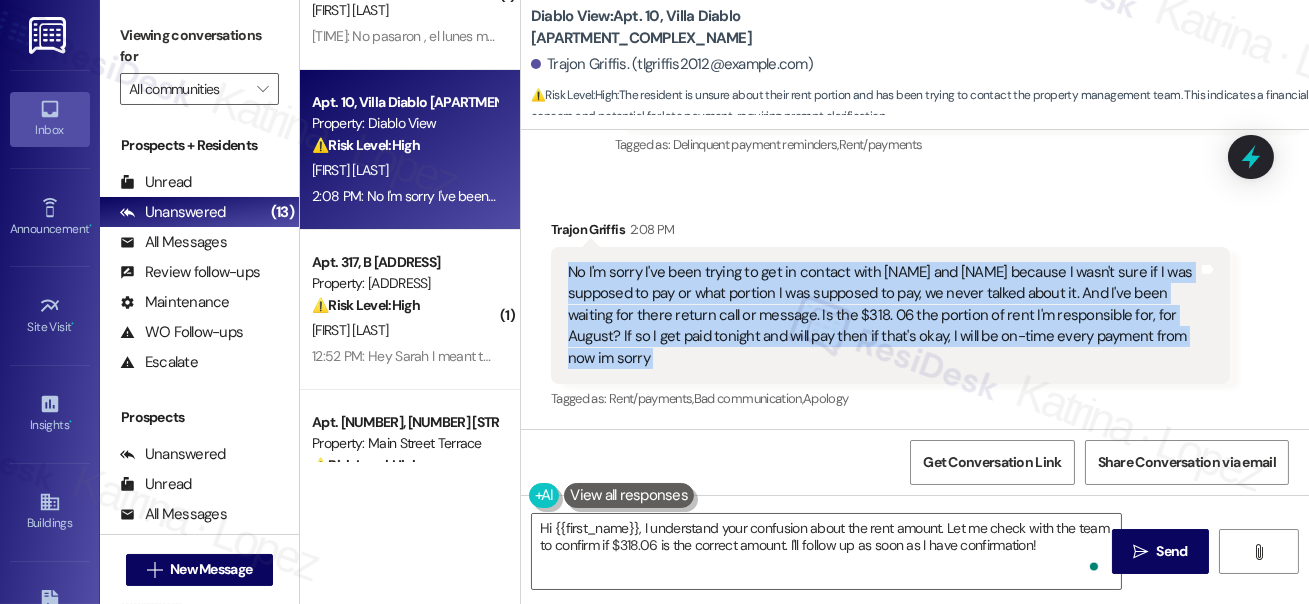click on "No I'm sorry I've been trying to get in contact with [NAME] and [NAME] because I wasn't sure if I was supposed to pay or what portion I was supposed to pay, we never talked about it. And I've been waiting for there return call or message. Is the $318. 06 the portion of rent I'm responsible for, for August? If so I get paid tonight and will pay then if that's okay, I will be on-time every payment from now im sorry" at bounding box center [883, 315] 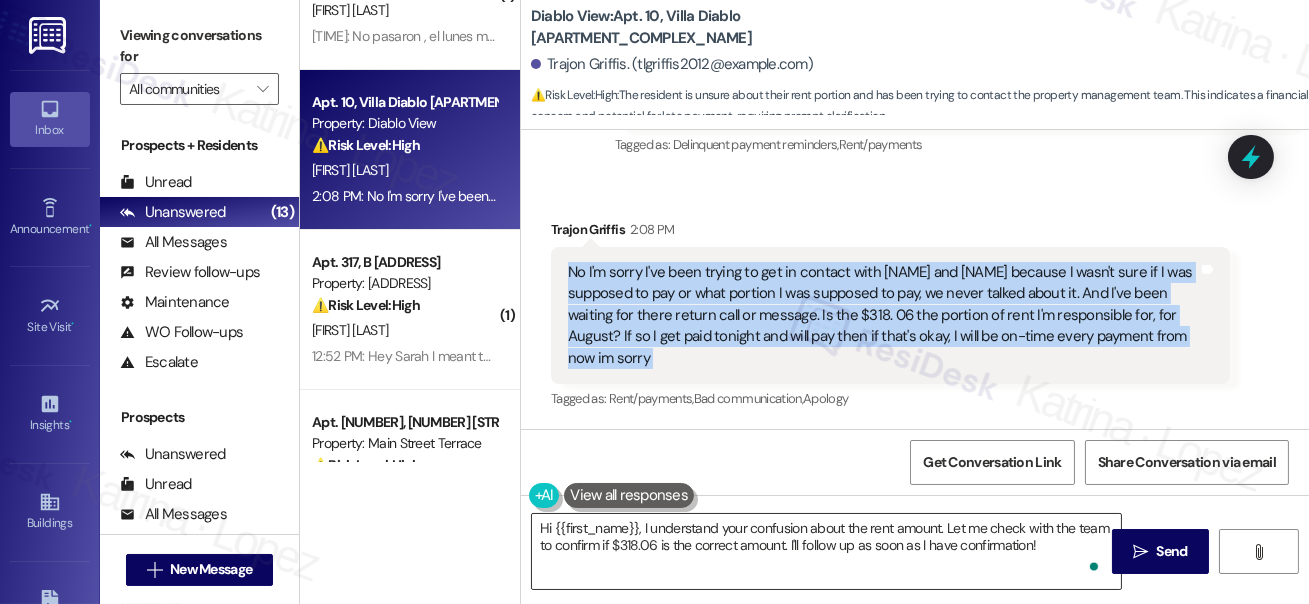 click on "Hi {{first_name}}, I understand your confusion about the rent amount. Let me check with the team to confirm if $318.06 is the correct amount. I'll follow up as soon as I have confirmation!" at bounding box center [826, 551] 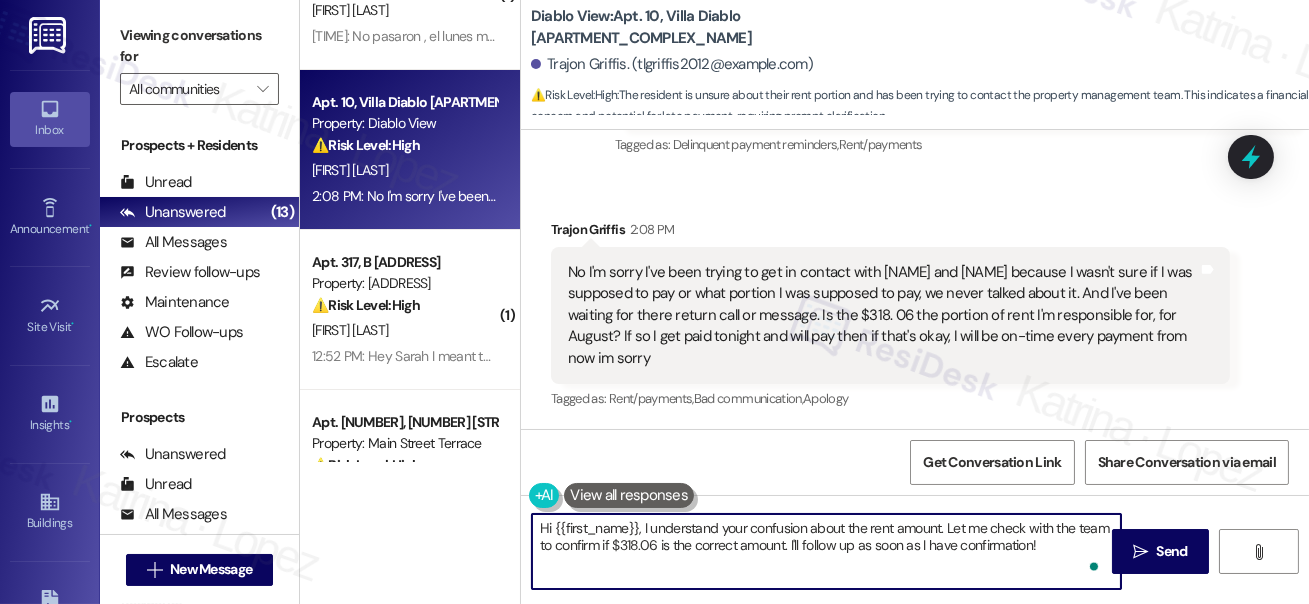 click on "Hi {{first_name}}, I understand your confusion about the rent amount. Let me check with the team to confirm if $318.06 is the correct amount. I'll follow up as soon as I have confirmation!" at bounding box center [826, 551] 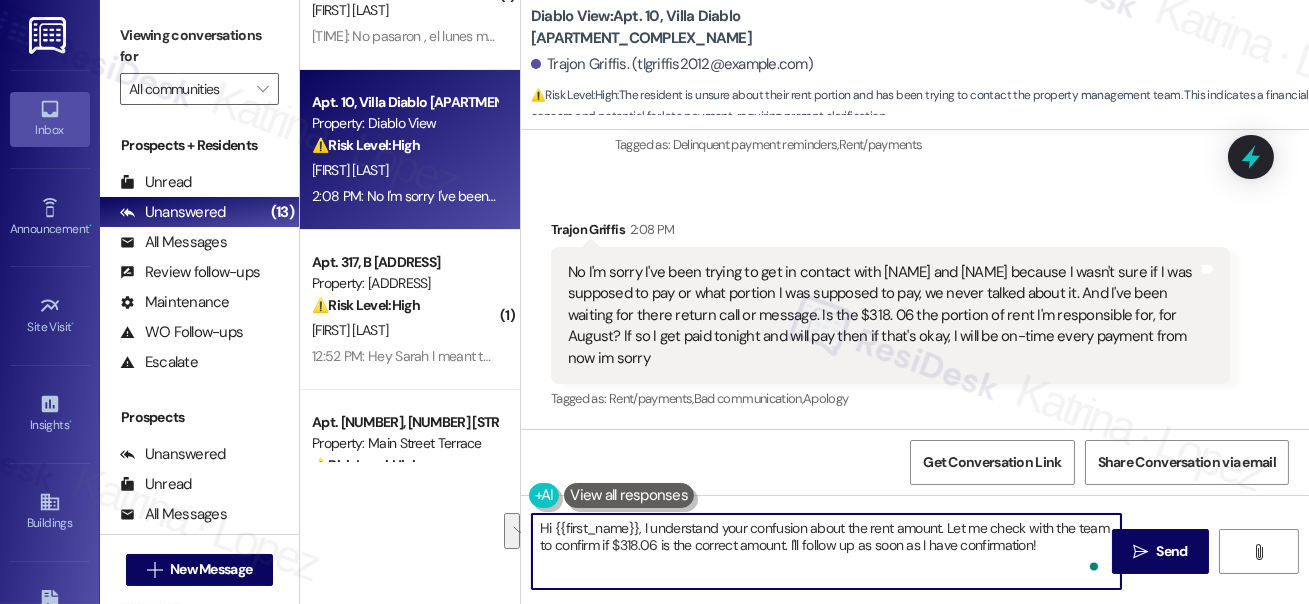 click on "Hi {{first_name}}, I understand your confusion about the rent amount. Let me check with the team to confirm if $318.06 is the correct amount. I'll follow up as soon as I have confirmation!" at bounding box center [826, 551] 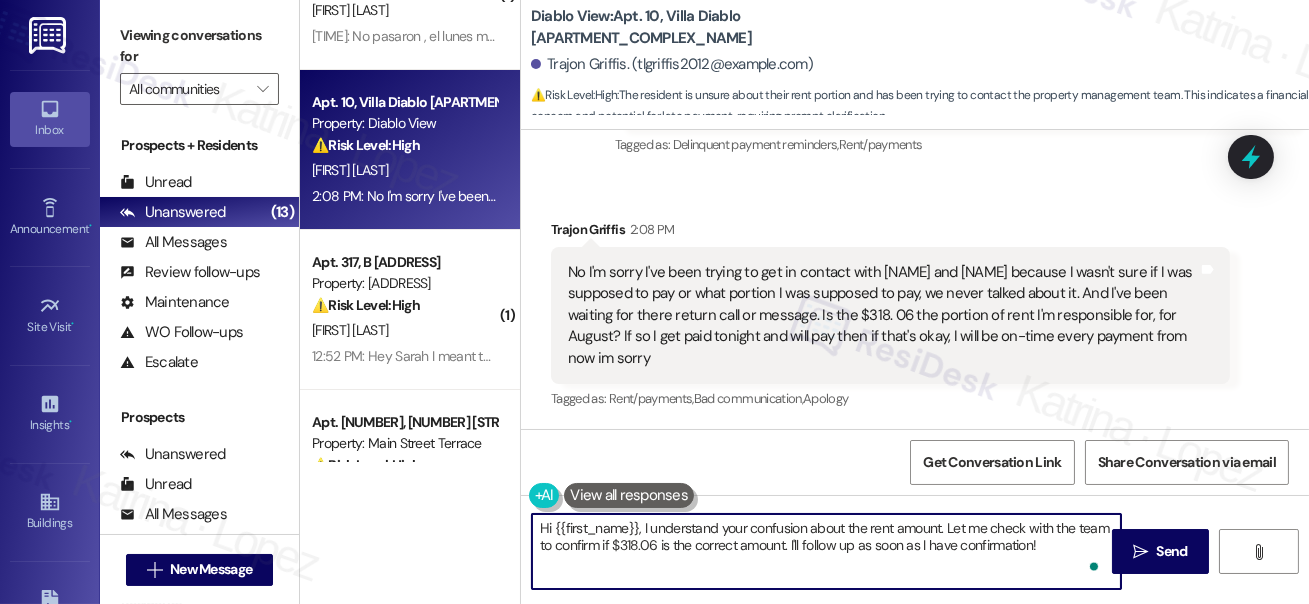 click on "Hi {{first_name}}, I understand your confusion about the rent amount. Let me check with the team to confirm if $318.06 is the correct amount. I'll follow up as soon as I have confirmation!" at bounding box center (826, 551) 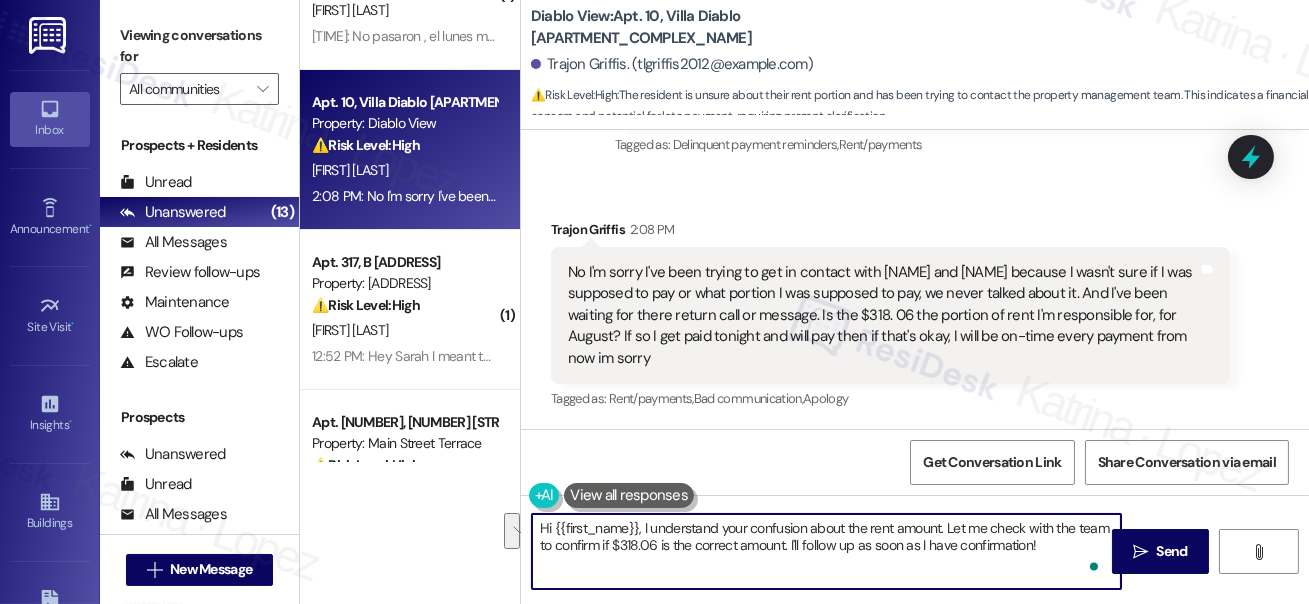 click on "No I'm sorry I've been trying to get in contact with [NAME] and [NAME] because I wasn't sure if I was supposed to pay or what portion I was supposed to pay, we never talked about it. And I've been waiting for there return call or message. Is the $318. 06 the portion of rent I'm responsible for, for August? If so I get paid tonight and will pay then if that's okay, I will be on-time every payment from now im sorry" at bounding box center (883, 315) 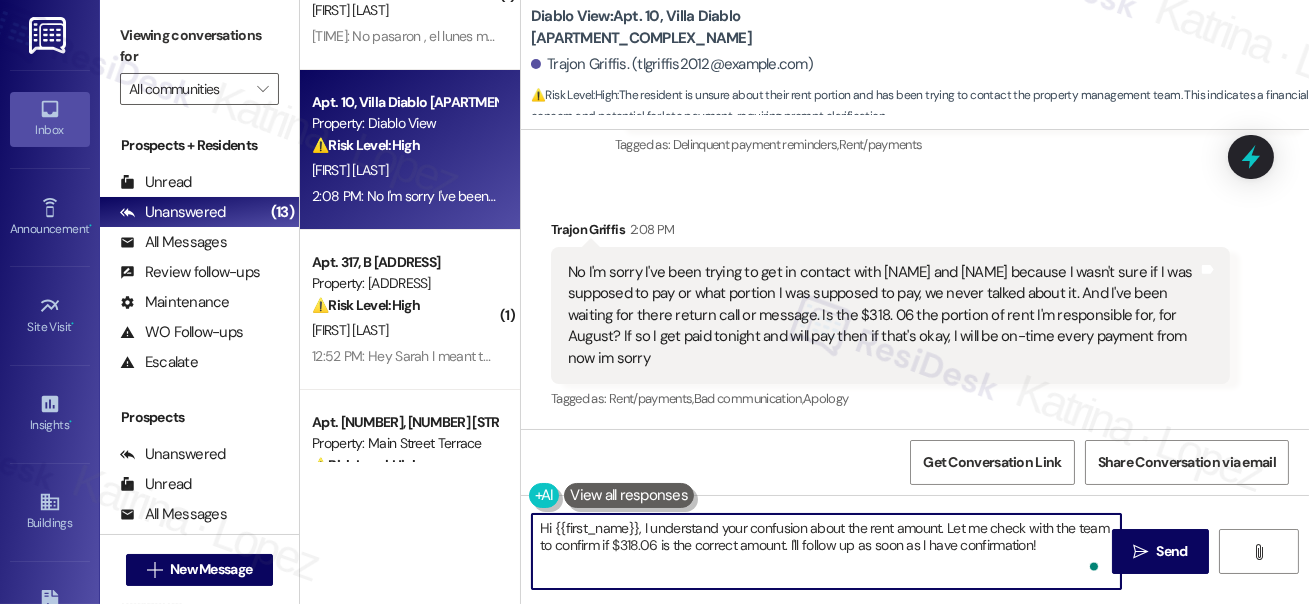 click on "Hi {{first_name}}, I understand your confusion about the rent amount. Let me check with the team to confirm if $318.06 is the correct amount. I'll follow up as soon as I have confirmation!" at bounding box center [826, 551] 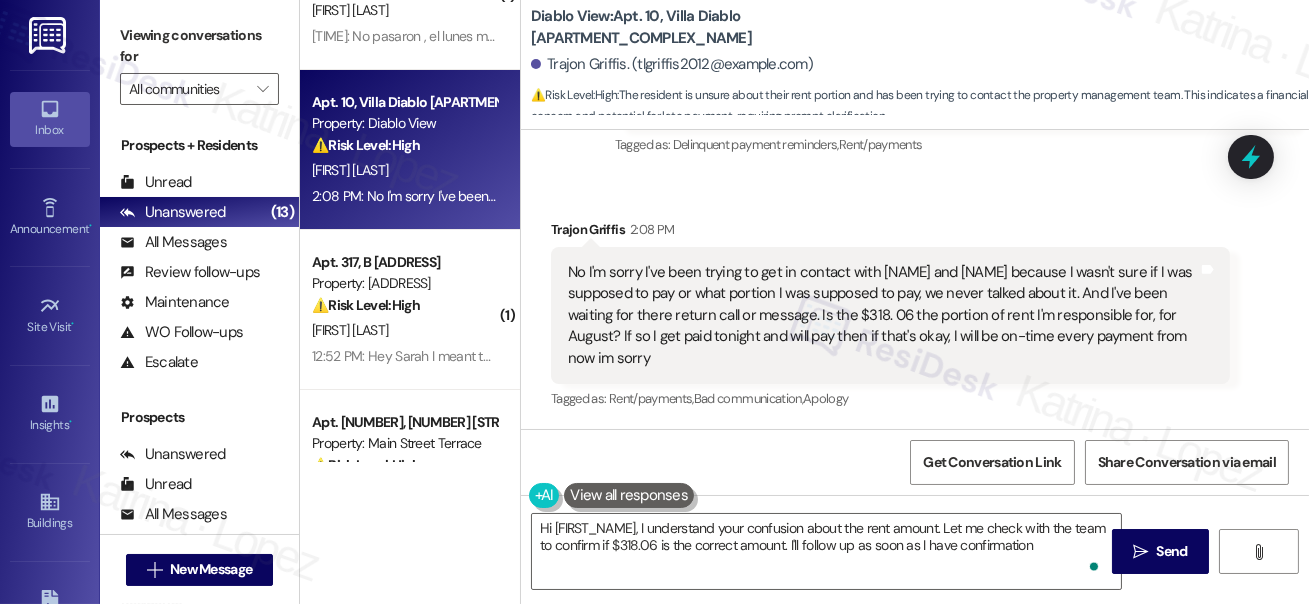 click on "No I'm sorry I've been trying to get in contact with [NAME] and [NAME] because I wasn't sure if I was supposed to pay or what portion I was supposed to pay, we never talked about it. And I've been waiting for there return call or message. Is the $318. 06 the portion of rent I'm responsible for, for August? If so I get paid tonight and will pay then if that's okay, I will be on-time every payment from now im sorry" at bounding box center (883, 315) 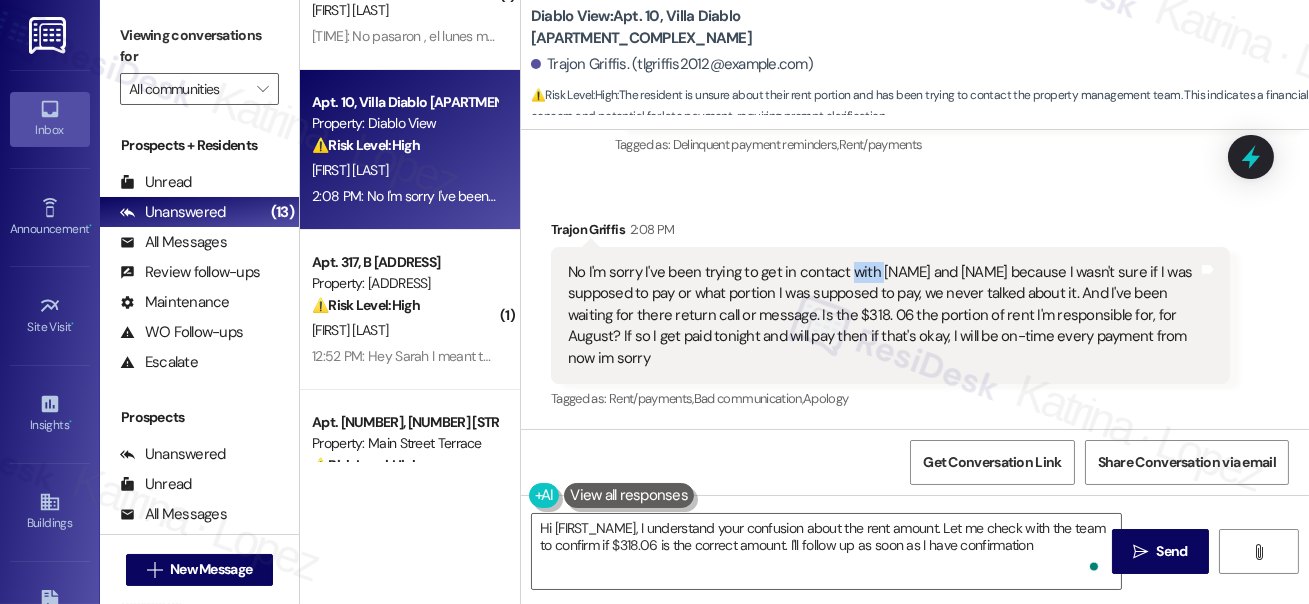 click on "No I'm sorry I've been trying to get in contact with [NAME] and [NAME] because I wasn't sure if I was supposed to pay or what portion I was supposed to pay, we never talked about it. And I've been waiting for there return call or message. Is the $318. 06 the portion of rent I'm responsible for, for August? If so I get paid tonight and will pay then if that's okay, I will be on-time every payment from now im sorry" at bounding box center [883, 315] 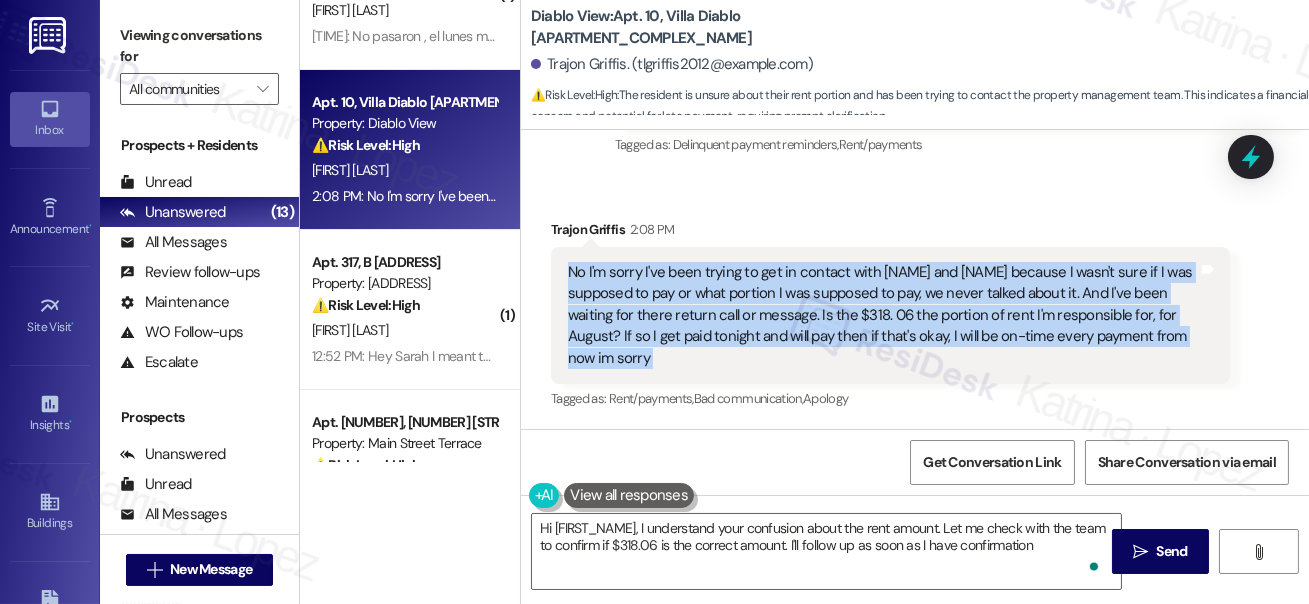 click on "No I'm sorry I've been trying to get in contact with [NAME] and [NAME] because I wasn't sure if I was supposed to pay or what portion I was supposed to pay, we never talked about it. And I've been waiting for there return call or message. Is the $318. 06 the portion of rent I'm responsible for, for August? If so I get paid tonight and will pay then if that's okay, I will be on-time every payment from now im sorry" at bounding box center (883, 315) 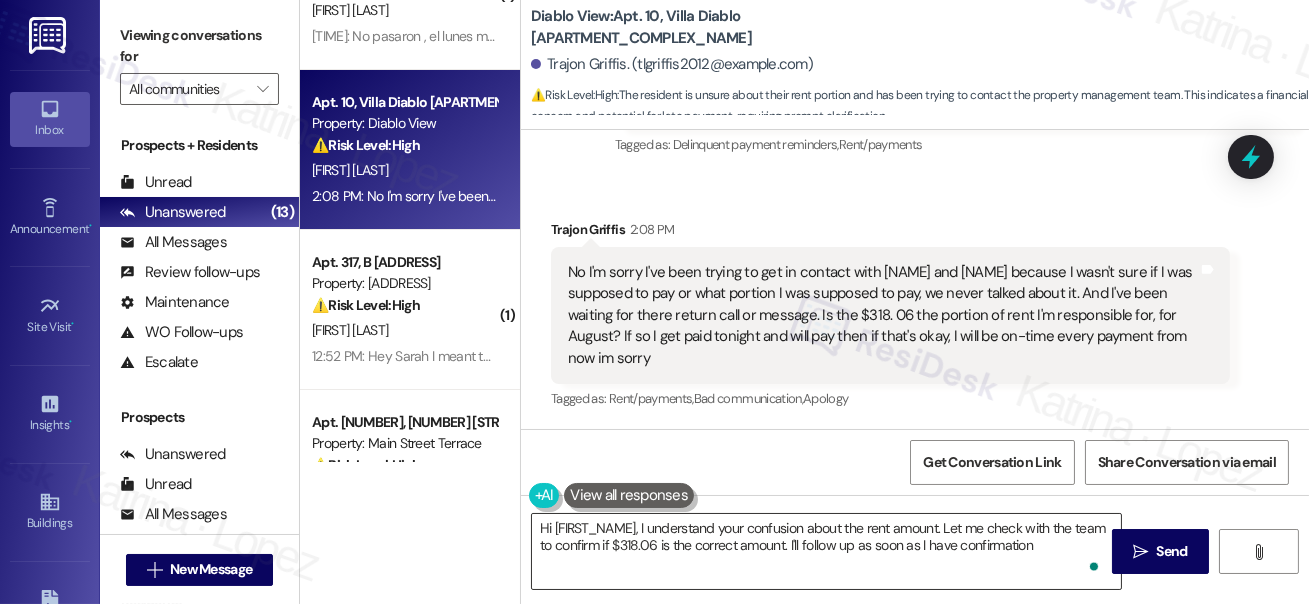click on "Hi [FIRST_NAME], I understand your confusion about the rent amount. Let me check with the team to confirm if $318.06 is the correct amount. I'll follow up as soon as I have confirmation" at bounding box center [826, 551] 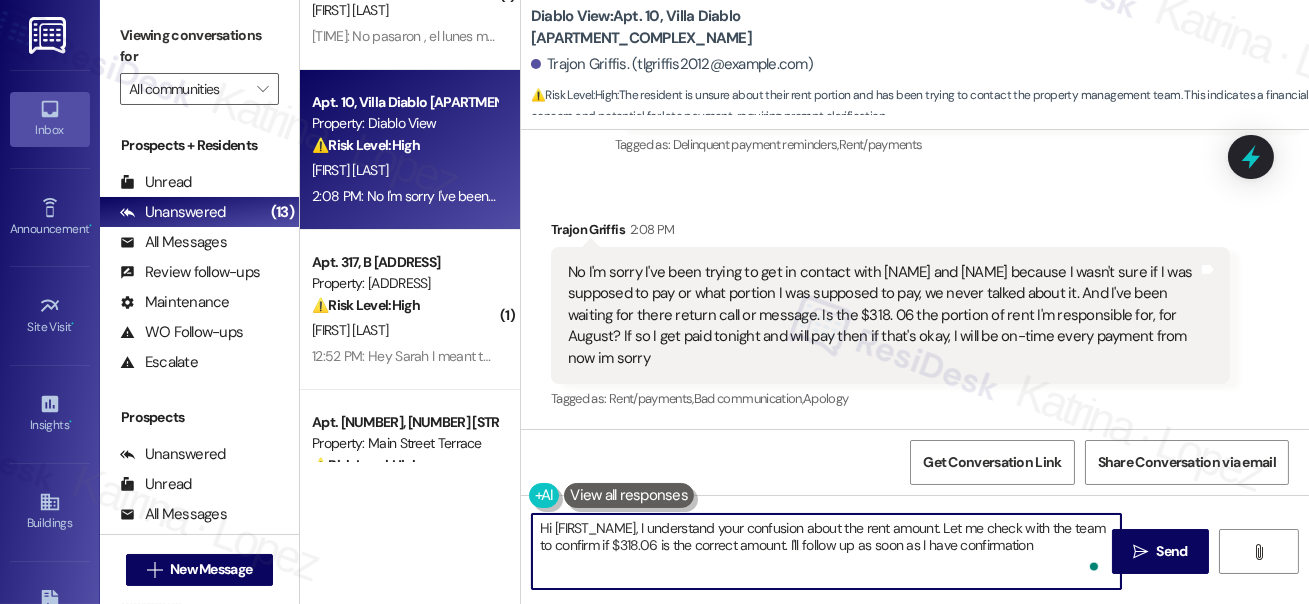 click on "Hi [FIRST_NAME], I understand your confusion about the rent amount. Let me check with the team to confirm if $318.06 is the correct amount. I'll follow up as soon as I have confirmation" at bounding box center [826, 551] 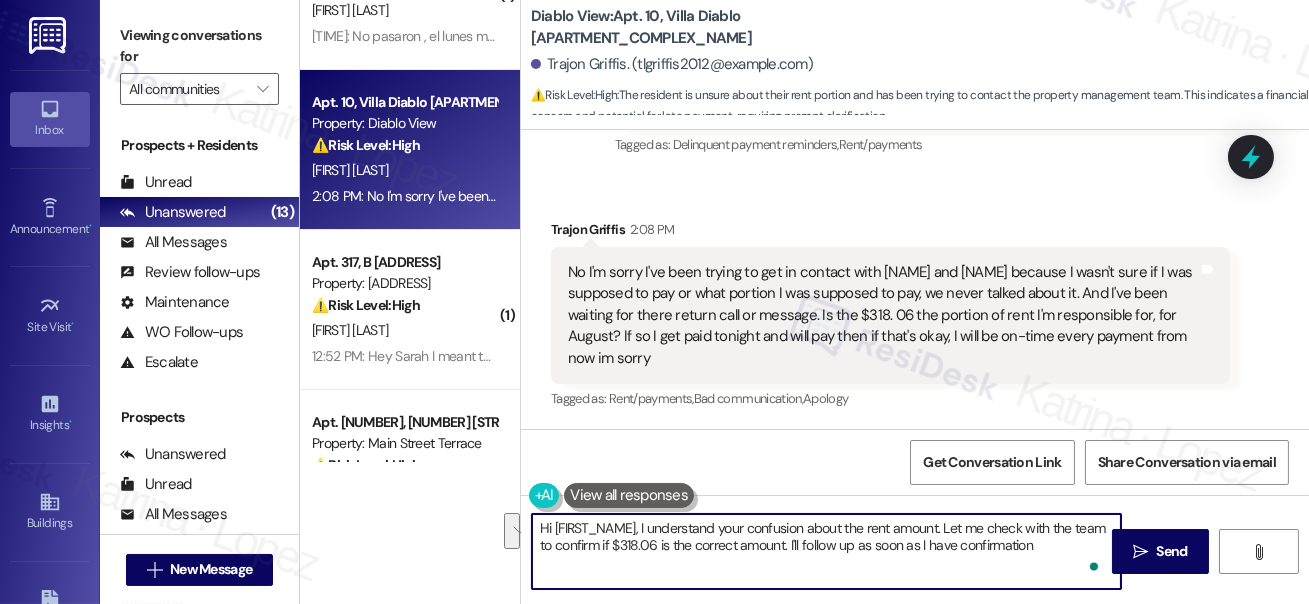click on "No I'm sorry I've been trying to get in contact with [NAME] and [NAME] because I wasn't sure if I was supposed to pay or what portion I was supposed to pay, we never talked about it. And I've been waiting for there return call or message. Is the $318. 06 the portion of rent I'm responsible for, for August? If so I get paid tonight and will pay then if that's okay, I will be on-time every payment from now im sorry" at bounding box center [883, 315] 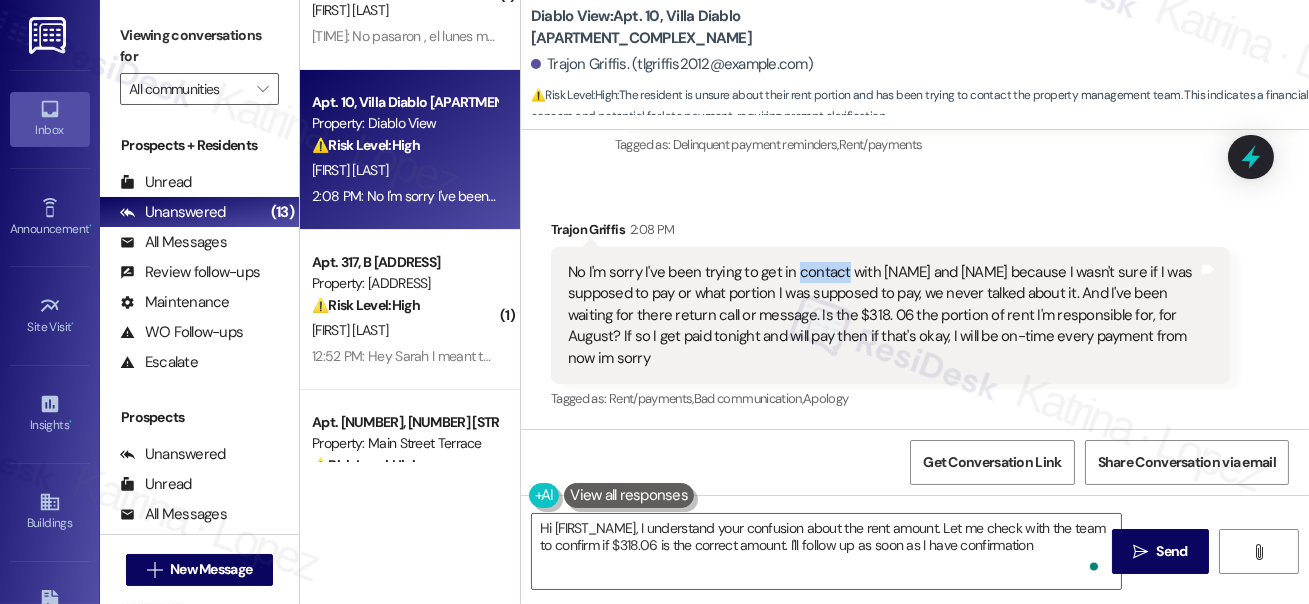 click on "No I'm sorry I've been trying to get in contact with [NAME] and [NAME] because I wasn't sure if I was supposed to pay or what portion I was supposed to pay, we never talked about it. And I've been waiting for there return call or message. Is the $318. 06 the portion of rent I'm responsible for, for August? If so I get paid tonight and will pay then if that's okay, I will be on-time every payment from now im sorry" at bounding box center (883, 315) 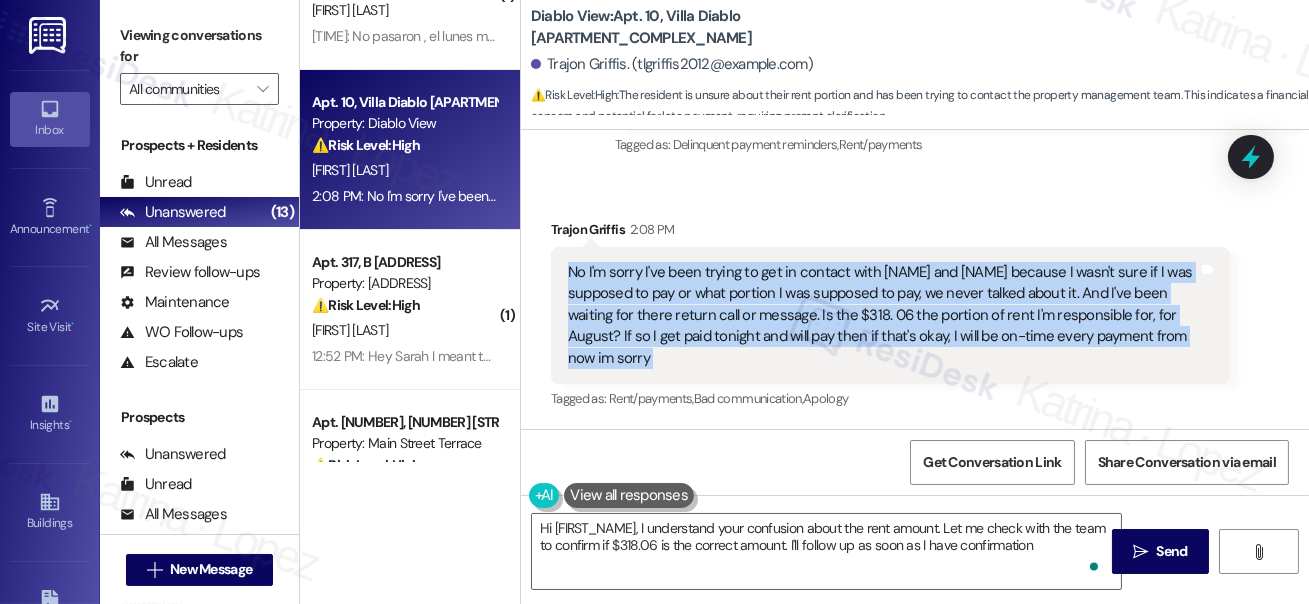 click on "No I'm sorry I've been trying to get in contact with [NAME] and [NAME] because I wasn't sure if I was supposed to pay or what portion I was supposed to pay, we never talked about it. And I've been waiting for there return call or message. Is the $318. 06 the portion of rent I'm responsible for, for August? If so I get paid tonight and will pay then if that's okay, I will be on-time every payment from now im sorry" at bounding box center (883, 315) 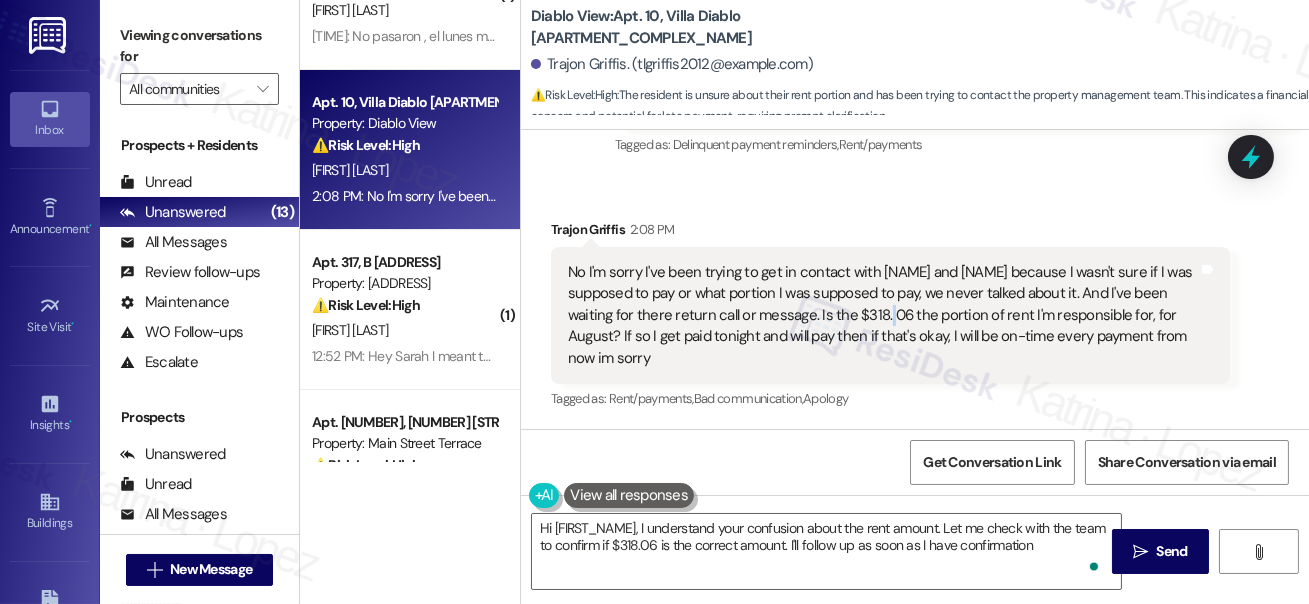 click on "No I'm sorry I've been trying to get in contact with [NAME] and [NAME] because I wasn't sure if I was supposed to pay or what portion I was supposed to pay, we never talked about it. And I've been waiting for there return call or message. Is the $318. 06 the portion of rent I'm responsible for, for August? If so I get paid tonight and will pay then if that's okay, I will be on-time every payment from now im sorry" at bounding box center (883, 315) 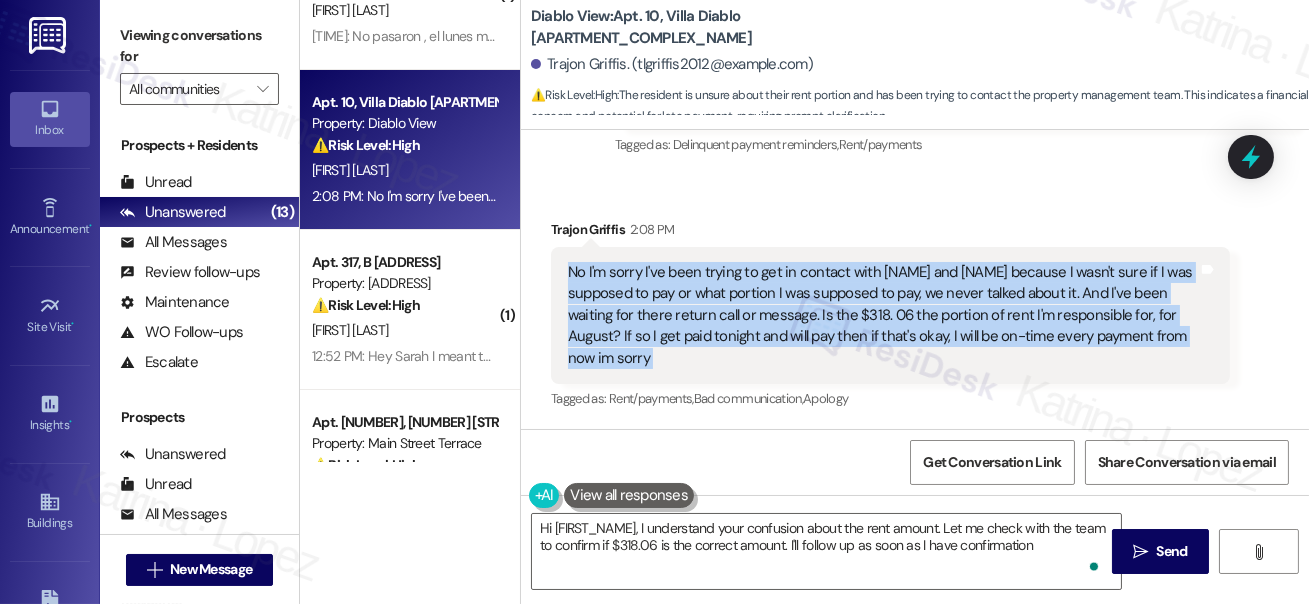 click on "No I'm sorry I've been trying to get in contact with [NAME] and [NAME] because I wasn't sure if I was supposed to pay or what portion I was supposed to pay, we never talked about it. And I've been waiting for there return call or message. Is the $318. 06 the portion of rent I'm responsible for, for August? If so I get paid tonight and will pay then if that's okay, I will be on-time every payment from now im sorry" at bounding box center (883, 315) 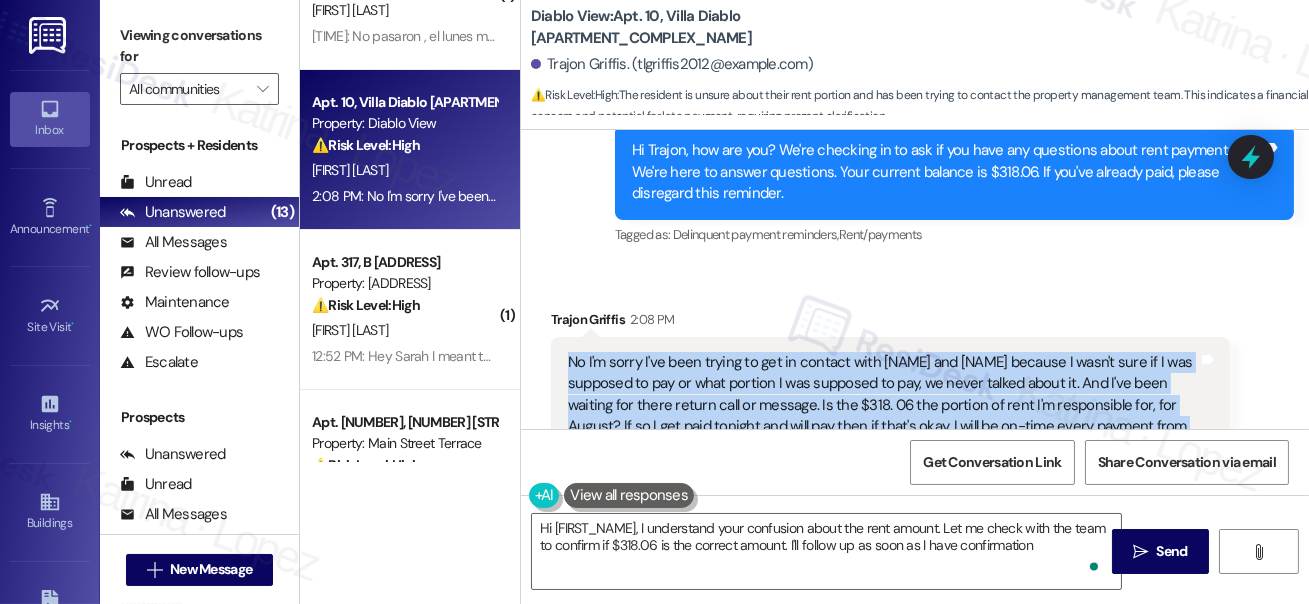 scroll, scrollTop: 930, scrollLeft: 0, axis: vertical 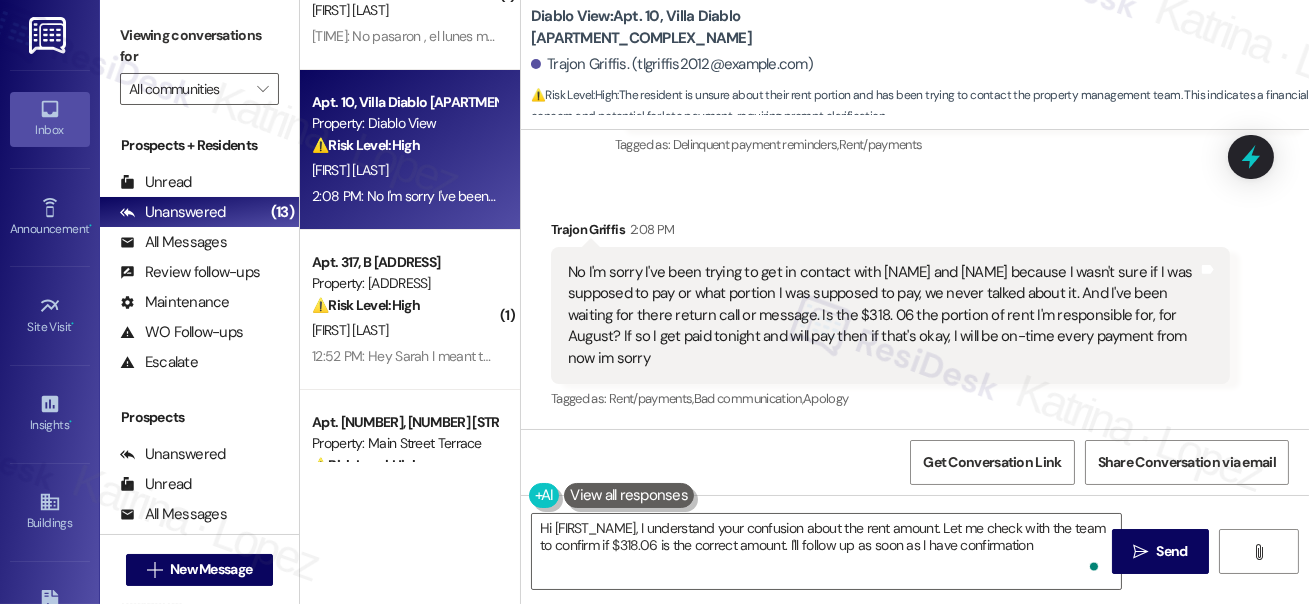 click on "[LOCATION]: Apt. 10, Villa [LOCATION] [LOCATION] Apartments" at bounding box center [731, 27] 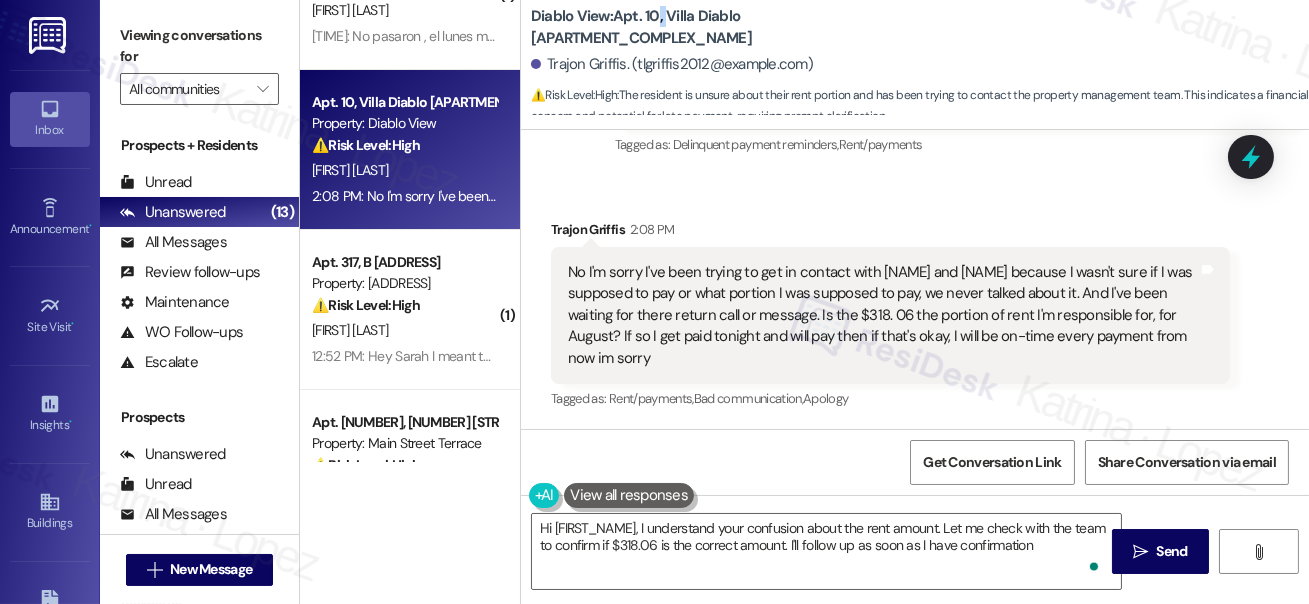 click on "[LOCATION]: Apt. 10, Villa [LOCATION] [LOCATION] Apartments" at bounding box center (731, 27) 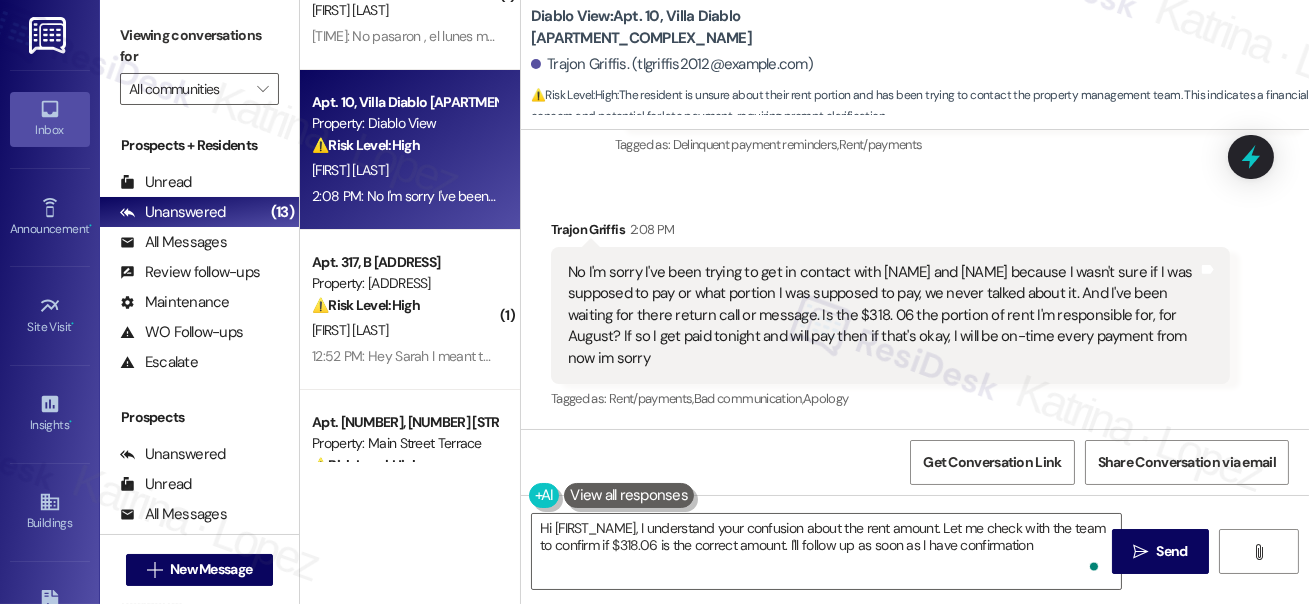 click on "Trajon Griffis. (tlgriffis2012@example.com)" at bounding box center (672, 64) 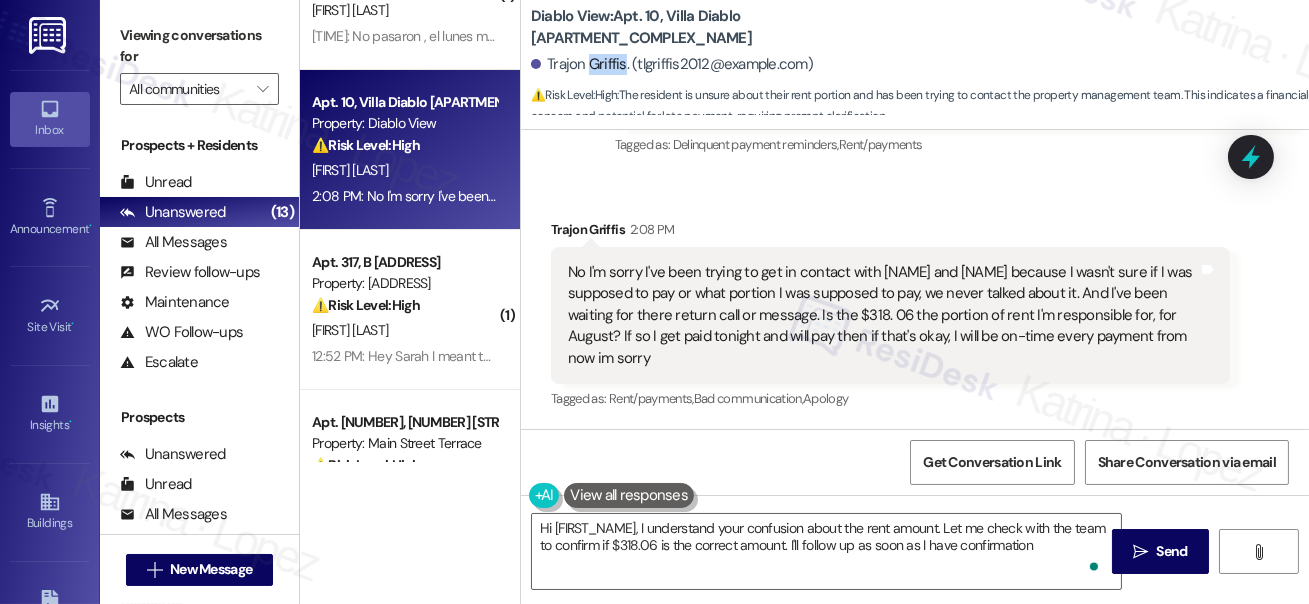 click on "Trajon Griffis. (tlgriffis2012@example.com)" at bounding box center [672, 64] 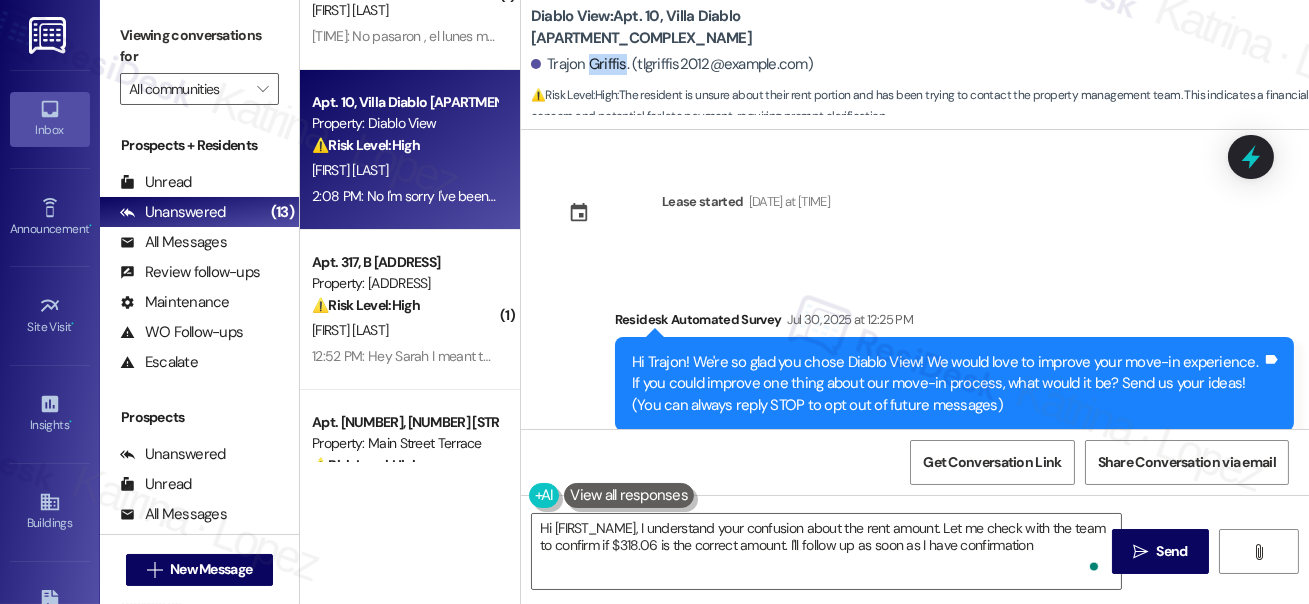 scroll, scrollTop: 181, scrollLeft: 0, axis: vertical 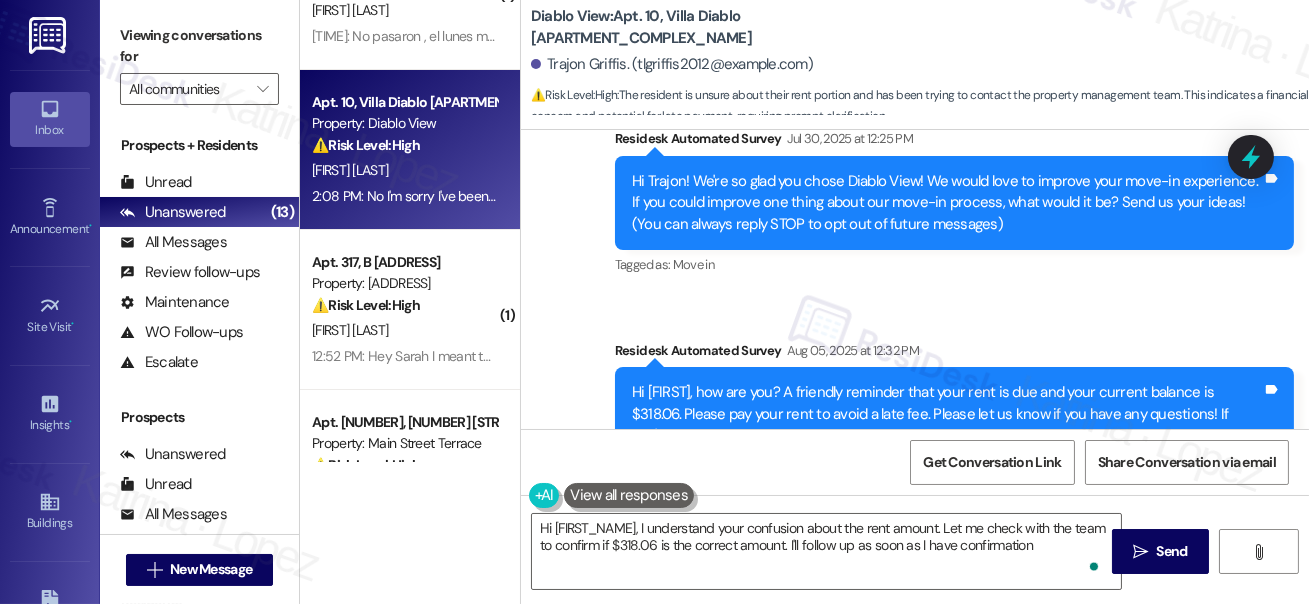 click on "Hi Trajon! We're so glad you chose Diablo View! We would love to improve your move-in experience. If you could improve one thing about our move-in process, what would it be? Send us your ideas! (You can always reply STOP to opt out of future messages)" at bounding box center [947, 203] 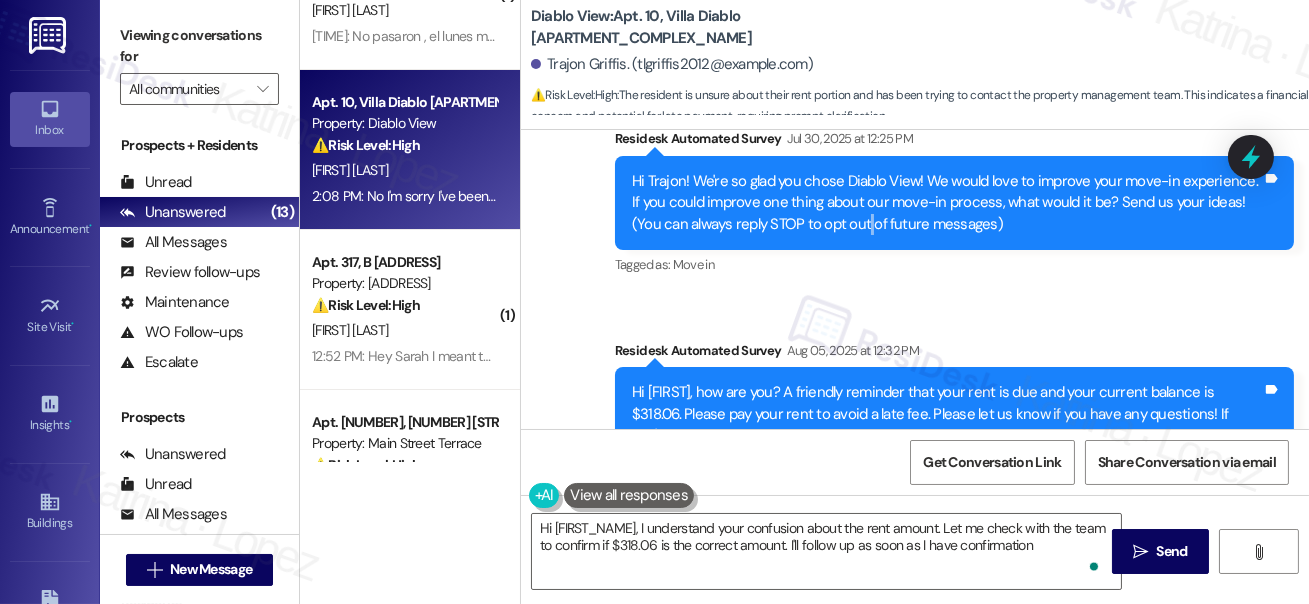 click on "Hi Trajon! We're so glad you chose Diablo View! We would love to improve your move-in experience. If you could improve one thing about our move-in process, what would it be? Send us your ideas! (You can always reply STOP to opt out of future messages)" at bounding box center (947, 203) 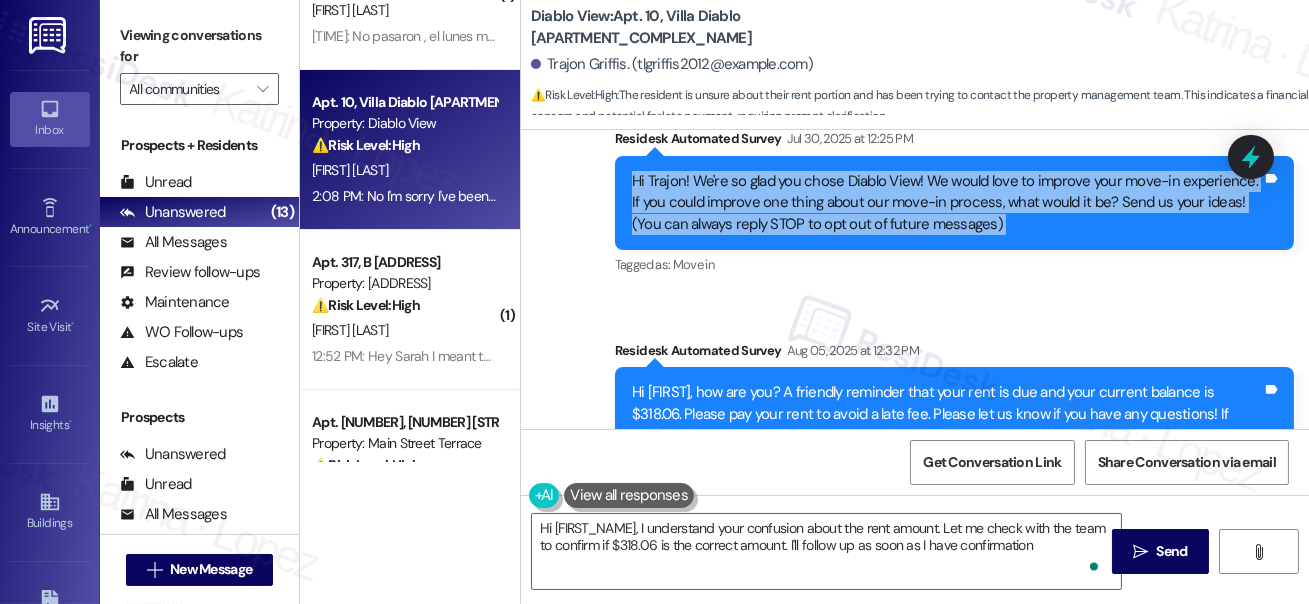 click on "Hi Trajon! We're so glad you chose Diablo View! We would love to improve your move-in experience. If you could improve one thing about our move-in process, what would it be? Send us your ideas! (You can always reply STOP to opt out of future messages)" at bounding box center [947, 203] 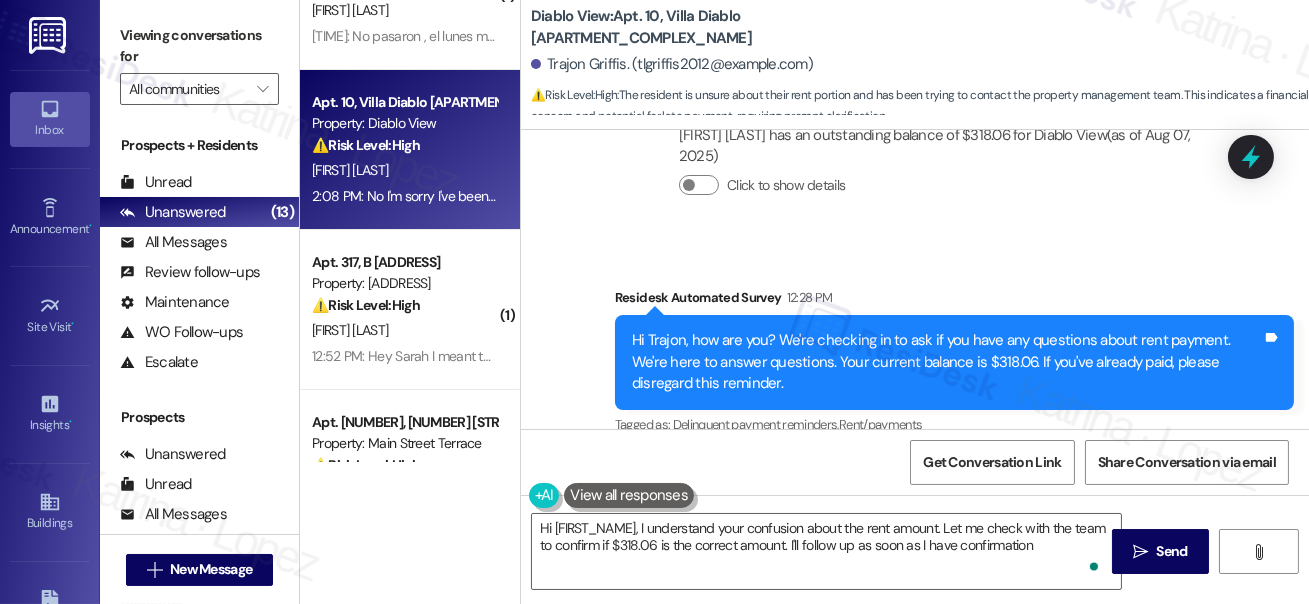 scroll, scrollTop: 545, scrollLeft: 0, axis: vertical 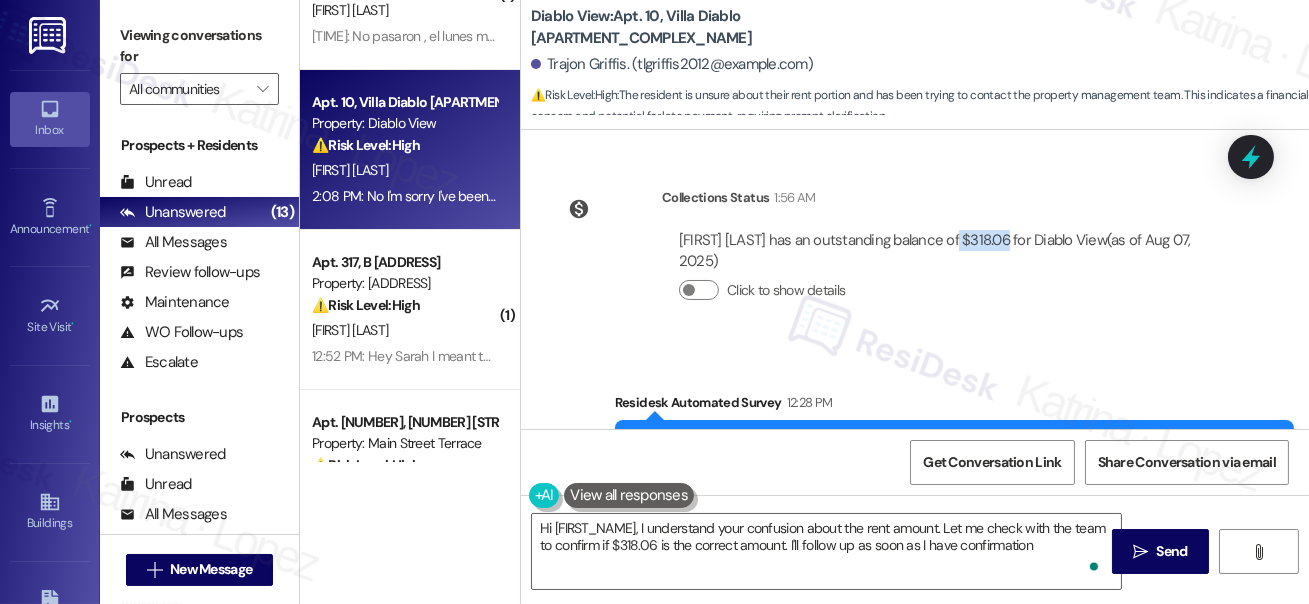 drag, startPoint x: 945, startPoint y: 241, endPoint x: 997, endPoint y: 242, distance: 52.009613 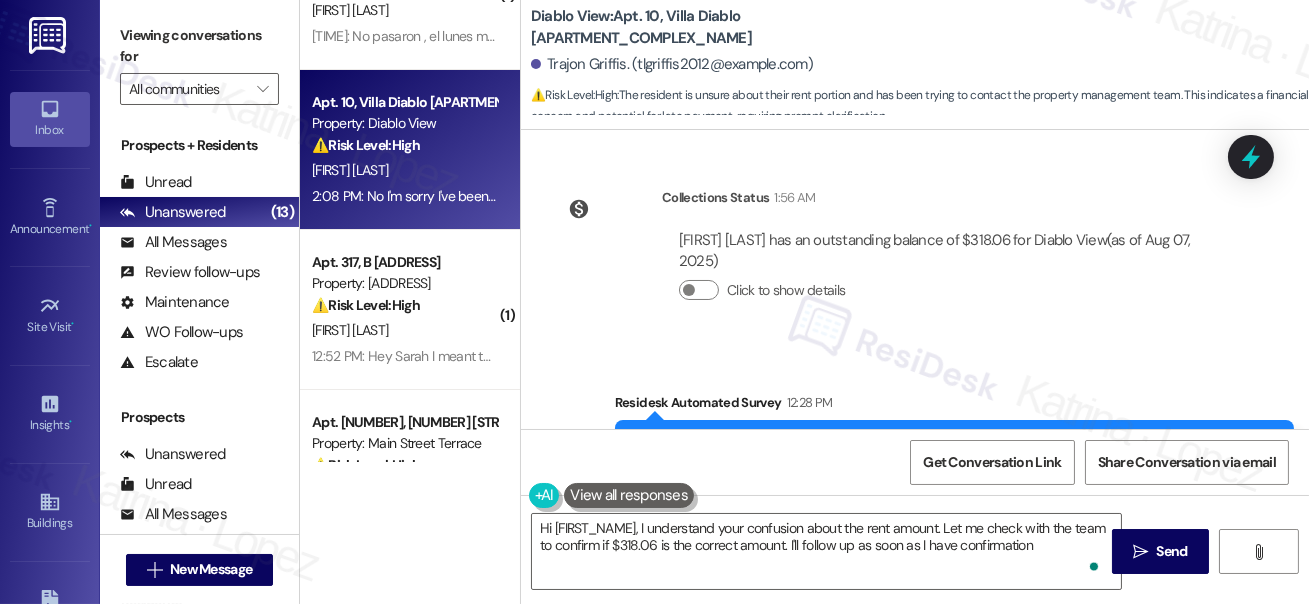 click on "[FIRST] [LAST] has an outstanding balance of $318.06 for Diablo View (as of [MONTH] [DAY], [YEAR])" at bounding box center (946, 251) 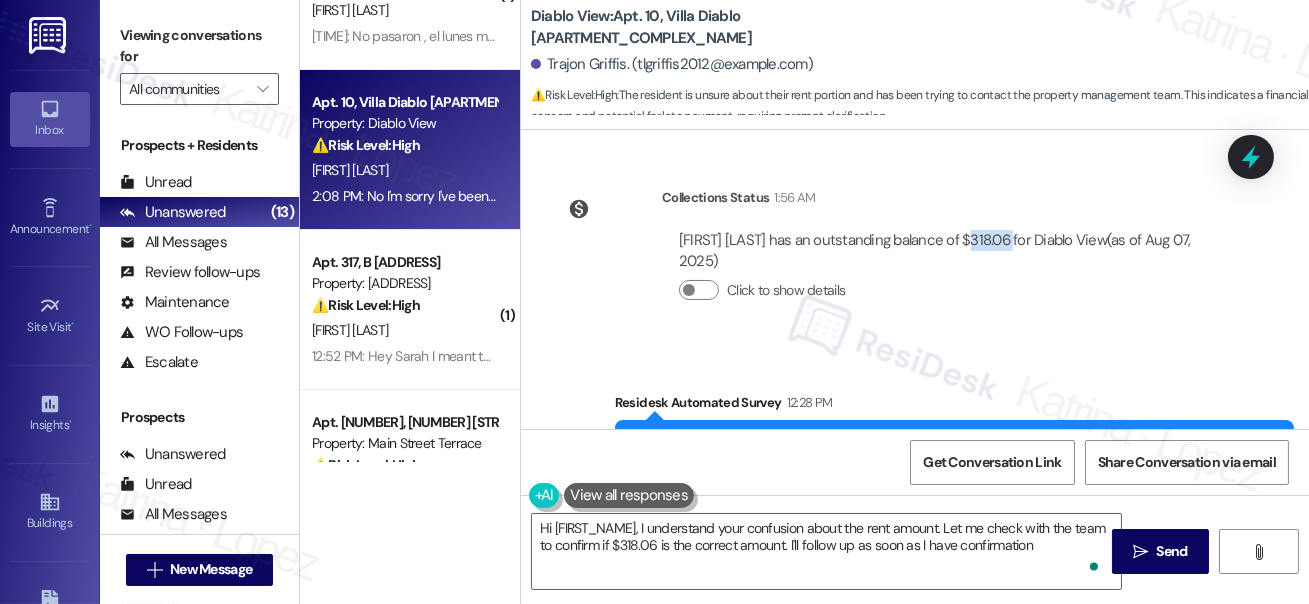 click on "[FIRST] [LAST] has an outstanding balance of $318.06 for Diablo View (as of [MONTH] [DAY], [YEAR])" at bounding box center (946, 251) 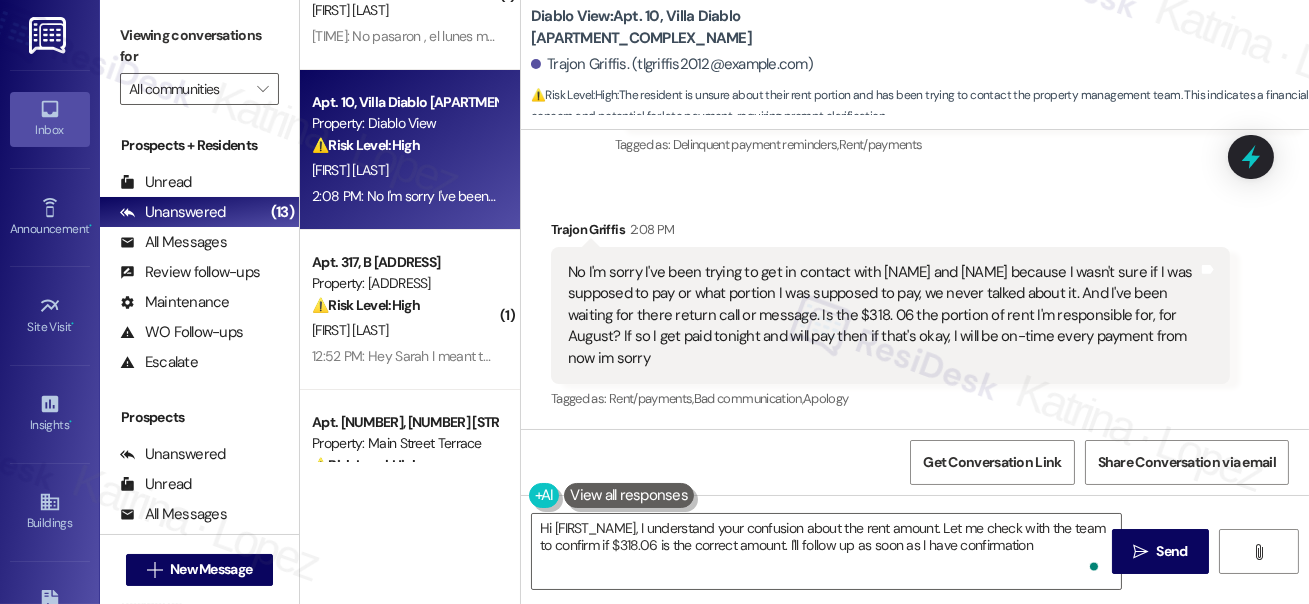 click on "No I'm sorry I've been trying to get in contact with [NAME] and [NAME] because I wasn't sure if I was supposed to pay or what portion I was supposed to pay, we never talked about it. And I've been waiting for there return call or message. Is the $318. 06 the portion of rent I'm responsible for, for August? If so I get paid tonight and will pay then if that's okay, I will be on-time every payment from now im sorry" at bounding box center [883, 315] 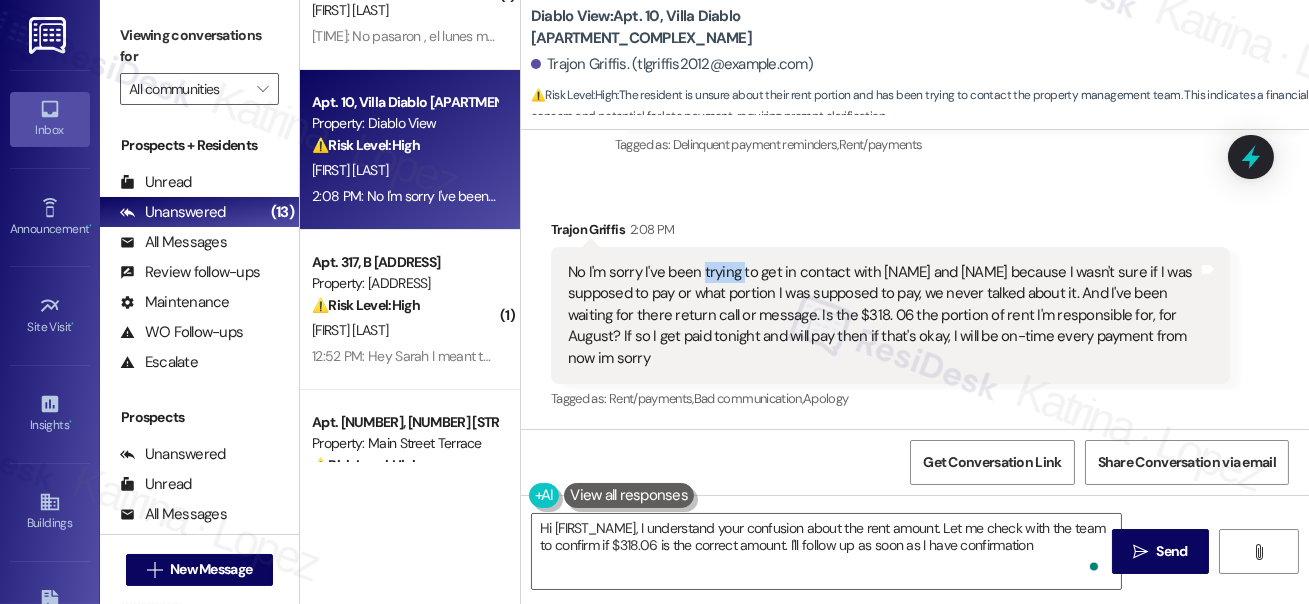 click on "No I'm sorry I've been trying to get in contact with [NAME] and [NAME] because I wasn't sure if I was supposed to pay or what portion I was supposed to pay, we never talked about it. And I've been waiting for there return call or message. Is the $318. 06 the portion of rent I'm responsible for, for August? If so I get paid tonight and will pay then if that's okay, I will be on-time every payment from now im sorry" at bounding box center (883, 315) 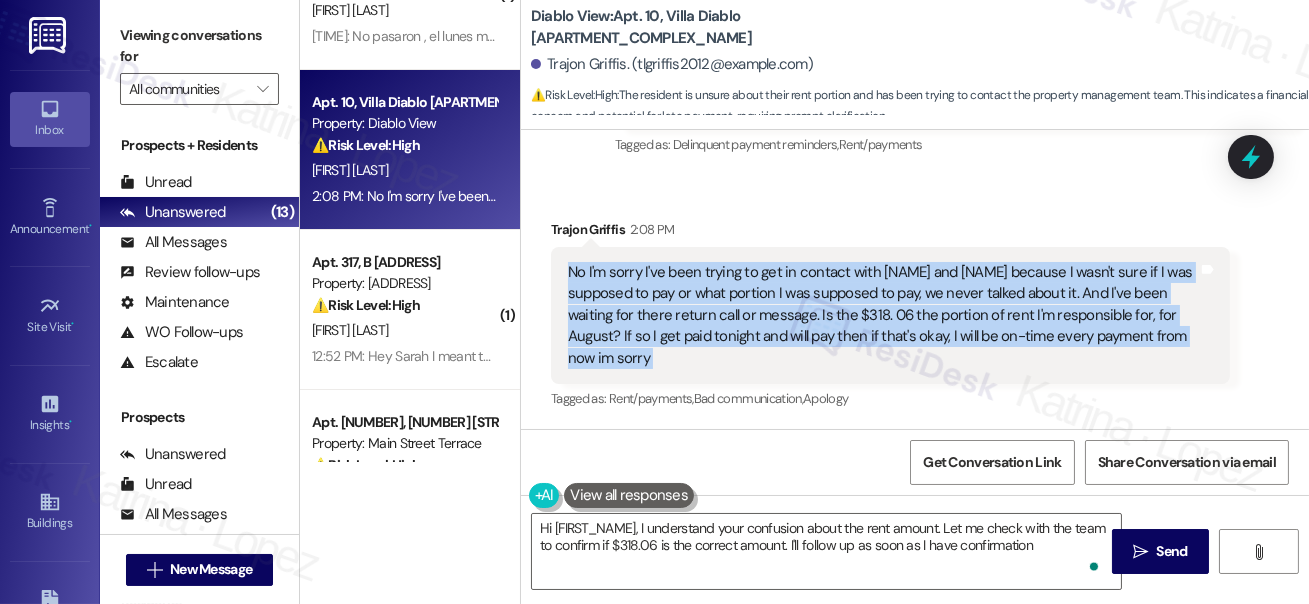 click on "No I'm sorry I've been trying to get in contact with [NAME] and [NAME] because I wasn't sure if I was supposed to pay or what portion I was supposed to pay, we never talked about it. And I've been waiting for there return call or message. Is the $318. 06 the portion of rent I'm responsible for, for August? If so I get paid tonight and will pay then if that's okay, I will be on-time every payment from now im sorry" at bounding box center (883, 315) 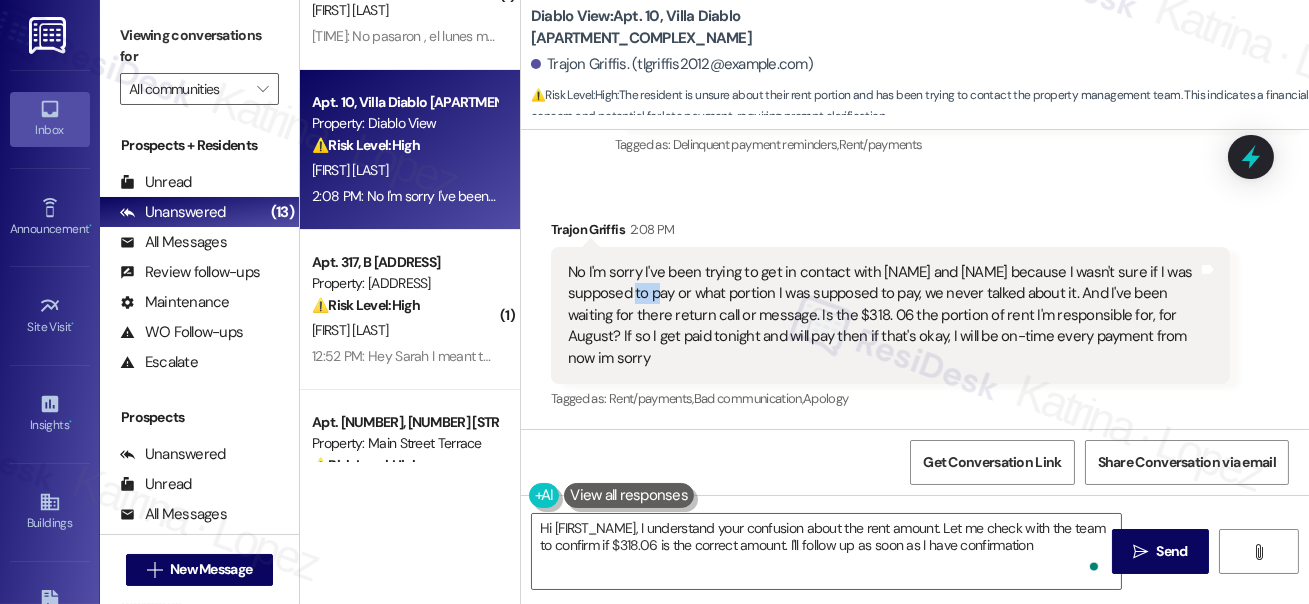click on "No I'm sorry I've been trying to get in contact with [NAME] and [NAME] because I wasn't sure if I was supposed to pay or what portion I was supposed to pay, we never talked about it. And I've been waiting for there return call or message. Is the $318. 06 the portion of rent I'm responsible for, for August? If so I get paid tonight and will pay then if that's okay, I will be on-time every payment from now im sorry" at bounding box center [883, 315] 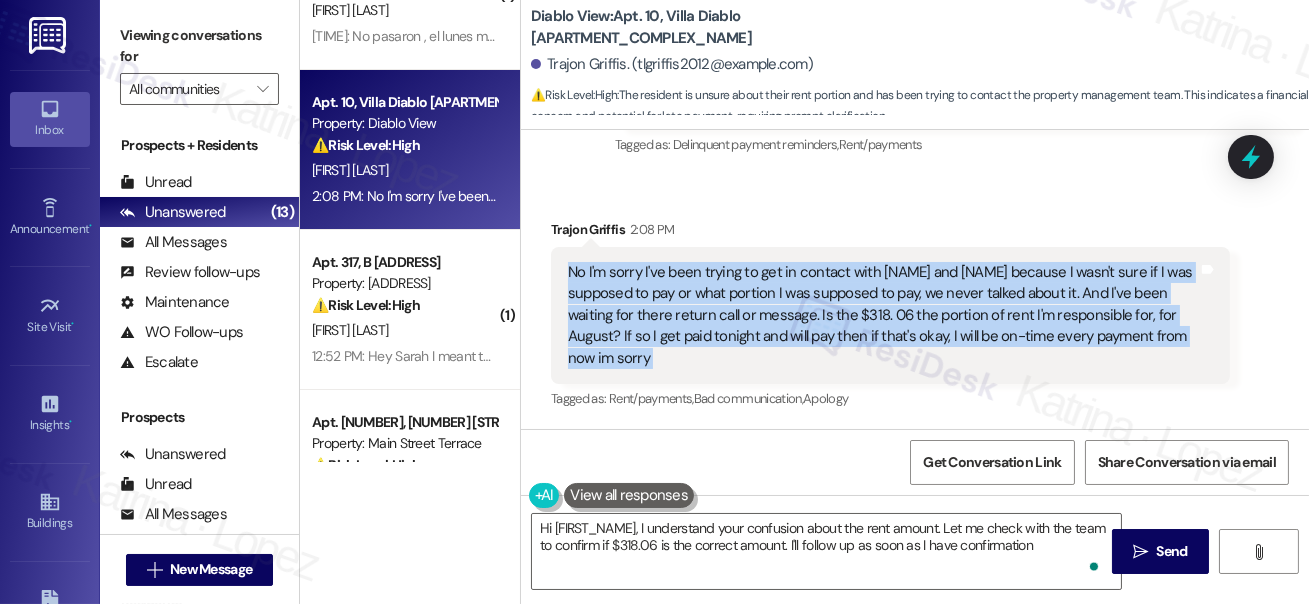 click on "No I'm sorry I've been trying to get in contact with [NAME] and [NAME] because I wasn't sure if I was supposed to pay or what portion I was supposed to pay, we never talked about it. And I've been waiting for there return call or message. Is the $318. 06 the portion of rent I'm responsible for, for August? If so I get paid tonight and will pay then if that's okay, I will be on-time every payment from now im sorry" at bounding box center (883, 315) 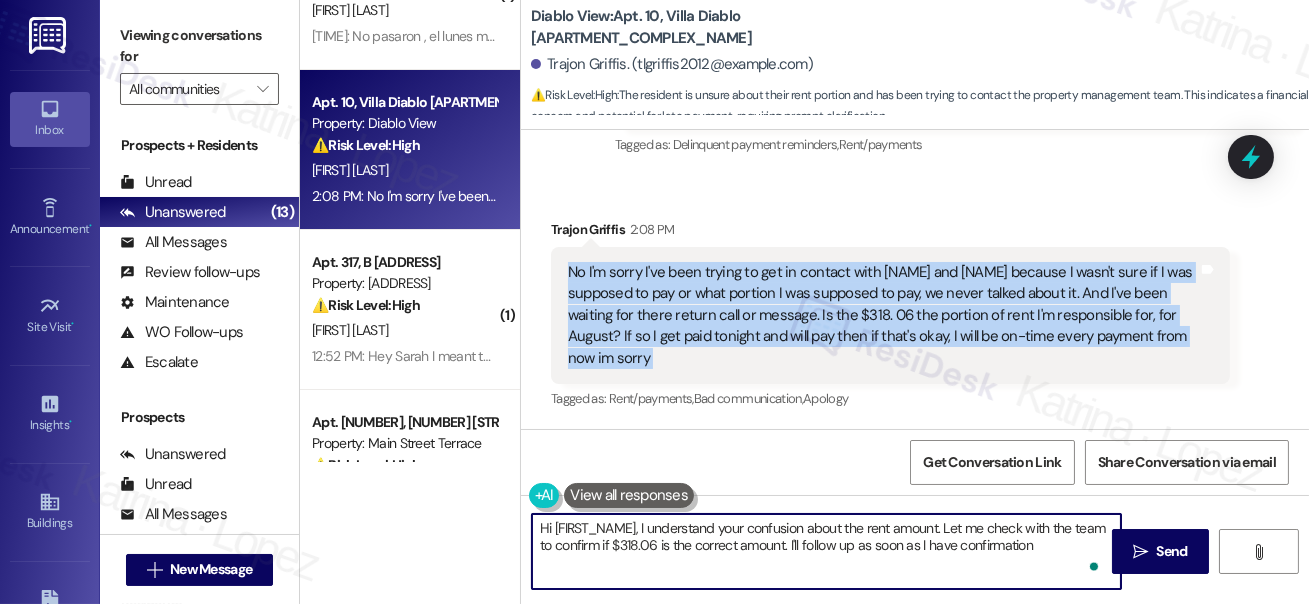 click on "Hi [FIRST_NAME], I understand your confusion about the rent amount. Let me check with the team to confirm if $318.06 is the correct amount. I'll follow up as soon as I have confirmation" at bounding box center [826, 551] 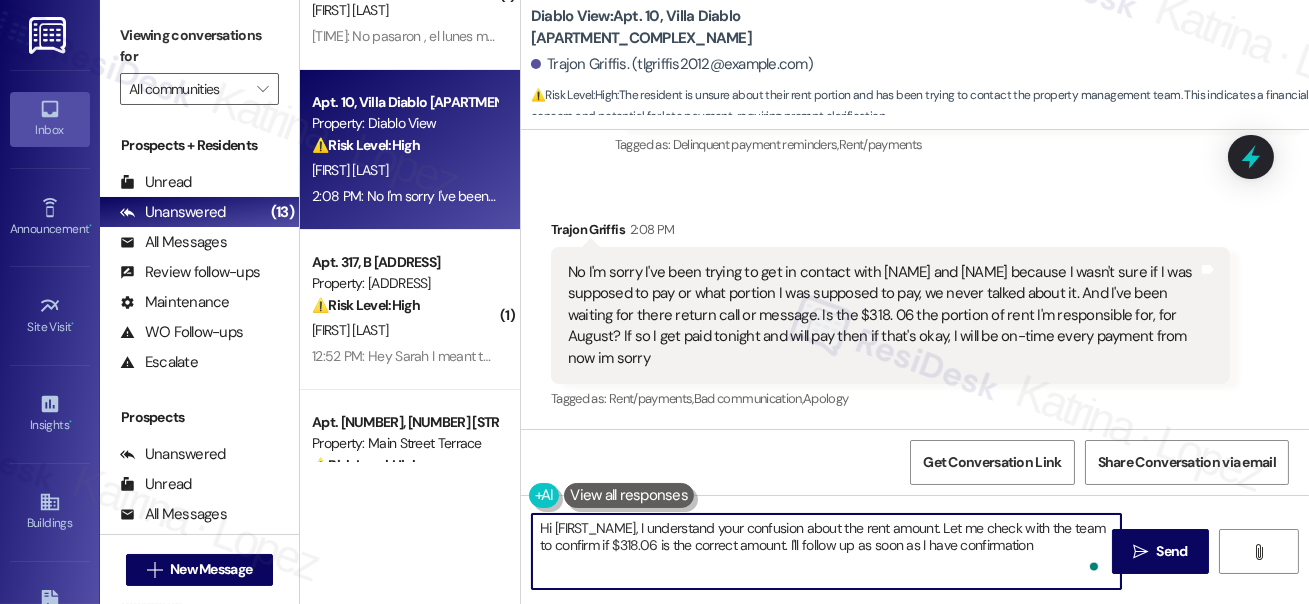 click on "Hi [FIRST_NAME], I understand your confusion about the rent amount. Let me check with the team to confirm if $318.06 is the correct amount. I'll follow up as soon as I have confirmation" at bounding box center (826, 551) 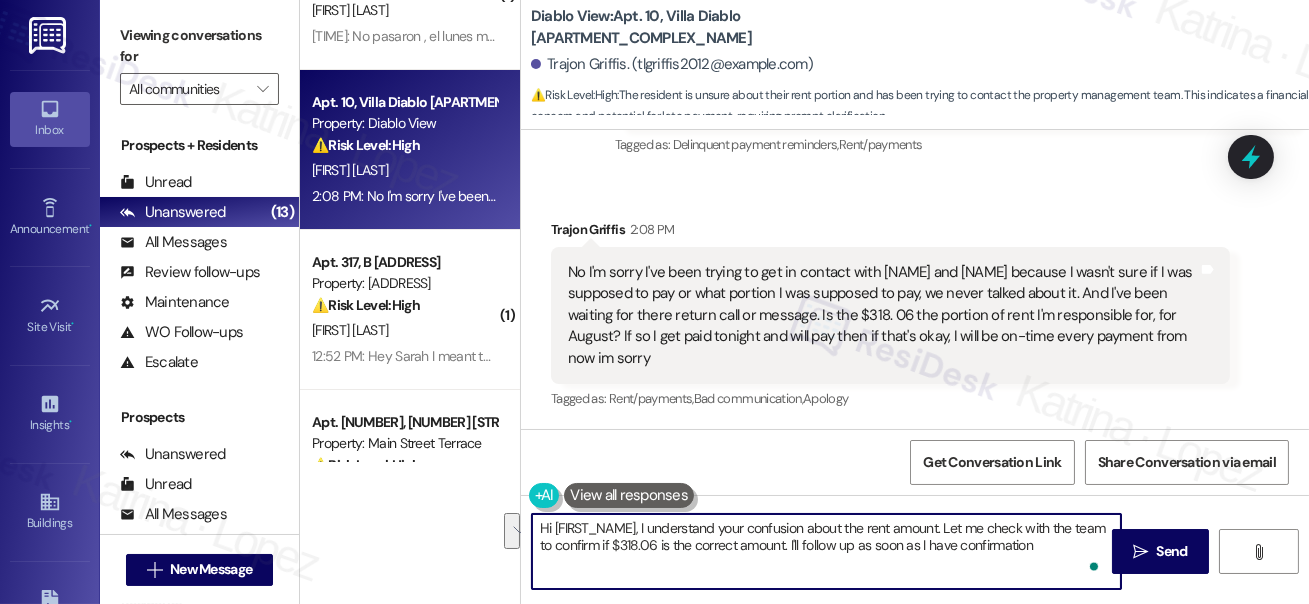 click on "No I'm sorry I've been trying to get in contact with [NAME] and [NAME] because I wasn't sure if I was supposed to pay or what portion I was supposed to pay, we never talked about it. And I've been waiting for there return call or message. Is the $318. 06 the portion of rent I'm responsible for, for August? If so I get paid tonight and will pay then if that's okay, I will be on-time every payment from now im sorry" at bounding box center [883, 315] 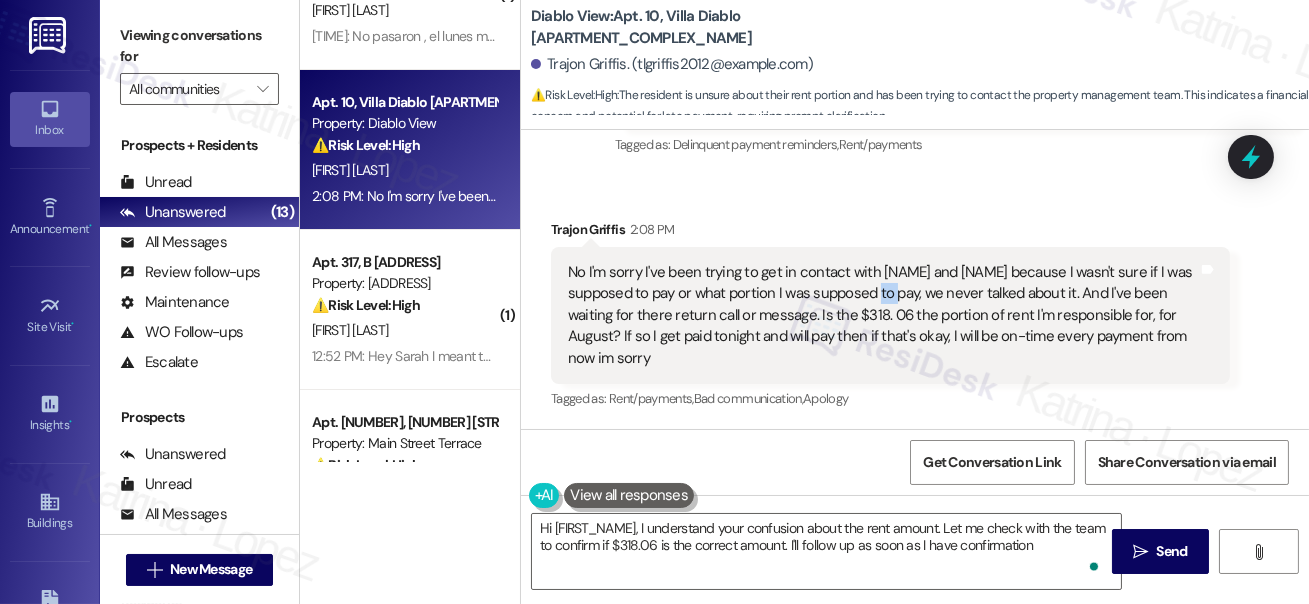 click on "No I'm sorry I've been trying to get in contact with [NAME] and [NAME] because I wasn't sure if I was supposed to pay or what portion I was supposed to pay, we never talked about it. And I've been waiting for there return call or message. Is the $318. 06 the portion of rent I'm responsible for, for August? If so I get paid tonight and will pay then if that's okay, I will be on-time every payment from now im sorry" at bounding box center (883, 315) 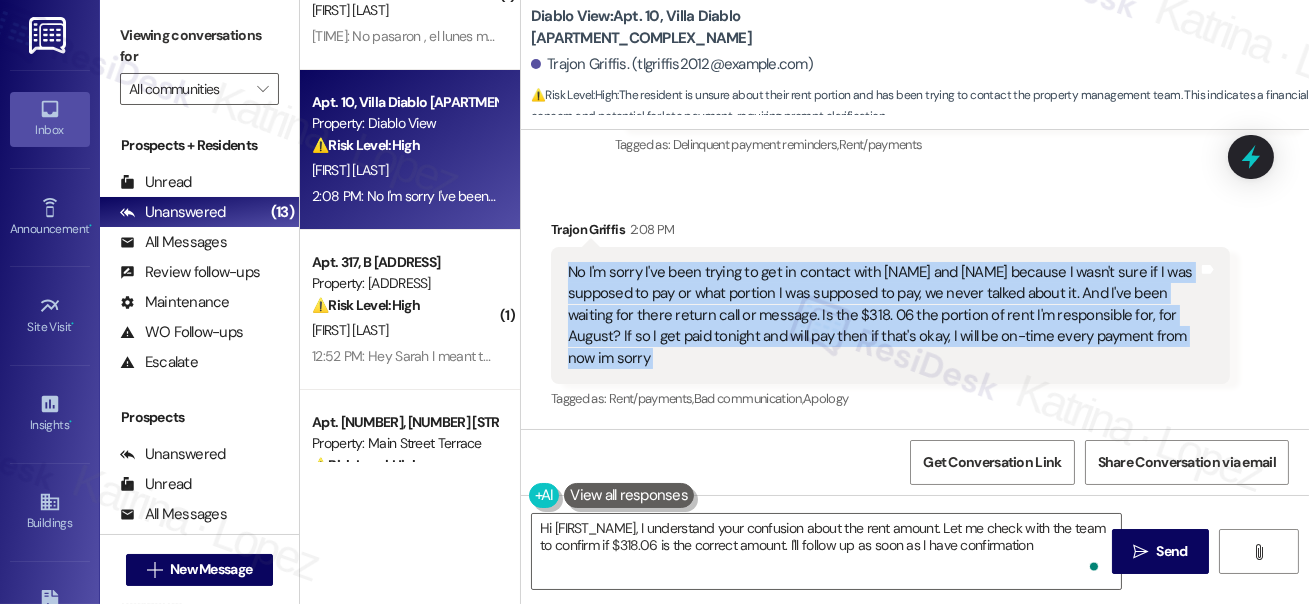 click on "No I'm sorry I've been trying to get in contact with [NAME] and [NAME] because I wasn't sure if I was supposed to pay or what portion I was supposed to pay, we never talked about it. And I've been waiting for there return call or message. Is the $318. 06 the portion of rent I'm responsible for, for August? If so I get paid tonight and will pay then if that's okay, I will be on-time every payment from now im sorry" at bounding box center (883, 315) 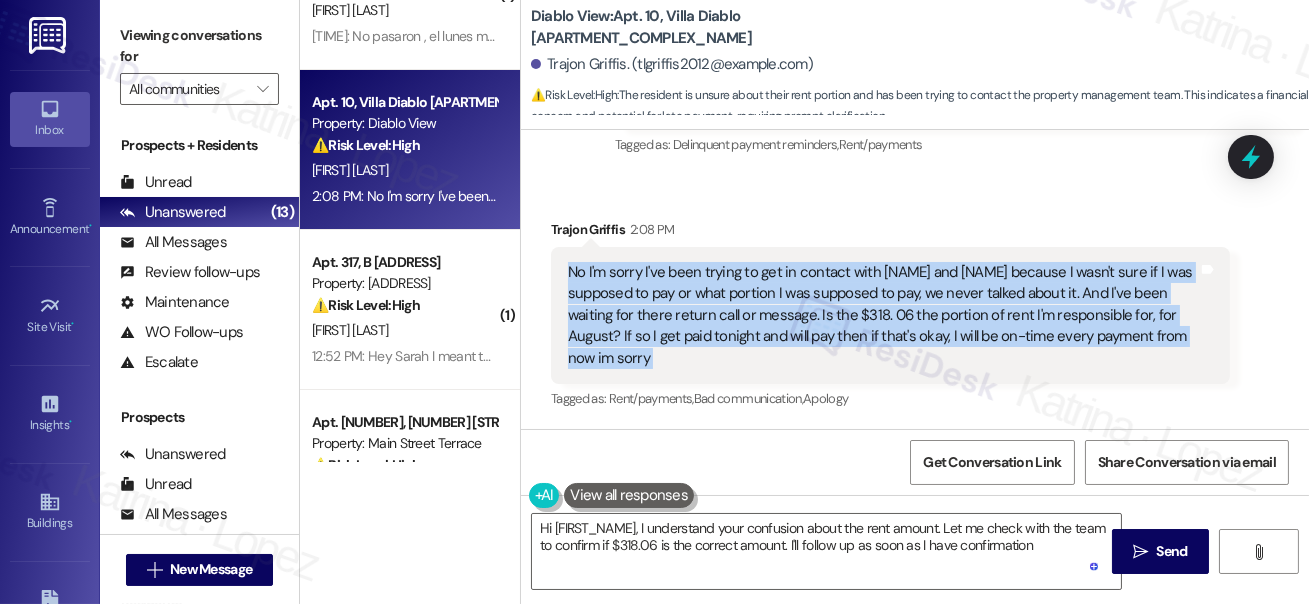 click on "No I'm sorry I've been trying to get in contact with [NAME] and [NAME] because I wasn't sure if I was supposed to pay or what portion I was supposed to pay, we never talked about it. And I've been waiting for there return call or message. Is the $318. 06 the portion of rent I'm responsible for, for August? If so I get paid tonight and will pay then if that's okay, I will be on-time every payment from now im sorry" at bounding box center [883, 315] 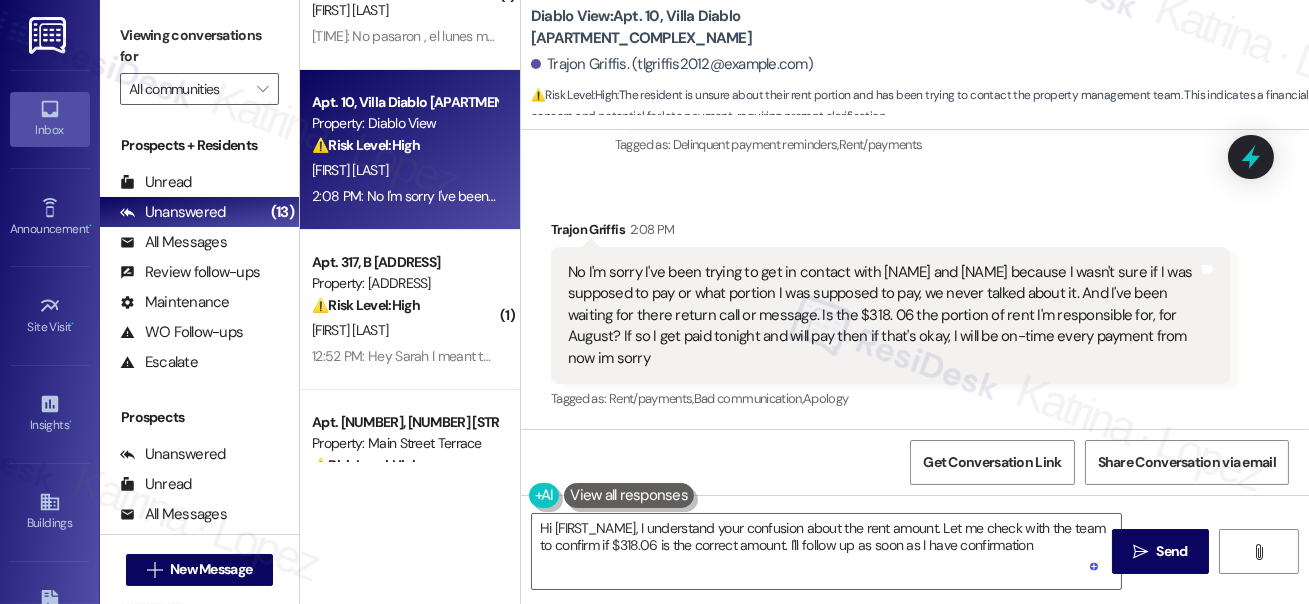 click on "[FIRST] [LAST] 2:08 PM" at bounding box center (890, 233) 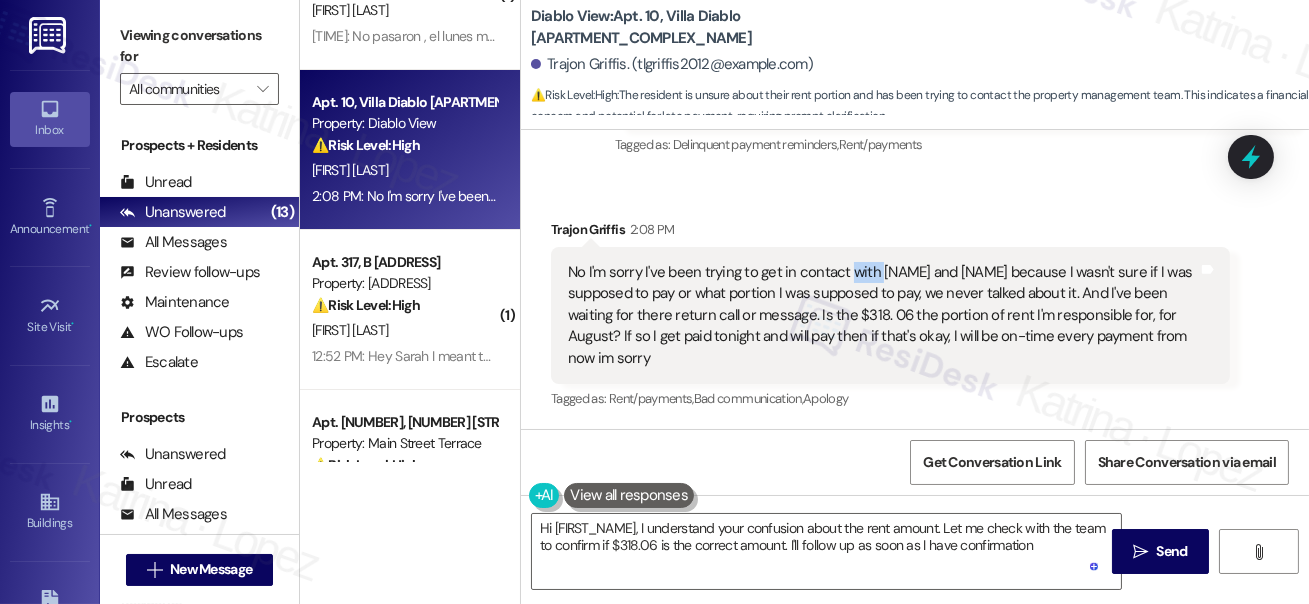 click on "No I'm sorry I've been trying to get in contact with [NAME] and [NAME] because I wasn't sure if I was supposed to pay or what portion I was supposed to pay, we never talked about it. And I've been waiting for there return call or message. Is the $318. 06 the portion of rent I'm responsible for, for August? If so I get paid tonight and will pay then if that's okay, I will be on-time every payment from now im sorry" at bounding box center [883, 315] 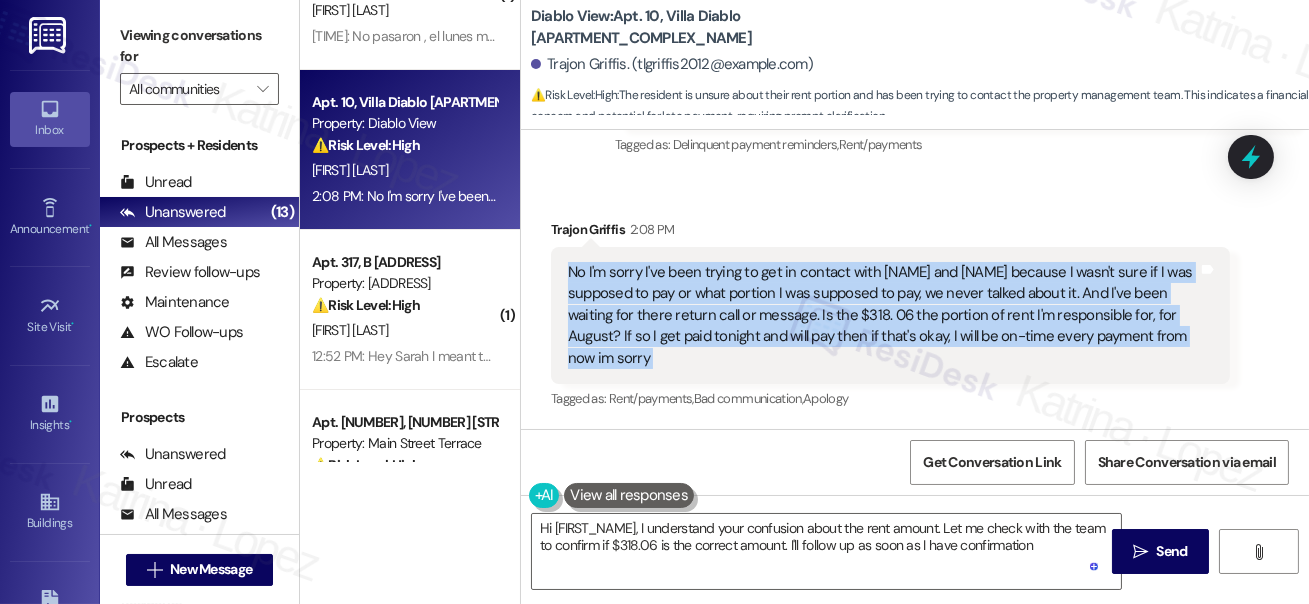 click on "No I'm sorry I've been trying to get in contact with [NAME] and [NAME] because I wasn't sure if I was supposed to pay or what portion I was supposed to pay, we never talked about it. And I've been waiting for there return call or message. Is the $318. 06 the portion of rent I'm responsible for, for August? If so I get paid tonight and will pay then if that's okay, I will be on-time every payment from now im sorry" at bounding box center (883, 315) 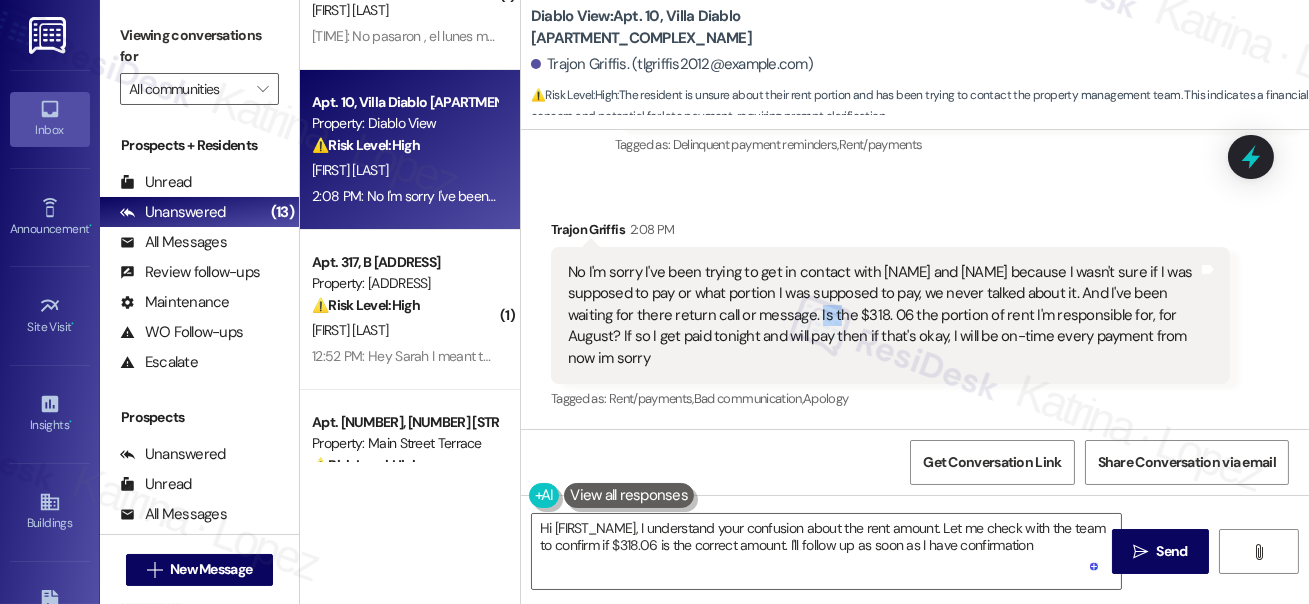 click on "No I'm sorry I've been trying to get in contact with [NAME] and [NAME] because I wasn't sure if I was supposed to pay or what portion I was supposed to pay, we never talked about it. And I've been waiting for there return call or message. Is the $318. 06 the portion of rent I'm responsible for, for August? If so I get paid tonight and will pay then if that's okay, I will be on-time every payment from now im sorry" at bounding box center [883, 315] 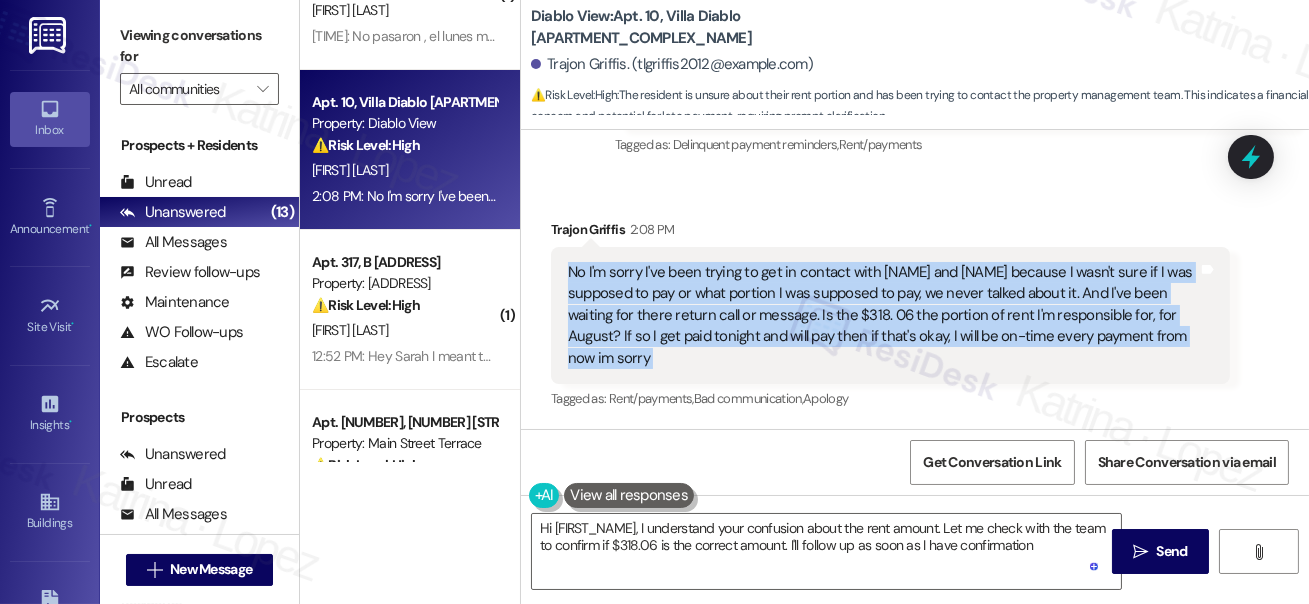 click on "No I'm sorry I've been trying to get in contact with [NAME] and [NAME] because I wasn't sure if I was supposed to pay or what portion I was supposed to pay, we never talked about it. And I've been waiting for there return call or message. Is the $318. 06 the portion of rent I'm responsible for, for August? If so I get paid tonight and will pay then if that's okay, I will be on-time every payment from now im sorry" at bounding box center (883, 315) 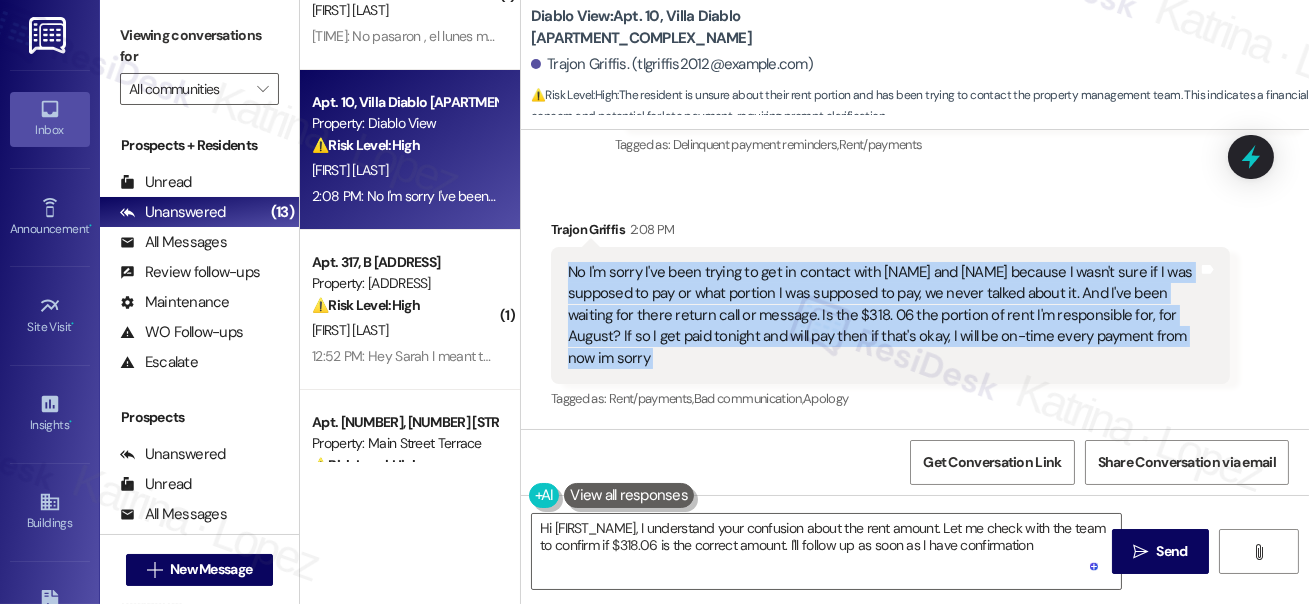click on "No I'm sorry I've been trying to get in contact with [NAME] and [NAME] because I wasn't sure if I was supposed to pay or what portion I was supposed to pay, we never talked about it. And I've been waiting for there return call or message. Is the $318. 06 the portion of rent I'm responsible for, for August? If so I get paid tonight and will pay then if that's okay, I will be on-time every payment from now im sorry" at bounding box center (883, 315) 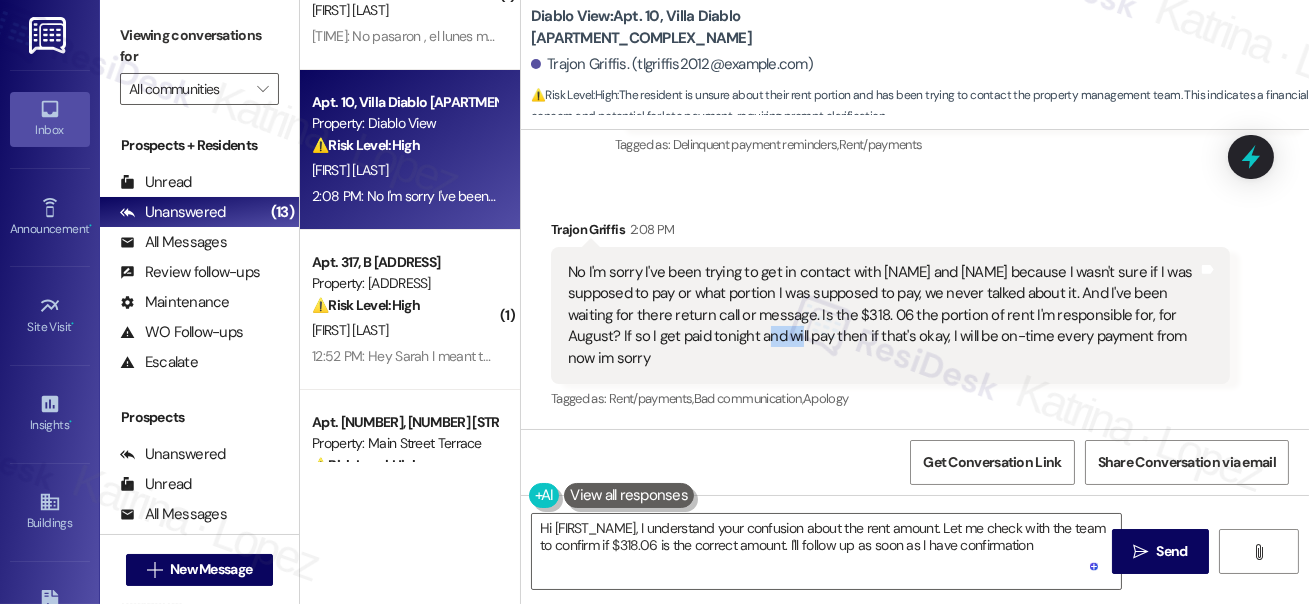 click on "No I'm sorry I've been trying to get in contact with [NAME] and [NAME] because I wasn't sure if I was supposed to pay or what portion I was supposed to pay, we never talked about it. And I've been waiting for there return call or message. Is the $318. 06 the portion of rent I'm responsible for, for August? If so I get paid tonight and will pay then if that's okay, I will be on-time every payment from now im sorry" at bounding box center [883, 315] 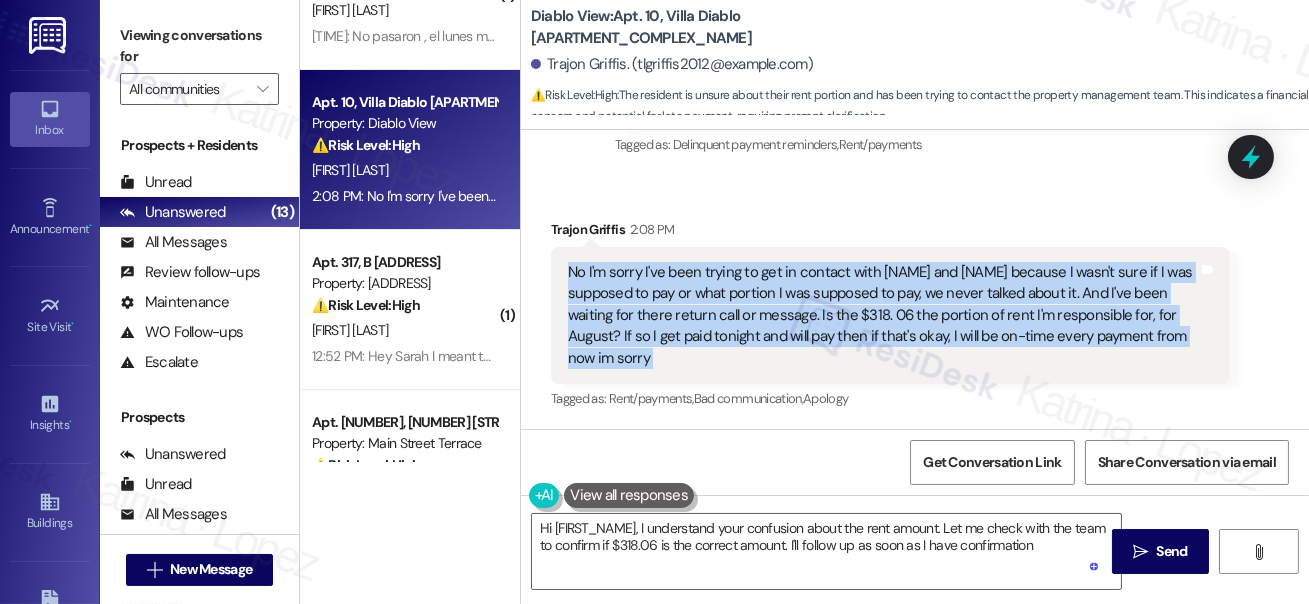 click on "No I'm sorry I've been trying to get in contact with [NAME] and [NAME] because I wasn't sure if I was supposed to pay or what portion I was supposed to pay, we never talked about it. And I've been waiting for there return call or message. Is the $318. 06 the portion of rent I'm responsible for, for August? If so I get paid tonight and will pay then if that's okay, I will be on-time every payment from now im sorry" at bounding box center [883, 315] 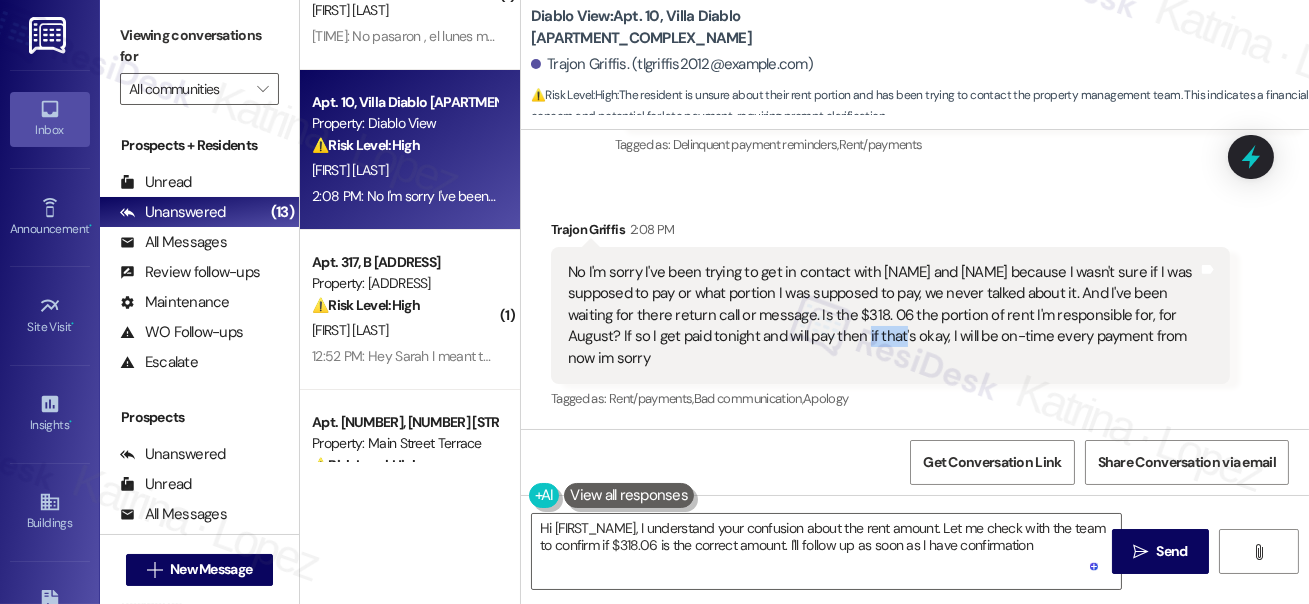 click on "No I'm sorry I've been trying to get in contact with [NAME] and [NAME] because I wasn't sure if I was supposed to pay or what portion I was supposed to pay, we never talked about it. And I've been waiting for there return call or message. Is the $318. 06 the portion of rent I'm responsible for, for August? If so I get paid tonight and will pay then if that's okay, I will be on-time every payment from now im sorry" at bounding box center (883, 315) 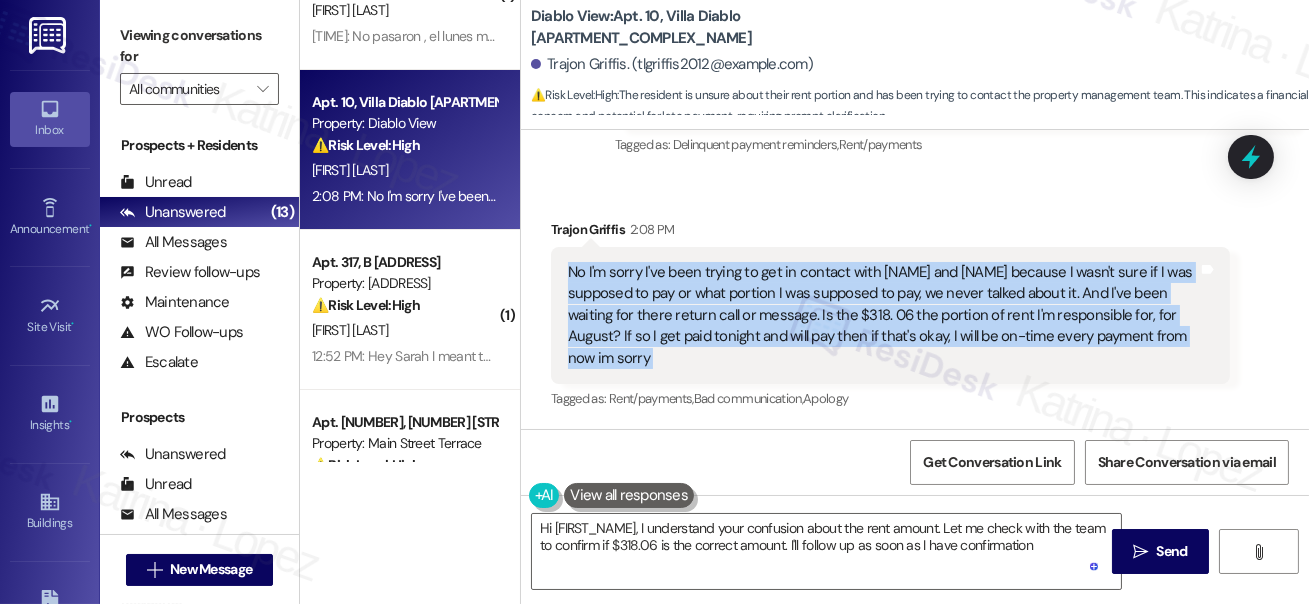 click on "No I'm sorry I've been trying to get in contact with [NAME] and [NAME] because I wasn't sure if I was supposed to pay or what portion I was supposed to pay, we never talked about it. And I've been waiting for there return call or message. Is the $318. 06 the portion of rent I'm responsible for, for August? If so I get paid tonight and will pay then if that's okay, I will be on-time every payment from now im sorry" at bounding box center [883, 315] 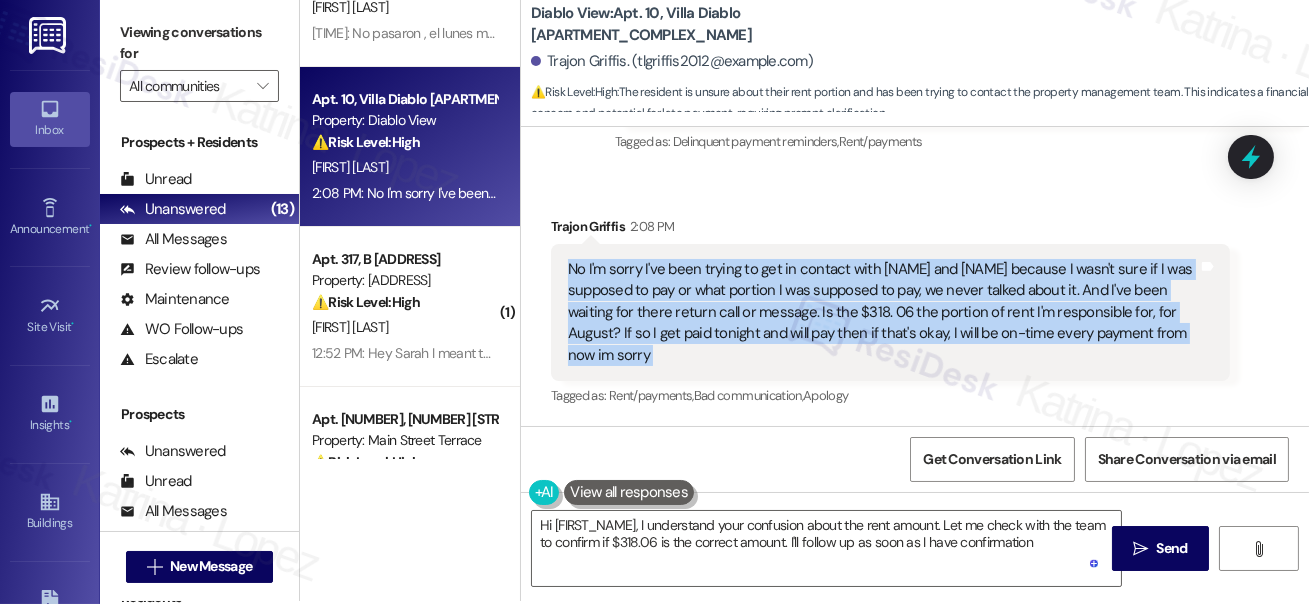 scroll, scrollTop: 4, scrollLeft: 0, axis: vertical 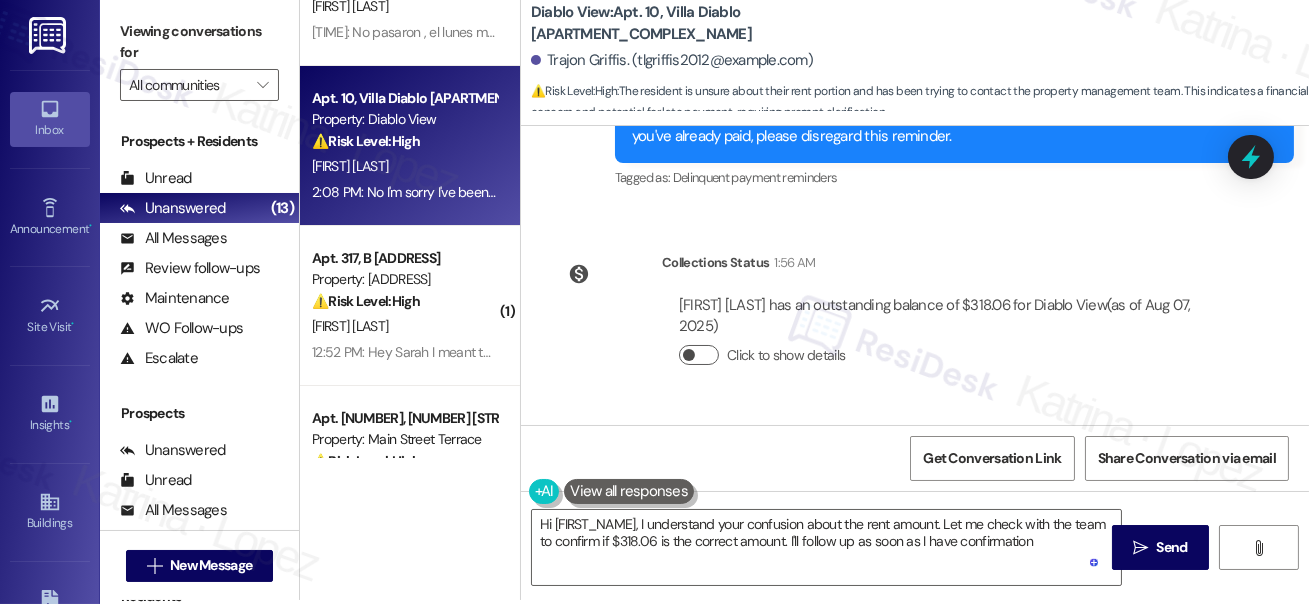 click on "Click to show details" at bounding box center [699, 355] 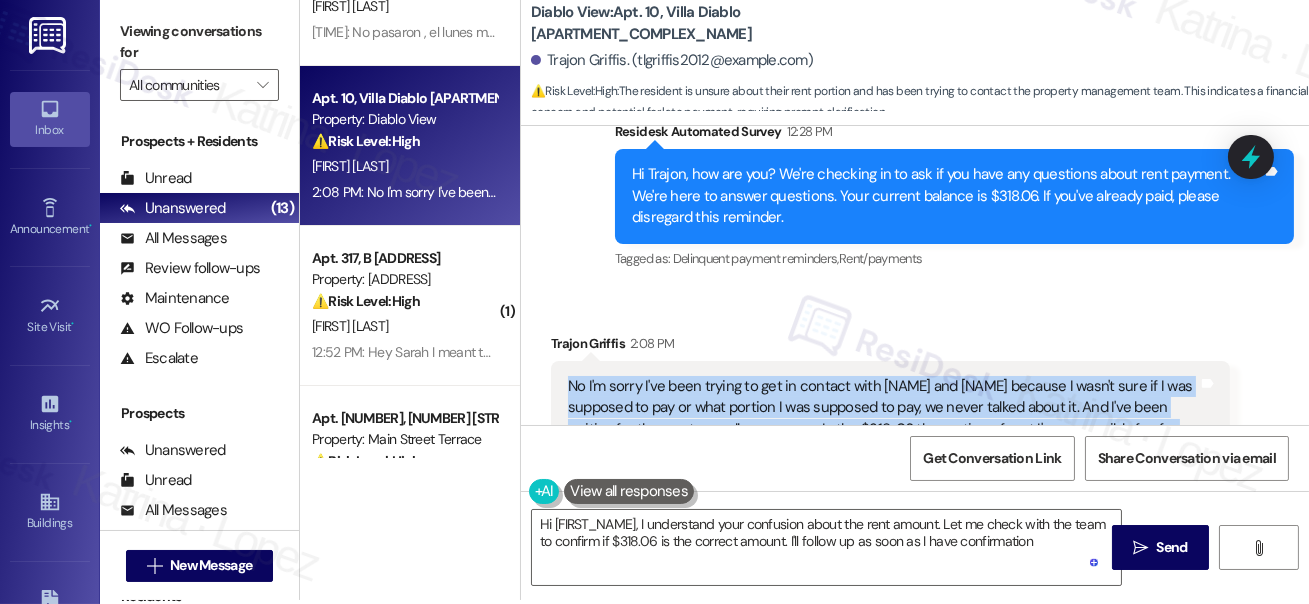 scroll, scrollTop: 1230, scrollLeft: 0, axis: vertical 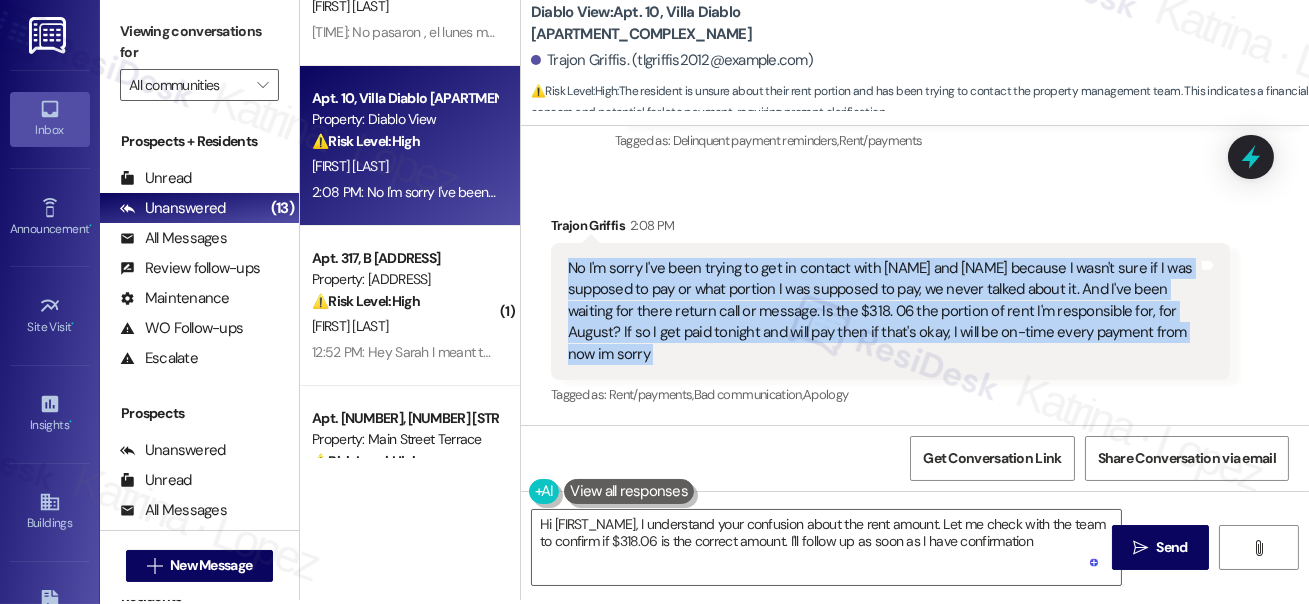 click on "No I'm sorry I've been trying to get in contact with [NAME] and [NAME] because I wasn't sure if I was supposed to pay or what portion I was supposed to pay, we never talked about it. And I've been waiting for there return call or message. Is the $318. 06 the portion of rent I'm responsible for, for August? If so I get paid tonight and will pay then if that's okay, I will be on-time every payment from now im sorry" at bounding box center [883, 311] 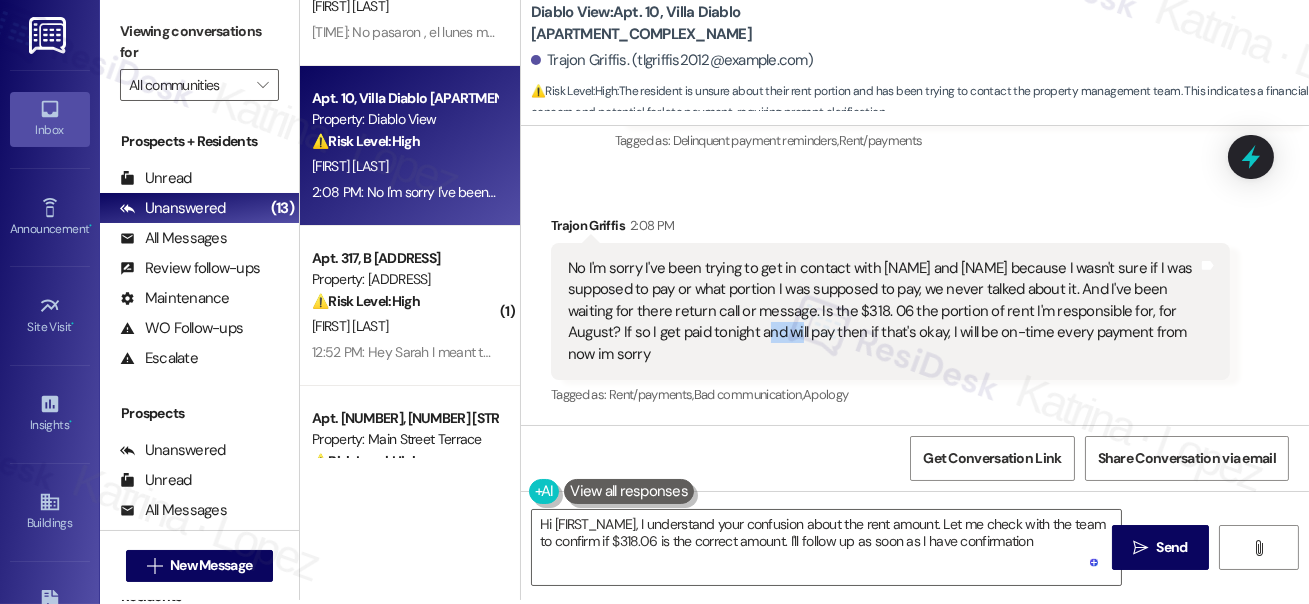 click on "No I'm sorry I've been trying to get in contact with [NAME] and [NAME] because I wasn't sure if I was supposed to pay or what portion I was supposed to pay, we never talked about it. And I've been waiting for there return call or message. Is the $318. 06 the portion of rent I'm responsible for, for August? If so I get paid tonight and will pay then if that's okay, I will be on-time every payment from now im sorry" at bounding box center (883, 311) 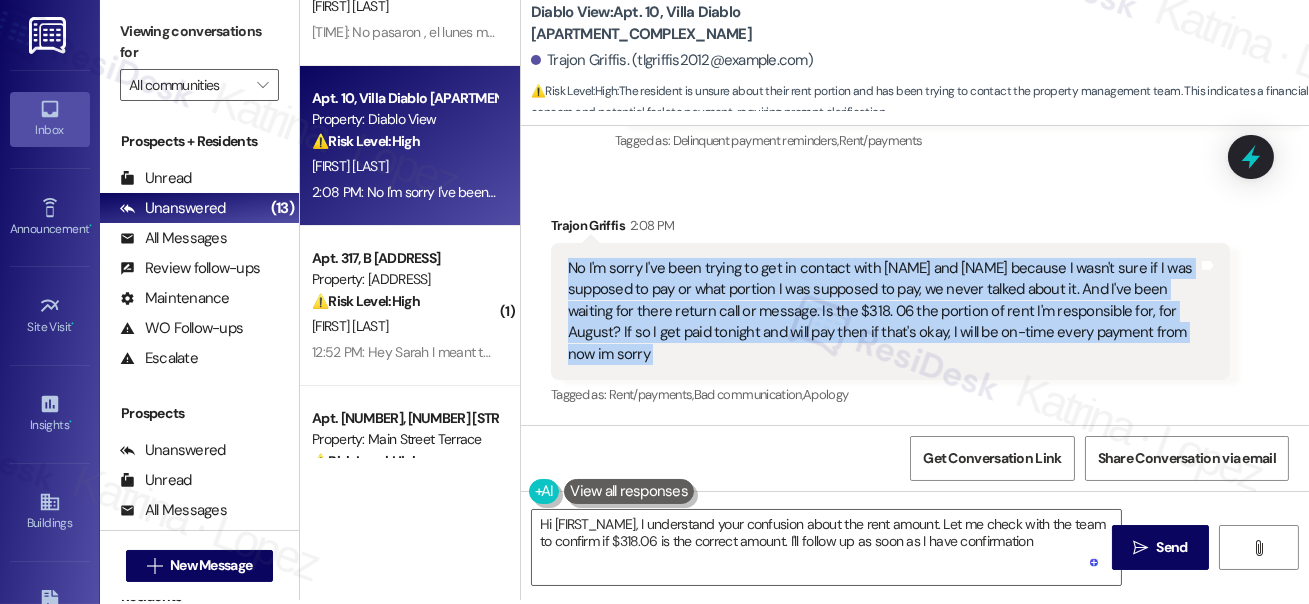 click on "No I'm sorry I've been trying to get in contact with [NAME] and [NAME] because I wasn't sure if I was supposed to pay or what portion I was supposed to pay, we never talked about it. And I've been waiting for there return call or message. Is the $318. 06 the portion of rent I'm responsible for, for August? If so I get paid tonight and will pay then if that's okay, I will be on-time every payment from now im sorry" at bounding box center [883, 311] 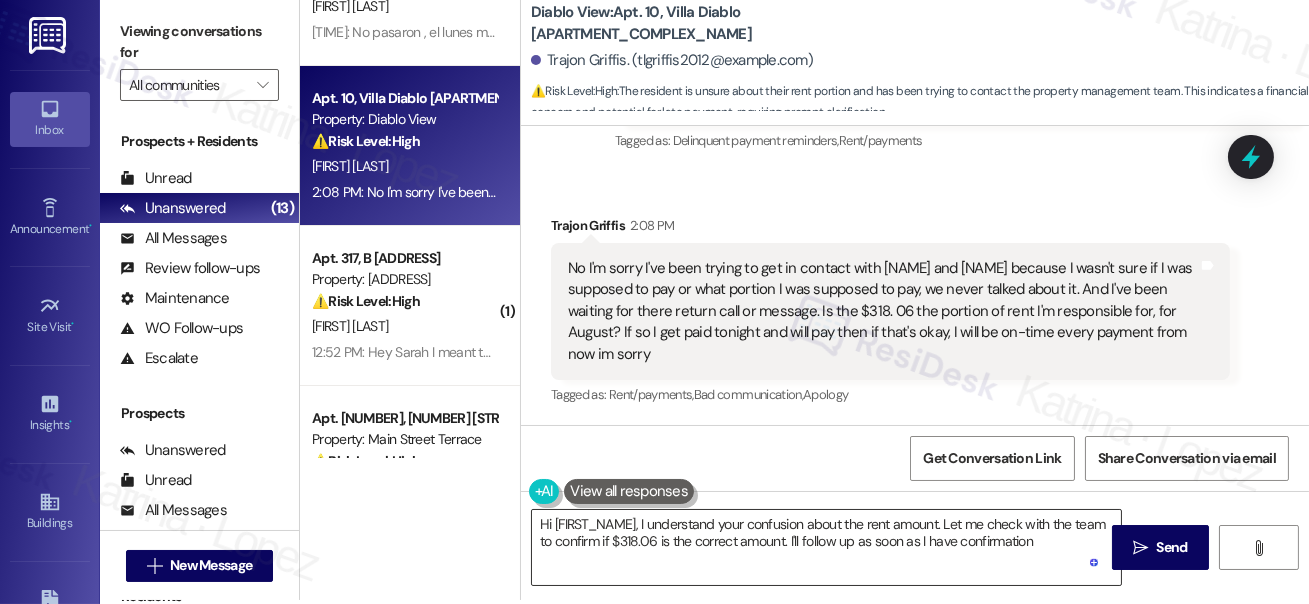 click on "Hi [FIRST_NAME], I understand your confusion about the rent amount. Let me check with the team to confirm if $318.06 is the correct amount. I'll follow up as soon as I have confirmation" at bounding box center (826, 547) 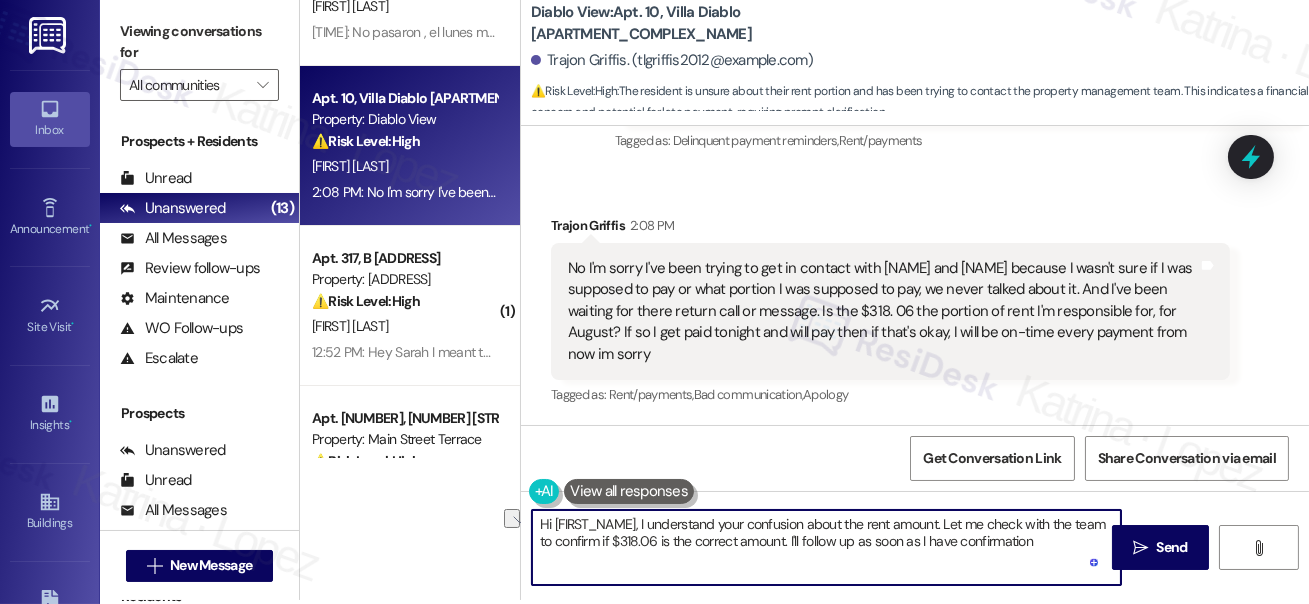 drag, startPoint x: 642, startPoint y: 524, endPoint x: 943, endPoint y: 521, distance: 301.01495 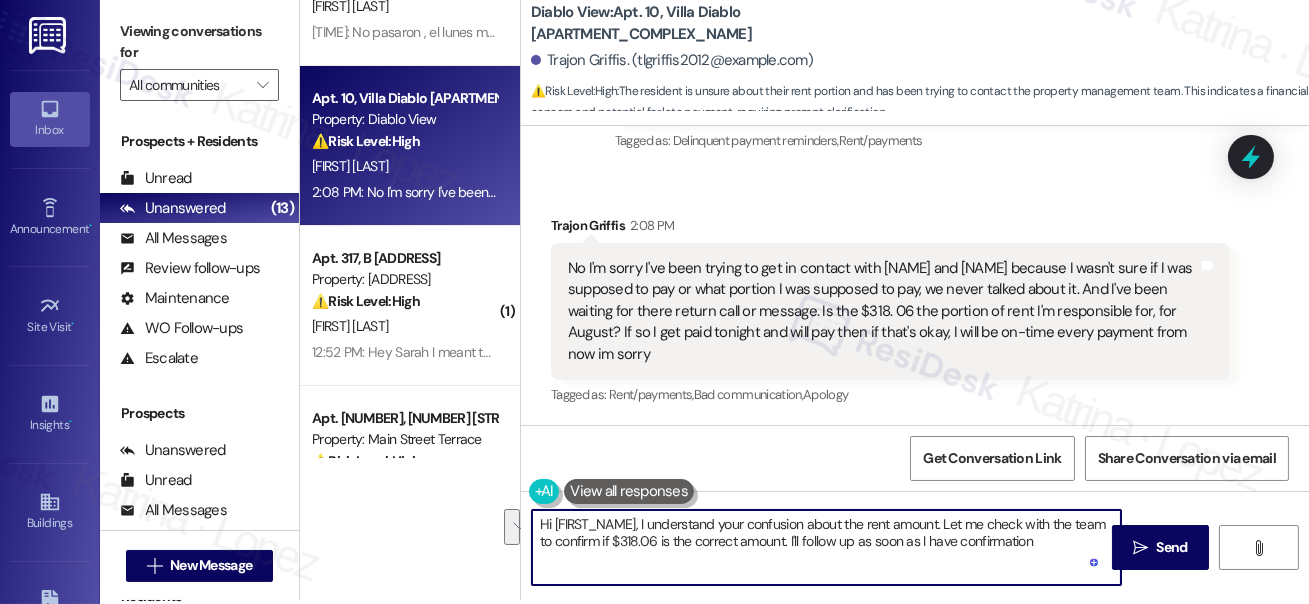 drag, startPoint x: 949, startPoint y: 524, endPoint x: 643, endPoint y: 541, distance: 306.47186 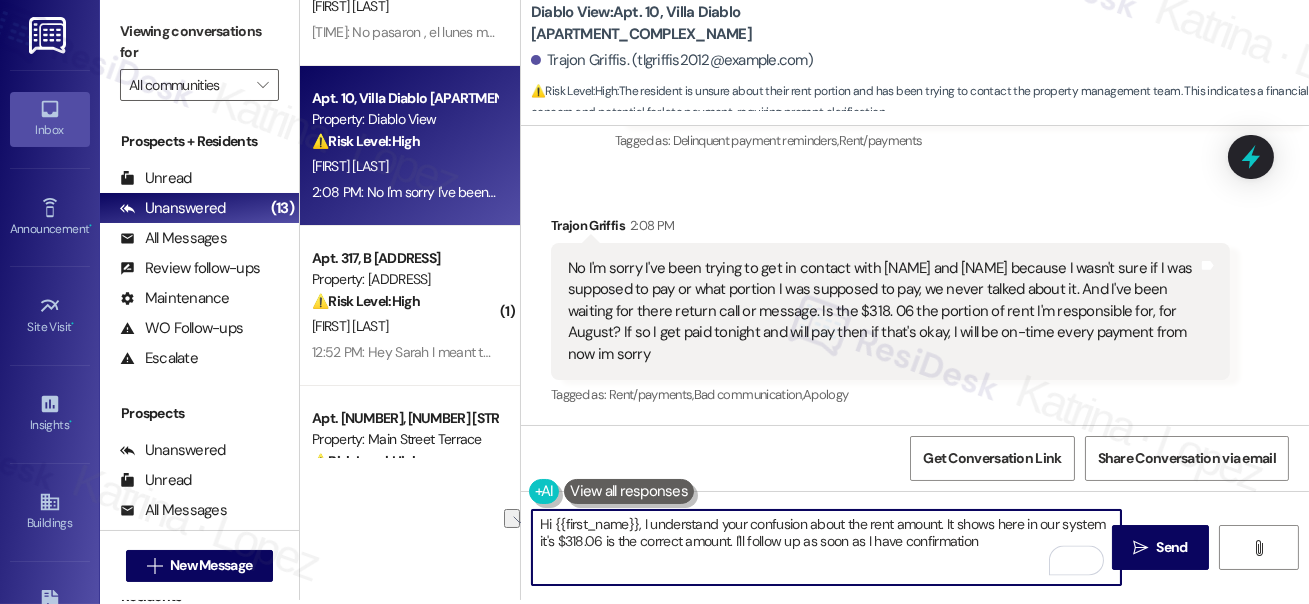 drag, startPoint x: 600, startPoint y: 543, endPoint x: 989, endPoint y: 543, distance: 389 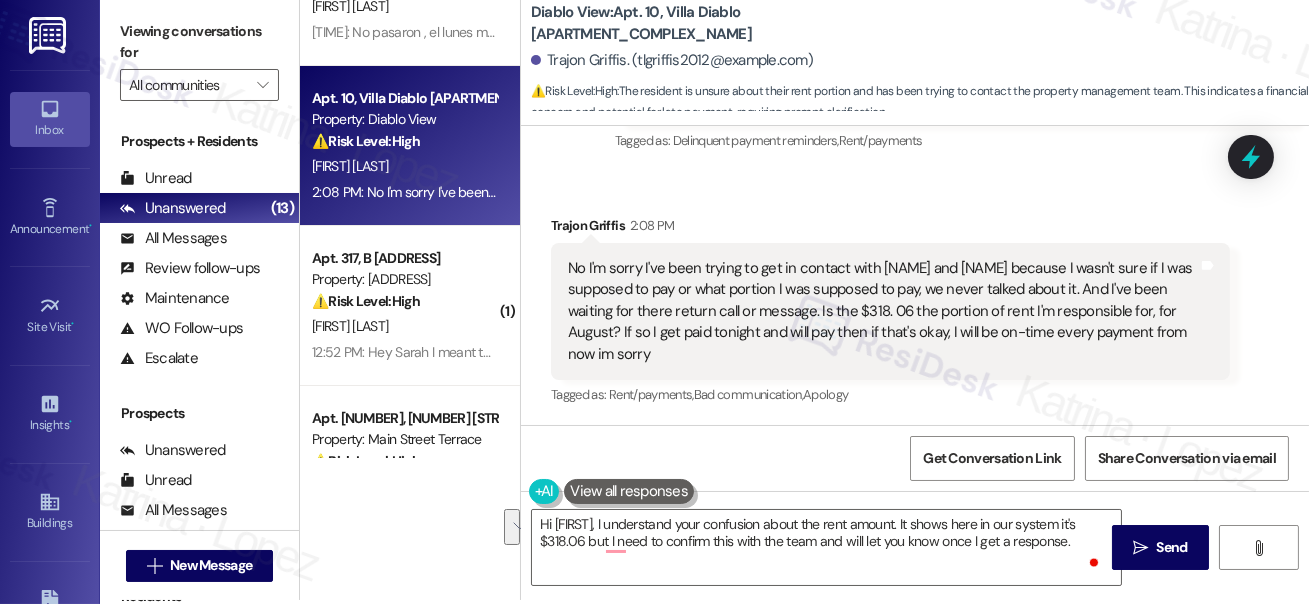 click on "Viewing conversations for" at bounding box center [199, 42] 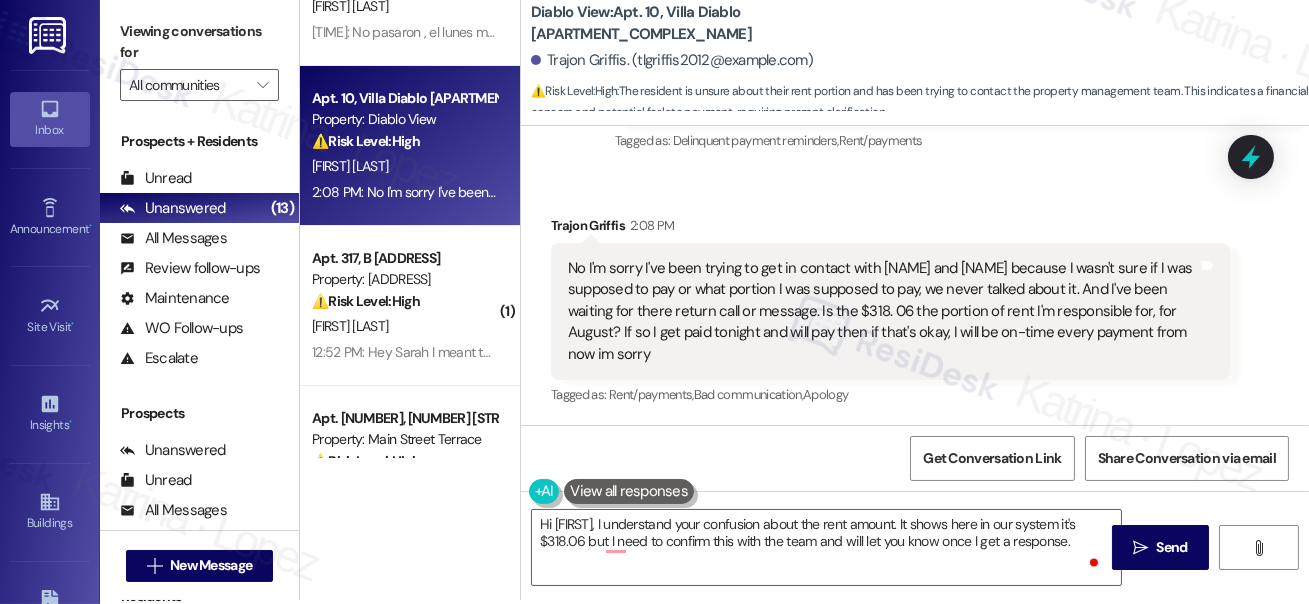 click on "Viewing conversations for All communities " at bounding box center [199, 58] 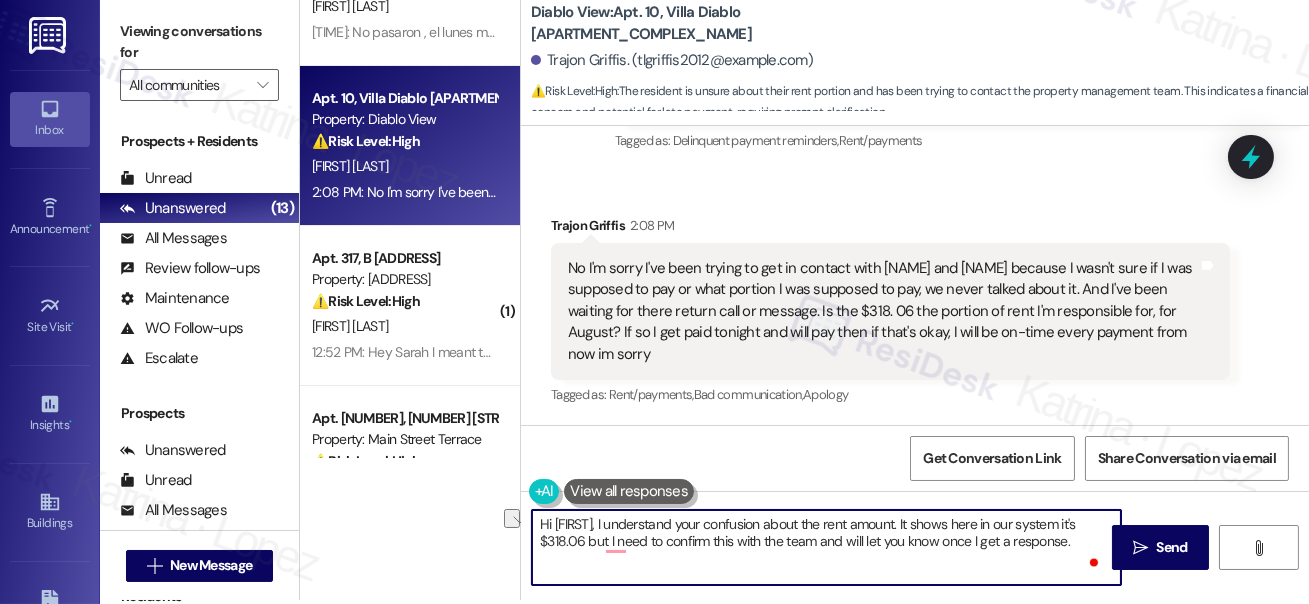 drag, startPoint x: 608, startPoint y: 542, endPoint x: 1086, endPoint y: 542, distance: 478 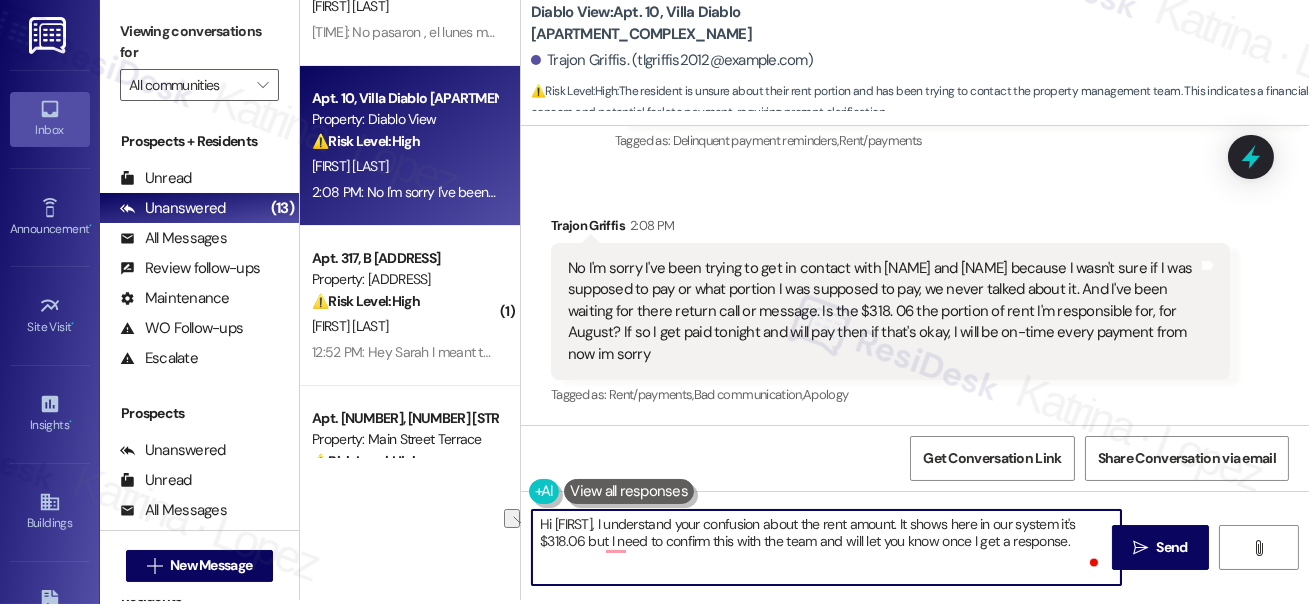 click on "Hi [FIRST], I understand your confusion about the rent amount. It shows here in our system it's $318.06 but I need to confirm this with the team and will let you know once I get a response." at bounding box center (826, 547) 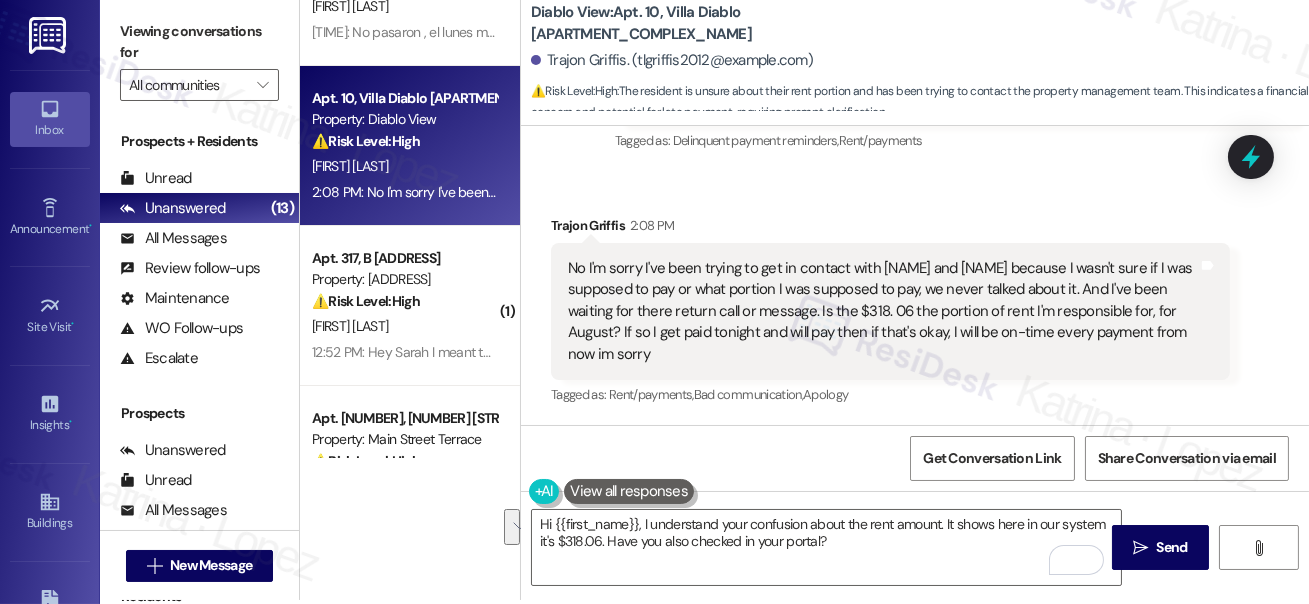 click on "Viewing conversations for" at bounding box center (199, 42) 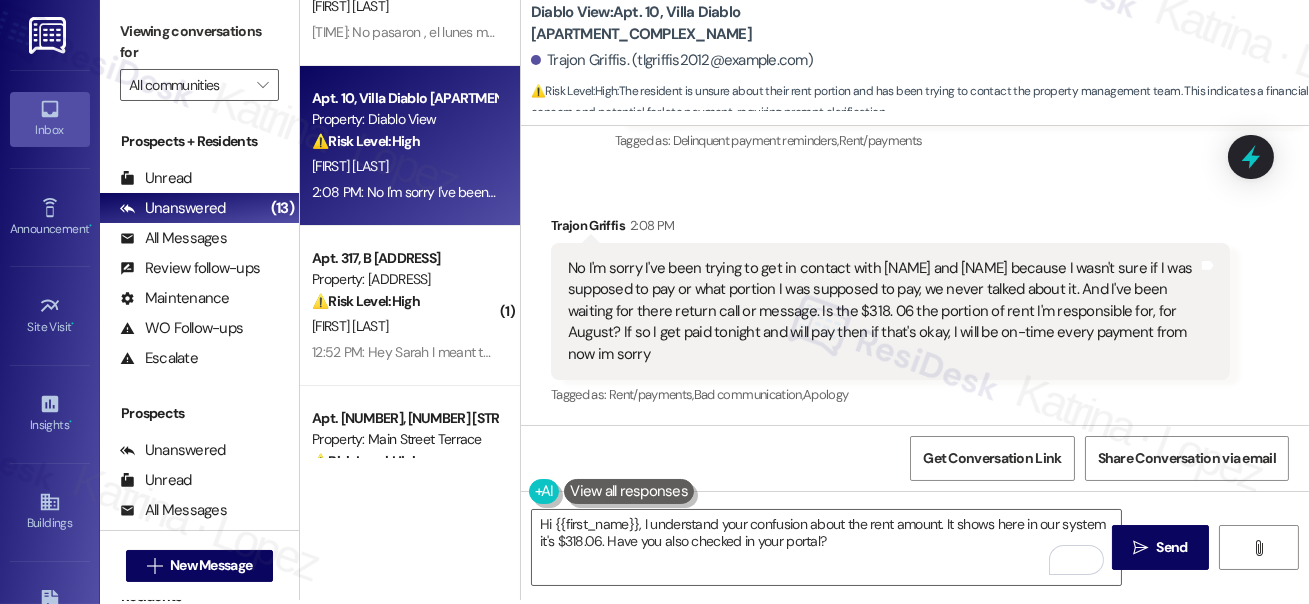 click on "Viewing conversations for" at bounding box center [199, 42] 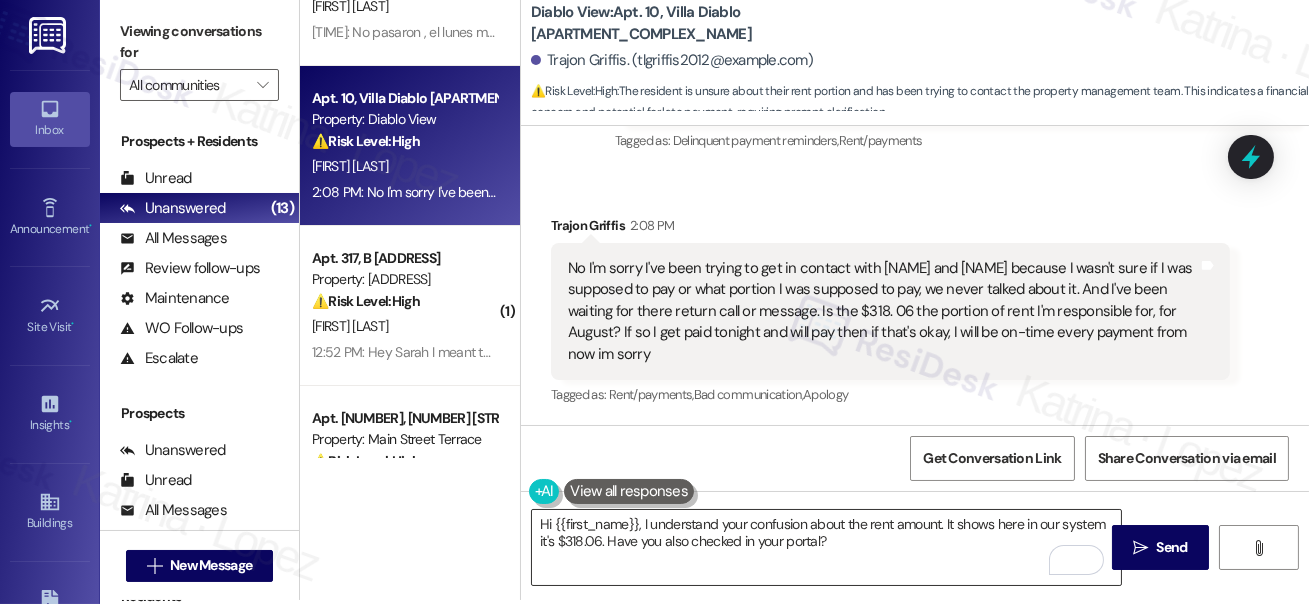 click on "Hi {{first_name}}, I understand your confusion about the rent amount. It shows here in our system it's $318.06. Have you also checked in your portal?" at bounding box center [826, 547] 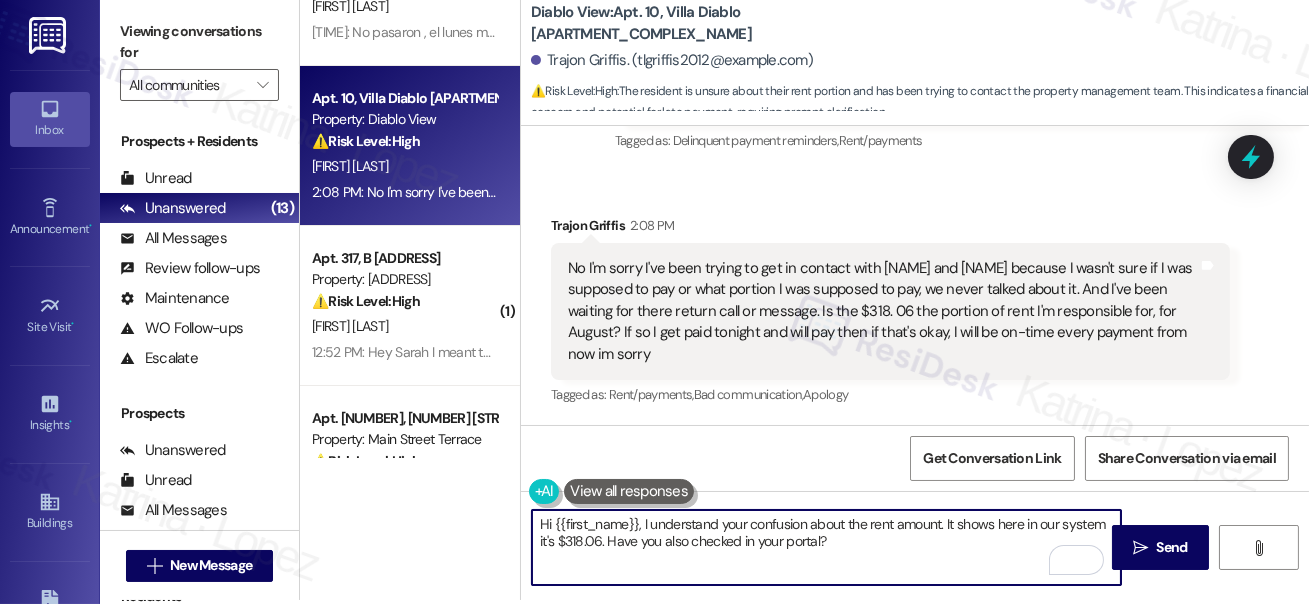 click on "Hi {{first_name}}, I understand your confusion about the rent amount. It shows here in our system it's $318.06. Have you also checked in your portal?" at bounding box center [826, 547] 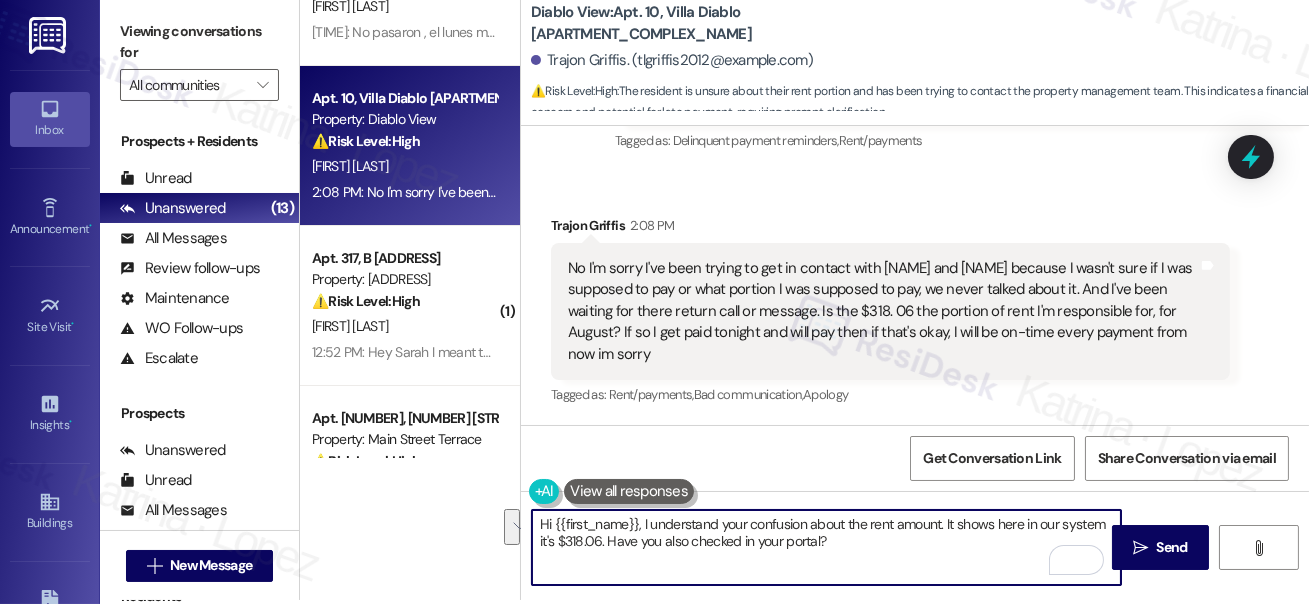 paste on "I understand the confusion about the rent amount. Our system currently shows $318.06 — have you had a chance to check your portal to see if it matches?" 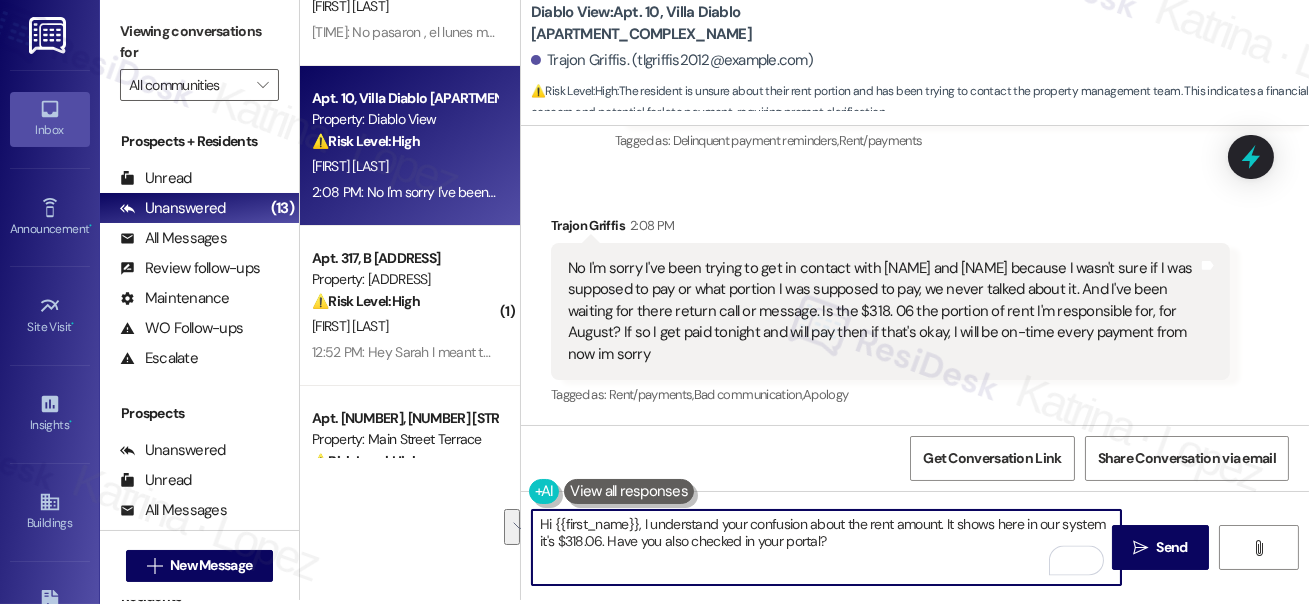 click on "Hi {{first_name}}, I understand your confusion about the rent amount. It shows here in our system it's $318.06. Have you also checked in your portal?" at bounding box center [826, 547] 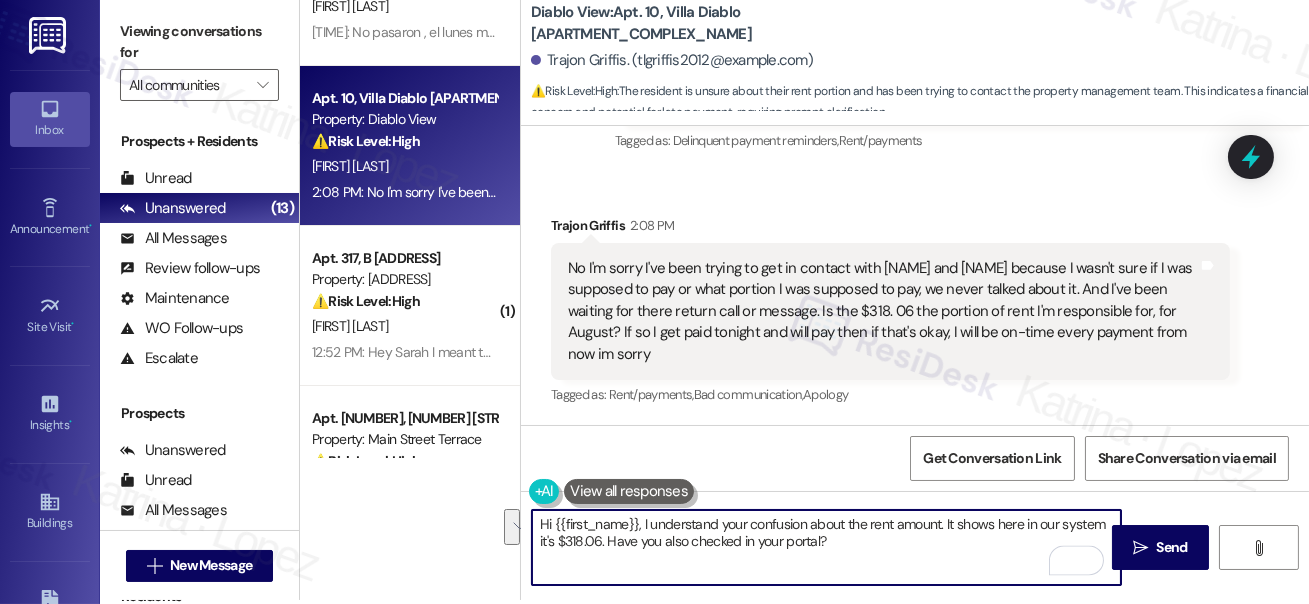 drag, startPoint x: 848, startPoint y: 555, endPoint x: 642, endPoint y: 519, distance: 209.12198 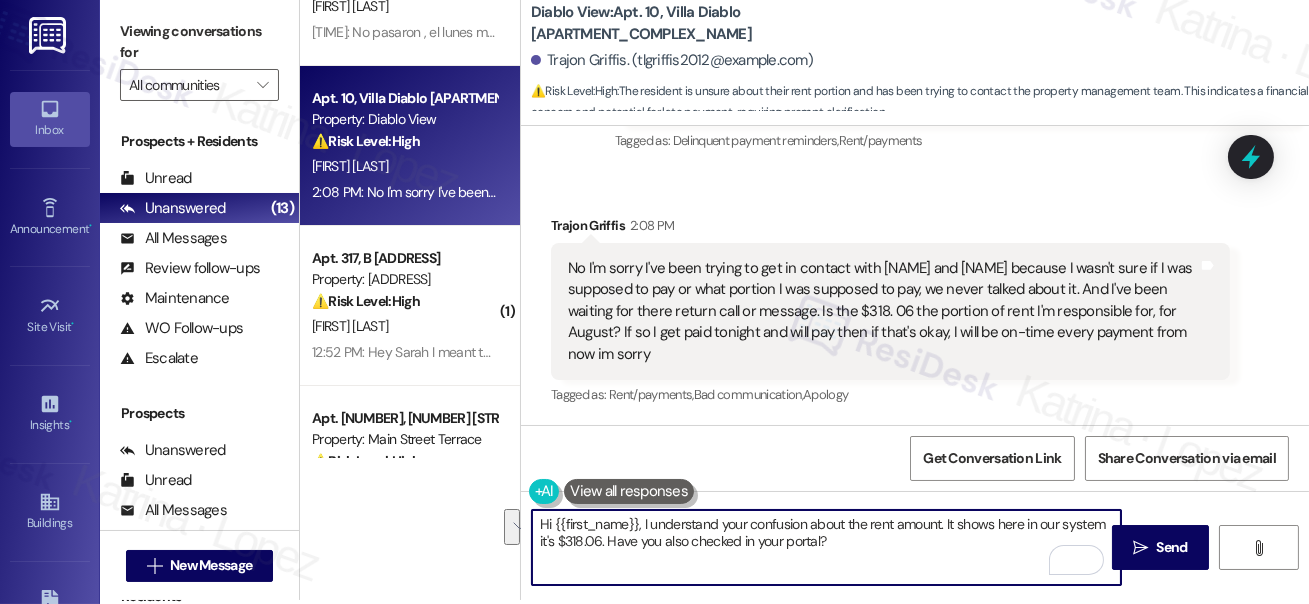 paste on "the confusion about the rent amount. Our system currently shows $318.06 — have you had a chance to check your portal to see if it matches?" 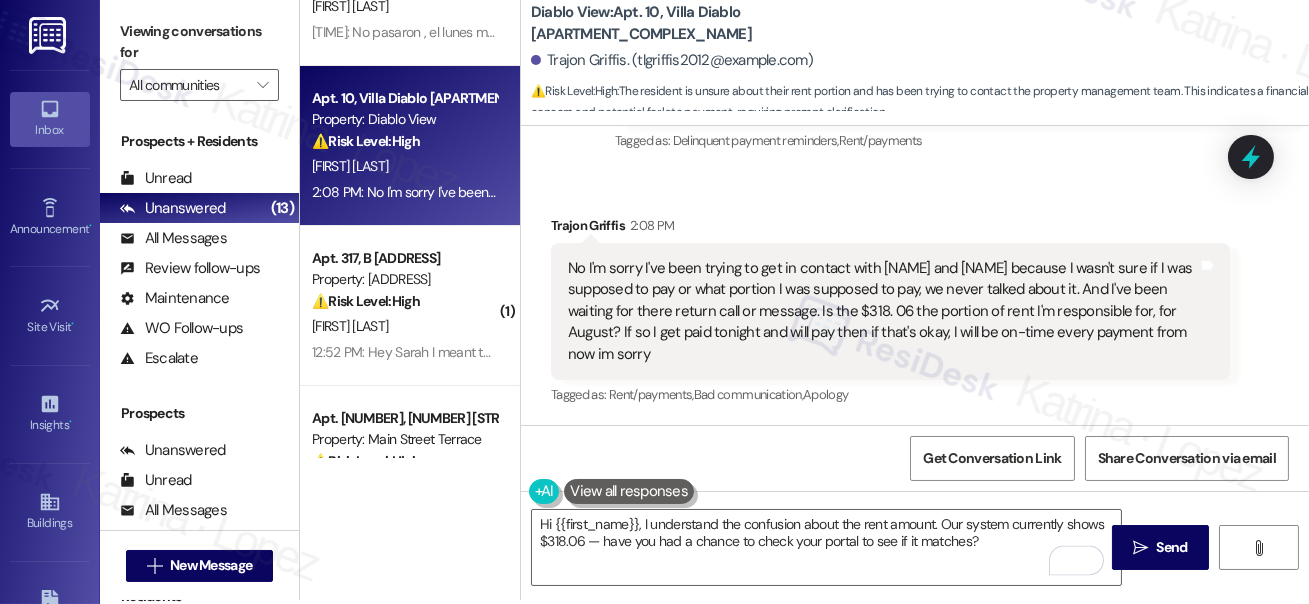 click on "No I'm sorry I've been trying to get in contact with [NAME] and [NAME] because I wasn't sure if I was supposed to pay or what portion I was supposed to pay, we never talked about it. And I've been waiting for there return call or message. Is the $318. 06 the portion of rent I'm responsible for, for August? If so I get paid tonight and will pay then if that's okay, I will be on-time every payment from now im sorry" at bounding box center (883, 311) 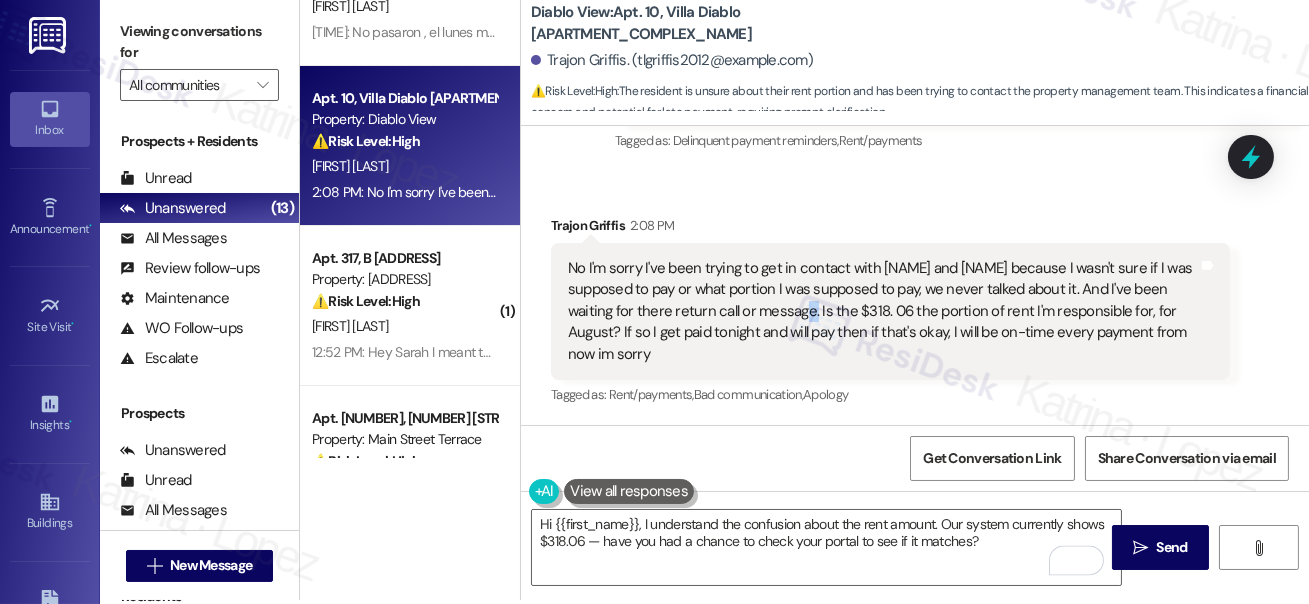 click on "No I'm sorry I've been trying to get in contact with [NAME] and [NAME] because I wasn't sure if I was supposed to pay or what portion I was supposed to pay, we never talked about it. And I've been waiting for there return call or message. Is the $318. 06 the portion of rent I'm responsible for, for August? If so I get paid tonight and will pay then if that's okay, I will be on-time every payment from now im sorry" at bounding box center [883, 311] 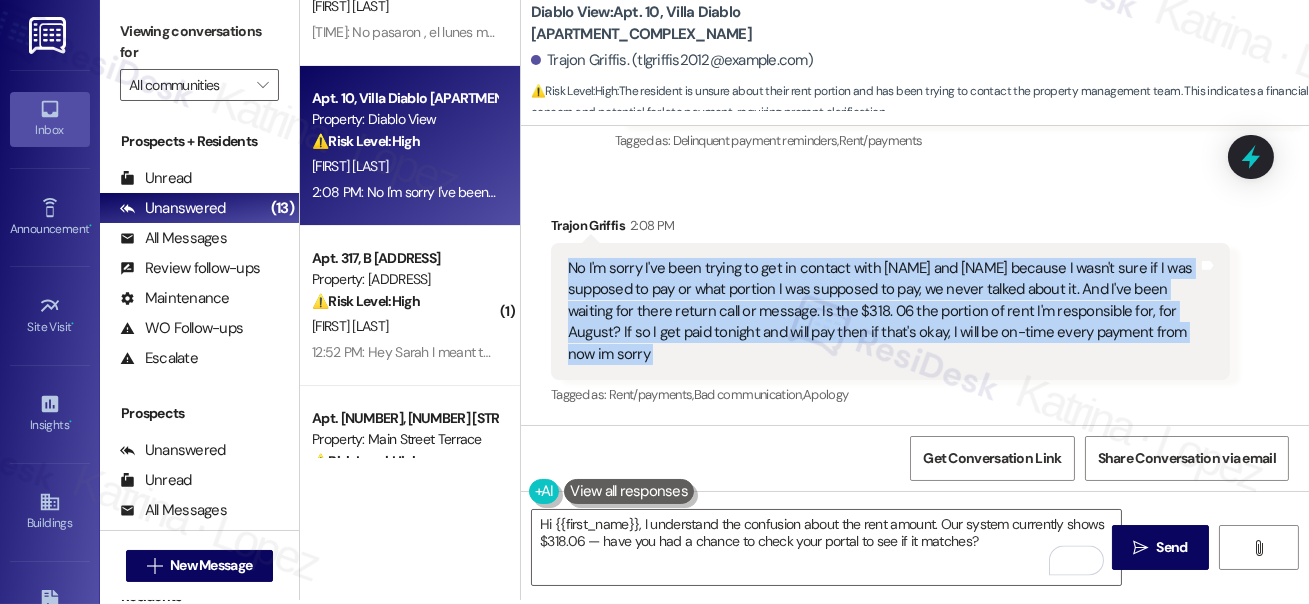 click on "No I'm sorry I've been trying to get in contact with [NAME] and [NAME] because I wasn't sure if I was supposed to pay or what portion I was supposed to pay, we never talked about it. And I've been waiting for there return call or message. Is the $318. 06 the portion of rent I'm responsible for, for August? If so I get paid tonight and will pay then if that's okay, I will be on-time every payment from now im sorry" at bounding box center [883, 311] 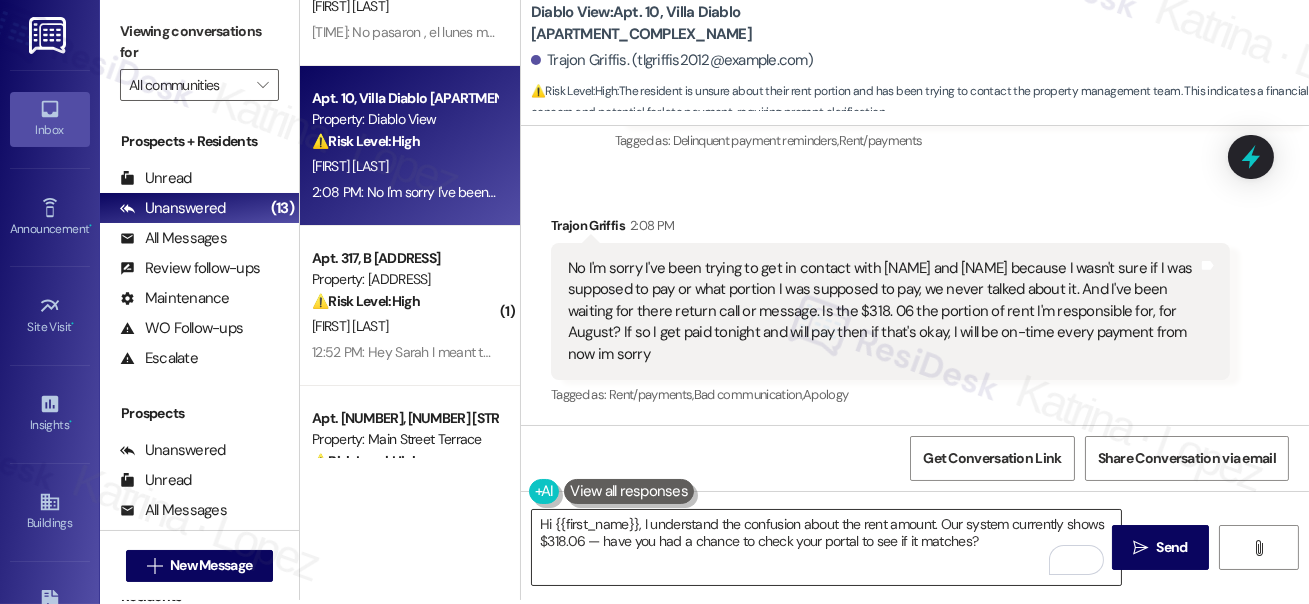 click on "Hi {{first_name}}, I understand the confusion about the rent amount. Our system currently shows $318.06 — have you had a chance to check your portal to see if it matches?" at bounding box center [826, 547] 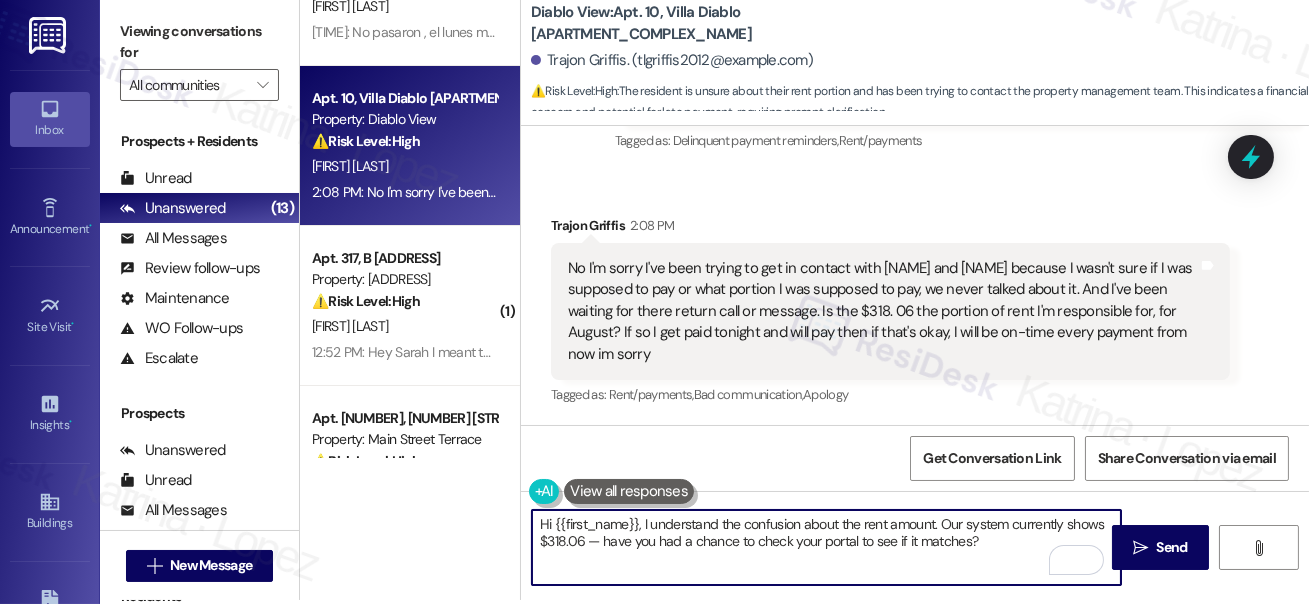 drag, startPoint x: 945, startPoint y: 522, endPoint x: 1002, endPoint y: 537, distance: 58.940647 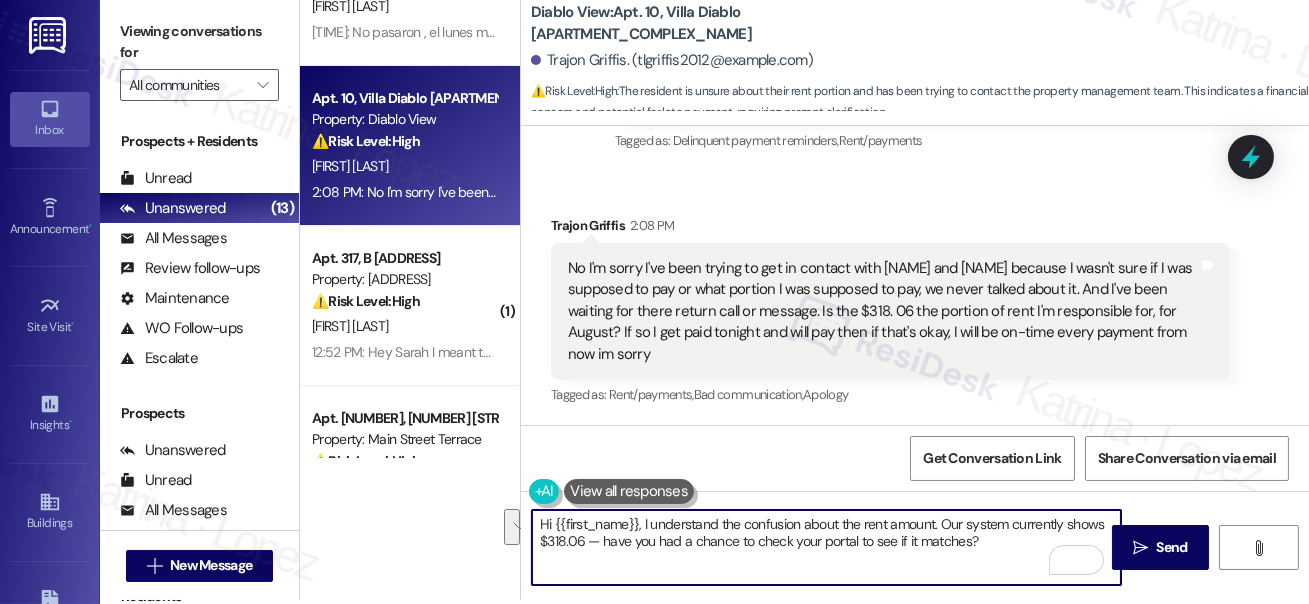 click on "Hi {{first_name}}, I understand the confusion about the rent amount. Our system currently shows $318.06 — have you had a chance to check your portal to see if it matches?" at bounding box center [826, 547] 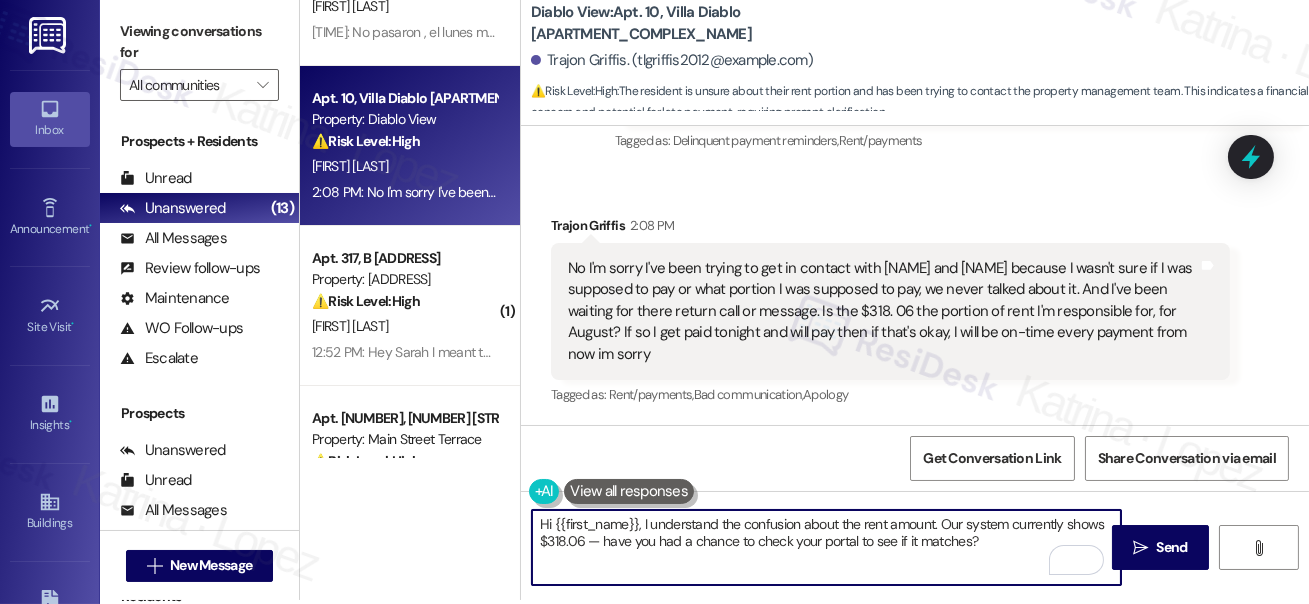 click on "[FIRST] [LAST] 2:08 PM" at bounding box center [890, 229] 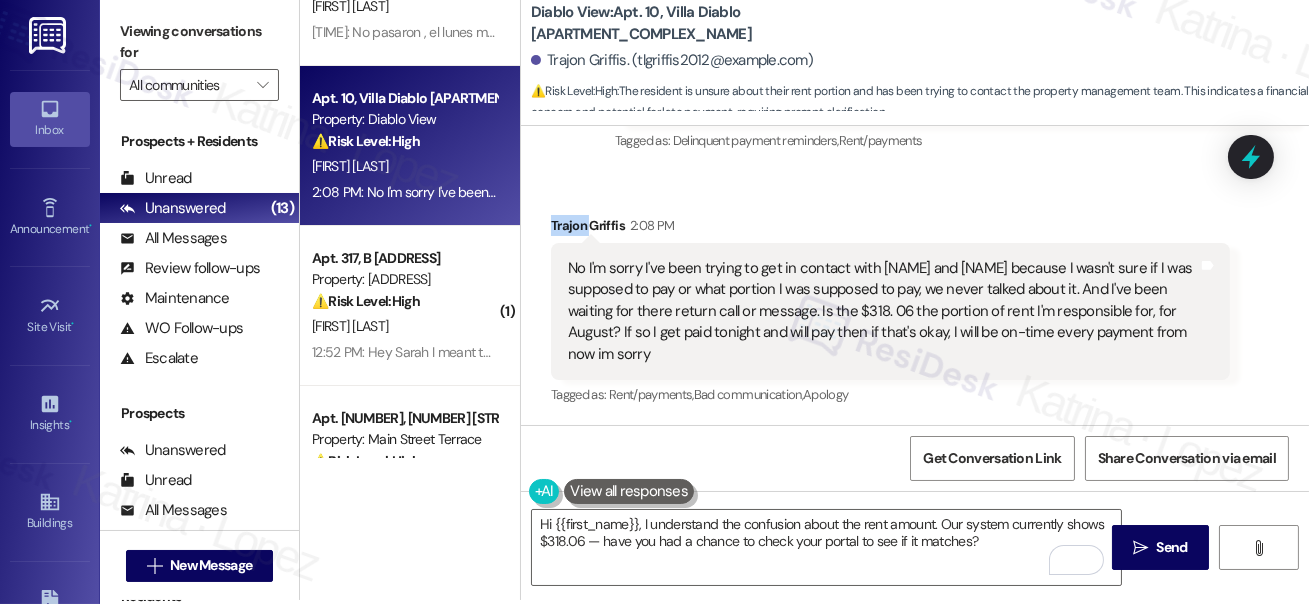 click on "[FIRST] [LAST] 2:08 PM" at bounding box center (890, 229) 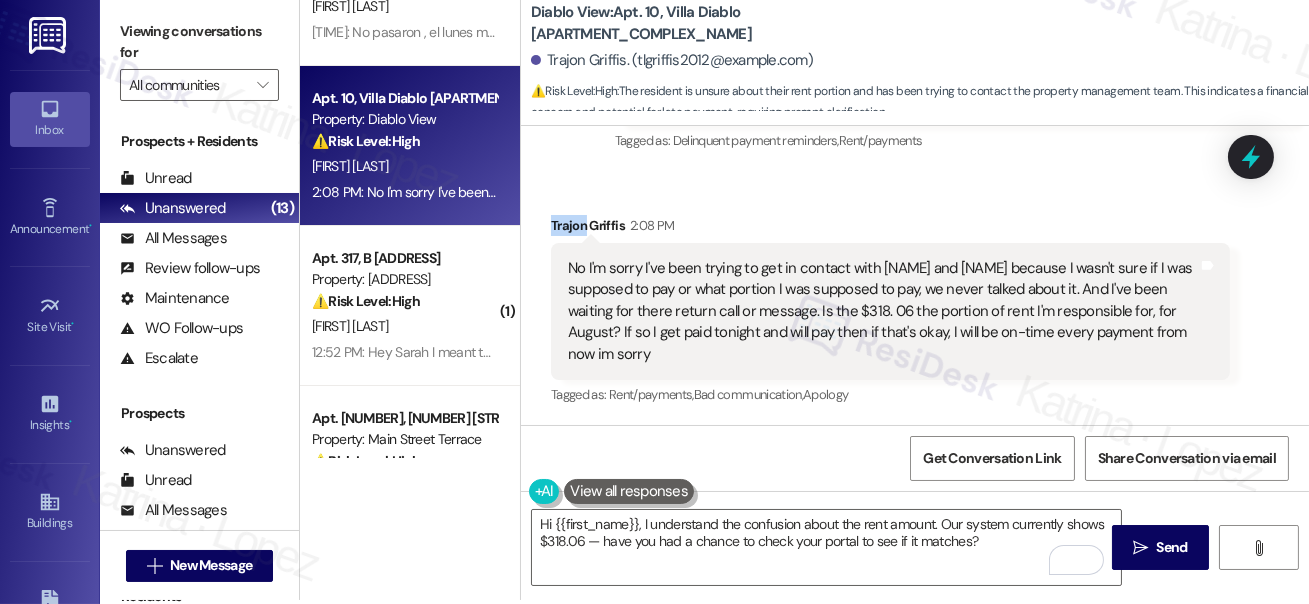 copy on "[NAME]" 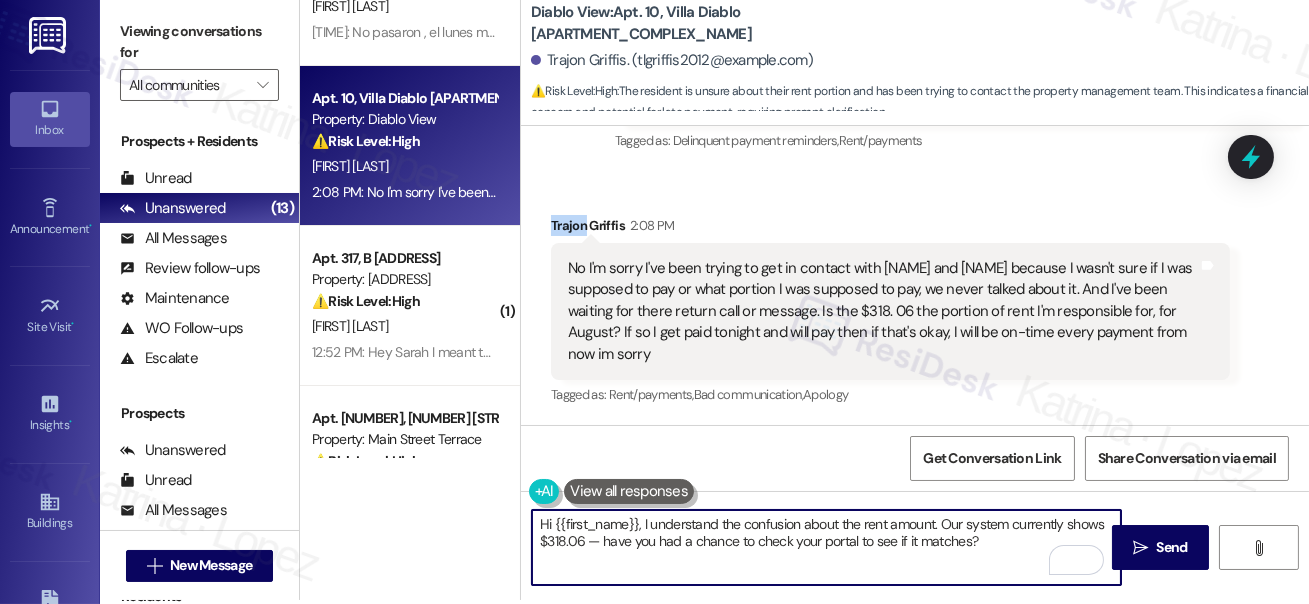 click on "Hi {{first_name}}, I understand the confusion about the rent amount. Our system currently shows $318.06 — have you had a chance to check your portal to see if it matches?" at bounding box center [826, 547] 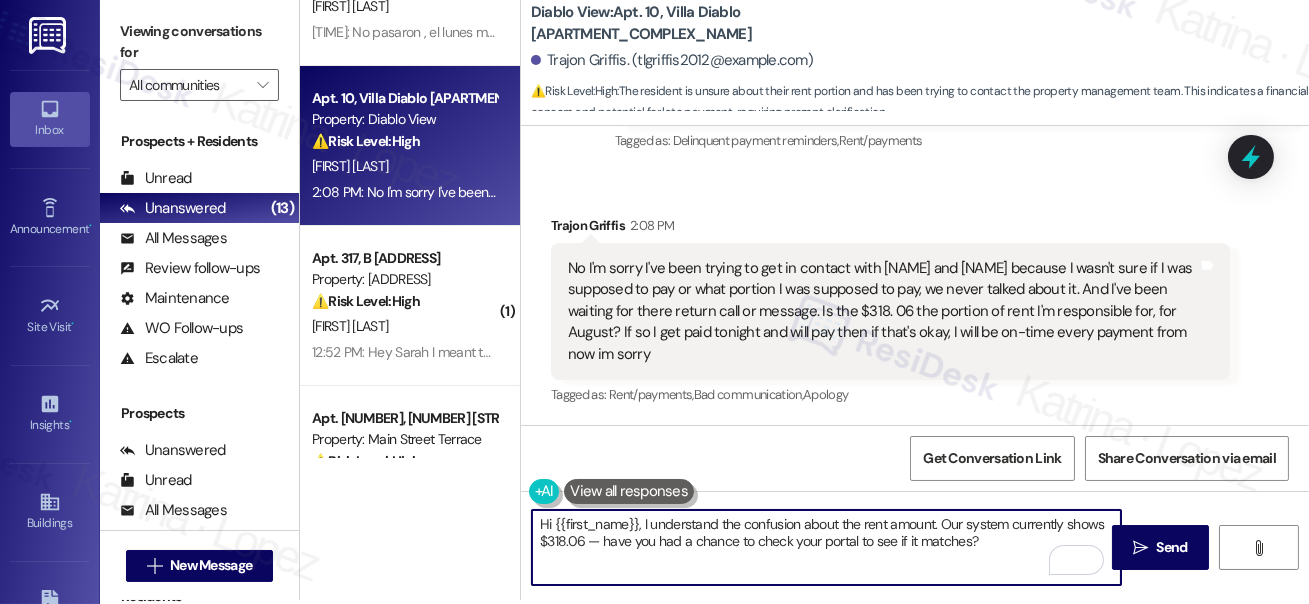 click on "Hi {{first_name}}, I understand the confusion about the rent amount. Our system currently shows $318.06 — have you had a chance to check your portal to see if it matches?" at bounding box center (826, 547) 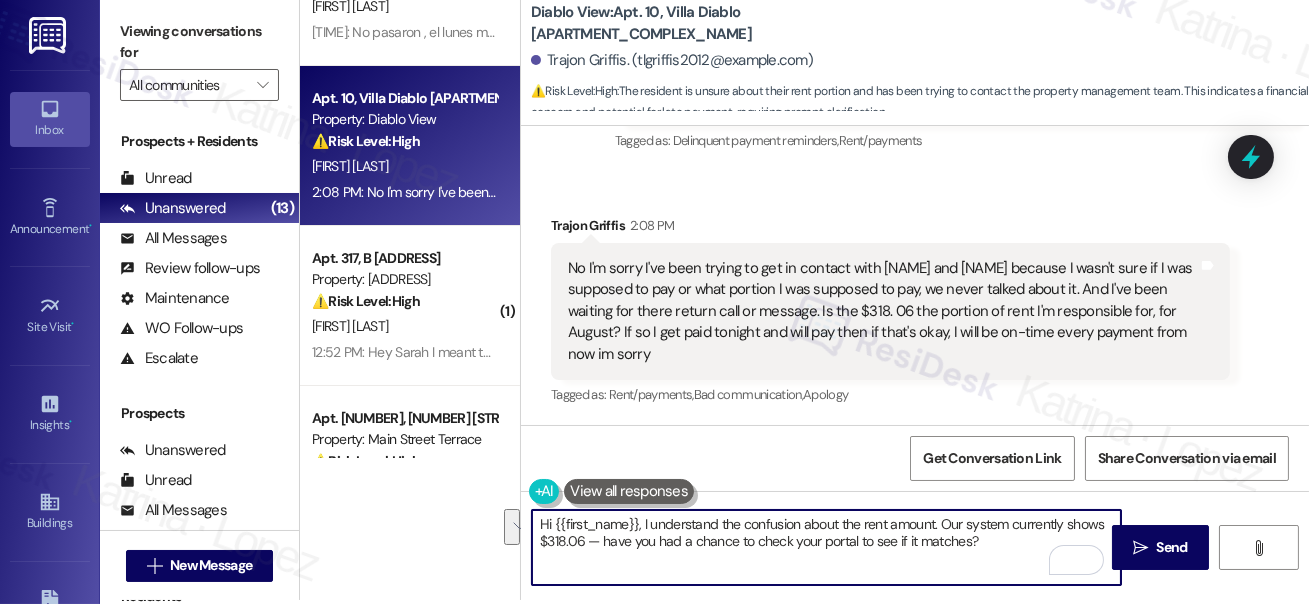 click on "Hi {{first_name}}, I understand the confusion about the rent amount. Our system currently shows $318.06 — have you had a chance to check your portal to see if it matches?" at bounding box center [826, 547] 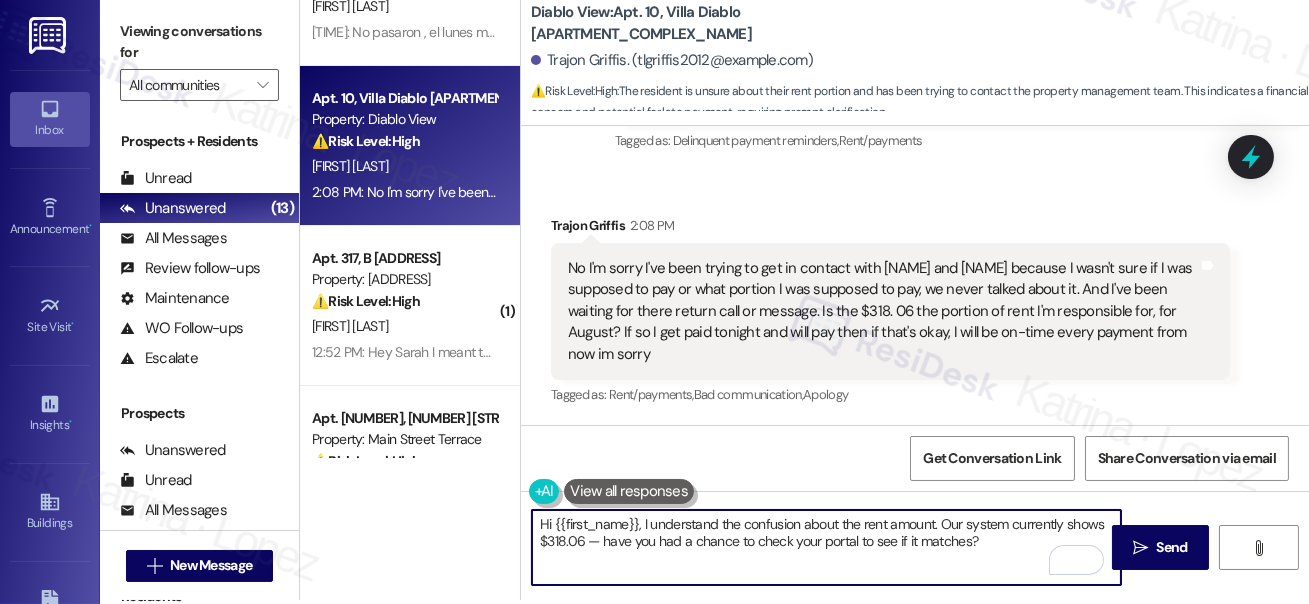 click on "Hi {{first_name}}, I understand the confusion about the rent amount. Our system currently shows $318.06 — have you had a chance to check your portal to see if it matches?" at bounding box center (826, 547) 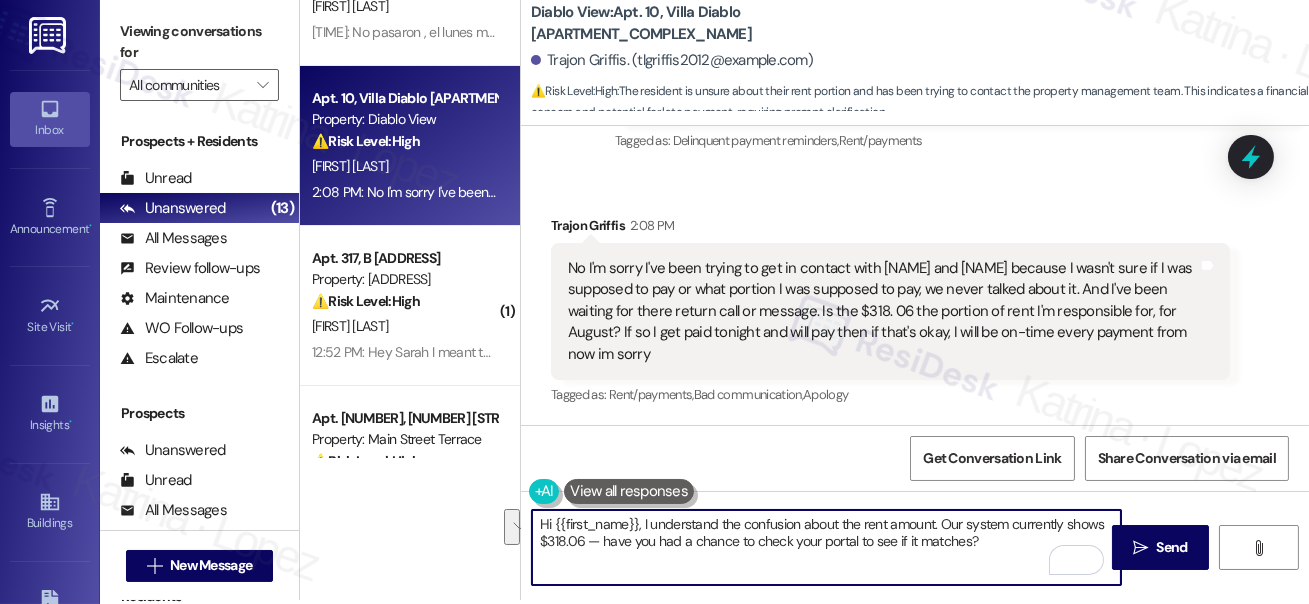 click on "Hi {{first_name}}, I understand the confusion about the rent amount. Our system currently shows $318.06 — have you had a chance to check your portal to see if it matches?" at bounding box center [826, 547] 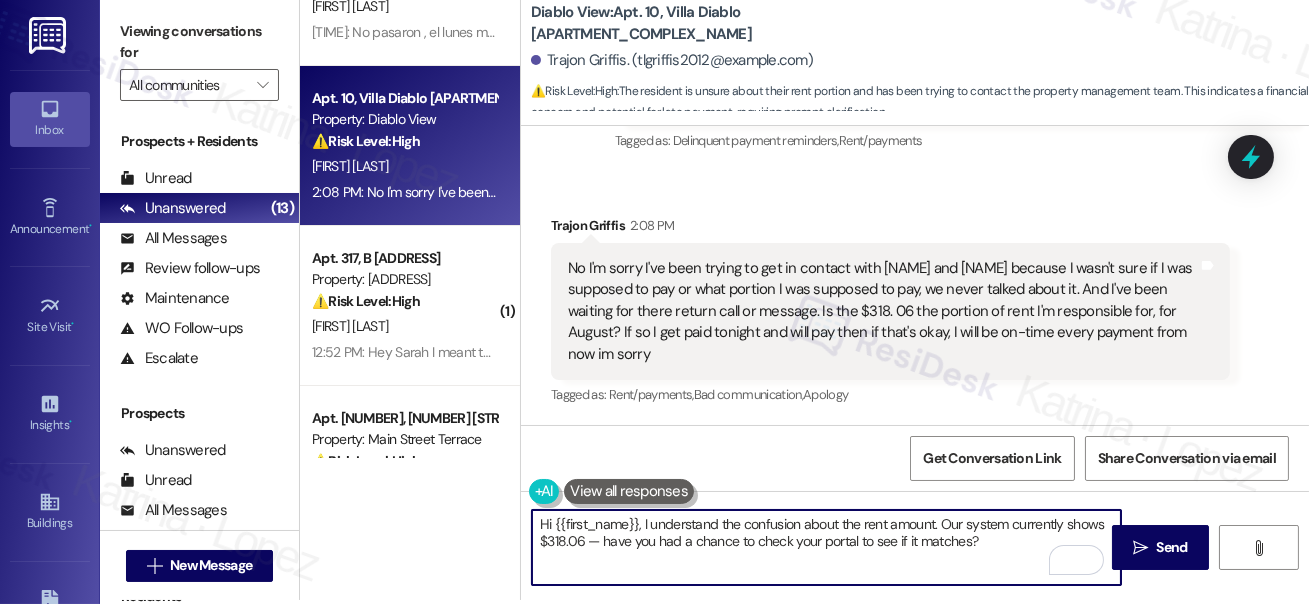 click on "Hi {{first_name}}, I understand the confusion about the rent amount. Our system currently shows $318.06 — have you had a chance to check your portal to see if it matches?" at bounding box center [826, 547] 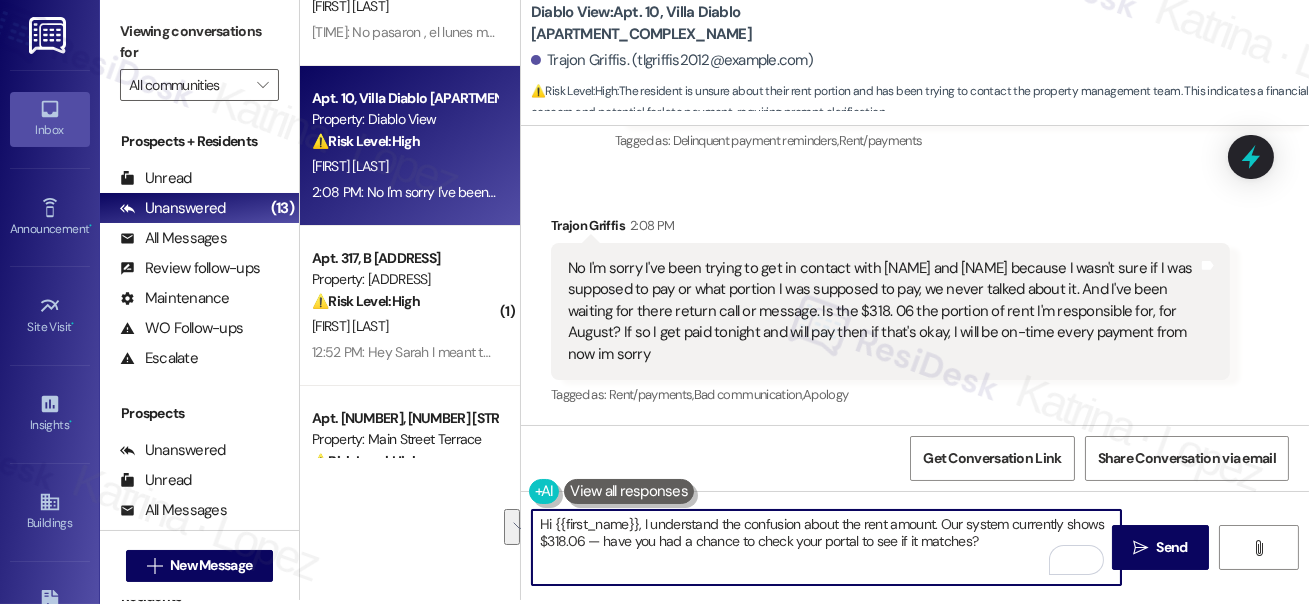 click on "Hi {{first_name}}, I understand the confusion about the rent amount. Our system currently shows $318.06 — have you had a chance to check your portal to see if it matches?" at bounding box center (826, 547) 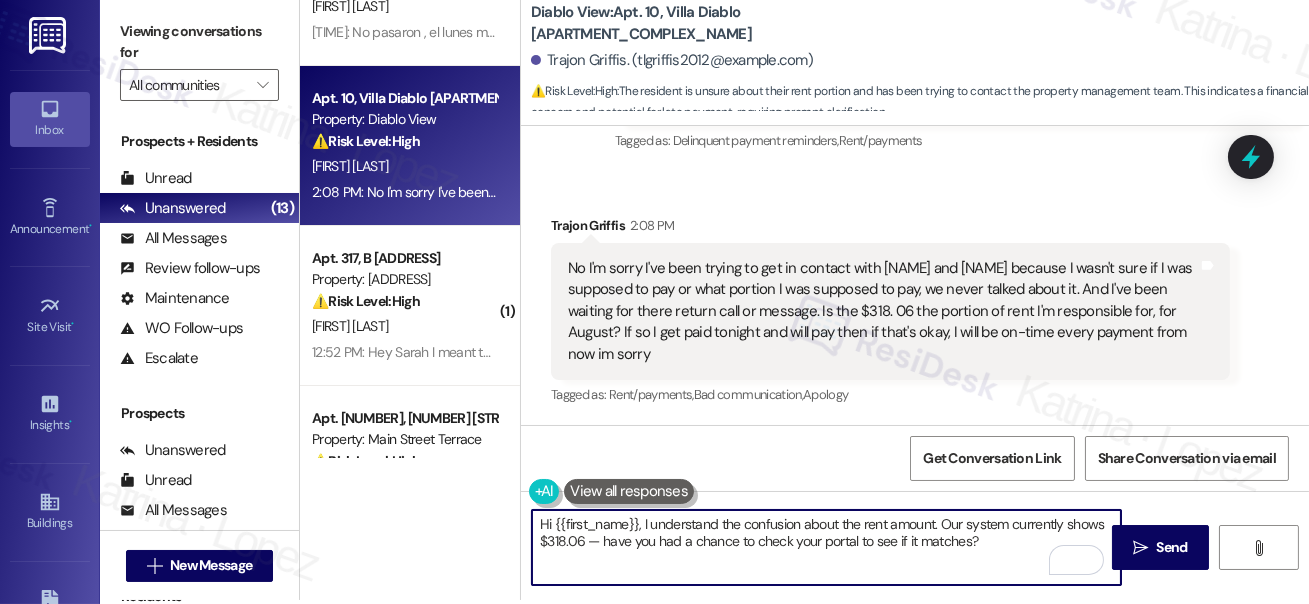 click on "Hi {{first_name}}, I understand the confusion about the rent amount. Our system currently shows $318.06 — have you had a chance to check your portal to see if it matches?" at bounding box center [826, 547] 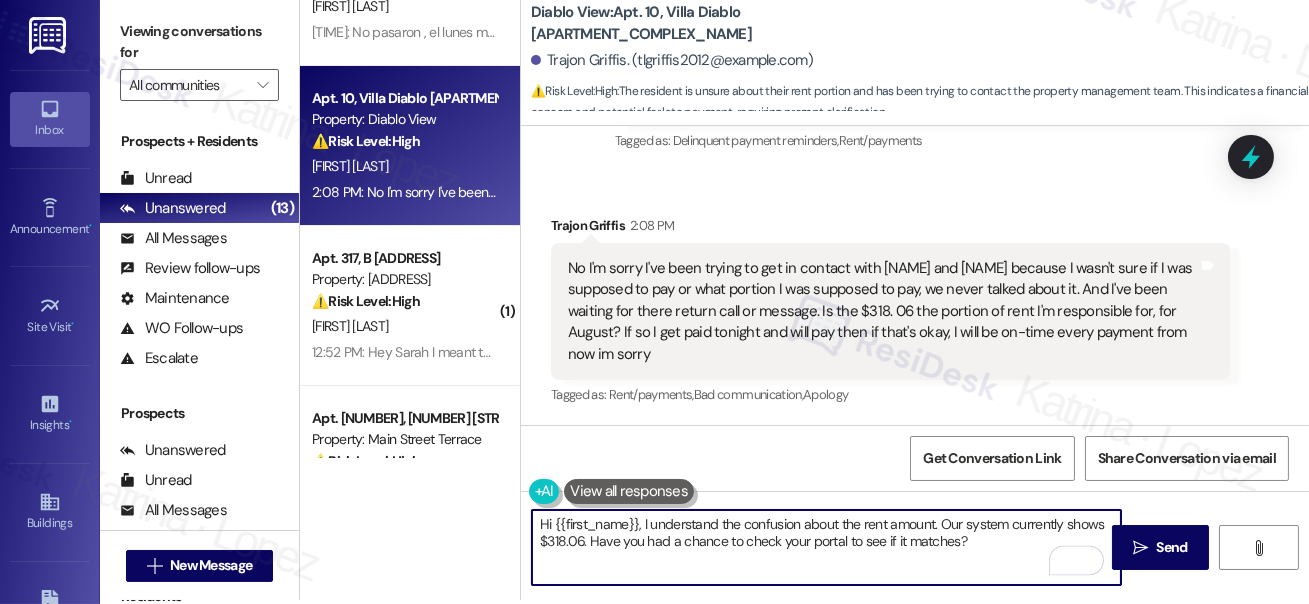 click on "Hi {{first_name}}, I understand the confusion about the rent amount. Our system currently shows $318.06. Have you had a chance to check your portal to see if it matches?" at bounding box center [826, 547] 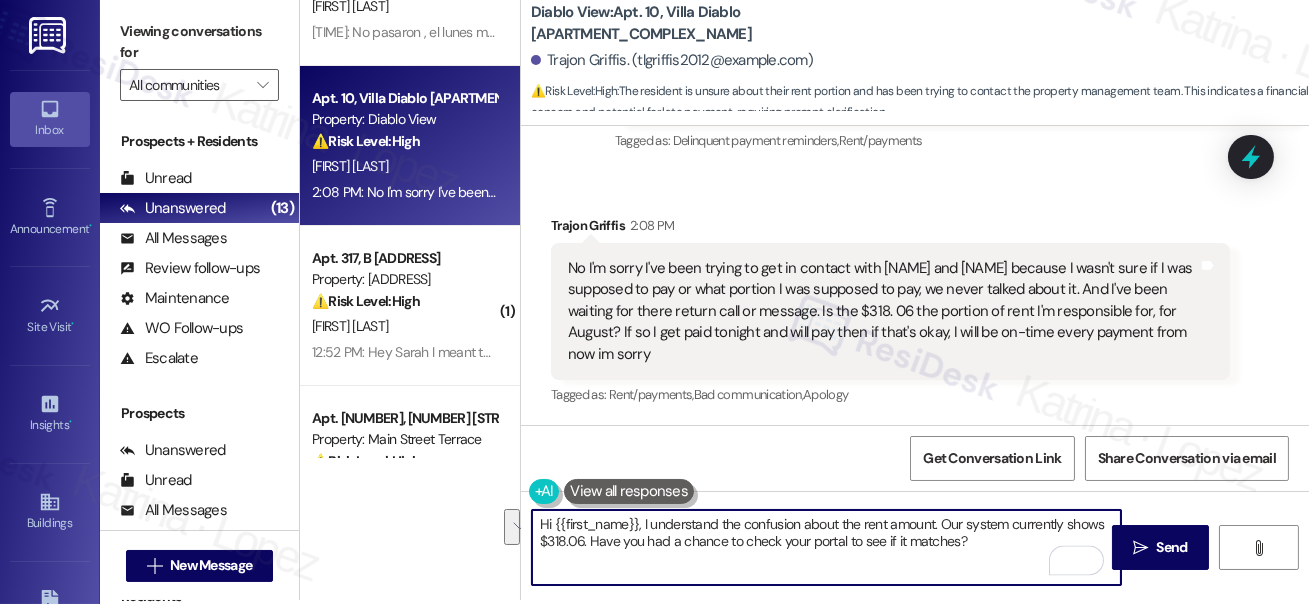 type on "Hi {{first_name}}, I understand the confusion about the rent amount. Our system currently shows $318.06. Have you had a chance to check your portal to see if it matches?" 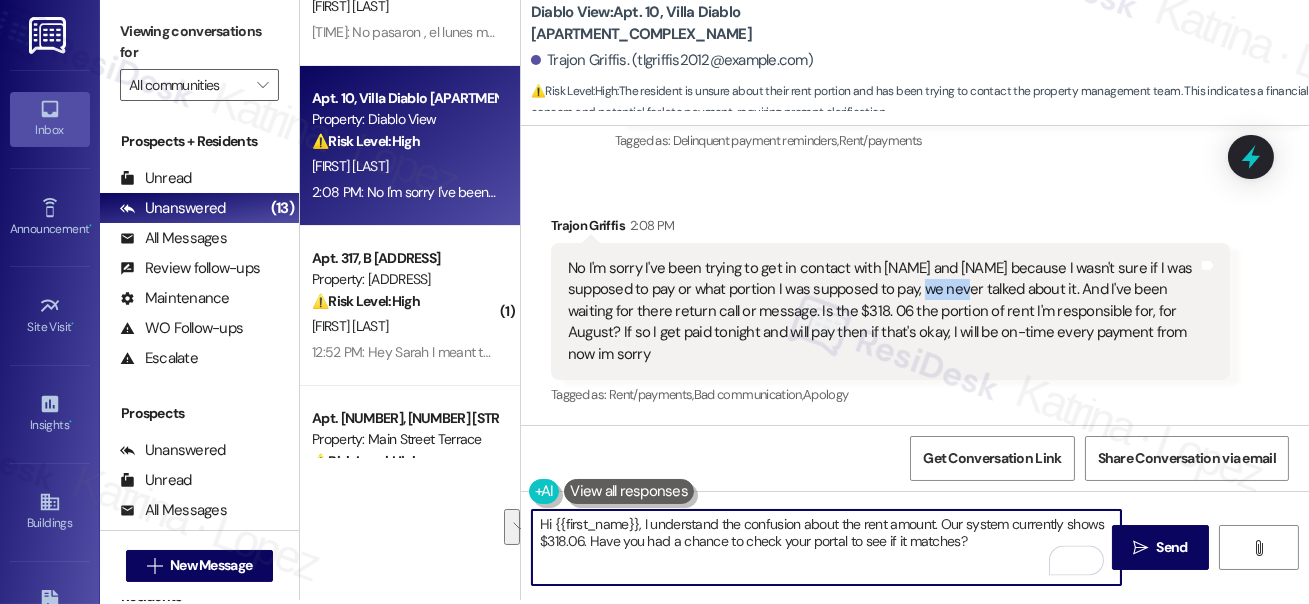click on "No I'm sorry I've been trying to get in contact with [NAME] and [NAME] because I wasn't sure if I was supposed to pay or what portion I was supposed to pay, we never talked about it. And I've been waiting for there return call or message. Is the $318. 06 the portion of rent I'm responsible for, for August? If so I get paid tonight and will pay then if that's okay, I will be on-time every payment from now im sorry" at bounding box center [883, 311] 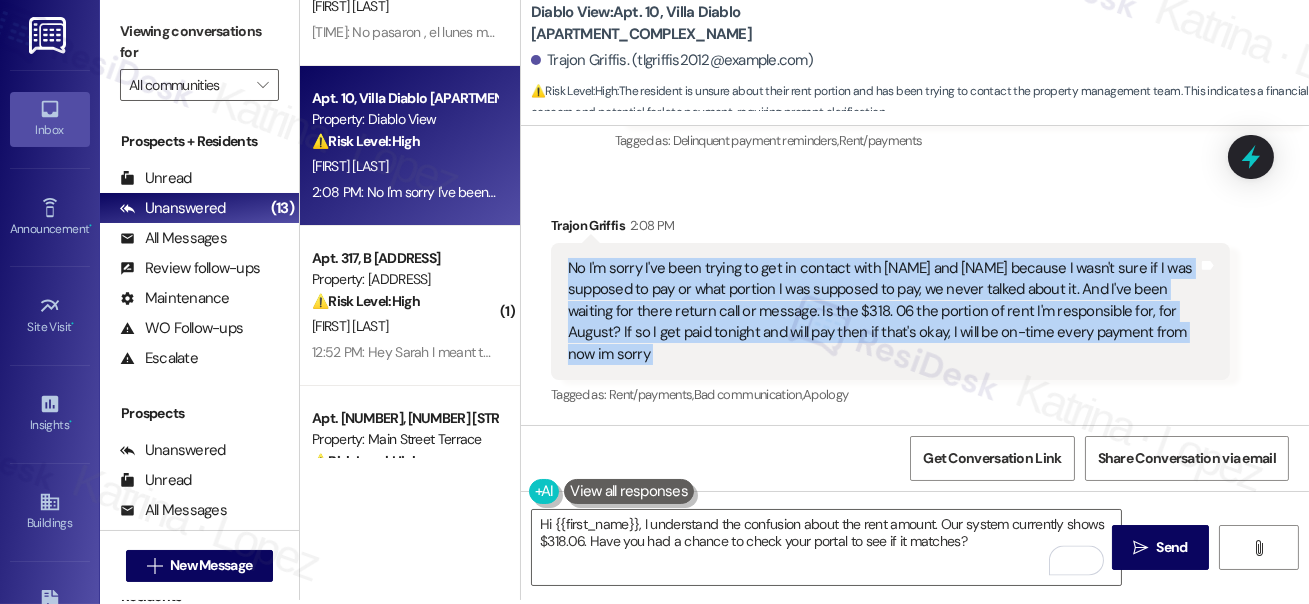 click on "No I'm sorry I've been trying to get in contact with [NAME] and [NAME] because I wasn't sure if I was supposed to pay or what portion I was supposed to pay, we never talked about it. And I've been waiting for there return call or message. Is the $318. 06 the portion of rent I'm responsible for, for August? If so I get paid tonight and will pay then if that's okay, I will be on-time every payment from now im sorry" at bounding box center [883, 311] 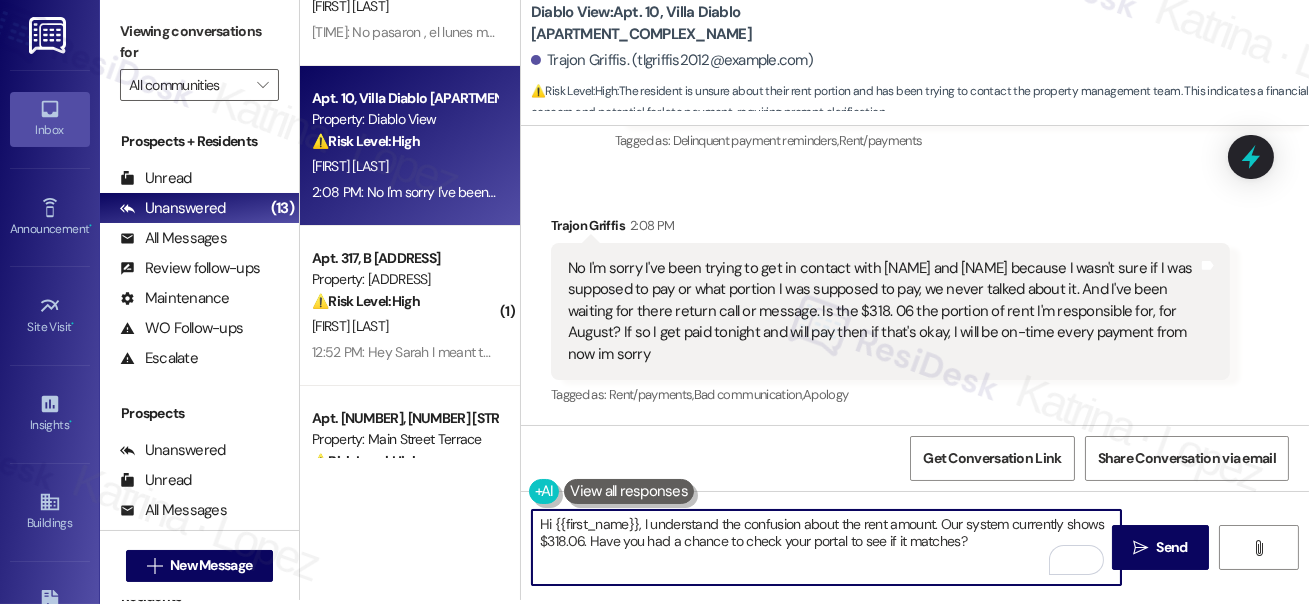 click on "Hi {{first_name}}, I understand the confusion about the rent amount. Our system currently shows $318.06. Have you had a chance to check your portal to see if it matches?" at bounding box center (826, 547) 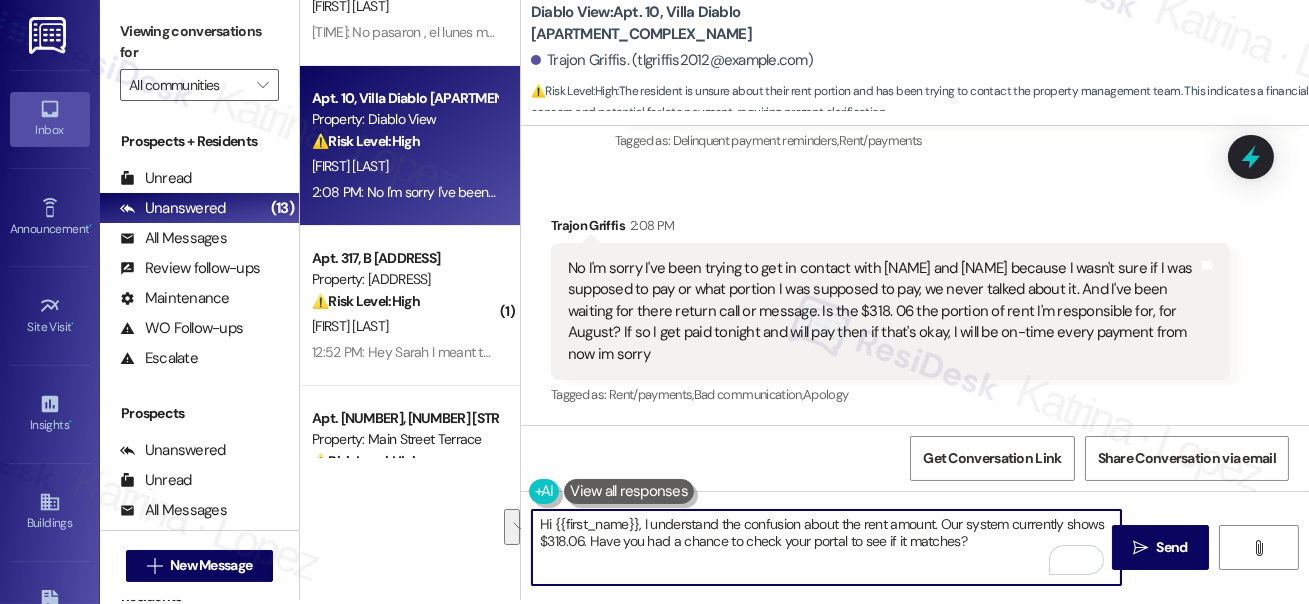 click on "Hi {{first_name}}, I understand the confusion about the rent amount. Our system currently shows $318.06. Have you had a chance to check your portal to see if it matches?" at bounding box center (826, 547) 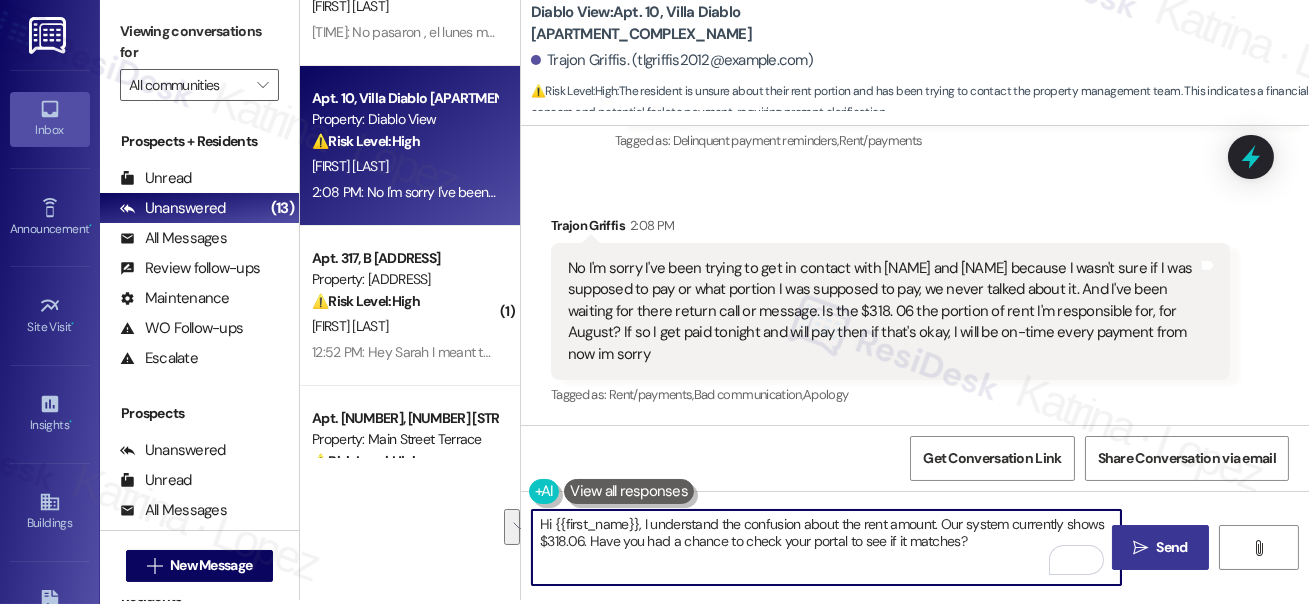 click on "Send" at bounding box center (1172, 547) 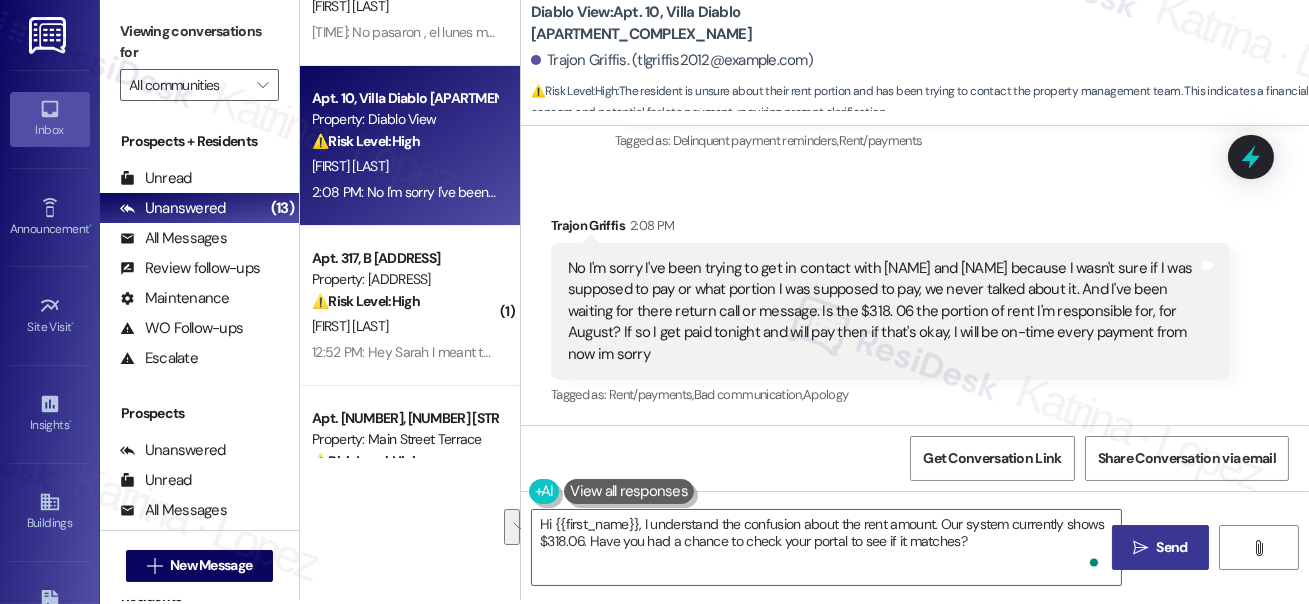 scroll, scrollTop: 1391, scrollLeft: 0, axis: vertical 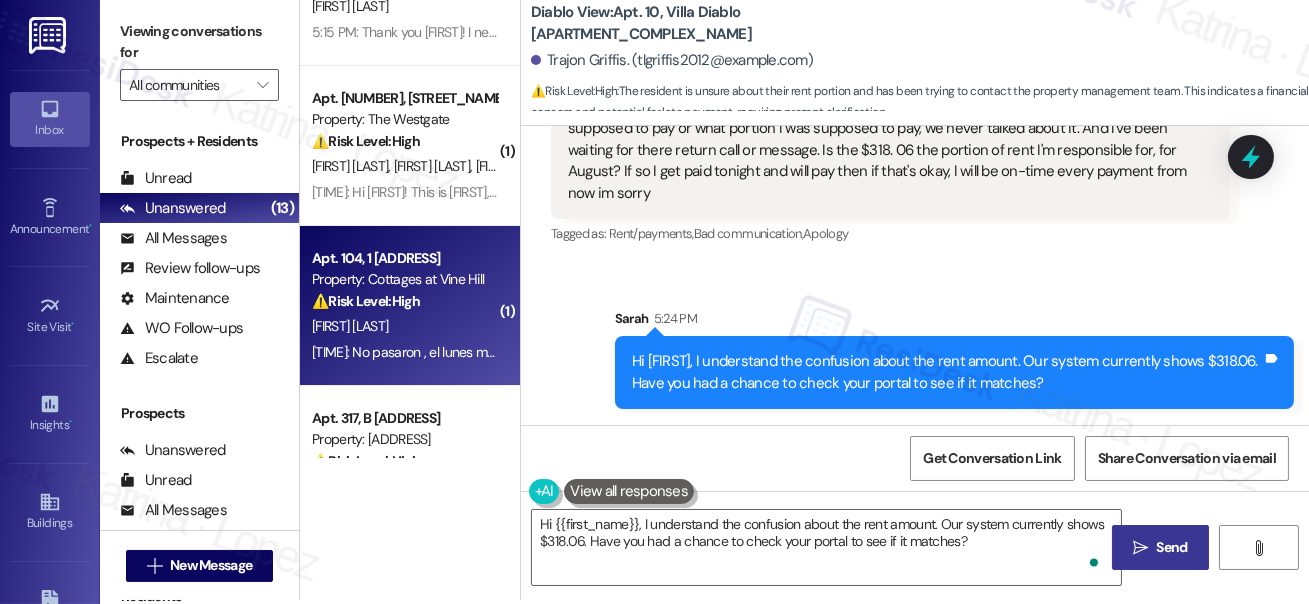 click on "Property: Cottages at Vine Hill" at bounding box center (404, 279) 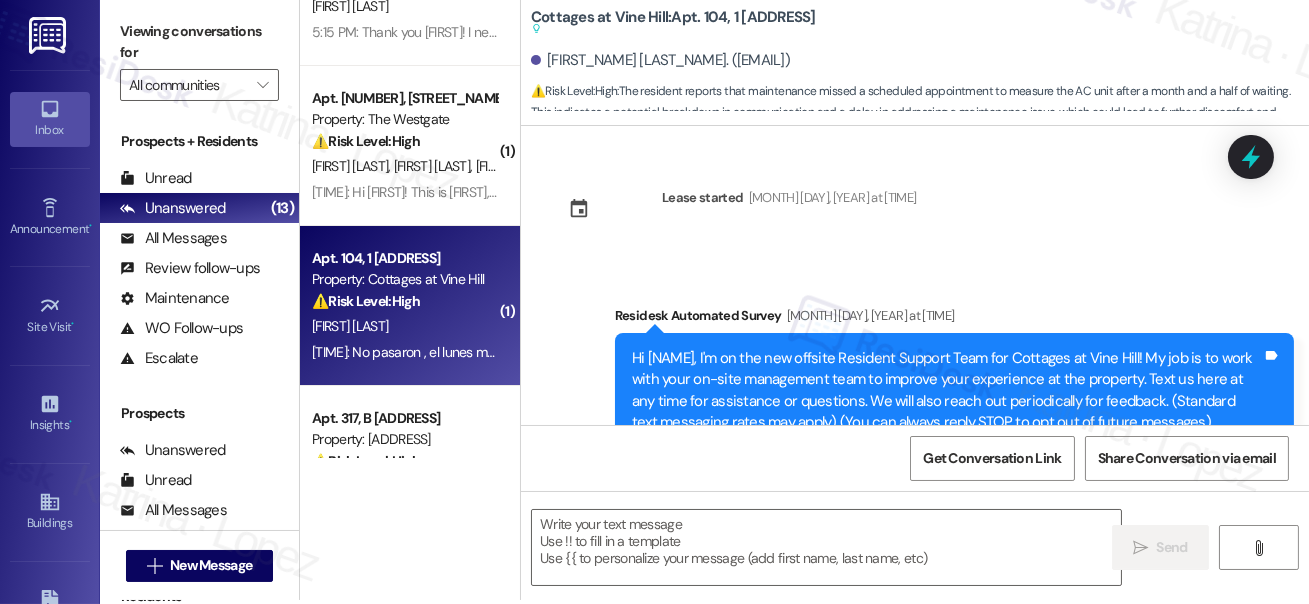 scroll, scrollTop: 2522, scrollLeft: 0, axis: vertical 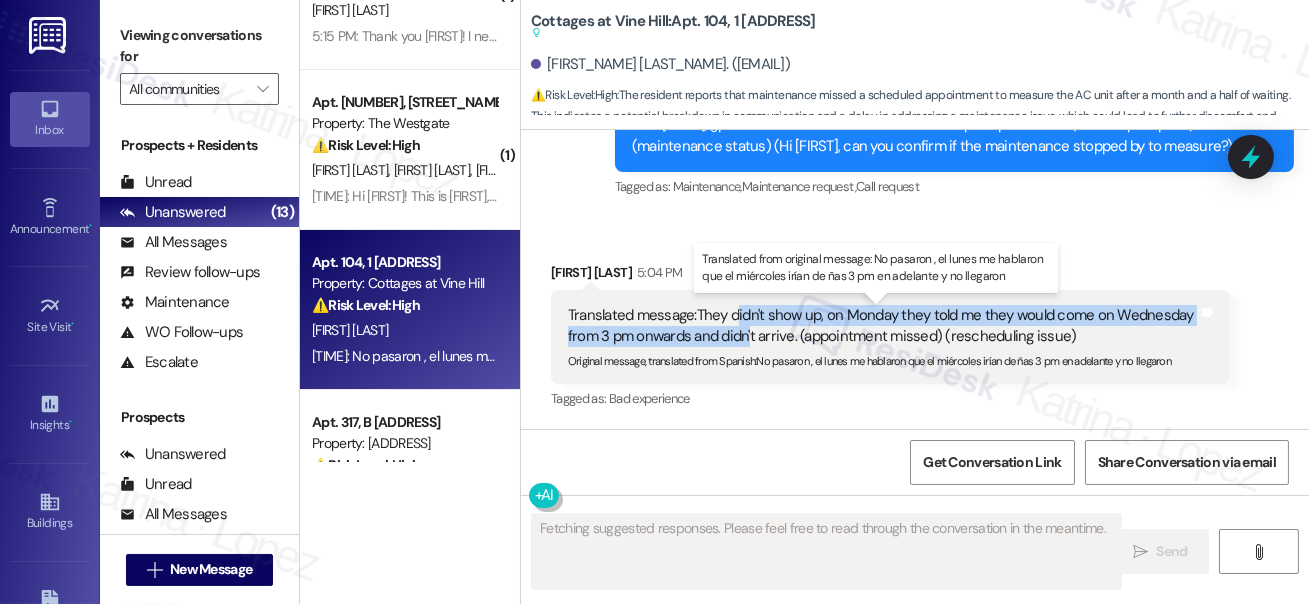 drag, startPoint x: 738, startPoint y: 308, endPoint x: 827, endPoint y: 332, distance: 92.17918 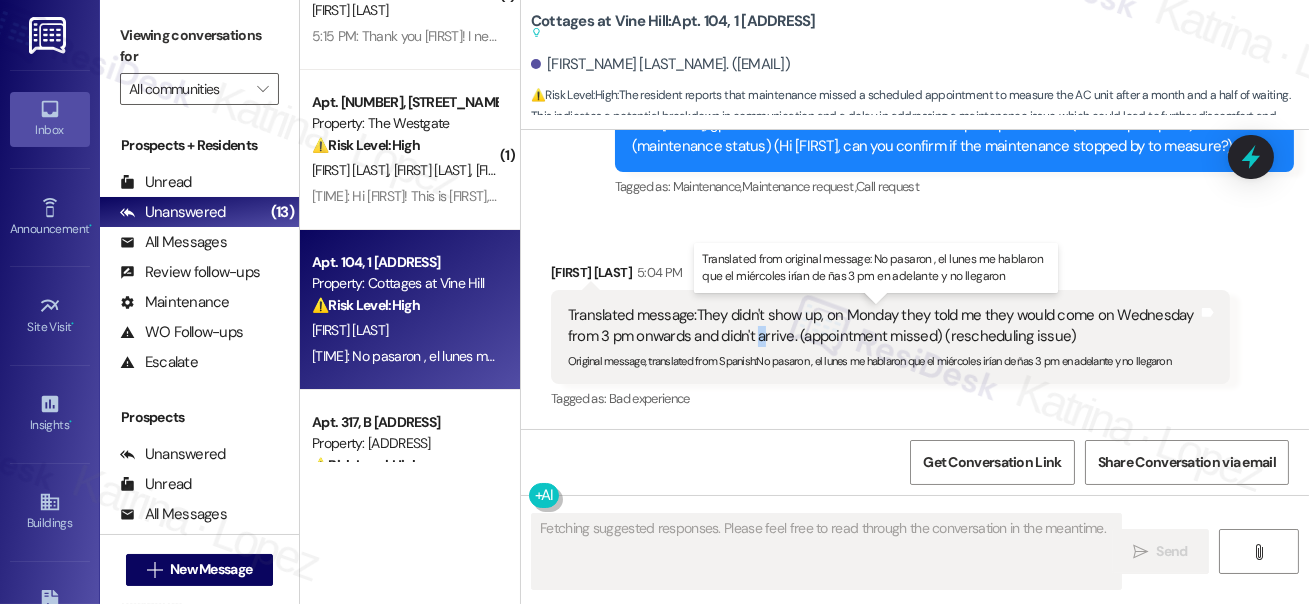 click on "Translated message: They didn't show up, on Monday they told me they would come on Wednesday from 3 pm onwards and didn't arrive. (appointment missed) (rescheduling issue)" at bounding box center (883, 326) 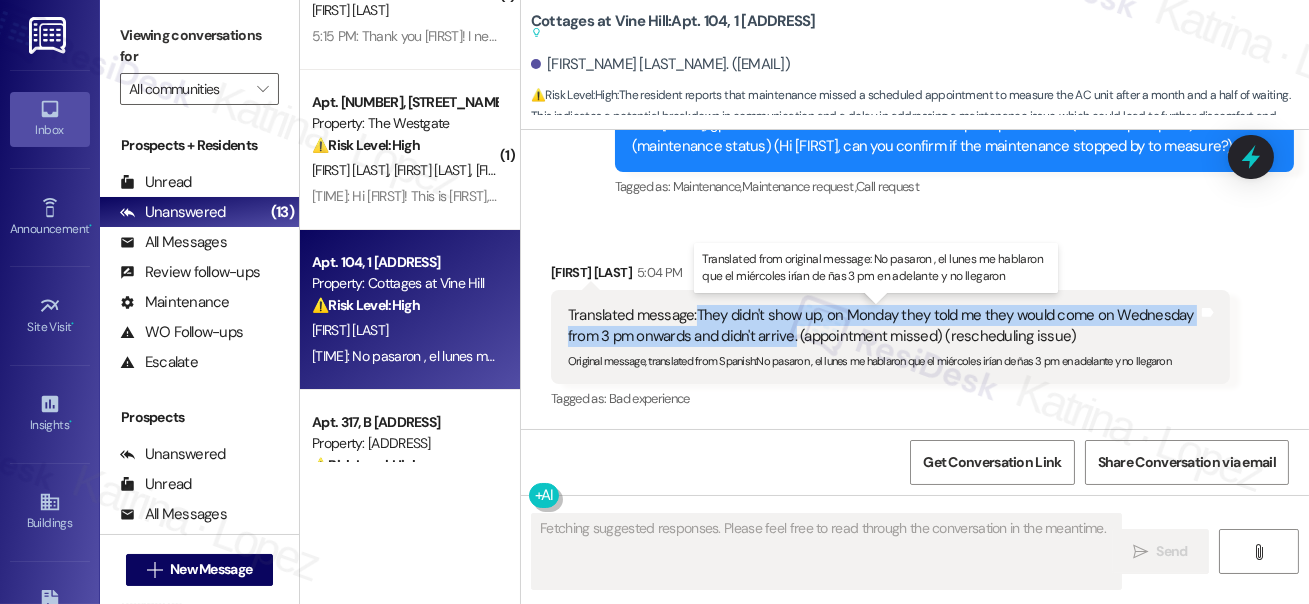 drag, startPoint x: 699, startPoint y: 314, endPoint x: 874, endPoint y: 335, distance: 176.2555 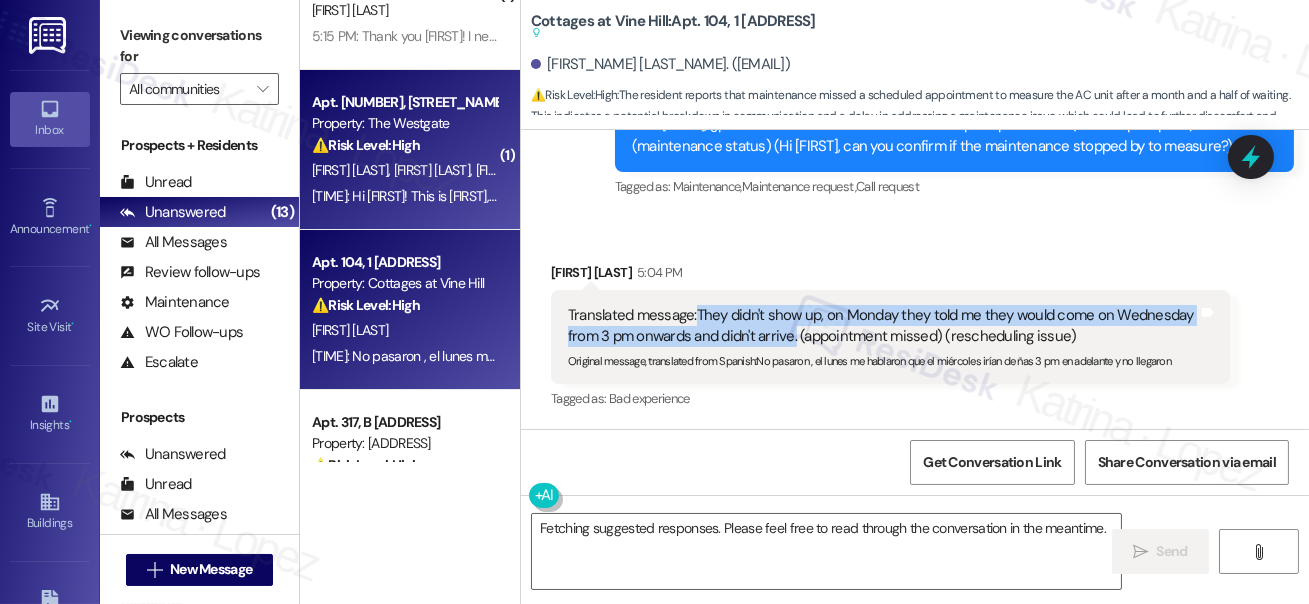 copy on "They didn't show up, on Monday they told me they would come on Wednesday from 3 pm onwards and didn't arrive." 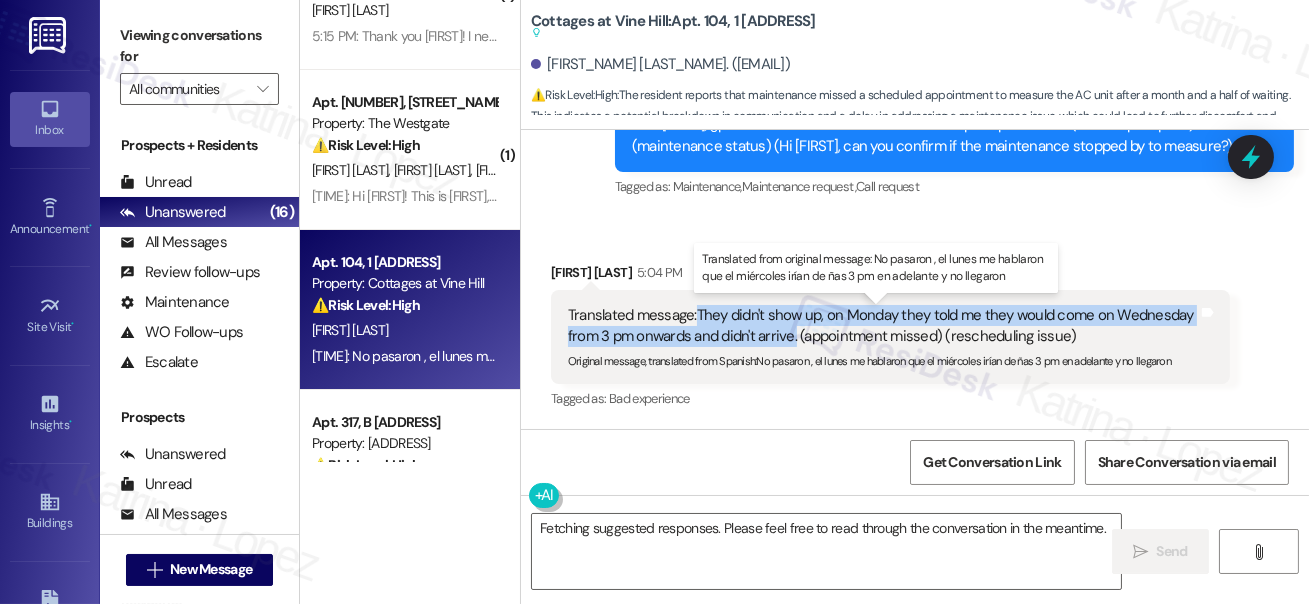 click on "Translated message: They didn't show up, on Monday they told me they would come on Wednesday from 3 pm onwards and didn't arrive. (appointment missed) (rescheduling issue)" at bounding box center [883, 326] 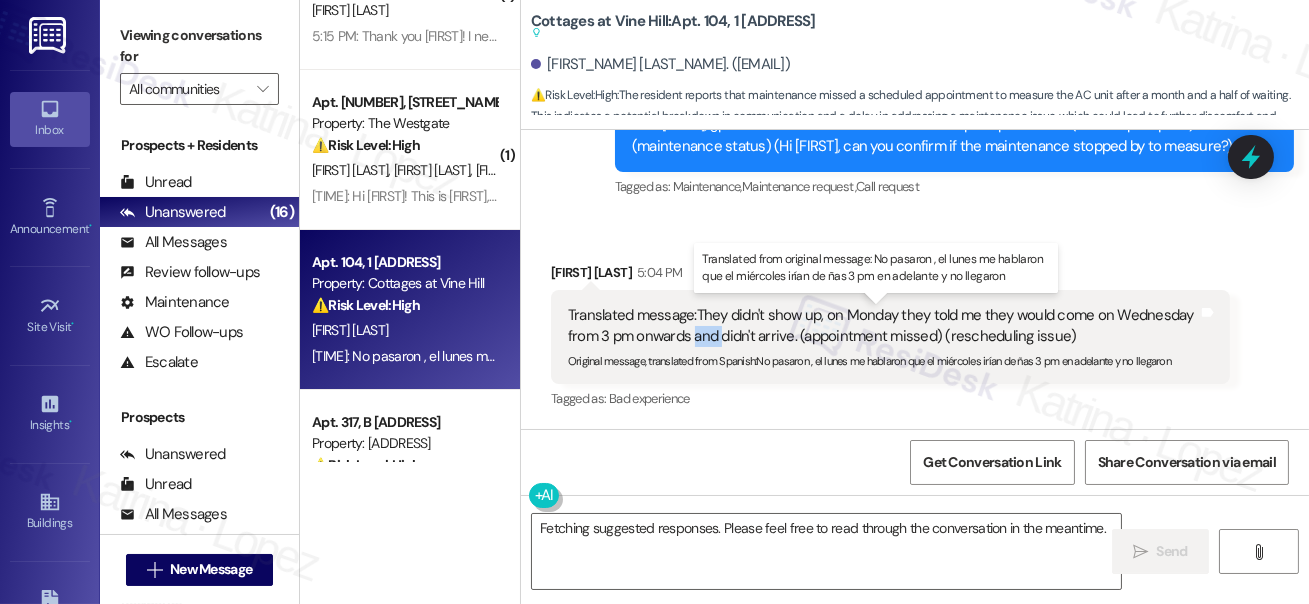 click on "Translated message: They didn't show up, on Monday they told me they would come on Wednesday from 3 pm onwards and didn't arrive. (appointment missed) (rescheduling issue)" at bounding box center (883, 326) 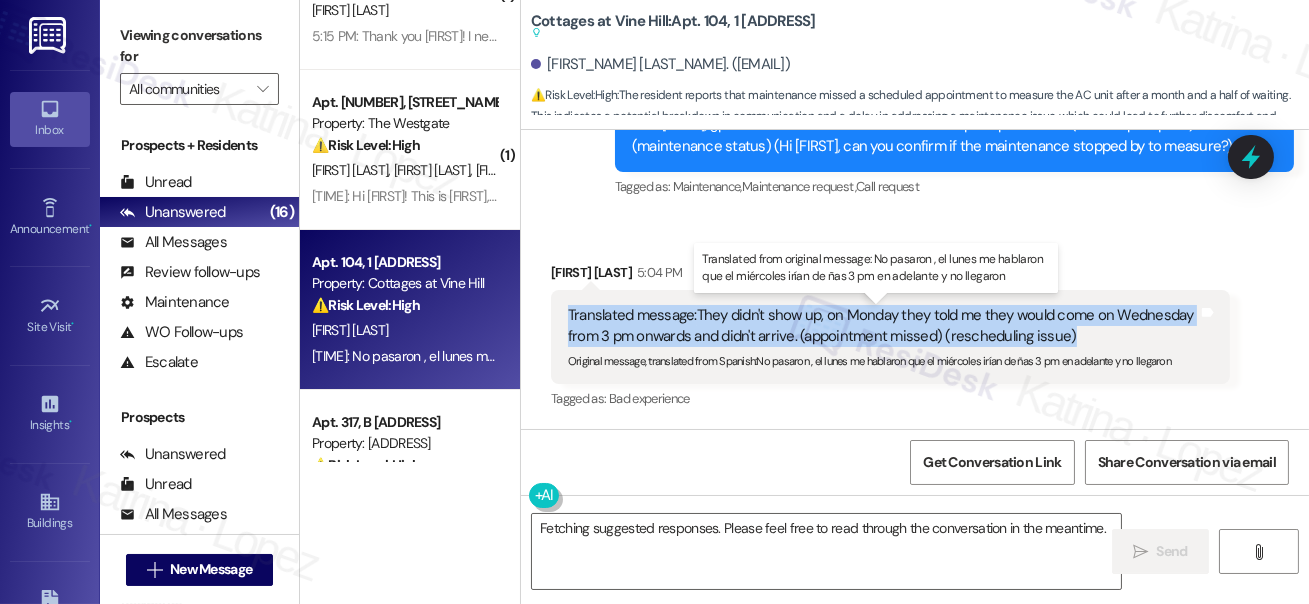 click on "Translated message: They didn't show up, on Monday they told me they would come on Wednesday from 3 pm onwards and didn't arrive. (appointment missed) (rescheduling issue)" at bounding box center (883, 326) 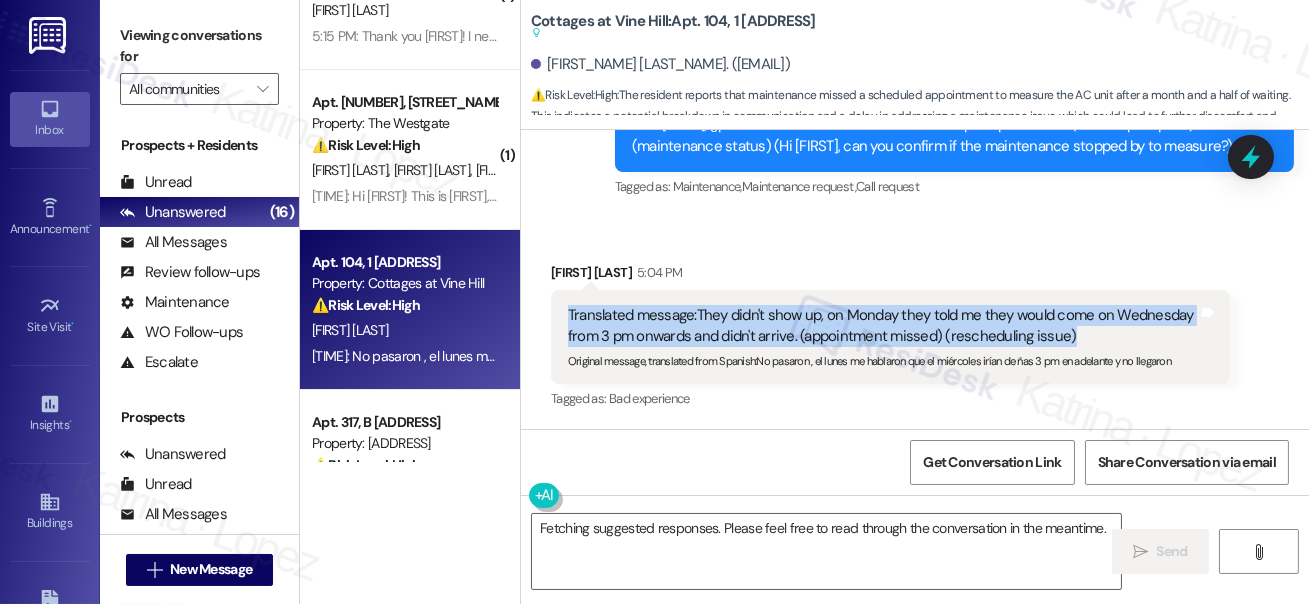 scroll, scrollTop: 0, scrollLeft: 0, axis: both 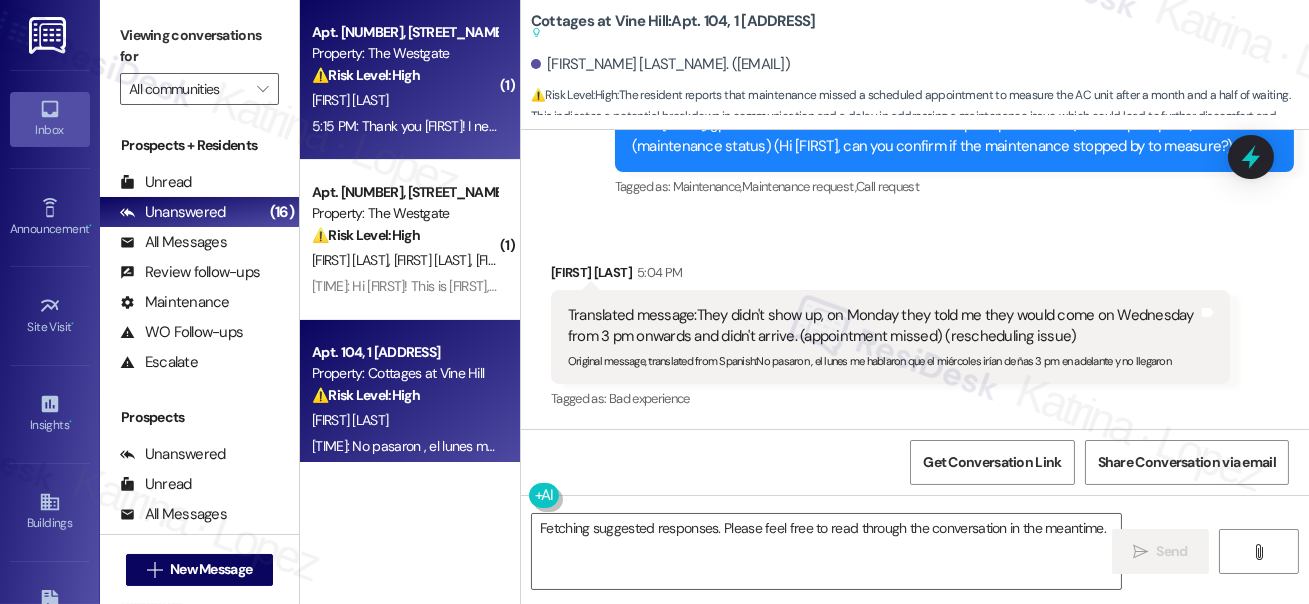 click on "[FIRST] [LAST]" at bounding box center [404, 100] 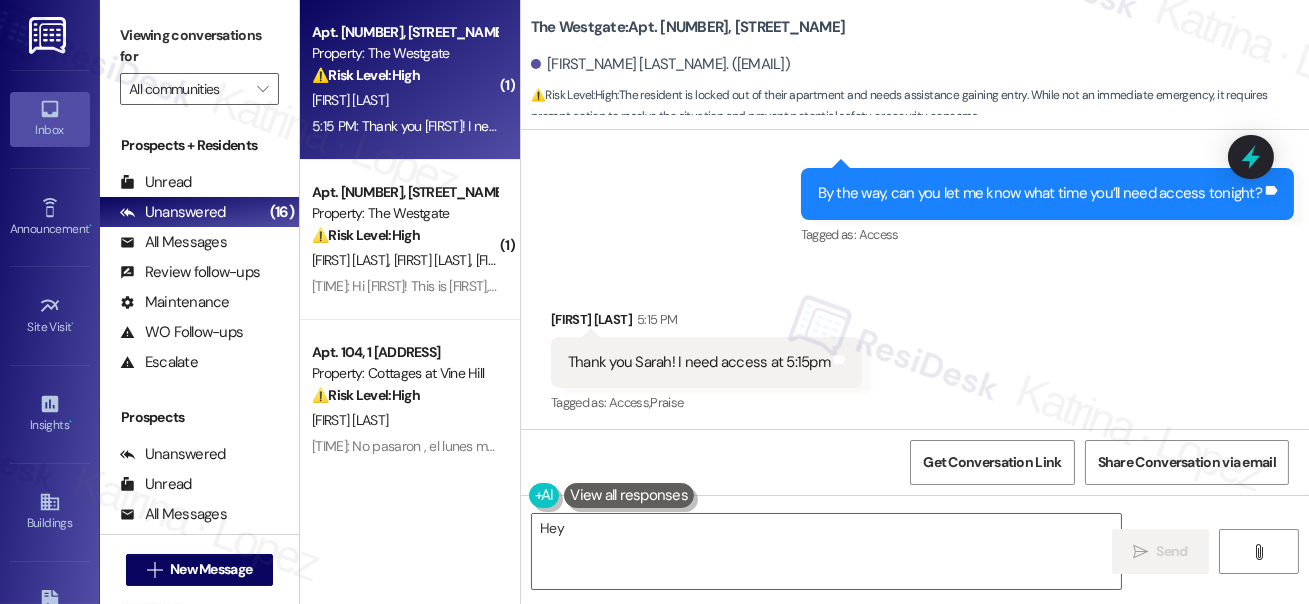 scroll, scrollTop: 627, scrollLeft: 0, axis: vertical 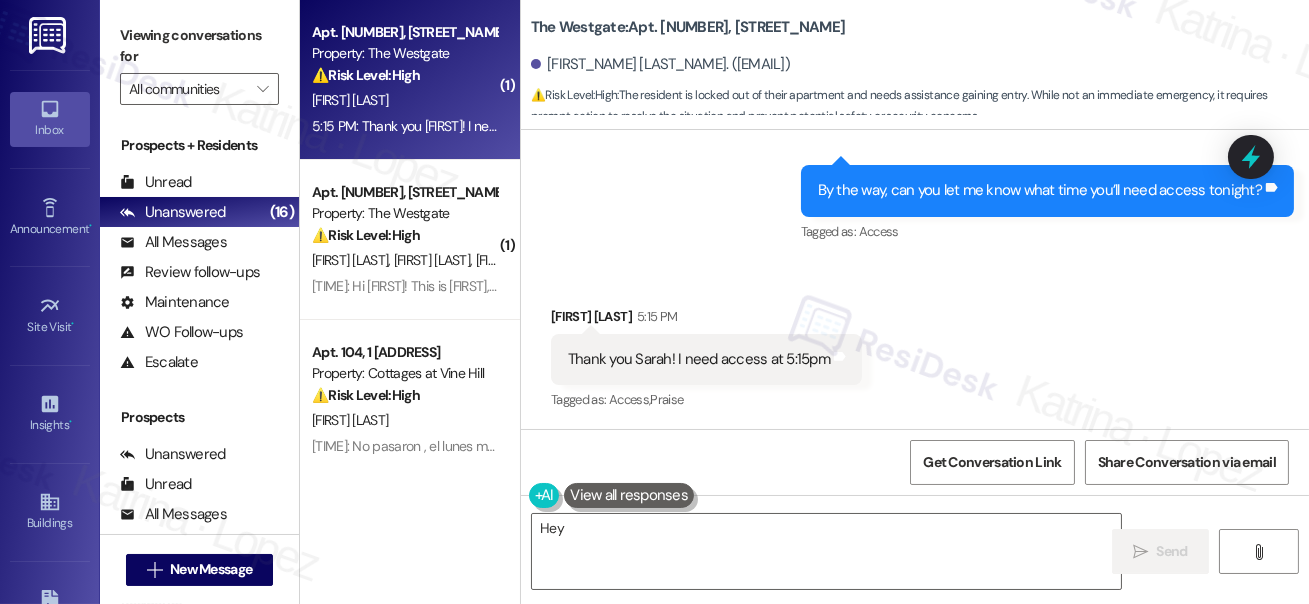 click on "Thank you [FIRST]! I need access at 5:15pm Tags and notes" at bounding box center [706, 359] 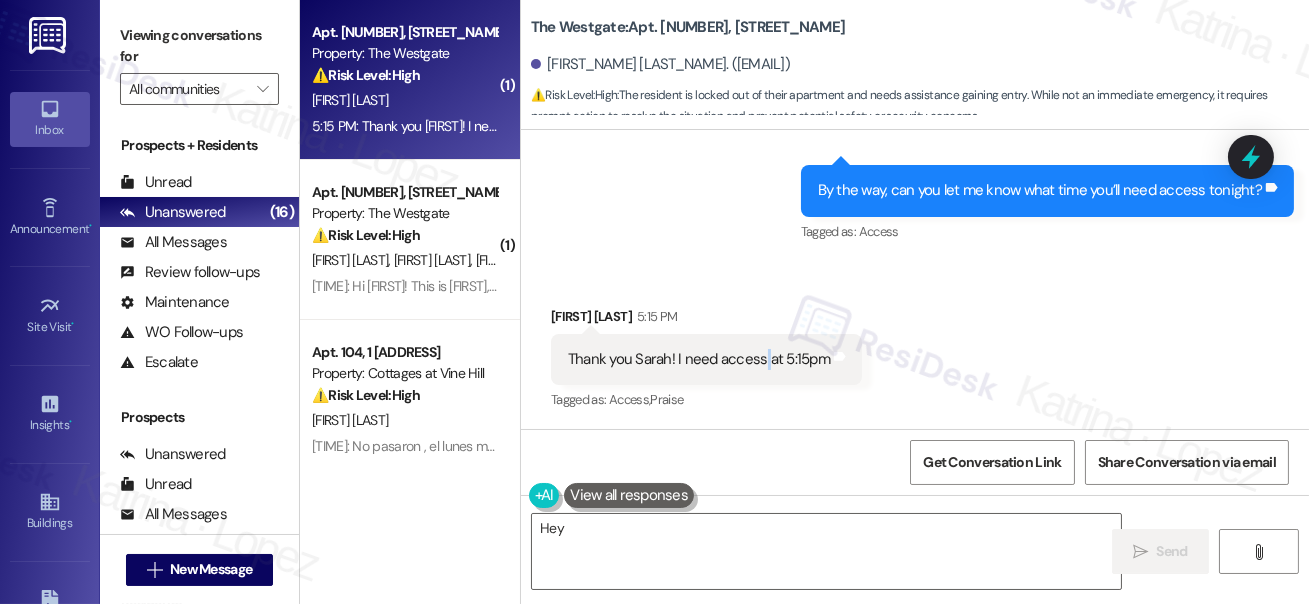 click on "Thank you [FIRST]! I need access at 5:15pm Tags and notes" at bounding box center [706, 359] 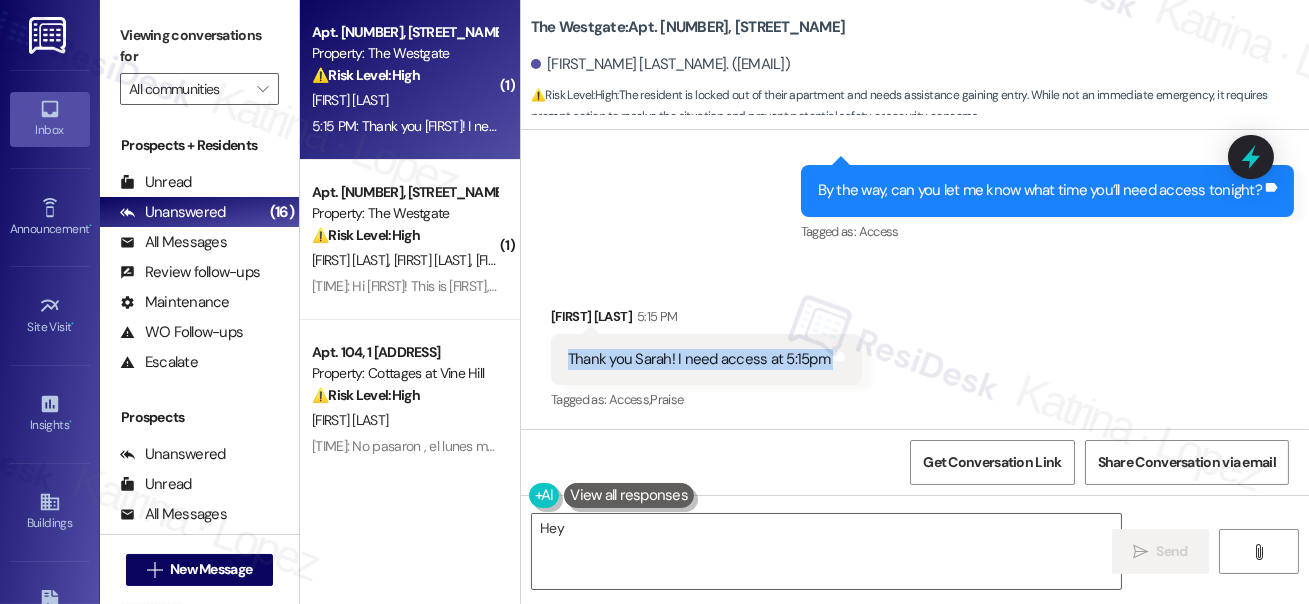 click on "Thank you [FIRST]! I need access at 5:15pm Tags and notes" at bounding box center [706, 359] 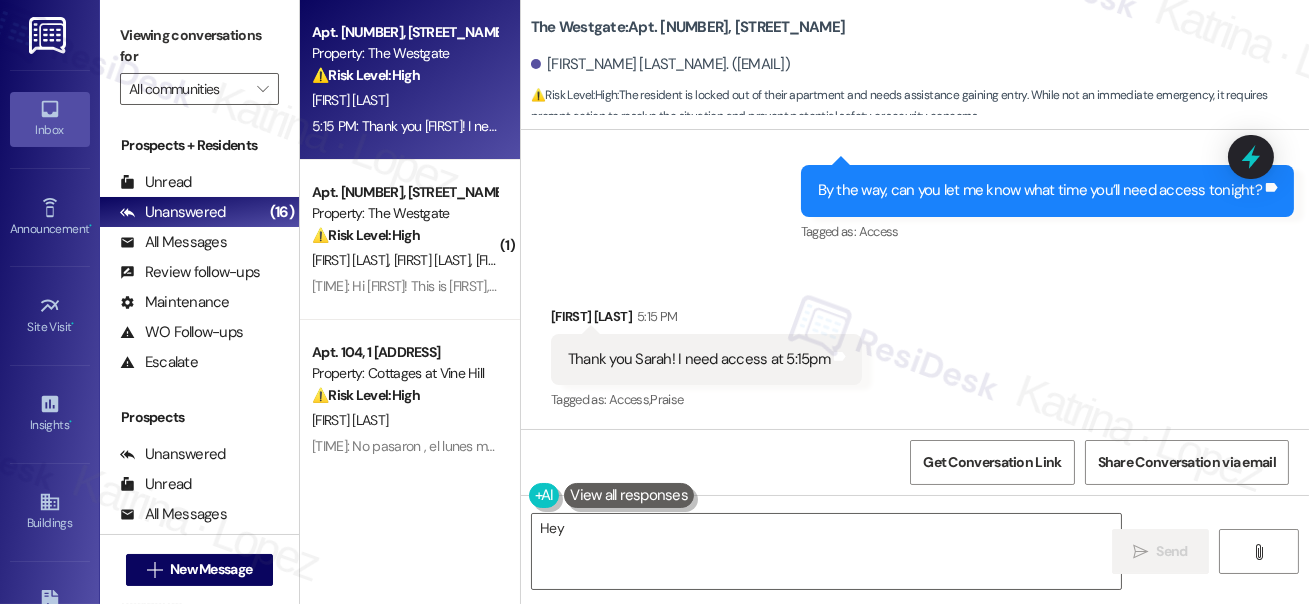 click on "Sent via SMS [TIME] Sarah (ResiDesk) [TIME] By the way, can you let me know what time you’ll need access tonight? Tags and notes Tagged as: Access Click to highlight conversations about Access" at bounding box center (1047, 205) 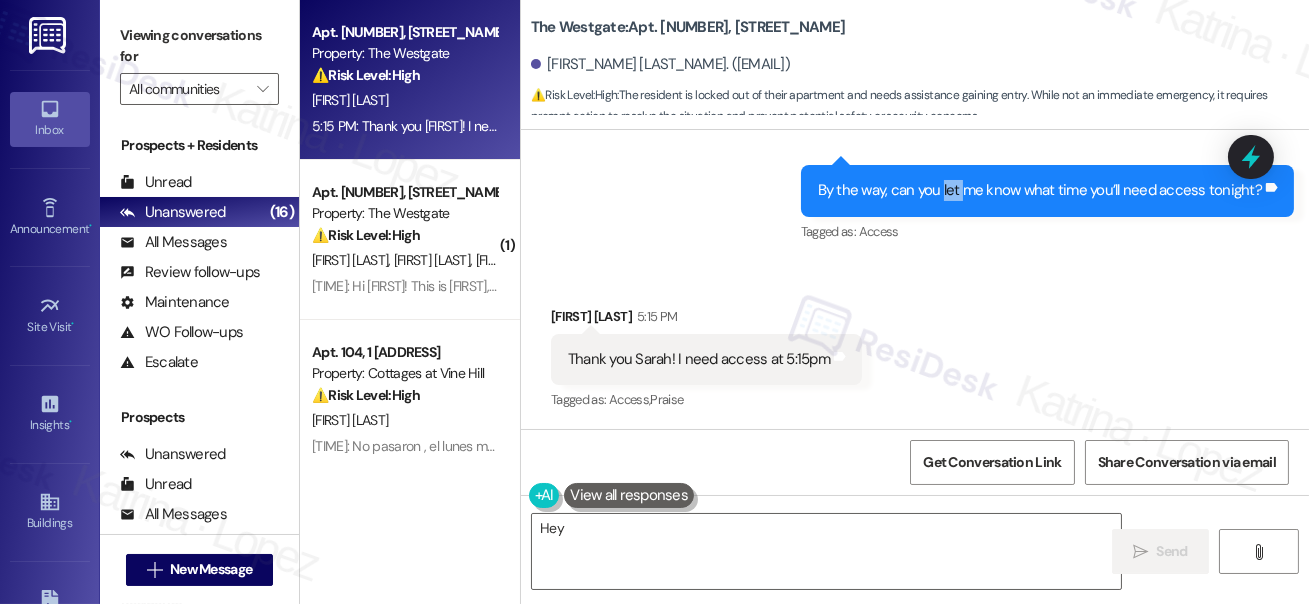 click on "By the way, can you let me know what time you’ll need access tonight?" at bounding box center (1040, 190) 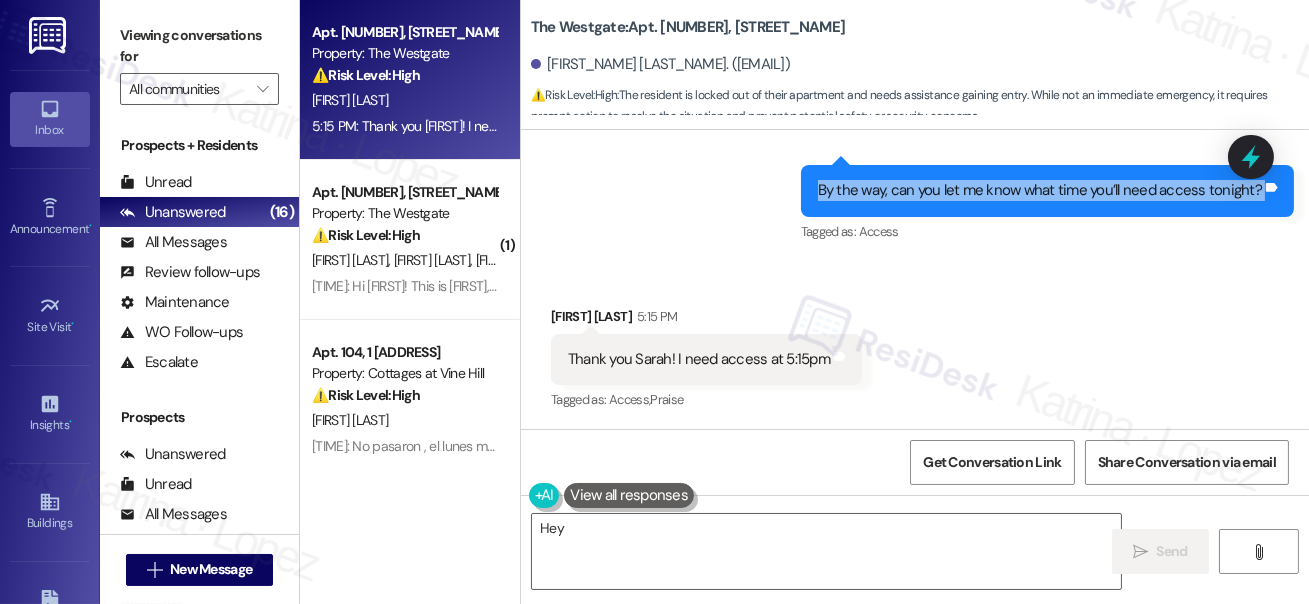 click on "By the way, can you let me know what time you’ll need access tonight?" at bounding box center [1040, 190] 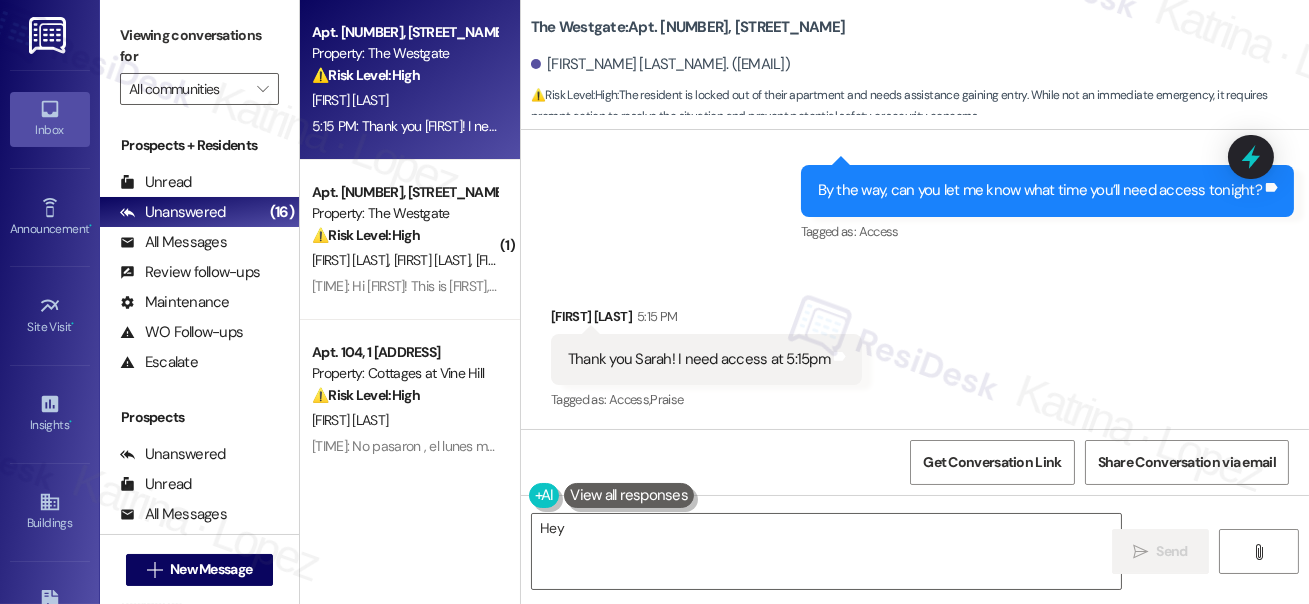 click on "Thank you Sarah! I need access at 5:15pm" at bounding box center (699, 359) 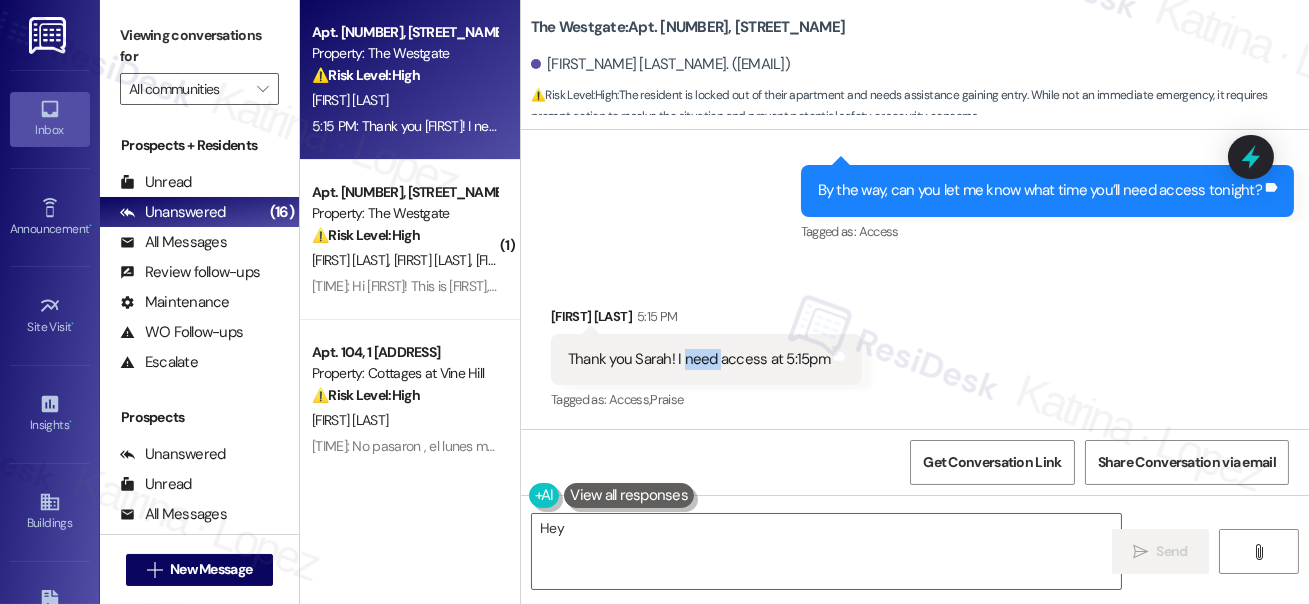 click on "Thank you Sarah! I need access at 5:15pm" at bounding box center (699, 359) 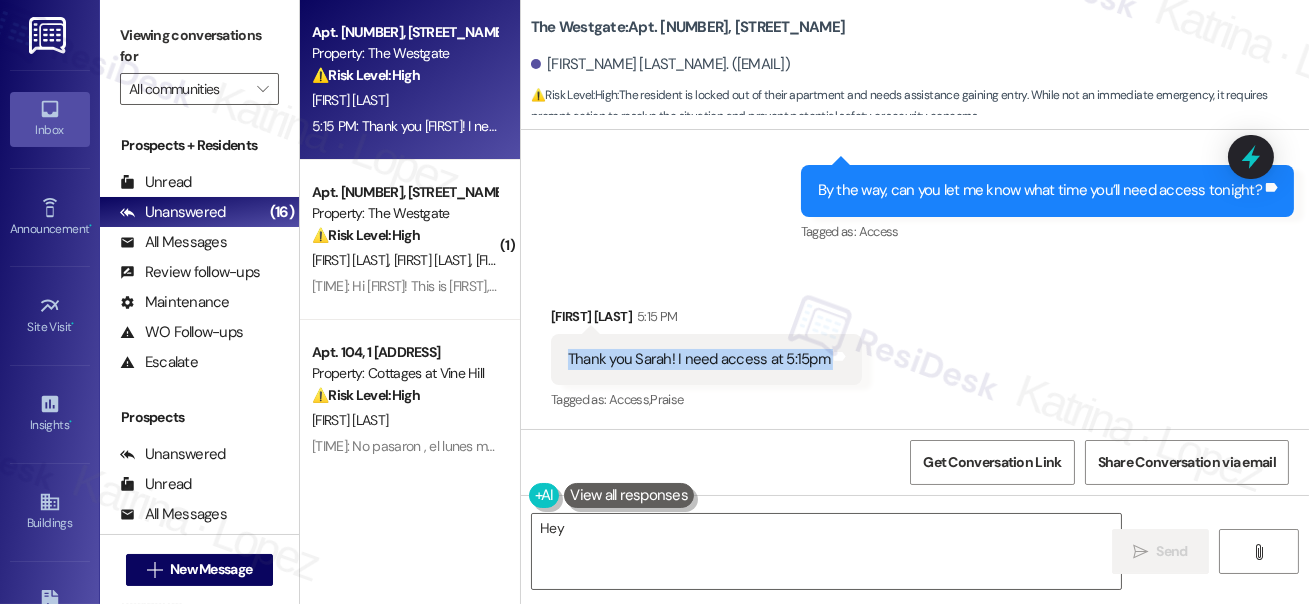 click on "Thank you Sarah! I need access at 5:15pm" at bounding box center (699, 359) 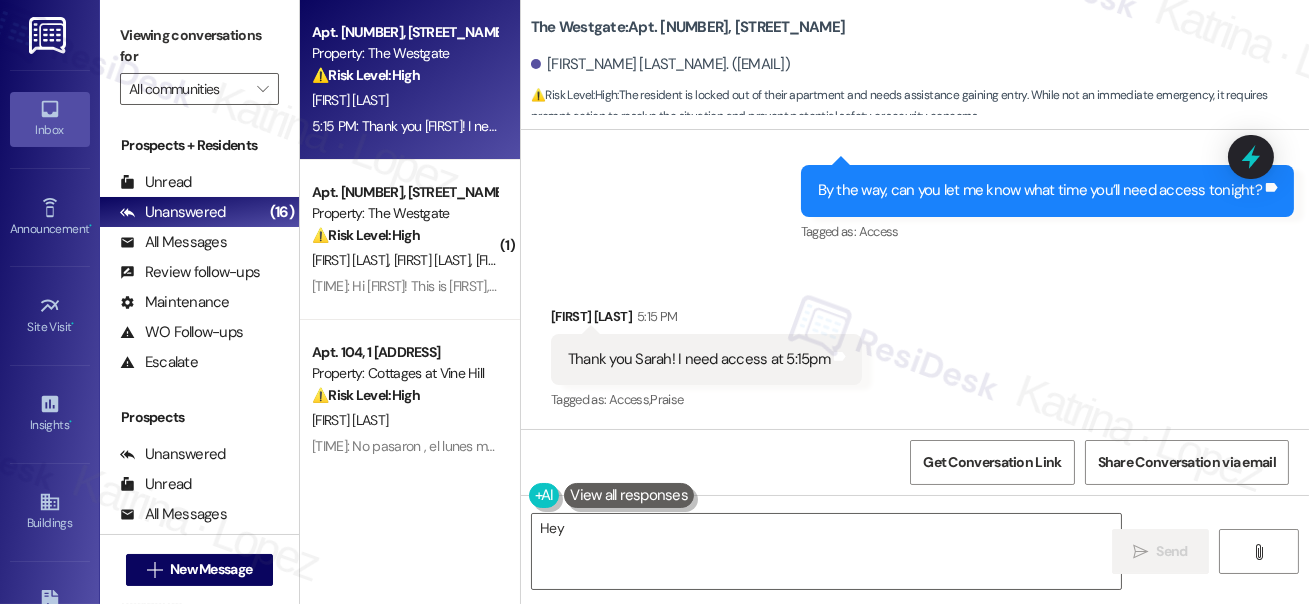 click on "By the way, can you let me know what time you’ll need access tonight?" at bounding box center (1040, 190) 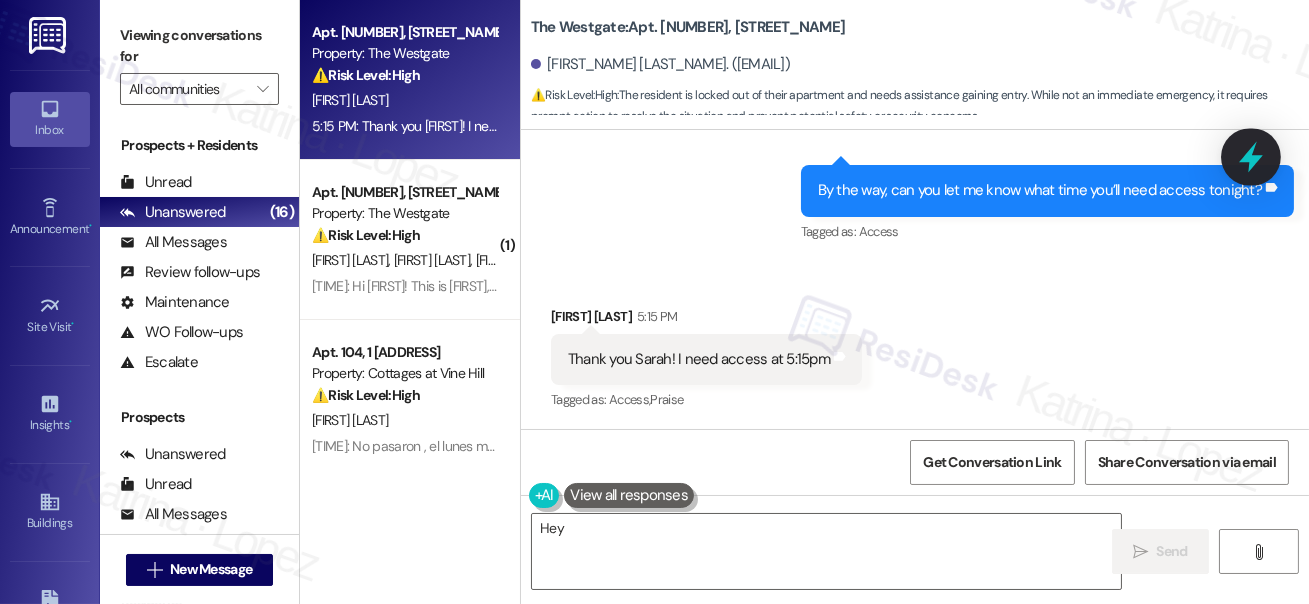 click 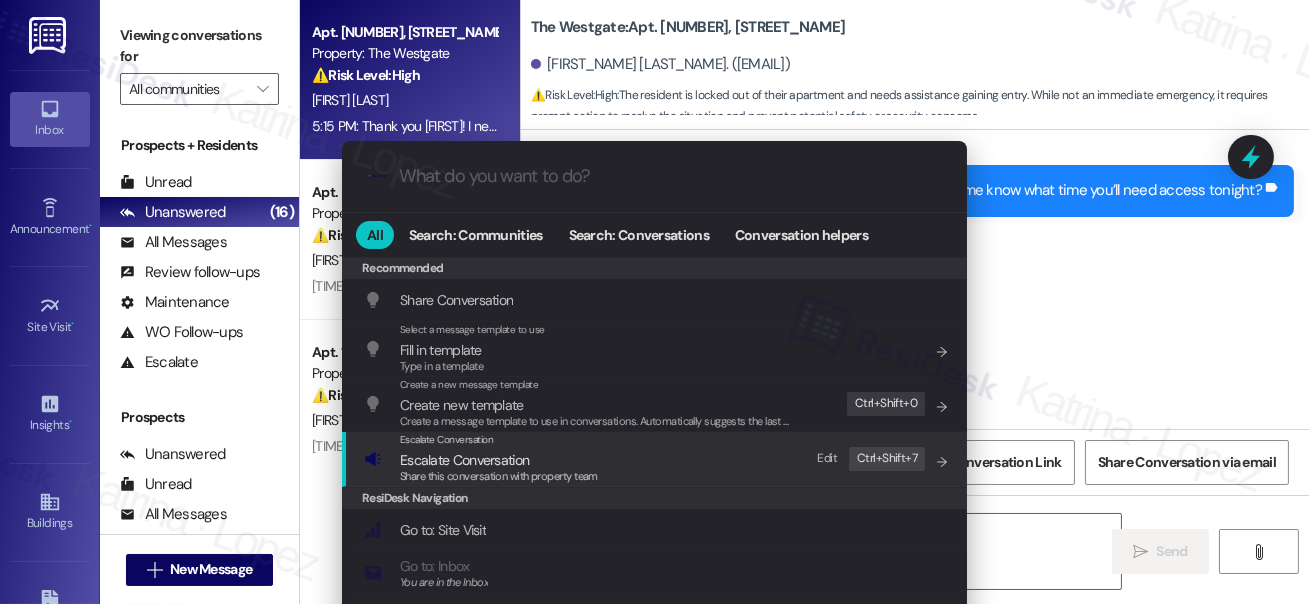 click on "Escalate Conversation" at bounding box center (499, 460) 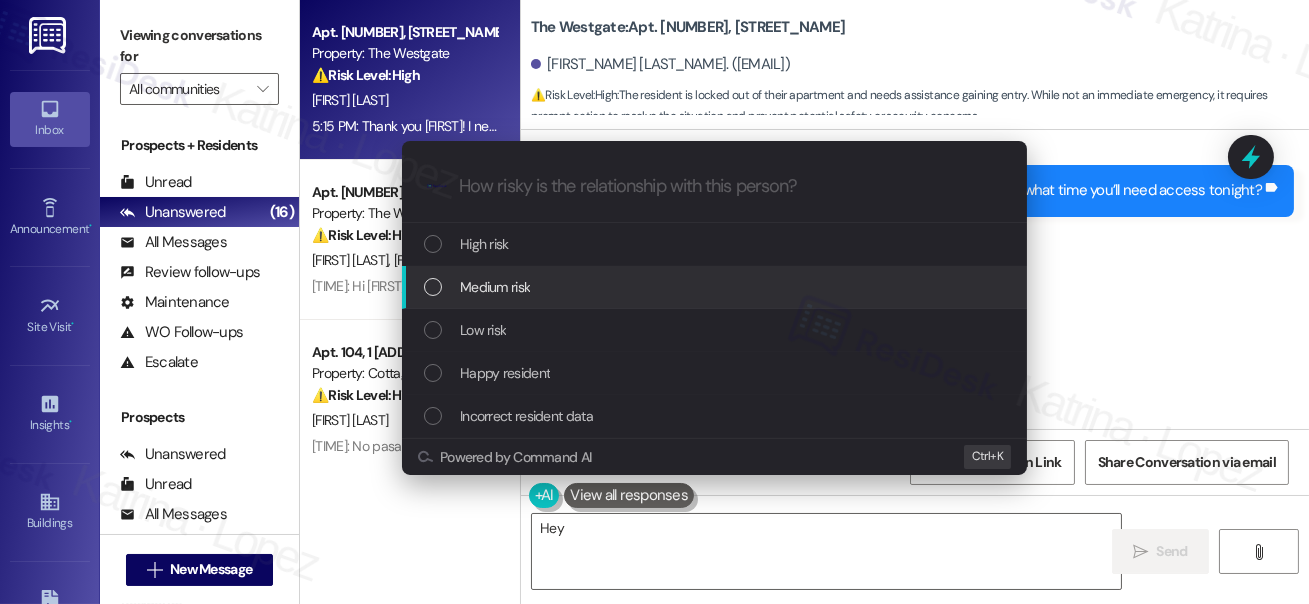 click on "Medium risk" at bounding box center [495, 287] 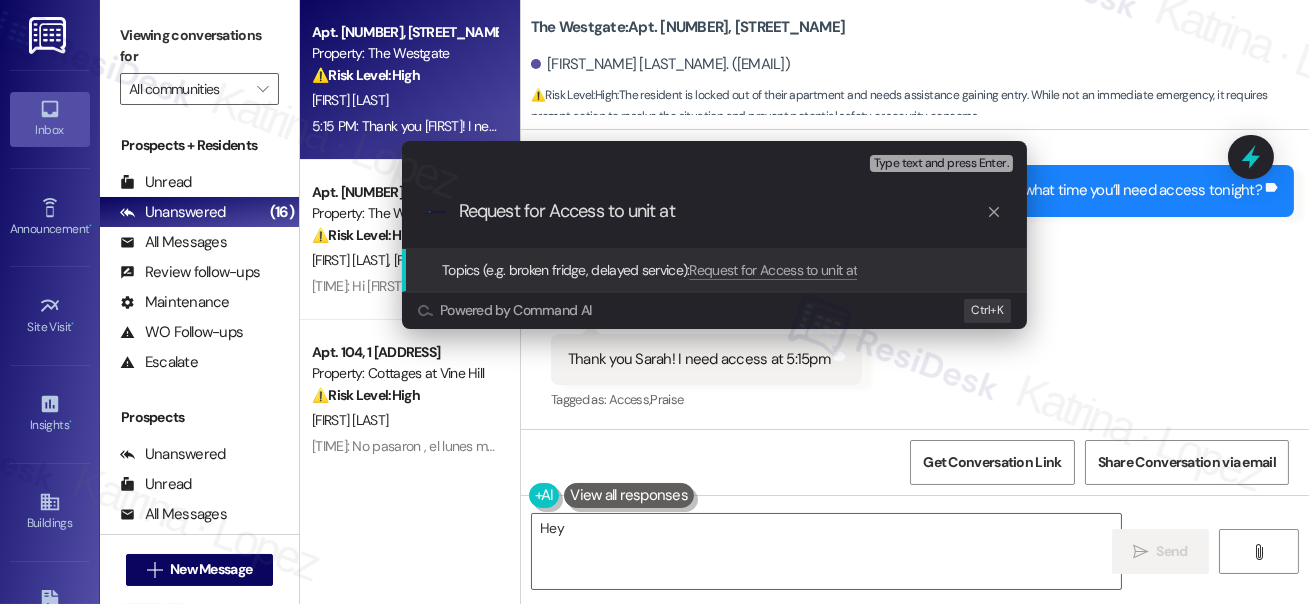 click on "Escalate Conversation Medium risk Topics (e.g. broken fridge, delayed service) Any messages to highlight in the email? Type text and press Enter. .cls-1{fill:#0a055f;}.cls-2{fill:#0cc4c4;} resideskLogoBlueOrange Request for Access to unit at Topics (e.g. broken fridge, delayed service):  Request for Access to unit at Powered by Command AI Ctrl+ K" at bounding box center [654, 302] 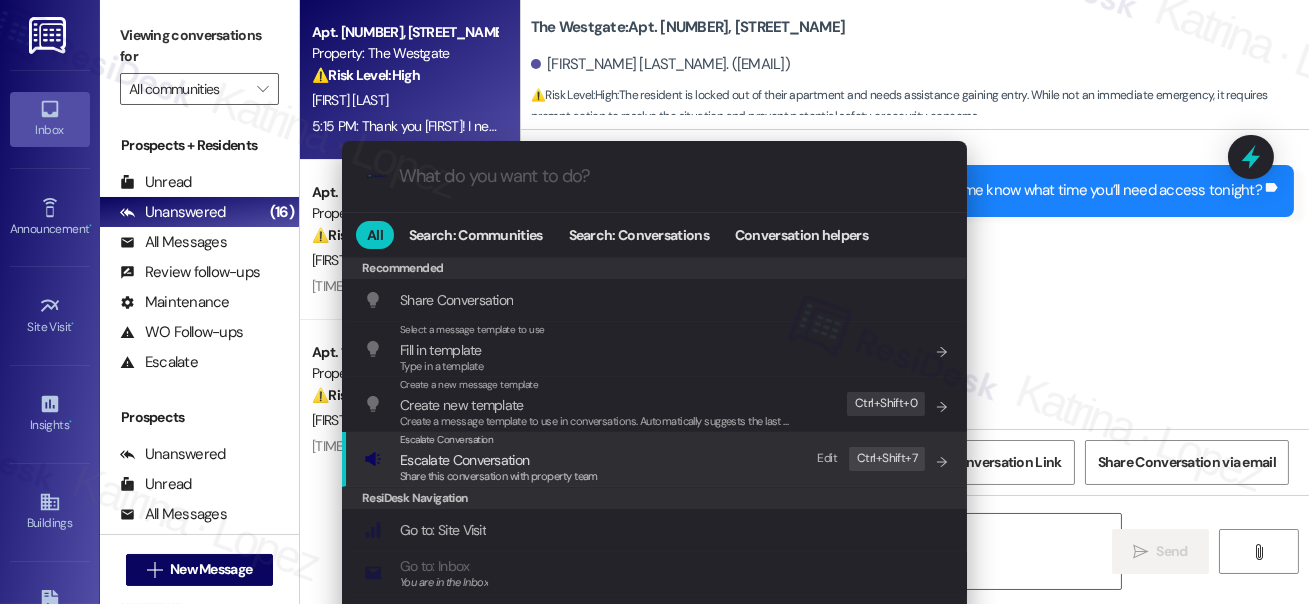 click on "Escalate Conversation Escalate Conversation Share this conversation with property team Edit Ctrl+ Shift+ 7" at bounding box center [656, 459] 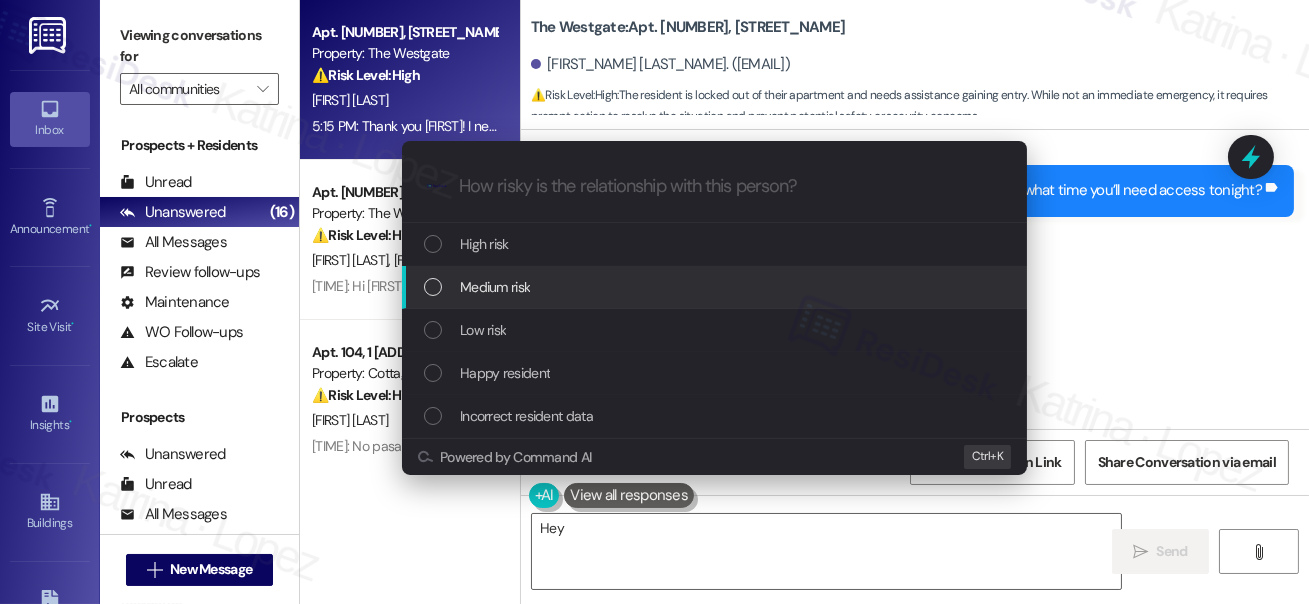click on "Medium risk" at bounding box center (716, 287) 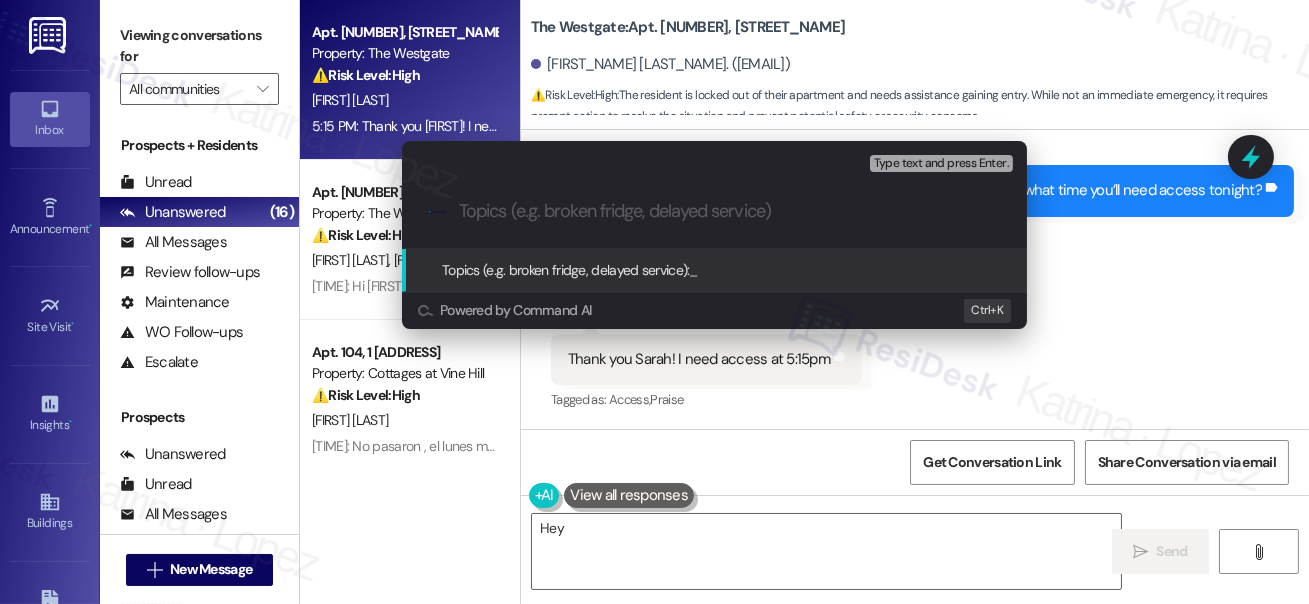 click on "Escalate Conversation Medium risk Topics (e.g. broken fridge, delayed service) Any messages to highlight in the email? Type text and press Enter. .cls-1{fill:#0a055f;}.cls-2{fill:#0cc4c4;} resideskLogoBlueOrange Topics (e.g. broken fridge, delayed service):  _ Powered by Command AI Ctrl+ K" at bounding box center (654, 302) 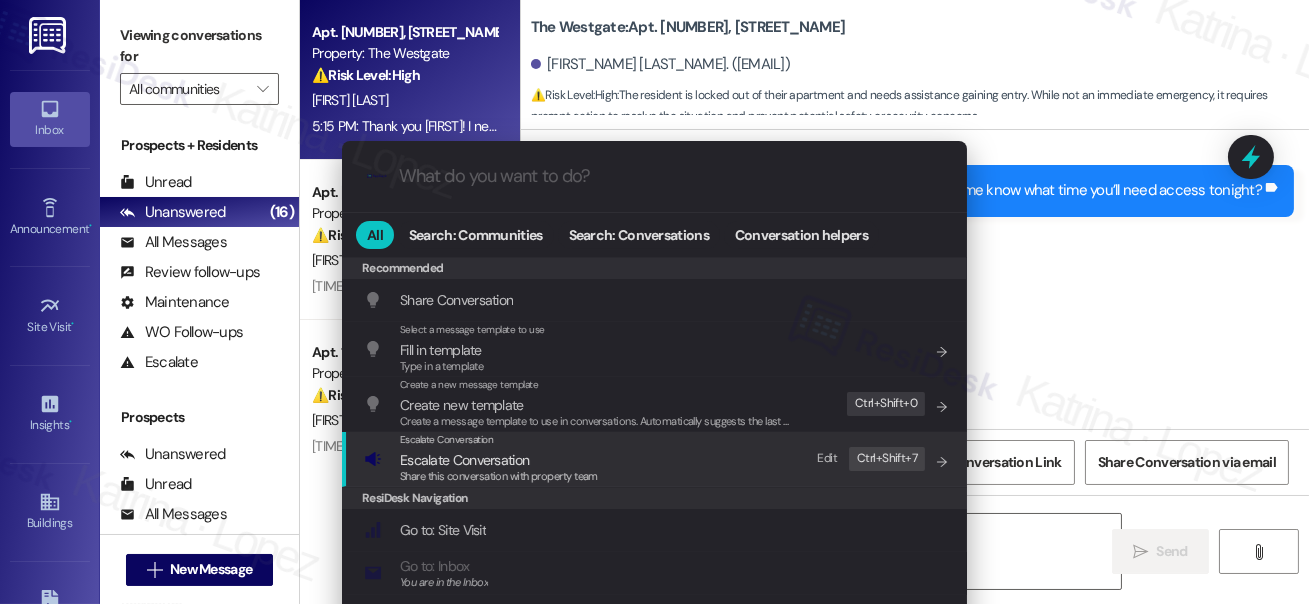 click on "Escalate Conversation" at bounding box center [499, 460] 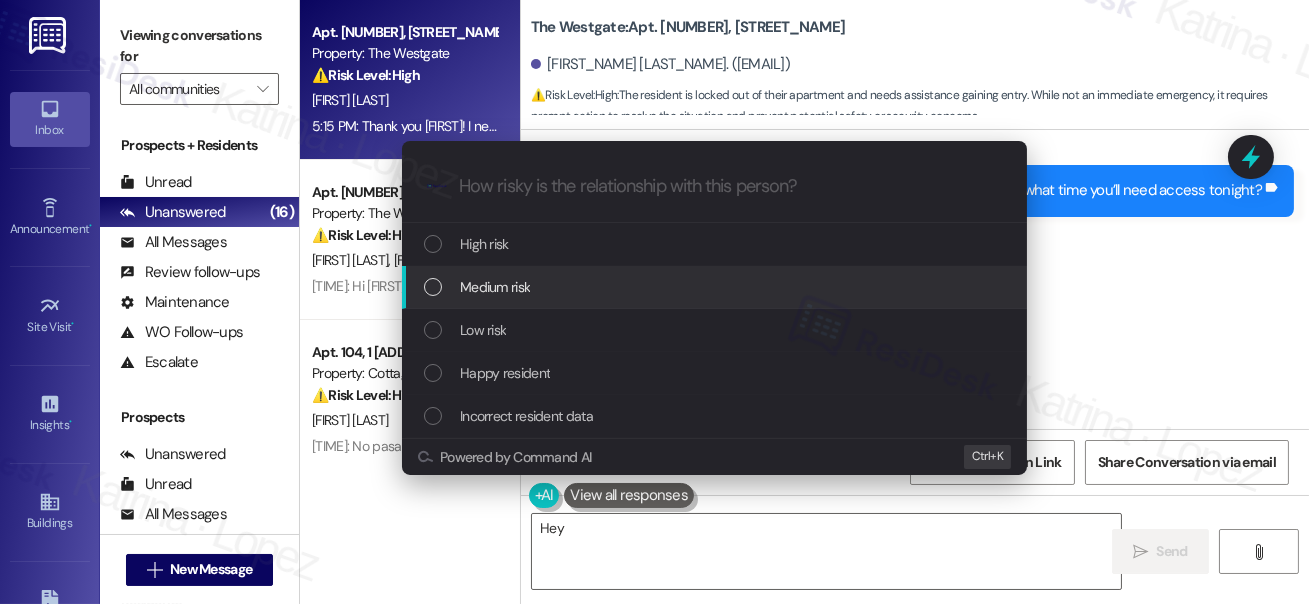 click on "Medium risk" at bounding box center (716, 287) 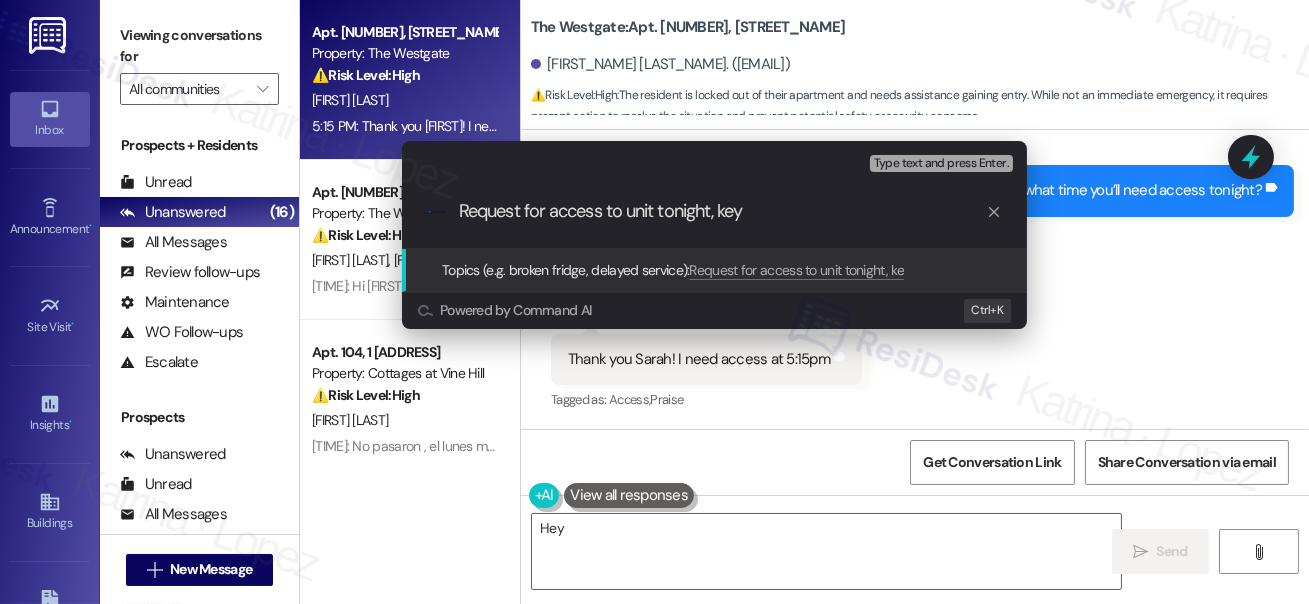 type on "Request for access to unit  tonight, keyd" 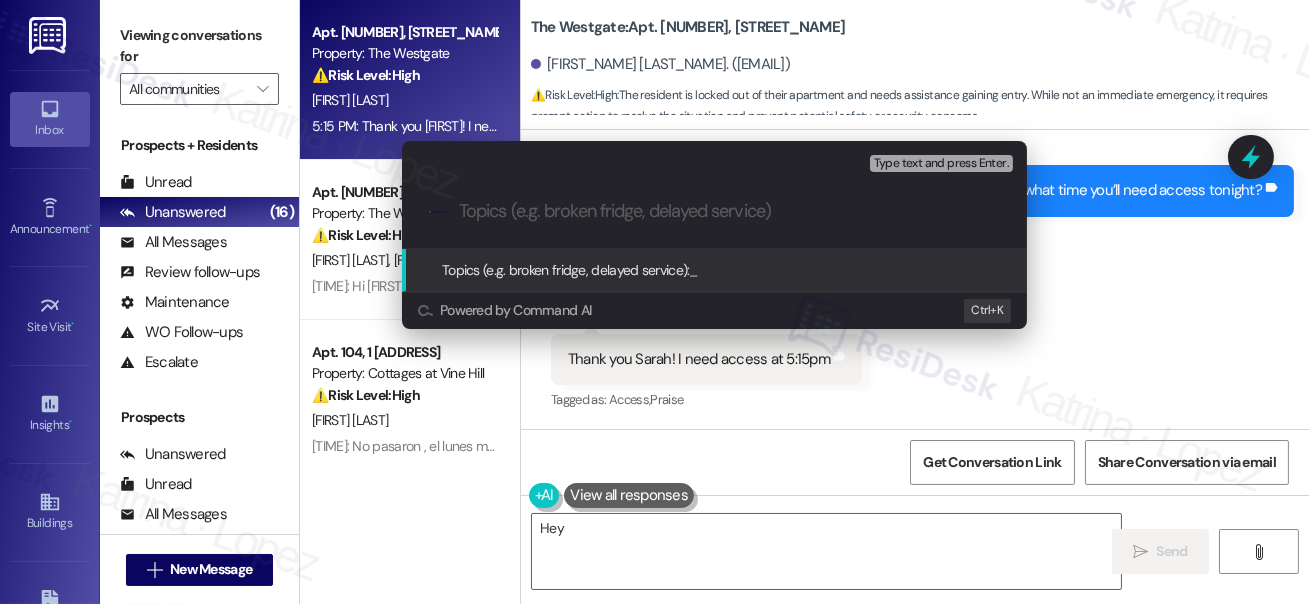 click on "Escalate Conversation Medium risk Topics (e.g. broken fridge, delayed service) Any messages to highlight in the email? Type text and press Enter. .cls-1{fill:#0a055f;}.cls-2{fill:#0cc4c4;} resideskLogoBlueOrange Topics (e.g. broken fridge, delayed service):  _ Powered by Command AI Ctrl+ K" at bounding box center (654, 302) 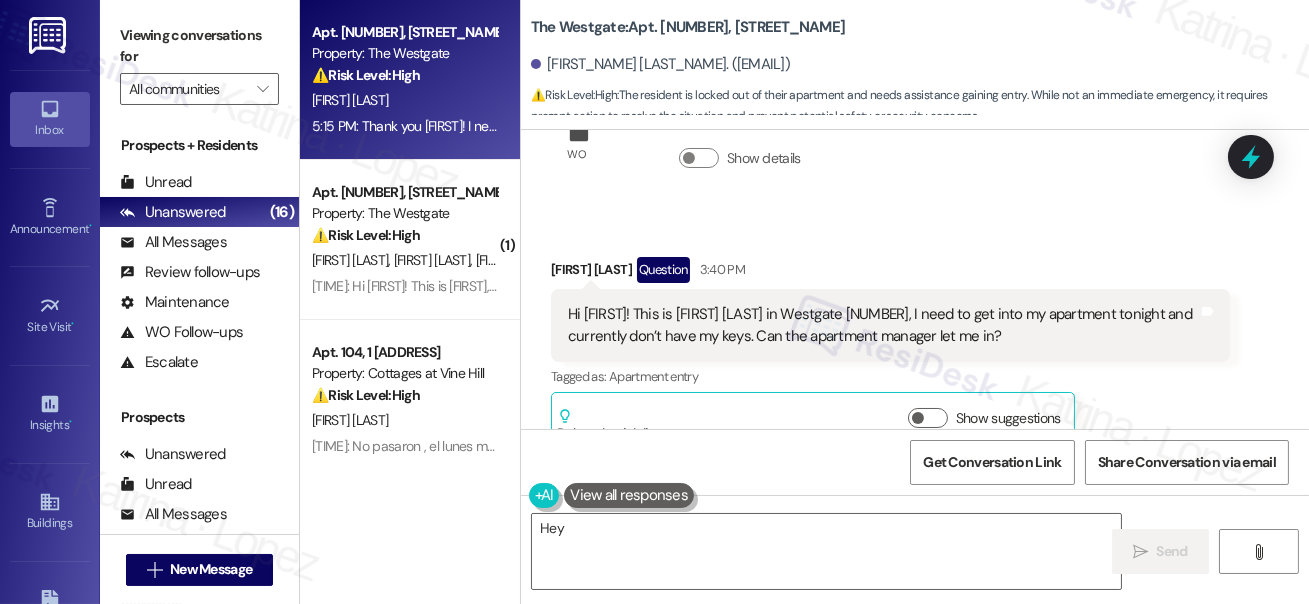 scroll, scrollTop: 82, scrollLeft: 0, axis: vertical 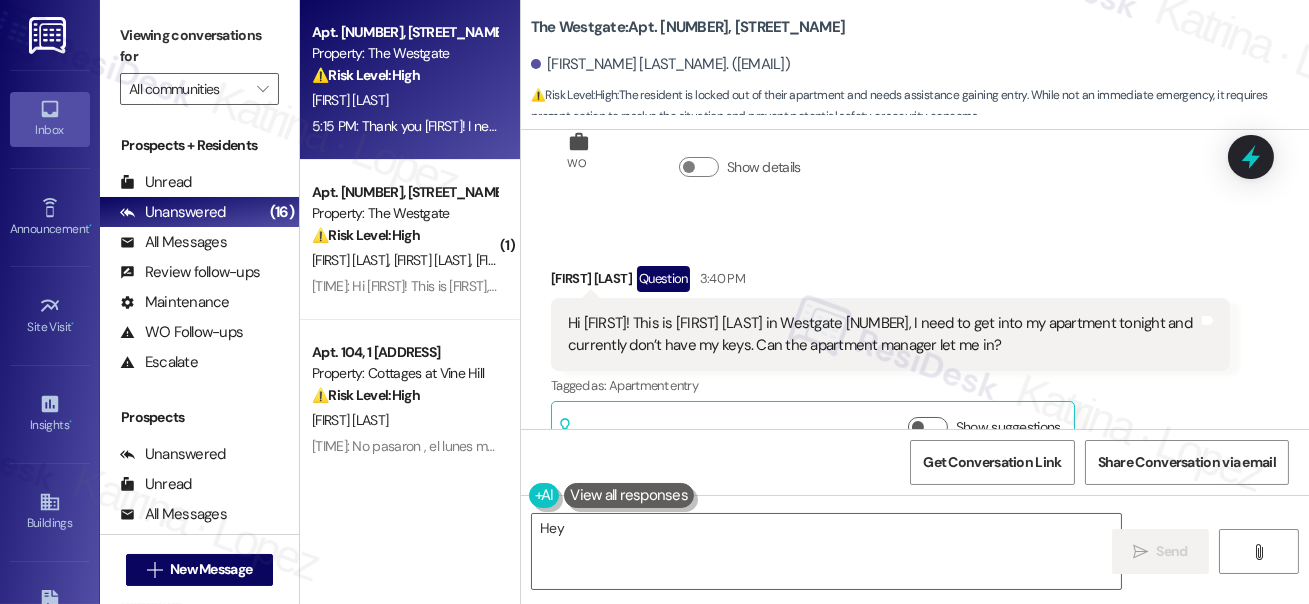 click on "Hi Sarah! This is Ava Propstra in Westgate 201, I need to get into my apartment tonight and currently don’t have my keys. Can the apartment manager let me in?" at bounding box center (883, 334) 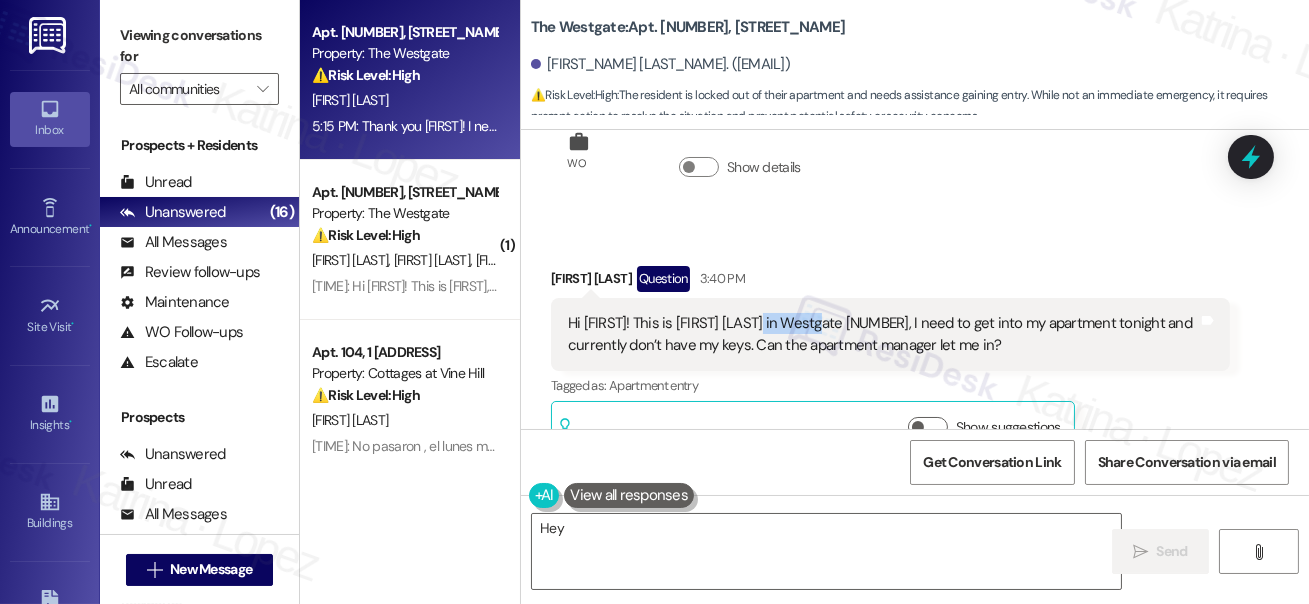 click on "Hi Sarah! This is Ava Propstra in Westgate 201, I need to get into my apartment tonight and currently don’t have my keys. Can the apartment manager let me in?" at bounding box center (883, 334) 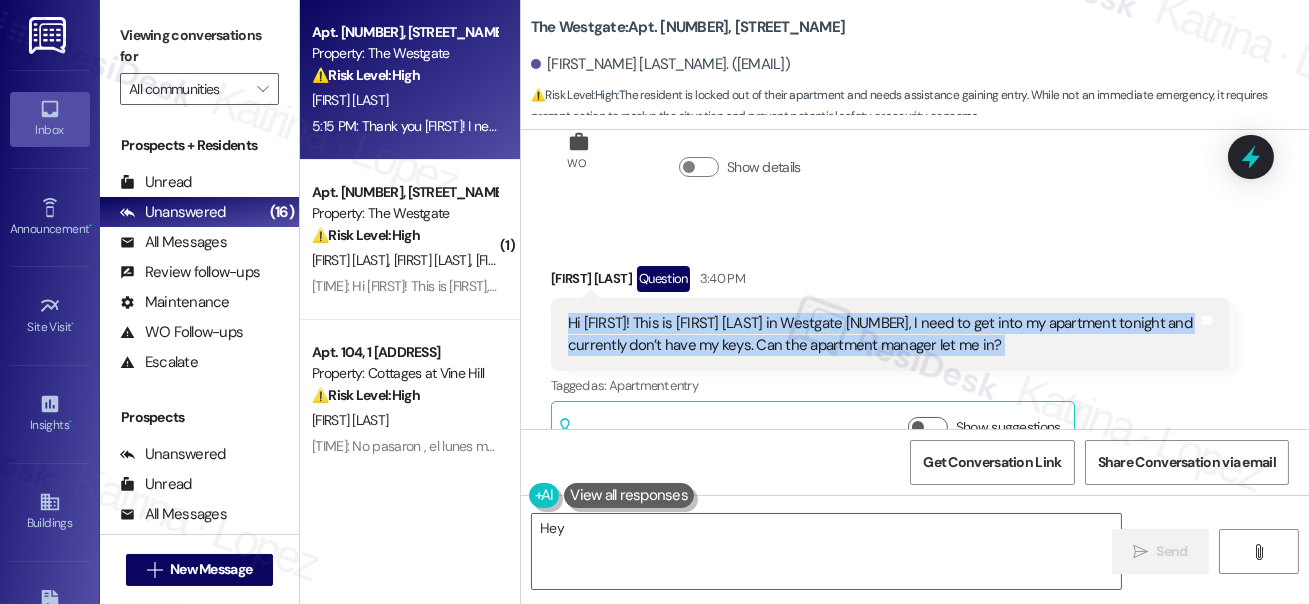 click on "Hi Sarah! This is Ava Propstra in Westgate 201, I need to get into my apartment tonight and currently don’t have my keys. Can the apartment manager let me in?" at bounding box center (883, 334) 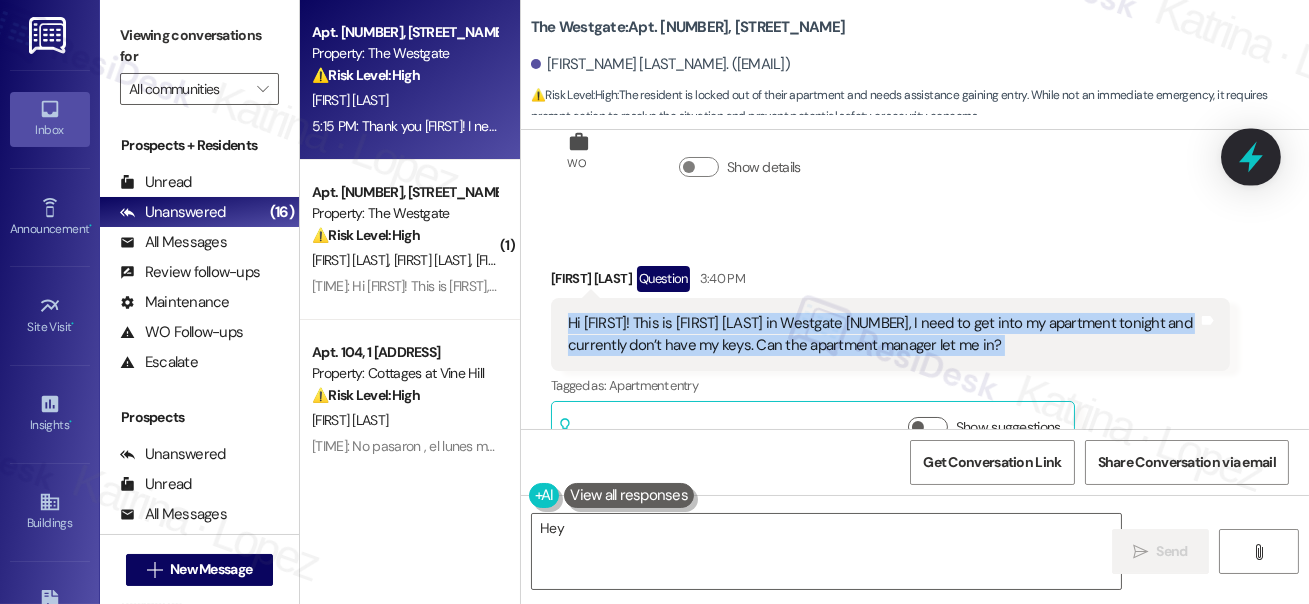 click 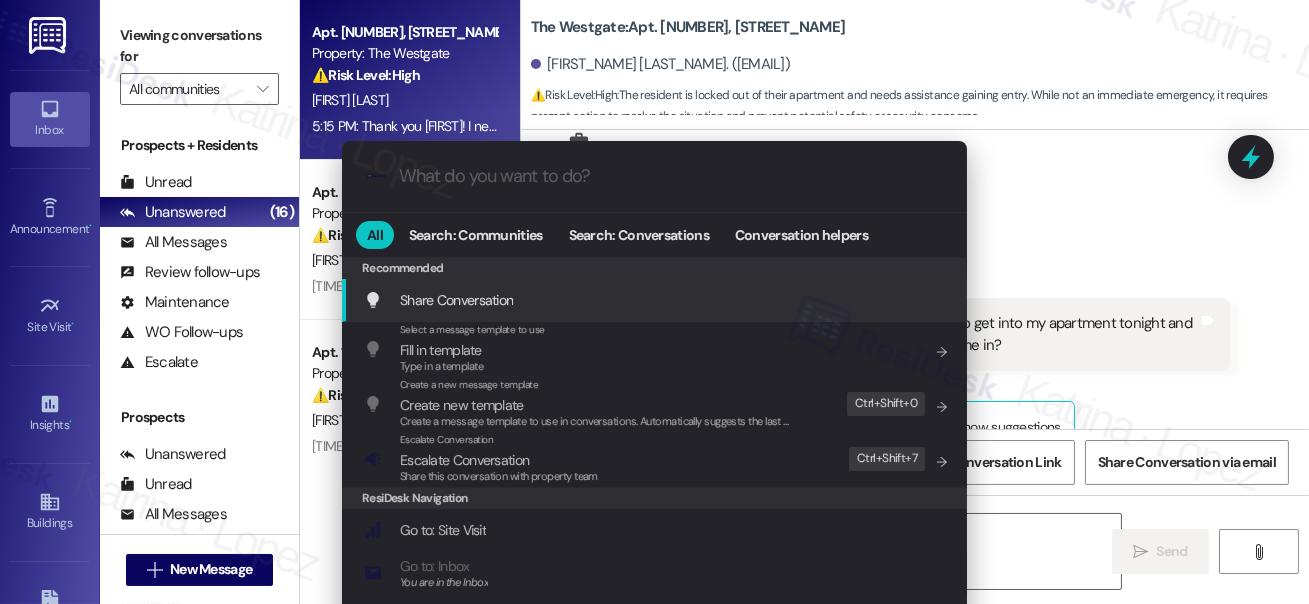 click on ".cls-1{fill:#0a055f;}.cls-2{fill:#0cc4c4;} resideskLogoBlueOrange All Search: Communities Search: Conversations Conversation helpers Recommended Recommended Share Conversation Add shortcut Select a message template to use Fill in template Type in a template Add shortcut Create a new message template Create new template Create a message template to use in conversations. Automatically suggests the last message you sent. Edit Ctrl+ Shift+ 0 Escalate Conversation Escalate Conversation Share this conversation with property team Edit Ctrl+ Shift+ 7 ResiDesk Navigation Go to: Site Visit Add shortcut Go to: Inbox You are in the Inbox Add shortcut Go to: Settings Add shortcut Go to: Message Templates Add shortcut Go to: Buildings Add shortcut Help Getting Started: What you can do with ResiDesk Add shortcut Settings Powered by Command AI Ctrl+ K" at bounding box center [654, 302] 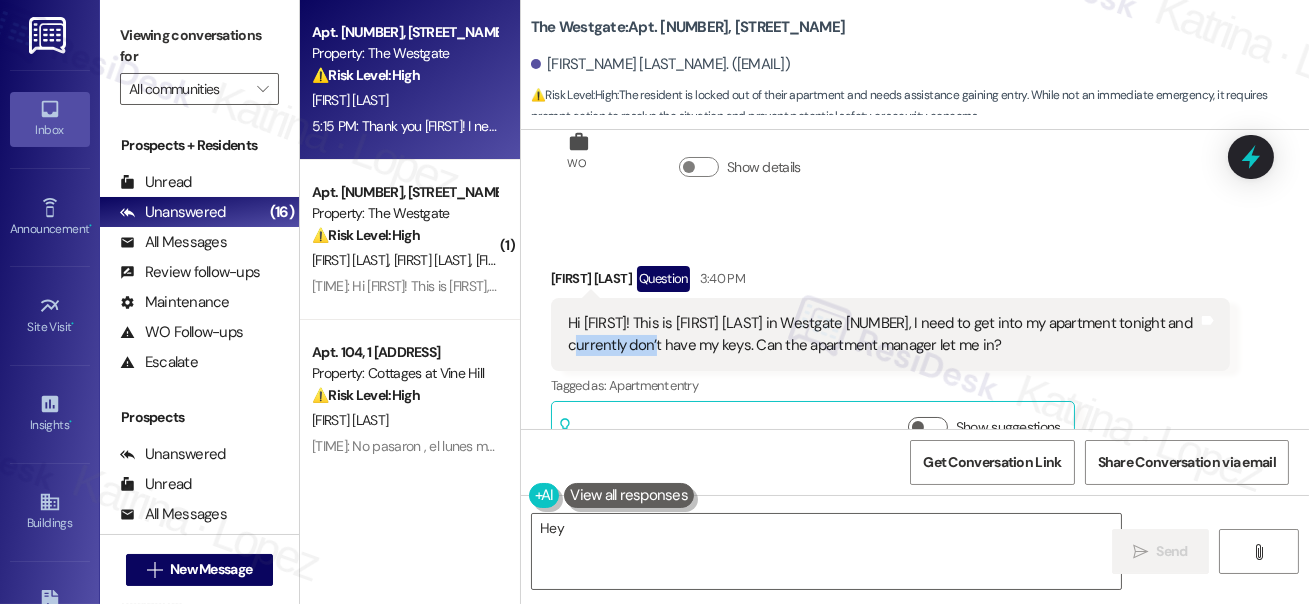 drag, startPoint x: 565, startPoint y: 346, endPoint x: 654, endPoint y: 343, distance: 89.050545 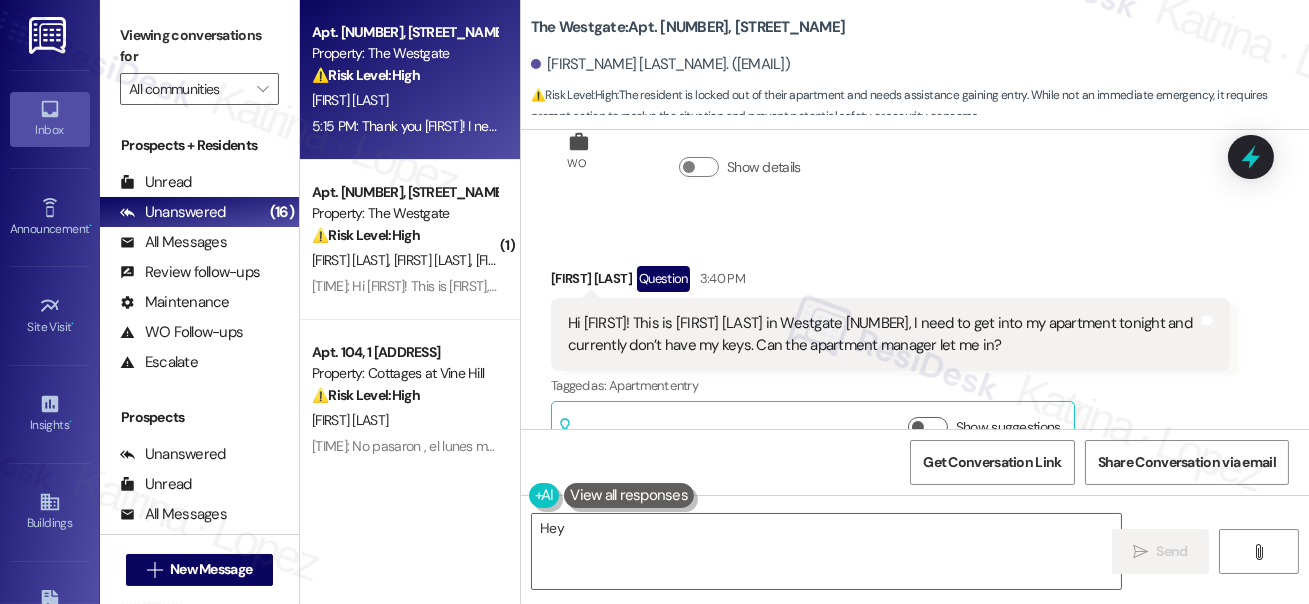 click on "Hi Sarah! This is Ava Propstra in Westgate 201, I need to get into my apartment tonight and currently don’t have my keys. Can the apartment manager let me in?" at bounding box center [883, 334] 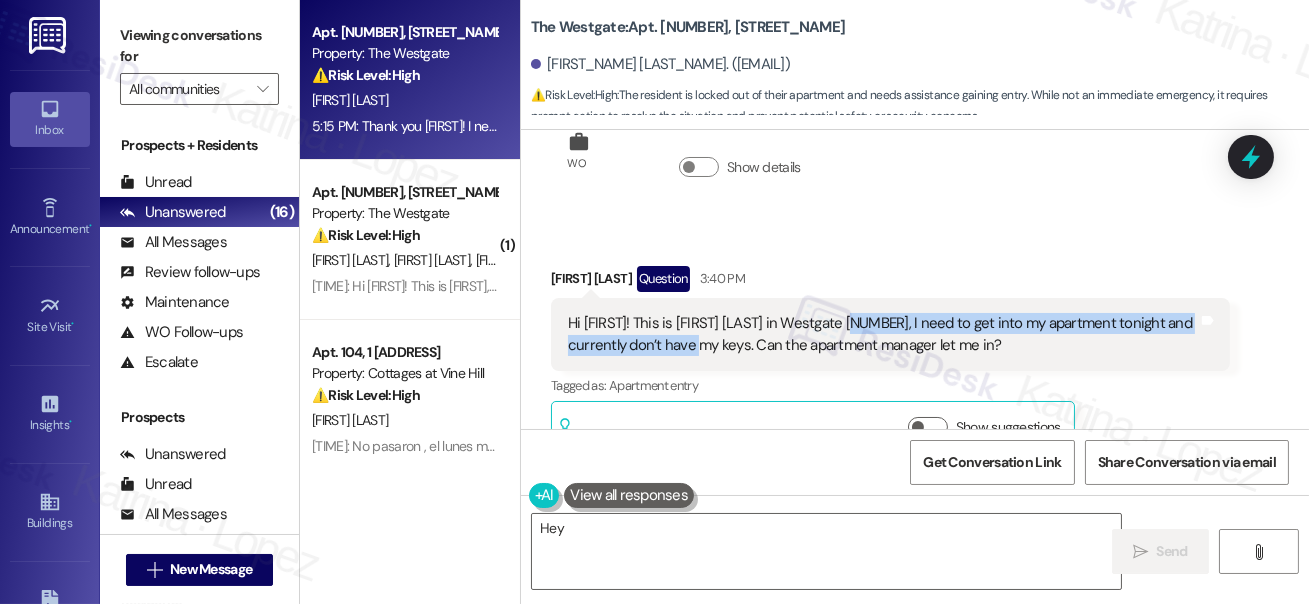 drag, startPoint x: 850, startPoint y: 320, endPoint x: 690, endPoint y: 338, distance: 161.00932 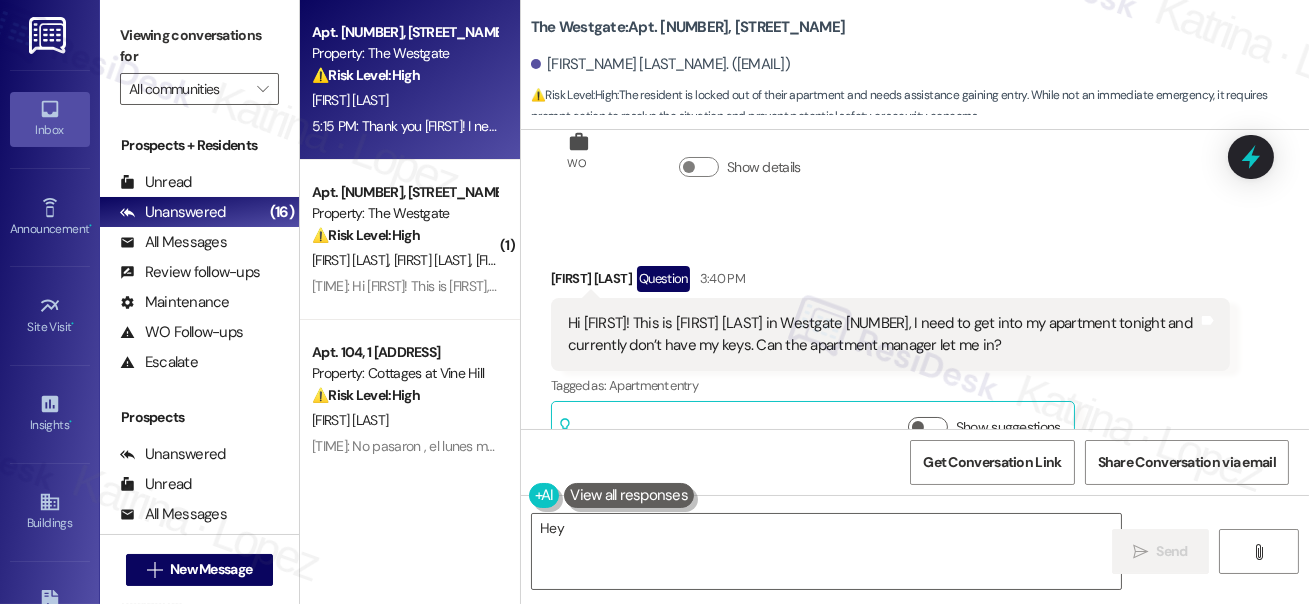 click on "Viewing conversations for" at bounding box center [199, 46] 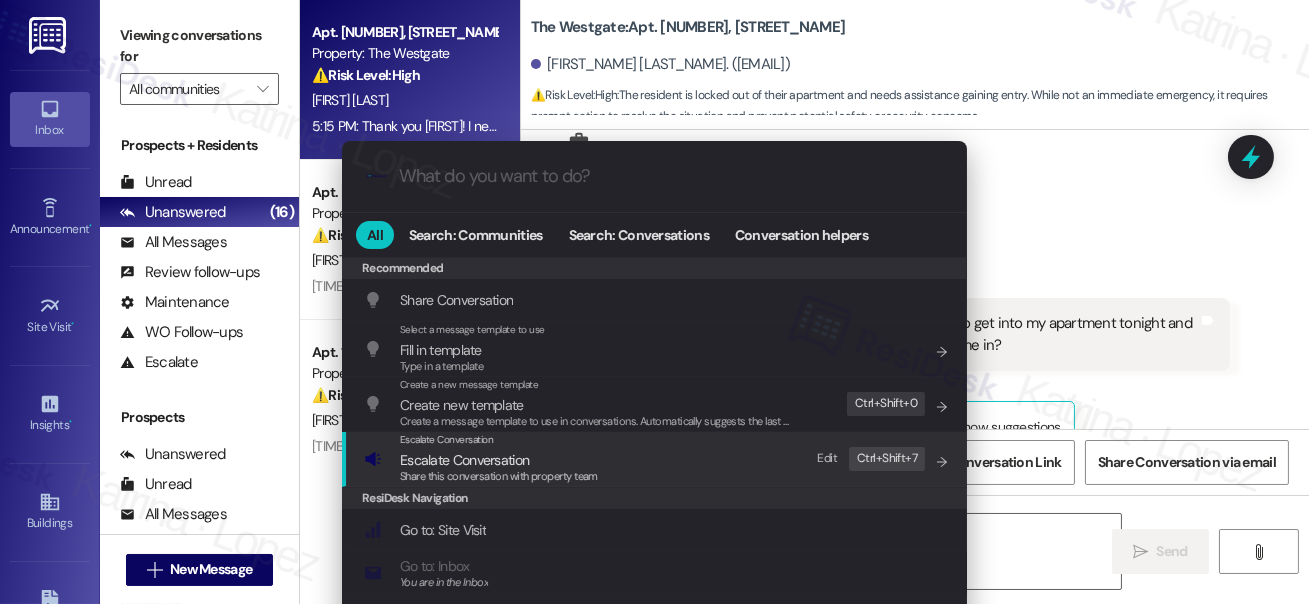 drag, startPoint x: 626, startPoint y: 469, endPoint x: 616, endPoint y: 452, distance: 19.723083 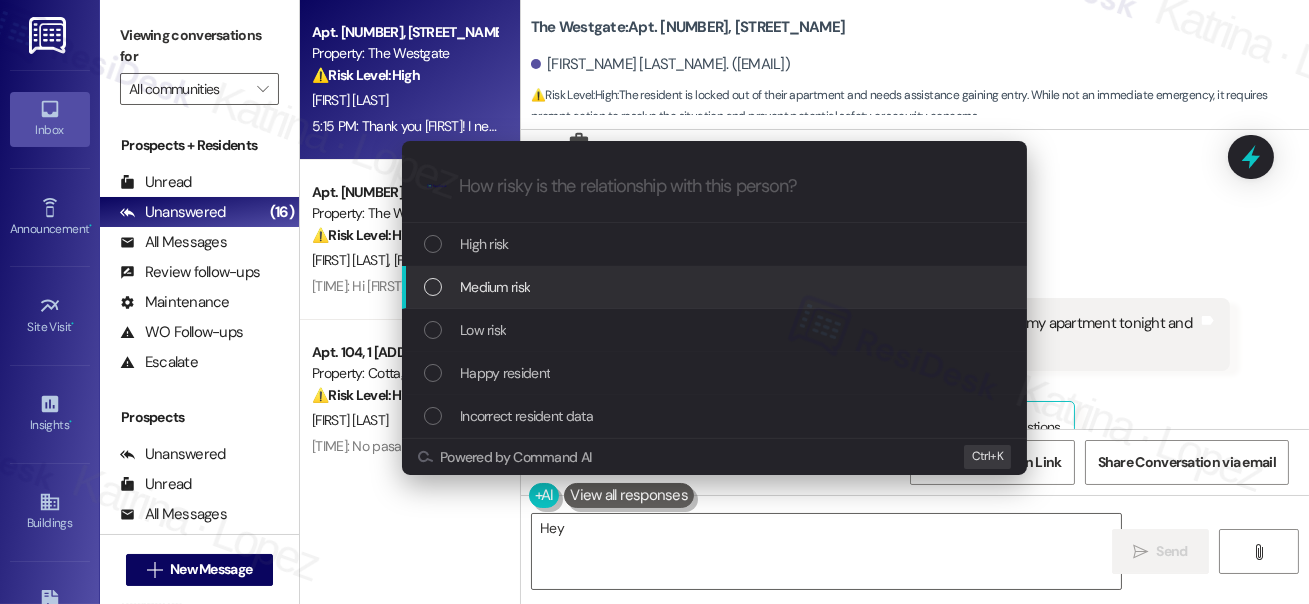 click on "Medium risk" at bounding box center [716, 287] 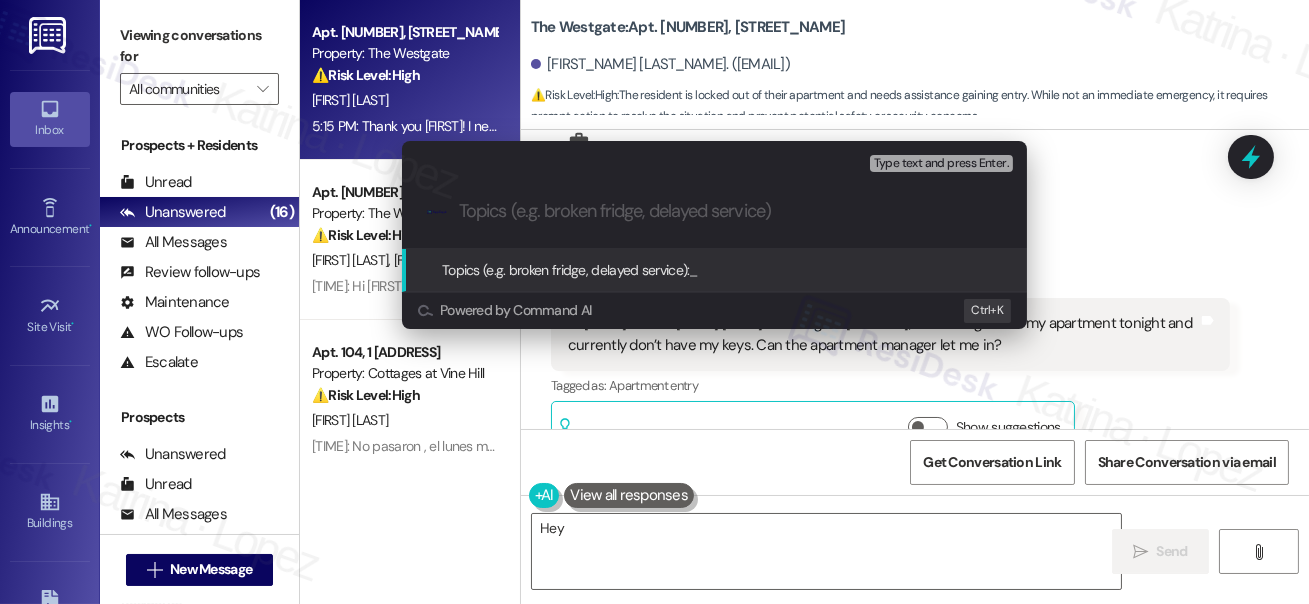 paste on "Request for Assistance – No Keys to Apartment" 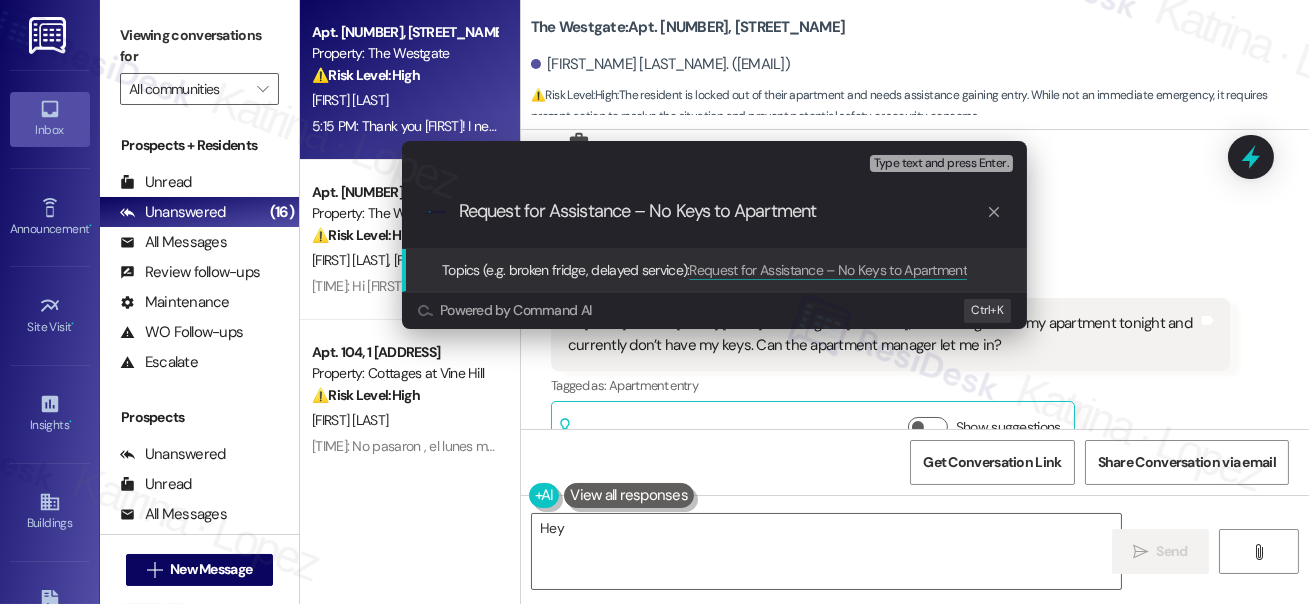 click on "Request for Assistance – No Keys to Apartment" at bounding box center [722, 211] 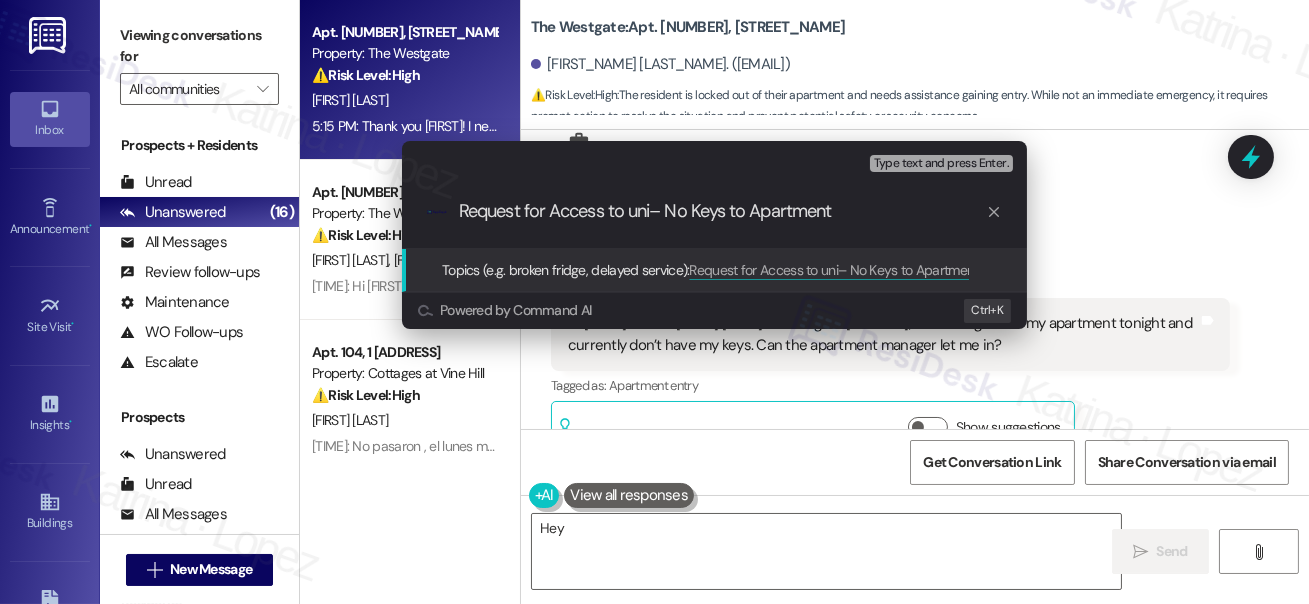 type on "Request for Access to unit– No Keys to Apartment" 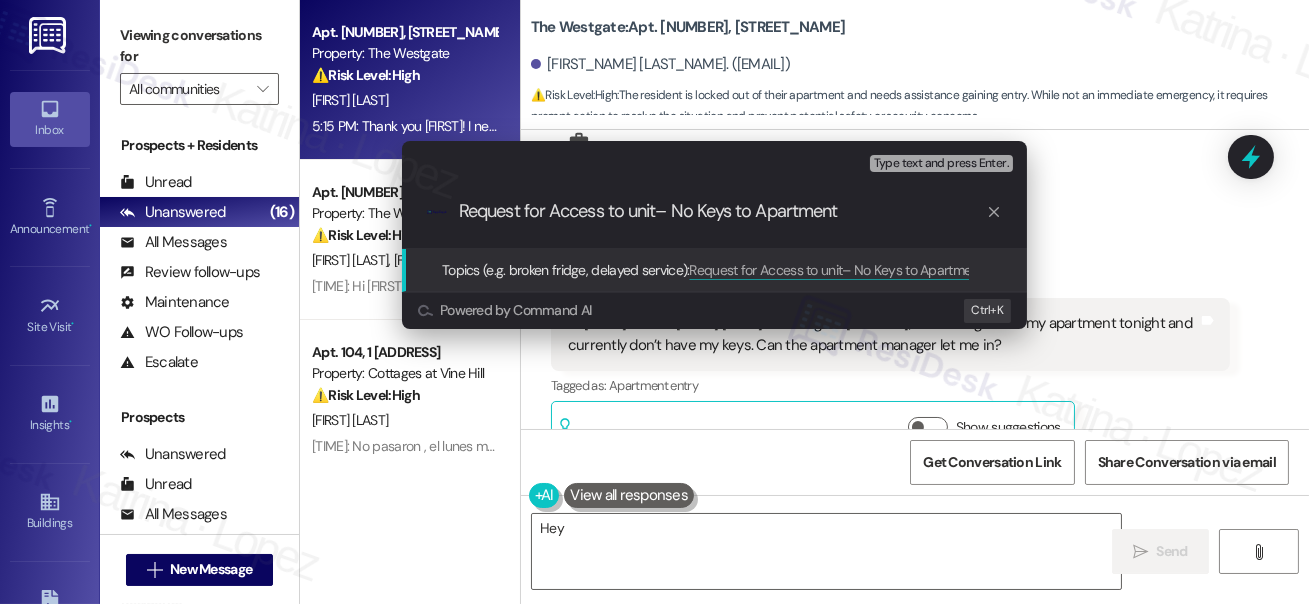 type 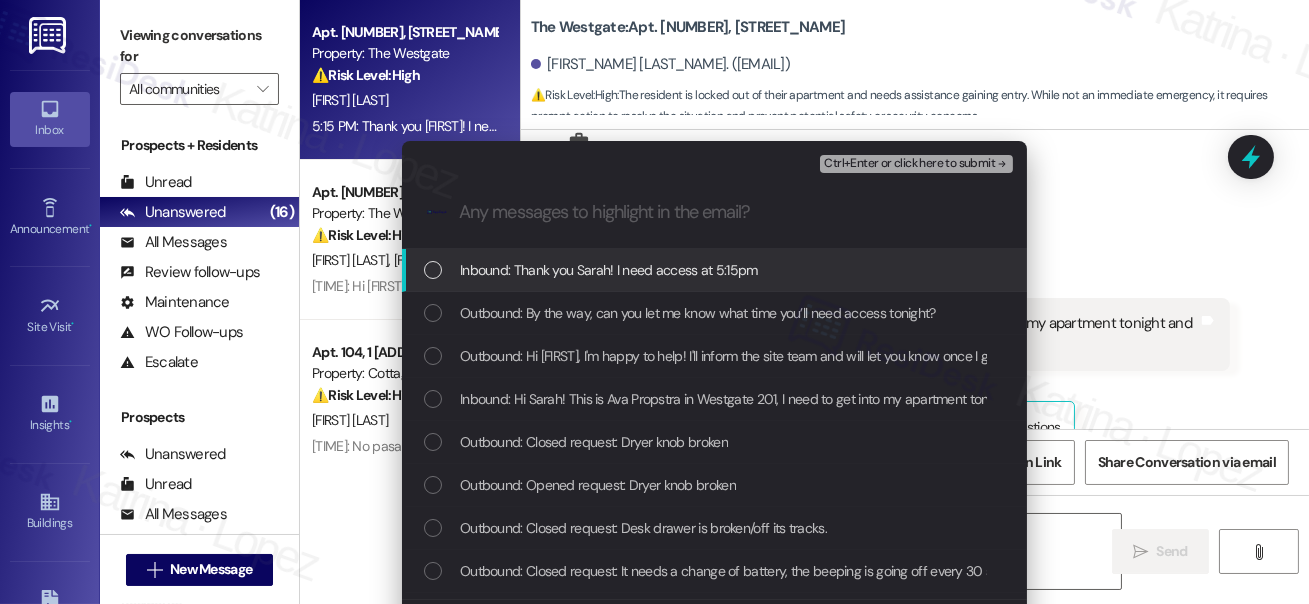 click on "Inbound: Thank you Sarah! I need access at 5:15pm" at bounding box center [609, 270] 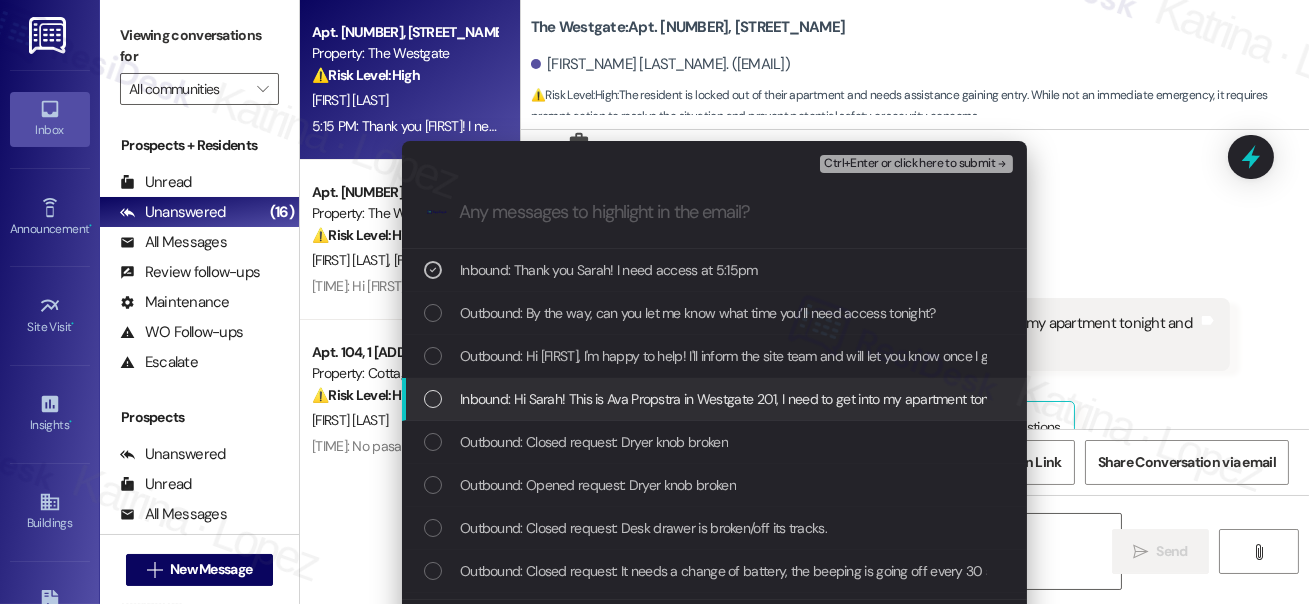 click on "Inbound: Hi Sarah! This is Ava Propstra in Westgate 201, I need to get into my apartment tonight and currently don’t have my keys. Can the apartment manager let me in?" at bounding box center [948, 399] 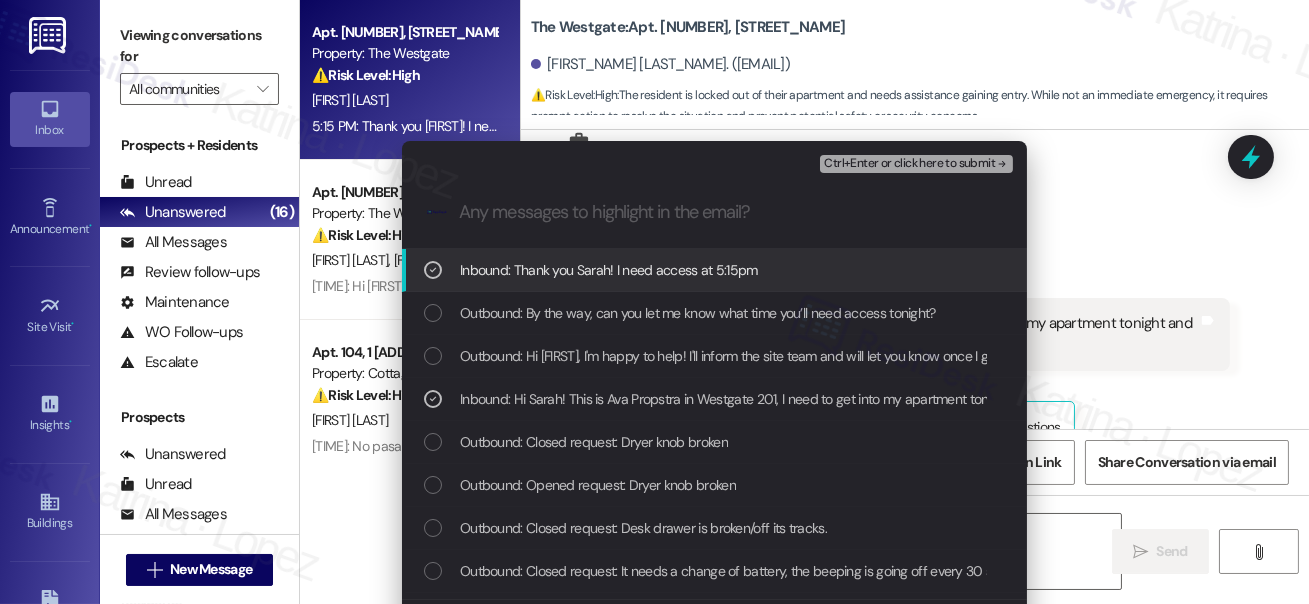click on "Ctrl+Enter or click here to submit" at bounding box center (909, 164) 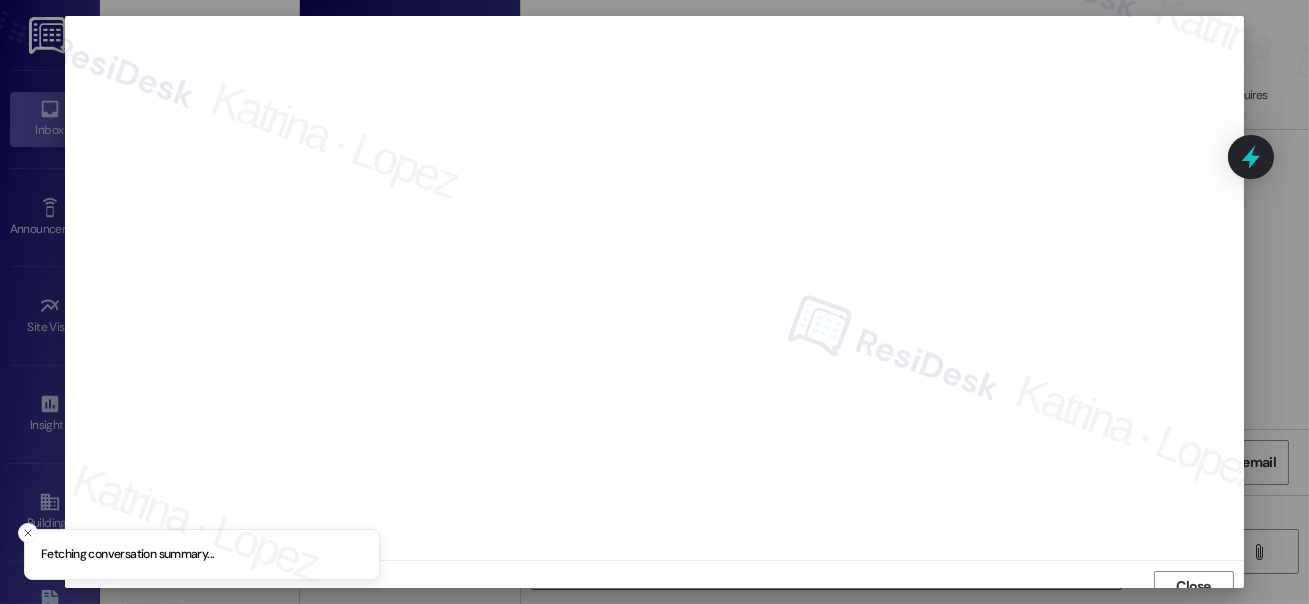 scroll, scrollTop: 14, scrollLeft: 0, axis: vertical 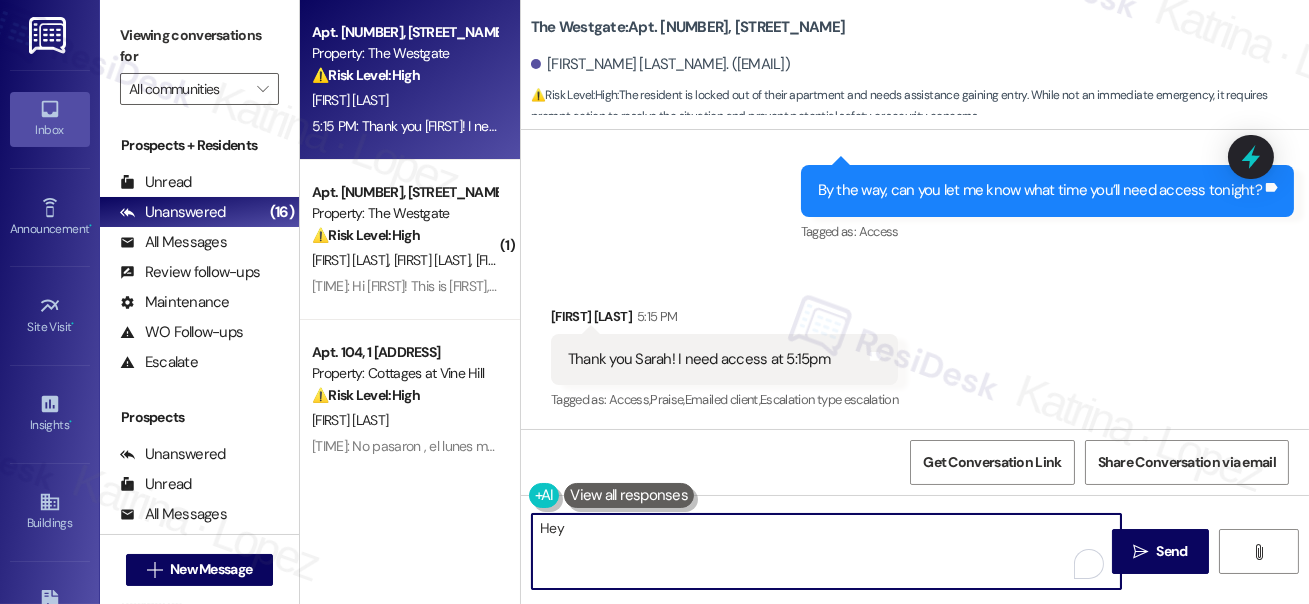 click on "Hey {{first_name}}, I see you needed access at 5:15pm. I hope you were able to get into your apartment okay! Let me know if you're still having trouble." at bounding box center [826, 551] 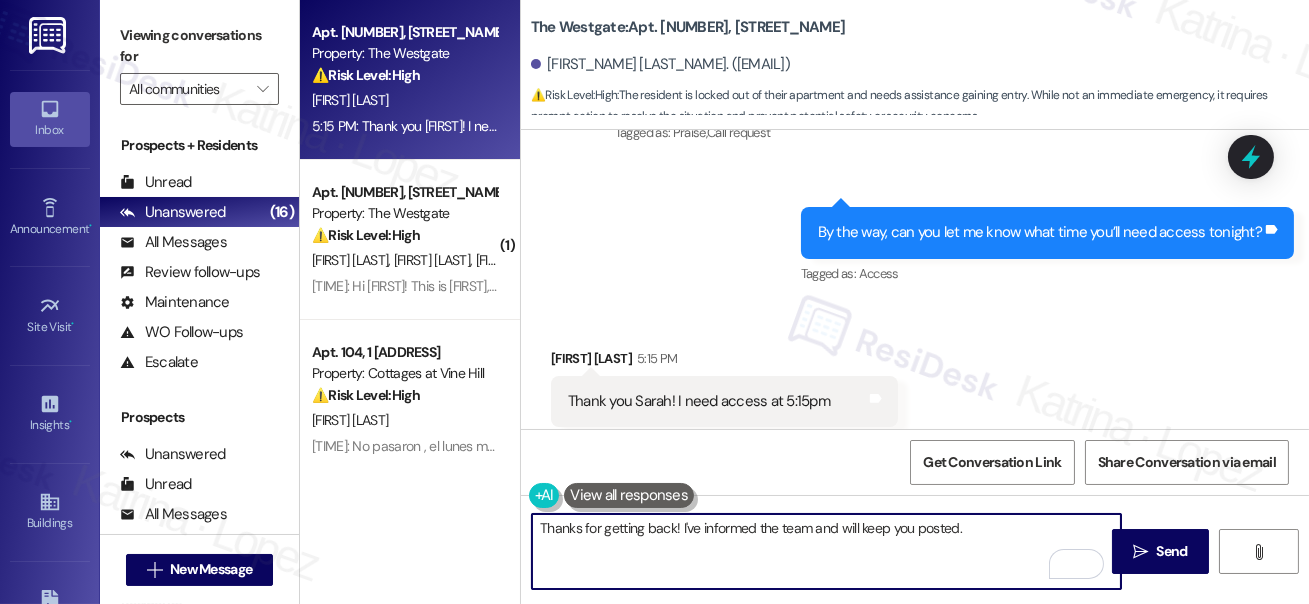 scroll, scrollTop: 628, scrollLeft: 0, axis: vertical 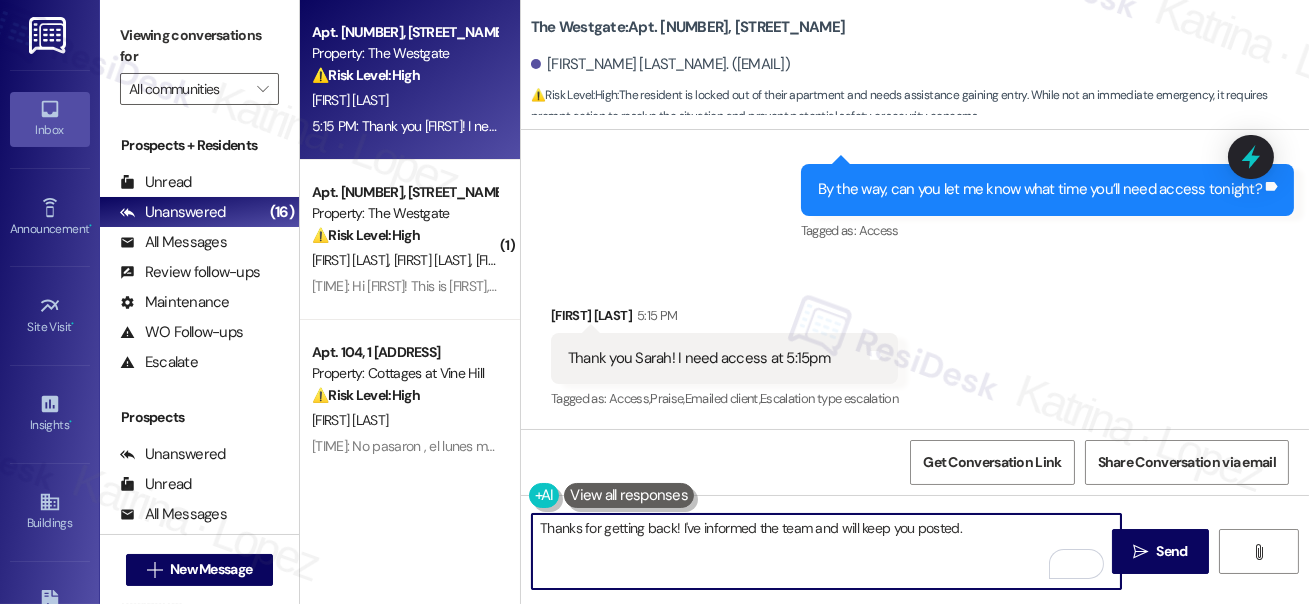 drag, startPoint x: 993, startPoint y: 524, endPoint x: 1060, endPoint y: 524, distance: 67 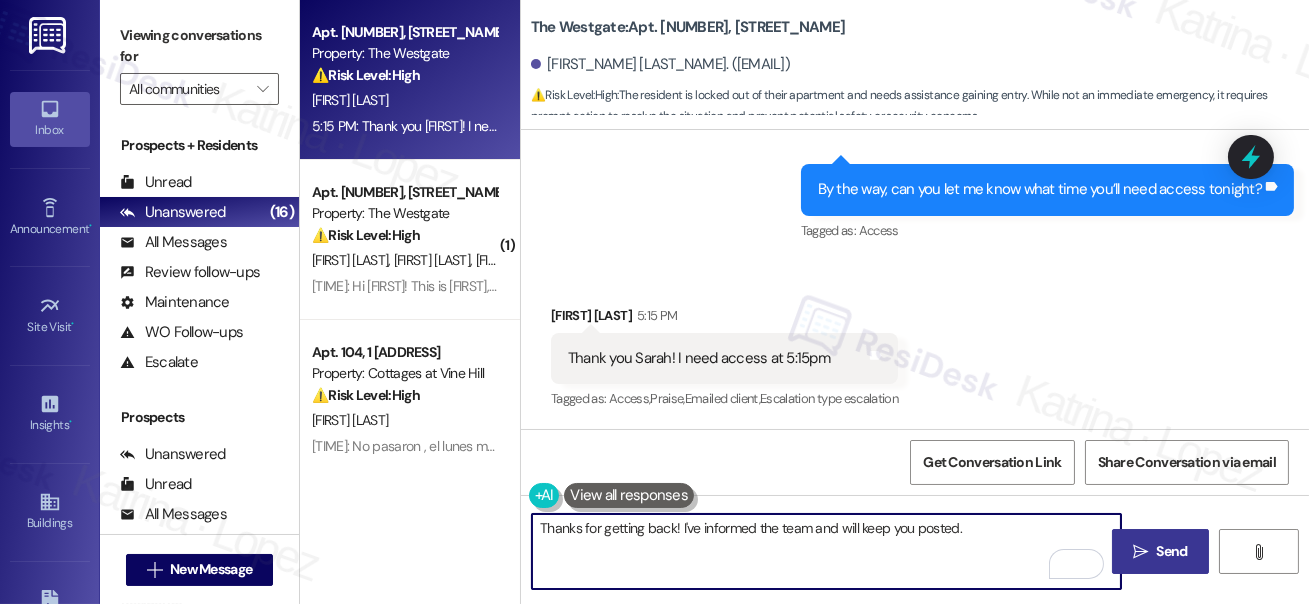 type on "Thanks for getting back! I've informed the team and will keep you posted." 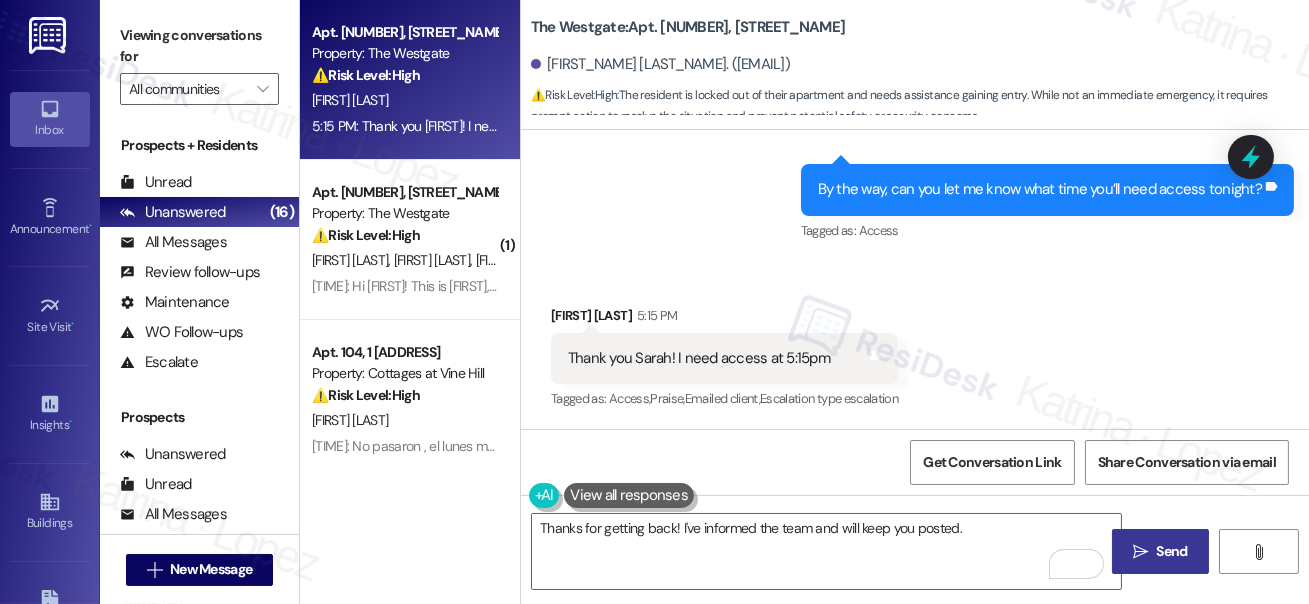 click on " Send" at bounding box center (1160, 551) 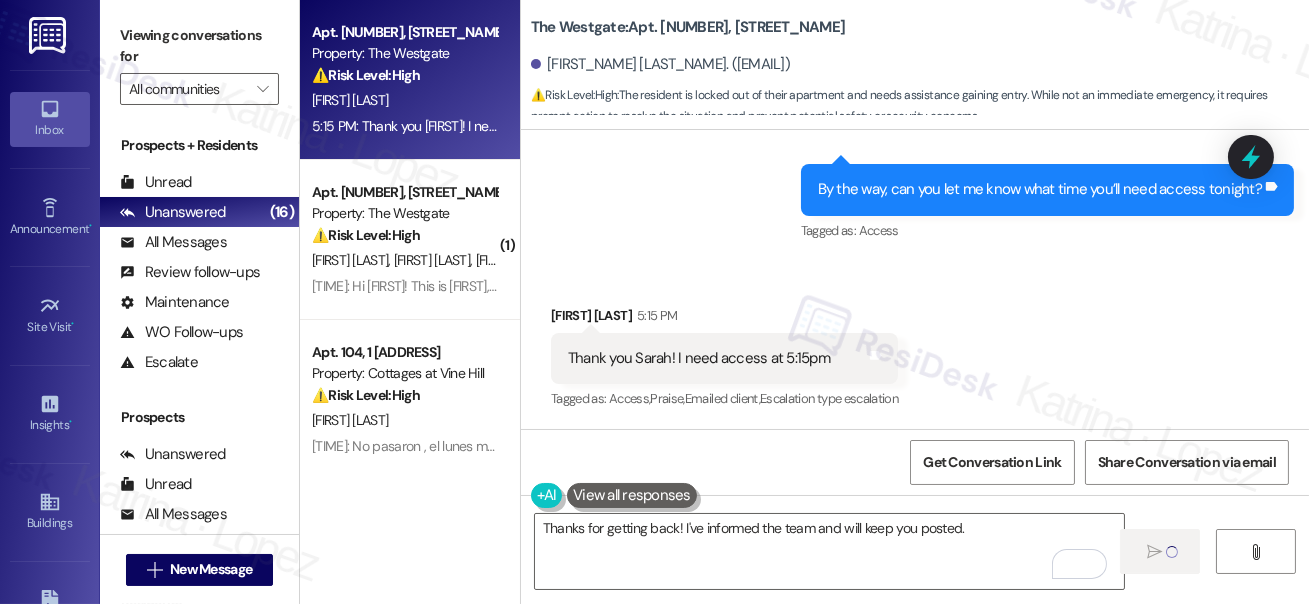 click on "Sent via SMS Sarah  (ResiDesk) 3:57 PM Hi Ava, I'm happy to help! I'll inform the site team and will let you know once I get an update. Let me know if there's anything else! Tags and notes Tagged as:   Praise ,  Click to highlight conversations about Praise Call request Click to highlight conversations about Call request Sent via SMS 3:59 PM Sarah  (ResiDesk) 3:59 PM By the way, can you let me know what time you’ll need access tonight? Tags and notes Tagged as:   Access Click to highlight conversations about Access" at bounding box center [915, 94] 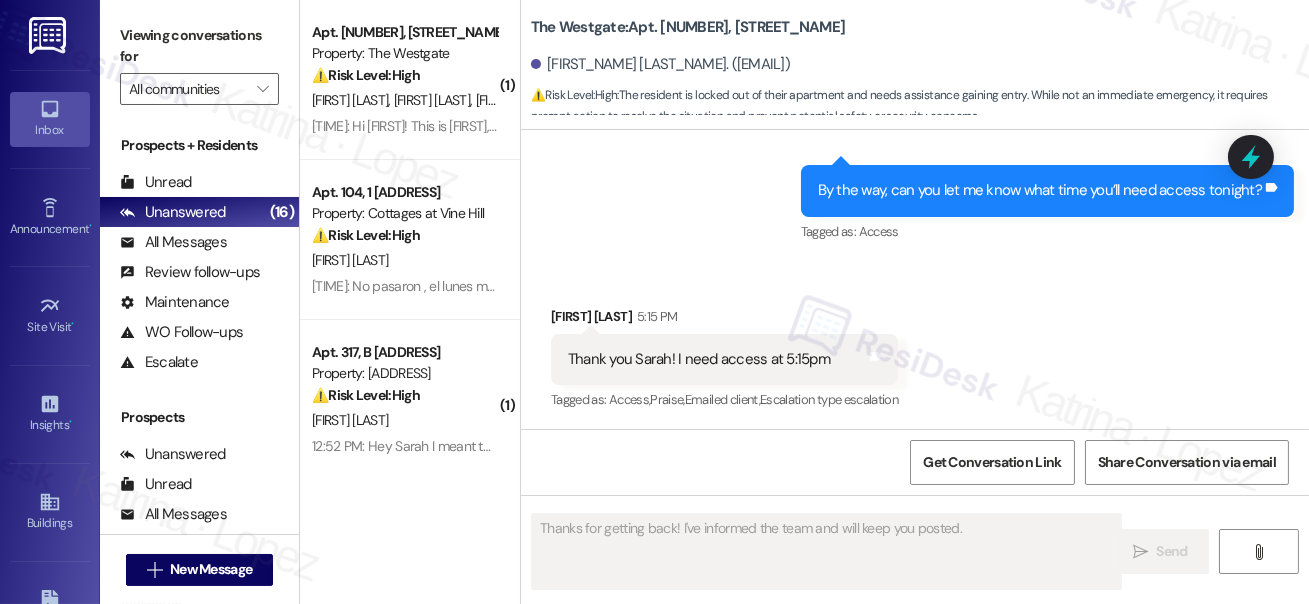 scroll, scrollTop: 768, scrollLeft: 0, axis: vertical 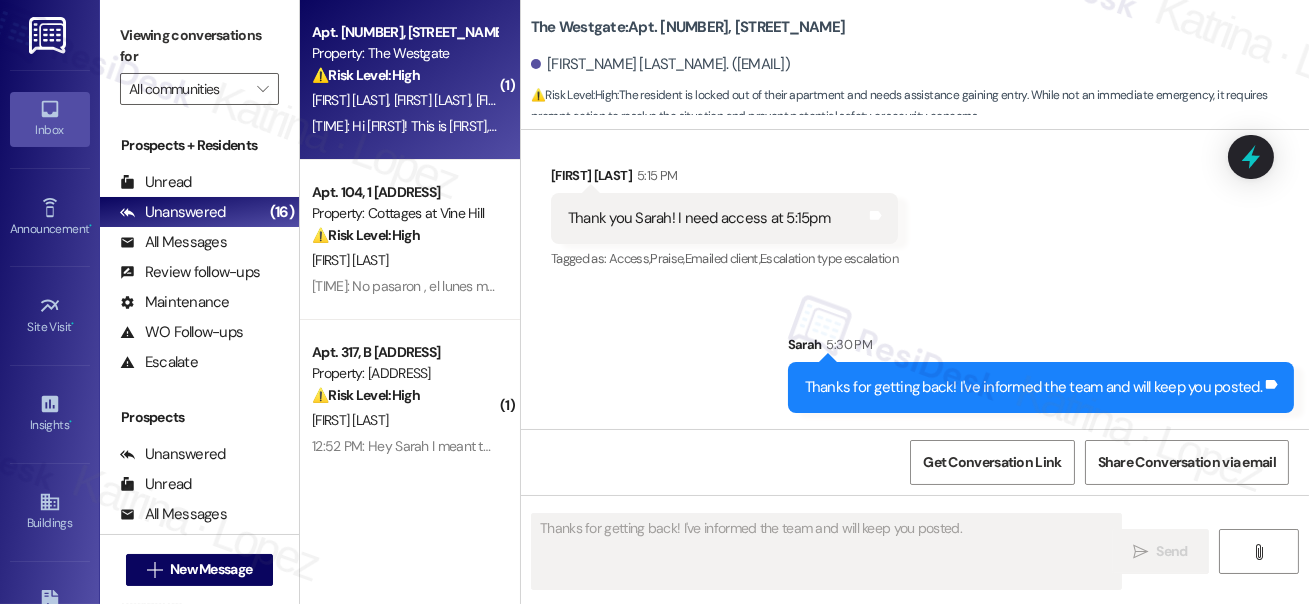 click on "⚠️  Risk Level:  High The resident needs assistance gaining access to their apartment due to being locked out. This is an urgent request that requires immediate attention to ensure the resident's safety and security." at bounding box center (404, 75) 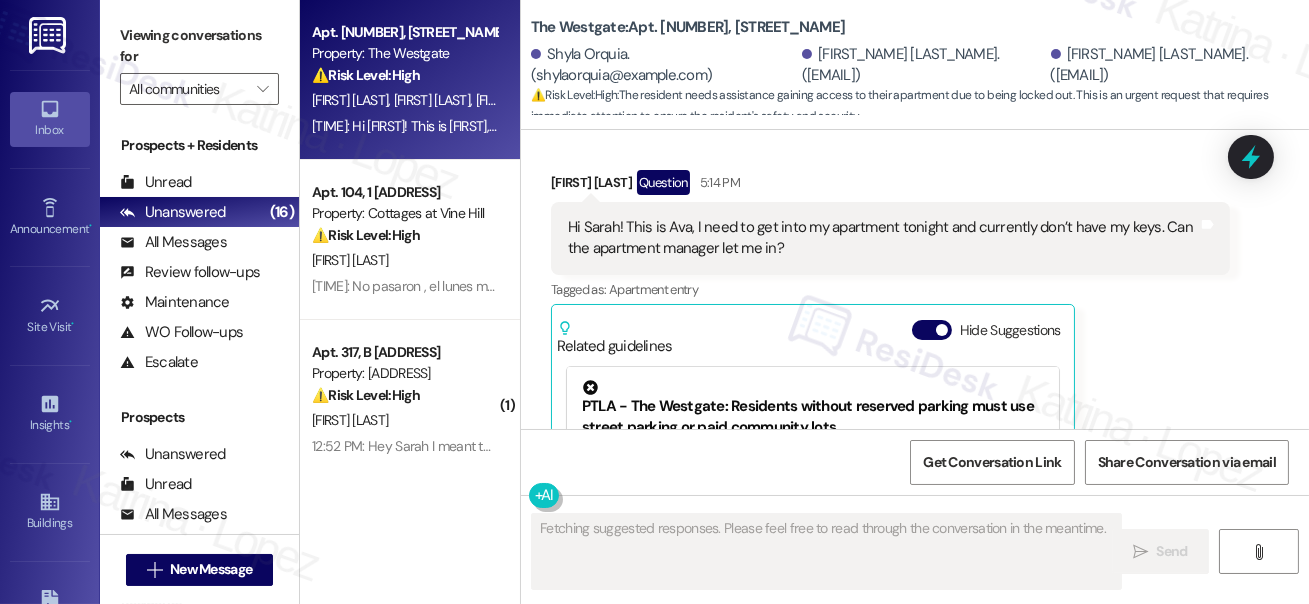 scroll, scrollTop: 5789, scrollLeft: 0, axis: vertical 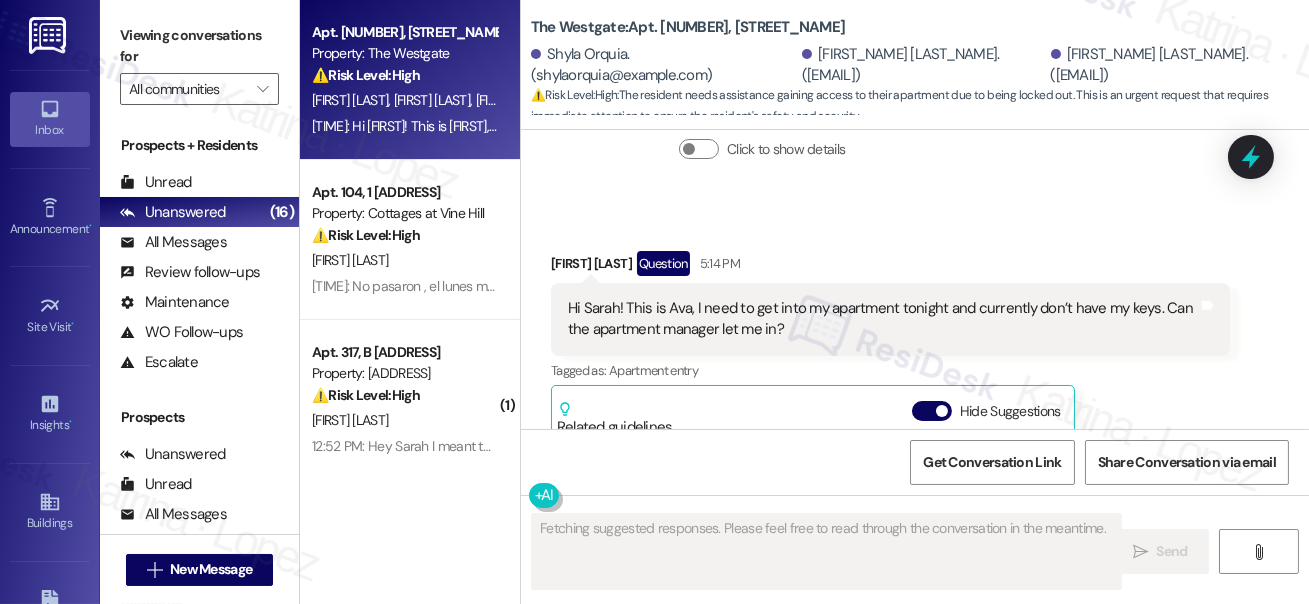 click on "Hi Sarah! This is Ava, I need to get into my apartment tonight and currently don’t have my keys. Can the apartment manager let me in? Tags and notes" at bounding box center (890, 319) 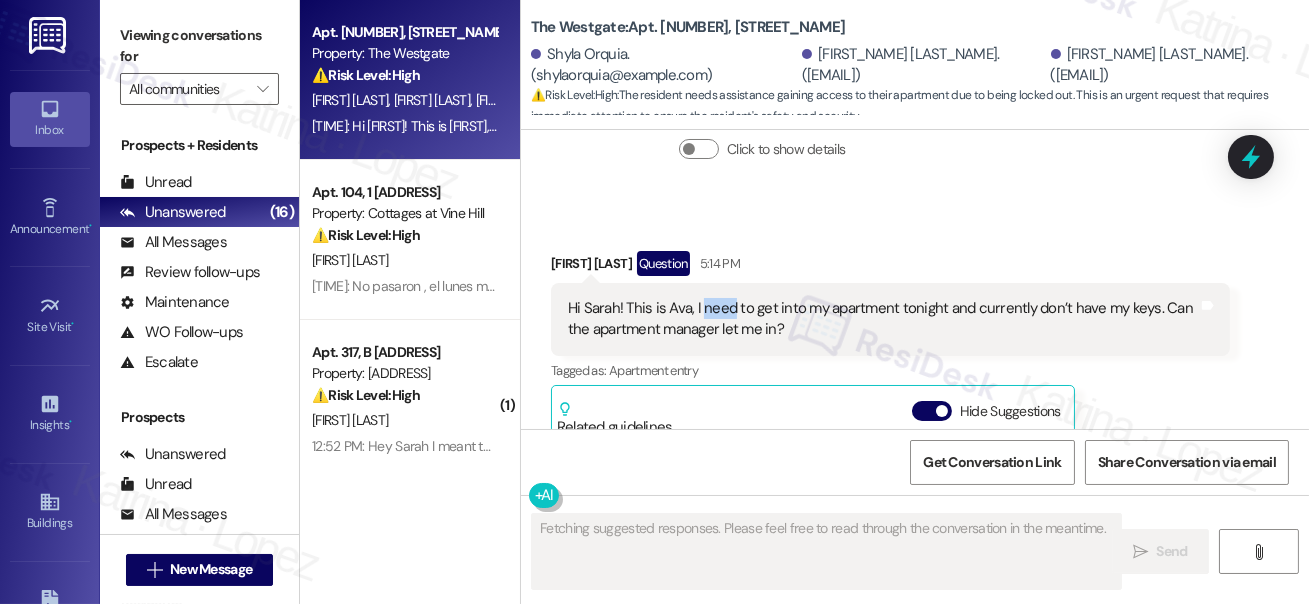 click on "Hi Sarah! This is Ava, I need to get into my apartment tonight and currently don’t have my keys. Can the apartment manager let me in? Tags and notes" at bounding box center [890, 319] 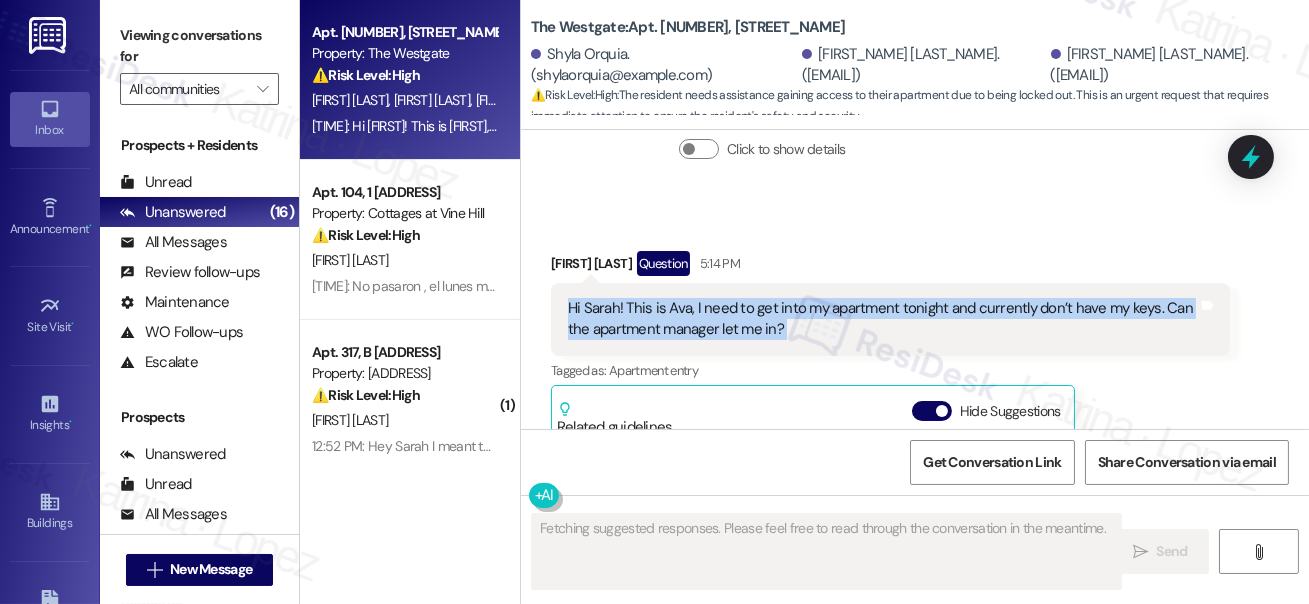 click on "Hi Sarah! This is Ava, I need to get into my apartment tonight and currently don’t have my keys. Can the apartment manager let me in? Tags and notes" at bounding box center [890, 319] 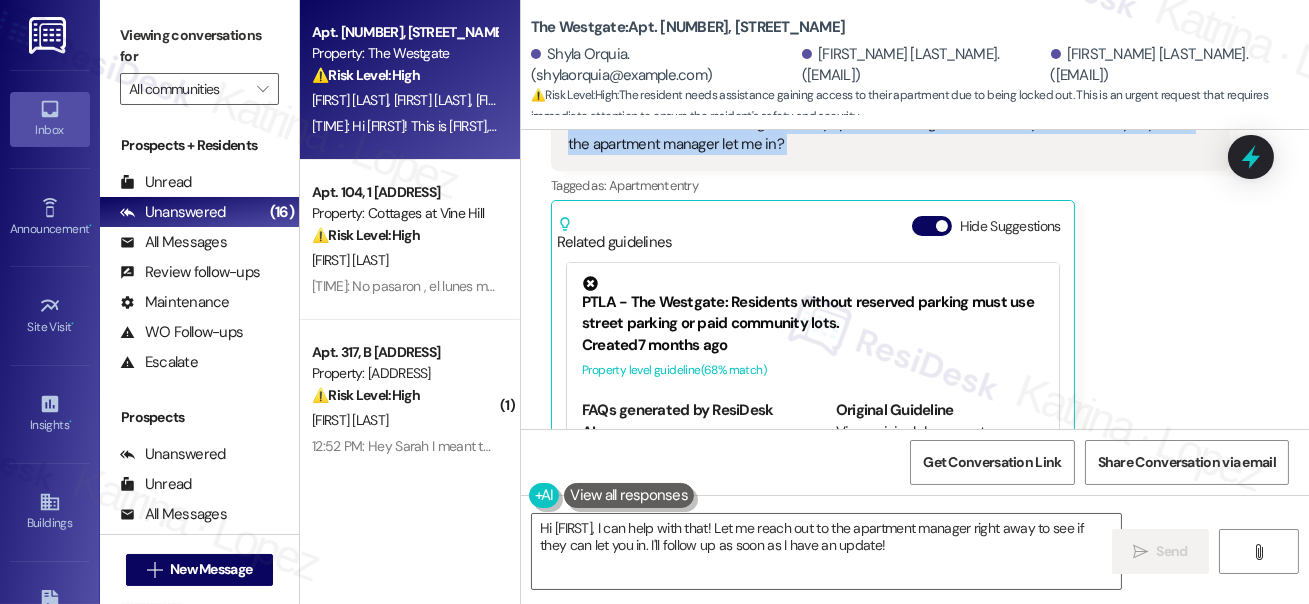 scroll, scrollTop: 6062, scrollLeft: 0, axis: vertical 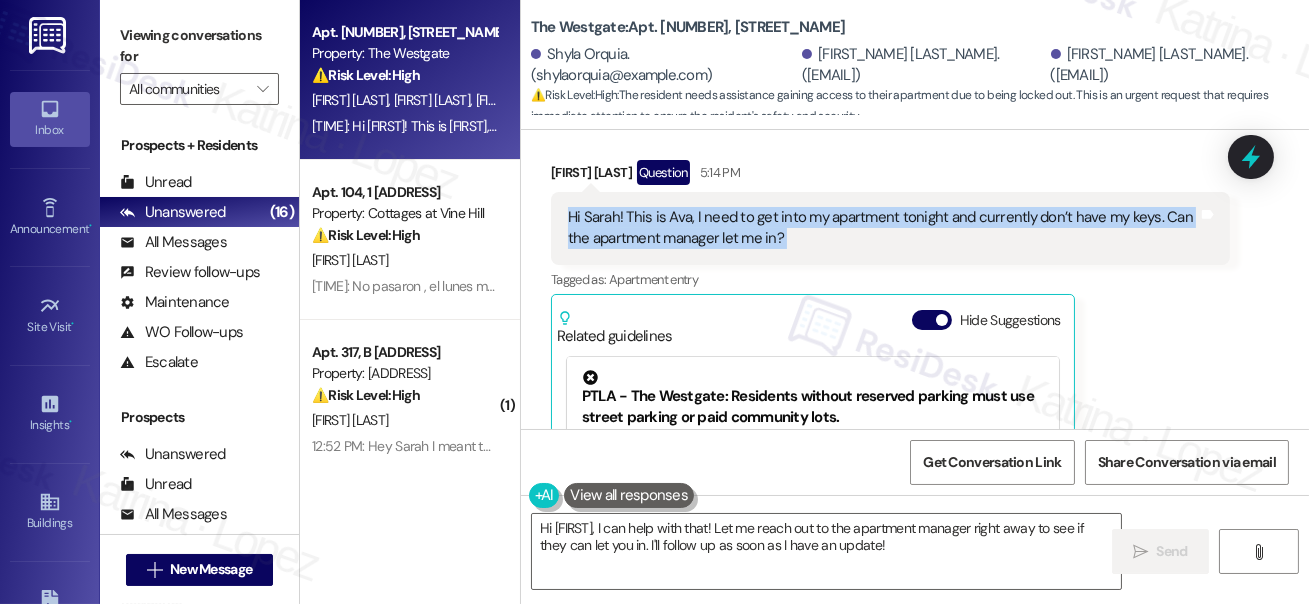 click on "Hi Sarah! This is Ava, I need to get into my apartment tonight and currently don’t have my keys. Can the apartment manager let me in?" at bounding box center [883, 228] 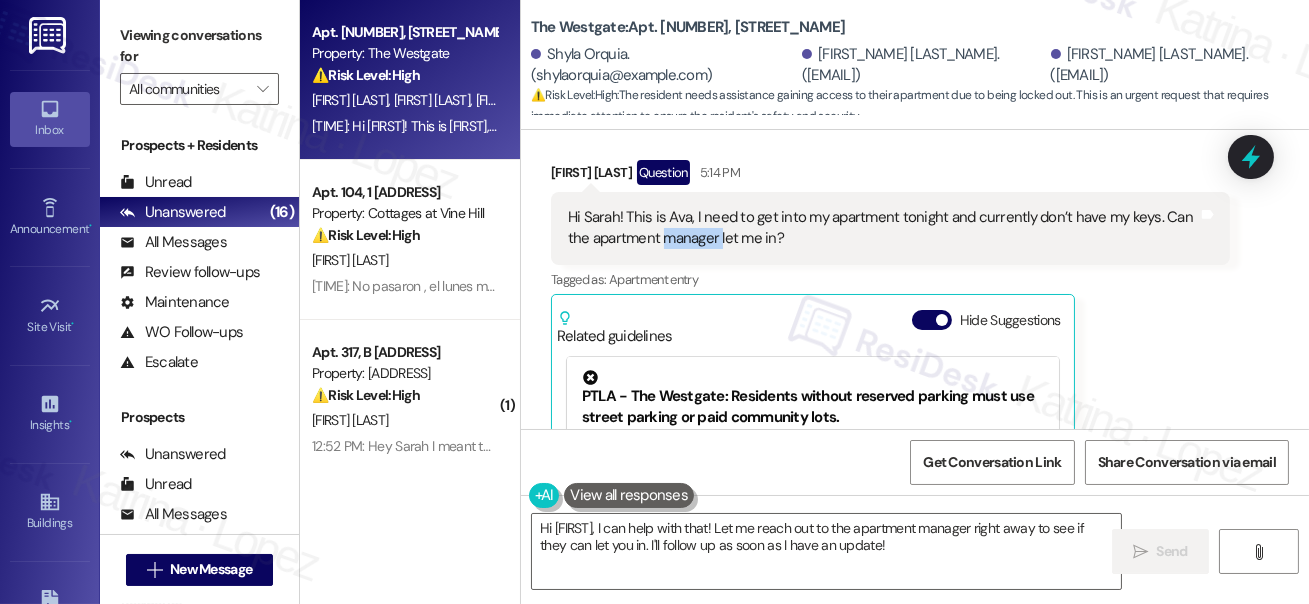 click on "Hi Sarah! This is Ava, I need to get into my apartment tonight and currently don’t have my keys. Can the apartment manager let me in?" at bounding box center [883, 228] 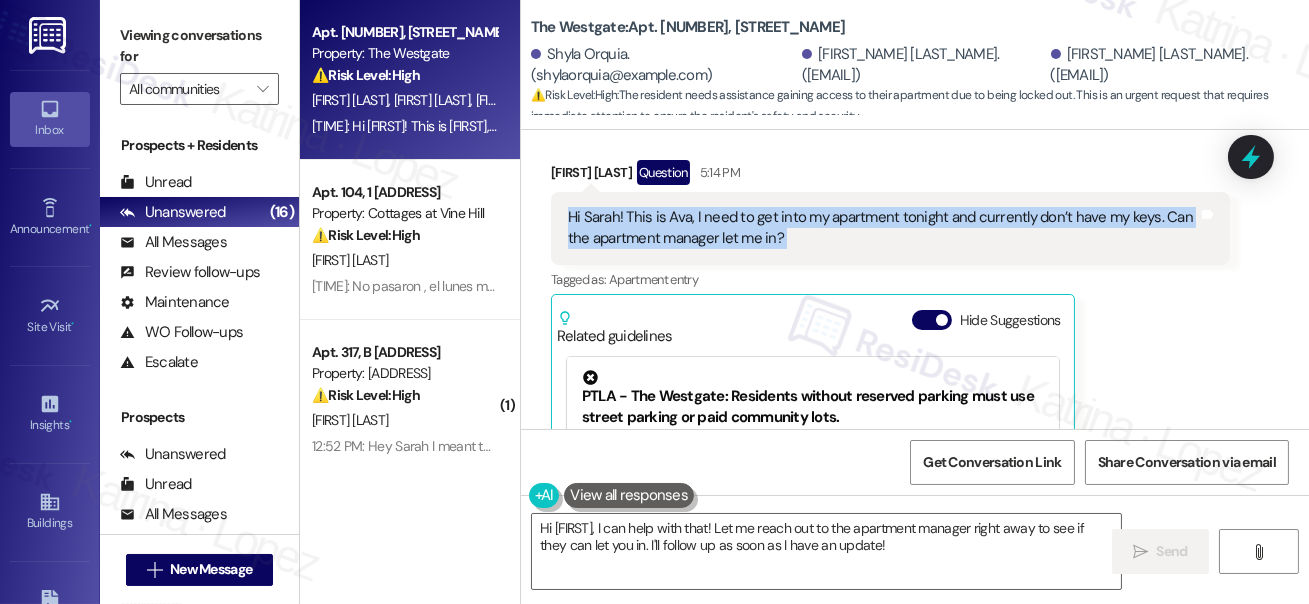 click on "Hi Sarah! This is Ava, I need to get into my apartment tonight and currently don’t have my keys. Can the apartment manager let me in?" at bounding box center (883, 228) 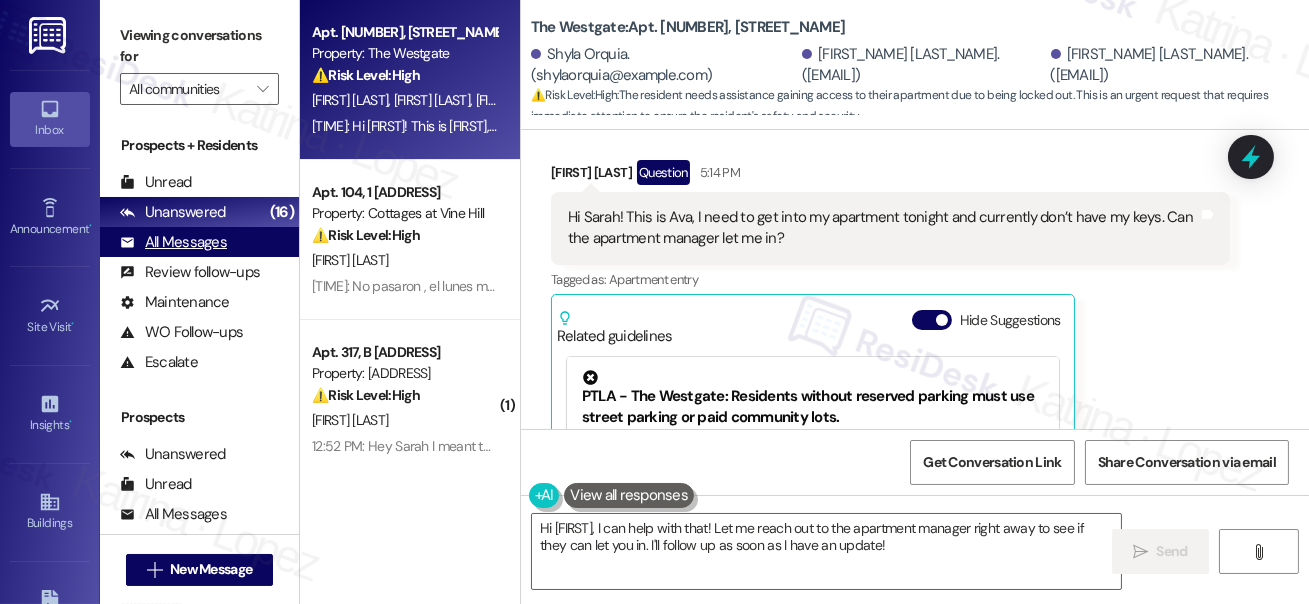 click on "All Messages" at bounding box center [173, 242] 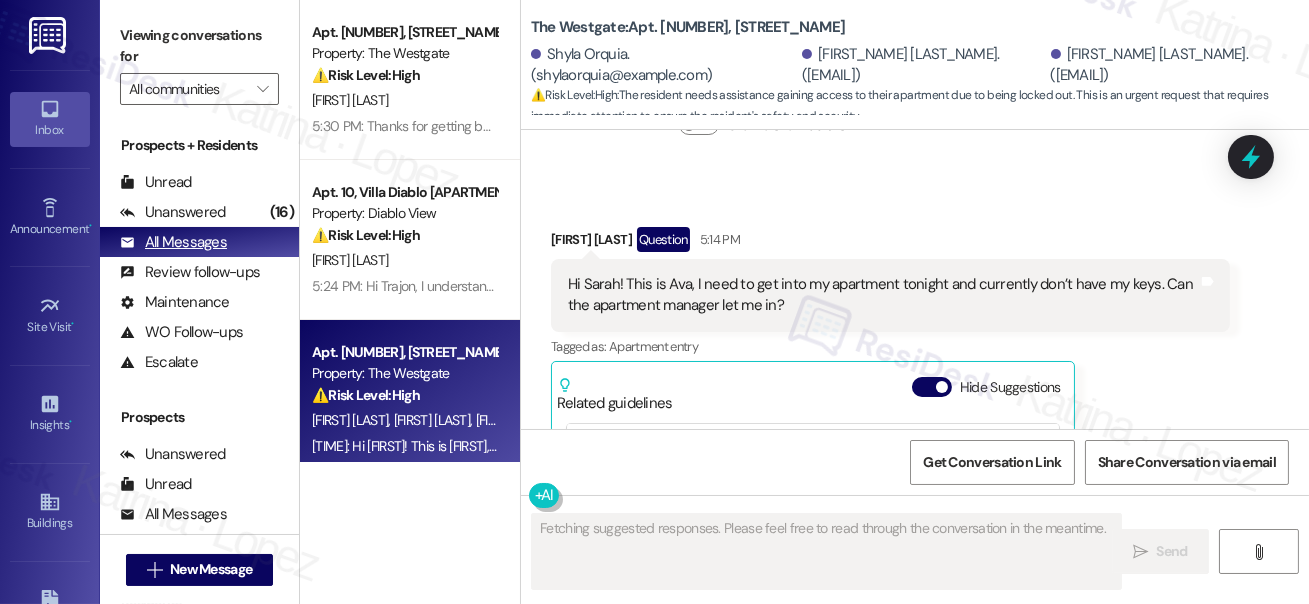 scroll, scrollTop: 6061, scrollLeft: 0, axis: vertical 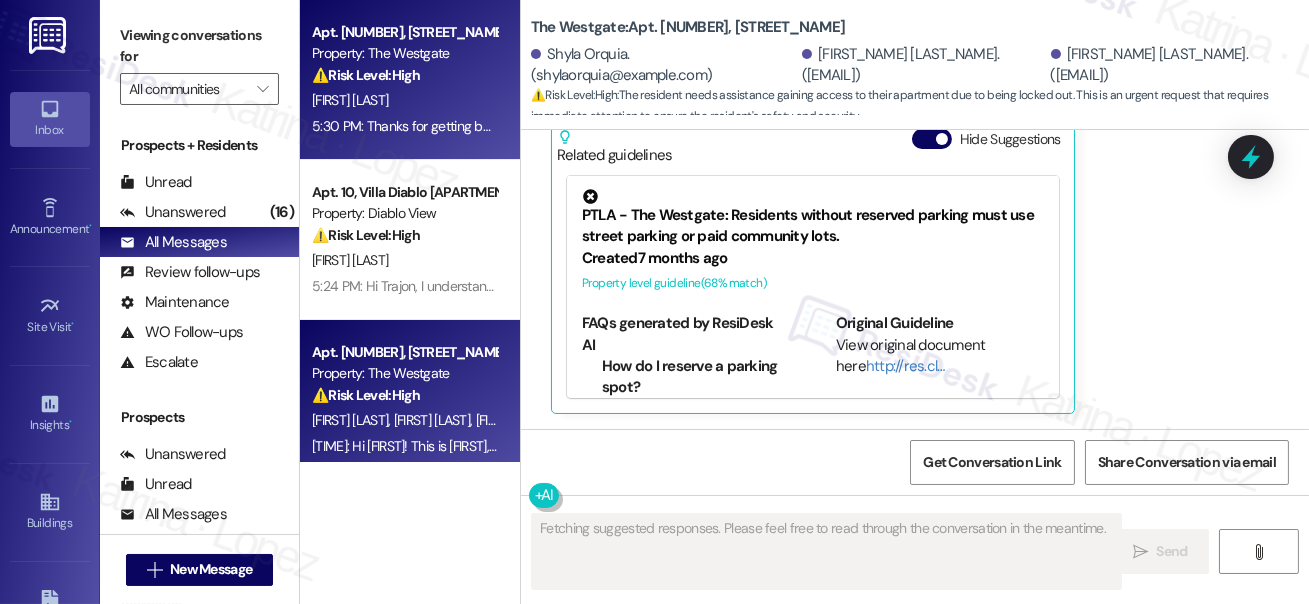 click on "⚠️  Risk Level:  High" at bounding box center [366, 75] 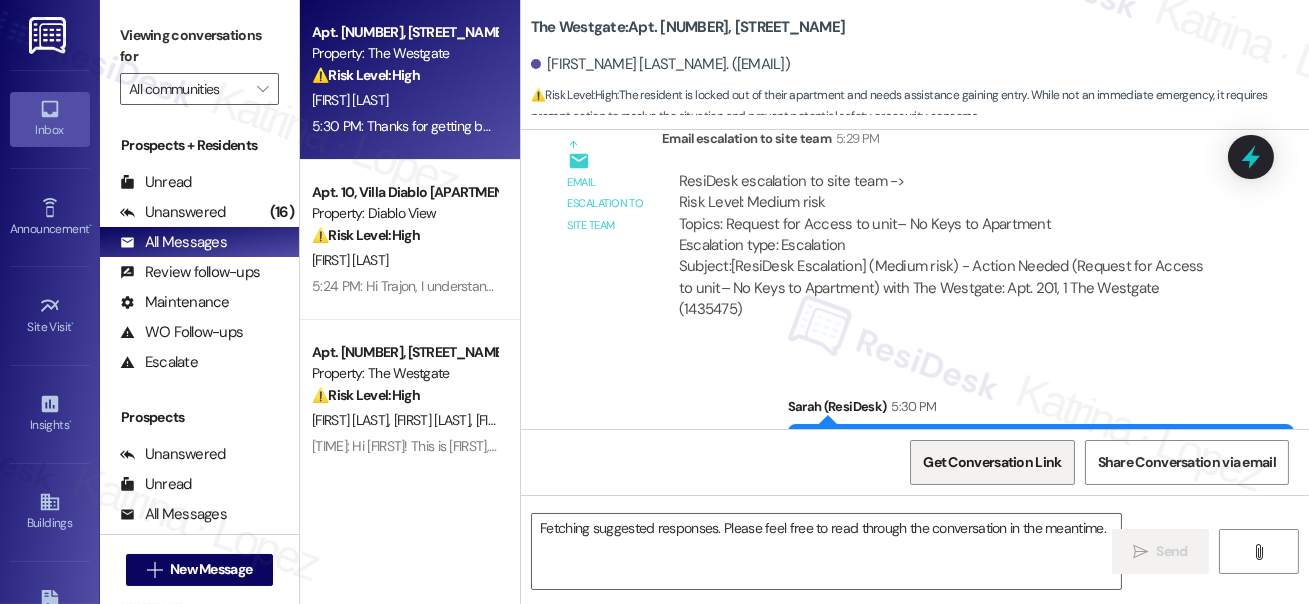 scroll, scrollTop: 1065, scrollLeft: 0, axis: vertical 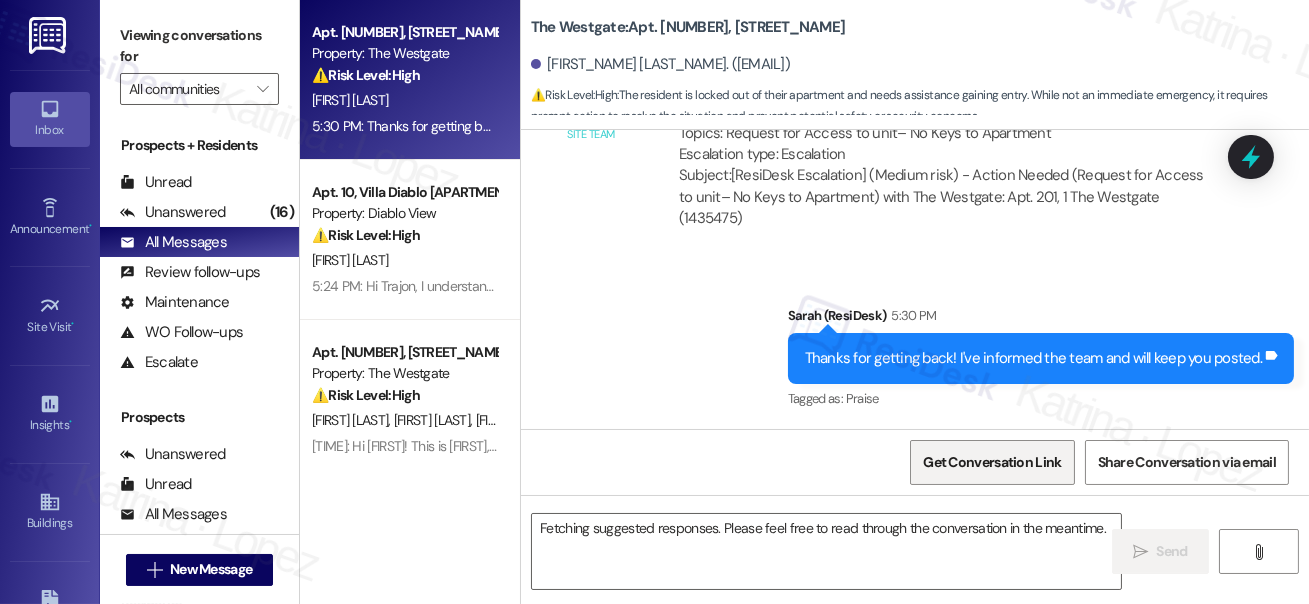 click on "Get Conversation Link" at bounding box center [992, 462] 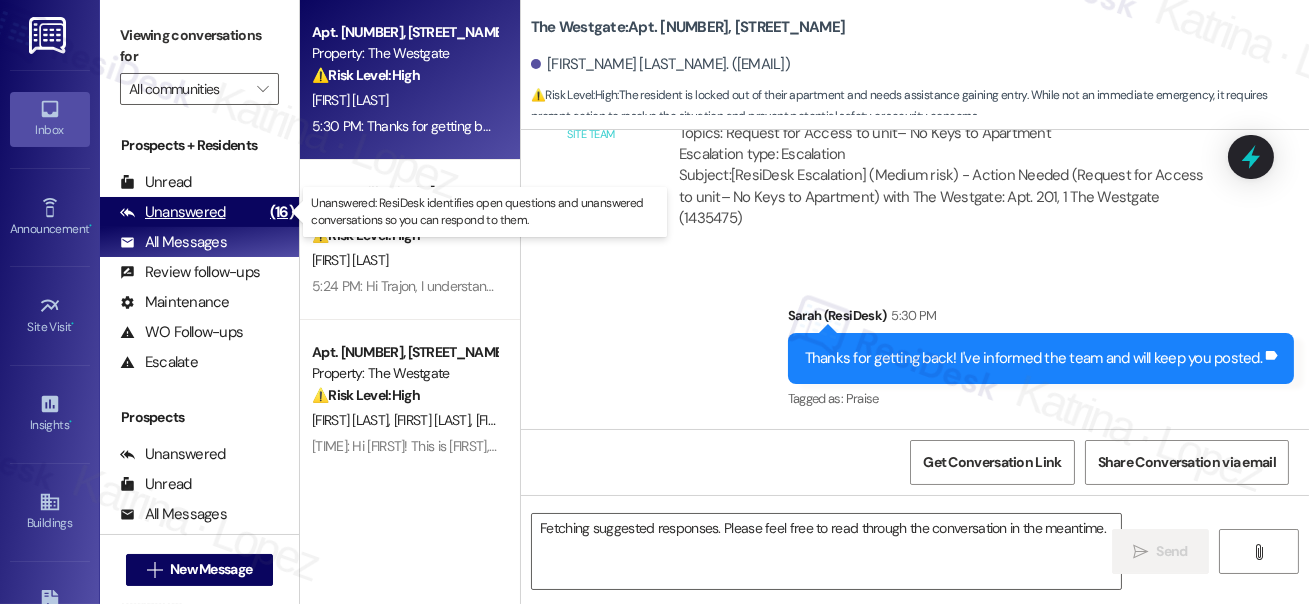 click on "Unanswered (16)" at bounding box center (199, 212) 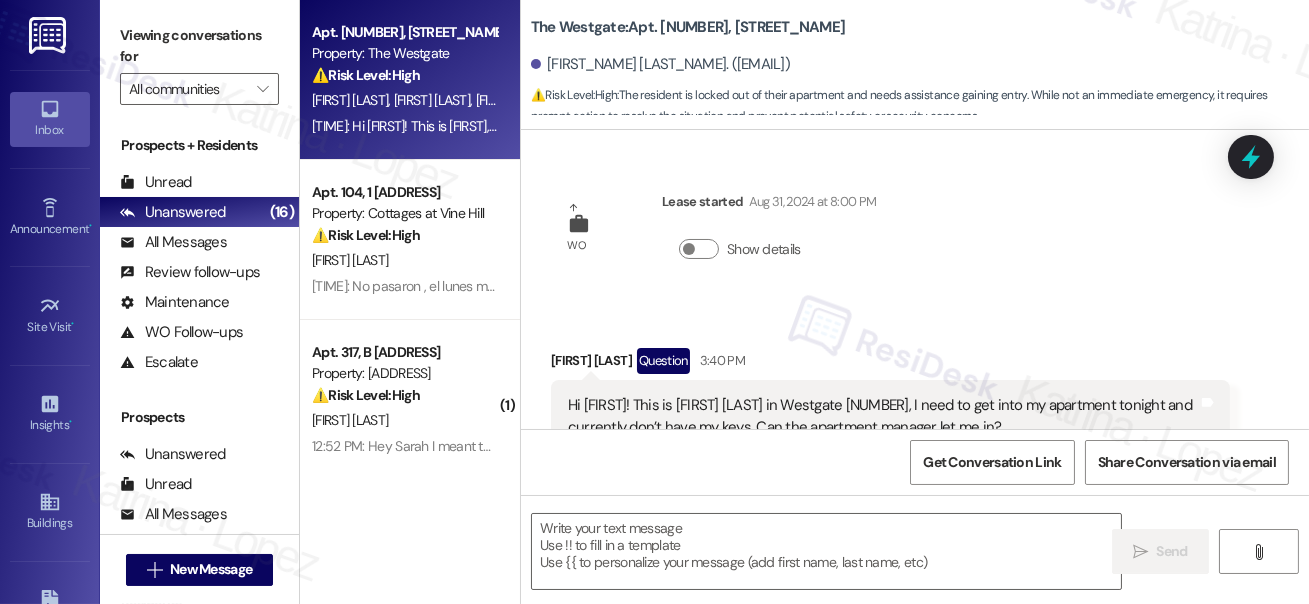 click on "S. Wiesner" at bounding box center [514, 100] 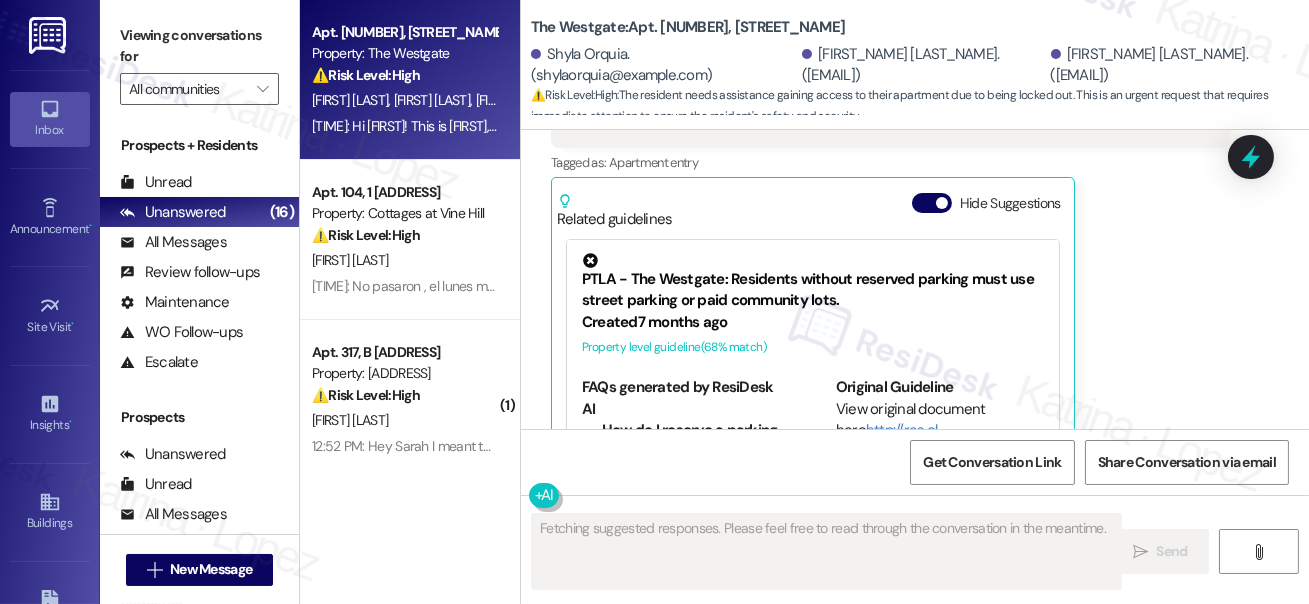 scroll, scrollTop: 6061, scrollLeft: 0, axis: vertical 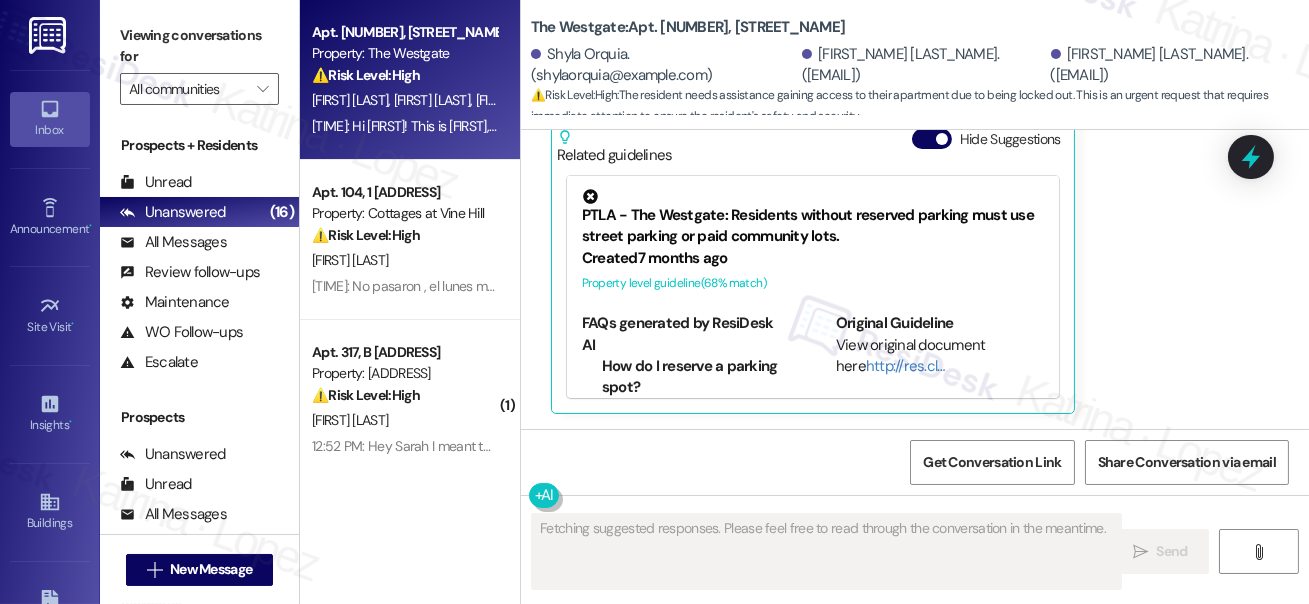 click on "Ava Propstra Question 5:14 PM Hi Sarah! This is Ava, I need to get into my apartment tonight and currently don’t have my keys. Can the apartment manager let me in? Tags and notes Tagged as:   Apartment entry Click to highlight conversations about Apartment entry  Related guidelines Hide Suggestions PTLA - The Westgate:  Residents without reserved parking must use street parking or paid community lots.
Created  7 months ago Property level guideline  ( 68 % match) FAQs generated by ResiDesk AI How do I reserve a parking spot? Unfortunately, it appears that all parking spots are currently reserved. We recommend exploring street parking or paid parking lots in the area. Is there a waiting list for parking spots? The document doesn't mention a waiting list. You may want to check with the property management office for more information on future availability. Where can I find information about nearby paid parking lots? Are there any time restrictions for street parking? How safe is street parking in this area?" at bounding box center [890, 196] 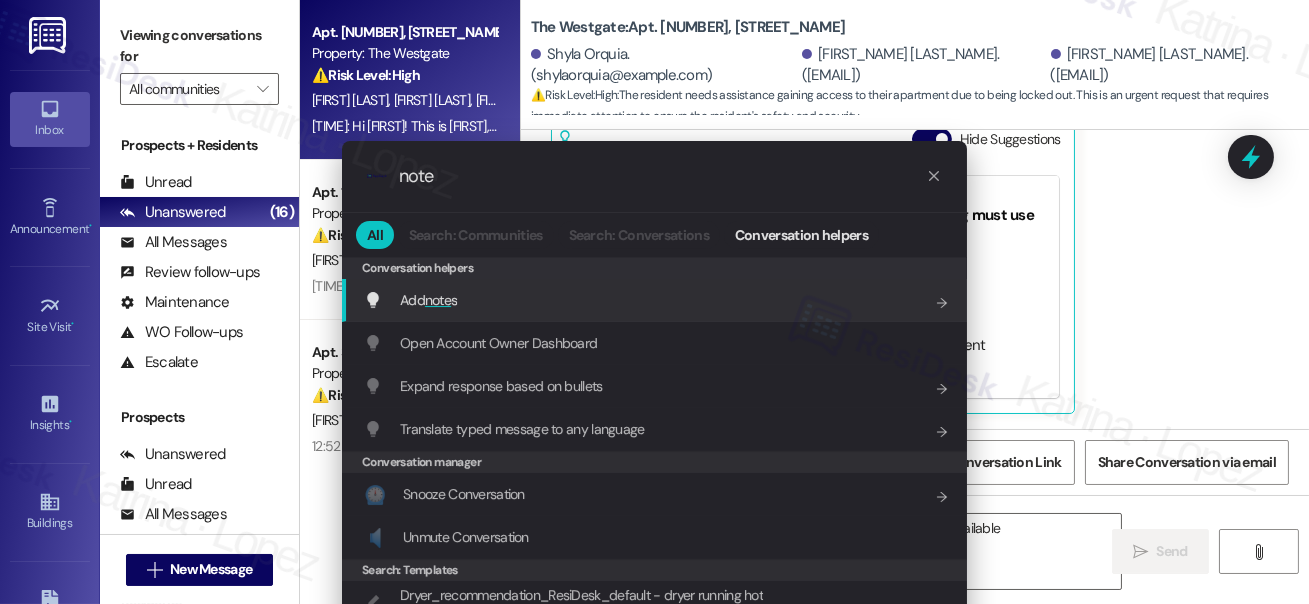 type on "note" 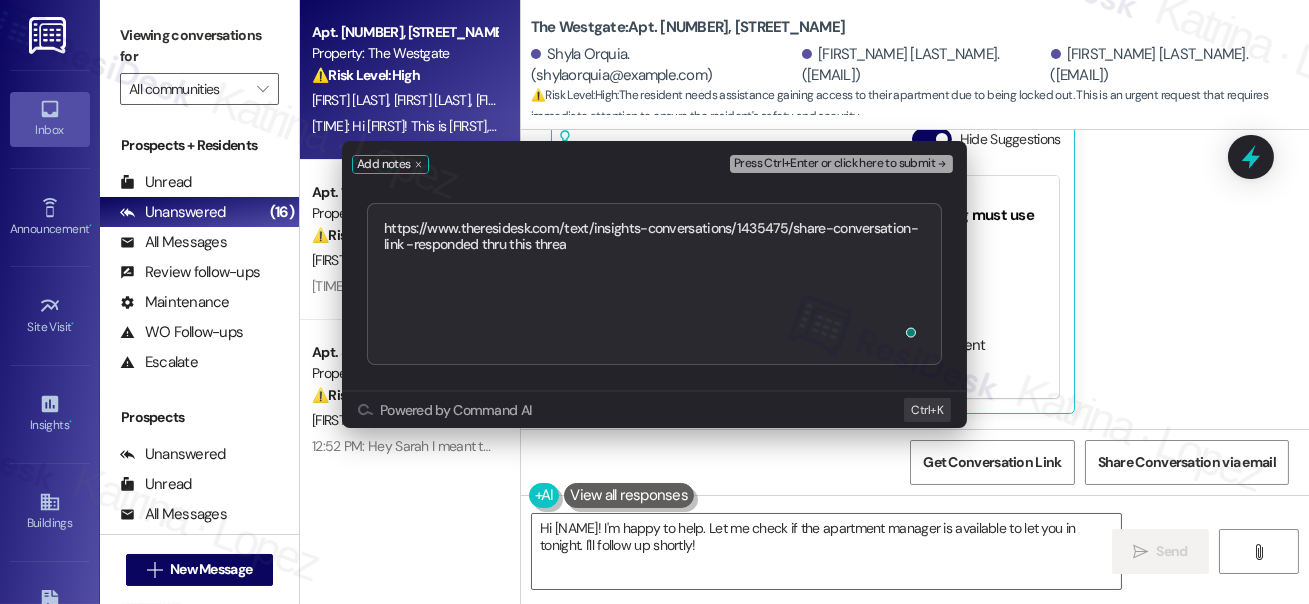 type on "https://www.theresidesk.com/text/insights-conversations/1435475/share-conversation-link -responded thru this thread" 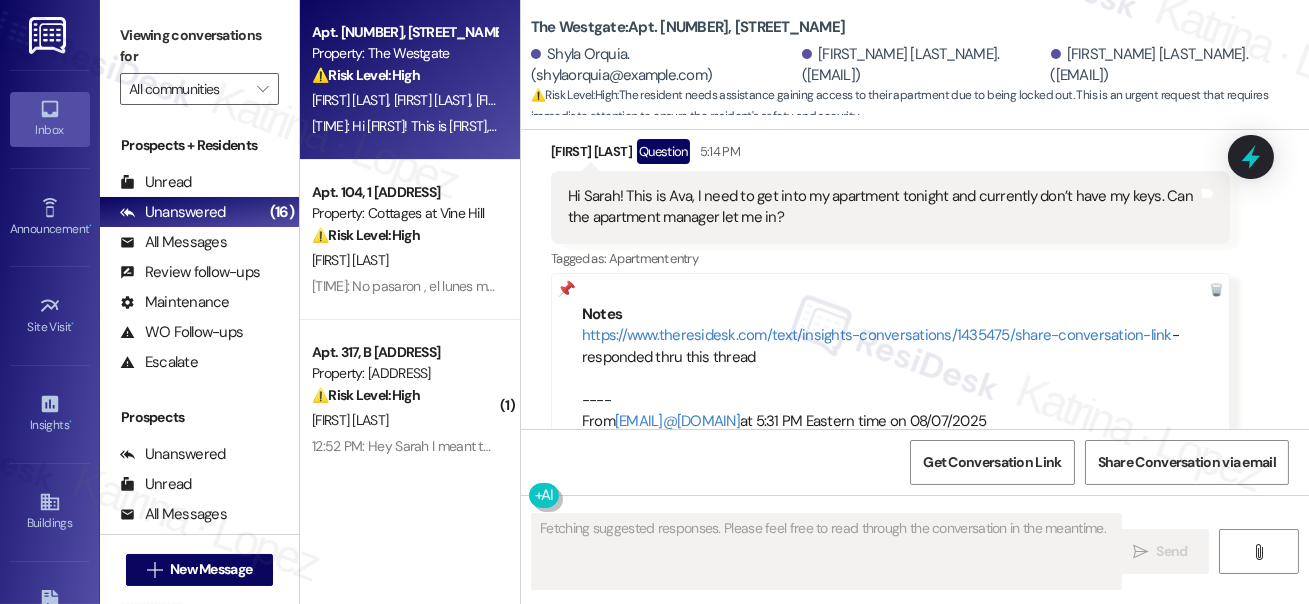 scroll, scrollTop: 6251, scrollLeft: 0, axis: vertical 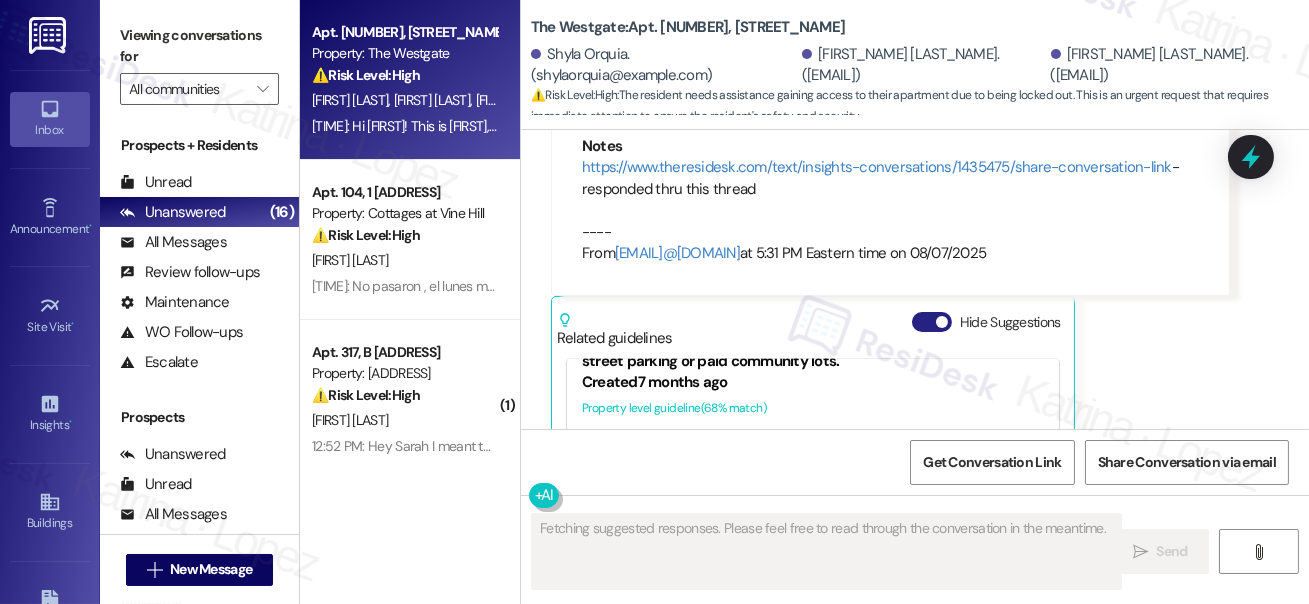 click on "Hide Suggestions" at bounding box center [932, 322] 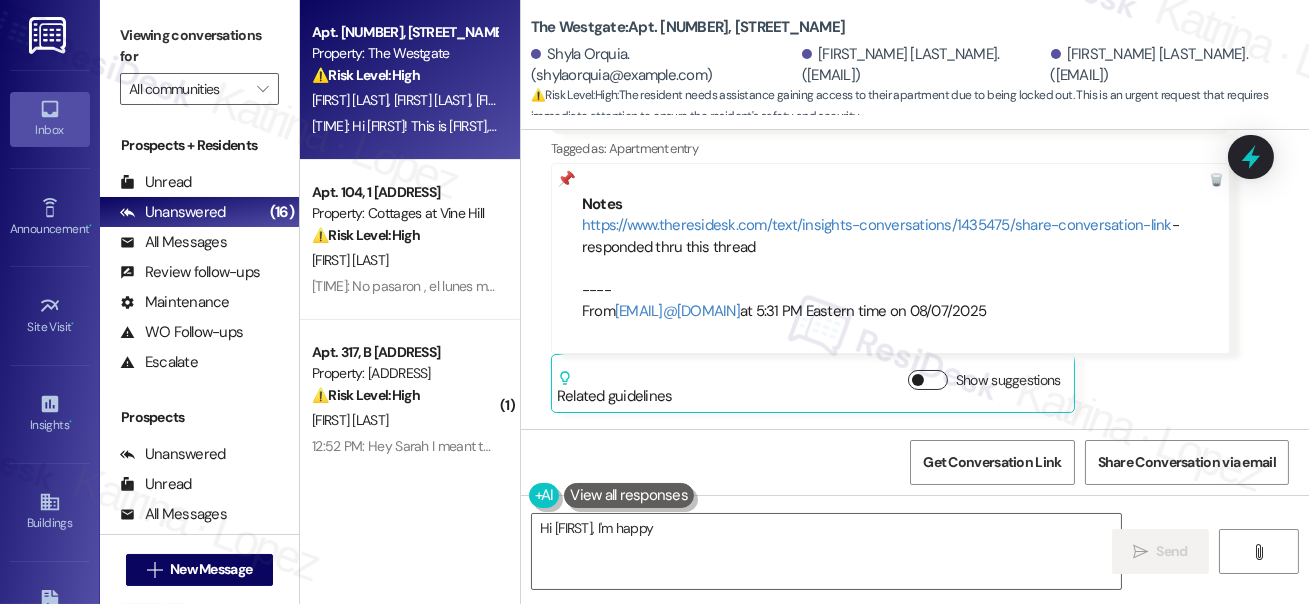 scroll, scrollTop: 6010, scrollLeft: 0, axis: vertical 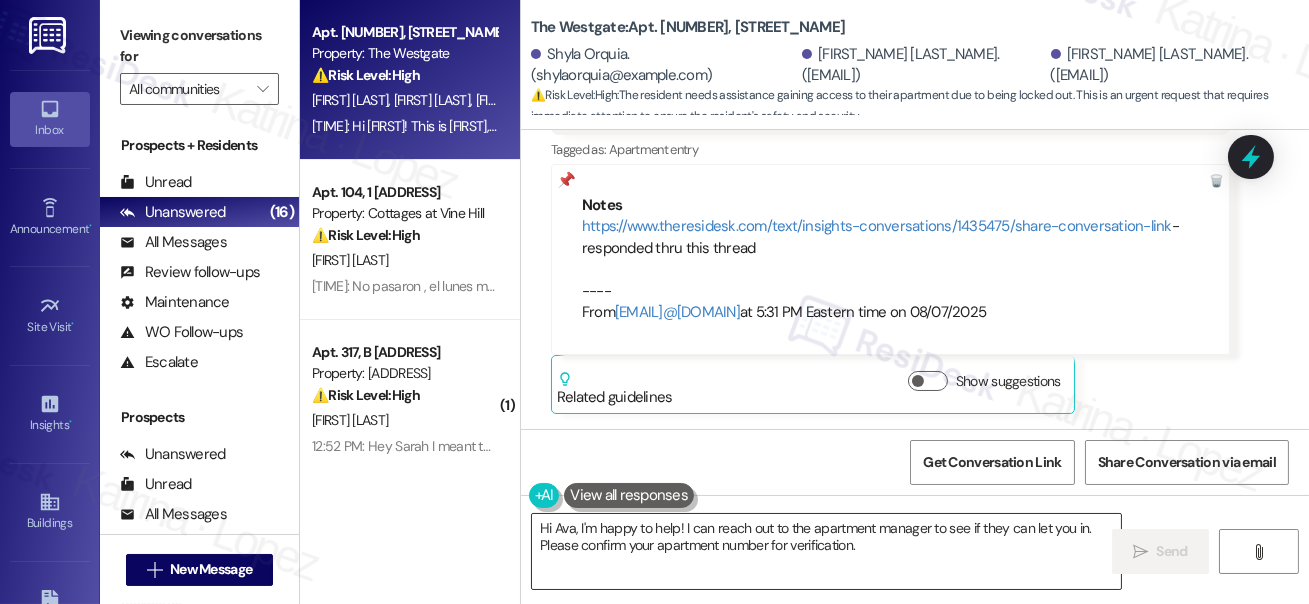 click on "Hi Ava, I'm happy to help! I can reach out to the apartment manager to see if they can let you in. Please confirm your apartment number for verification." at bounding box center (826, 551) 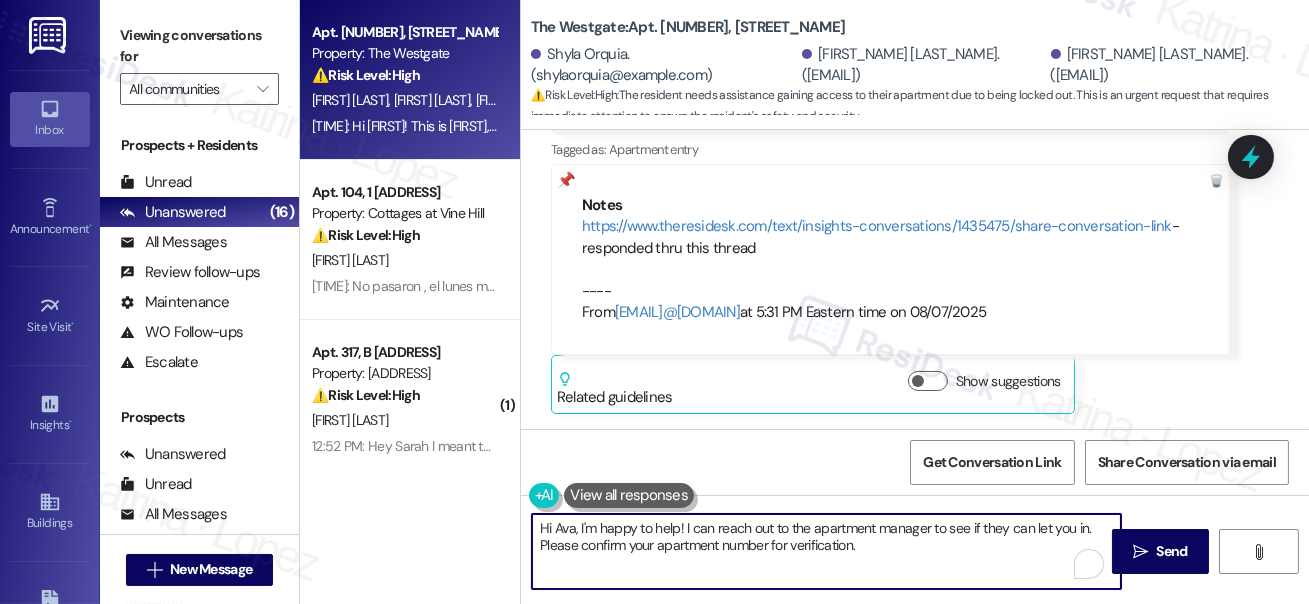 click on "Hi Ava, I'm happy to help! I can reach out to the apartment manager to see if they can let you in. Please confirm your apartment number for verification." at bounding box center (826, 551) 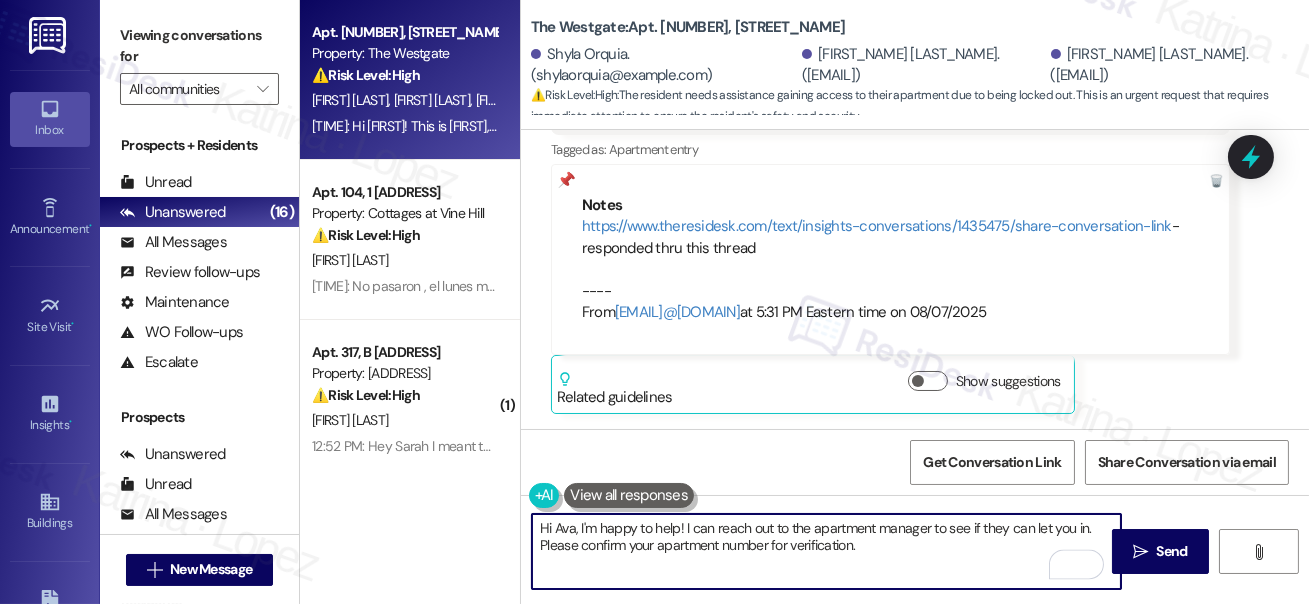 drag, startPoint x: 893, startPoint y: 546, endPoint x: 582, endPoint y: 526, distance: 311.64243 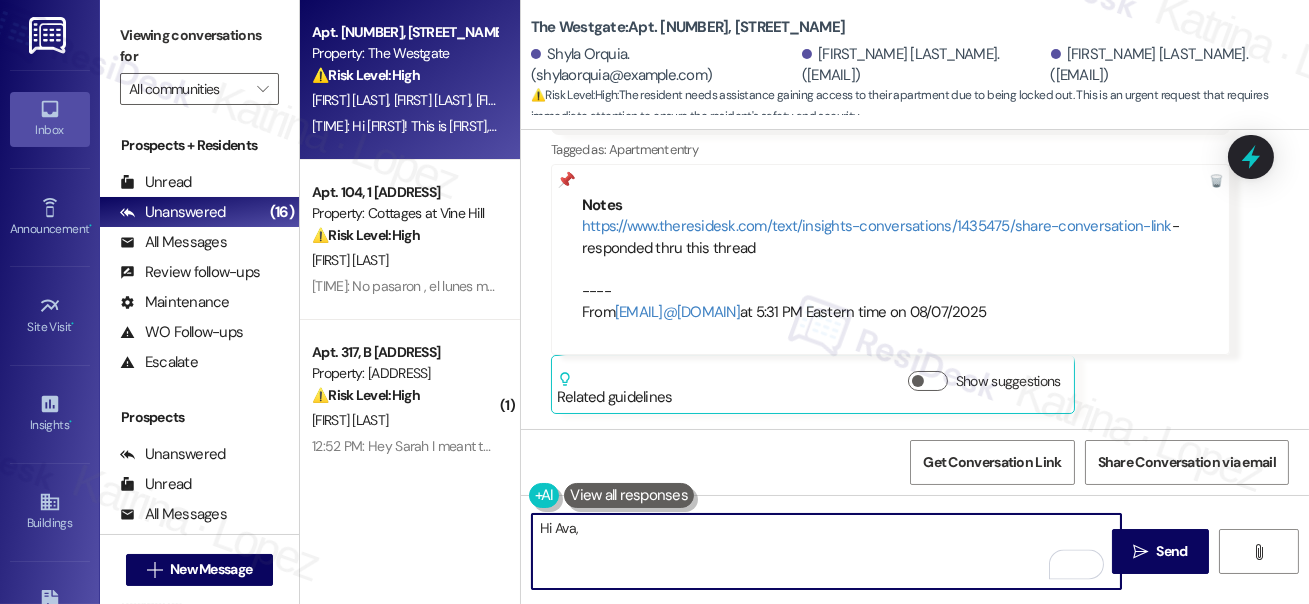 type on "Hi Ava," 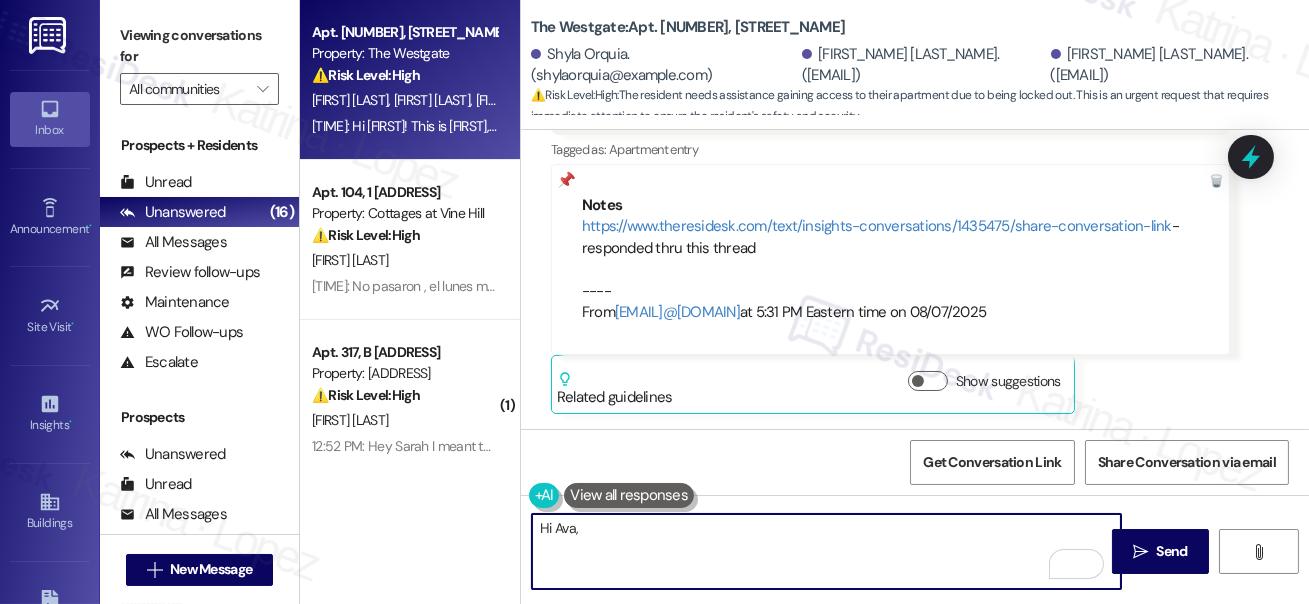 click on "Hi Ava," at bounding box center (826, 551) 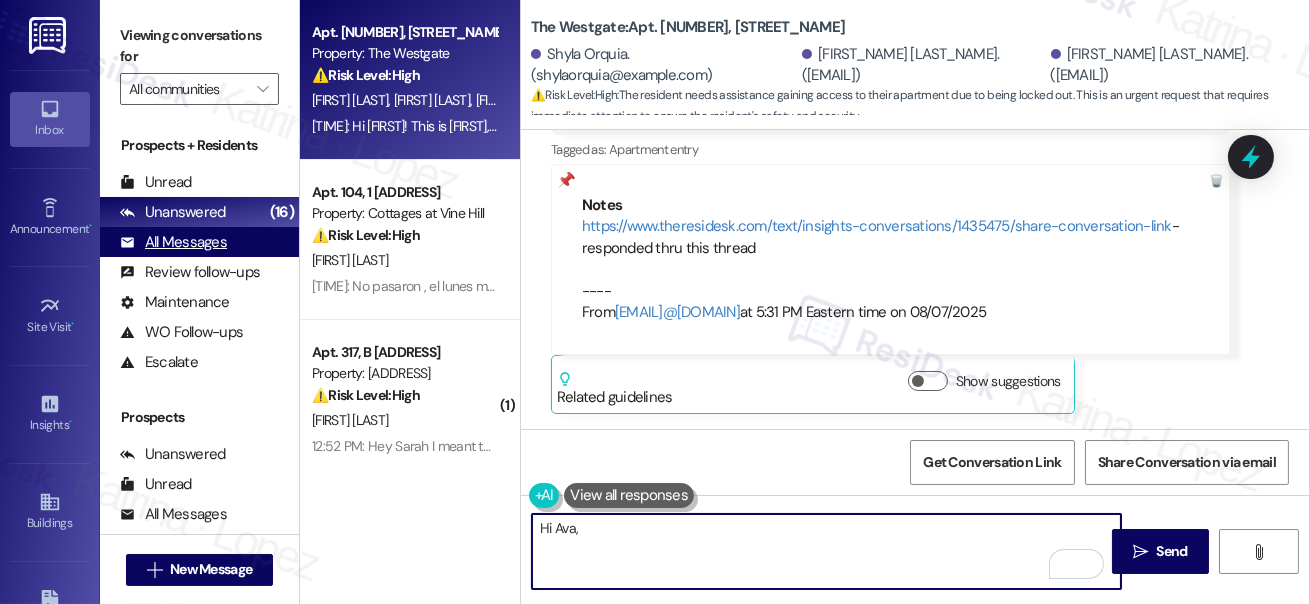 click on "All Messages" at bounding box center [173, 242] 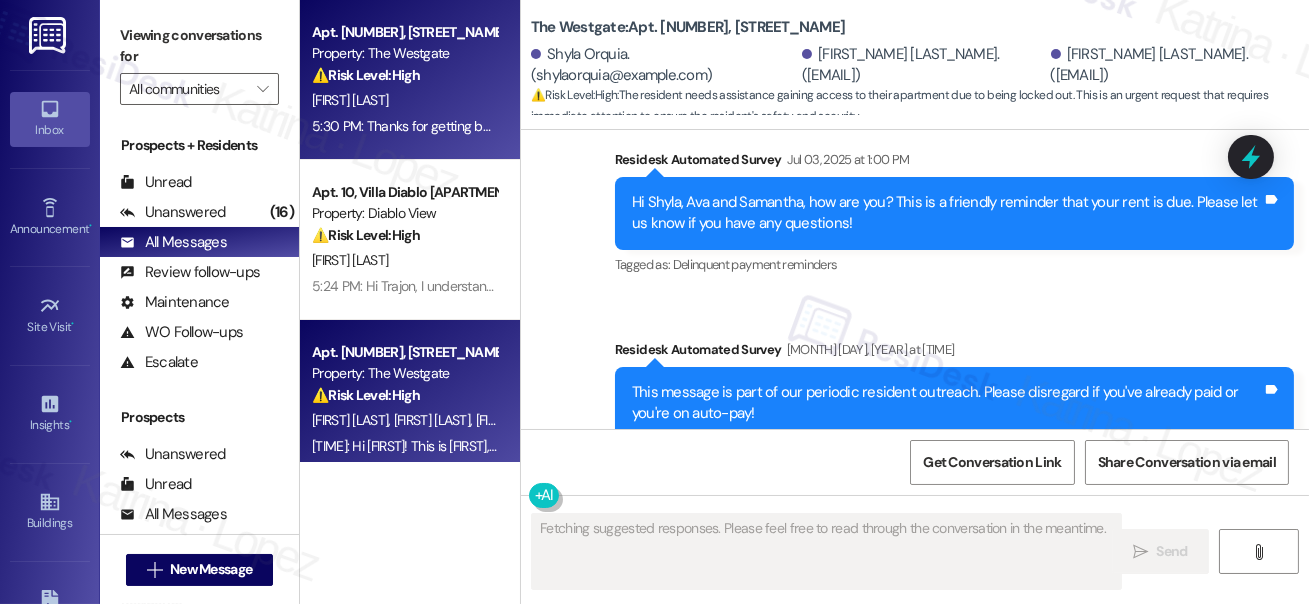 scroll, scrollTop: 6251, scrollLeft: 0, axis: vertical 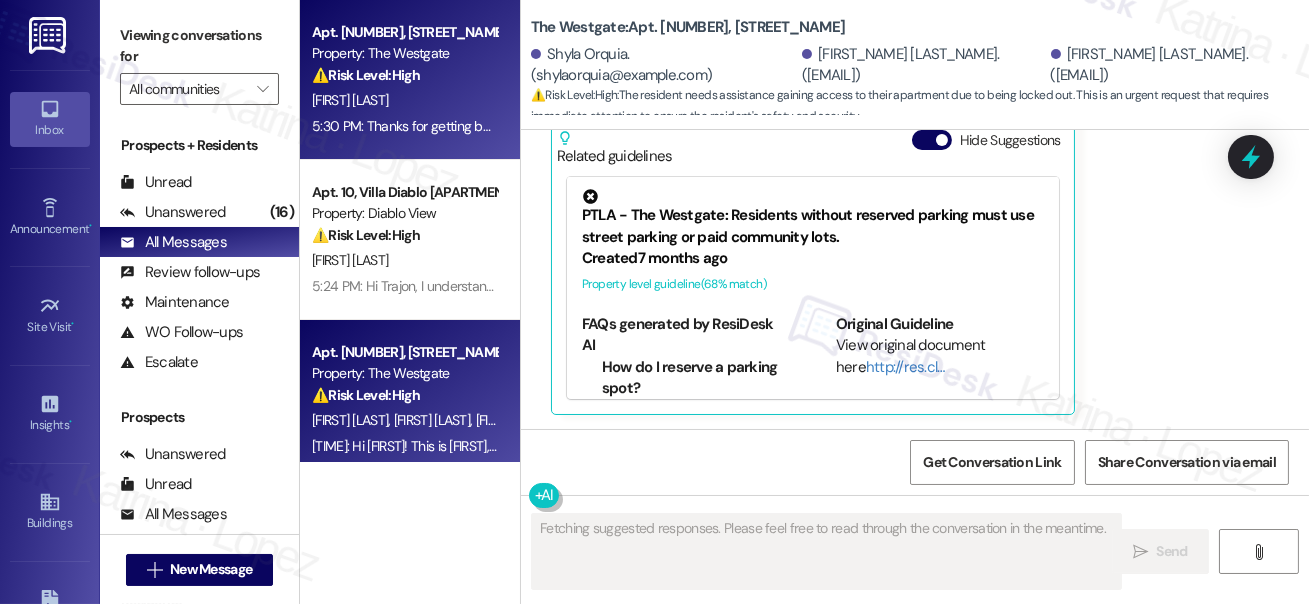 click on "⚠️  Risk Level:  High The resident is locked out of their apartment and needs assistance gaining entry. While not an immediate emergency, it requires prompt action to resolve the situation and prevent potential safety or security concerns." at bounding box center (404, 75) 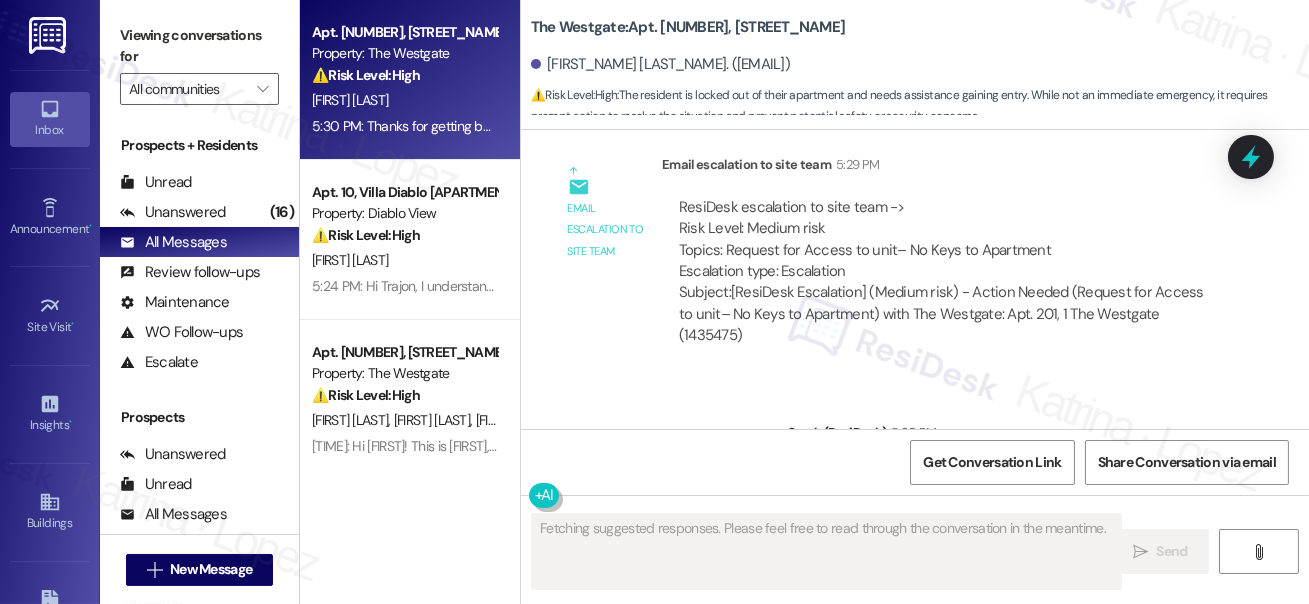 scroll, scrollTop: 1065, scrollLeft: 0, axis: vertical 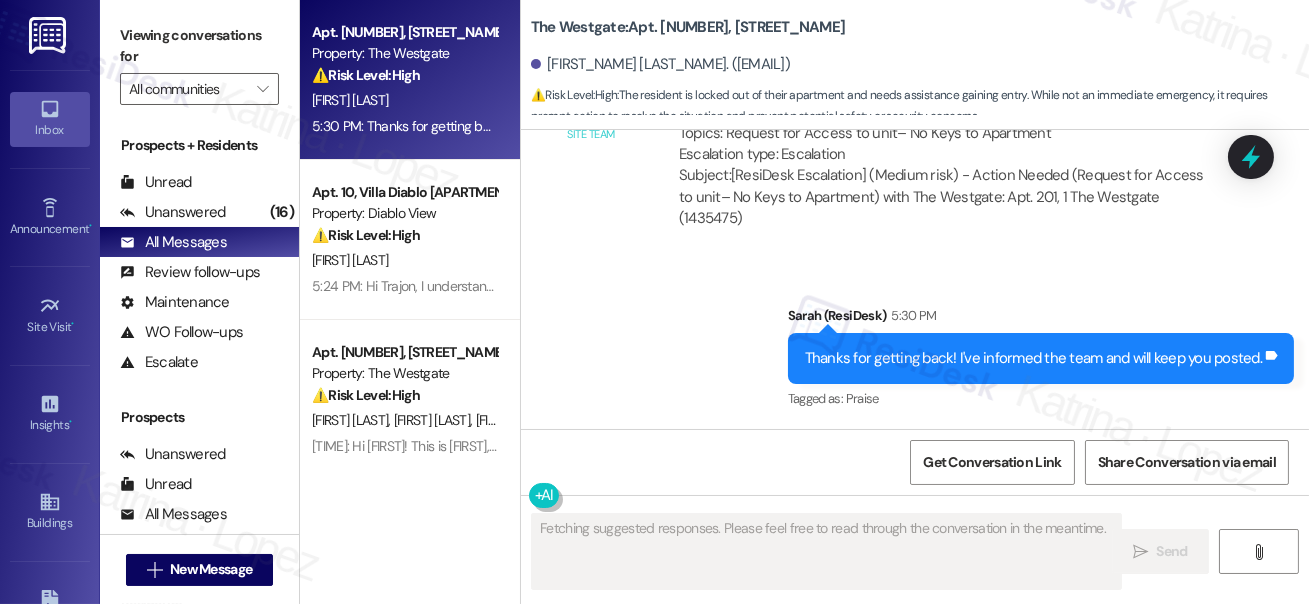 click on "Thanks for getting back! I've informed the team and will keep you posted." at bounding box center (1033, 358) 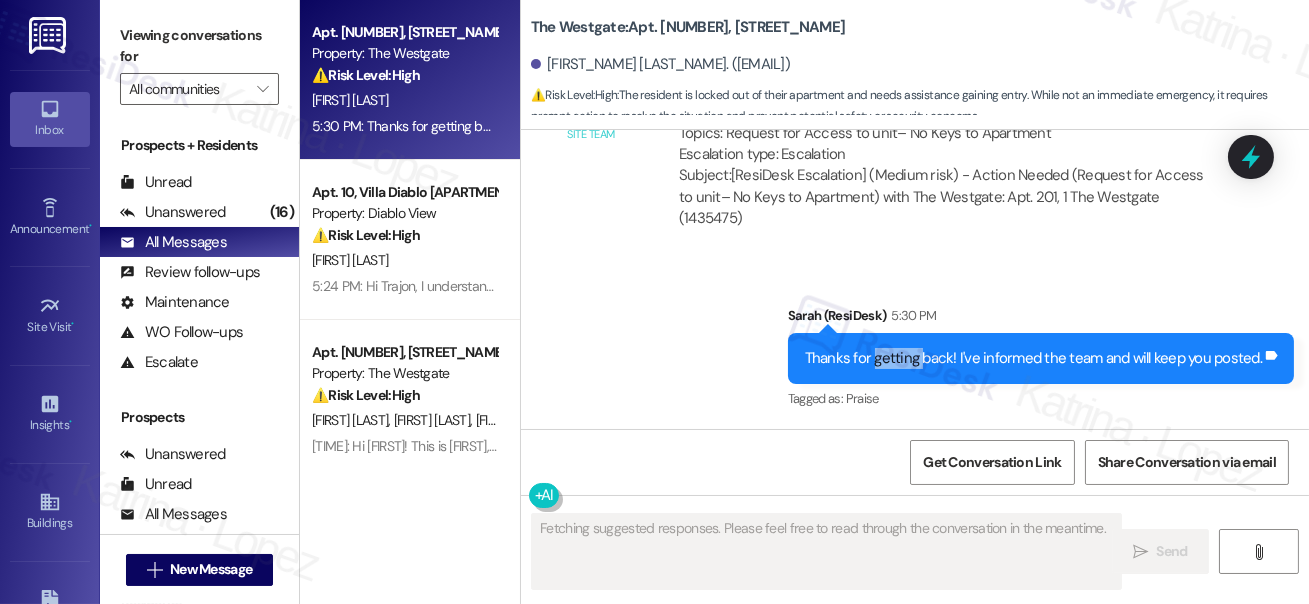 click on "Thanks for getting back! I've informed the team and will keep you posted." at bounding box center [1033, 358] 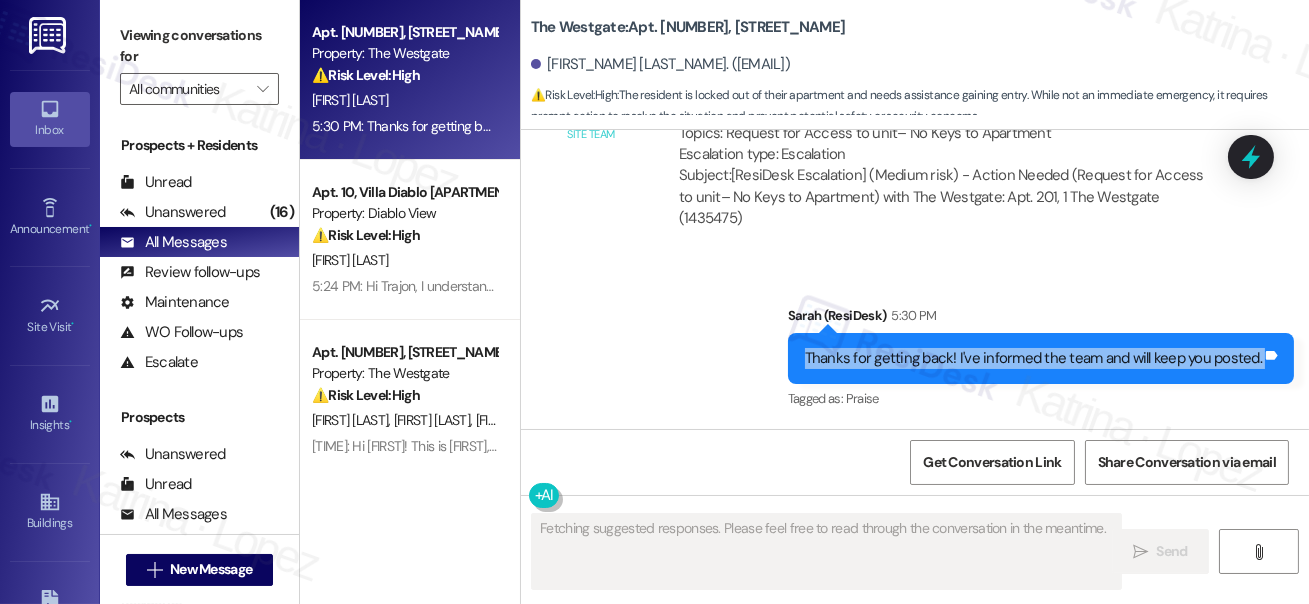 click on "Thanks for getting back! I've informed the team and will keep you posted." at bounding box center [1033, 358] 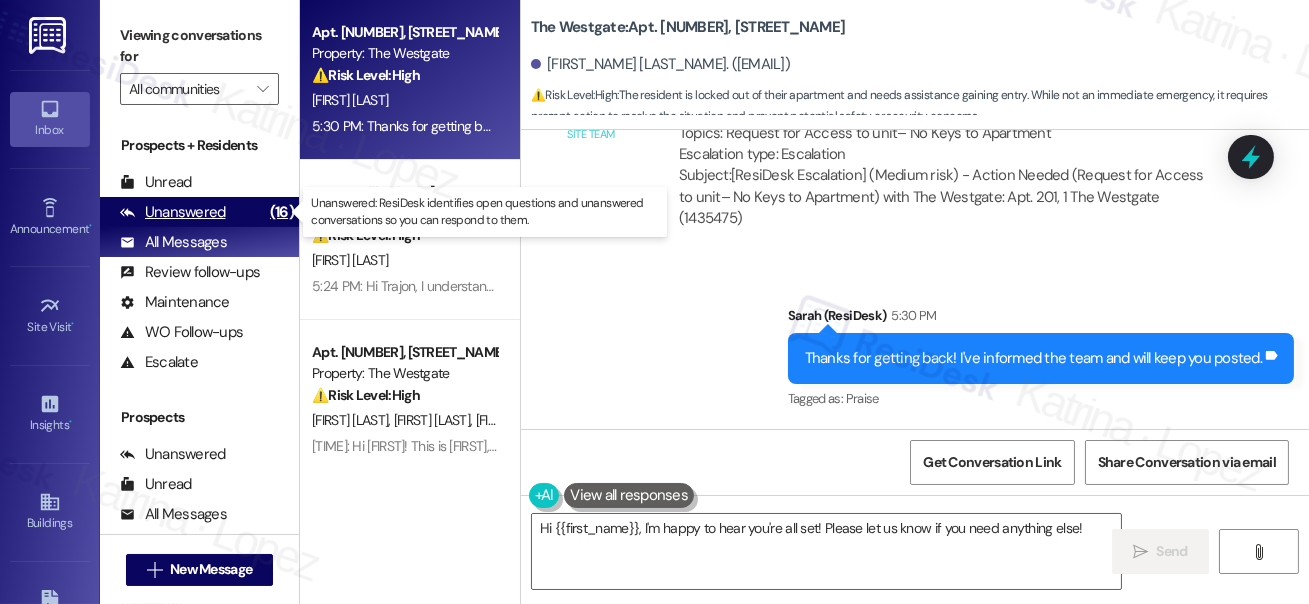 click on "Unanswered" at bounding box center [173, 212] 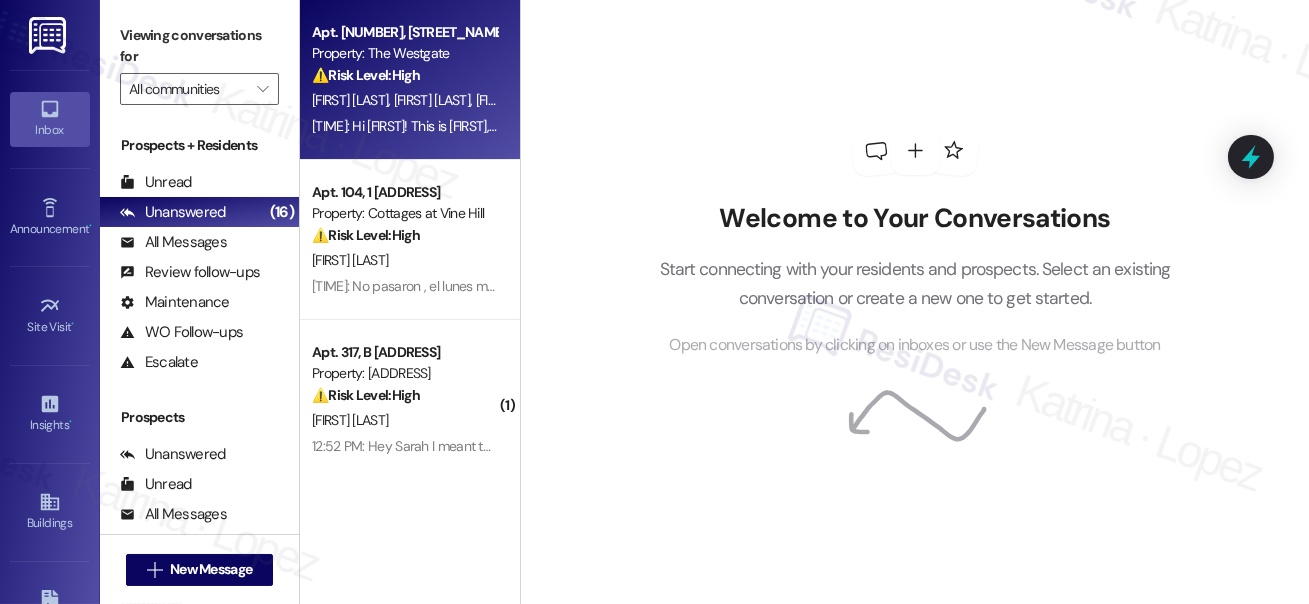click on "⚠️  Risk Level:  High" at bounding box center (366, 75) 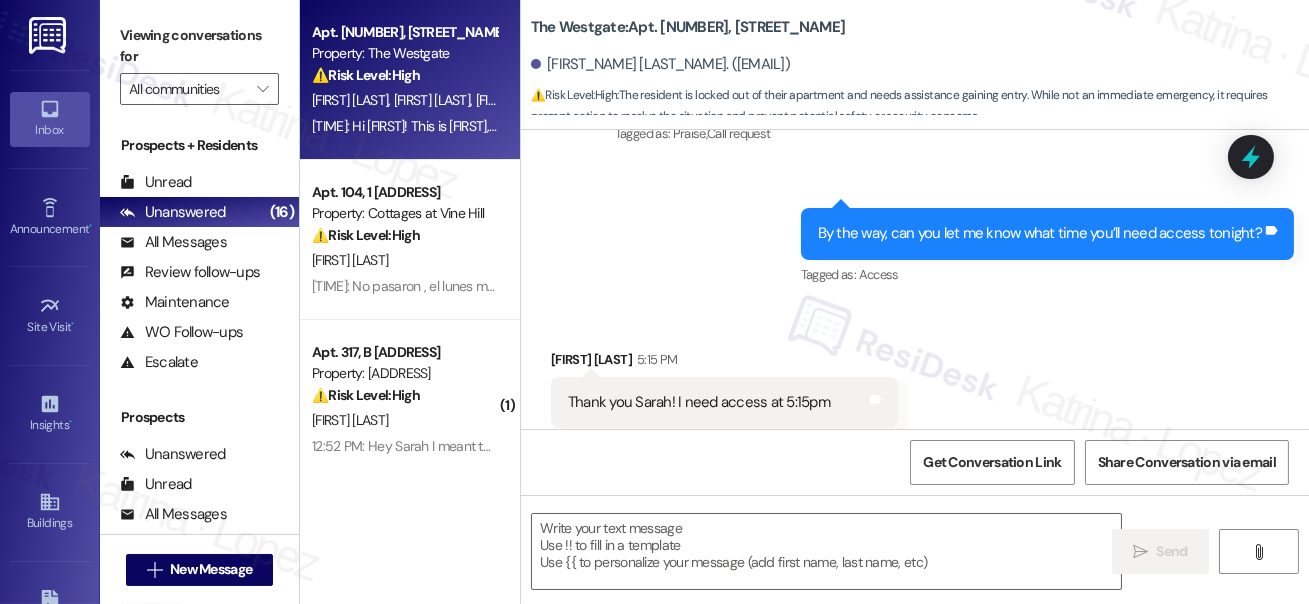 scroll, scrollTop: 627, scrollLeft: 0, axis: vertical 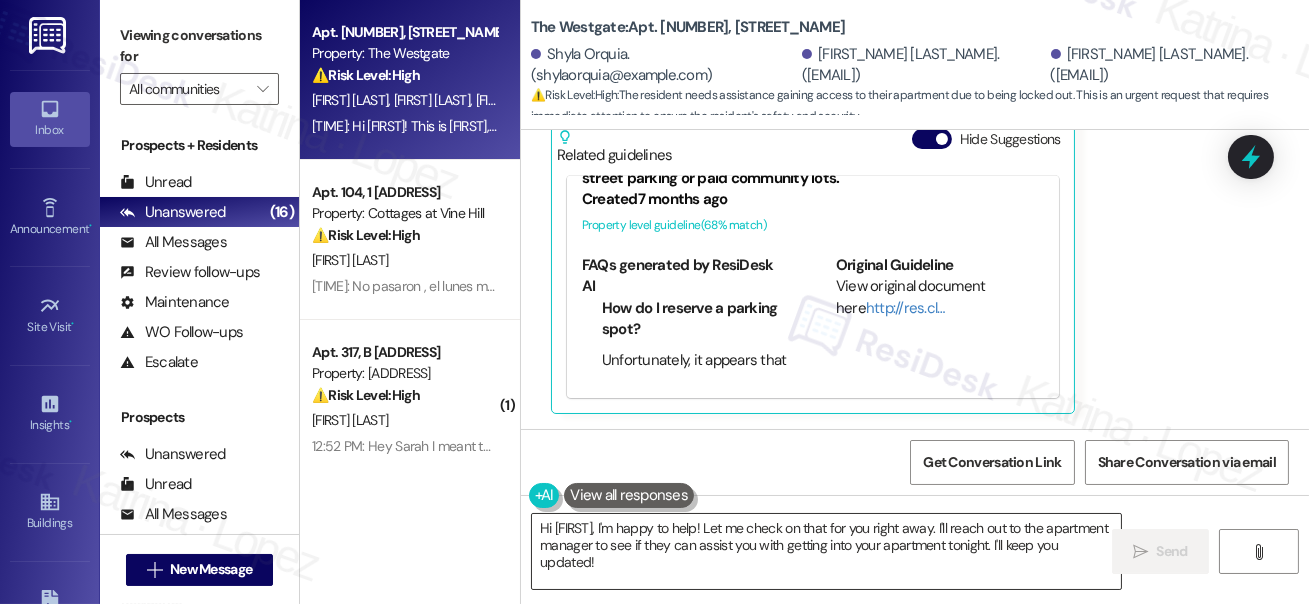click on "Hi Ava, I'm happy to help! Let me check on that for you right away. I'll reach out to the apartment manager to see if they can assist you with getting into your apartment tonight. I'll keep you updated!" at bounding box center [826, 551] 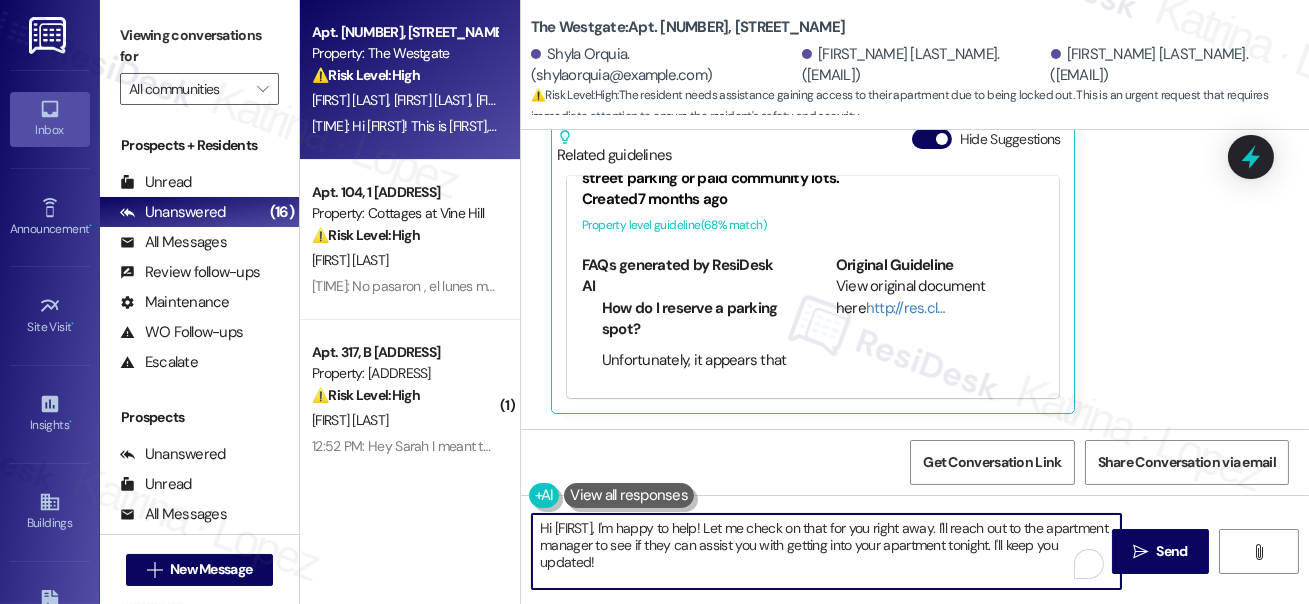 click on "Hi Ava, I'm happy to help! Let me check on that for you right away. I'll reach out to the apartment manager to see if they can assist you with getting into your apartment tonight. I'll keep you updated!" at bounding box center [826, 551] 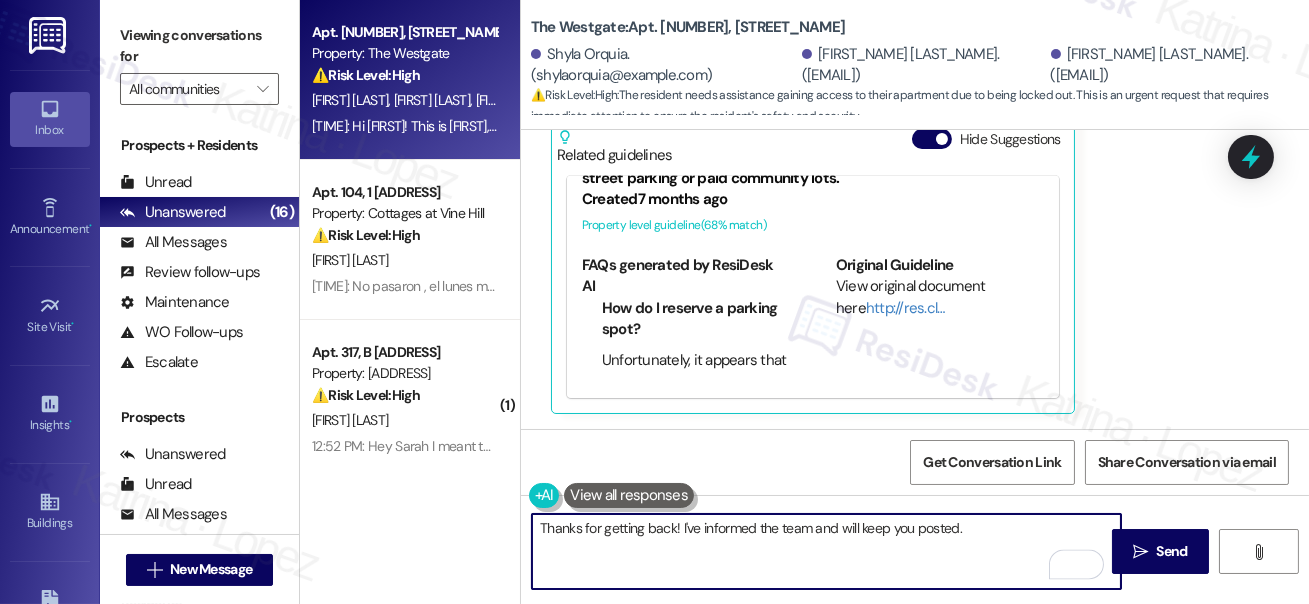 click on "Thanks for getting back! I've informed the team and will keep you posted." at bounding box center [826, 551] 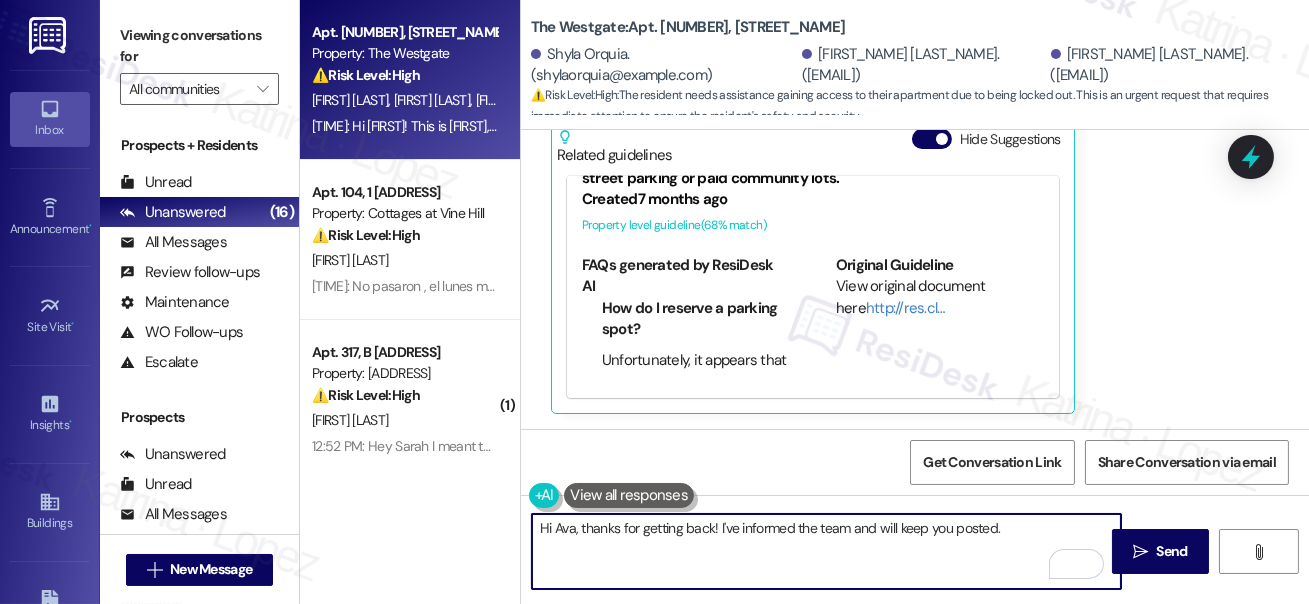 click on "Hi Ava, thanks for getting back! I've informed the team and will keep you posted." at bounding box center (826, 551) 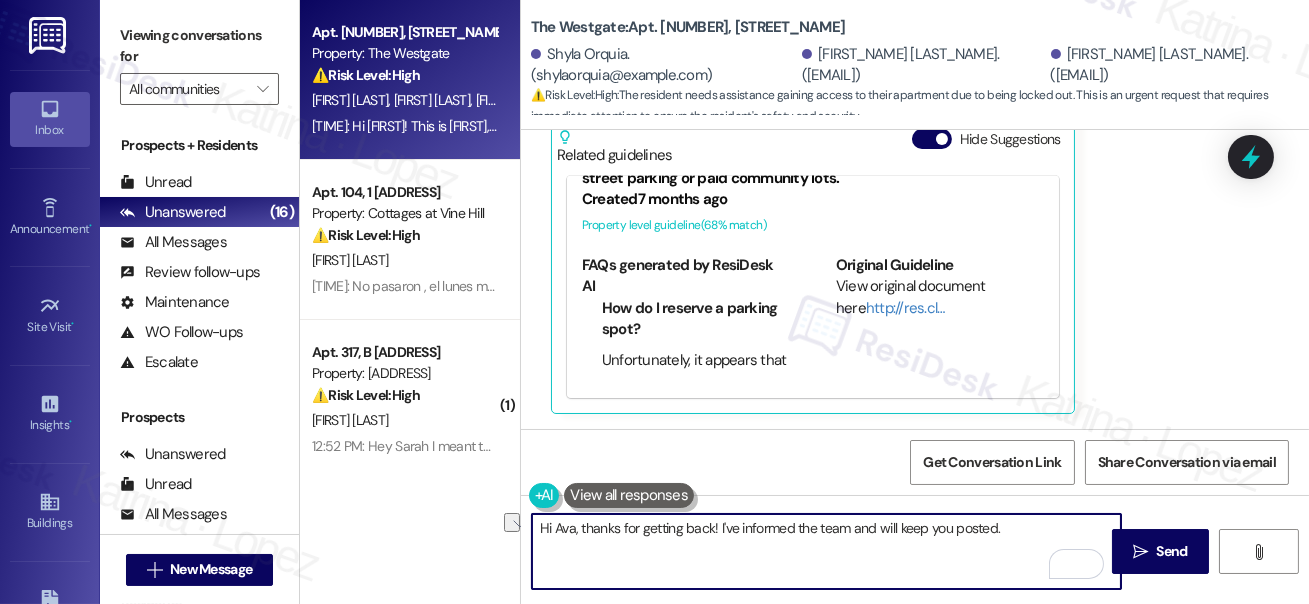 click on "Hi Ava, thanks for getting back! I've informed the team and will keep you posted." at bounding box center [826, 551] 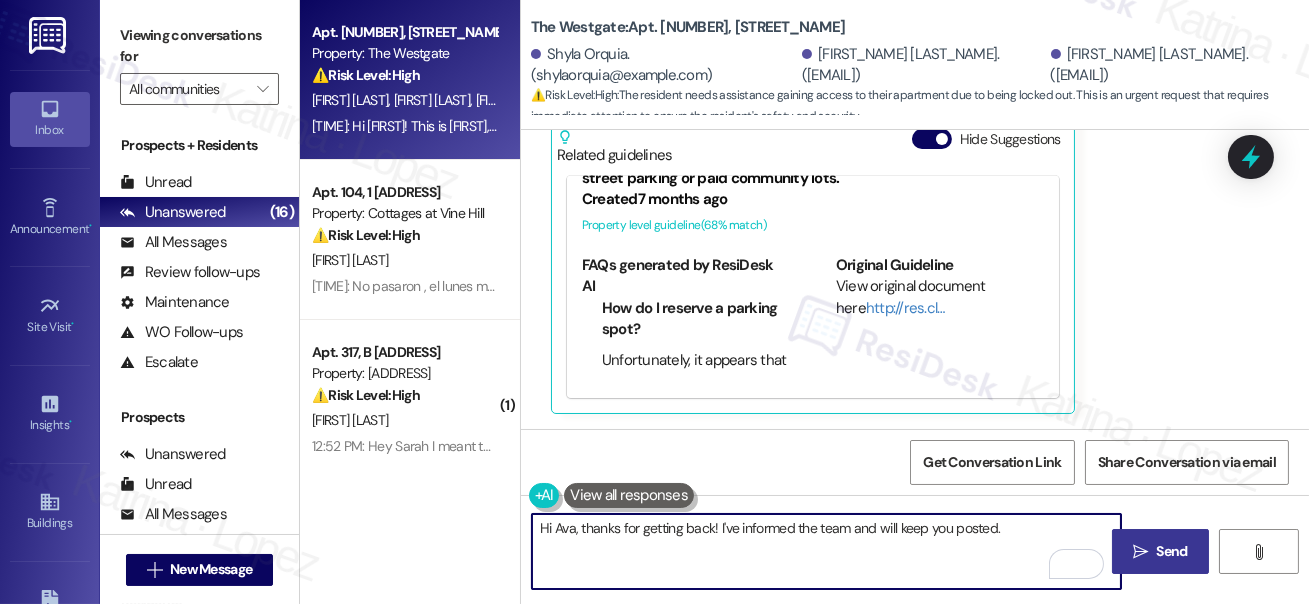type on "Hi Ava, thanks for getting back! I've informed the team and will keep you posted." 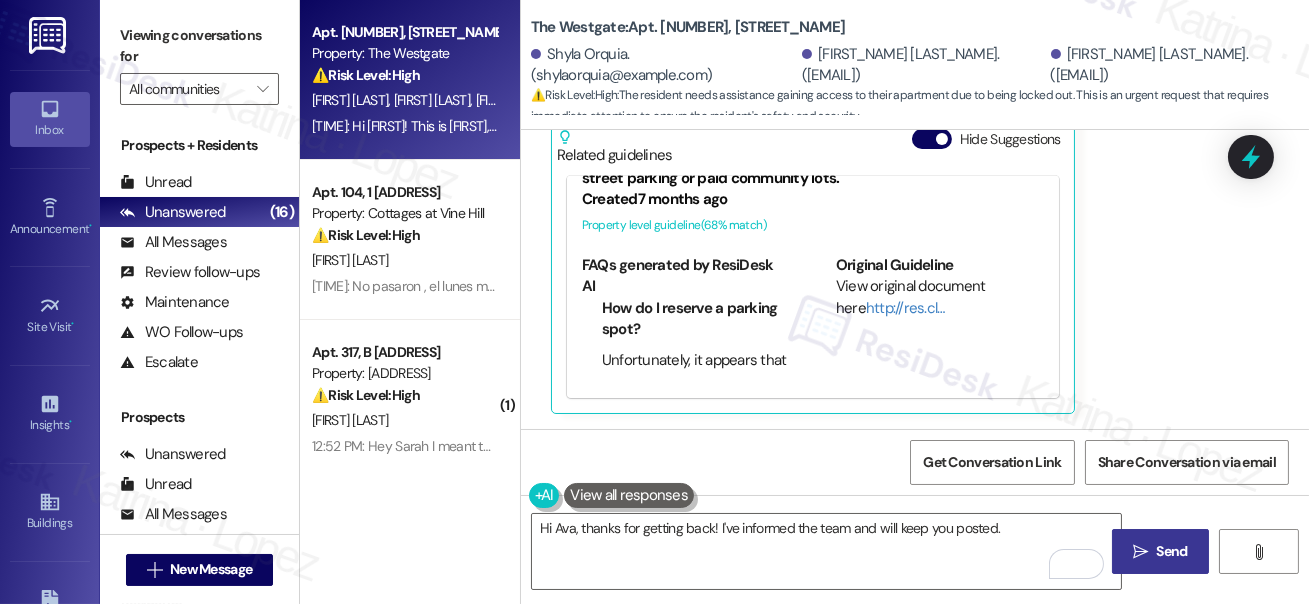 click on "Send" at bounding box center (1172, 551) 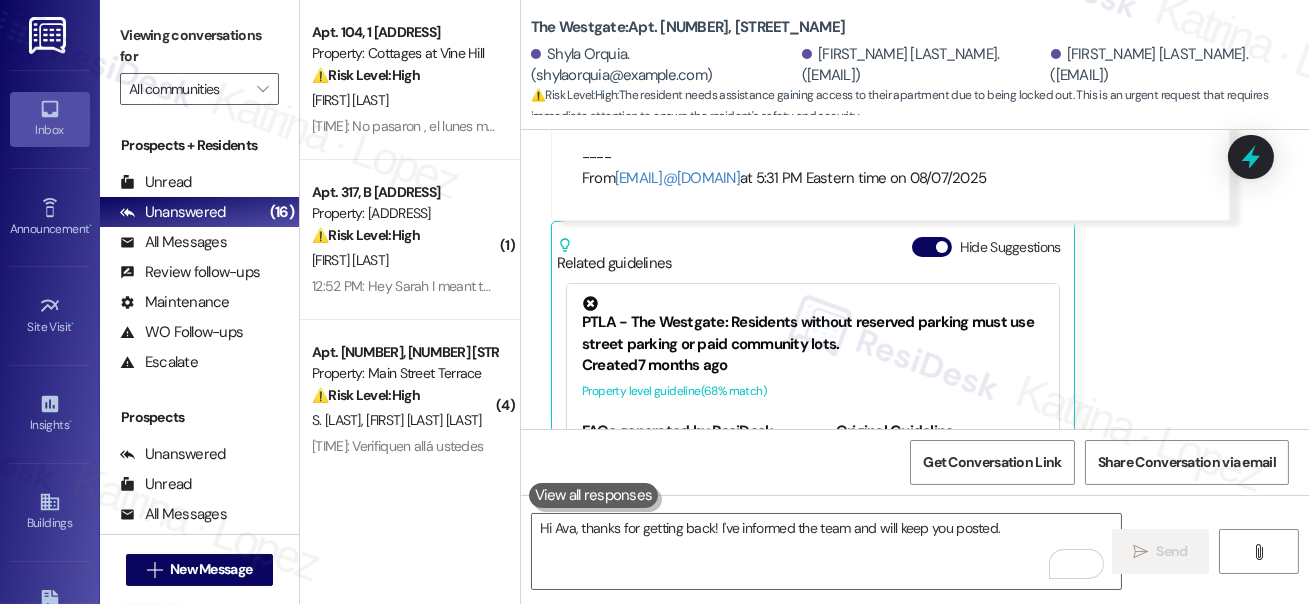 scroll, scrollTop: 6028, scrollLeft: 0, axis: vertical 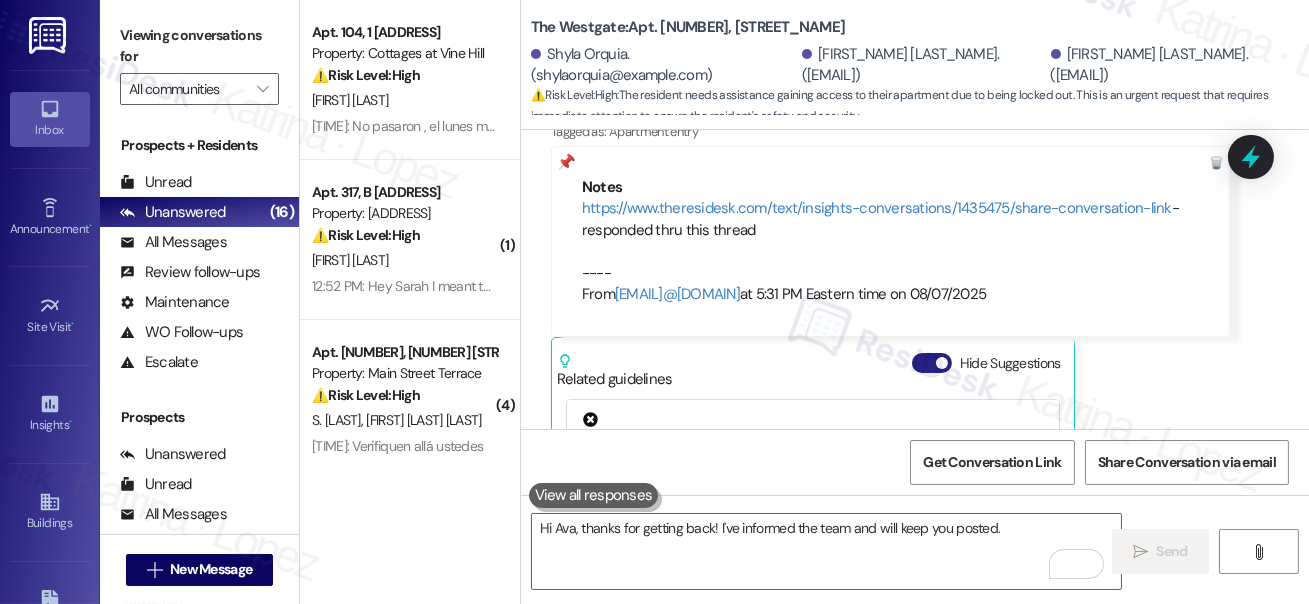 click at bounding box center [942, 363] 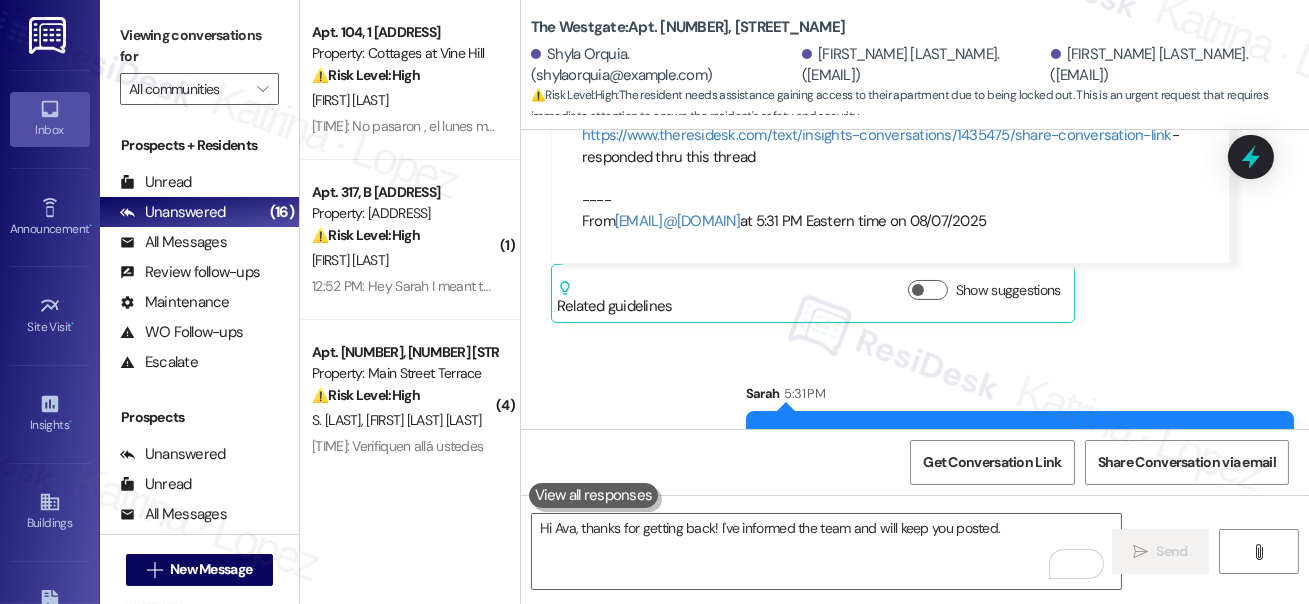 scroll, scrollTop: 6150, scrollLeft: 0, axis: vertical 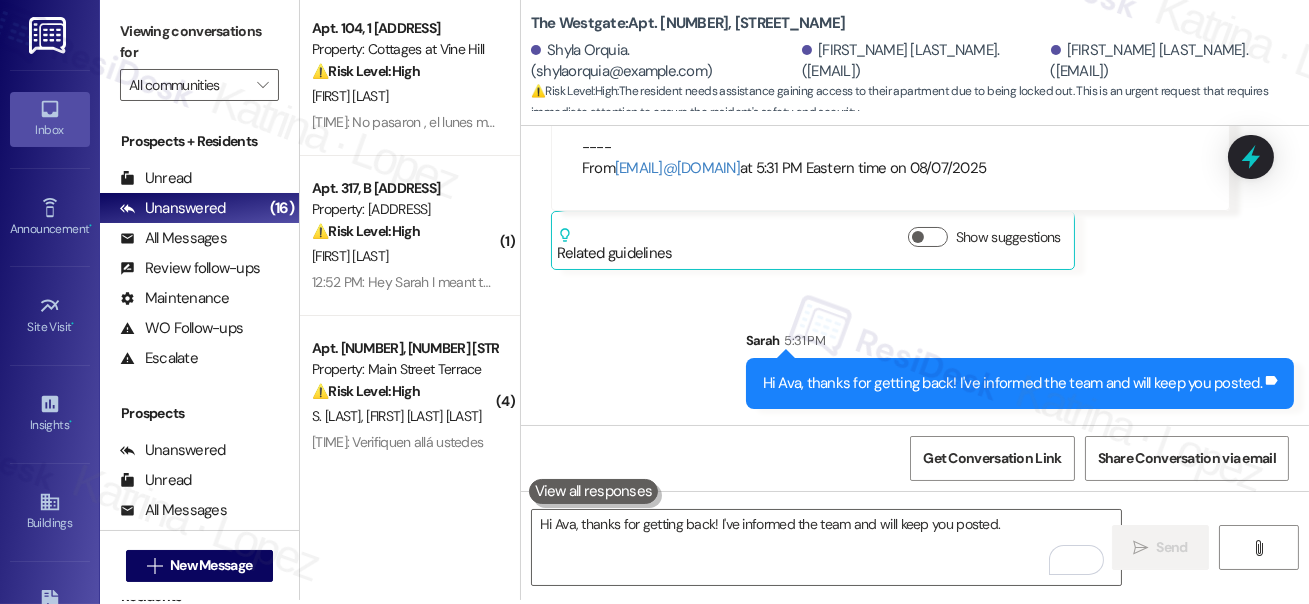 click on "Hi Ava, thanks for getting back! I've informed the team and will keep you posted." at bounding box center (1012, 383) 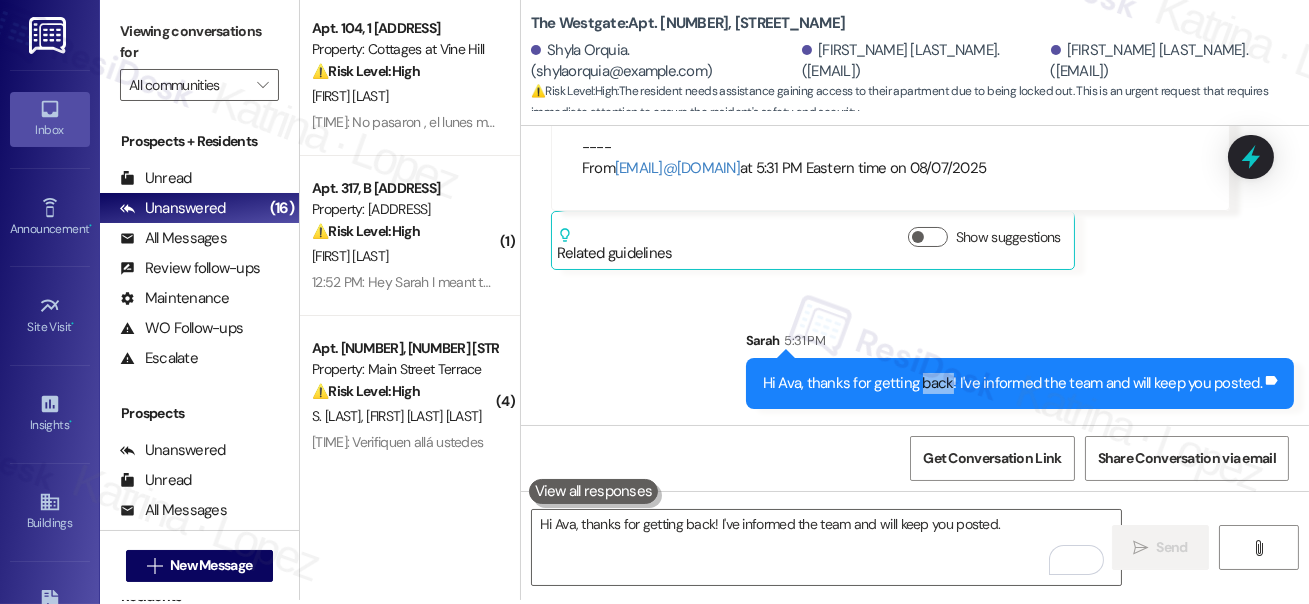 click on "Hi Ava, thanks for getting back! I've informed the team and will keep you posted." at bounding box center (1012, 383) 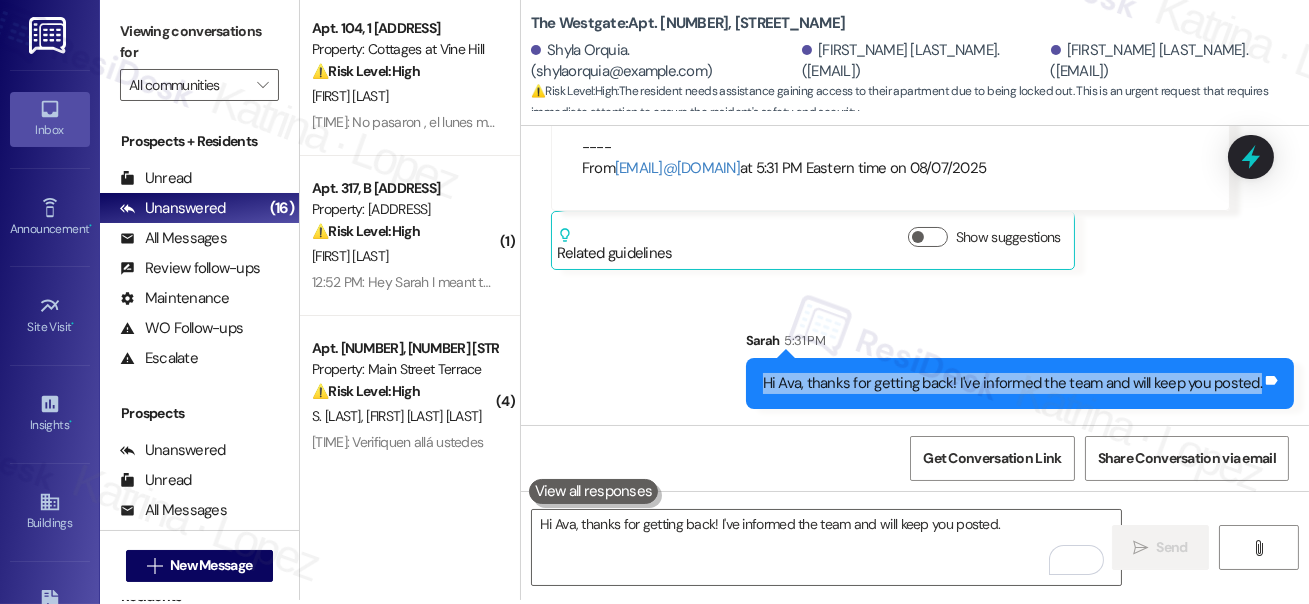 click on "Hi Ava, thanks for getting back! I've informed the team and will keep you posted." at bounding box center (1012, 383) 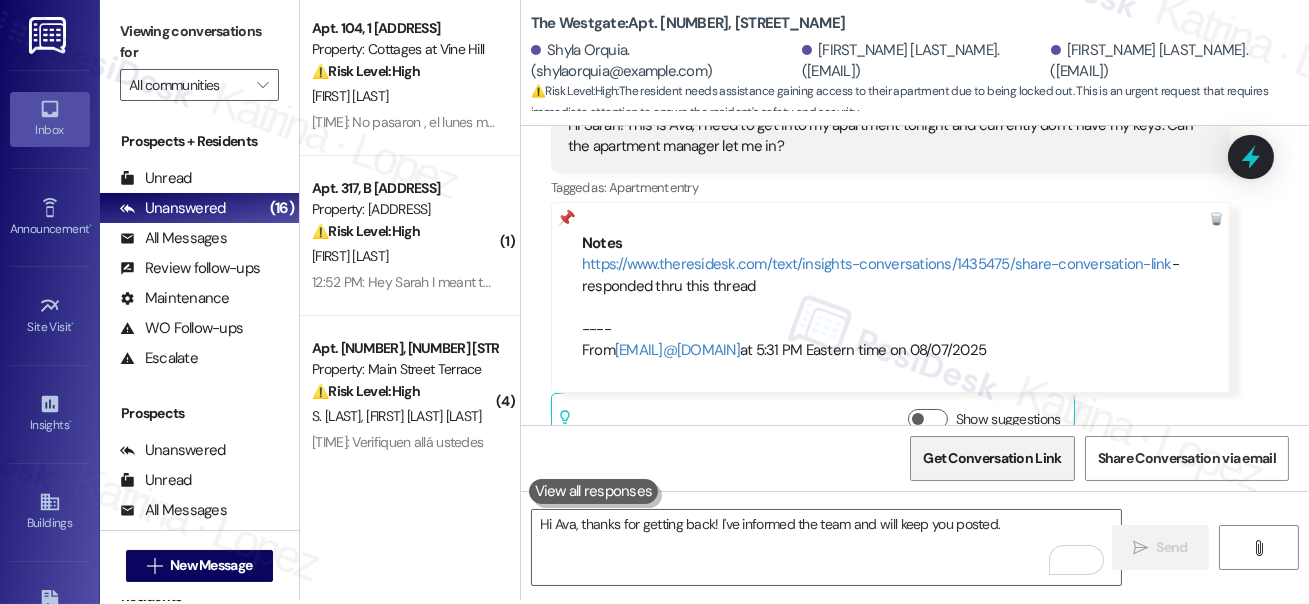click on "Get Conversation Link" at bounding box center (992, 458) 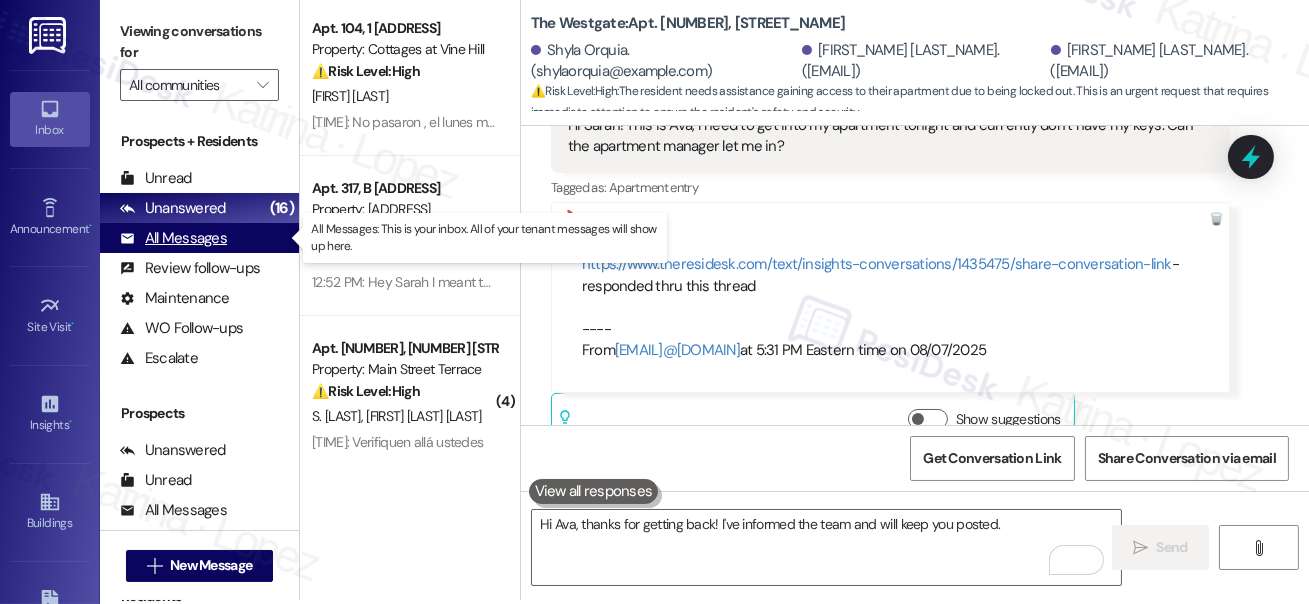 click on "All Messages (undefined)" at bounding box center [199, 238] 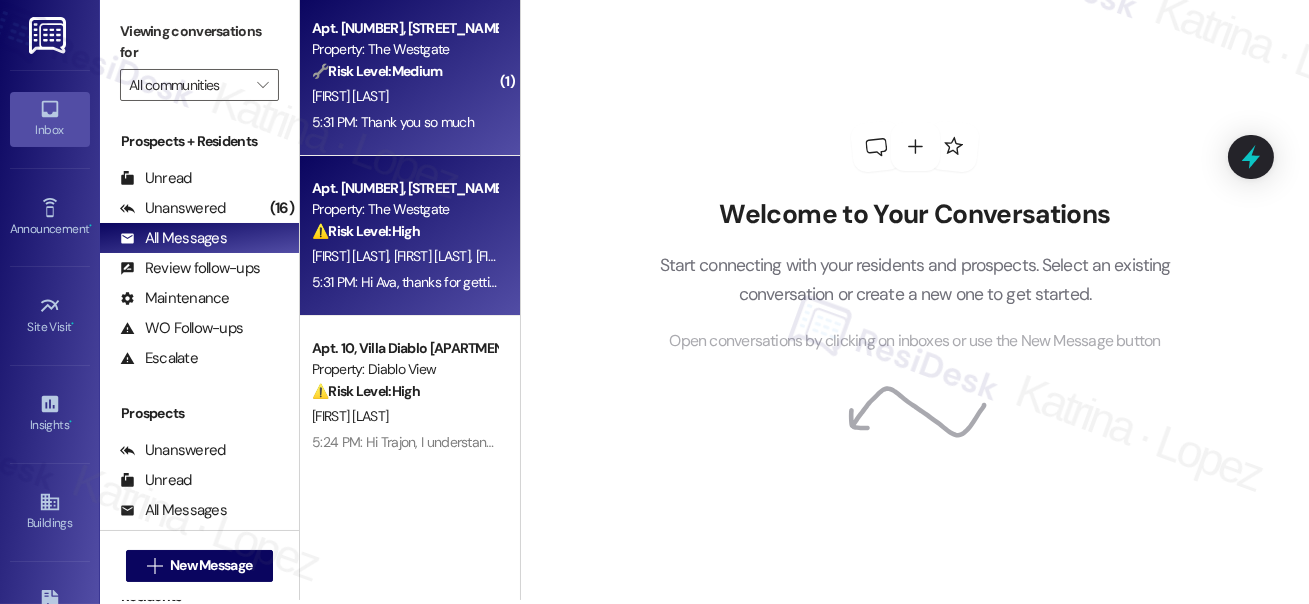 scroll, scrollTop: 0, scrollLeft: 0, axis: both 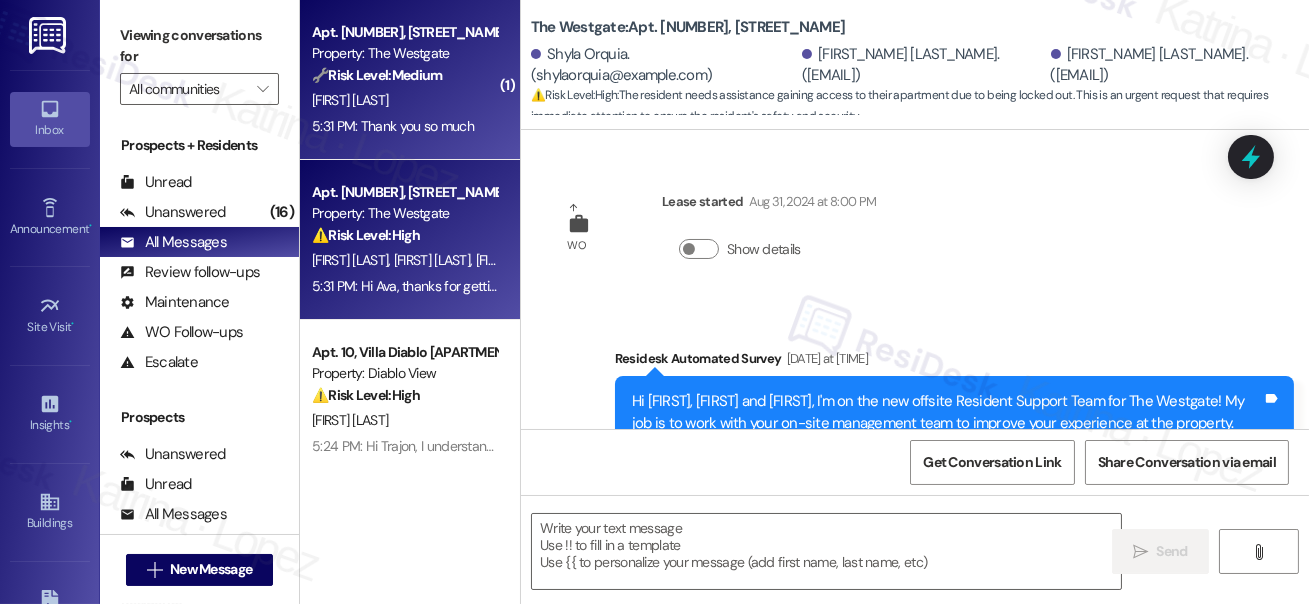 click on "A. Propstra" at bounding box center (404, 100) 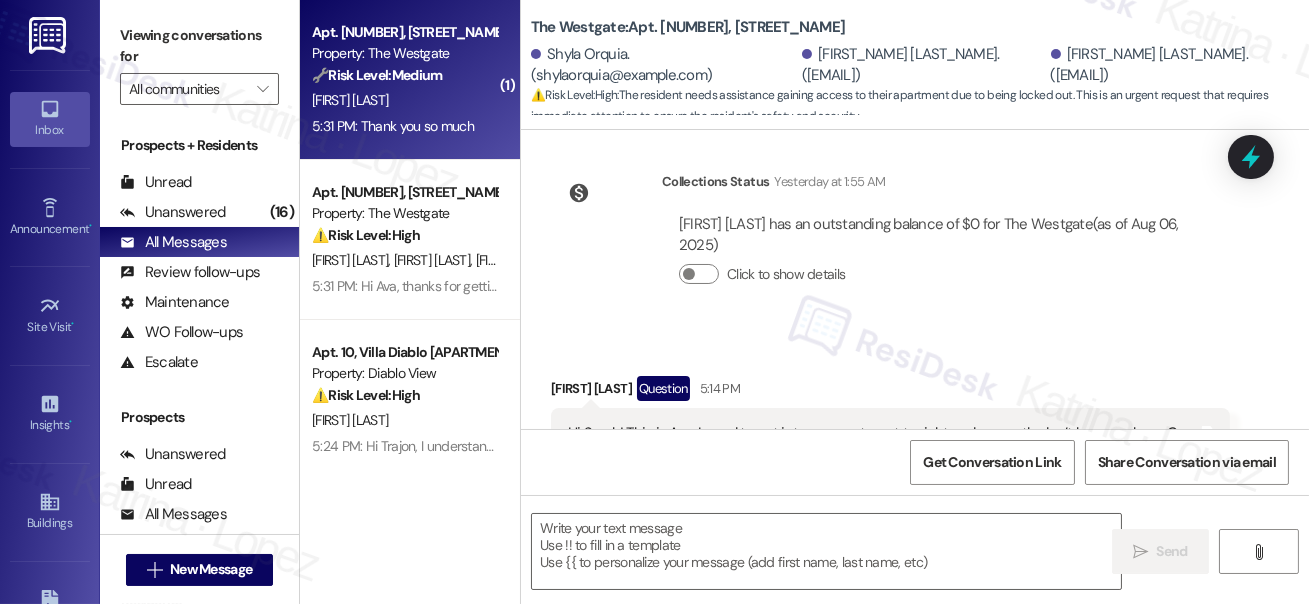 scroll, scrollTop: 0, scrollLeft: 0, axis: both 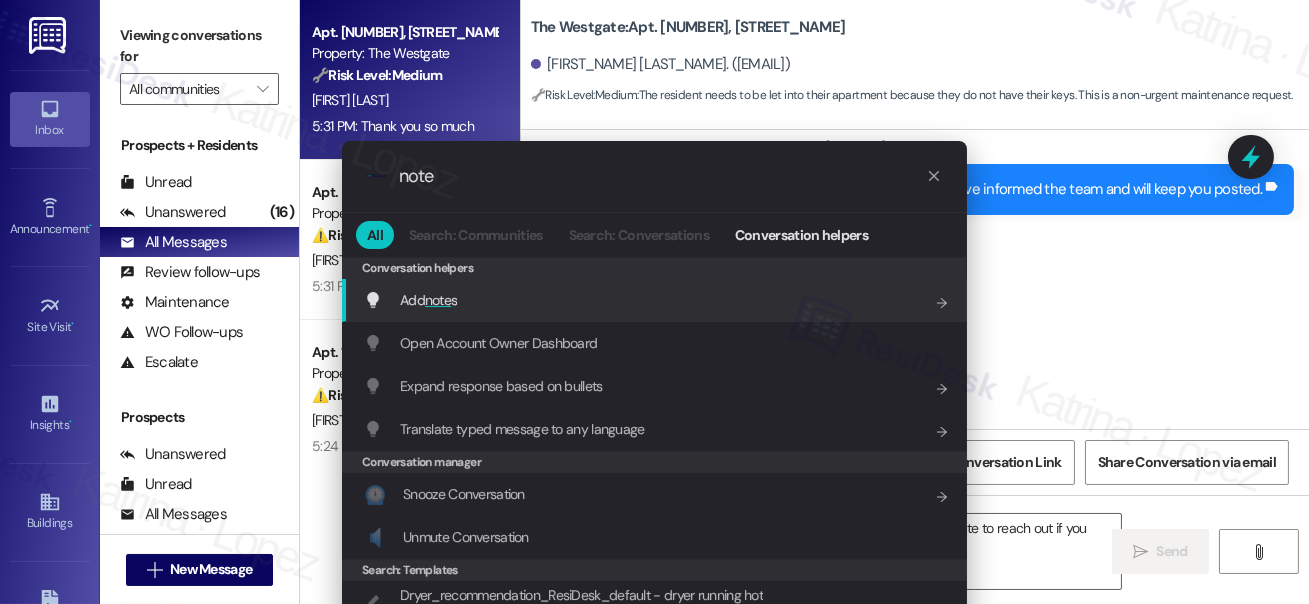 type on "note" 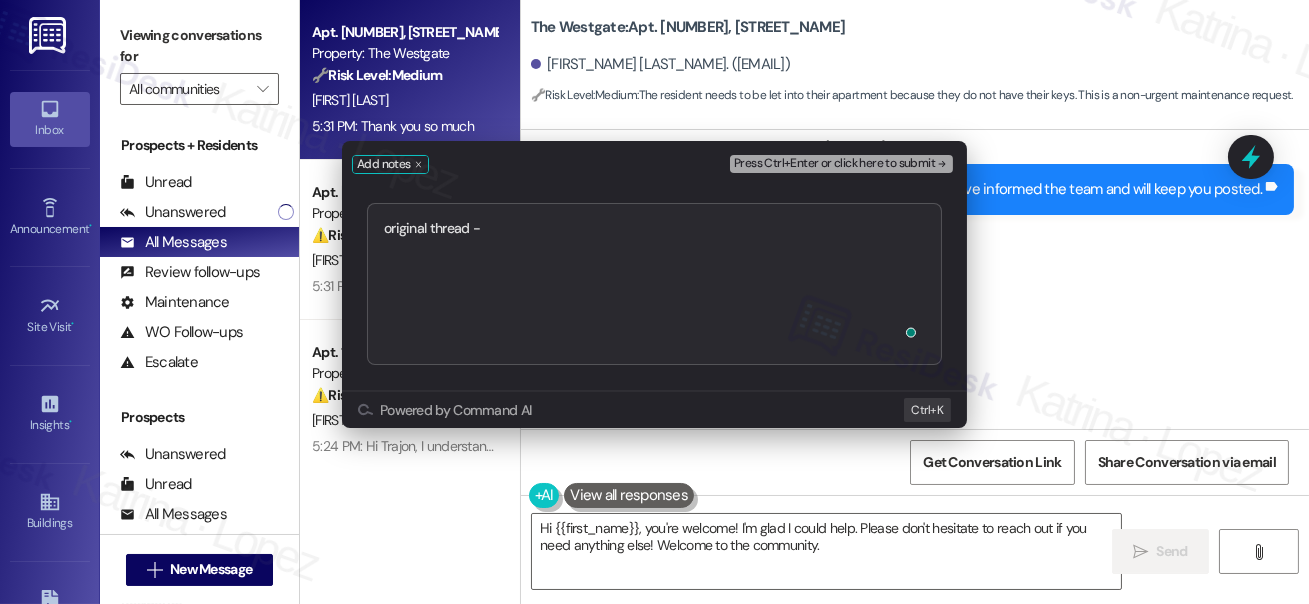 type on "original thread - https://www.theresidesk.com/text/insights-conversations/1301697/share-conversation-link" 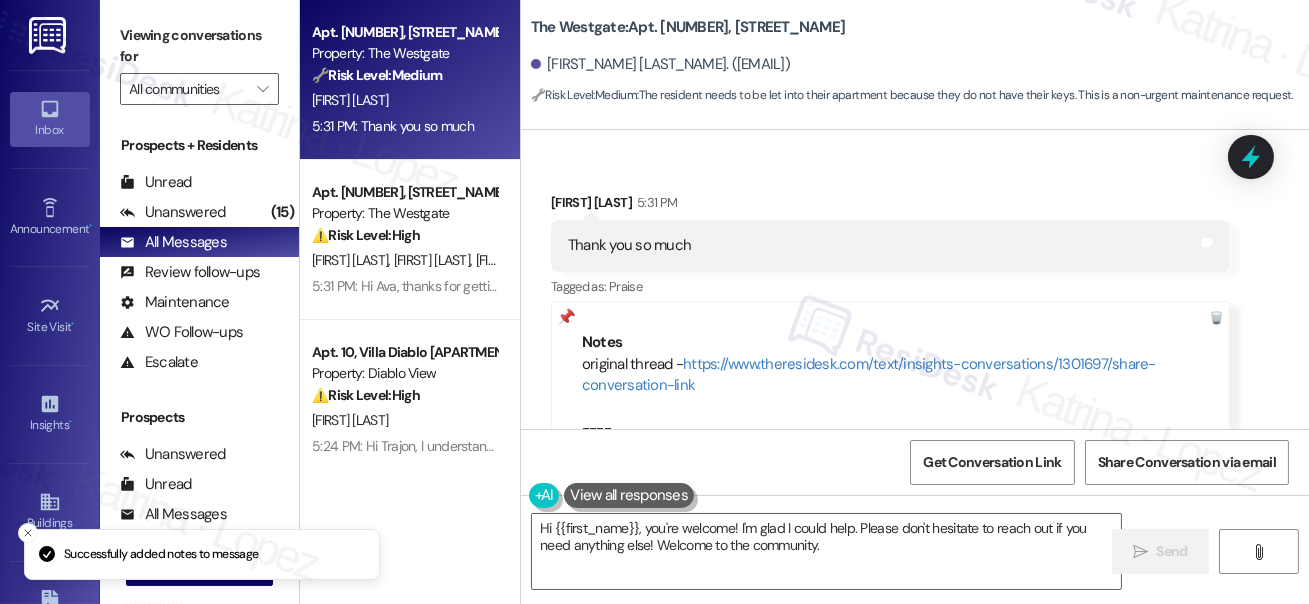scroll, scrollTop: 1424, scrollLeft: 0, axis: vertical 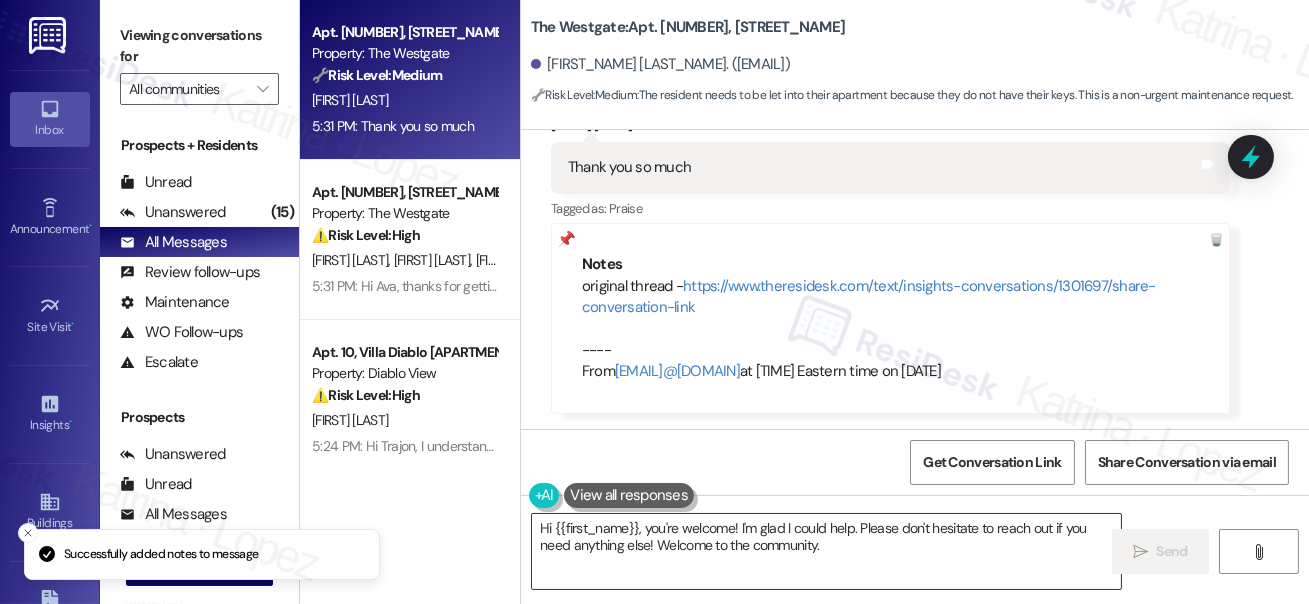 click on "Hi {{first_name}}, you're welcome! I'm glad I could help. Please don't hesitate to reach out if you need anything else! Welcome to the community." at bounding box center [826, 551] 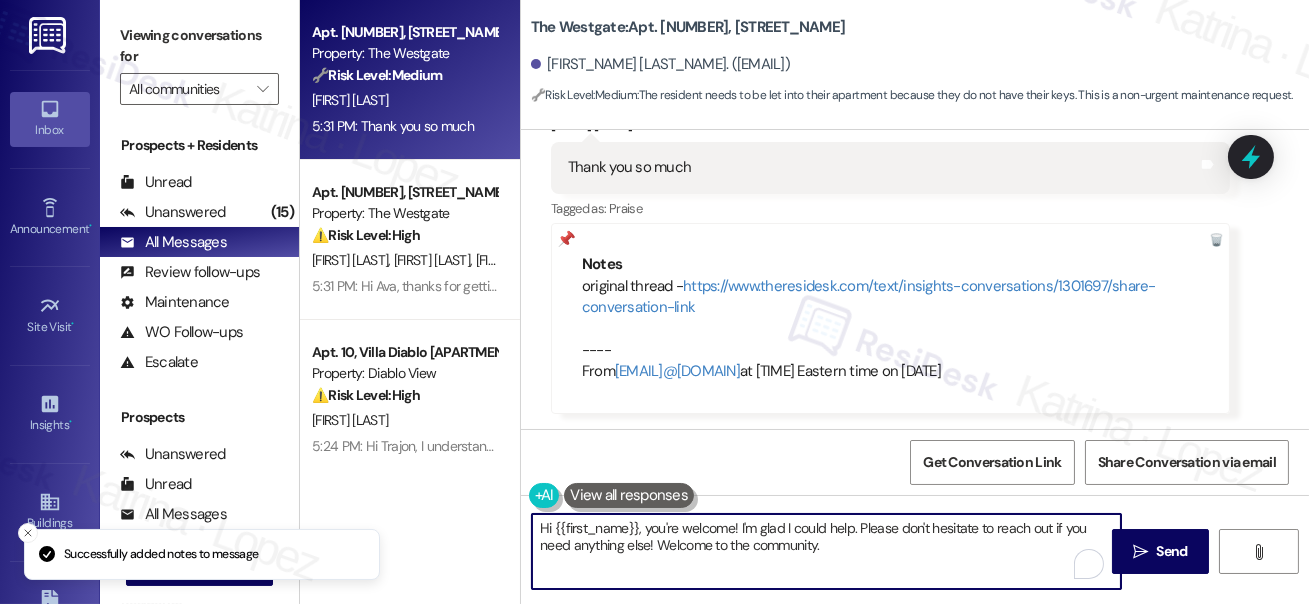 click on "Hi {{first_name}}, you're welcome! I'm glad I could help. Please don't hesitate to reach out if you need anything else! Welcome to the community." at bounding box center [826, 551] 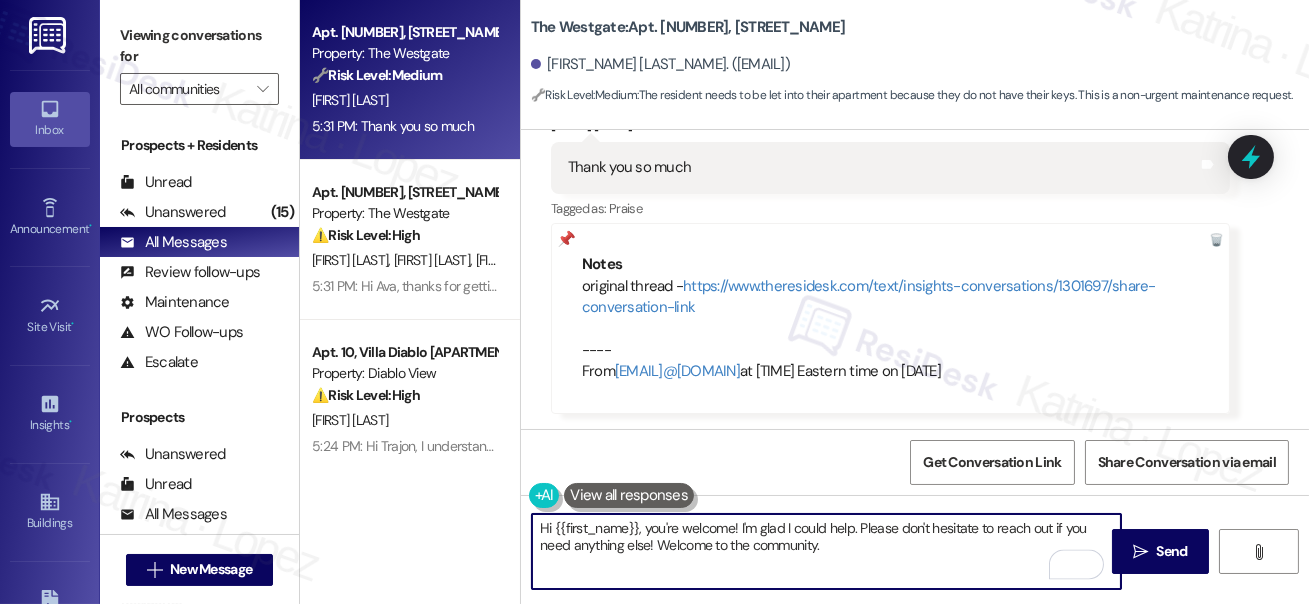 drag, startPoint x: 649, startPoint y: 526, endPoint x: 410, endPoint y: 523, distance: 239.01883 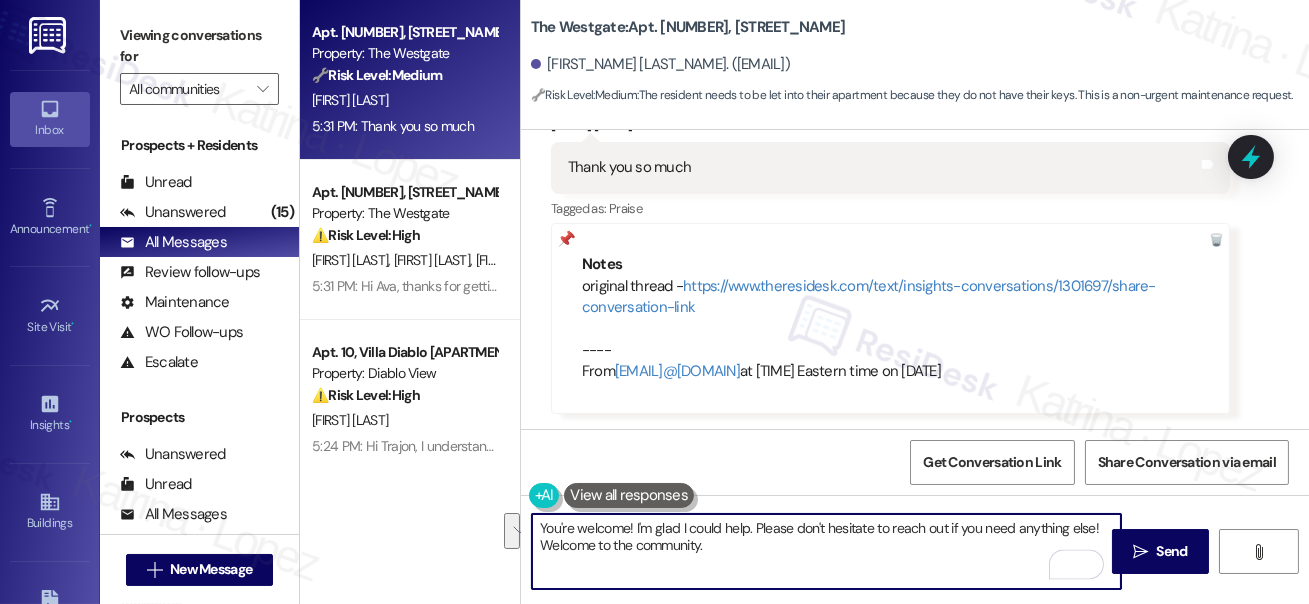 drag, startPoint x: 749, startPoint y: 564, endPoint x: 636, endPoint y: 522, distance: 120.552895 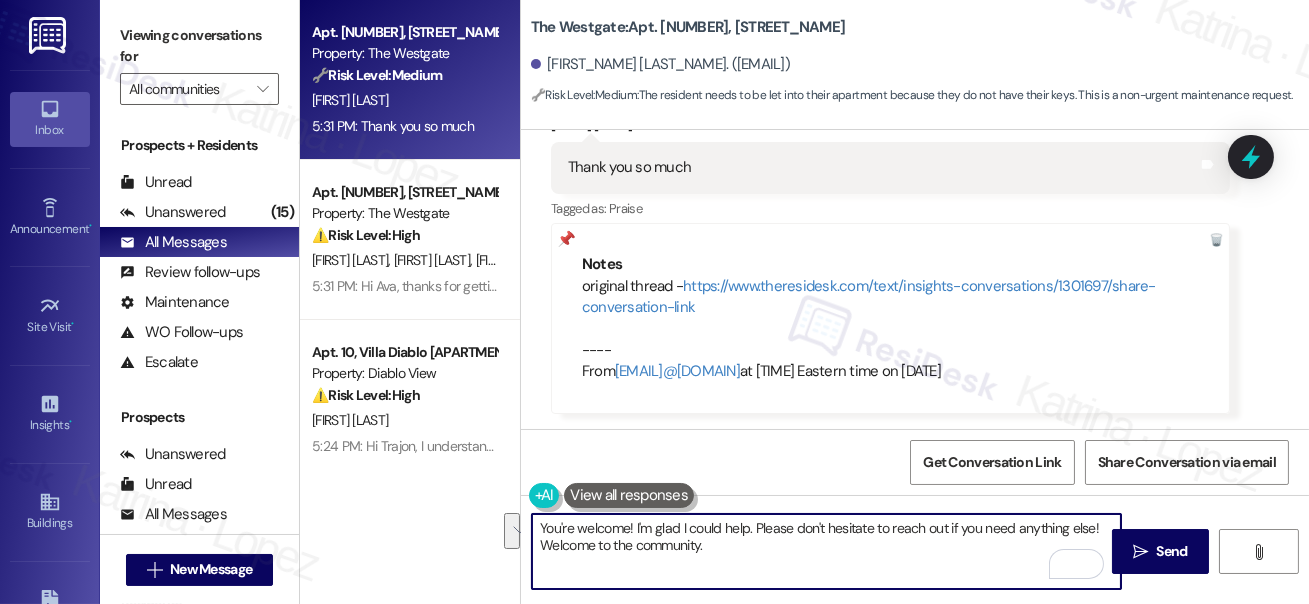 type on "You're welcome!" 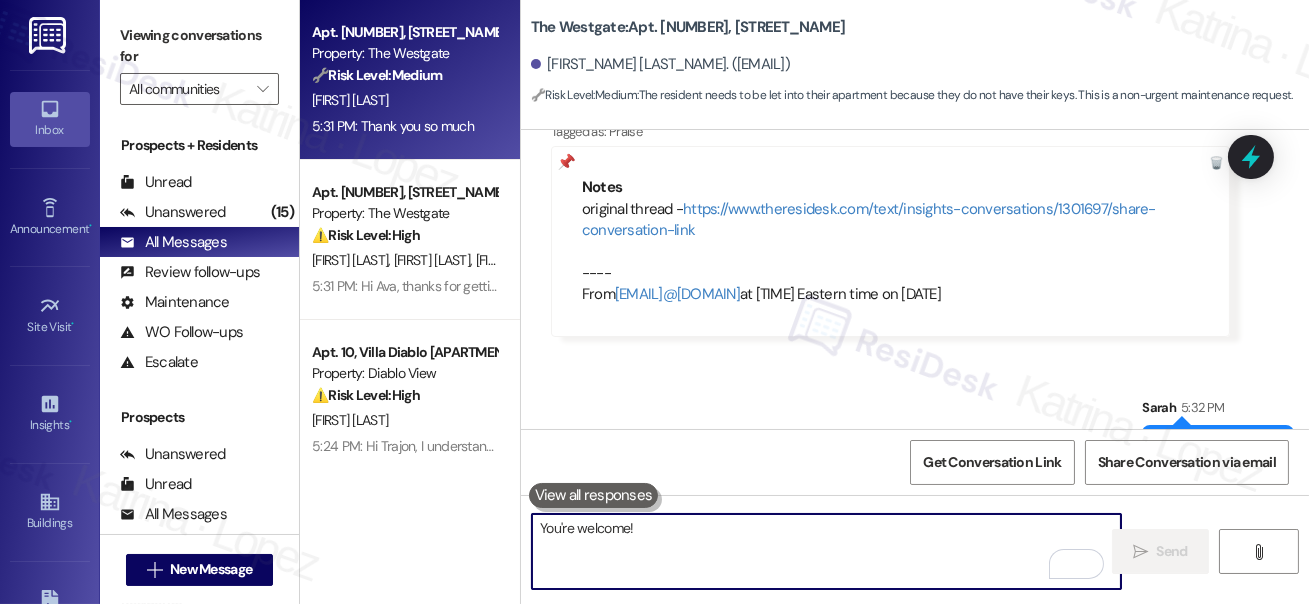 scroll, scrollTop: 1563, scrollLeft: 0, axis: vertical 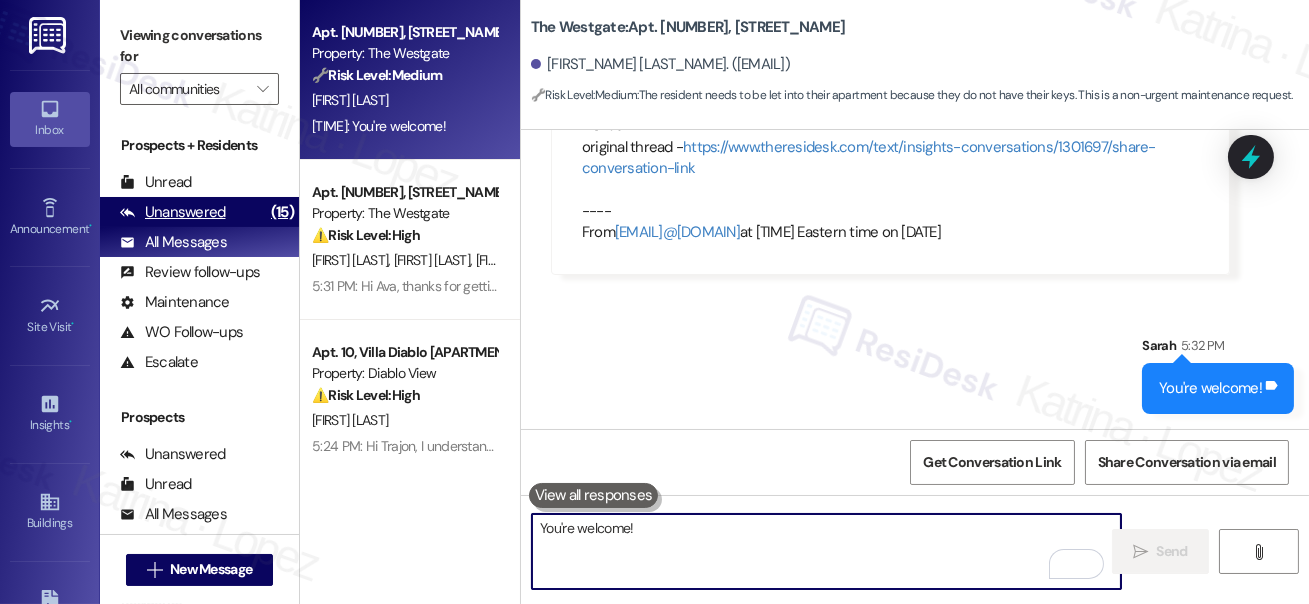 type 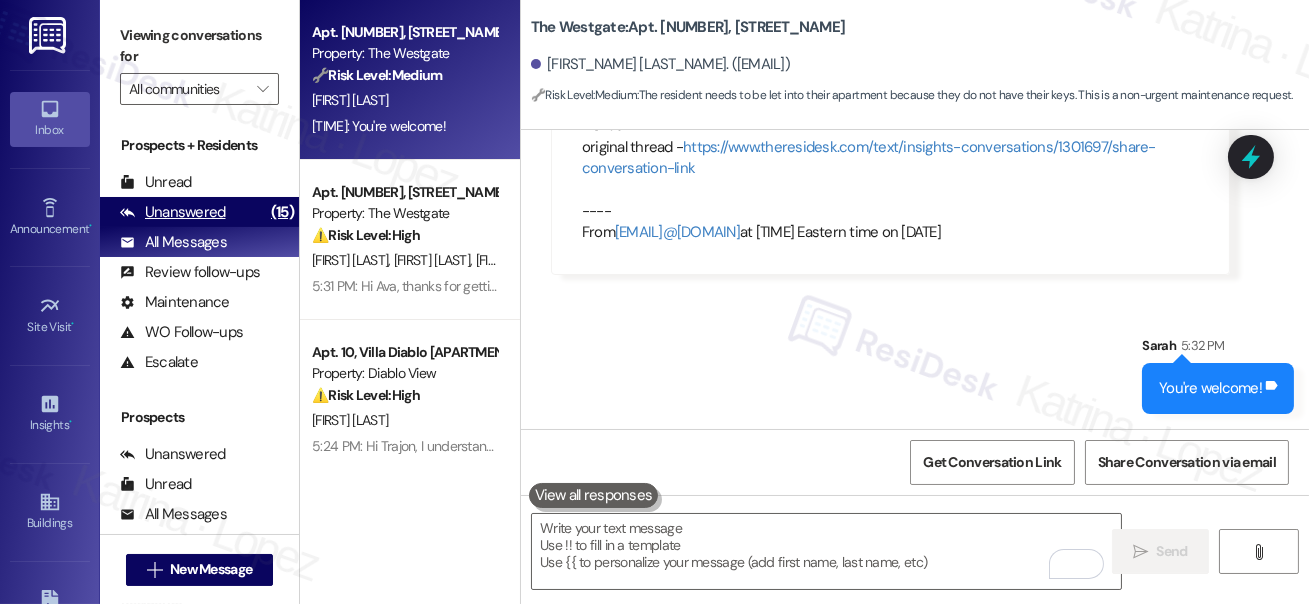 click on "Unanswered (15)" at bounding box center [199, 212] 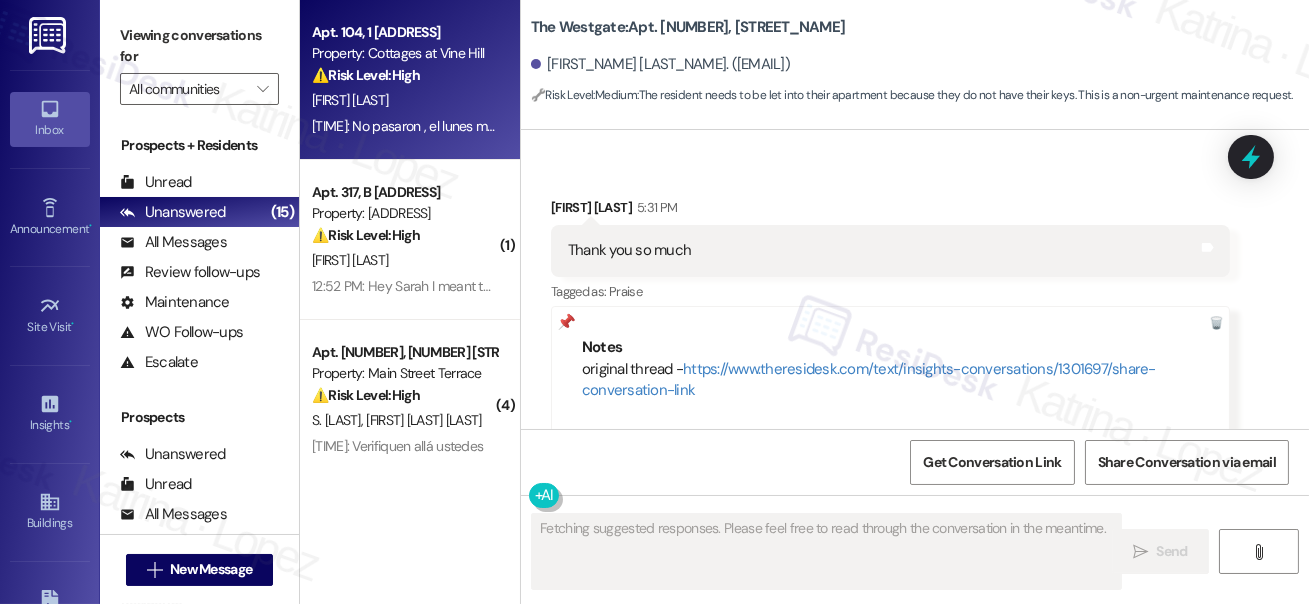 scroll, scrollTop: 1423, scrollLeft: 0, axis: vertical 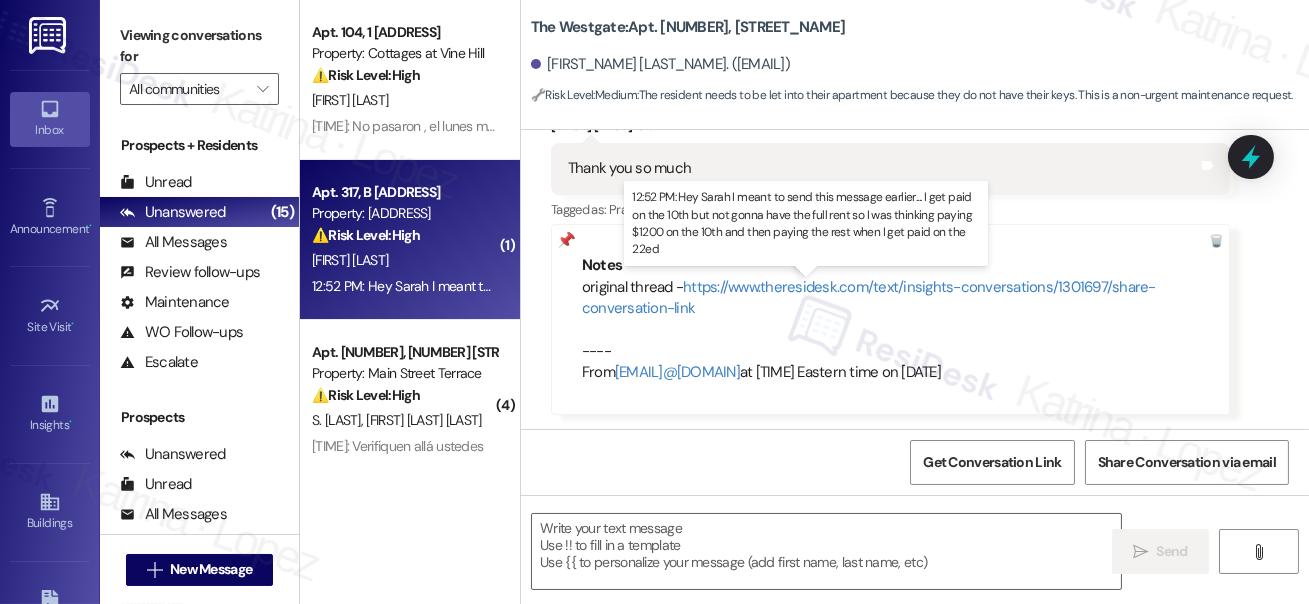 click on "12:52 PM: Hey Sarah I meant to send this message earlier.... I get paid on the 10th but not gonna have the full rent so I was thinking paying $1200 on the 10th and then paying the rest when I get paid on the 22ed   12:52 PM: Hey Sarah I meant to send this message earlier.... I get paid on the 10th but not gonna have the full rent so I was thinking paying $1200 on the 10th and then paying the rest when I get paid on the 22ed" at bounding box center [916, 286] 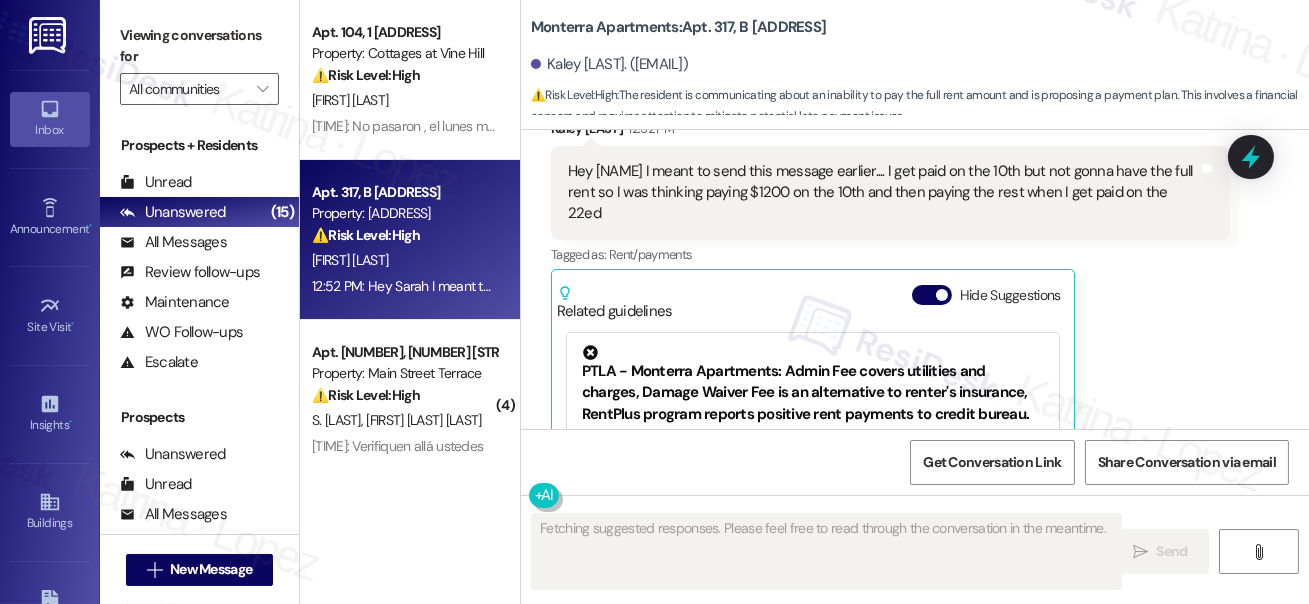 scroll, scrollTop: 9586, scrollLeft: 0, axis: vertical 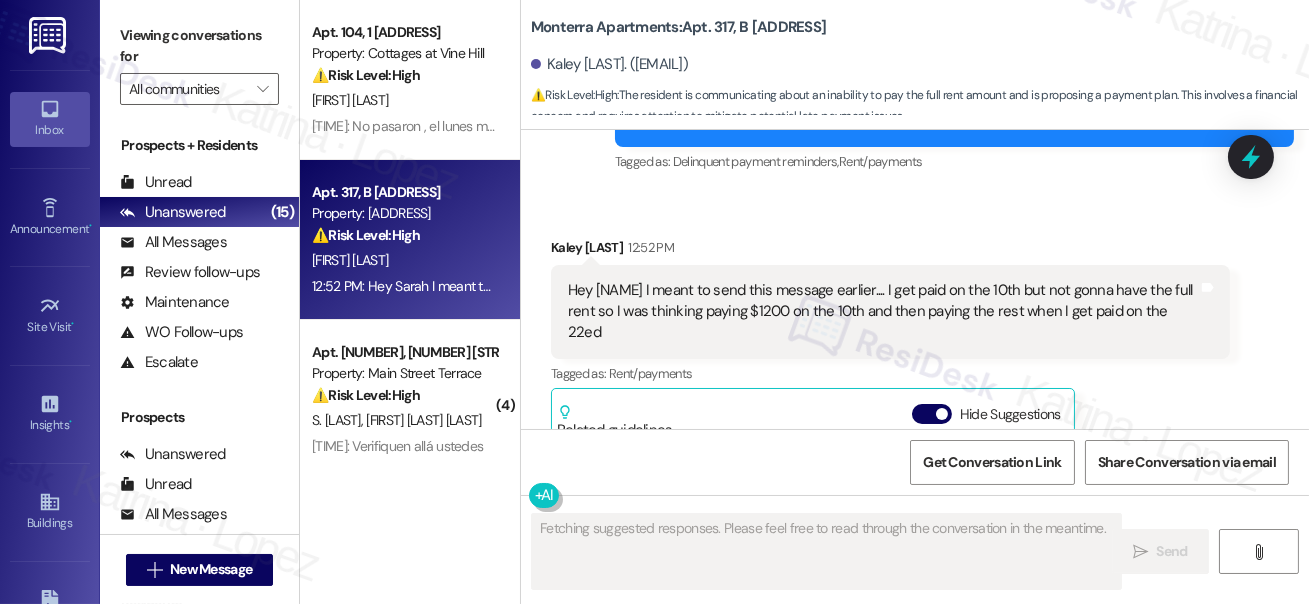 click on "Hey Sarah I meant to send this message earlier.... I get paid on the 10th but not gonna have the full rent so I was thinking paying $1200 on the 10th and then paying the rest when I get paid on the 22ed" at bounding box center [883, 312] 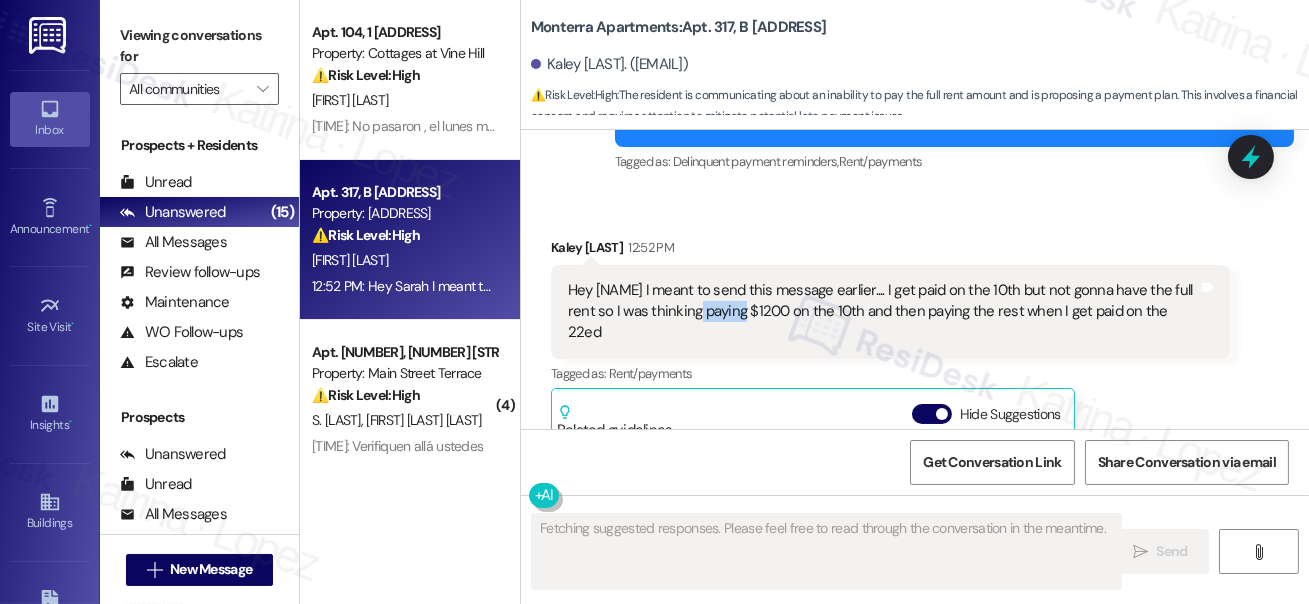click on "Hey Sarah I meant to send this message earlier.... I get paid on the 10th but not gonna have the full rent so I was thinking paying $1200 on the 10th and then paying the rest when I get paid on the 22ed" at bounding box center [883, 312] 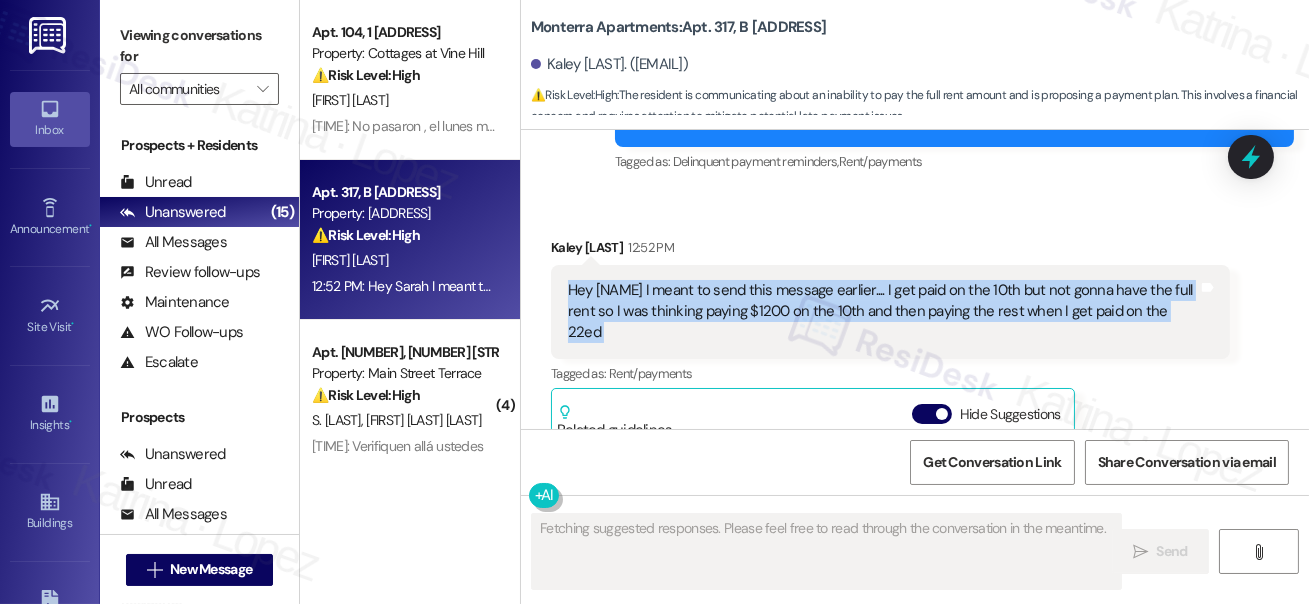 click on "Hey Sarah I meant to send this message earlier.... I get paid on the 10th but not gonna have the full rent so I was thinking paying $1200 on the 10th and then paying the rest when I get paid on the 22ed" at bounding box center [883, 312] 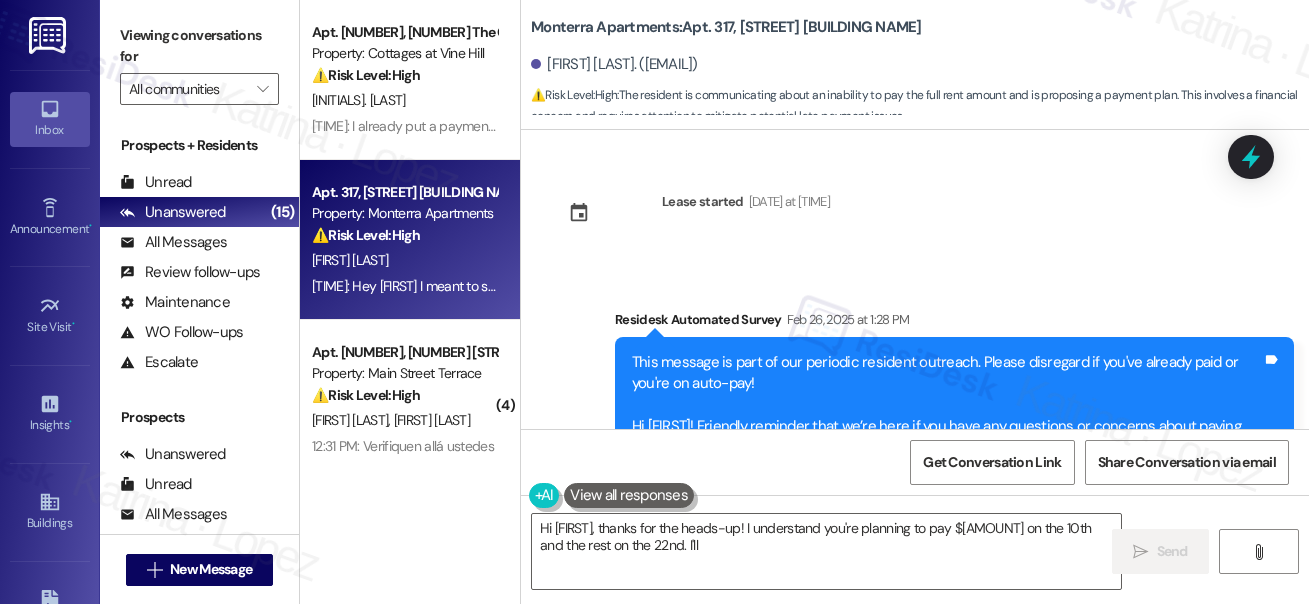 click on "Hey [FIRST] I meant to send this message earlier.... I get paid on the 10th but not gonna have the full rent so I was thinking paying $[PRICE] on the 10th and then paying the rest when I get paid on the 22ed" at bounding box center [883, 9919] 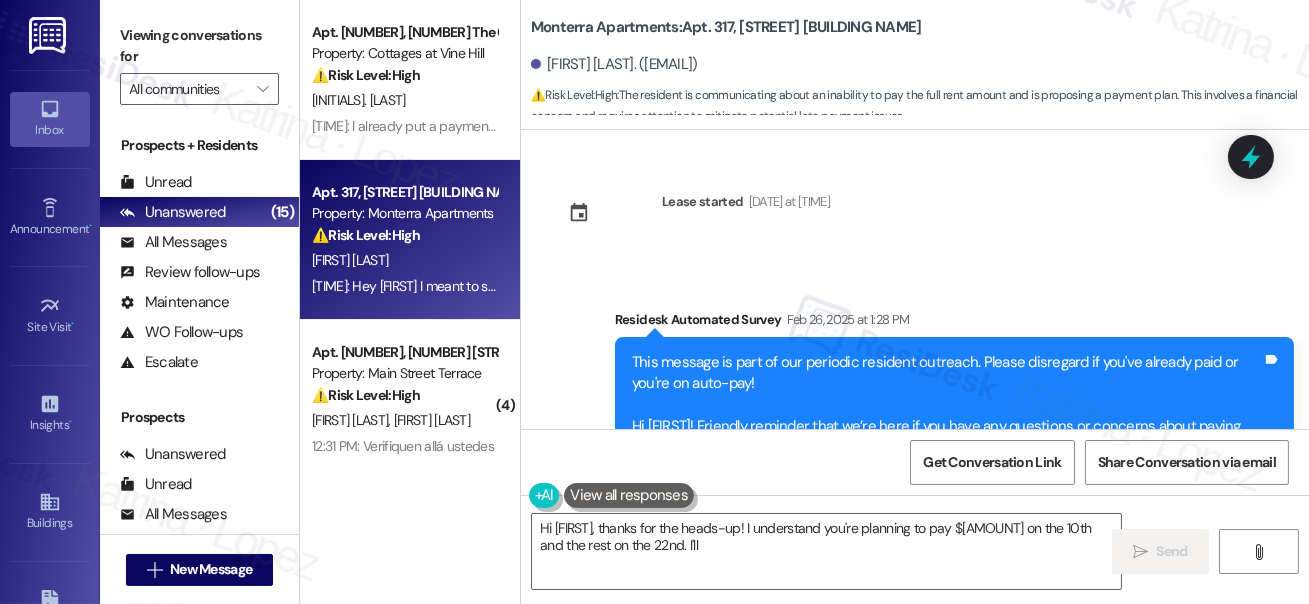 click on "Hey [FIRST] I meant to send this message earlier.... I get paid on the 10th but not gonna have the full rent so I was thinking paying $[PRICE] on the 10th and then paying the rest when I get paid on the 22ed" at bounding box center [883, 9919] 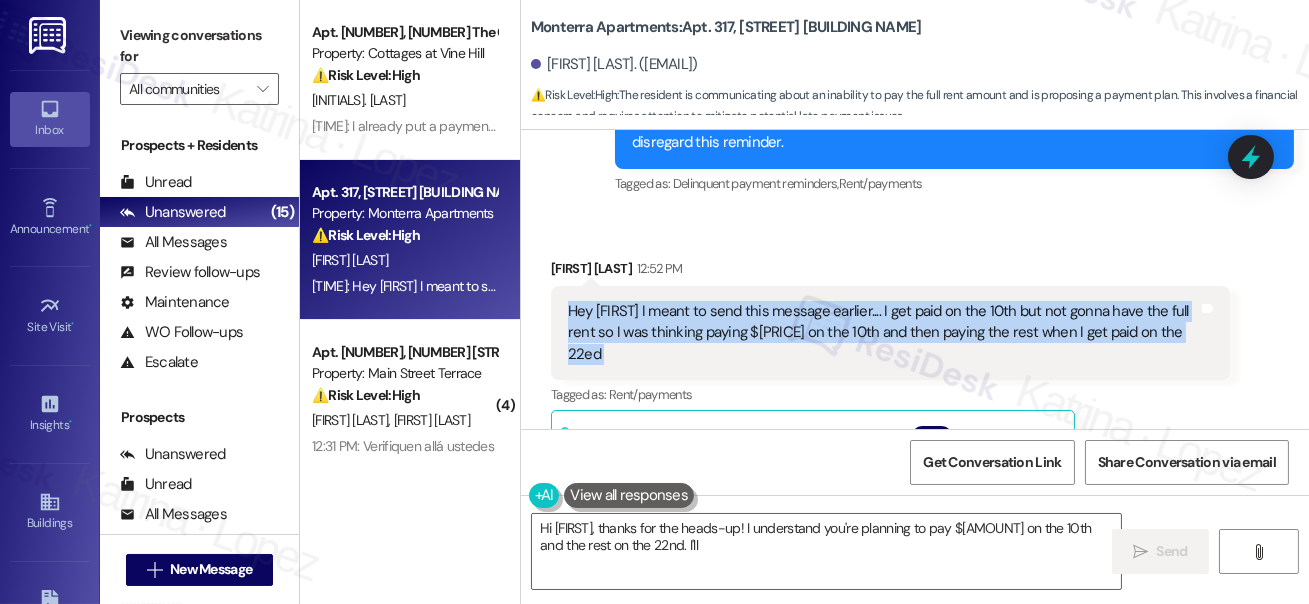 click on "Hey [FIRST] I meant to send this message earlier.... I get paid on the 10th but not gonna have the full rent so I was thinking paying $[PRICE] on the 10th and then paying the rest when I get paid on the 22ed" at bounding box center [883, 333] 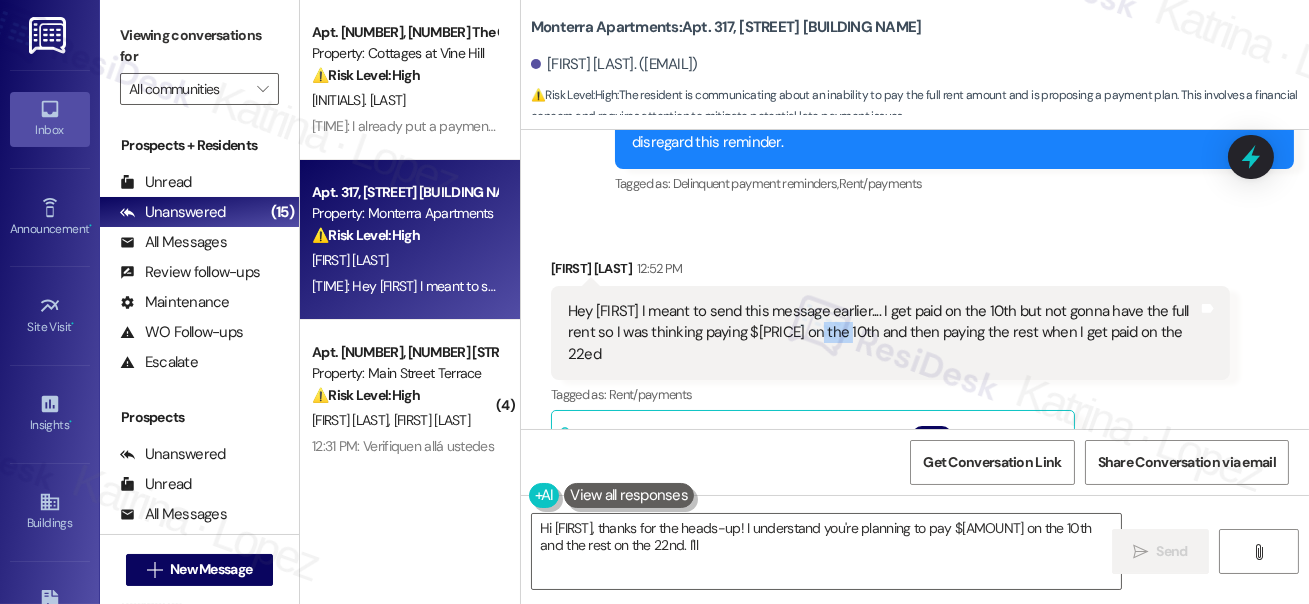 click on "Hey [FIRST] I meant to send this message earlier.... I get paid on the 10th but not gonna have the full rent so I was thinking paying $[PRICE] on the 10th and then paying the rest when I get paid on the 22ed" at bounding box center [883, 333] 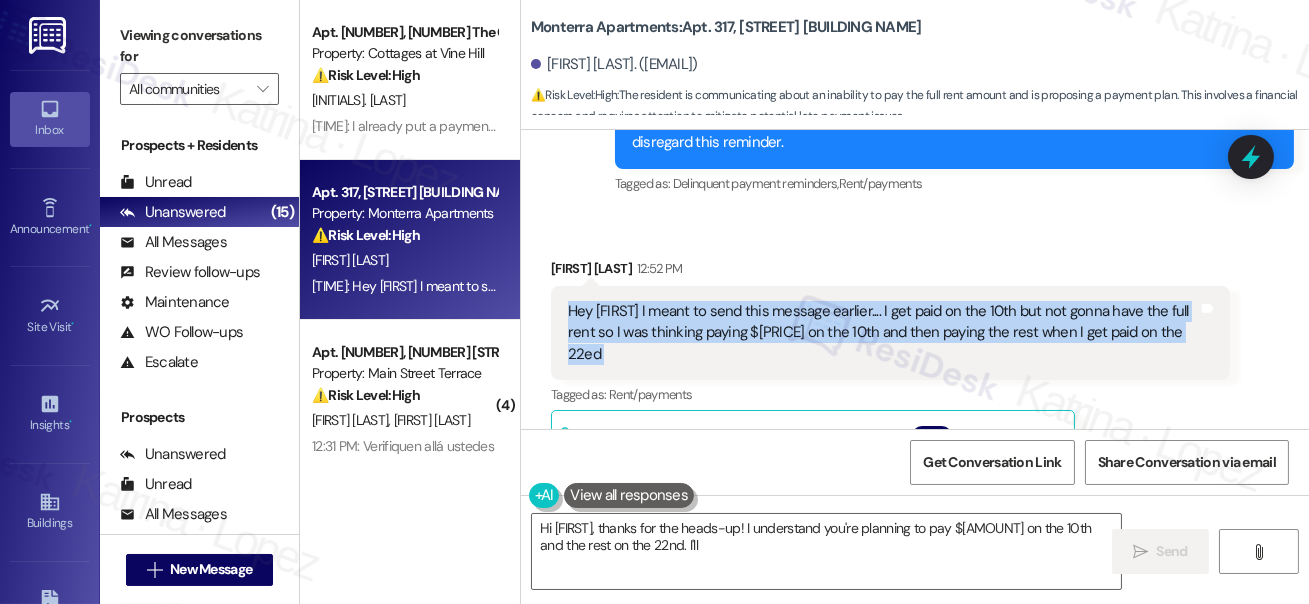 click on "Hey [NAME] I meant to send this message earlier.... I get paid on the 10th but not gonna have the full rent so I was thinking paying $1200 on the 10th and then paying the rest when I get paid on the 22ed" at bounding box center (883, 333) 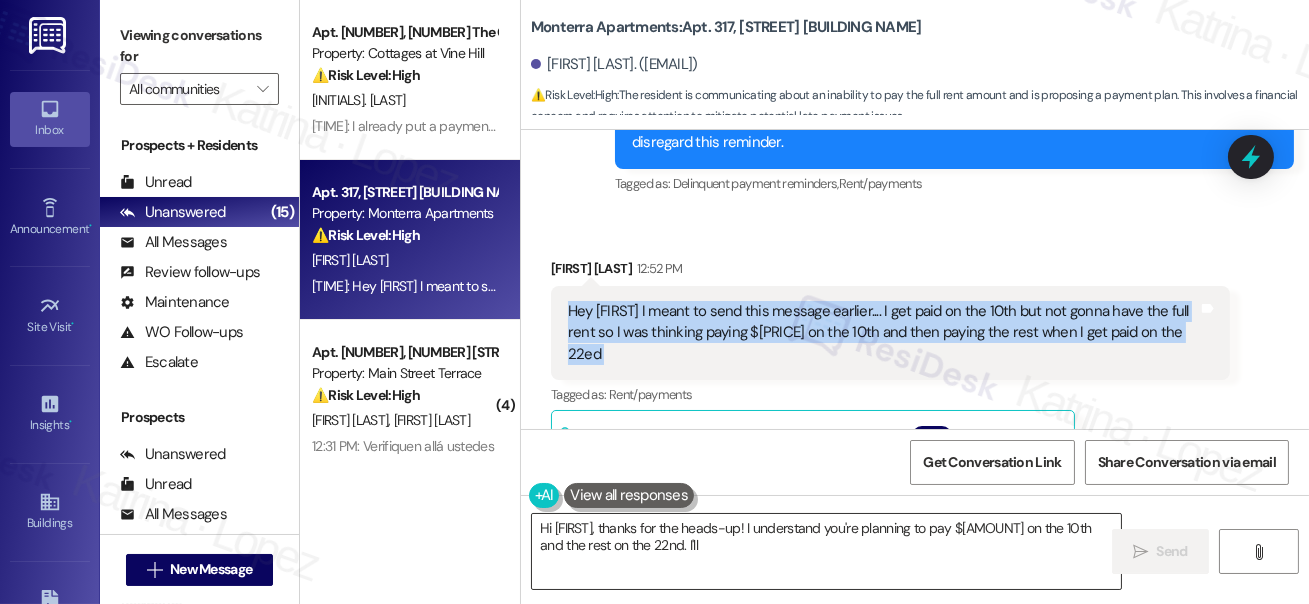 click on "Hi {{first_name}}, thanks for the heads-up! I understand you're planning to pay $1200 on the 10th and the rest on the 22nd. I'll let the team know. Let me know if you have any questions!" at bounding box center (826, 551) 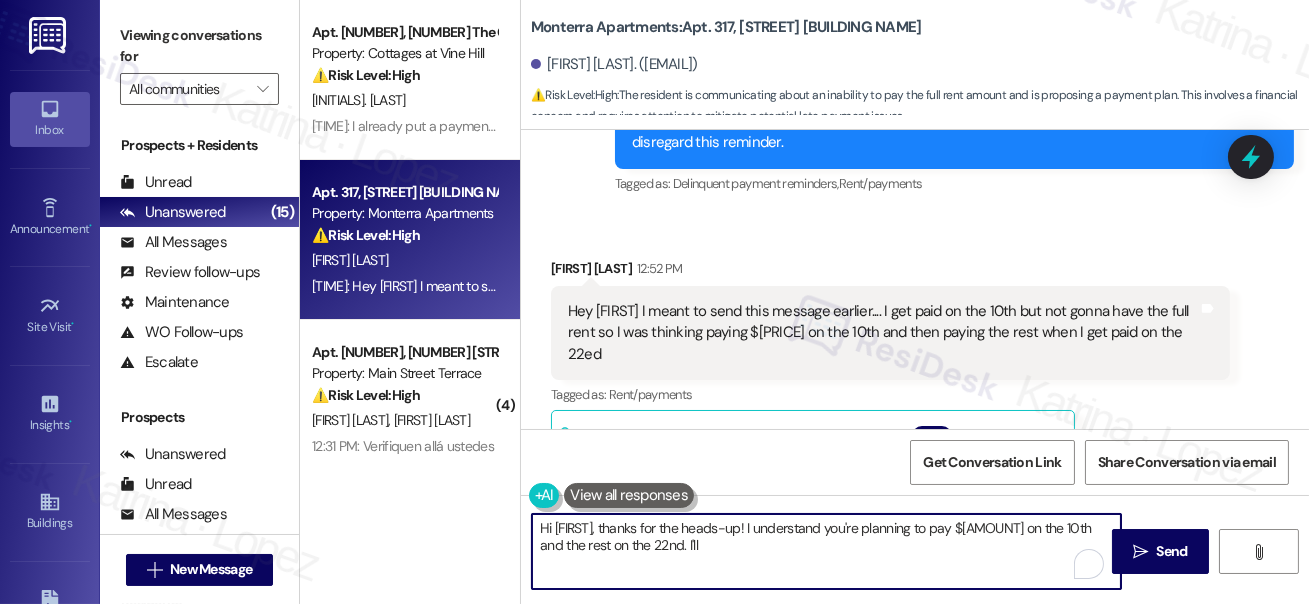 click on "Hey [NAME] I meant to send this message earlier.... I get paid on the 10th but not gonna have the full rent so I was thinking paying $1200 on the 10th and then paying the rest when I get paid on the 22ed" at bounding box center (883, 333) 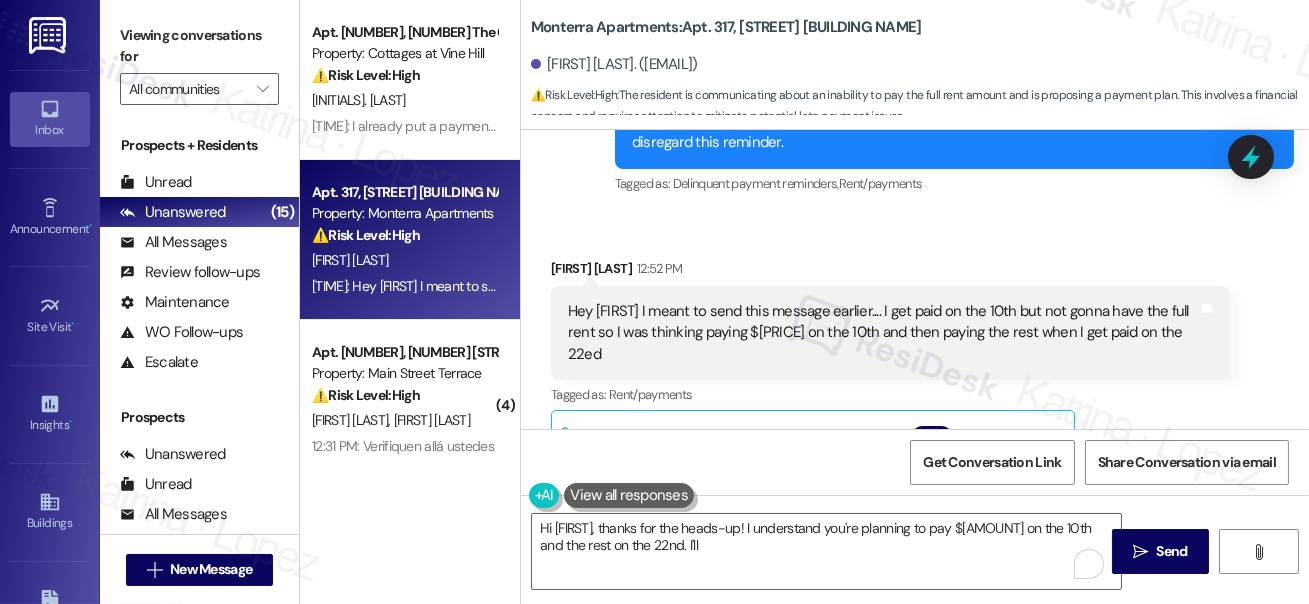 click on "Hey [NAME] I meant to send this message earlier.... I get paid on the 10th but not gonna have the full rent so I was thinking paying $1200 on the 10th and then paying the rest when I get paid on the 22ed" at bounding box center (883, 333) 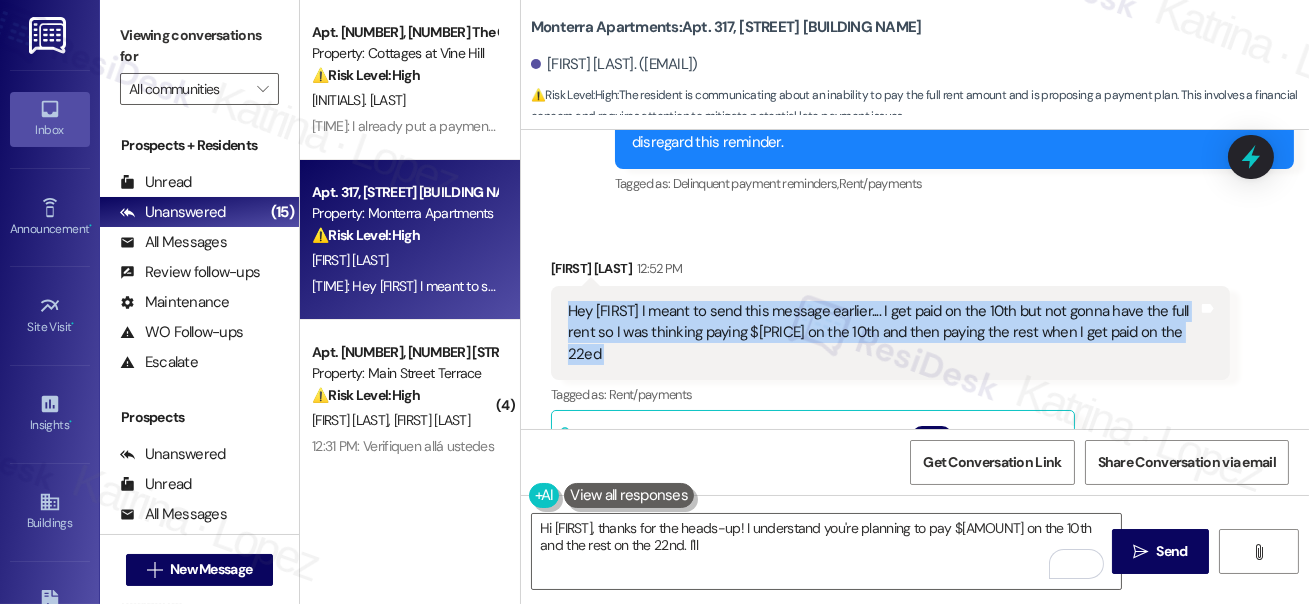 click on "Hey [NAME] I meant to send this message earlier.... I get paid on the 10th but not gonna have the full rent so I was thinking paying $1200 on the 10th and then paying the rest when I get paid on the 22ed" at bounding box center (883, 333) 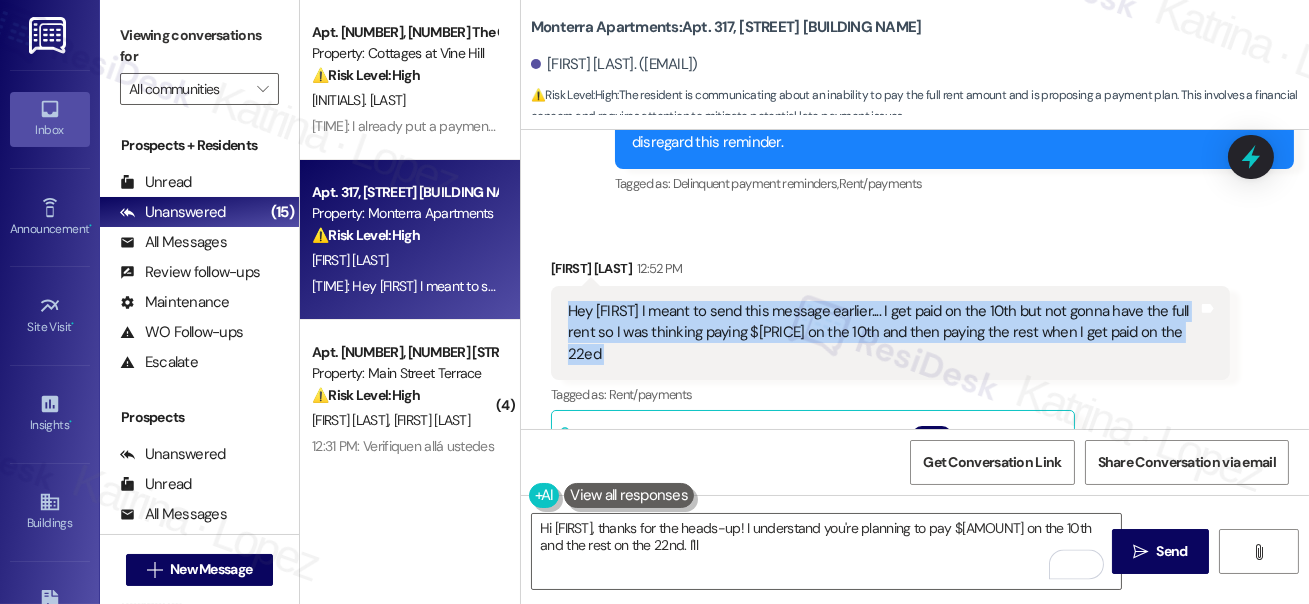 copy on "Hey Sarah I meant to send this message earlier.... I get paid on the 10th but not gonna have the full rent so I was thinking paying $1200 on the 10th and then paying the rest when I get paid on the 22ed   Tags and notes" 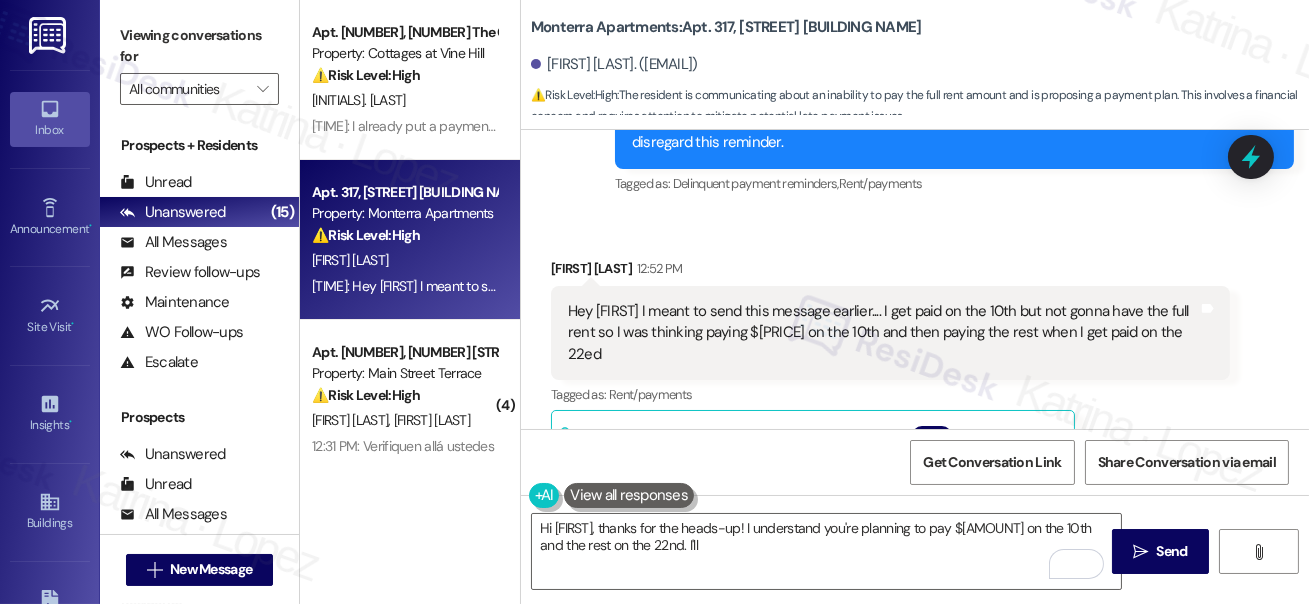 click on "Viewing conversations for" at bounding box center (199, 46) 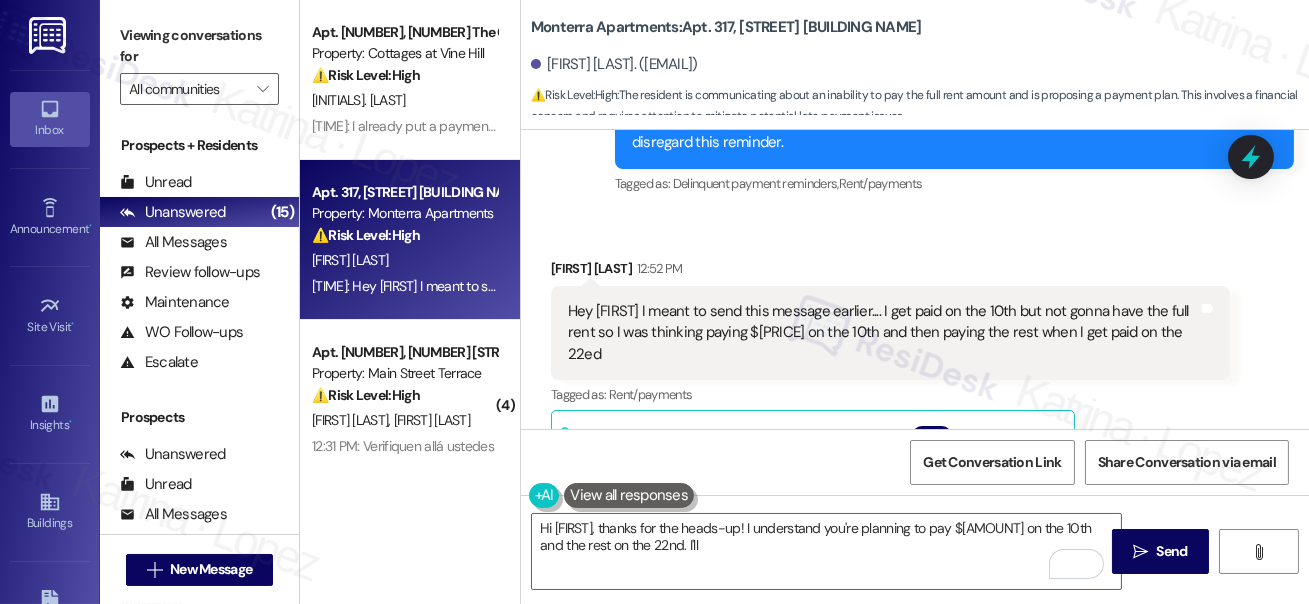 drag, startPoint x: 126, startPoint y: 20, endPoint x: 269, endPoint y: 63, distance: 149.32515 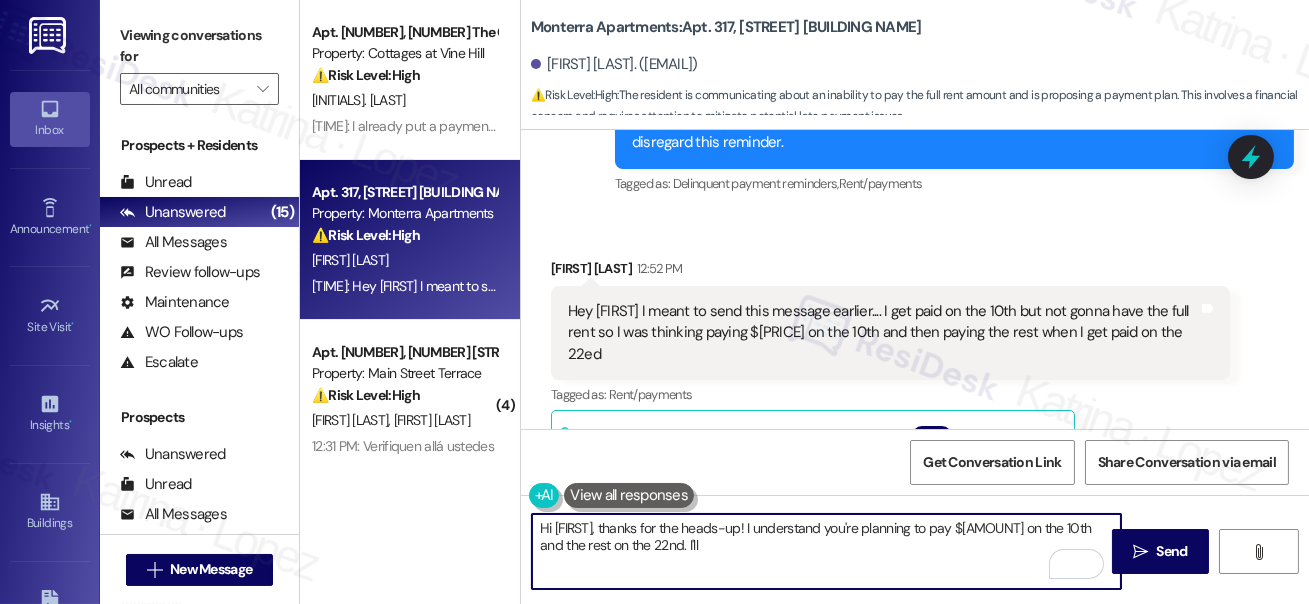 click on "Hi {{first_name}}, thanks for the heads-up! I understand you're planning to pay $1200 on the 10th and the rest on the 22nd. I'll let the team know. Let me know if you have any questions!" at bounding box center [826, 551] 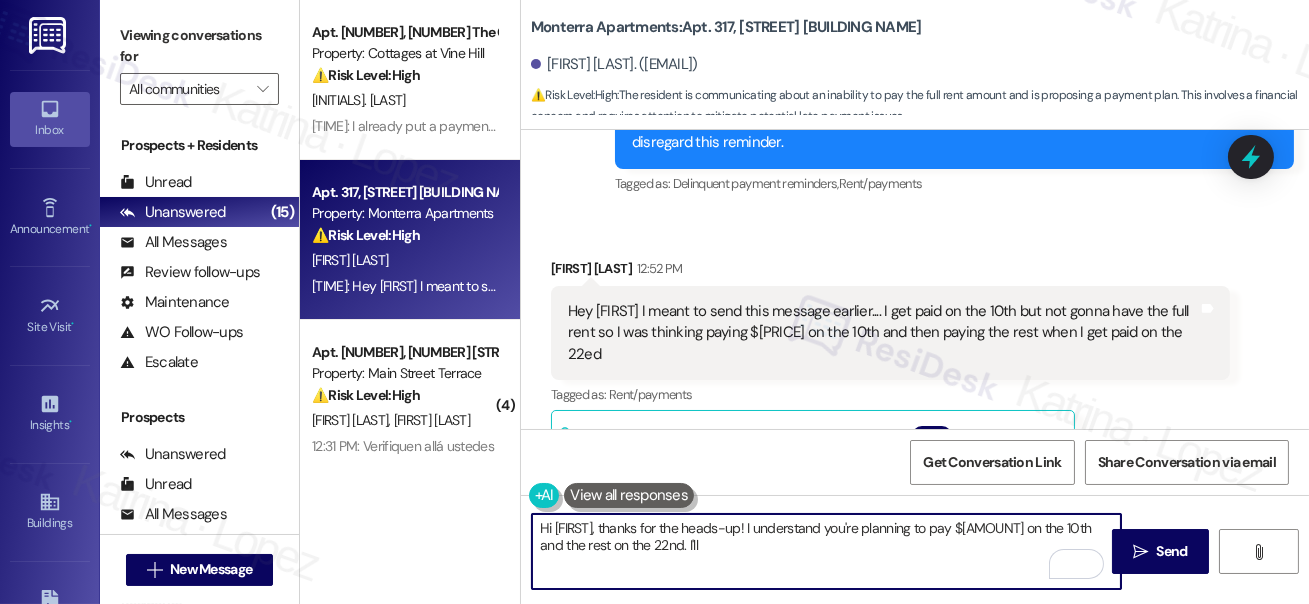 click on "Hi {{first_name}}, thanks for the heads-up! I understand you're planning to pay $1200 on the 10th and the rest on the 22nd. I'll let the team know. Let me know if you have any questions!" at bounding box center (826, 551) 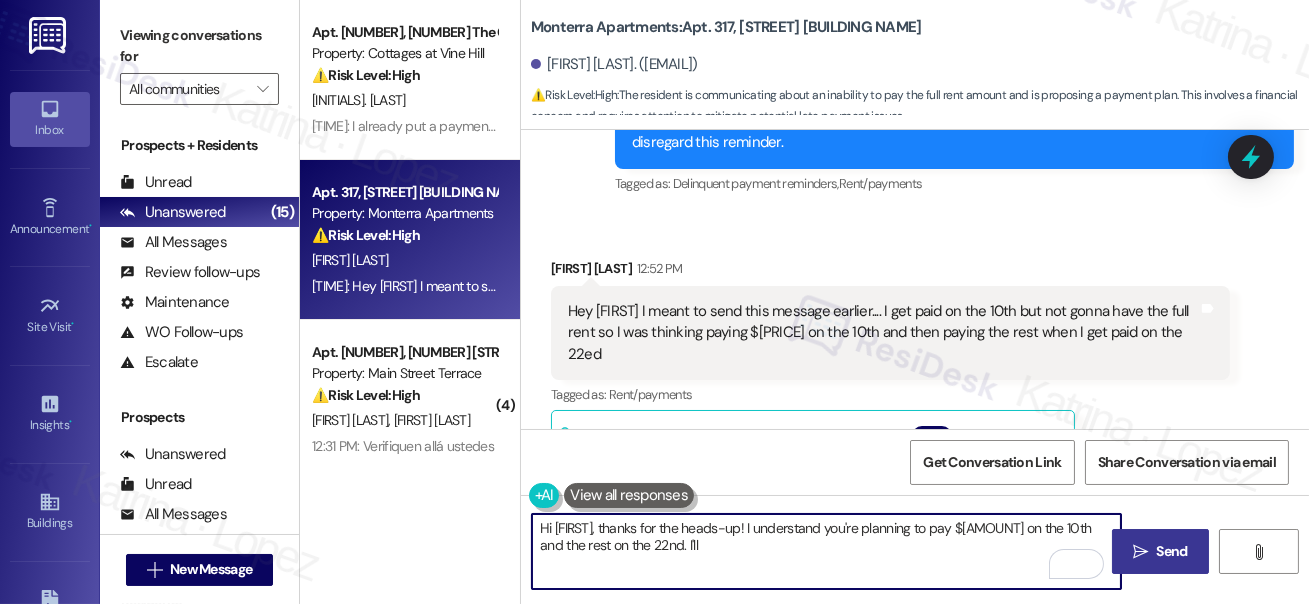 click on "Send" at bounding box center (1172, 551) 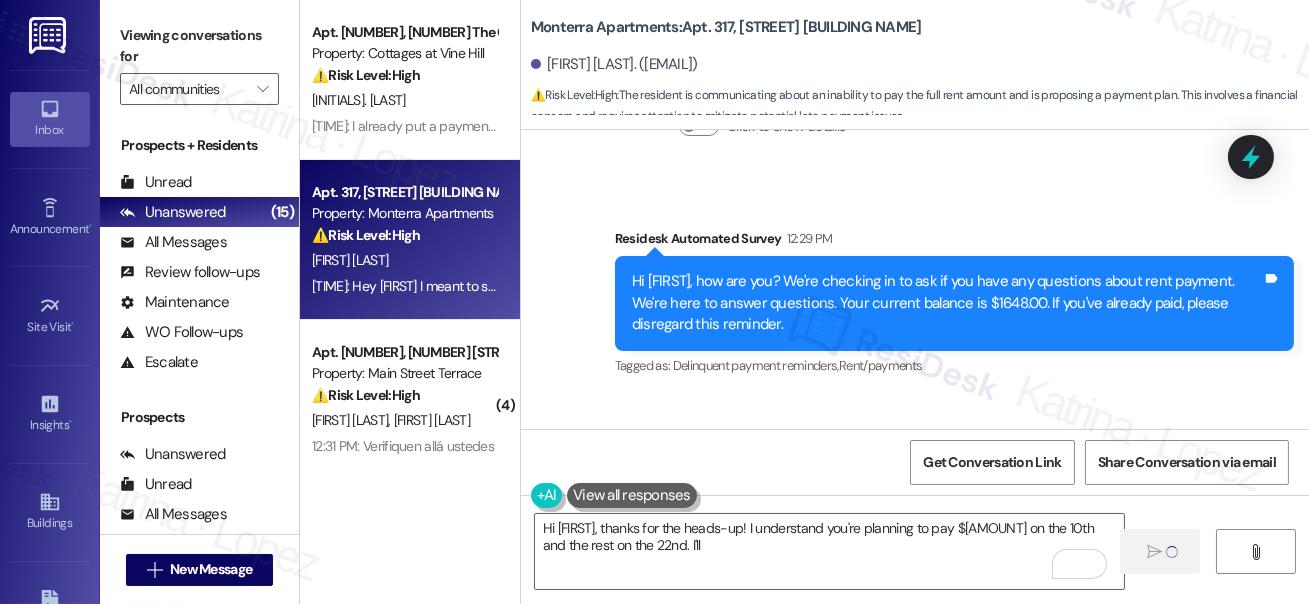 scroll, scrollTop: 9859, scrollLeft: 0, axis: vertical 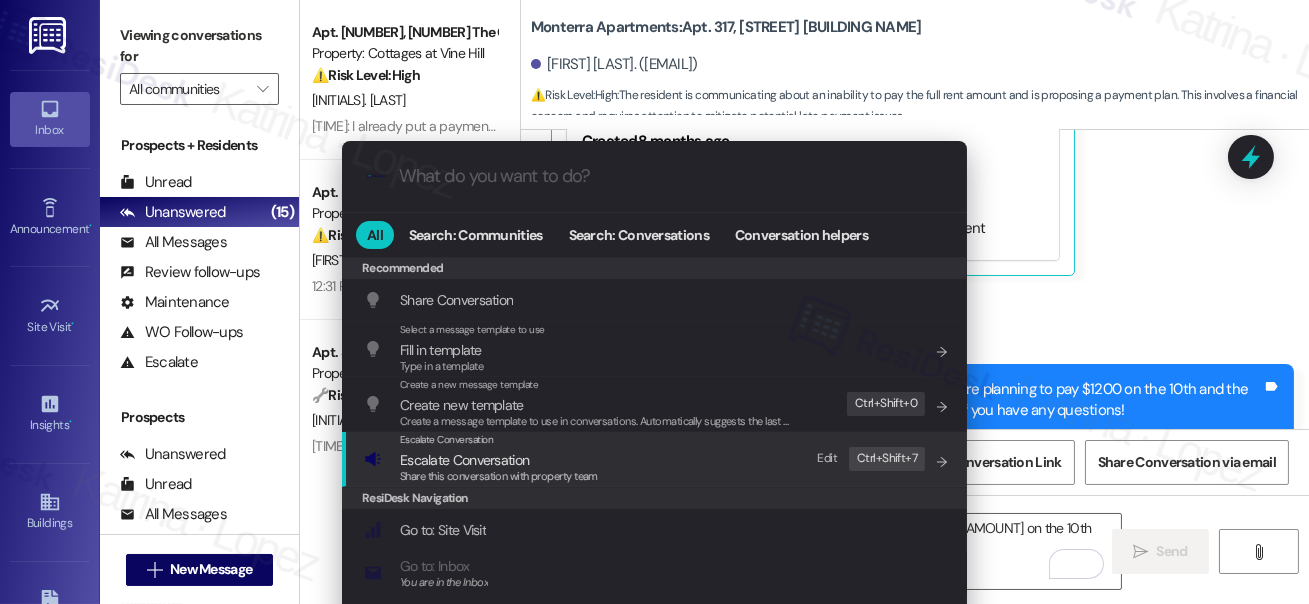 click on "Escalate Conversation Escalate Conversation Share this conversation with property team Edit Ctrl+ Shift+ 7" at bounding box center [656, 459] 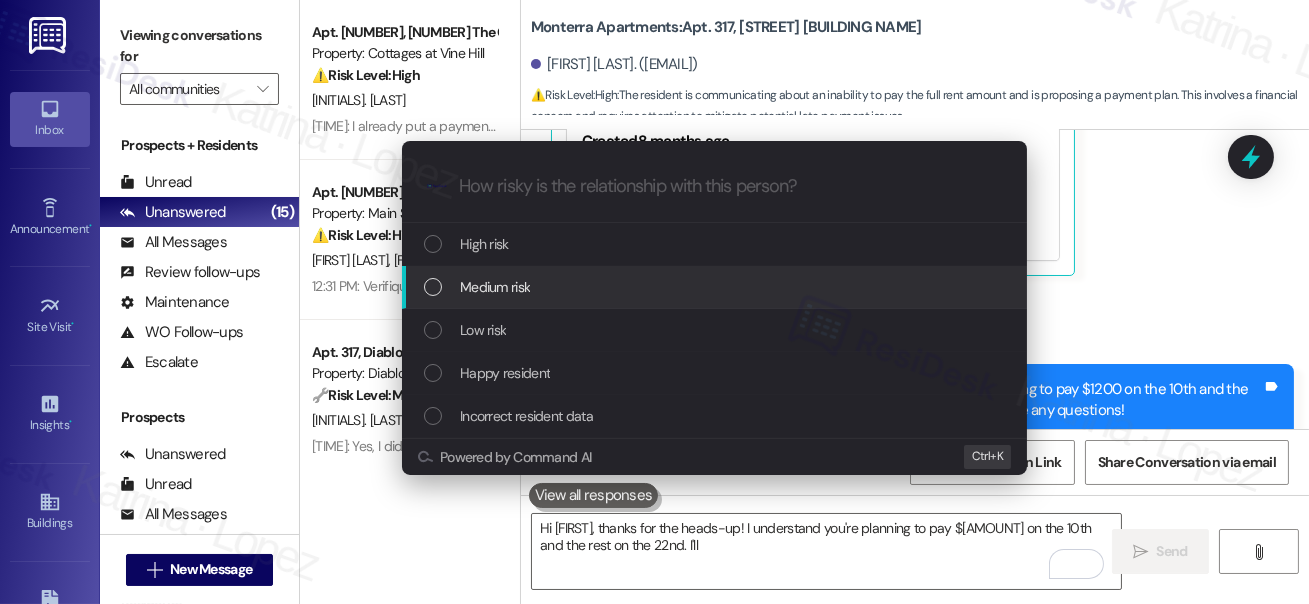 click on "Medium risk" at bounding box center (716, 287) 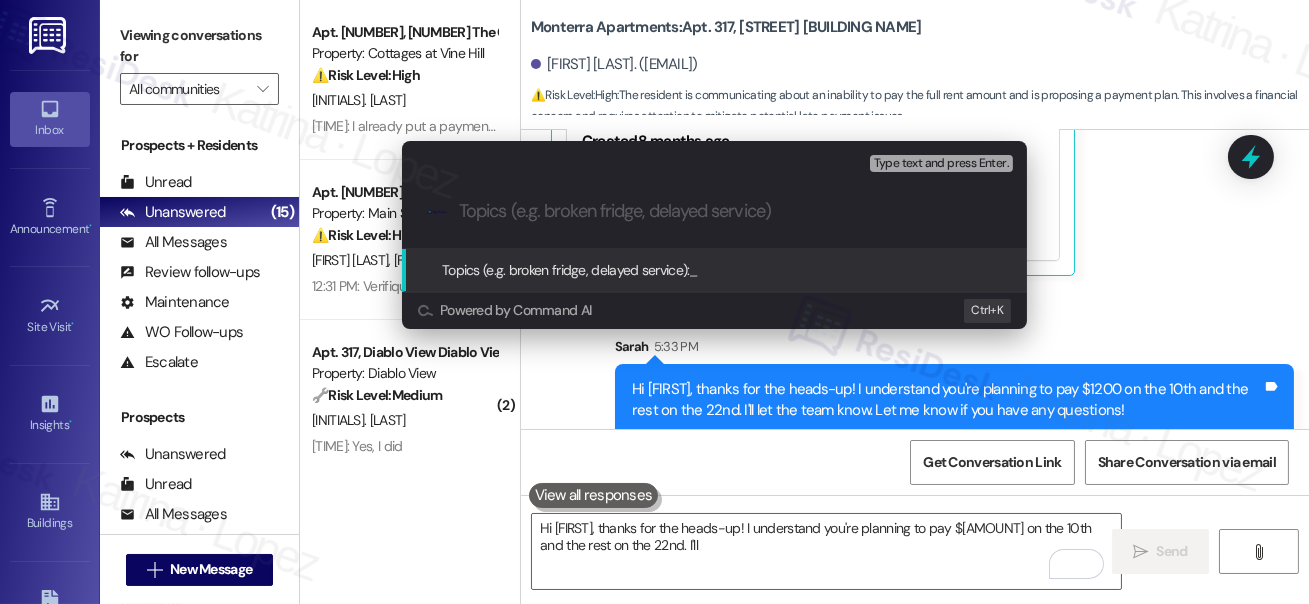 paste on "Partial Payment on August 10, Balance on August 22" 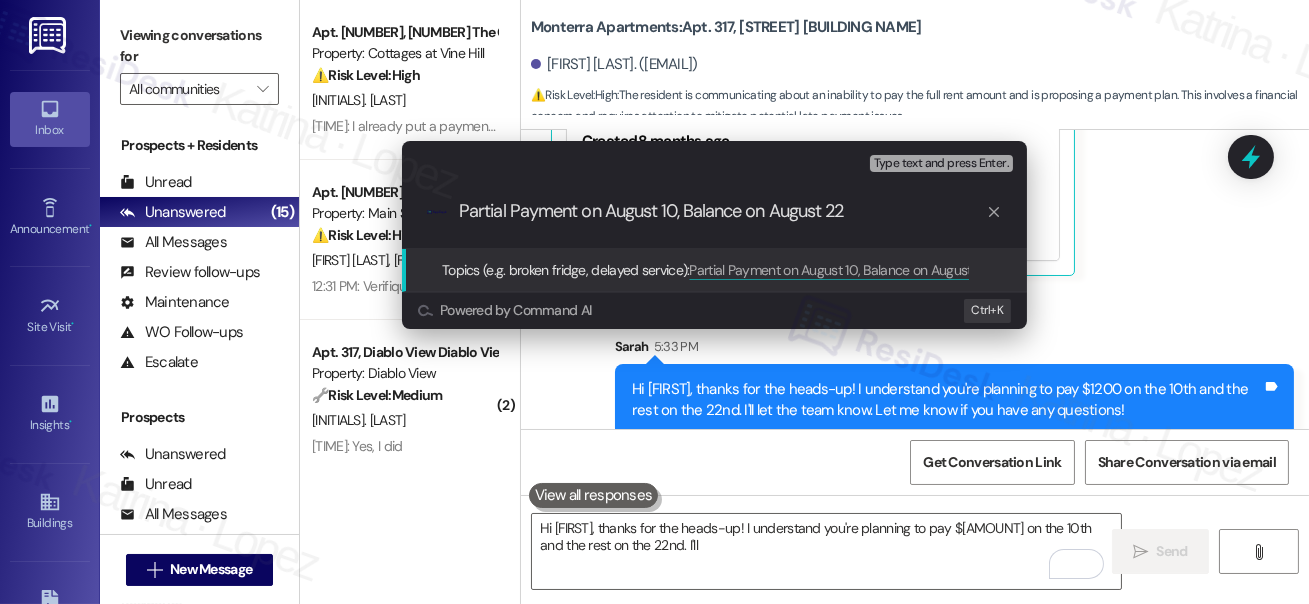click on "Partial Payment on August 10, Balance on August 22" at bounding box center [722, 211] 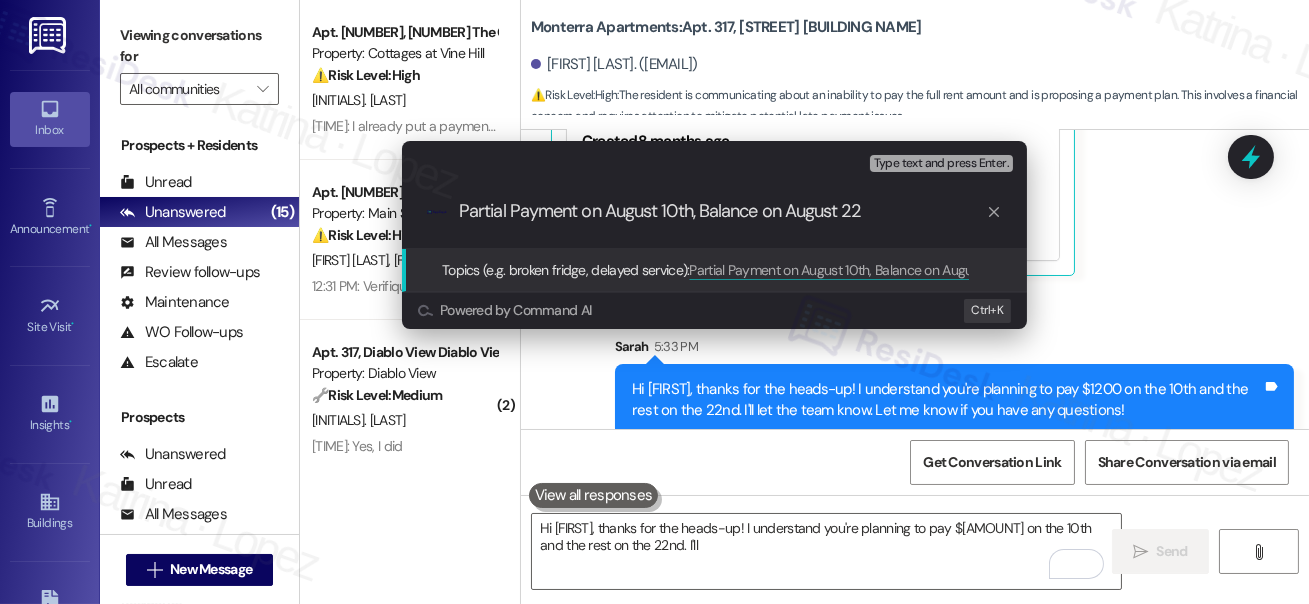 click on "Partial Payment on August 10th, Balance on August 22" at bounding box center [722, 211] 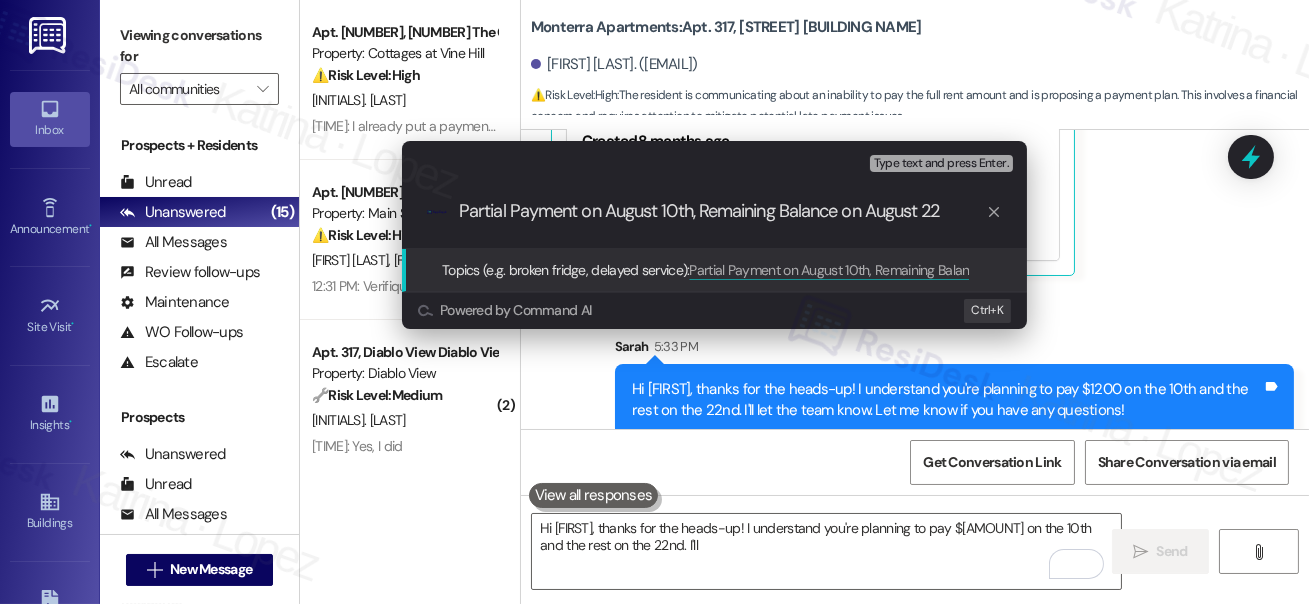 click on "Partial Payment on August 10th, Remaining Balance on August 22" at bounding box center (722, 211) 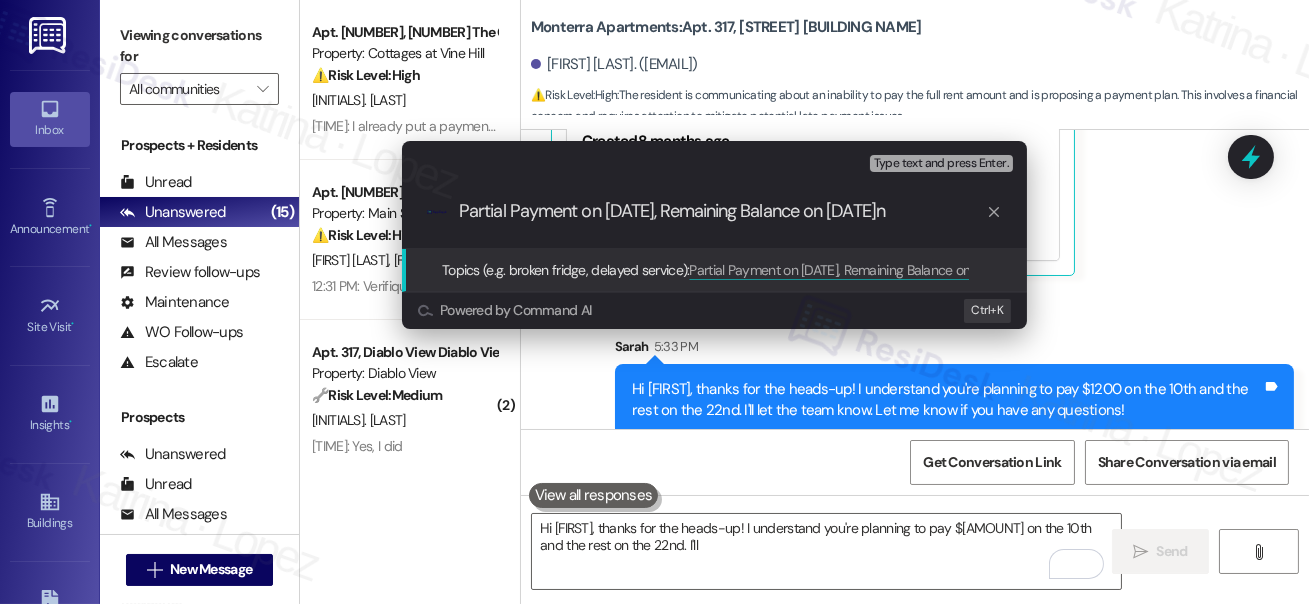 type on "Partial Payment on August 10th, Remaining Balance on August 22nd" 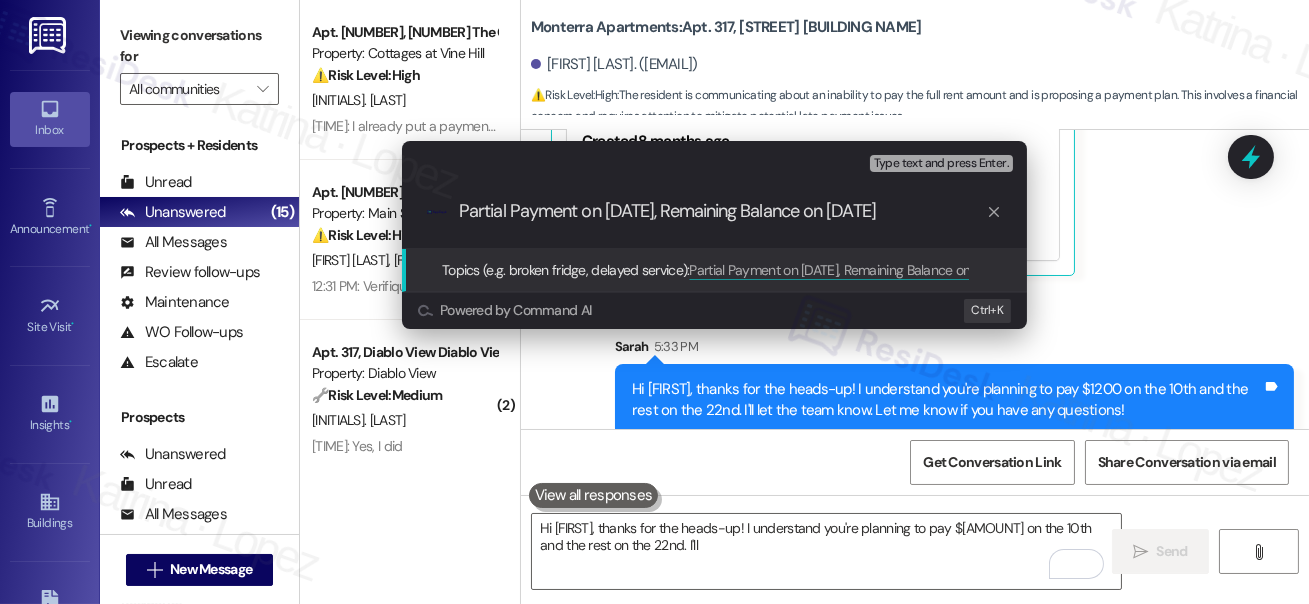 type 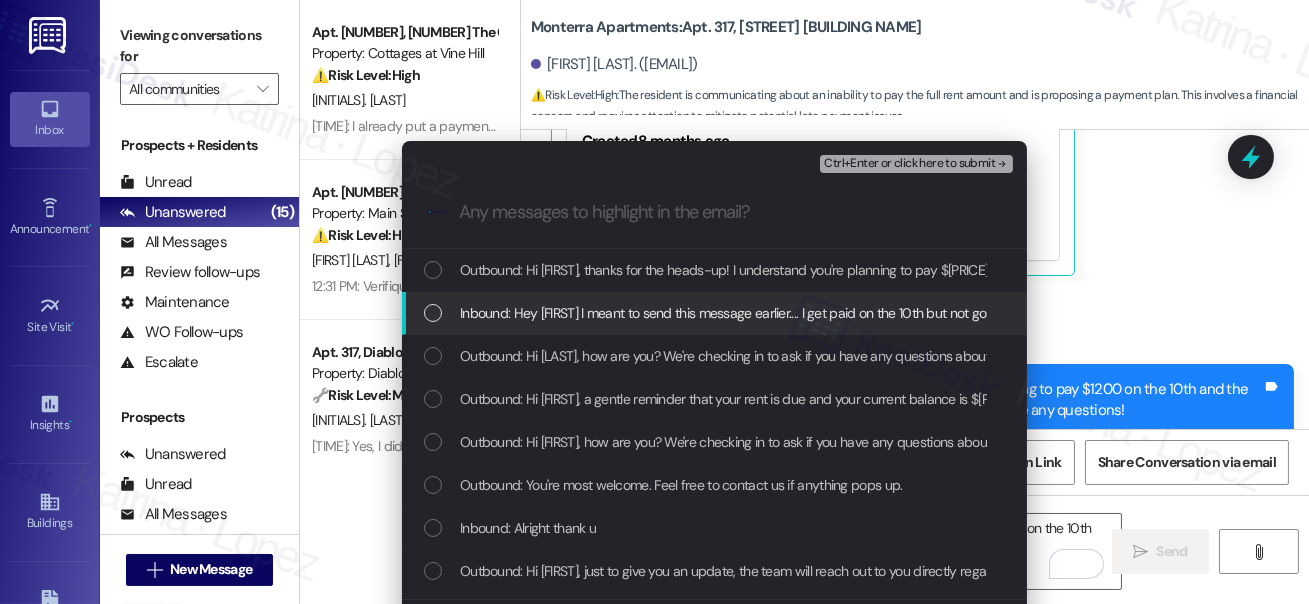 click on "Inbound: Hey Sarah I meant to send this message earlier.... I get paid on the 10th but not gonna have the full rent so I was thinking paying $1200 on the 10th and then paying the rest when I get paid on the 22ed" at bounding box center (1064, 313) 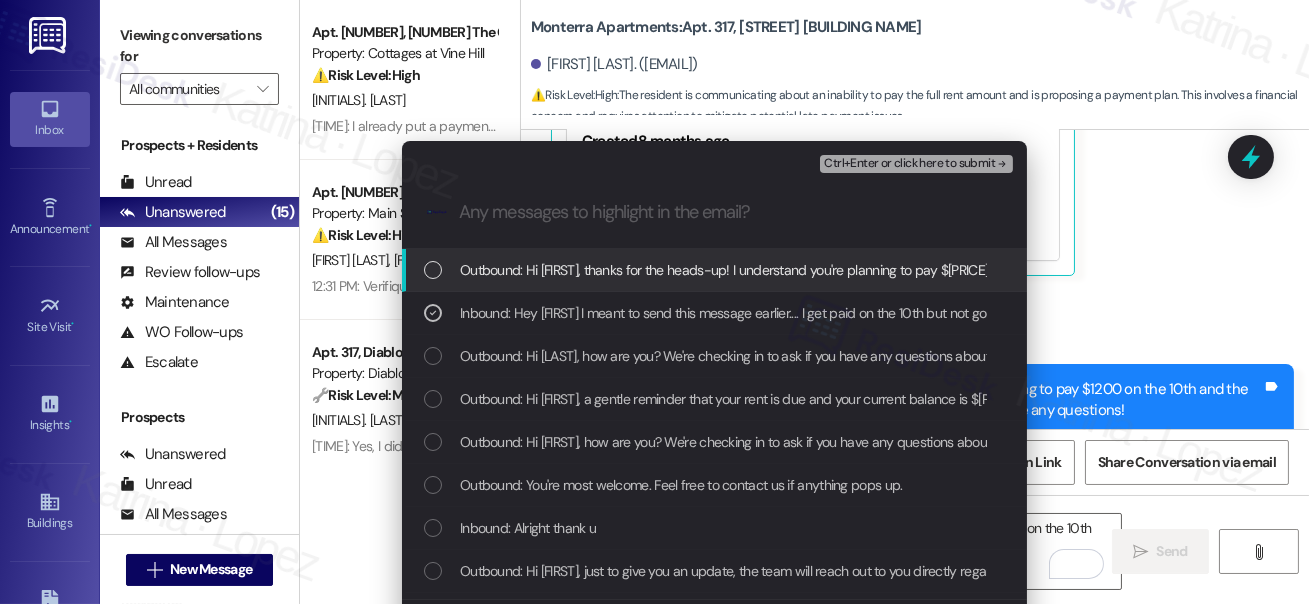 click on "Ctrl+Enter or click here to submit" at bounding box center [909, 164] 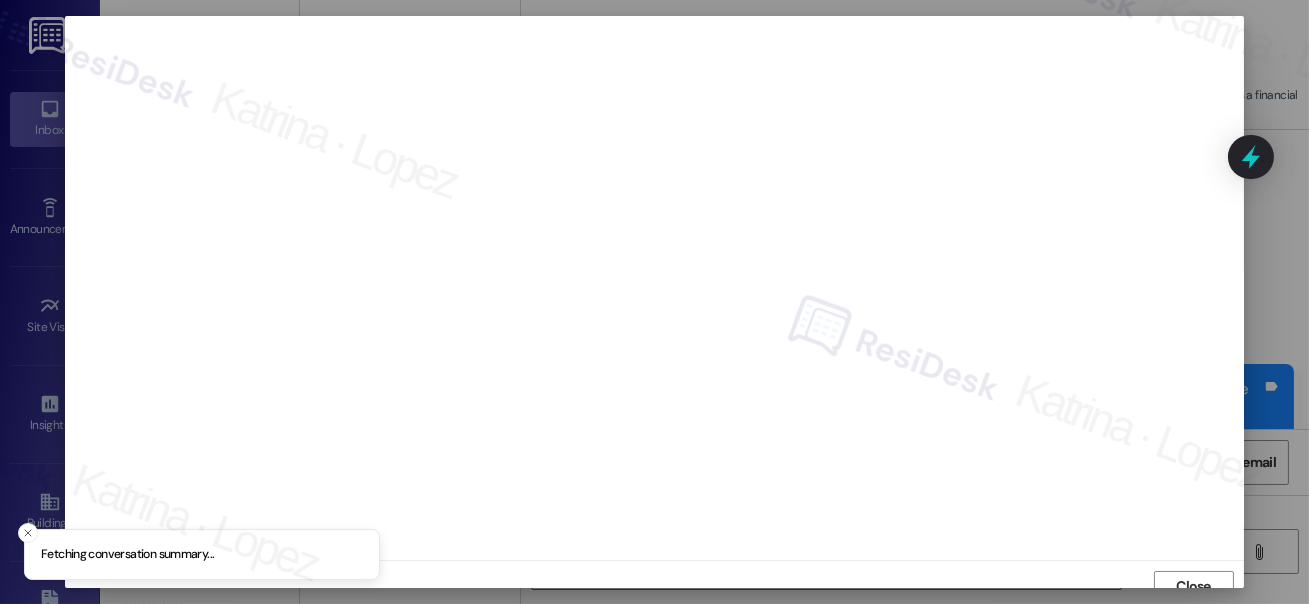 scroll, scrollTop: 14, scrollLeft: 0, axis: vertical 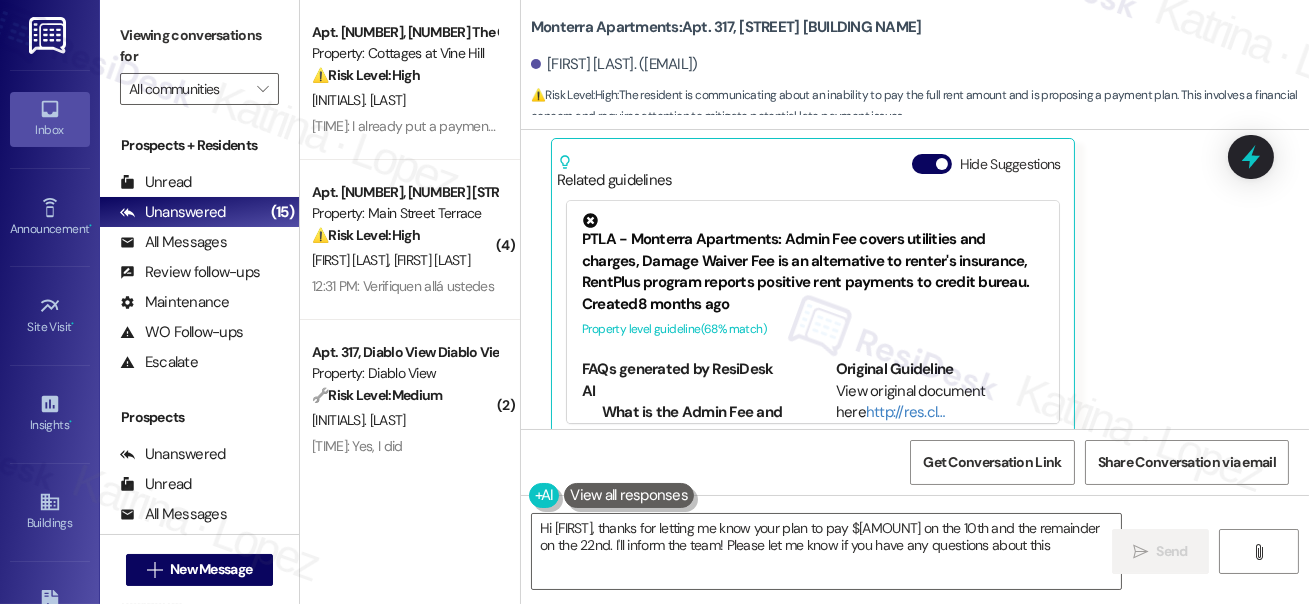 type on "Hi {{first_name}}, thanks for letting me know your plan to pay $1200 on the 10th and the remainder on the 22nd. I'll inform the team! Please let me know if you have any questions about this." 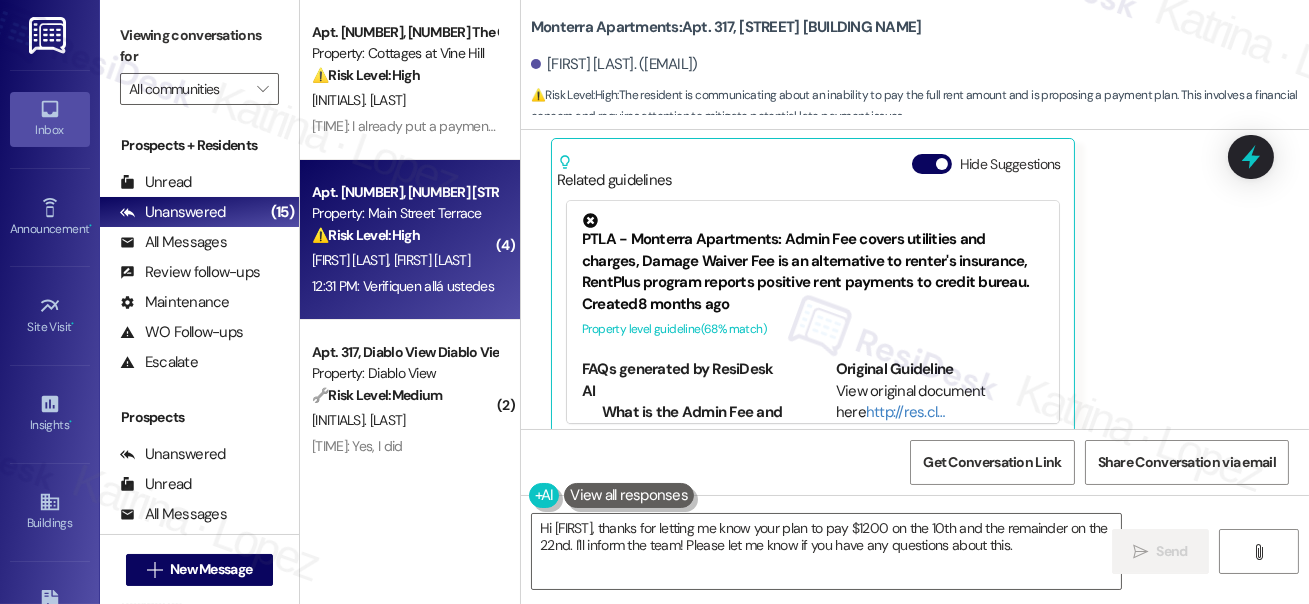click on "12:31 PM: Verifiquen allá ustedes 12:31 PM: Verifiquen allá ustedes" at bounding box center (404, 286) 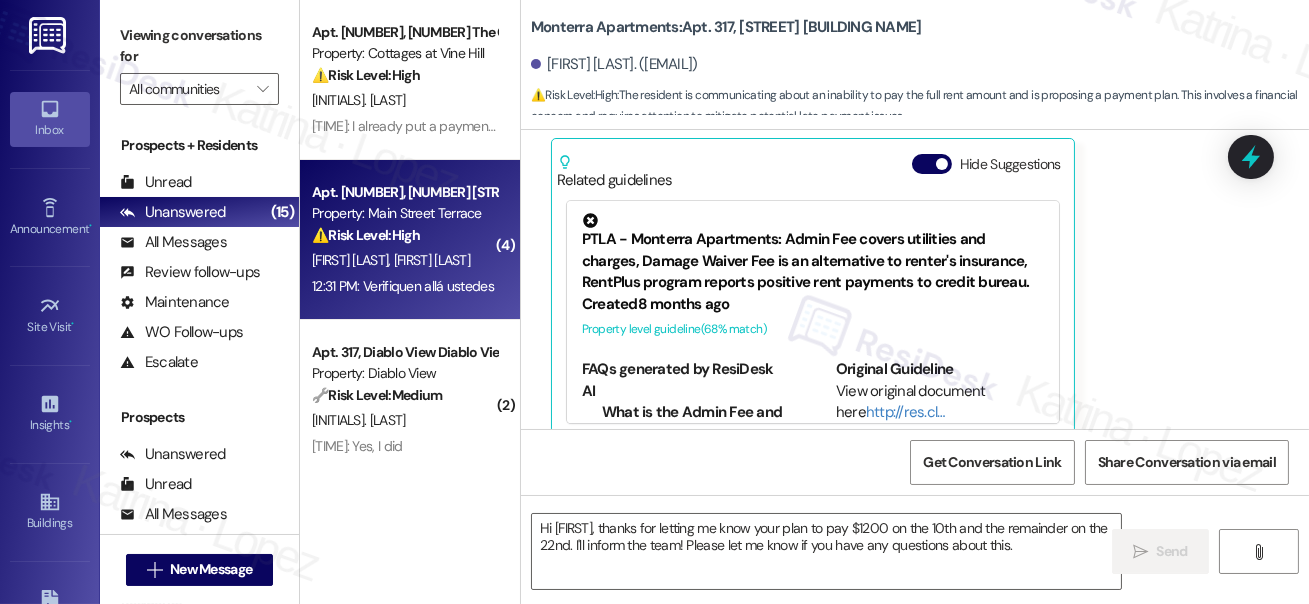 type on "Fetching suggested responses. Please feel free to read through the conversation in the meantime." 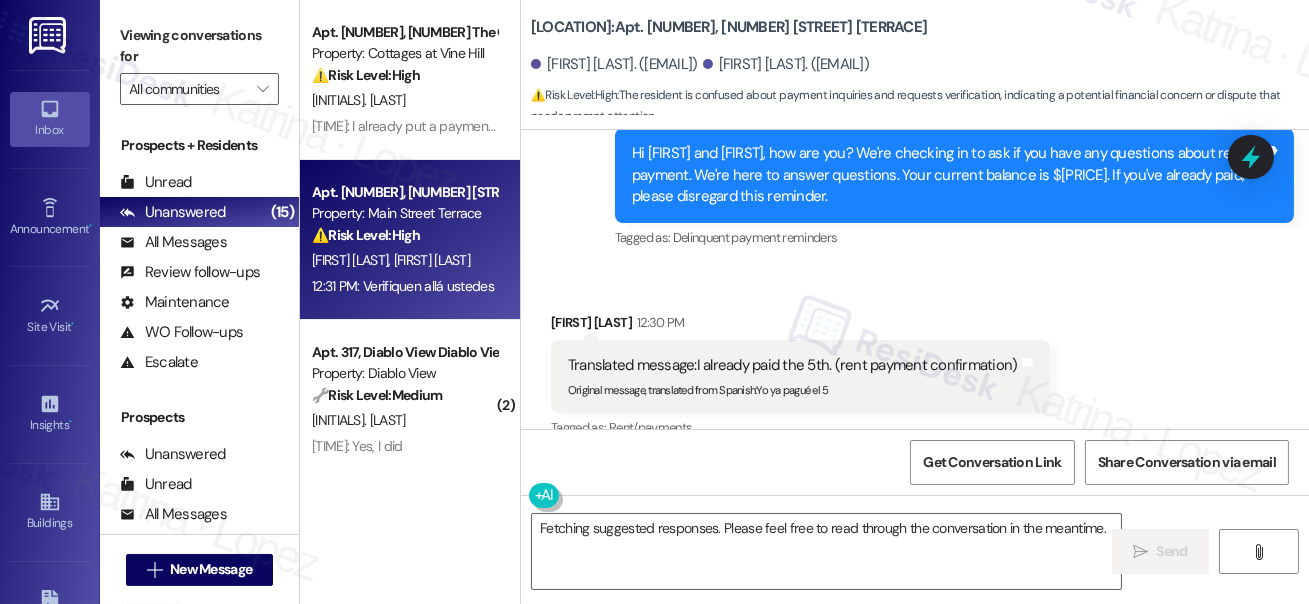 scroll, scrollTop: 4087, scrollLeft: 0, axis: vertical 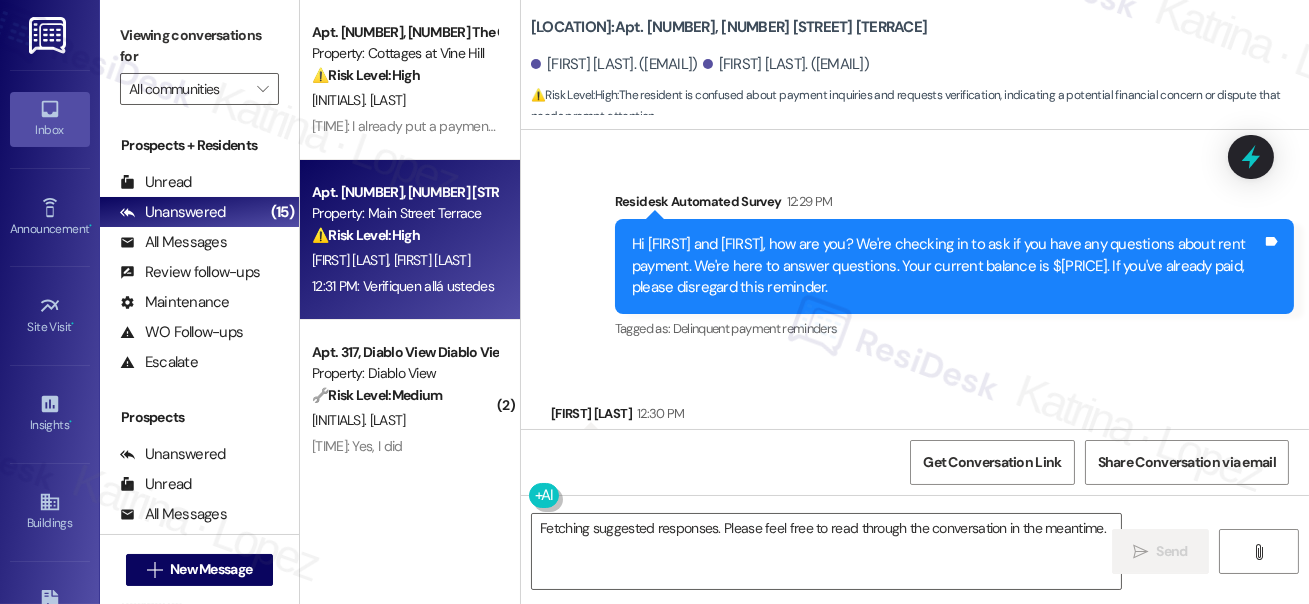 click on "Hi Camilo and Silvia, how are you? We're checking in to ask if you have any questions about rent payment. We're here to answer questions. Your current balance is $1747.20. If you've already paid, please disregard this reminder." at bounding box center [947, 266] 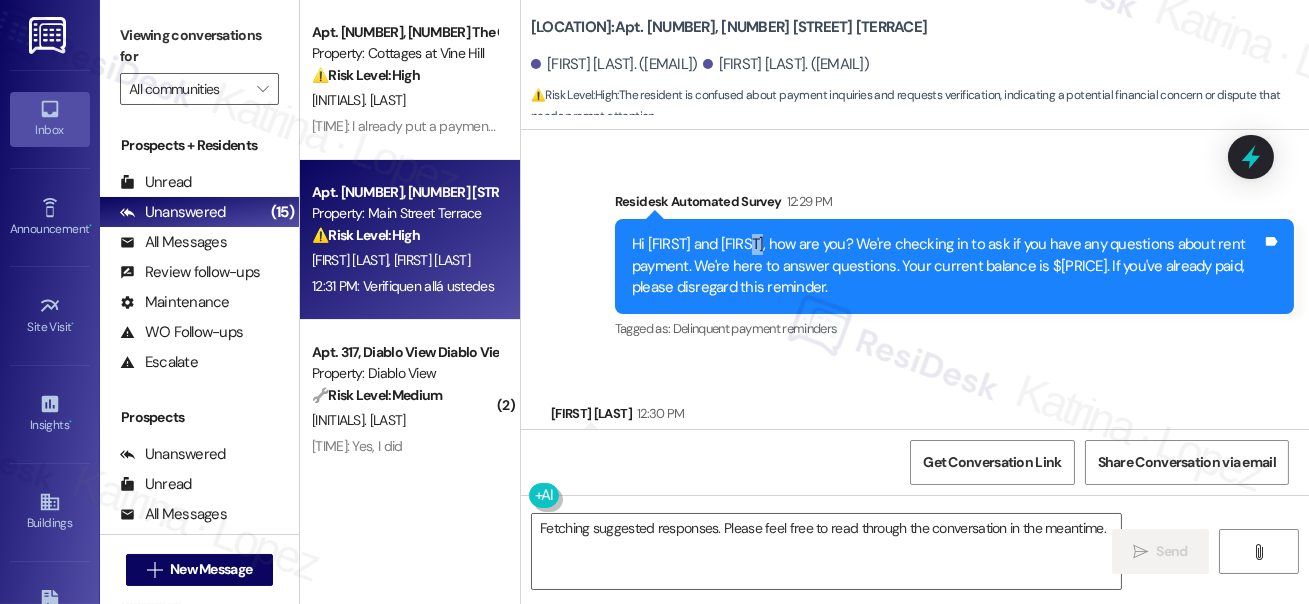 click on "Hi Camilo and Silvia, how are you? We're checking in to ask if you have any questions about rent payment. We're here to answer questions. Your current balance is $1747.20. If you've already paid, please disregard this reminder." at bounding box center [947, 266] 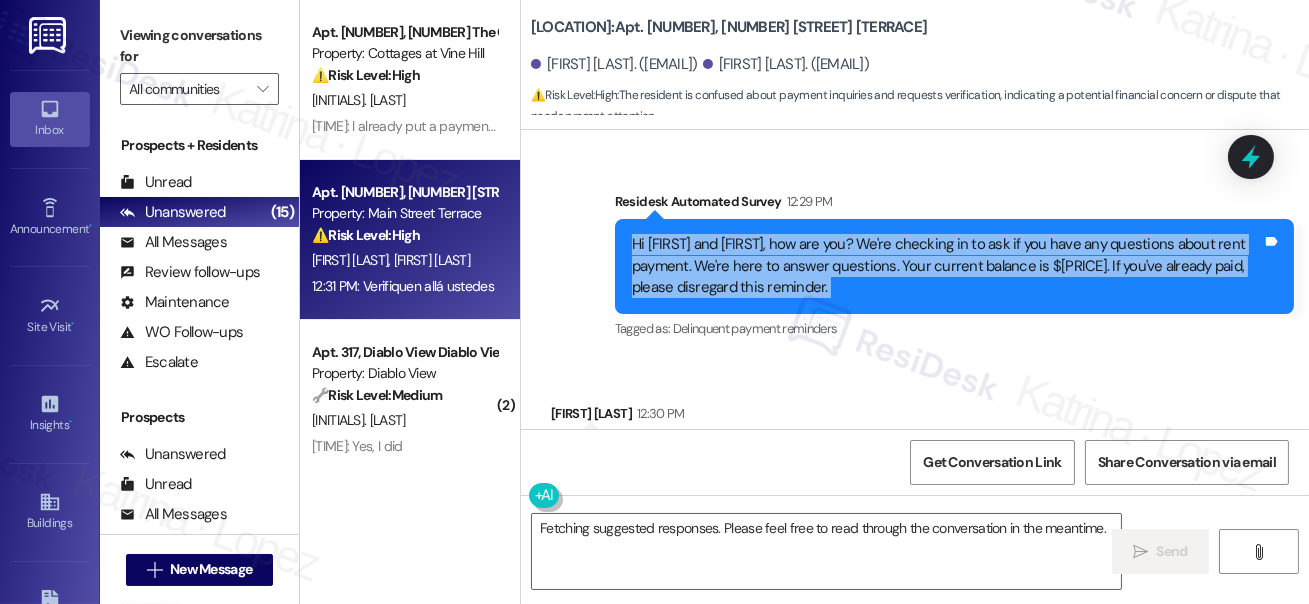 click on "Hi Camilo and Silvia, how are you? We're checking in to ask if you have any questions about rent payment. We're here to answer questions. Your current balance is $1747.20. If you've already paid, please disregard this reminder." at bounding box center (947, 266) 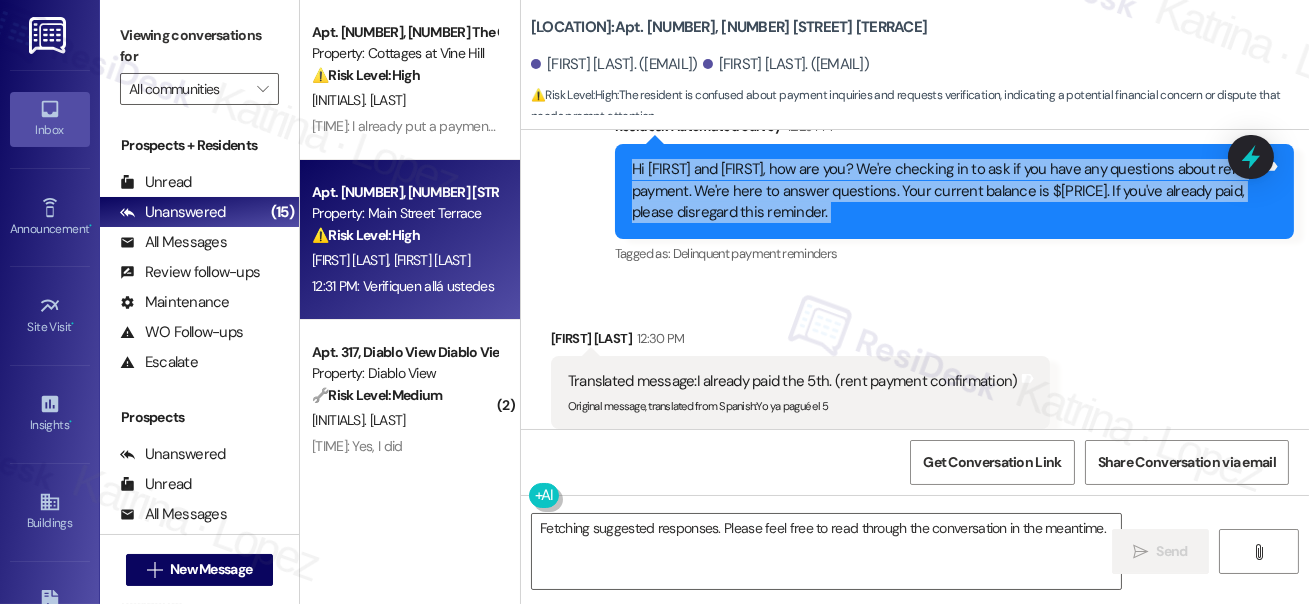 scroll, scrollTop: 4269, scrollLeft: 0, axis: vertical 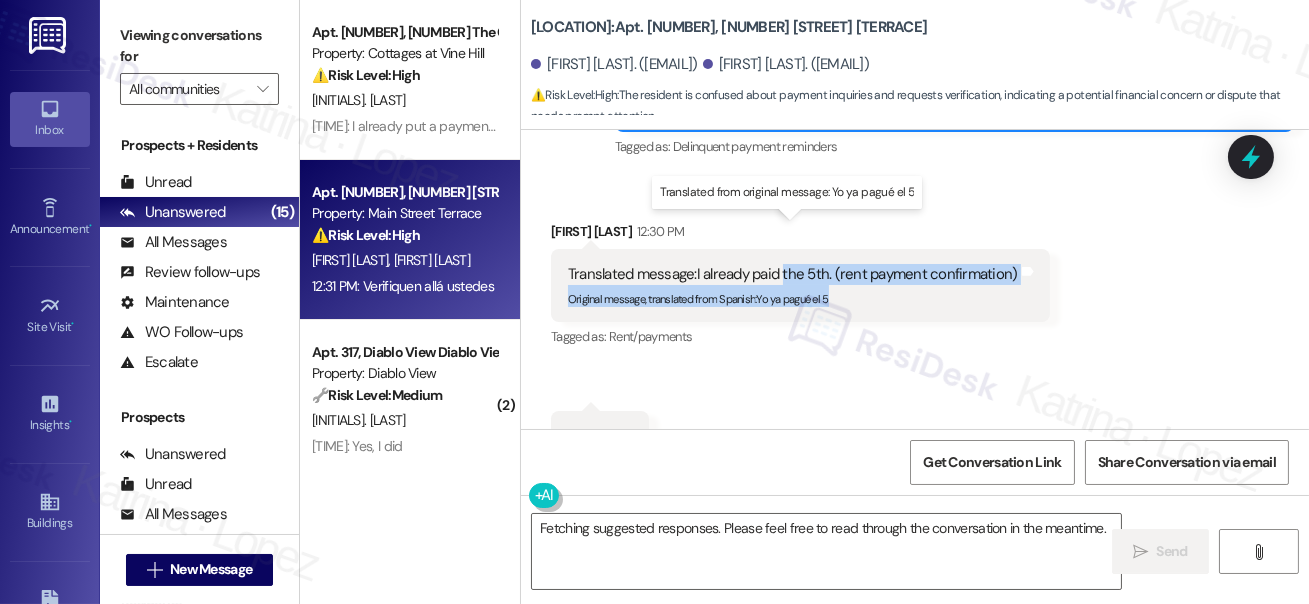 drag, startPoint x: 783, startPoint y: 237, endPoint x: 959, endPoint y: 242, distance: 176.07101 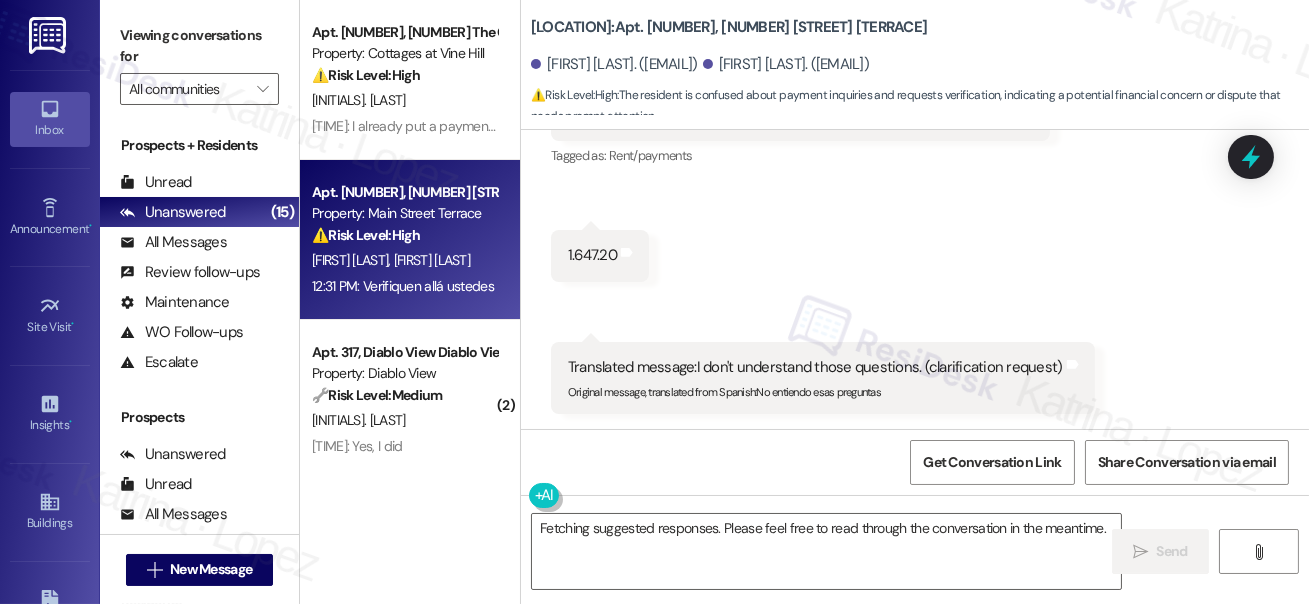 click on "1.647.20" at bounding box center (592, 255) 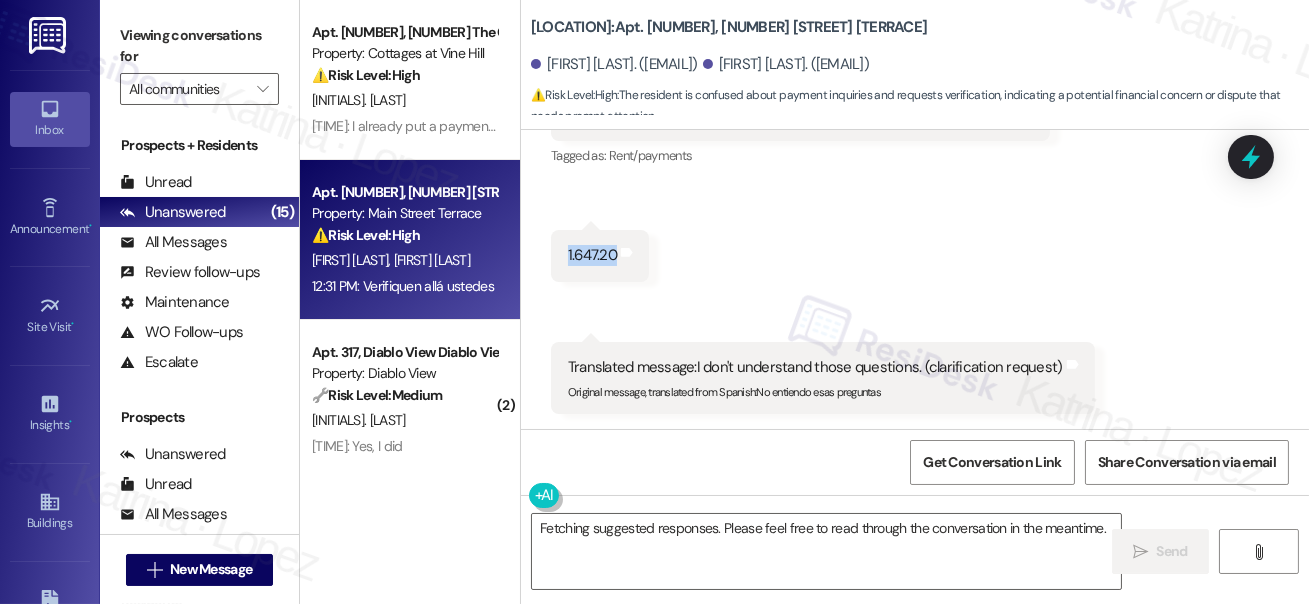 click on "1.647.20" at bounding box center [592, 255] 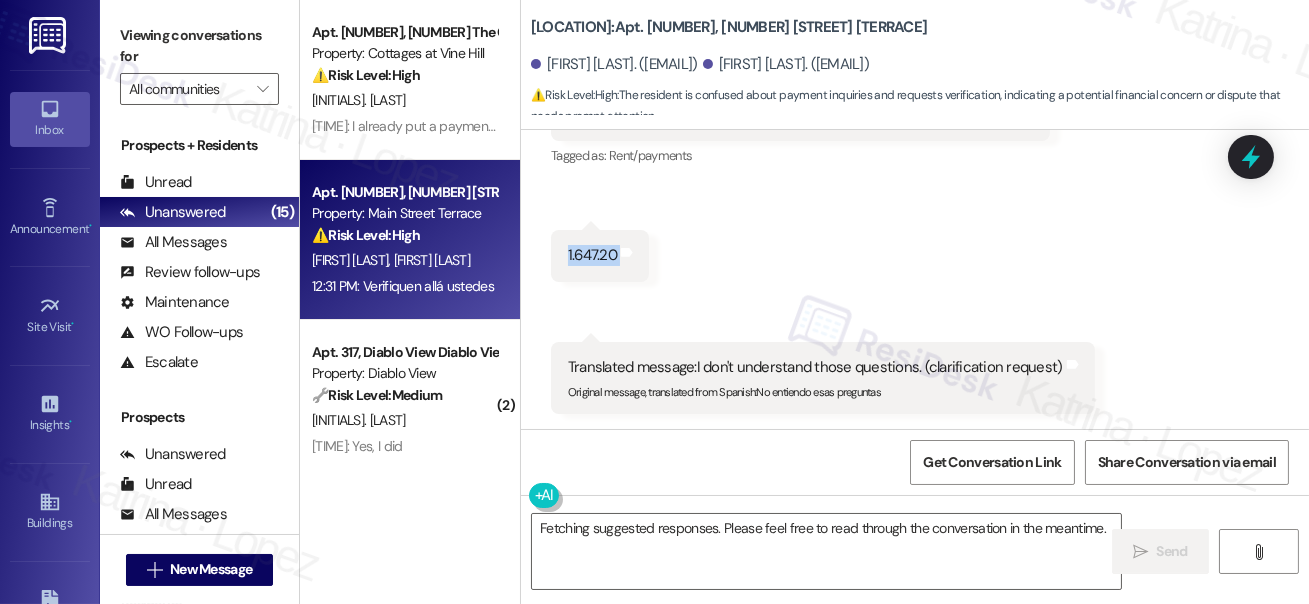 click on "1.647.20" at bounding box center (592, 255) 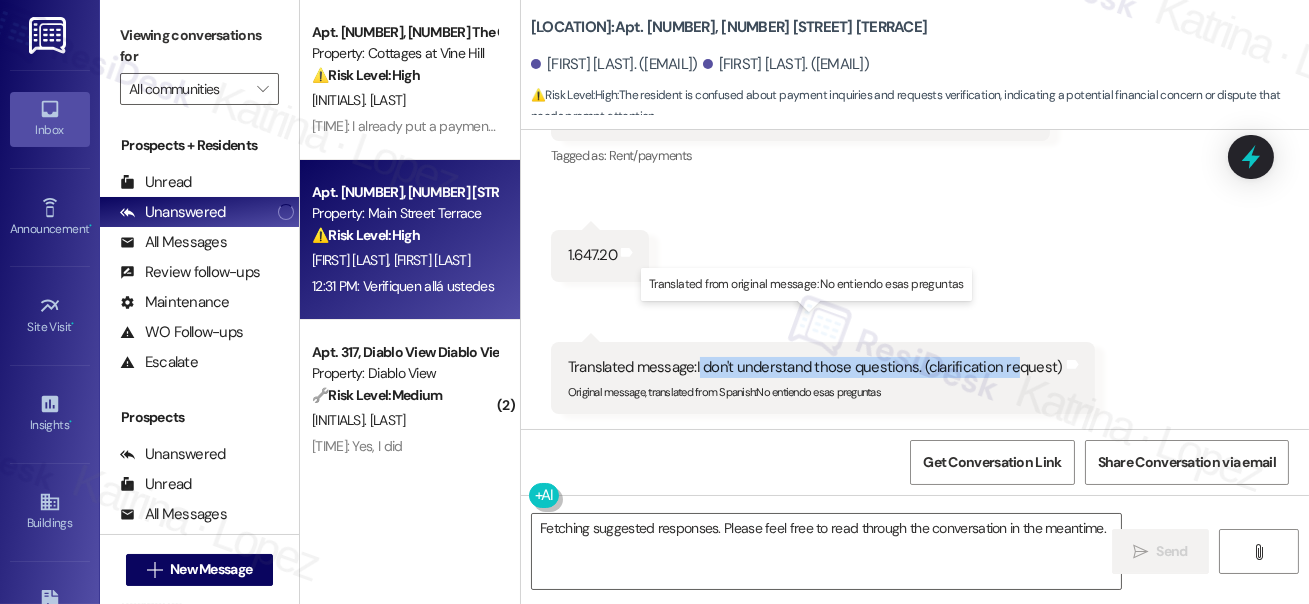 drag, startPoint x: 700, startPoint y: 321, endPoint x: 1014, endPoint y: 329, distance: 314.1019 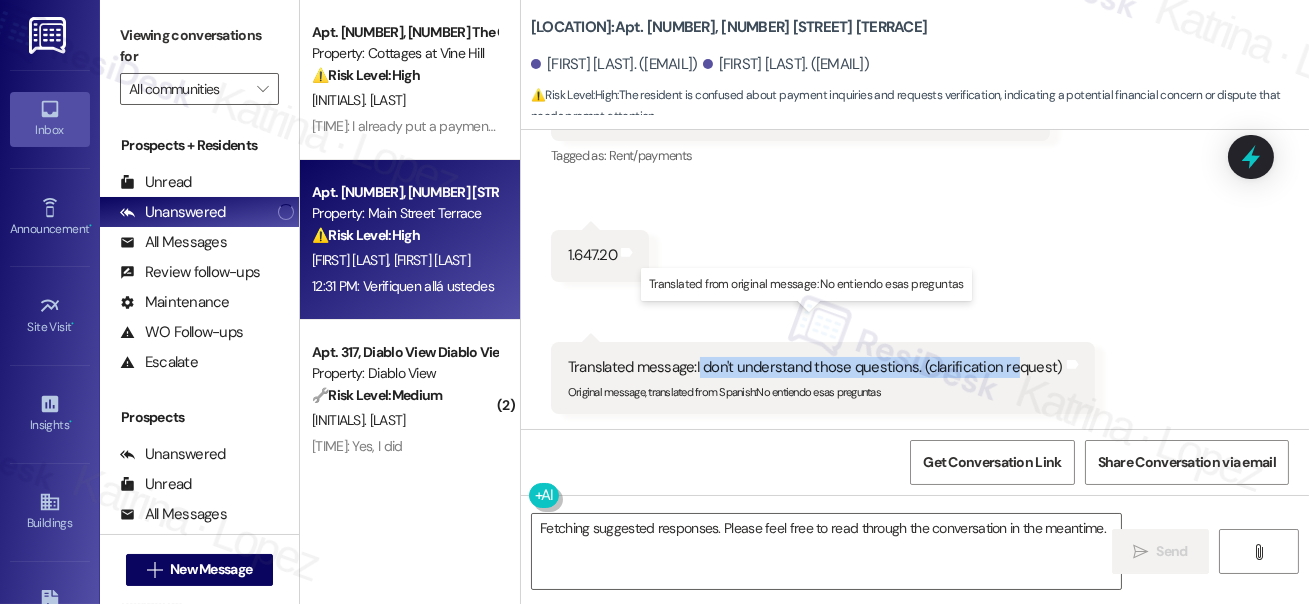 click on "Translated message:  I don't understand those questions. (clarification request)" at bounding box center [815, 367] 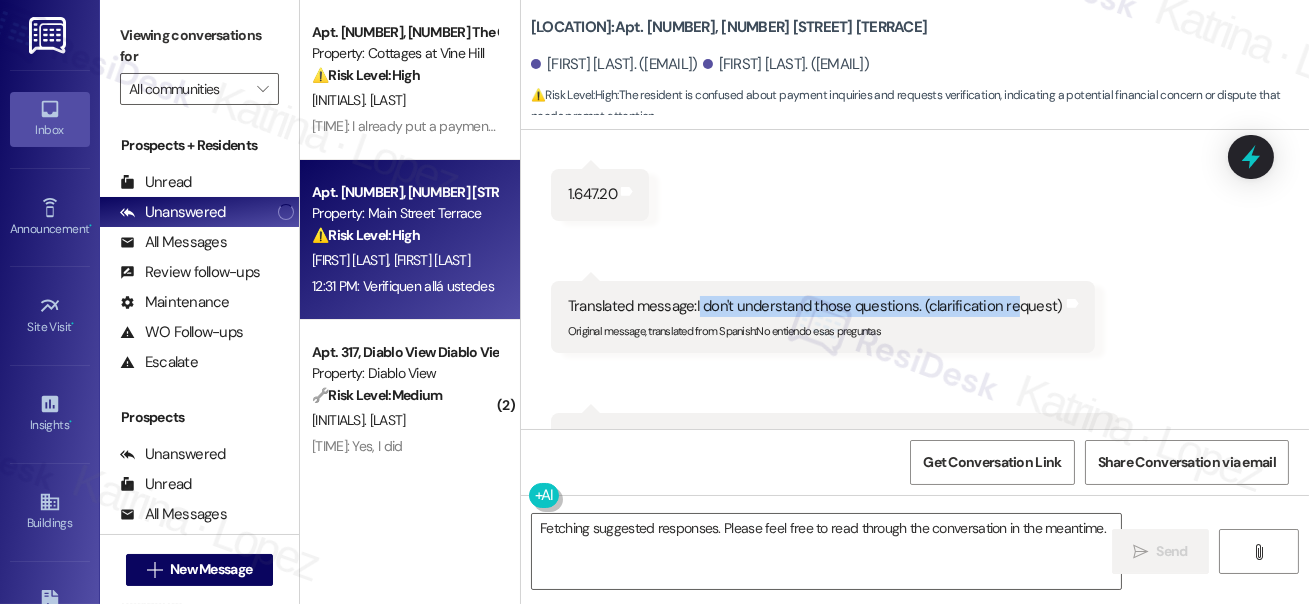scroll, scrollTop: 4541, scrollLeft: 0, axis: vertical 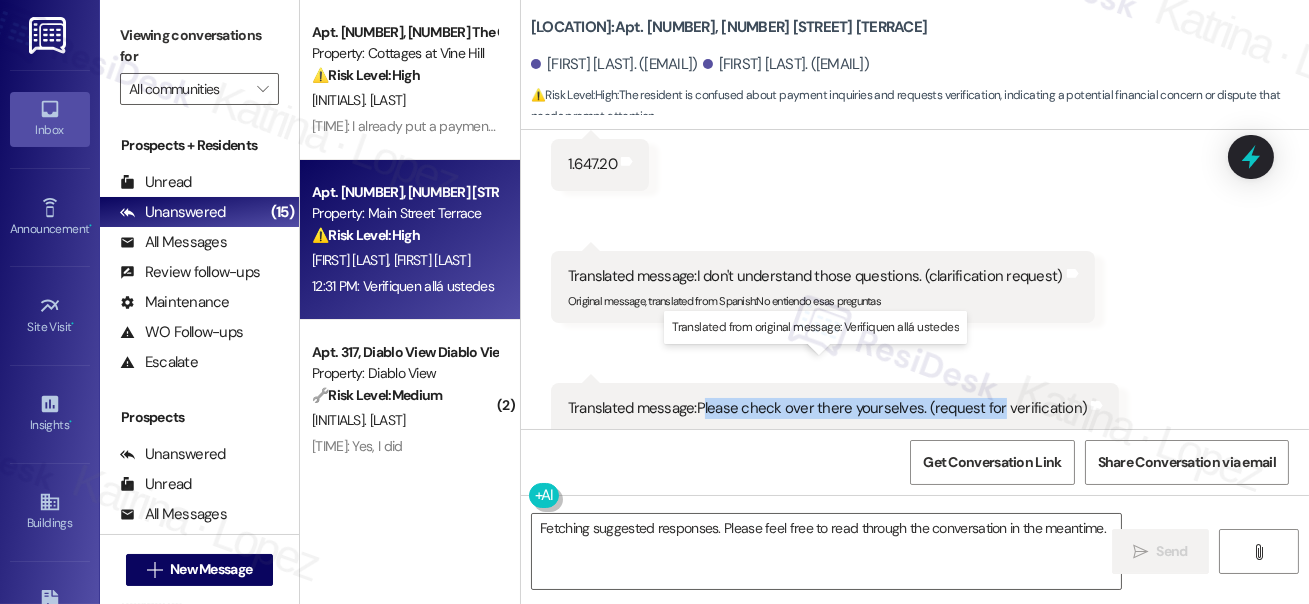 drag, startPoint x: 702, startPoint y: 373, endPoint x: 994, endPoint y: 371, distance: 292.00684 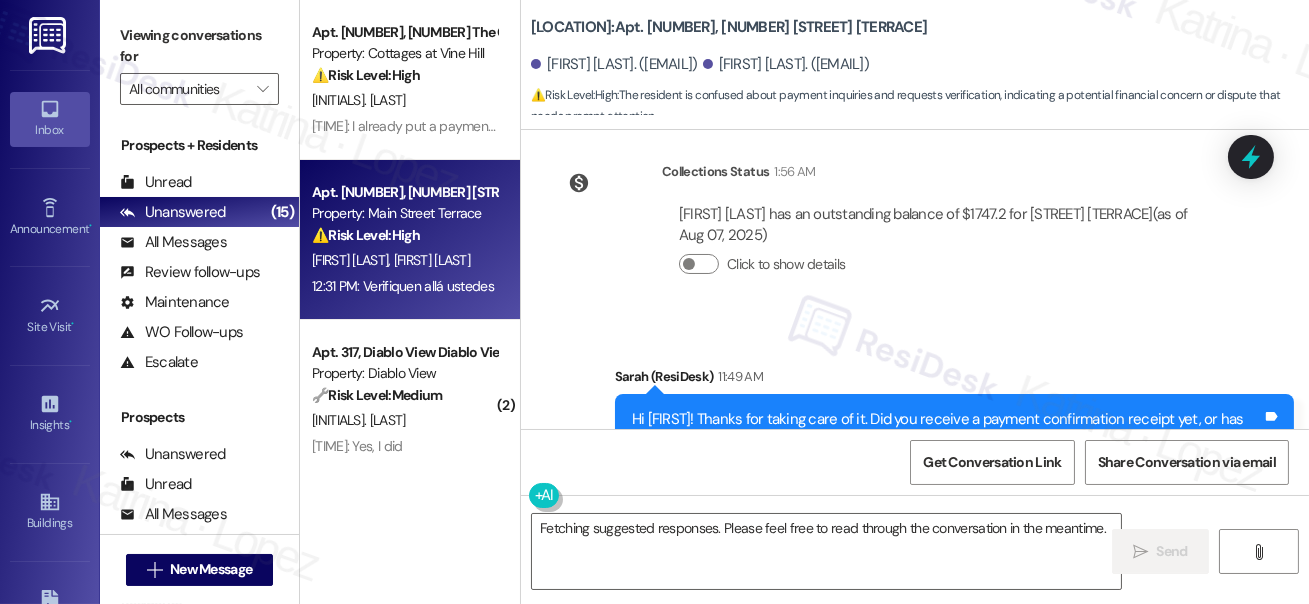 scroll, scrollTop: 3632, scrollLeft: 0, axis: vertical 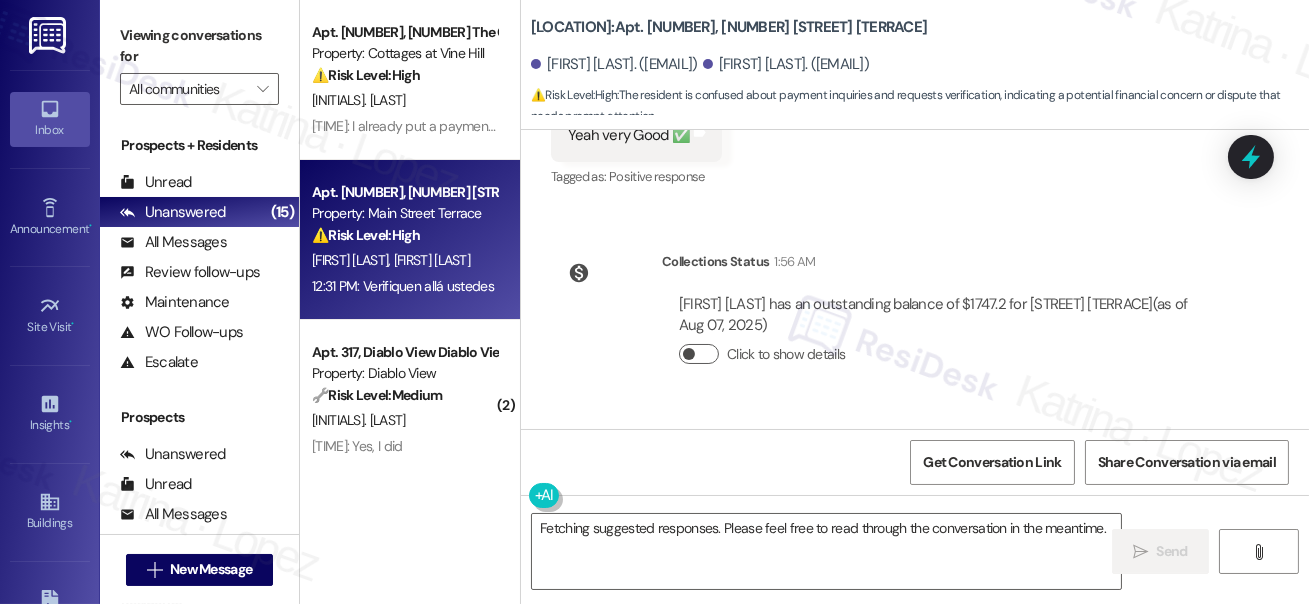 click on "Click to show details" at bounding box center [699, 354] 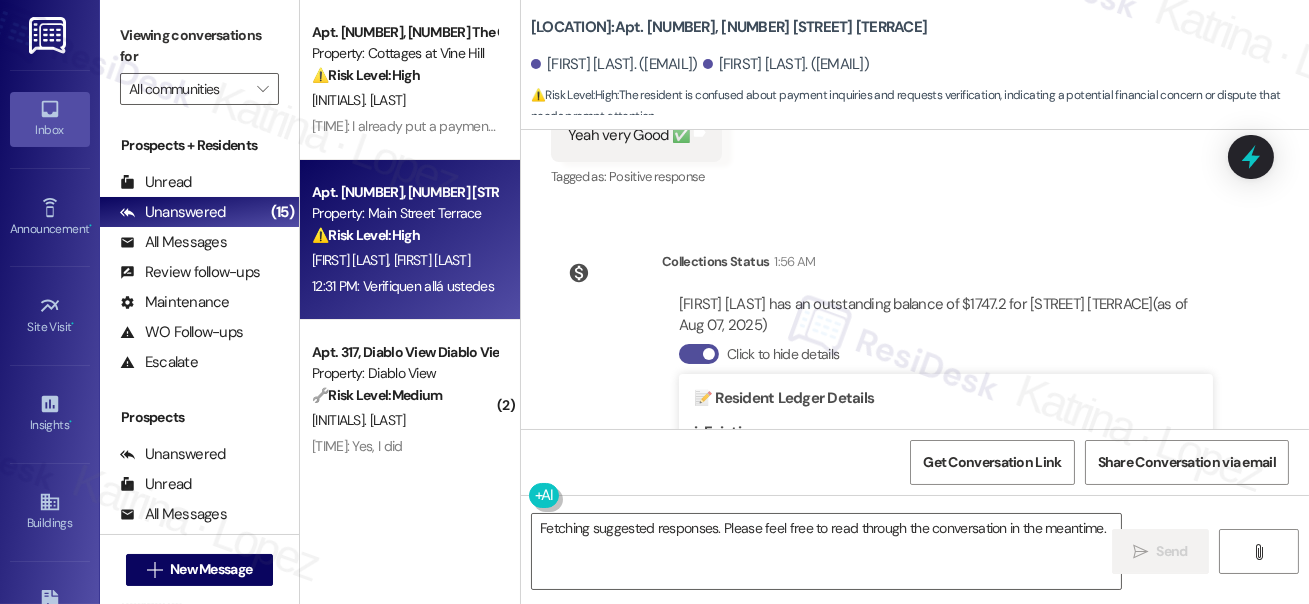 click at bounding box center [709, 354] 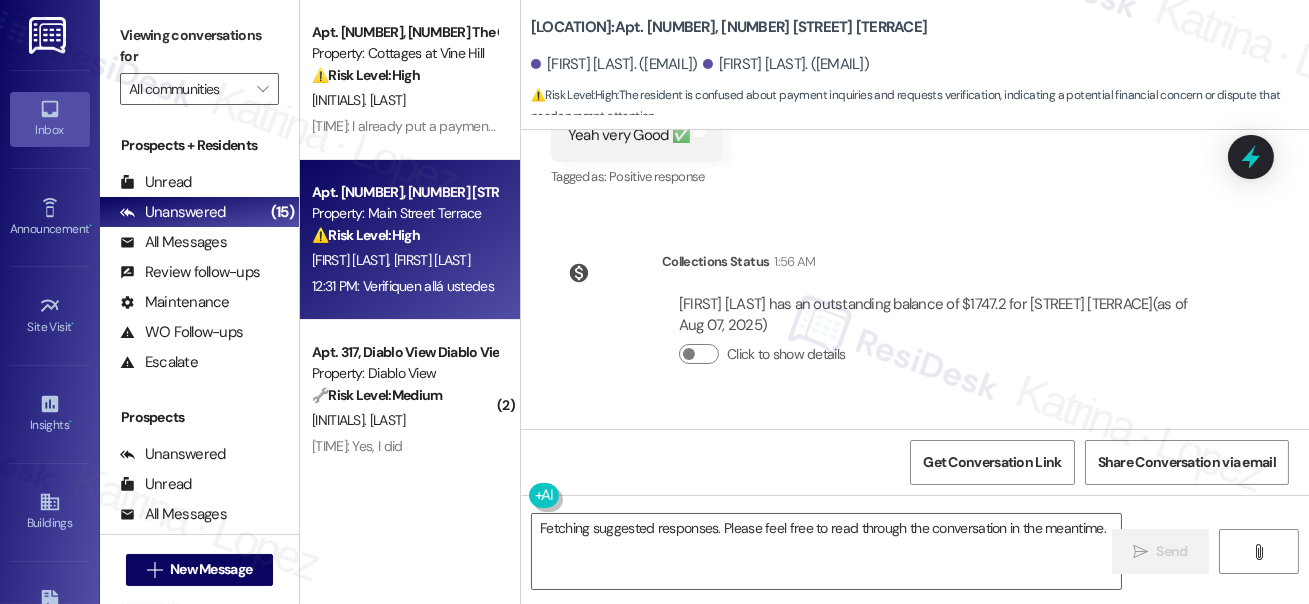 click on "Viewing conversations for" at bounding box center (199, 46) 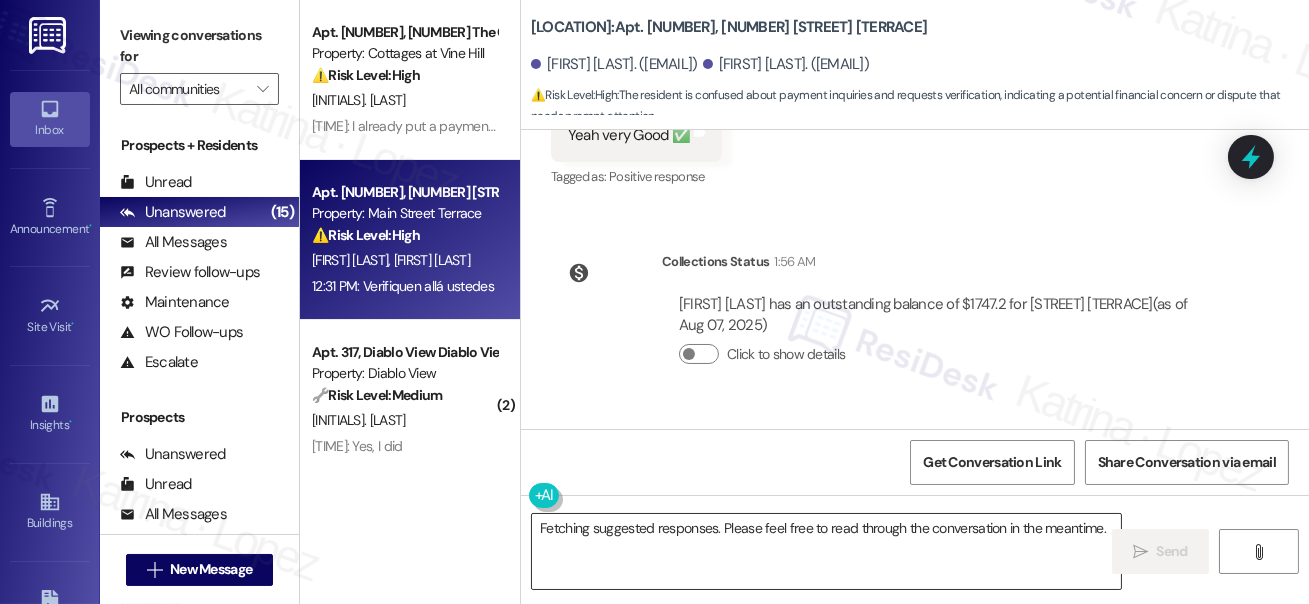 click on "Fetching suggested responses. Please feel free to read through the conversation in the meantime." at bounding box center (826, 551) 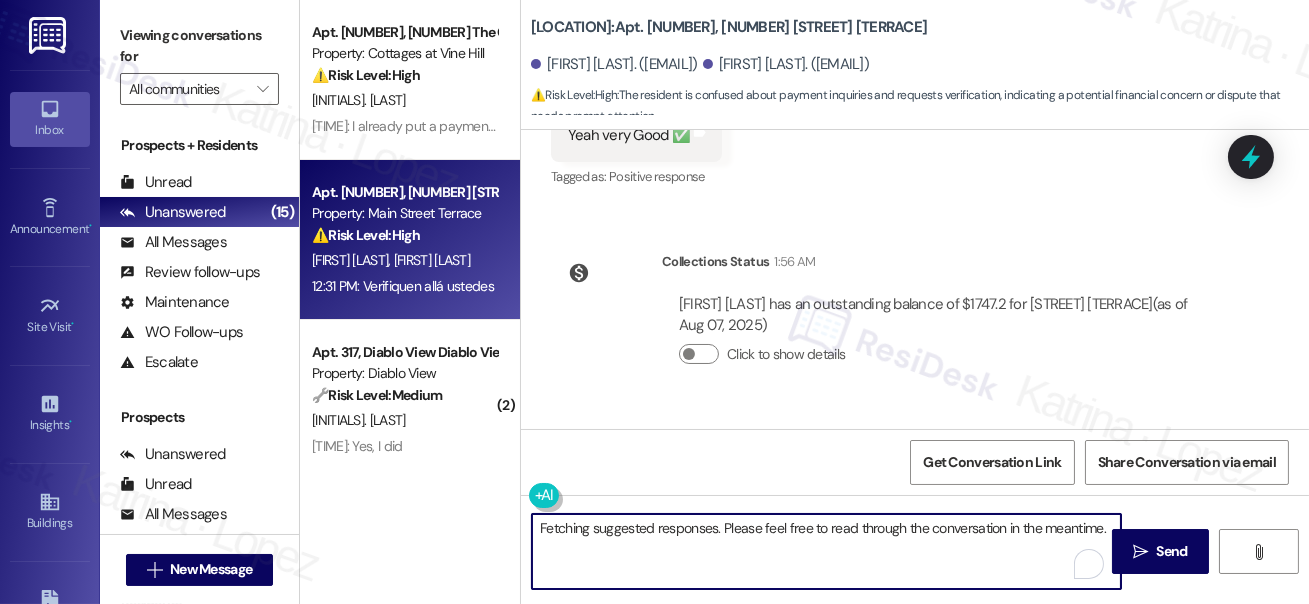 click on "Fetching suggested responses. Please feel free to read through the conversation in the meantime." at bounding box center [826, 551] 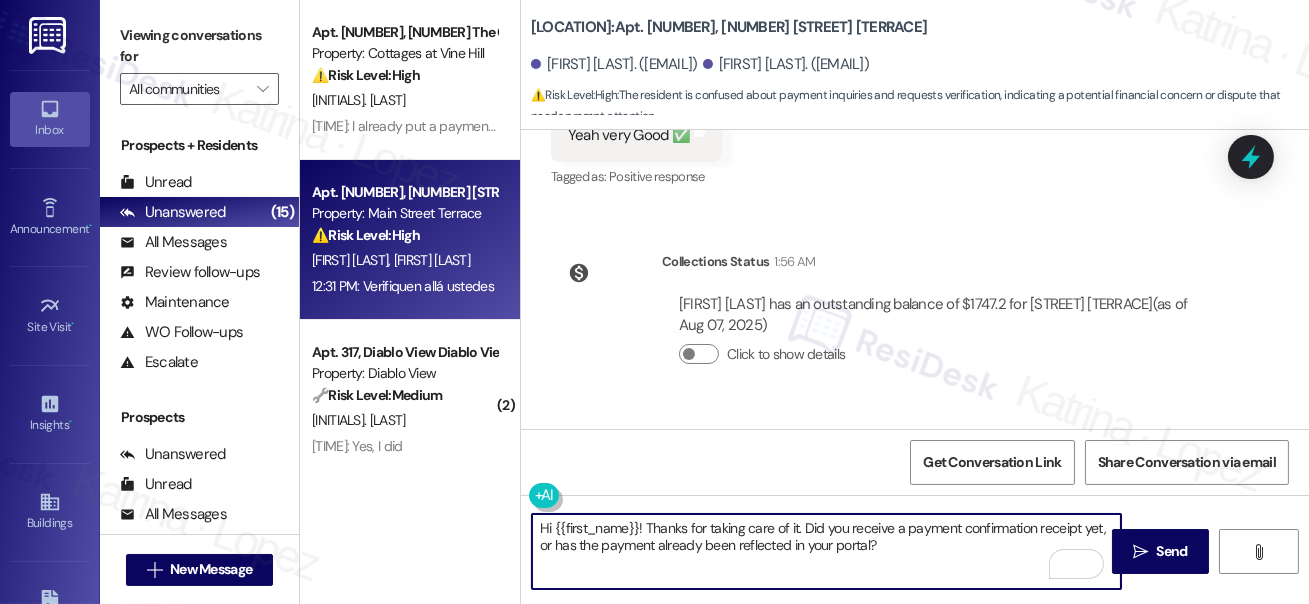 click on "Camilo Galviz Diaz. (galvis_camilo@icloud.com)" at bounding box center (614, 64) 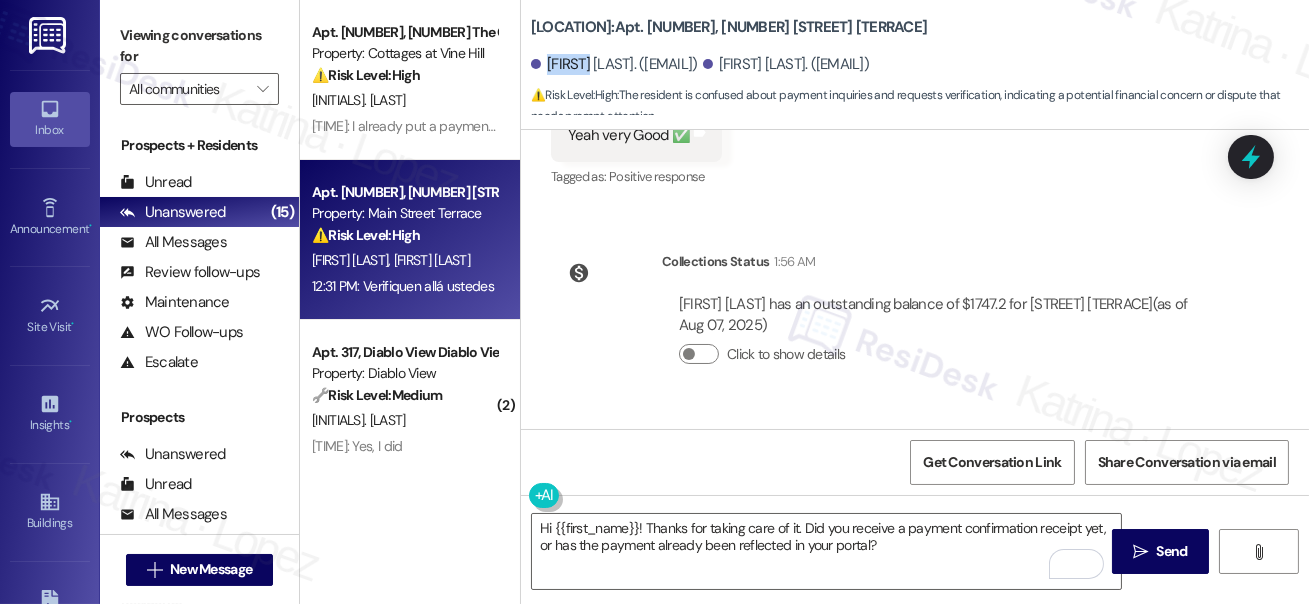 click on "Camilo Galviz Diaz. (galvis_camilo@icloud.com)" at bounding box center (614, 64) 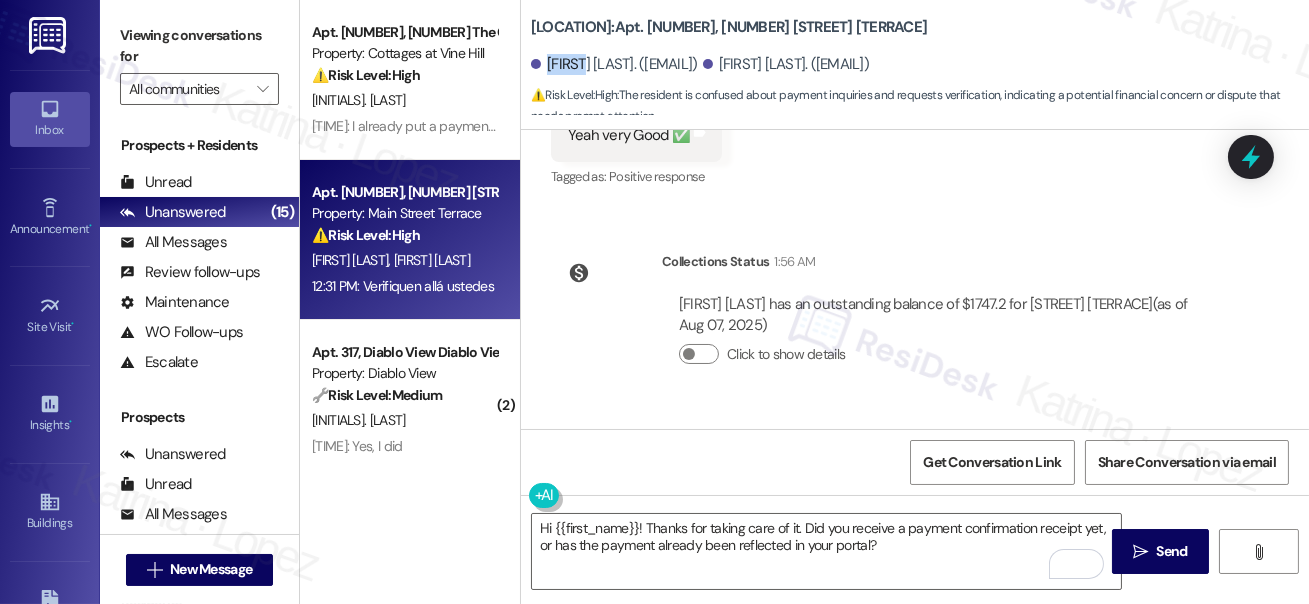 copy on "Camilo" 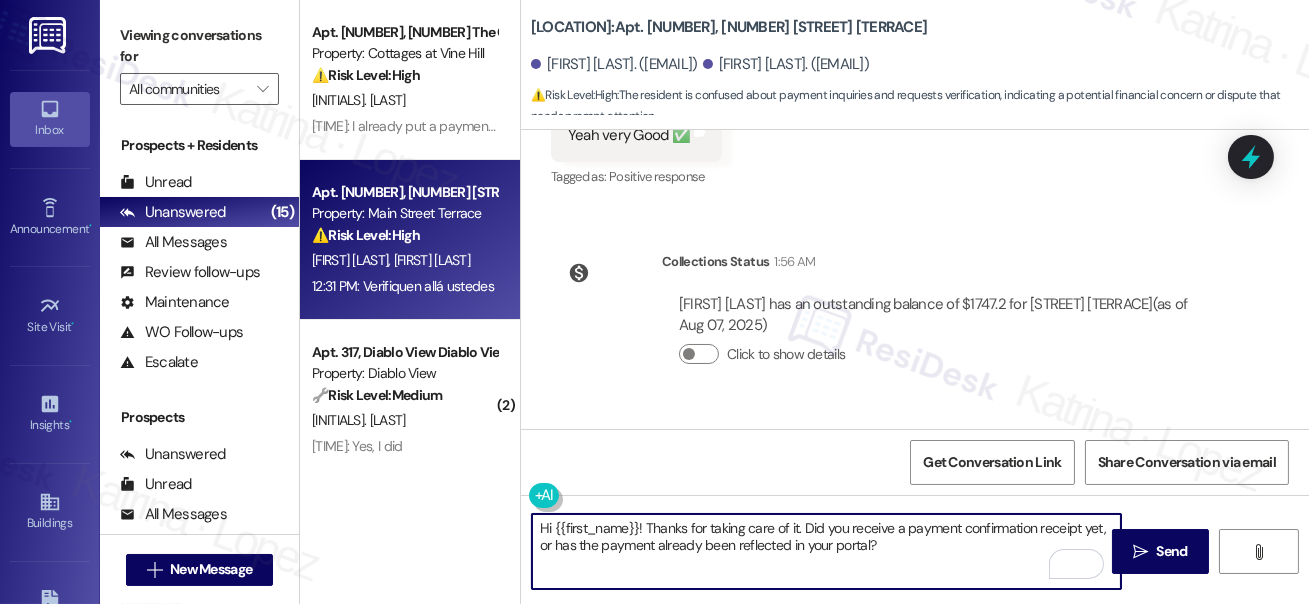 drag, startPoint x: 556, startPoint y: 522, endPoint x: 637, endPoint y: 509, distance: 82.036575 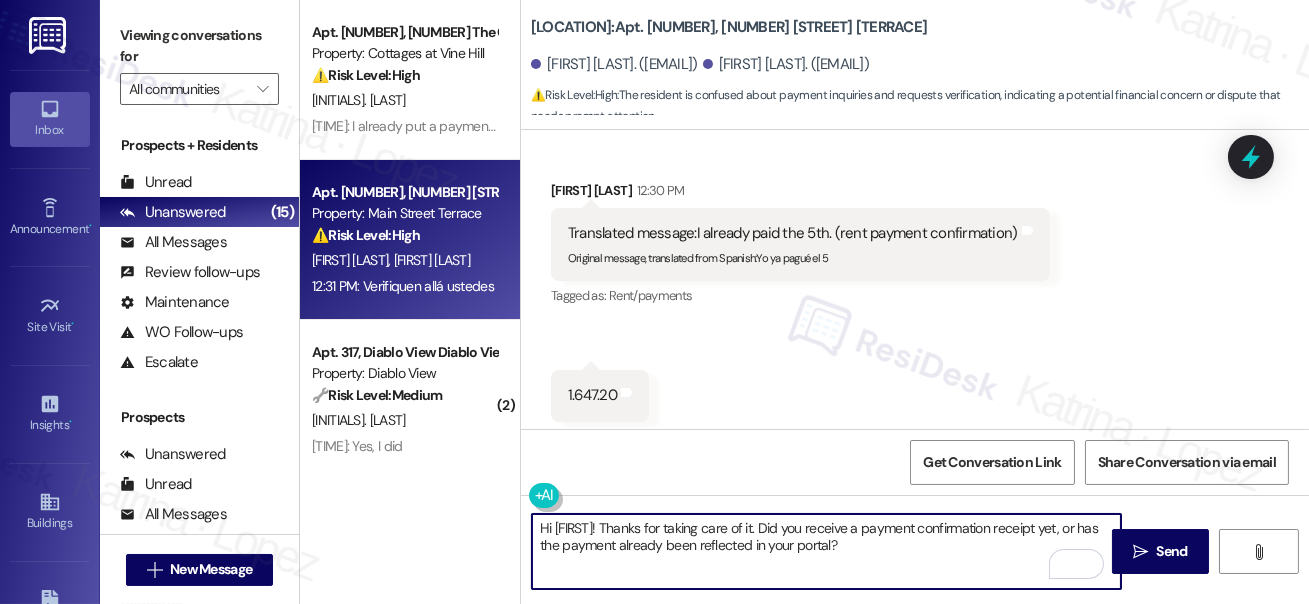 scroll, scrollTop: 4269, scrollLeft: 0, axis: vertical 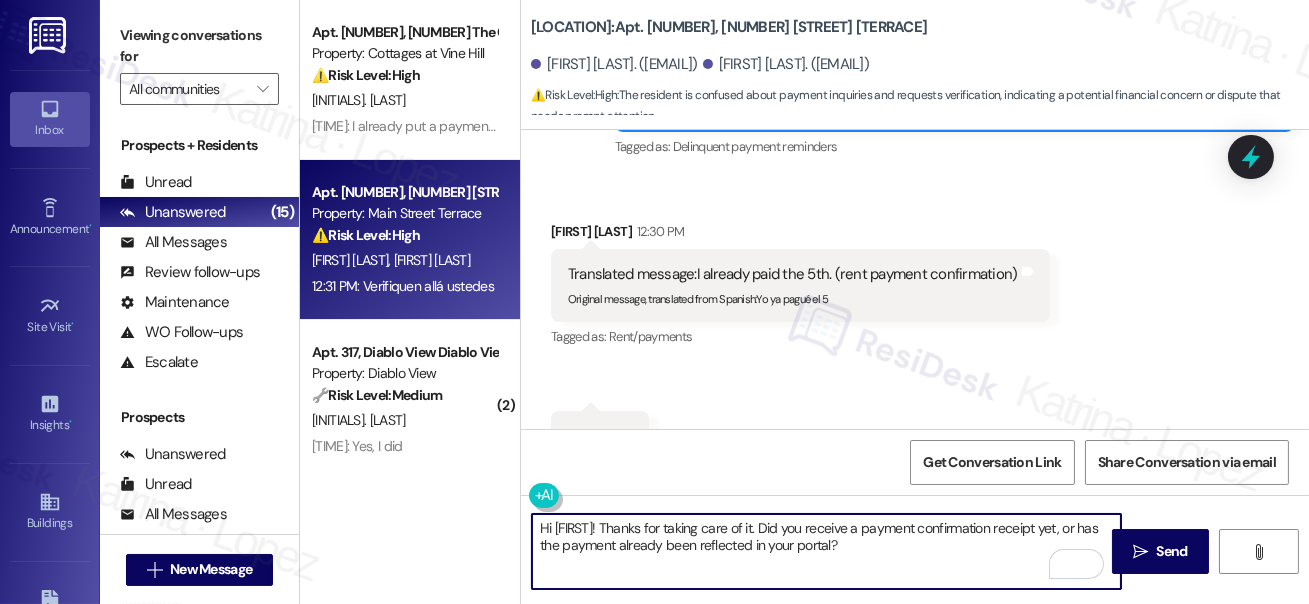 click on "Translated message:  I already paid the 5th. (rent payment confirmation)" at bounding box center (793, 274) 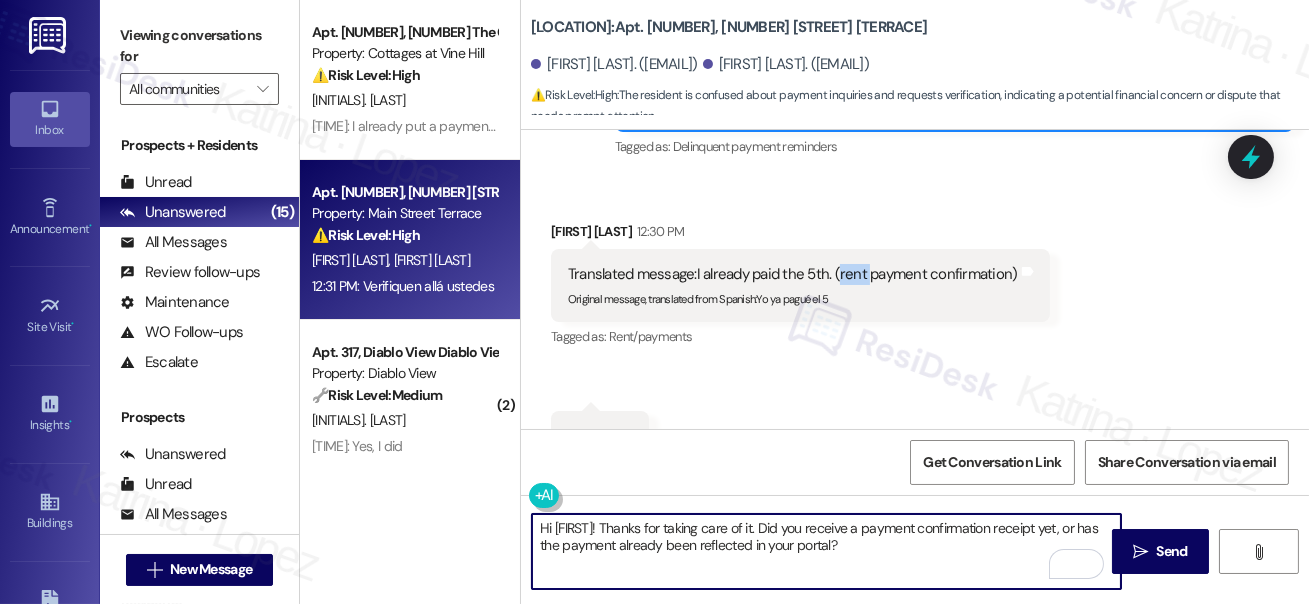 click on "Translated message:  I already paid the 5th. (rent payment confirmation)" at bounding box center (793, 274) 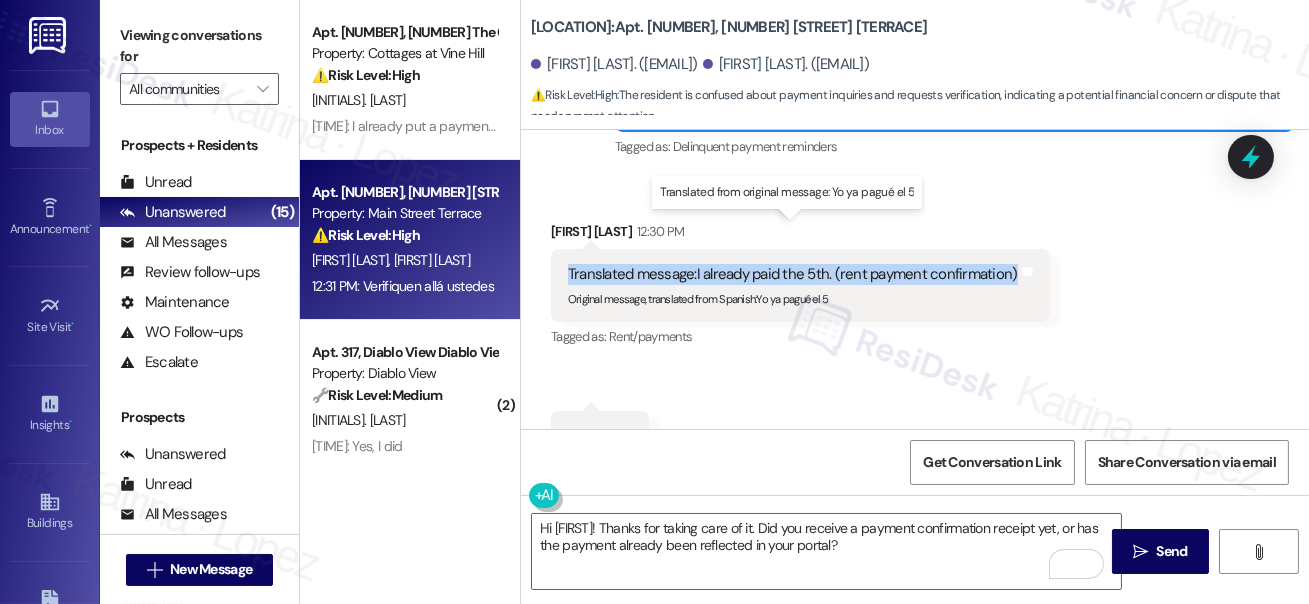 click on "Translated message:  I already paid the 5th. (rent payment confirmation)" at bounding box center (793, 274) 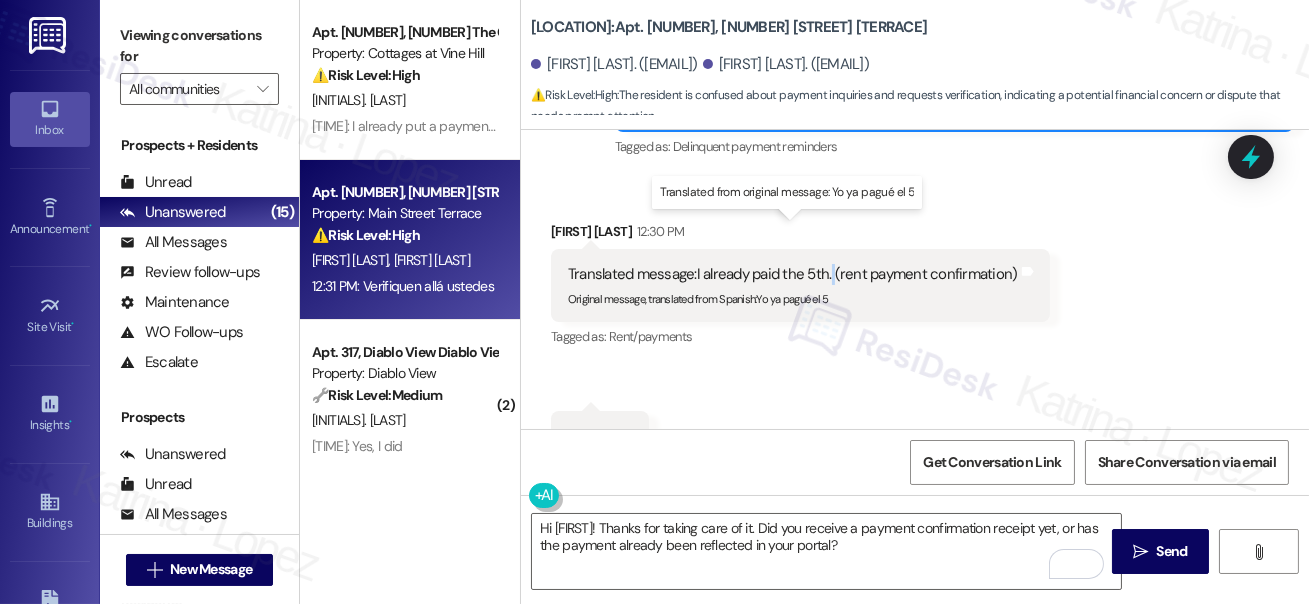 click on "Translated message:  I already paid the 5th. (rent payment confirmation)" at bounding box center (793, 274) 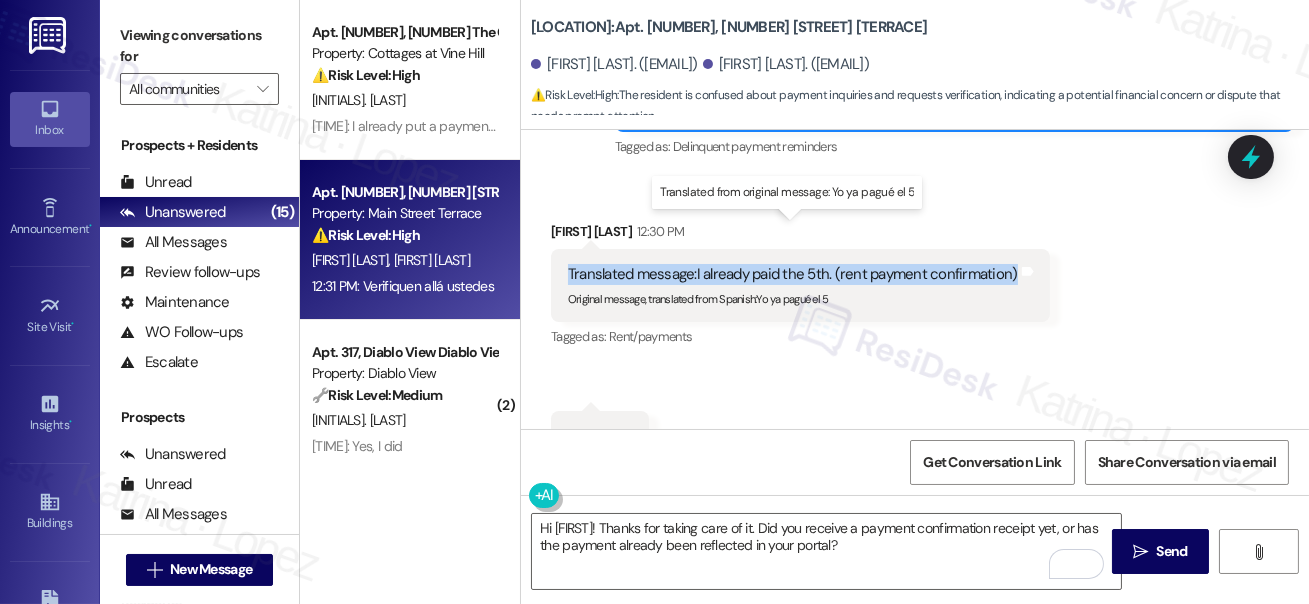drag, startPoint x: 830, startPoint y: 231, endPoint x: 819, endPoint y: 232, distance: 11.045361 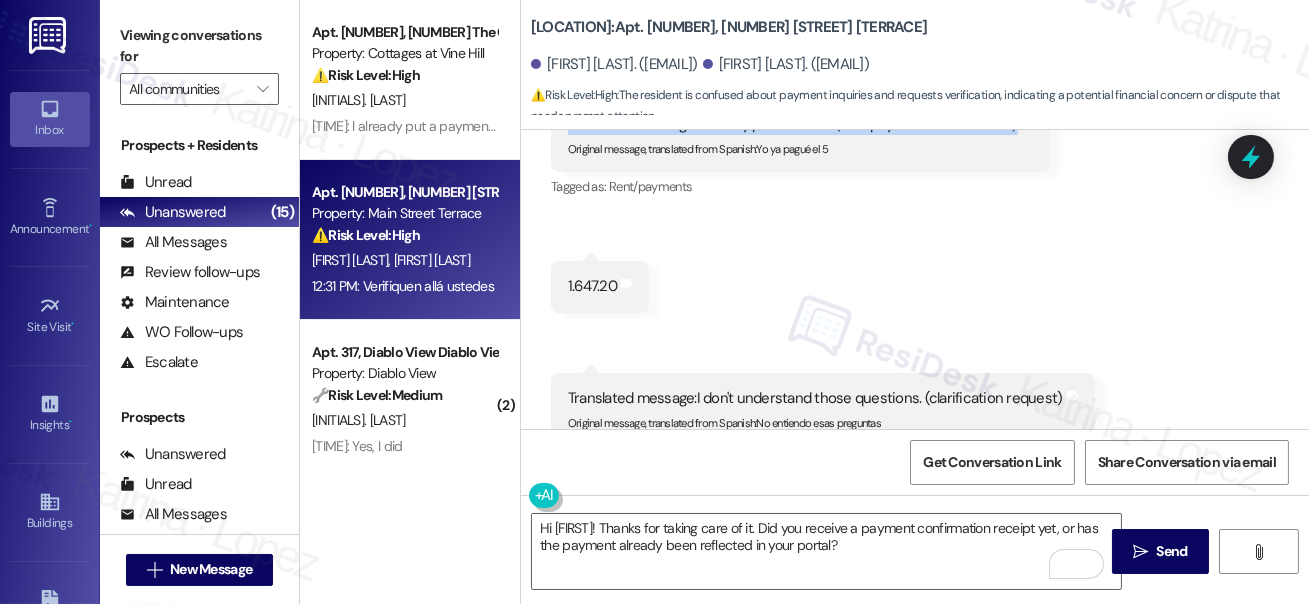 scroll, scrollTop: 4450, scrollLeft: 0, axis: vertical 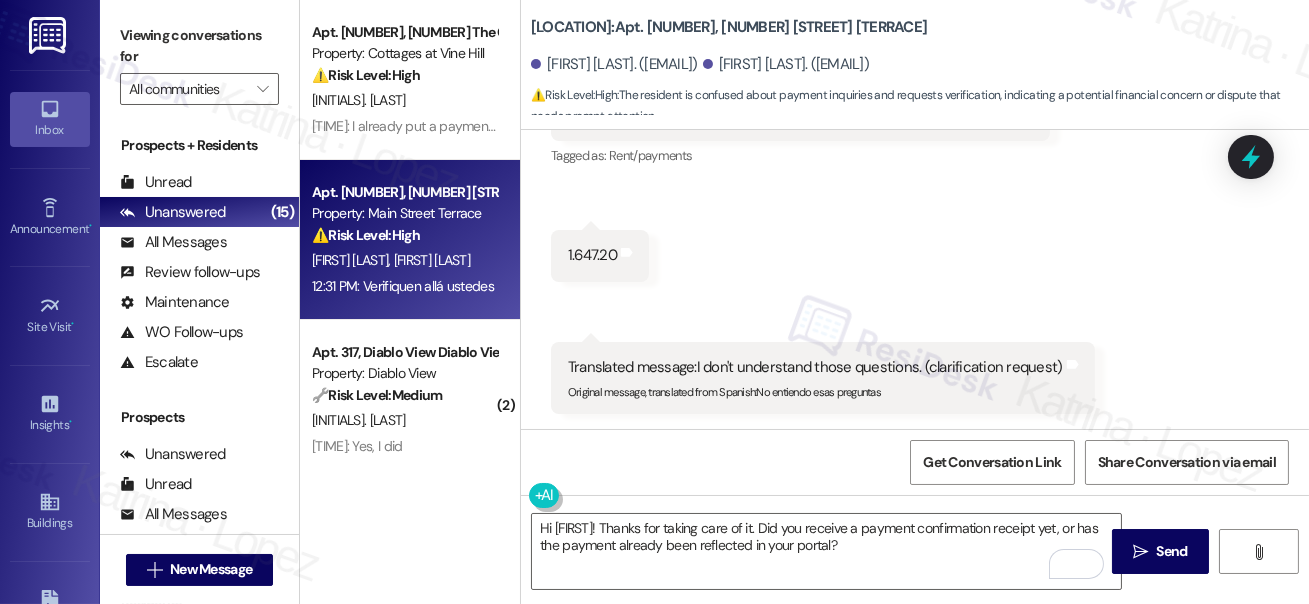click on "Viewing conversations for" at bounding box center (199, 46) 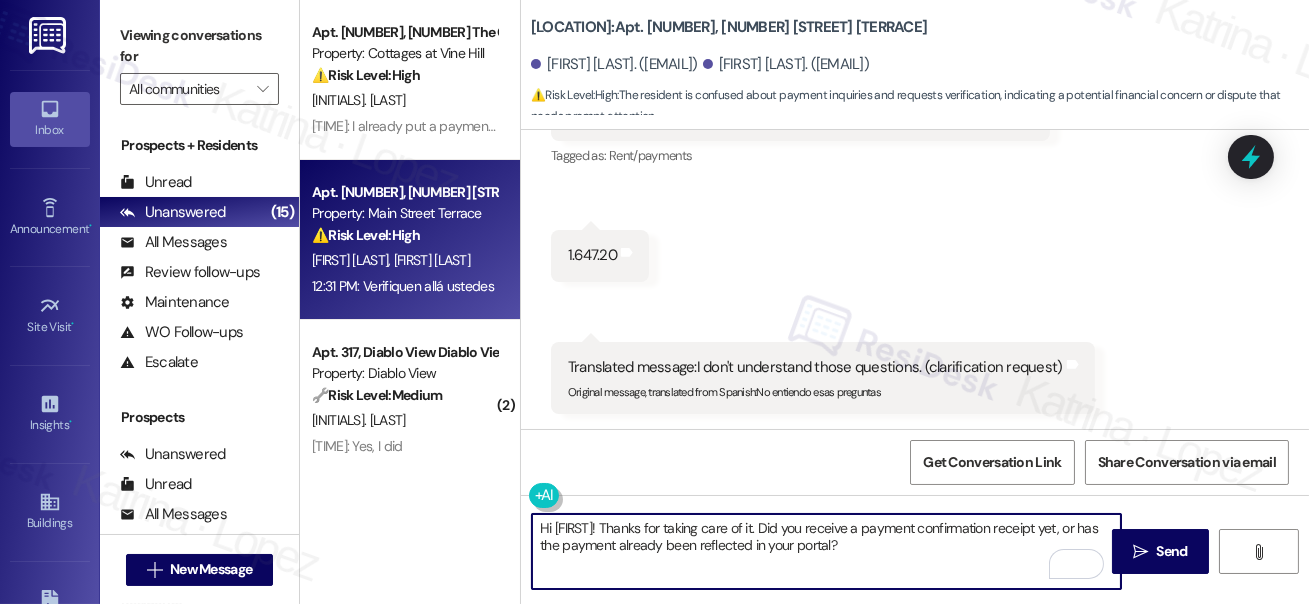 click on "Hi Camilo! Thanks for taking care of it. Did you receive a payment confirmation receipt yet, or has the payment already been reflected in your portal?" at bounding box center (826, 551) 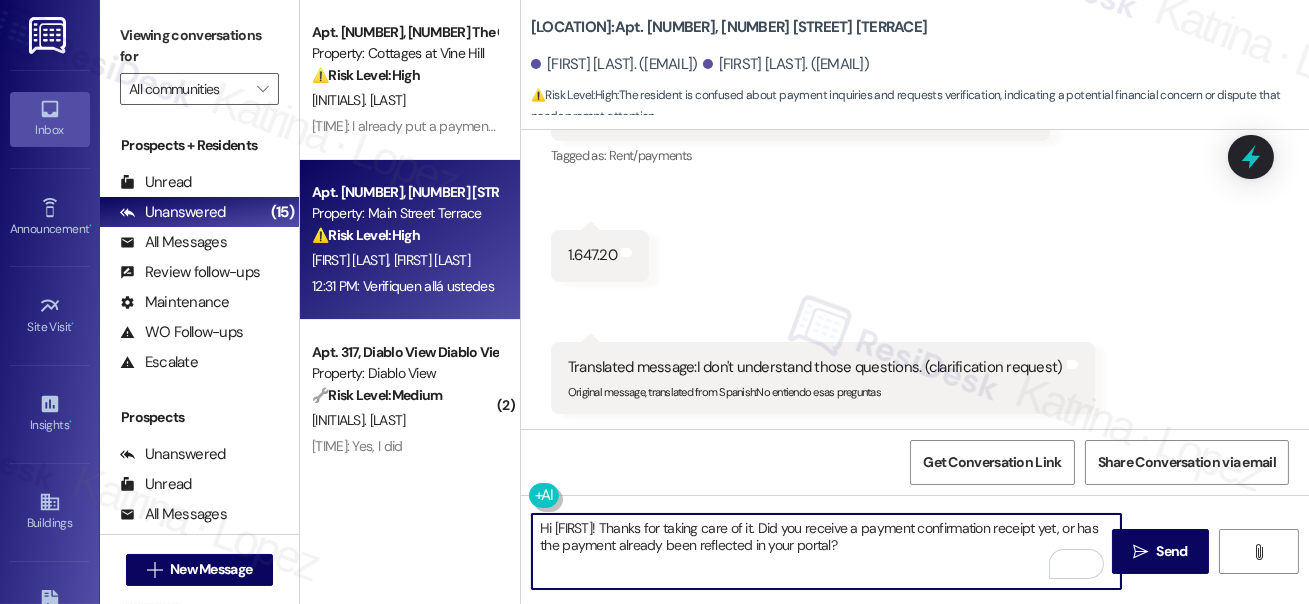 click on "Hi Camilo! Thanks for taking care of it. Did you receive a payment confirmation receipt yet, or has the payment already been reflected in your portal?" at bounding box center [826, 551] 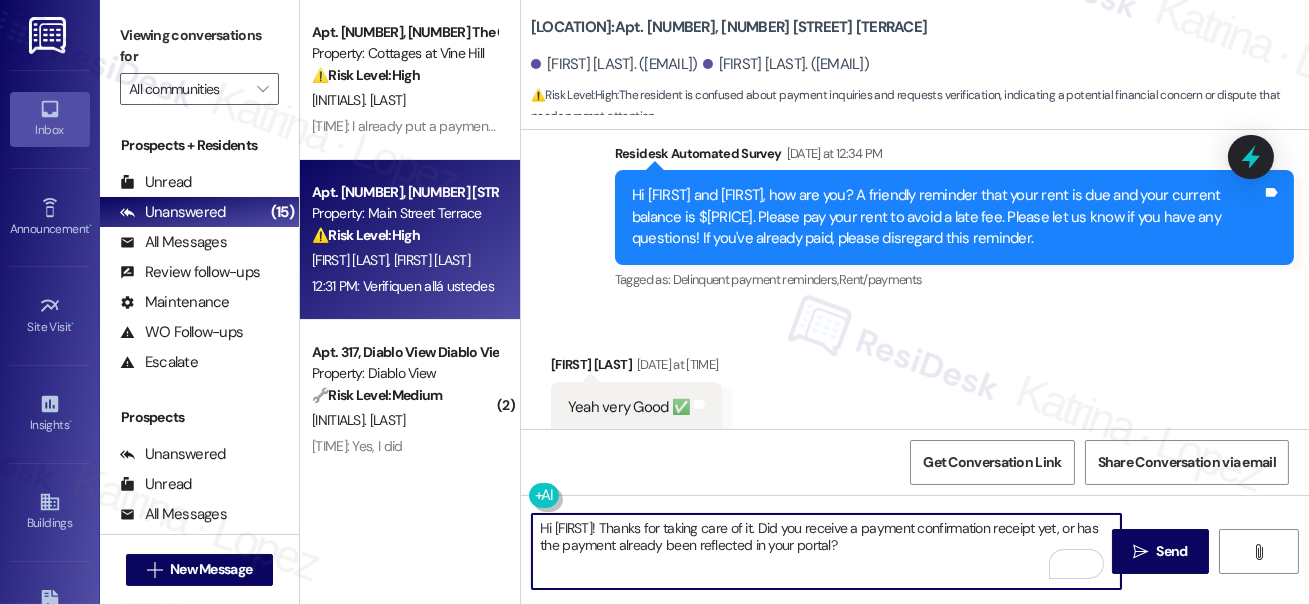scroll, scrollTop: 3269, scrollLeft: 0, axis: vertical 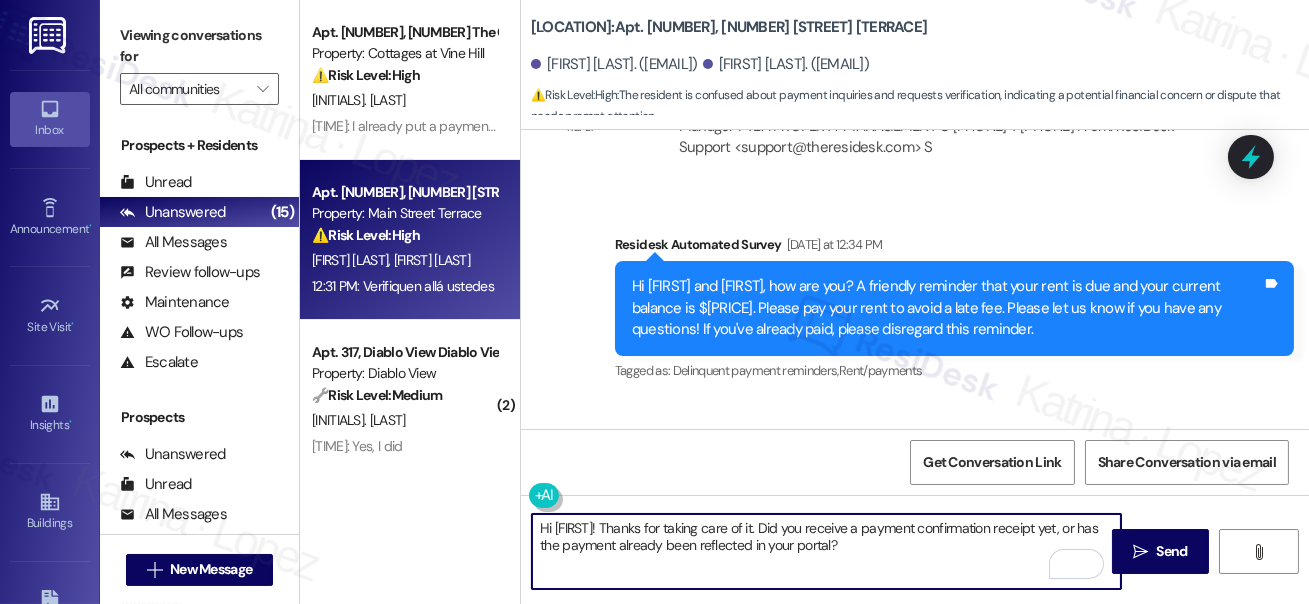 click on "Hi Camilo and Silvia, how are you? A friendly reminder that your rent is due and your current balance is $1647.20. Please pay your rent to avoid a late fee. Please let us know if you have any questions! If you've already paid, please disregard this reminder." at bounding box center (947, 308) 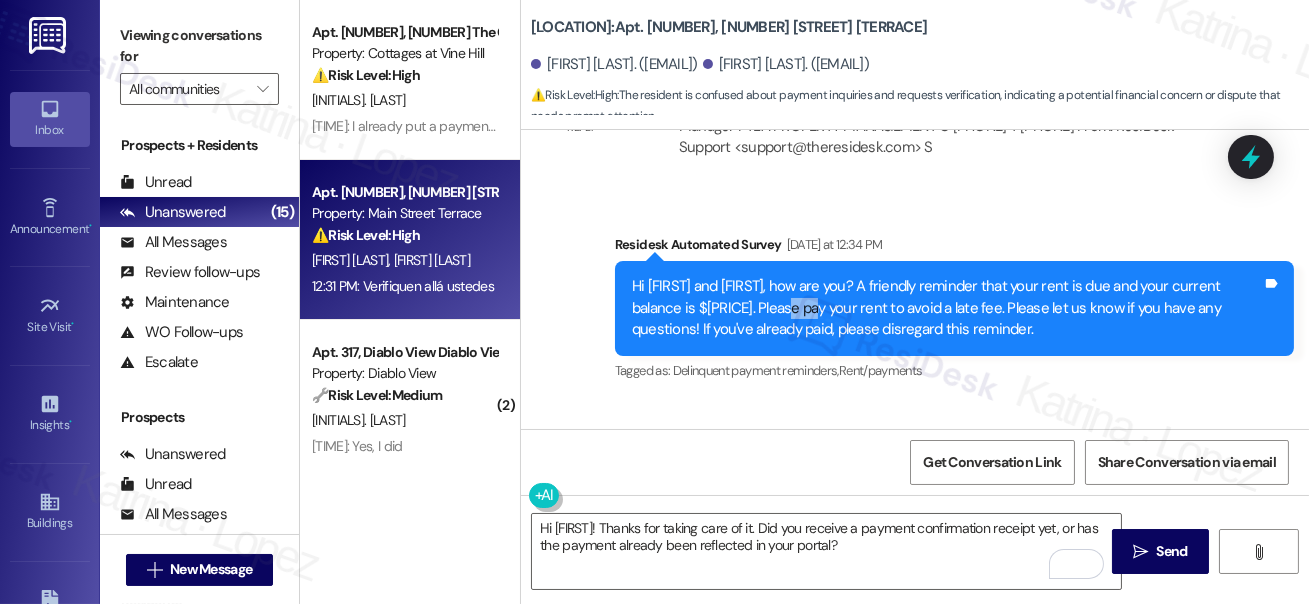click on "Hi Camilo and Silvia, how are you? A friendly reminder that your rent is due and your current balance is $1647.20. Please pay your rent to avoid a late fee. Please let us know if you have any questions! If you've already paid, please disregard this reminder." at bounding box center (947, 308) 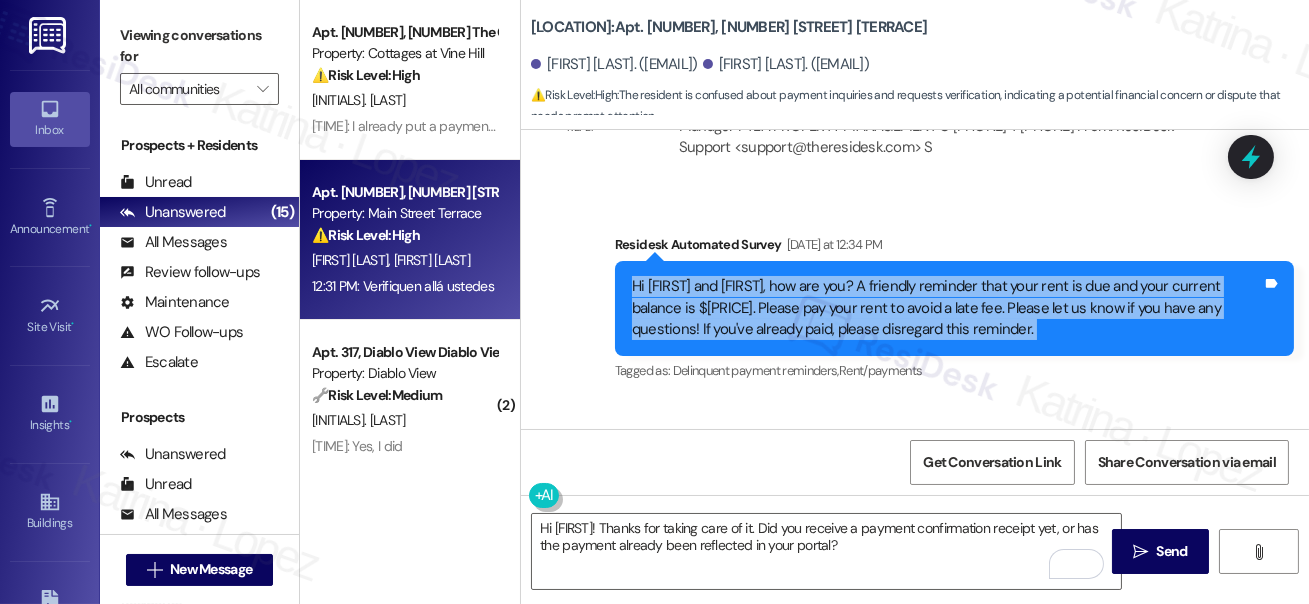 click on "Hi Camilo and Silvia, how are you? A friendly reminder that your rent is due and your current balance is $1647.20. Please pay your rent to avoid a late fee. Please let us know if you have any questions! If you've already paid, please disregard this reminder." at bounding box center [947, 308] 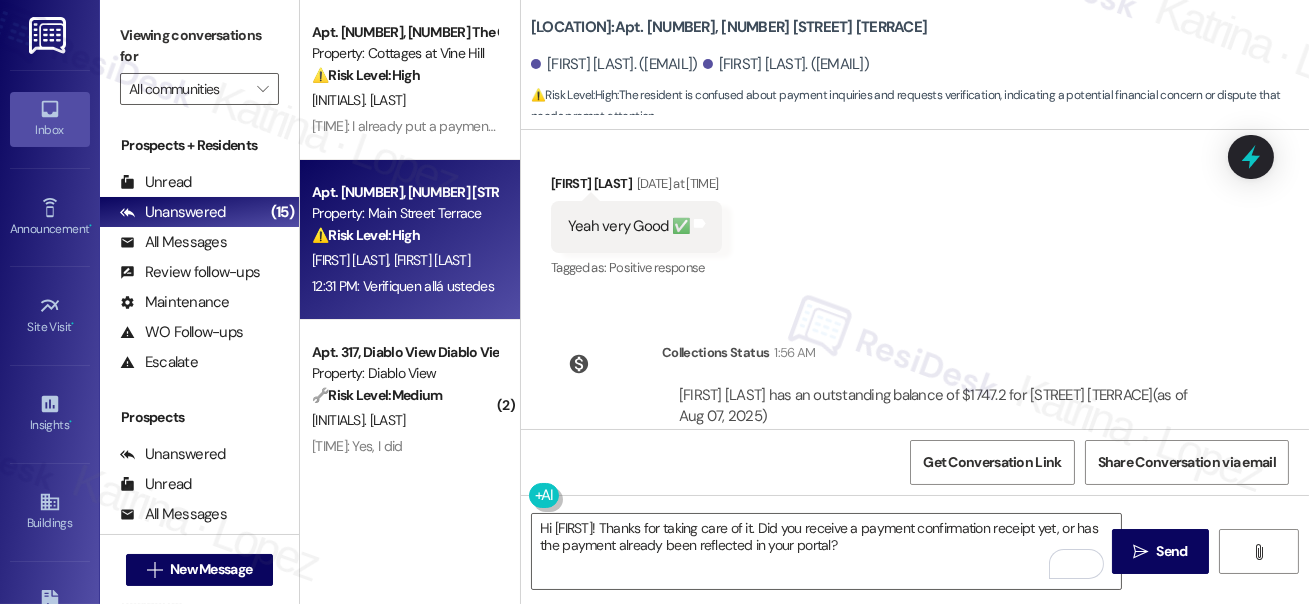 click on "Yeah very Good ✅" at bounding box center (629, 226) 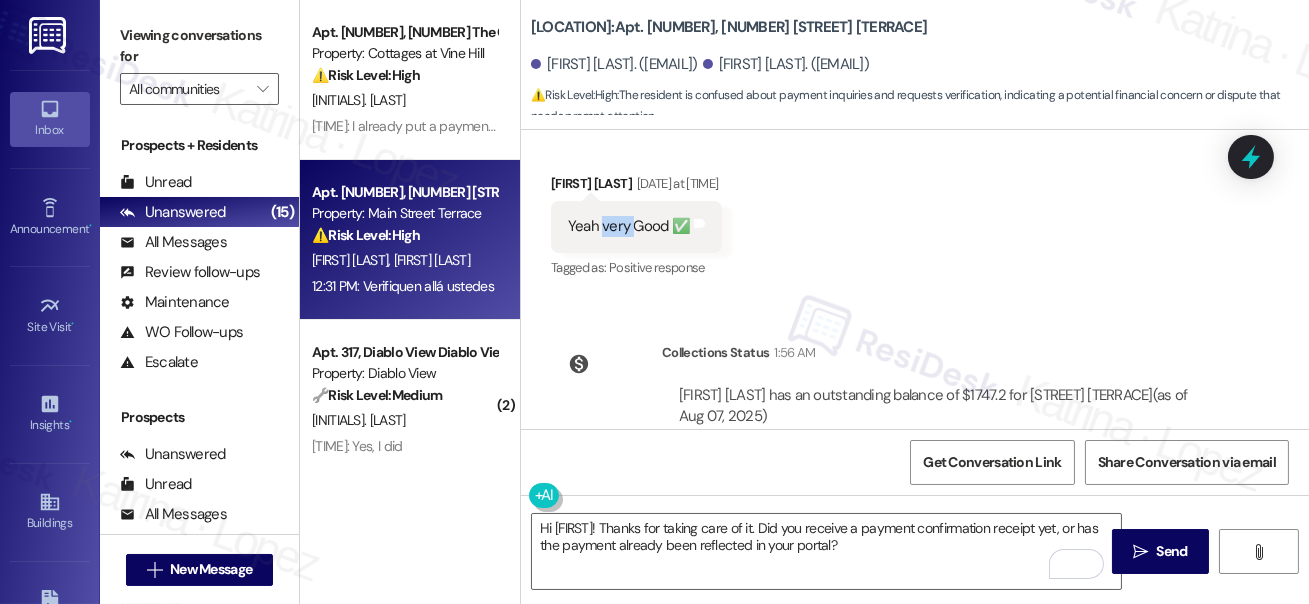 click on "Yeah very Good ✅" at bounding box center (629, 226) 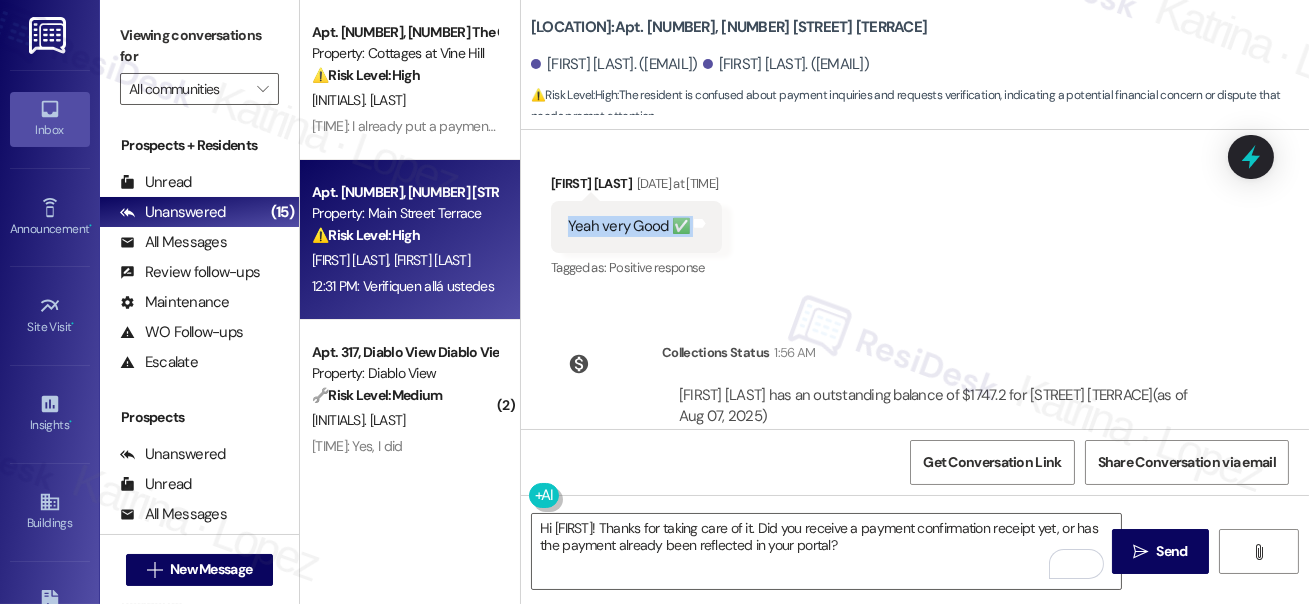 click on "Yeah very Good ✅" at bounding box center (629, 226) 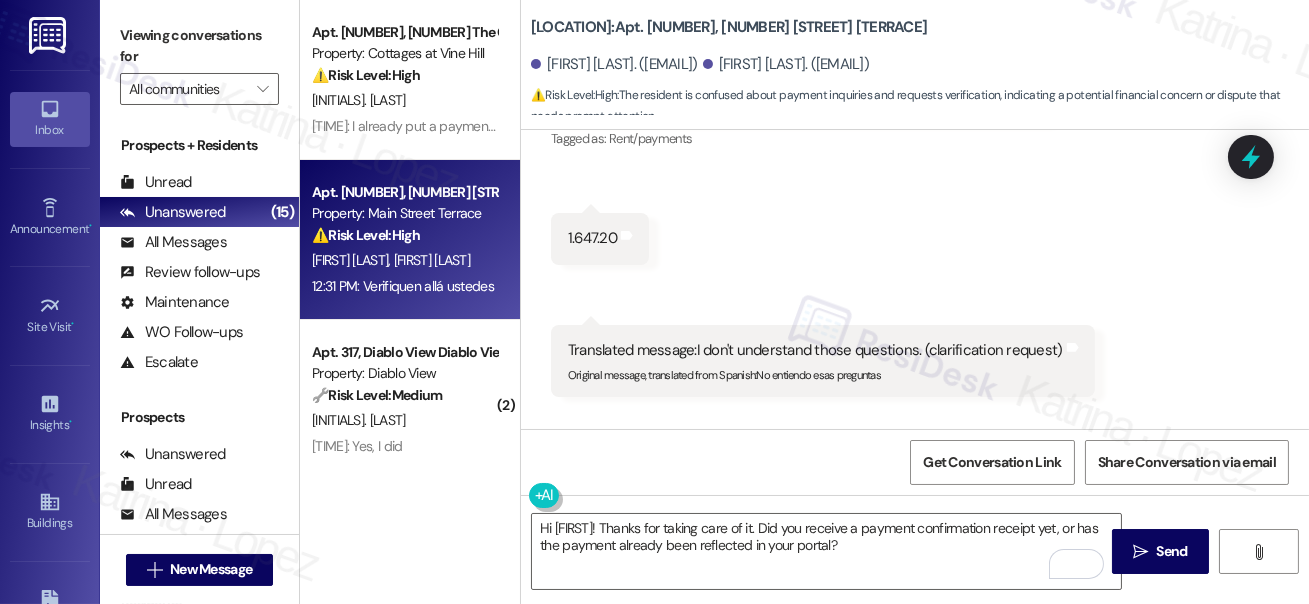 scroll, scrollTop: 4359, scrollLeft: 0, axis: vertical 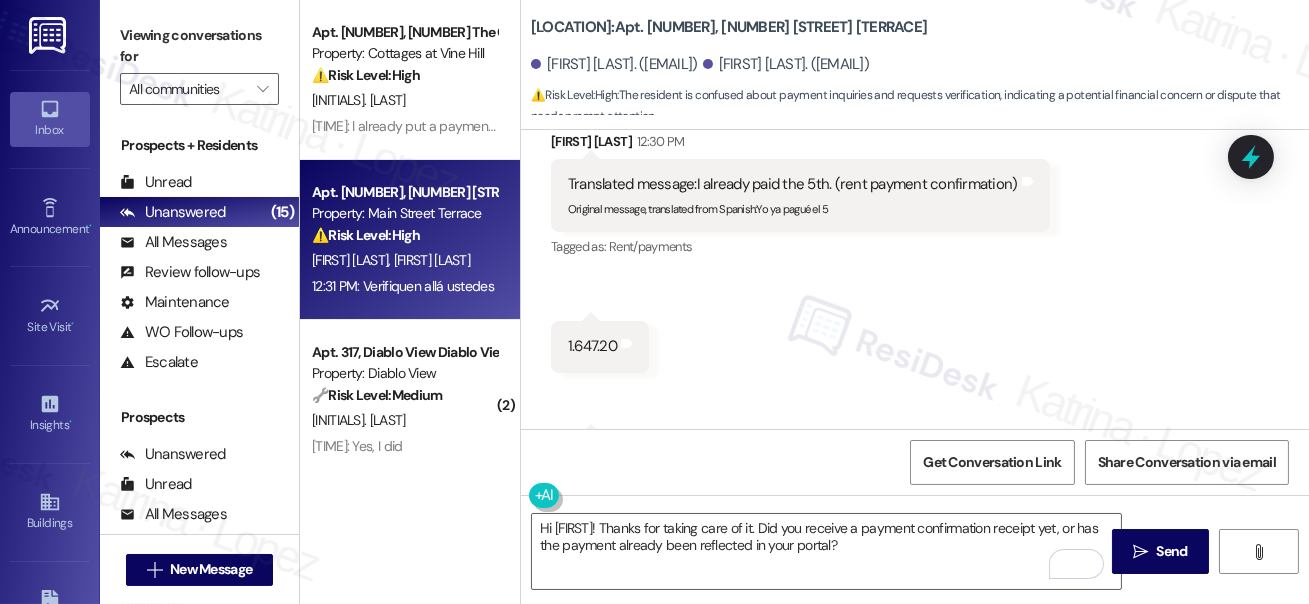 click on "1.647.20" at bounding box center [592, 346] 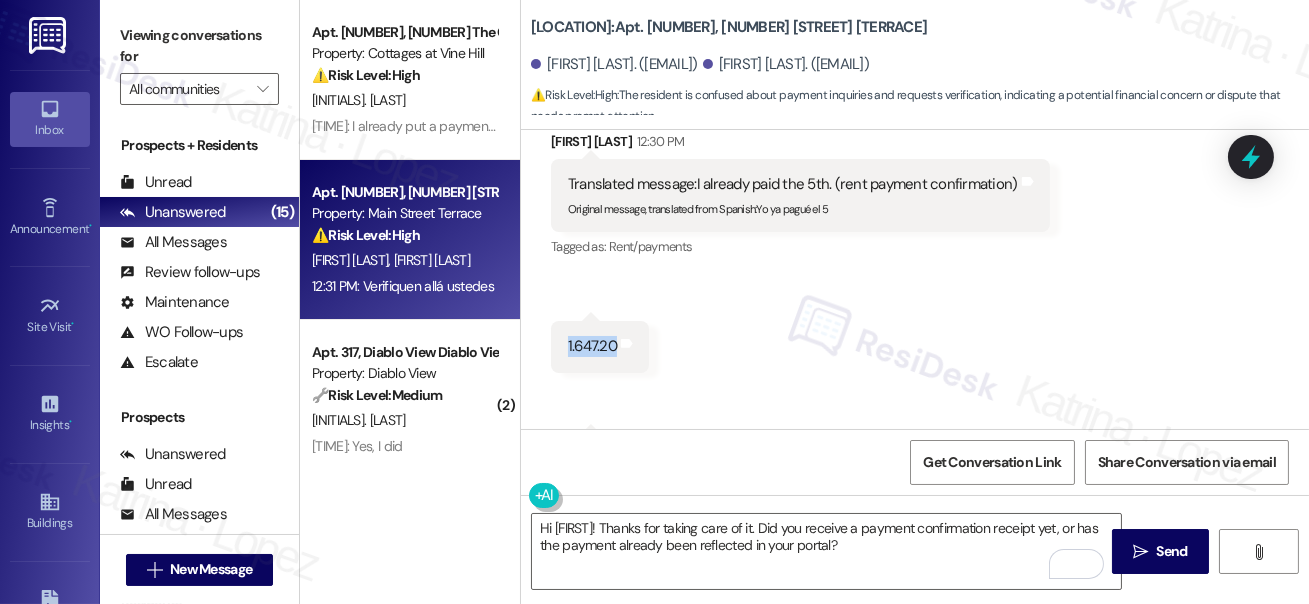 click on "1.647.20" at bounding box center [592, 346] 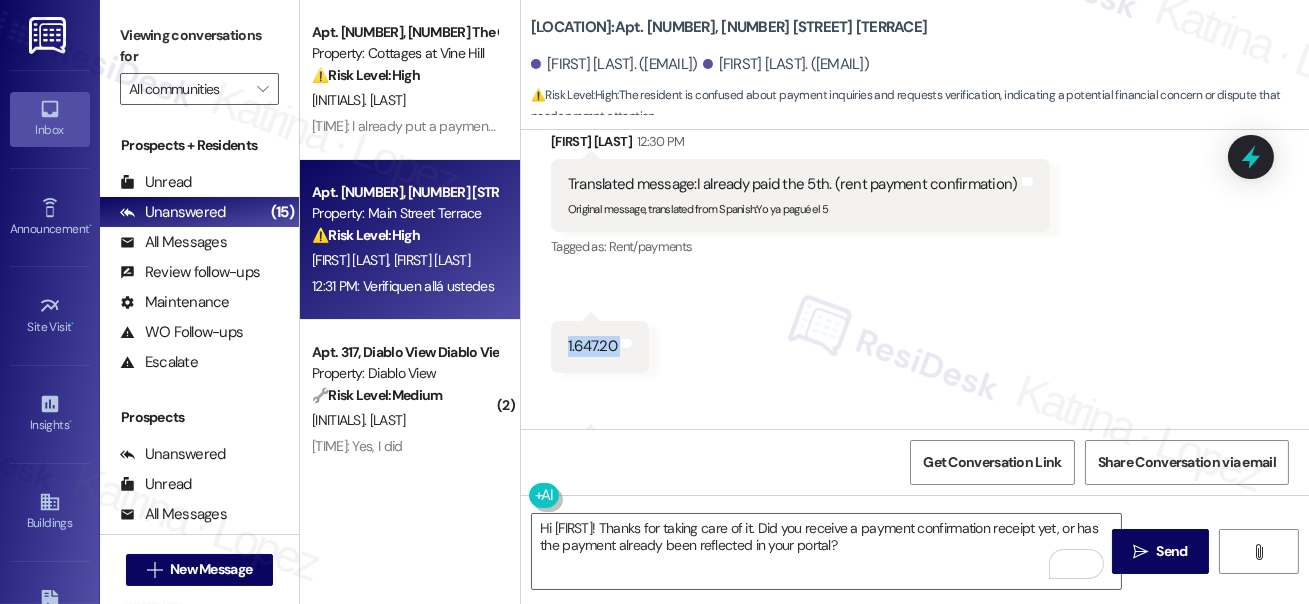 click on "1.647.20" at bounding box center [592, 346] 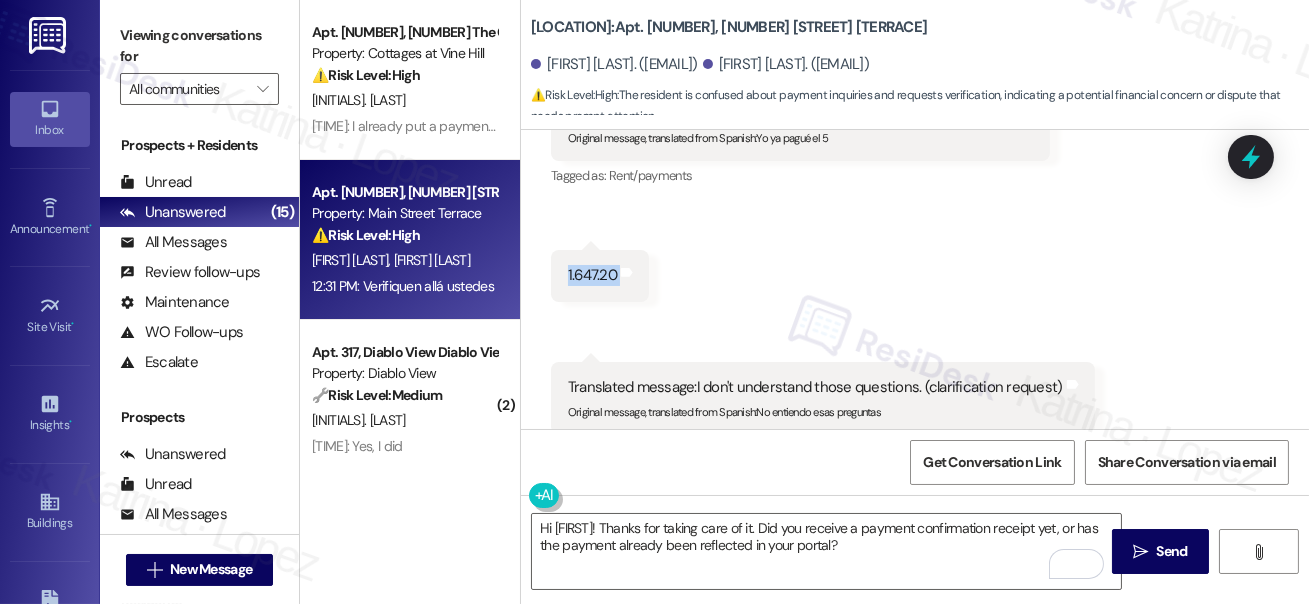 scroll, scrollTop: 4541, scrollLeft: 0, axis: vertical 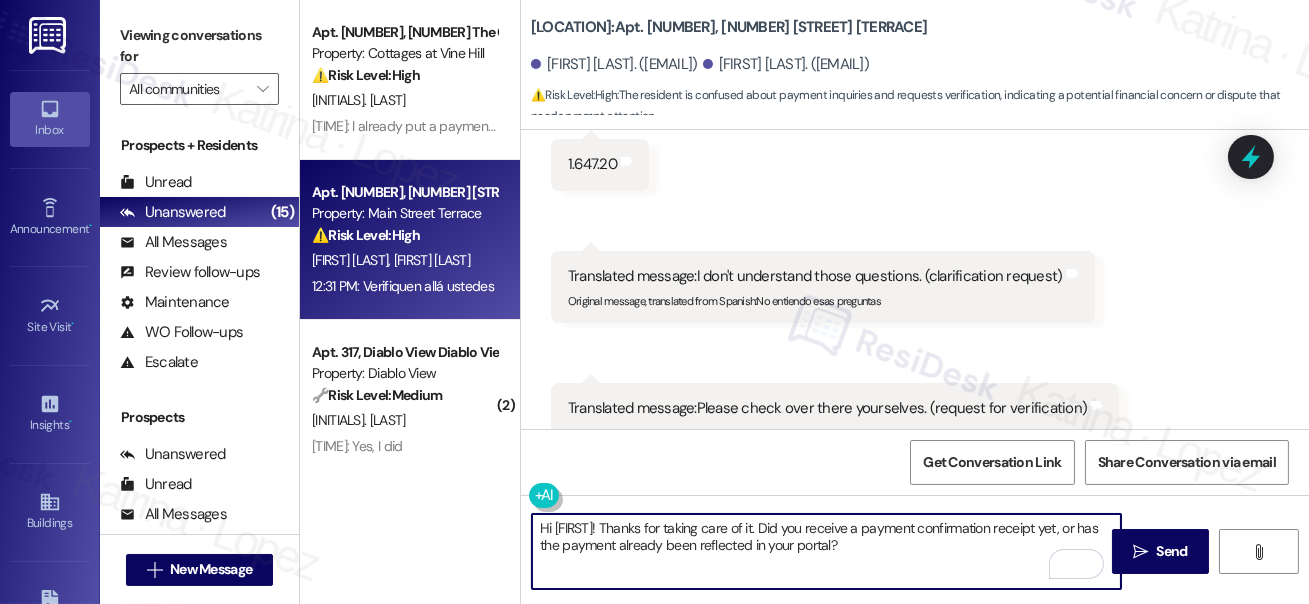 drag, startPoint x: 628, startPoint y: 524, endPoint x: 776, endPoint y: 524, distance: 148 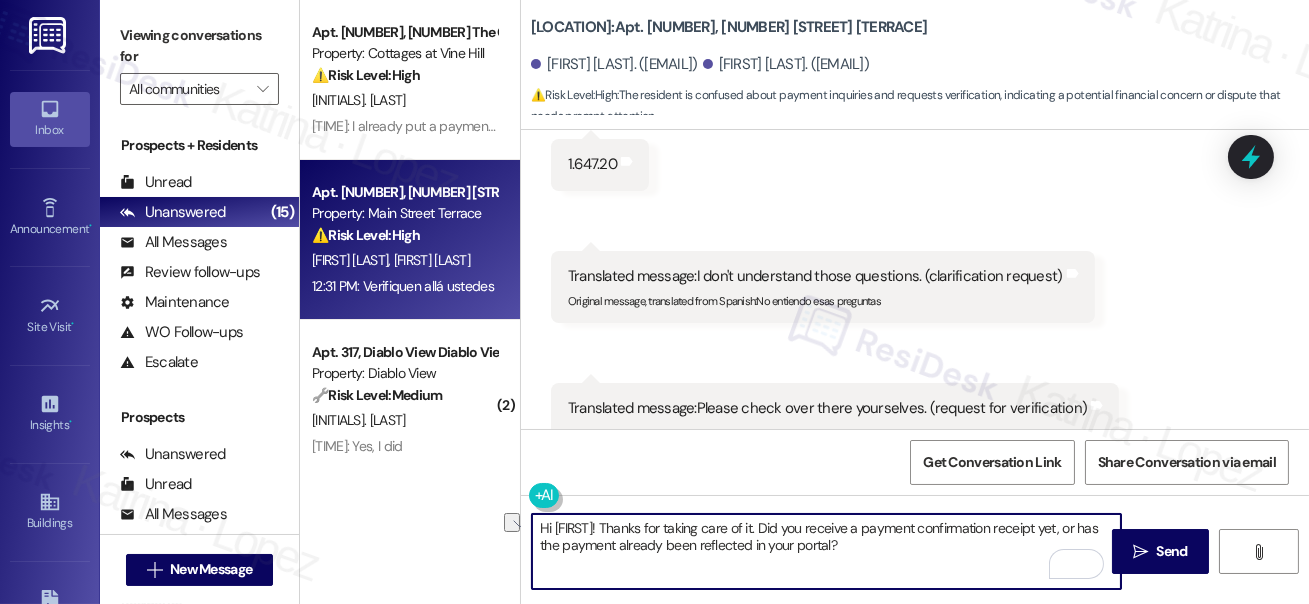 click on "Hi Camilo! Thanks for taking care of it. Did you receive a payment confirmation receipt yet, or has the payment already been reflected in your portal?" at bounding box center (826, 551) 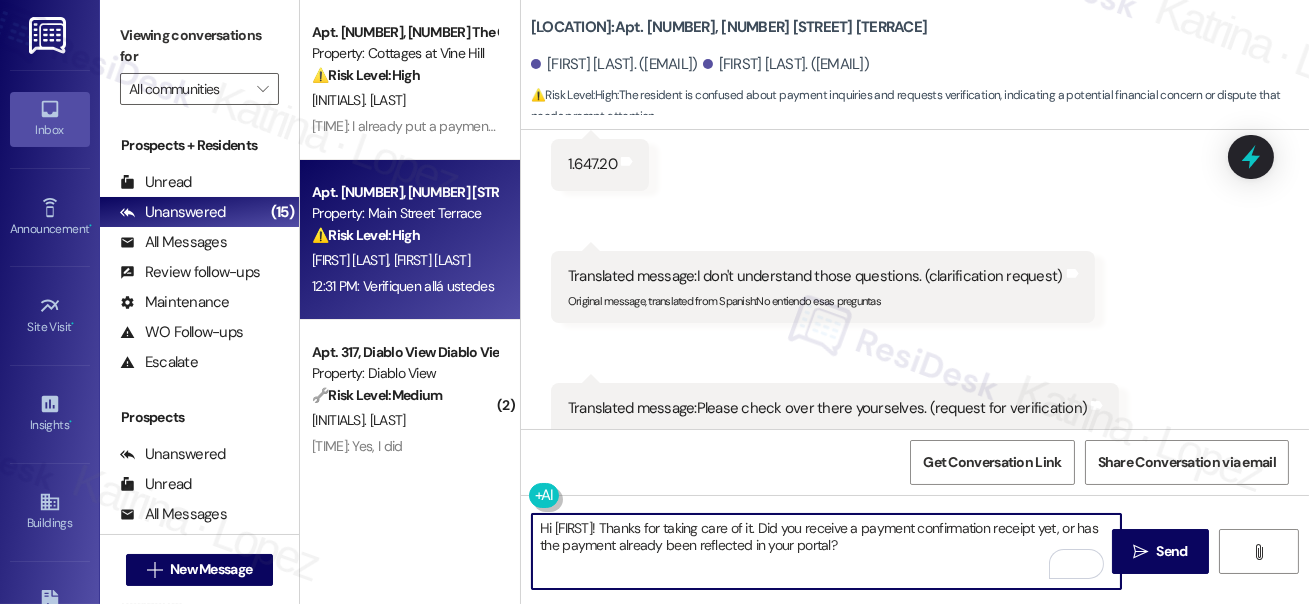 click on "Hi Camilo! Thanks for taking care of it. Did you receive a payment confirmation receipt yet, or has the payment already been reflected in your portal?" at bounding box center [826, 551] 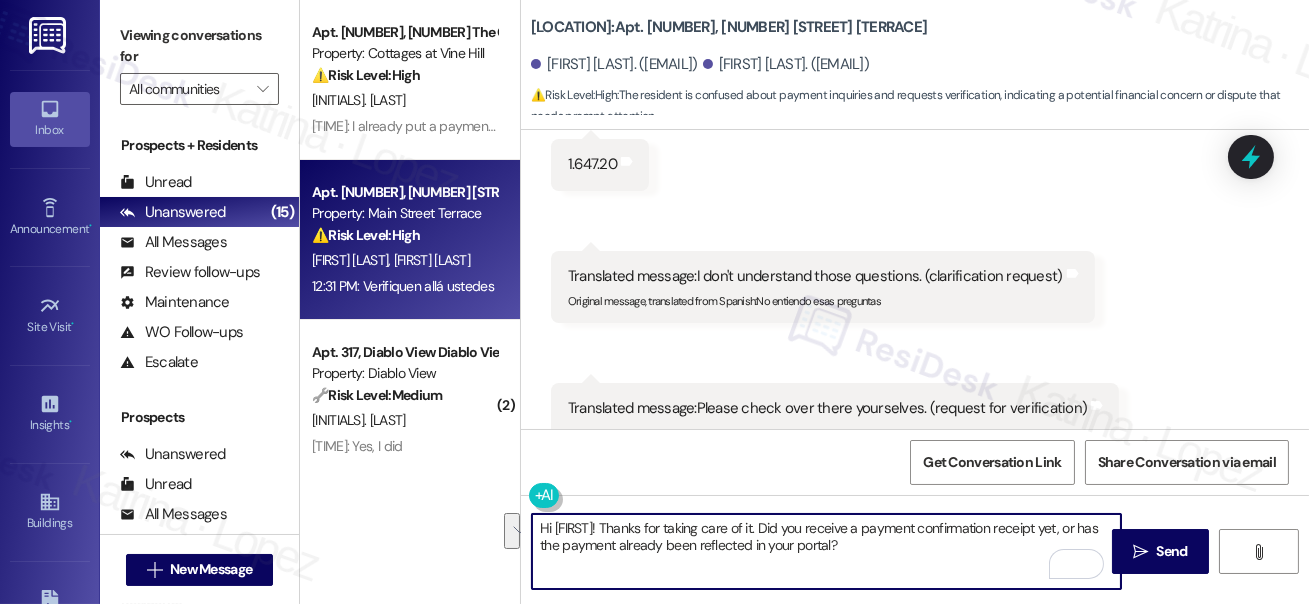 click on "Hi Camilo! Thanks for taking care of it. Did you receive a payment confirmation receipt yet, or has the payment already been reflected in your portal?" at bounding box center (826, 551) 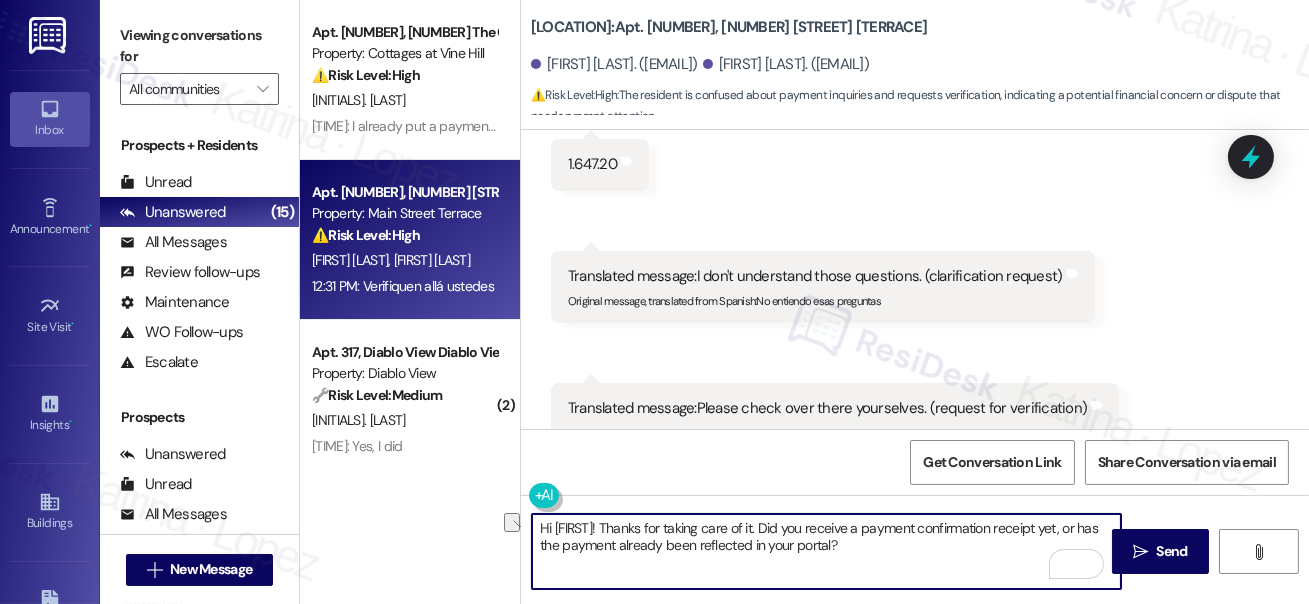 drag, startPoint x: 882, startPoint y: 546, endPoint x: 736, endPoint y: 543, distance: 146.03082 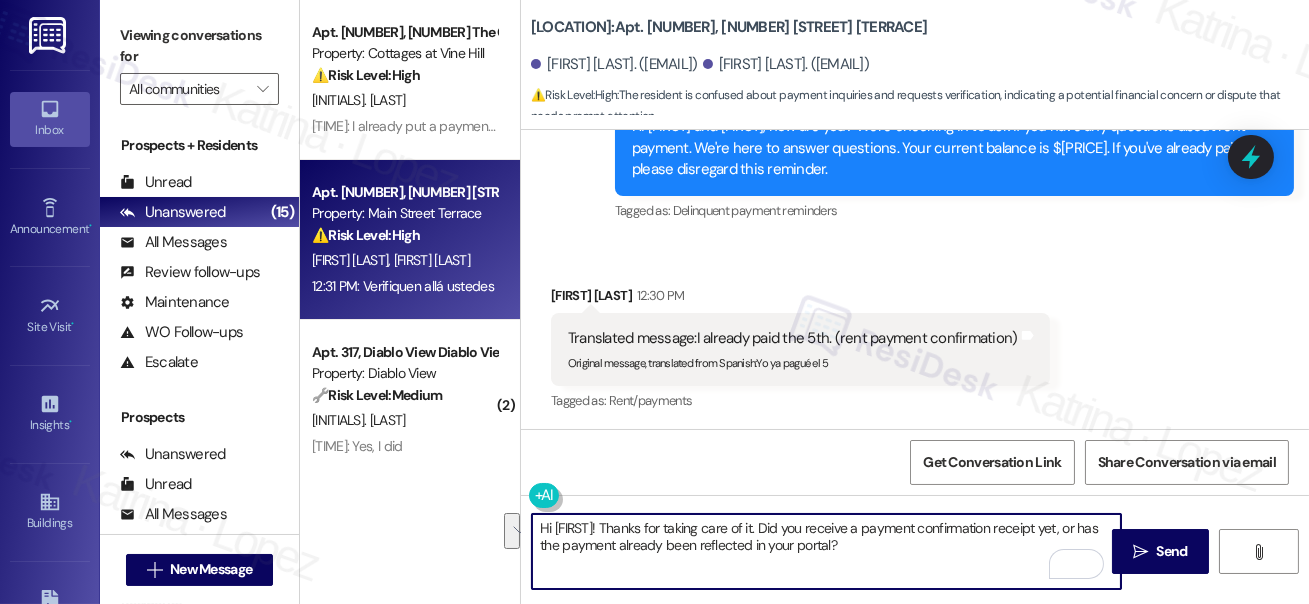 scroll, scrollTop: 4269, scrollLeft: 0, axis: vertical 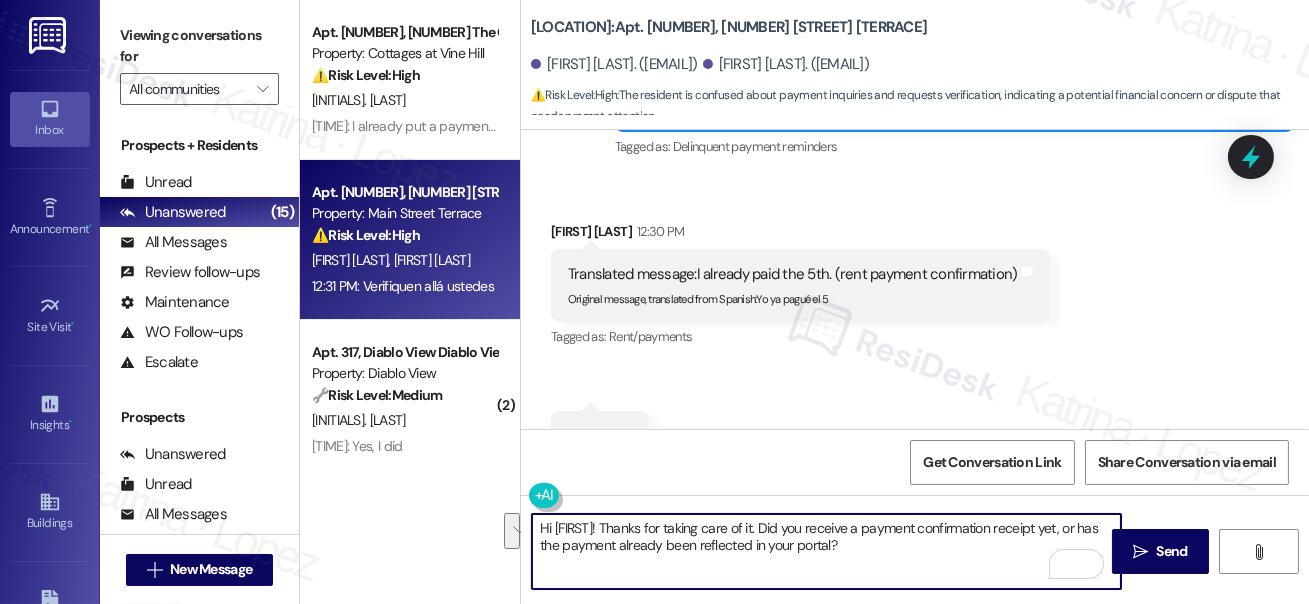 click on "Hi Camilo! Thanks for taking care of it. Did you receive a payment confirmation receipt yet, or has the payment already been reflected in your portal?" at bounding box center [826, 551] 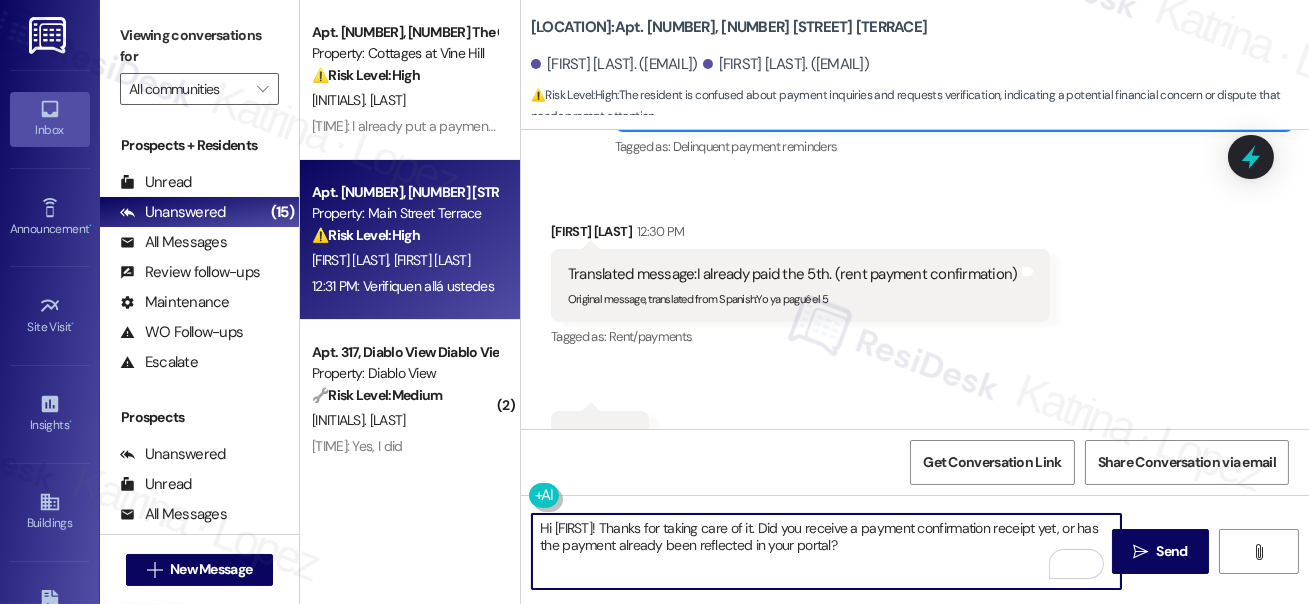 click on "Hi Camilo! Thanks for taking care of it. Did you receive a payment confirmation receipt yet, or has the payment already been reflected in your portal?" at bounding box center [826, 551] 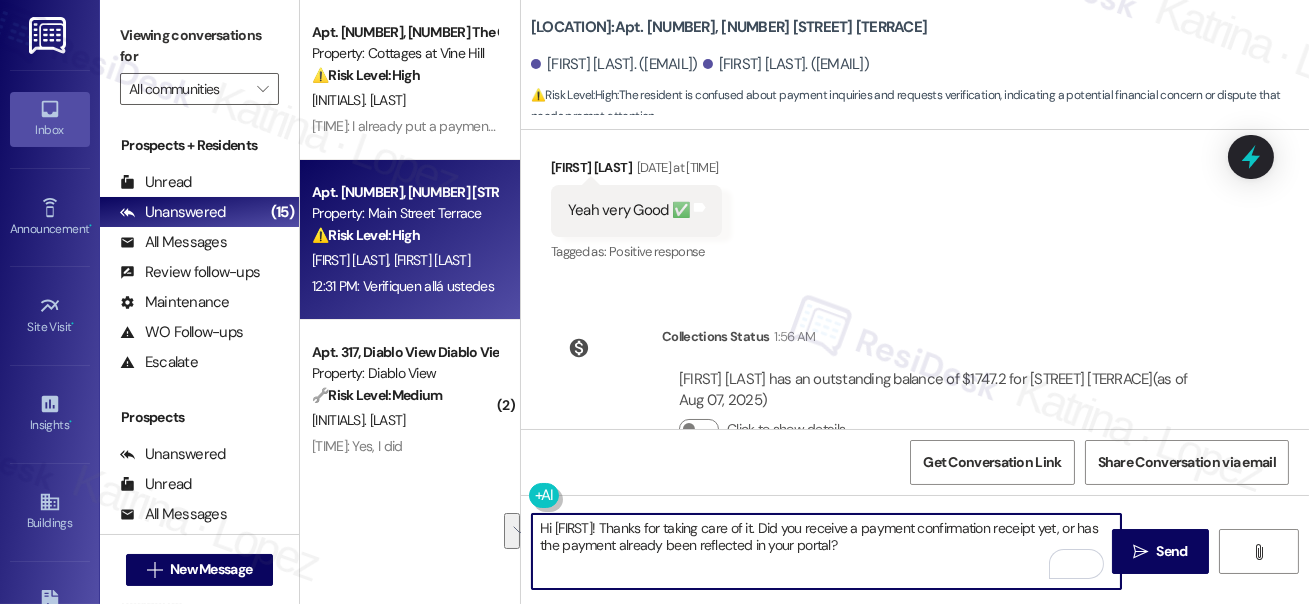 scroll, scrollTop: 3450, scrollLeft: 0, axis: vertical 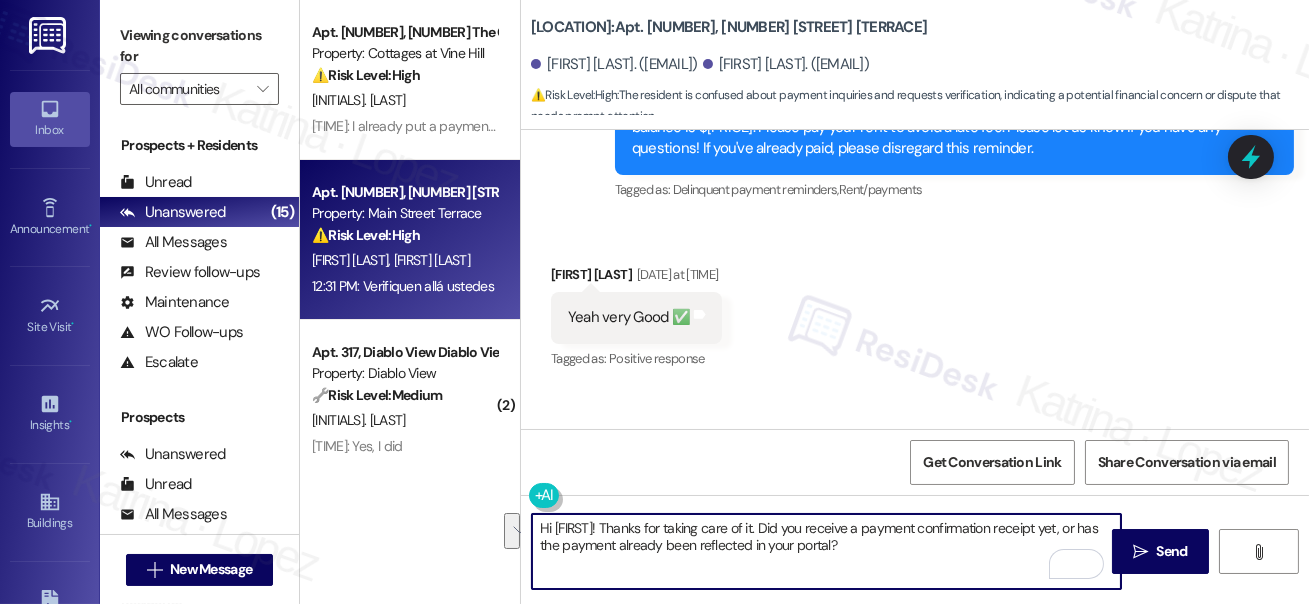 click on "Hi Camilo! Thanks for taking care of it. Did you receive a payment confirmation receipt yet, or has the payment already been reflected in your portal?" at bounding box center [826, 551] 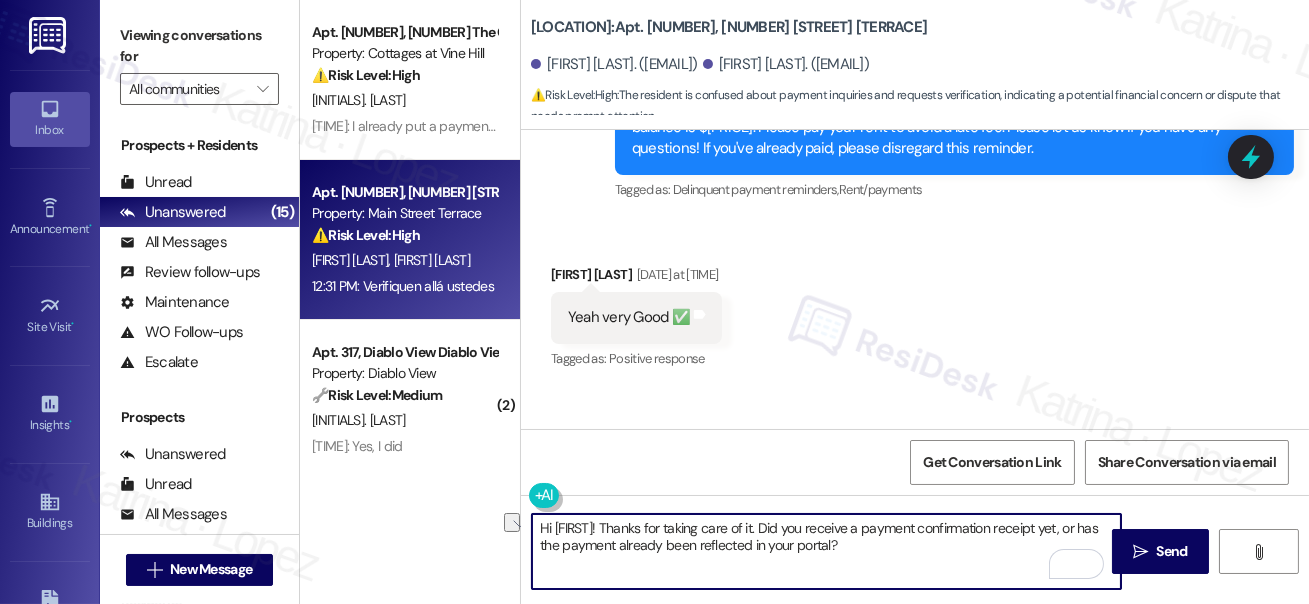 drag, startPoint x: 1074, startPoint y: 525, endPoint x: 760, endPoint y: 524, distance: 314.0016 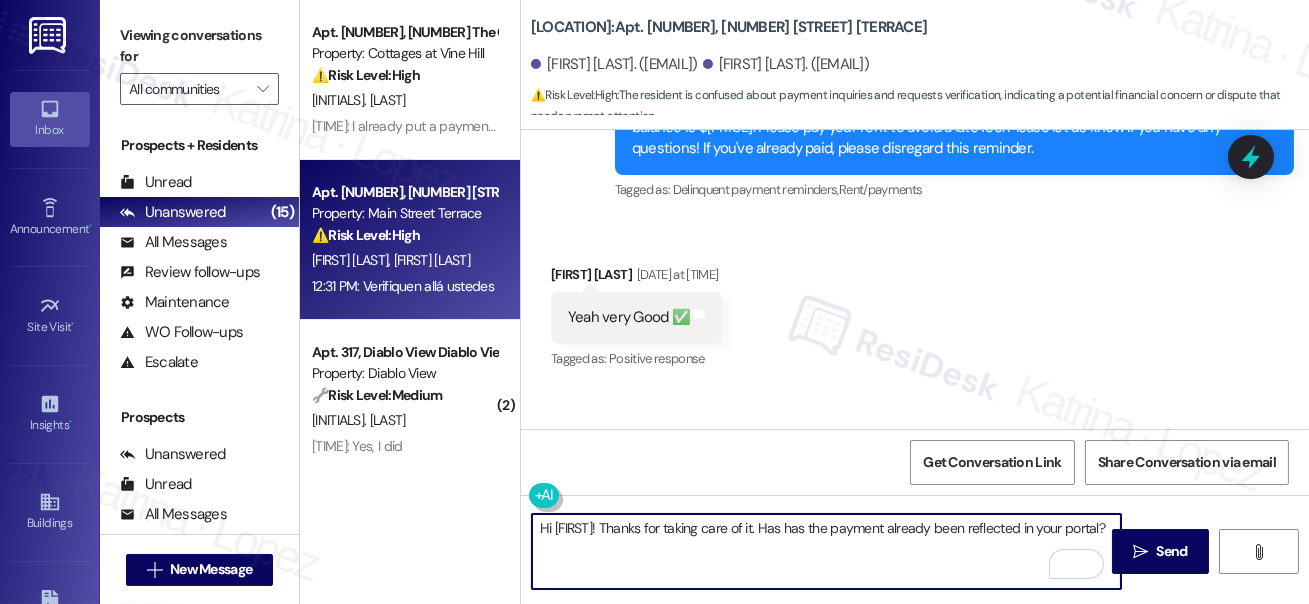 click on "Hi Camilo! Thanks for taking care of it. Has has the payment already been reflected in your portal?" at bounding box center (826, 551) 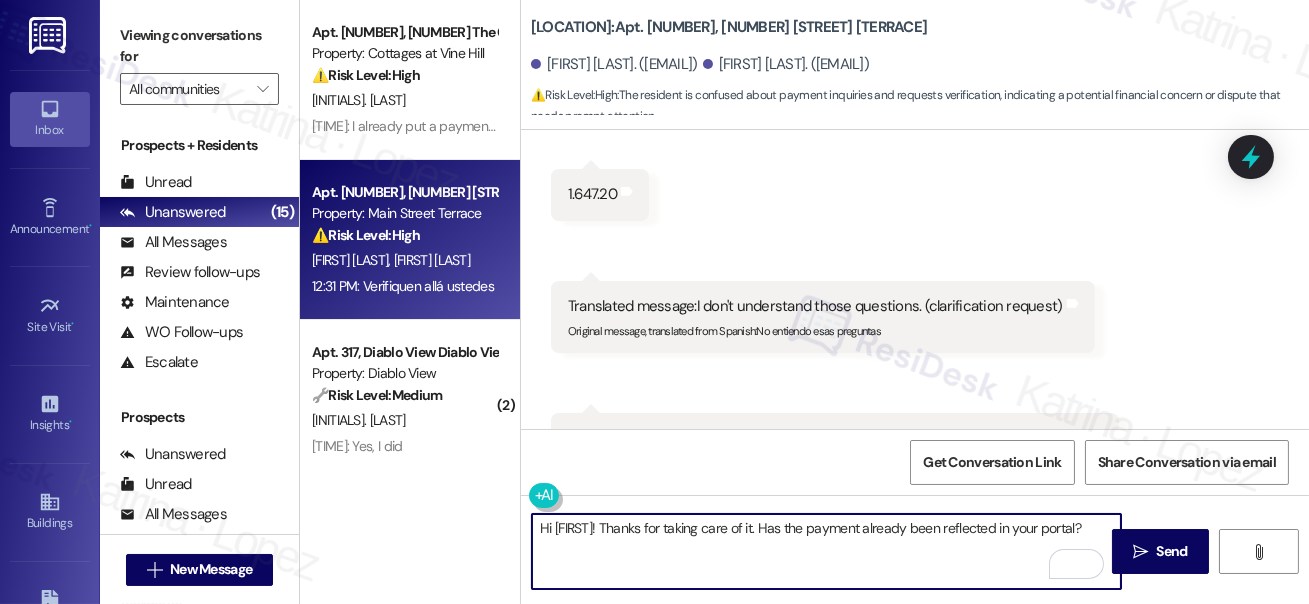 scroll, scrollTop: 4541, scrollLeft: 0, axis: vertical 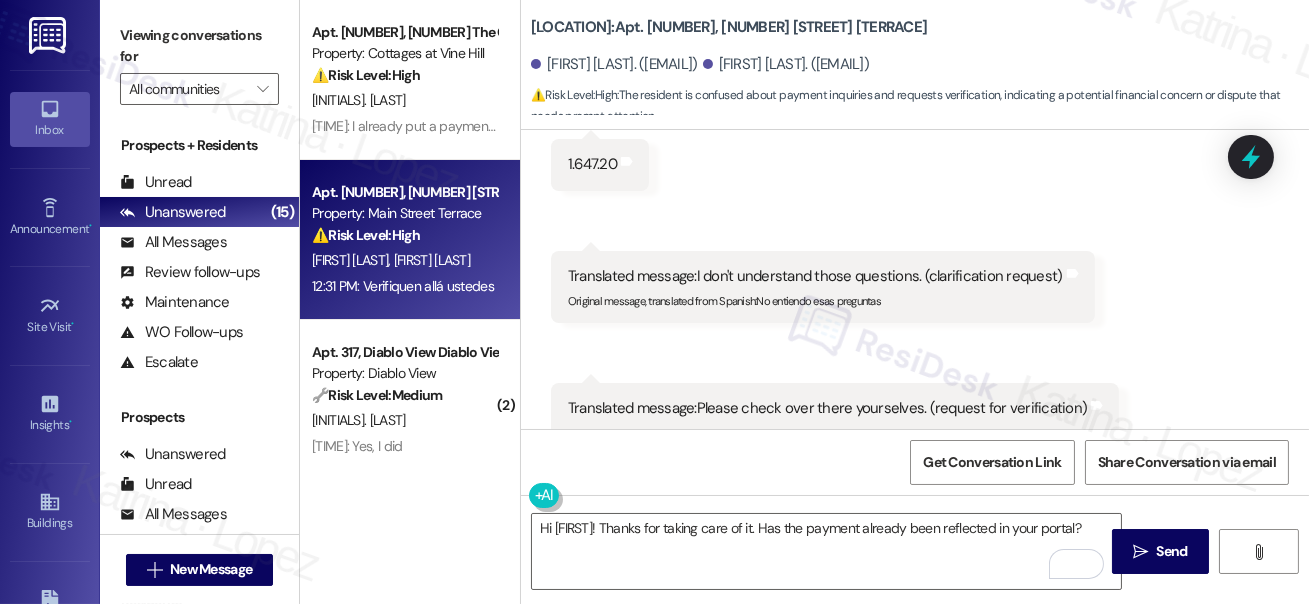 click on "Viewing conversations for All communities " at bounding box center [199, 62] 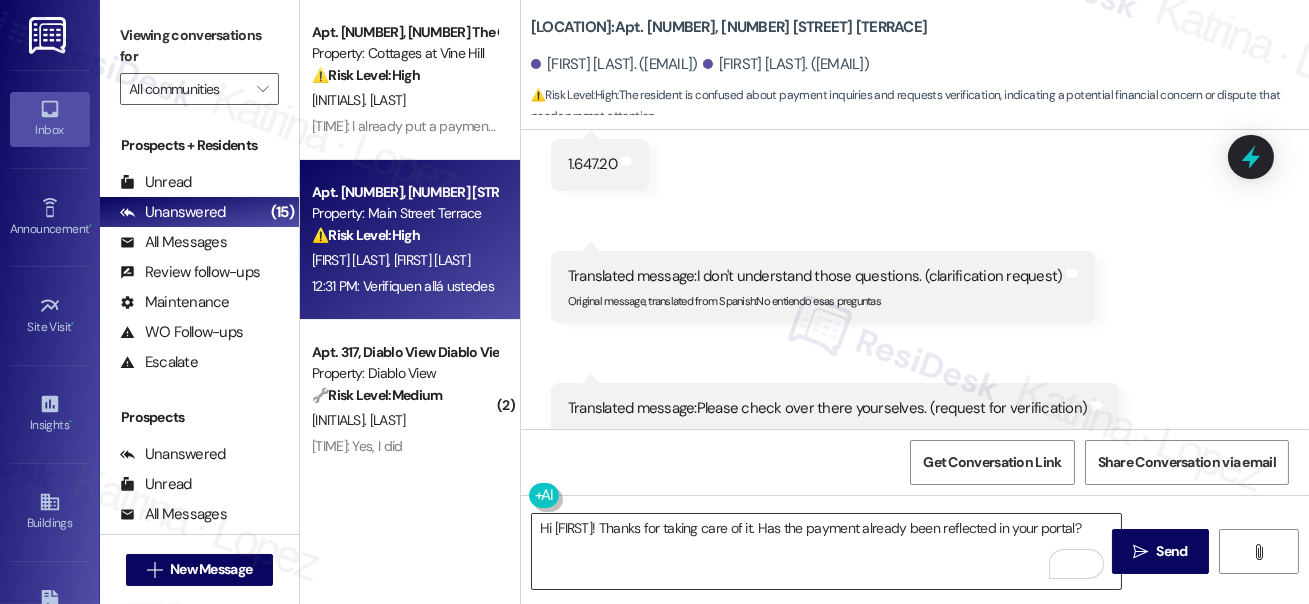 click on "Hi Camilo! Thanks for taking care of it. Has the payment already been reflected in your portal?" at bounding box center [826, 551] 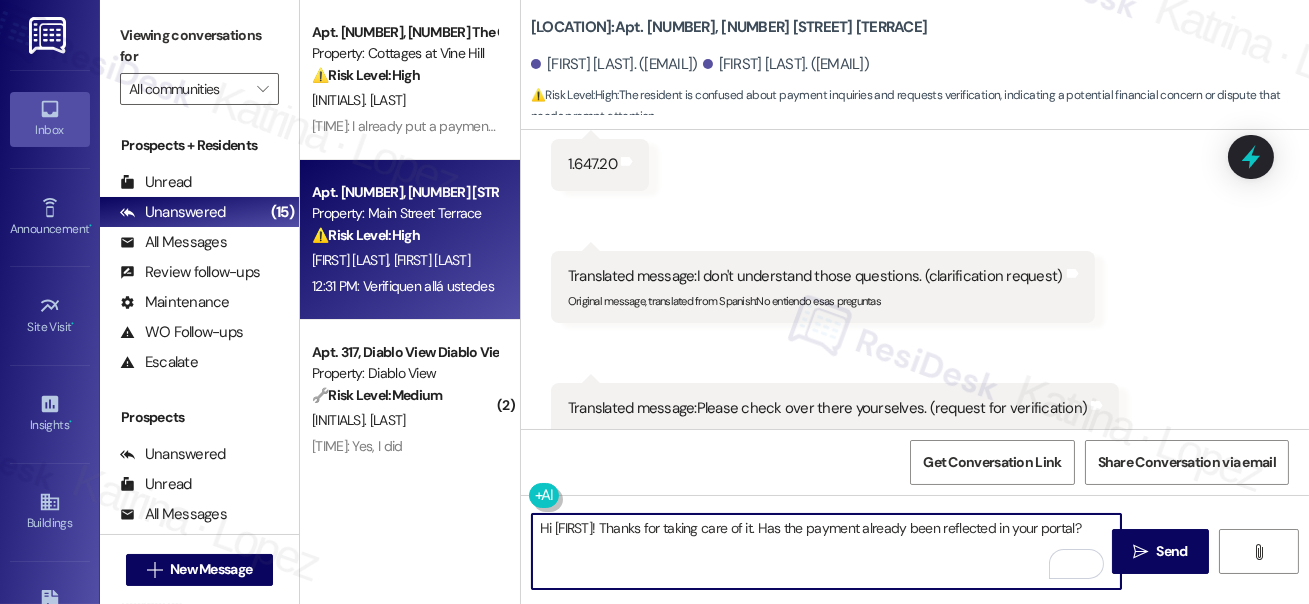 paste on "I hear your concern about the repeated rent reminders. Just a heads-up, they’re automatically sent to everyone, so if you’ve already taken care of your payment, kindly disregard the message." 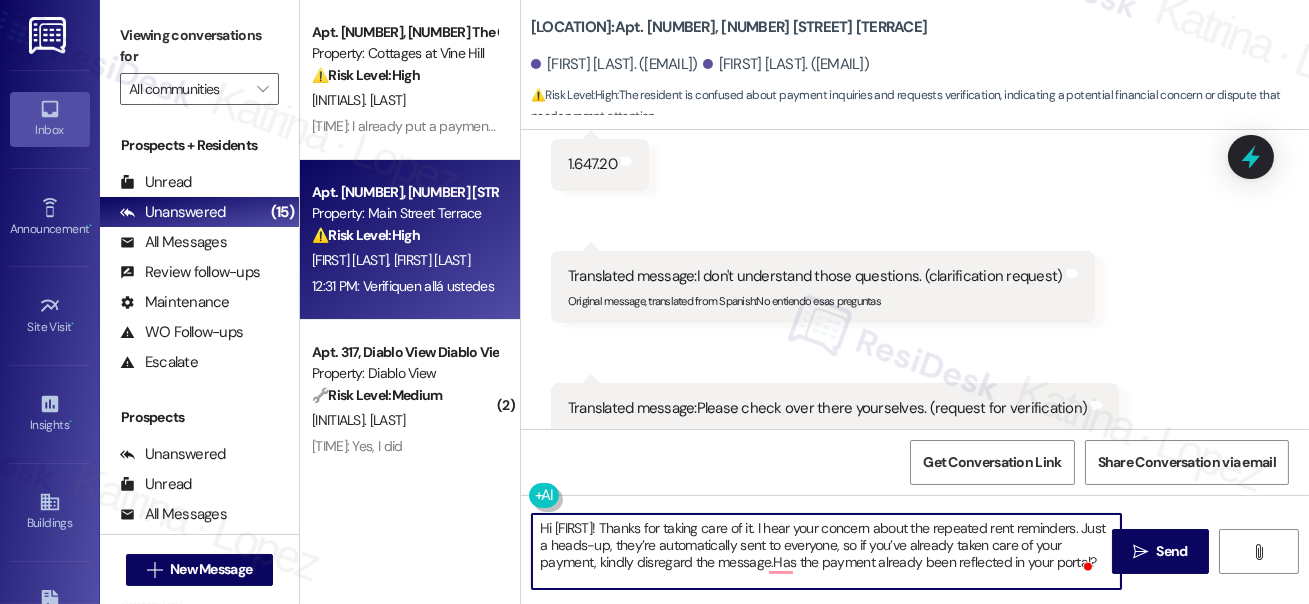 click on "Hi Camilo! Thanks for taking care of it. I hear your concern about the repeated rent reminders. Just a heads-up, they’re automatically sent to everyone, so if you’ve already taken care of your payment, kindly disregard the message.Has the payment already been reflected in your portal?" at bounding box center (826, 551) 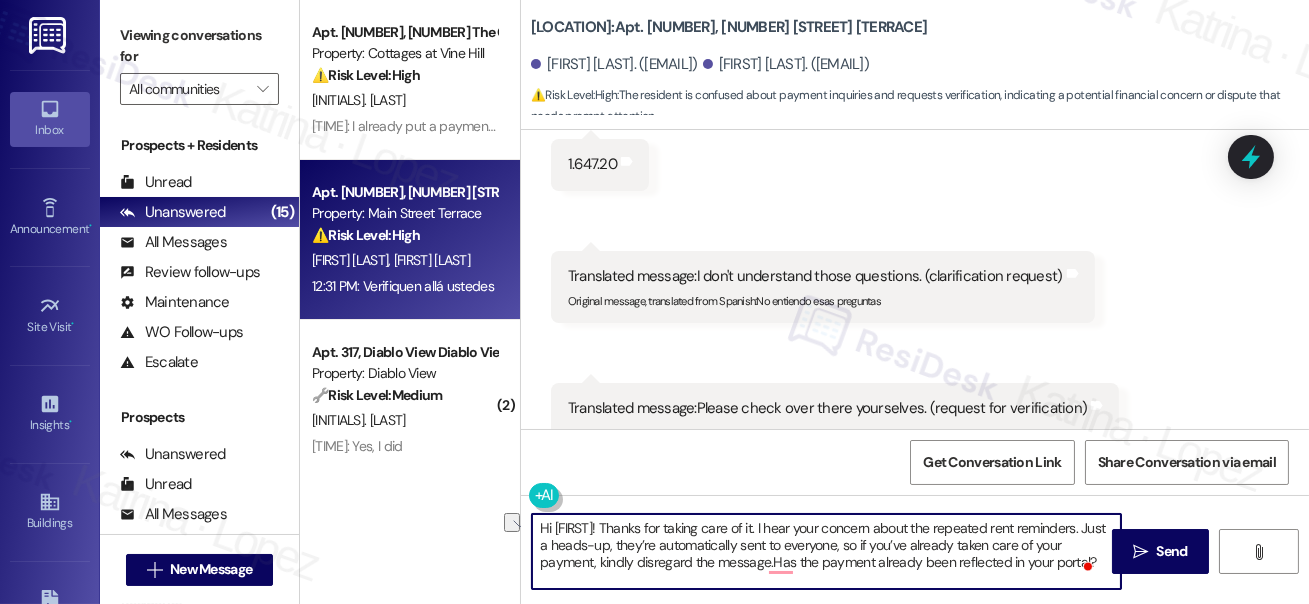 drag, startPoint x: 761, startPoint y: 527, endPoint x: 802, endPoint y: 527, distance: 41 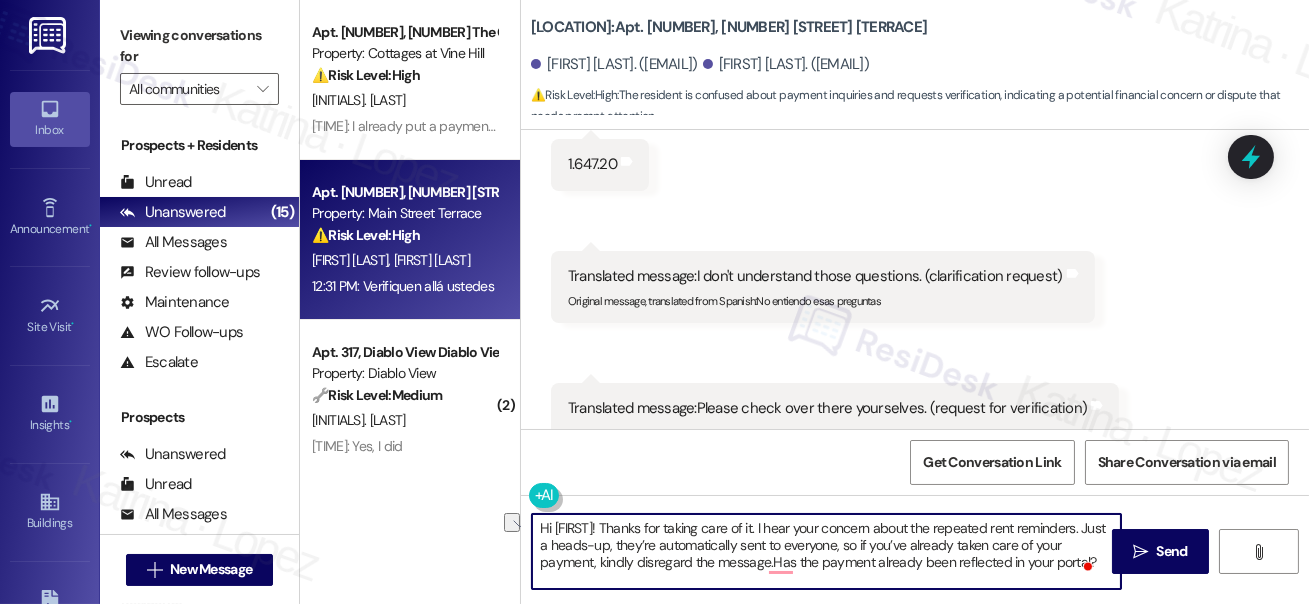 click on "Hi Camilo! Thanks for taking care of it. I hear your concern about the repeated rent reminders. Just a heads-up, they’re automatically sent to everyone, so if you’ve already taken care of your payment, kindly disregard the message.Has the payment already been reflected in your portal?" at bounding box center (826, 551) 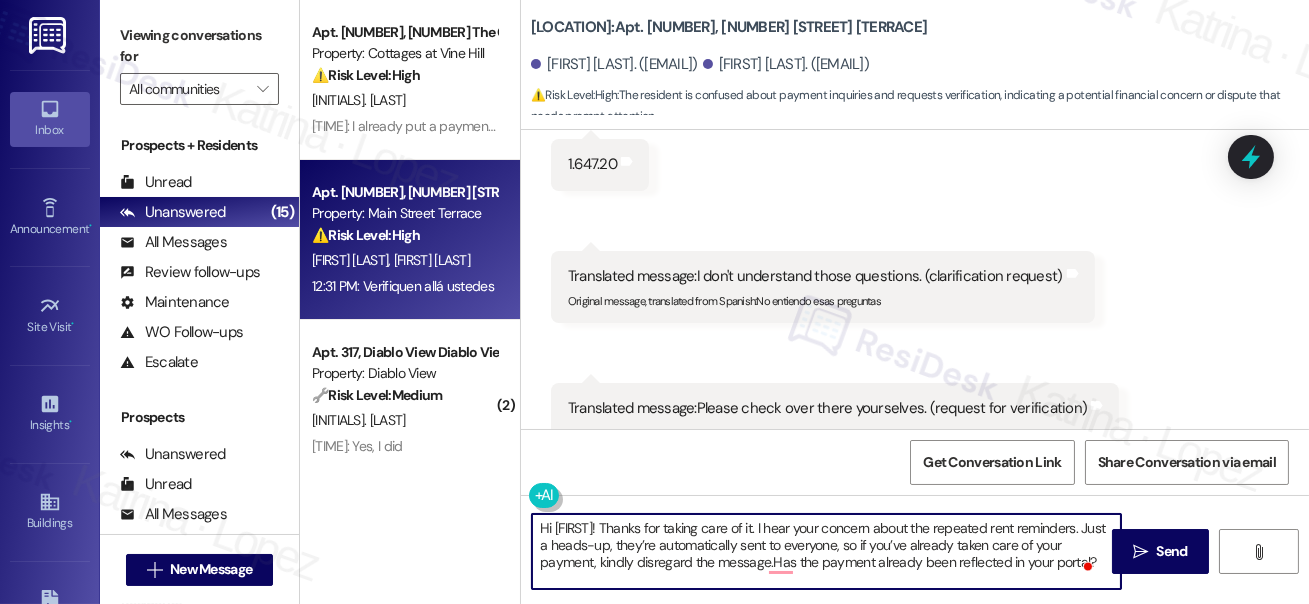 click on "Hi Camilo! Thanks for taking care of it. I hear your concern about the repeated rent reminders. Just a heads-up, they’re automatically sent to everyone, so if you’ve already taken care of your payment, kindly disregard the message.Has the payment already been reflected in your portal?" at bounding box center [826, 551] 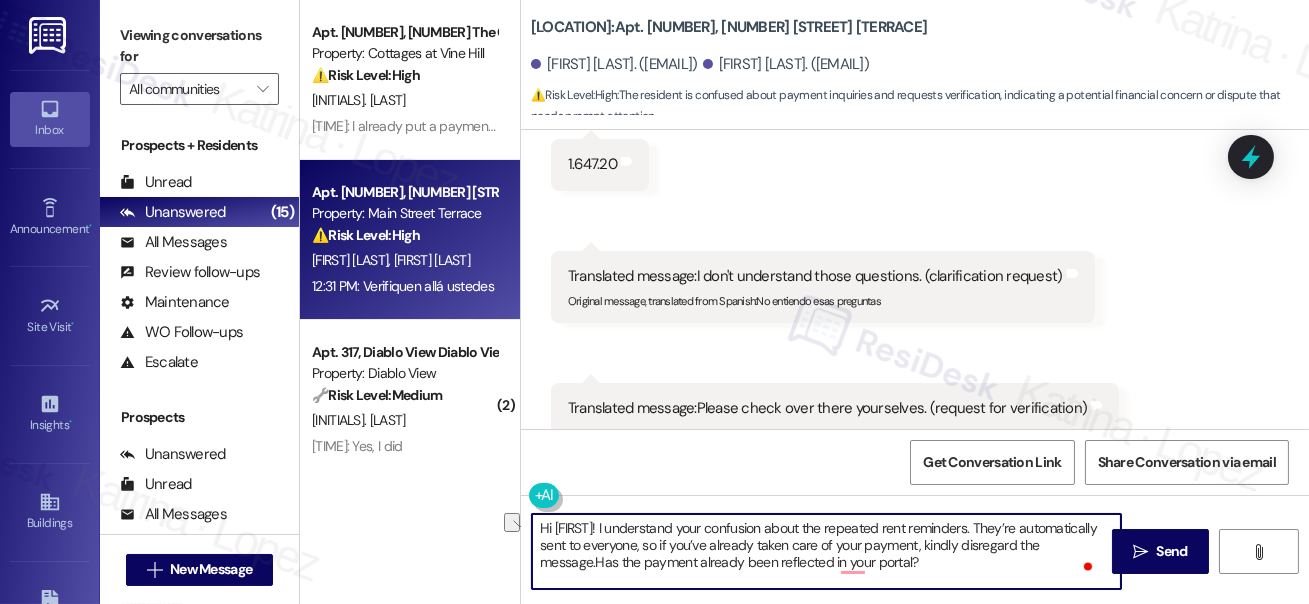 drag, startPoint x: 706, startPoint y: 544, endPoint x: 605, endPoint y: 546, distance: 101.0198 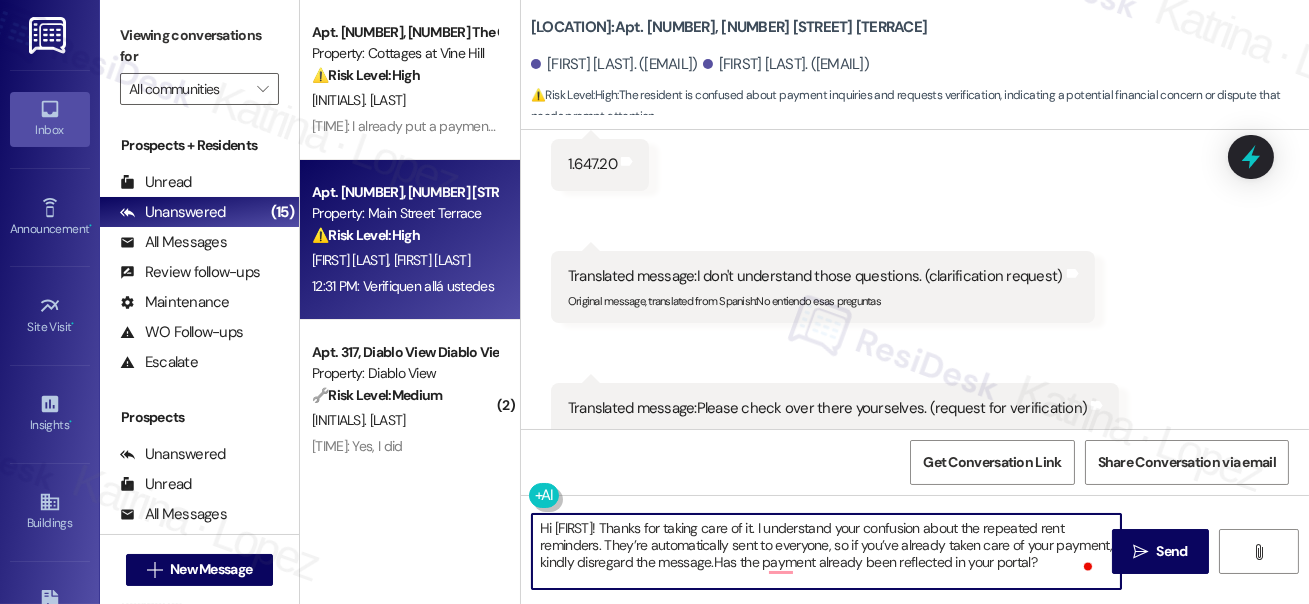 drag, startPoint x: 757, startPoint y: 526, endPoint x: 603, endPoint y: 526, distance: 154 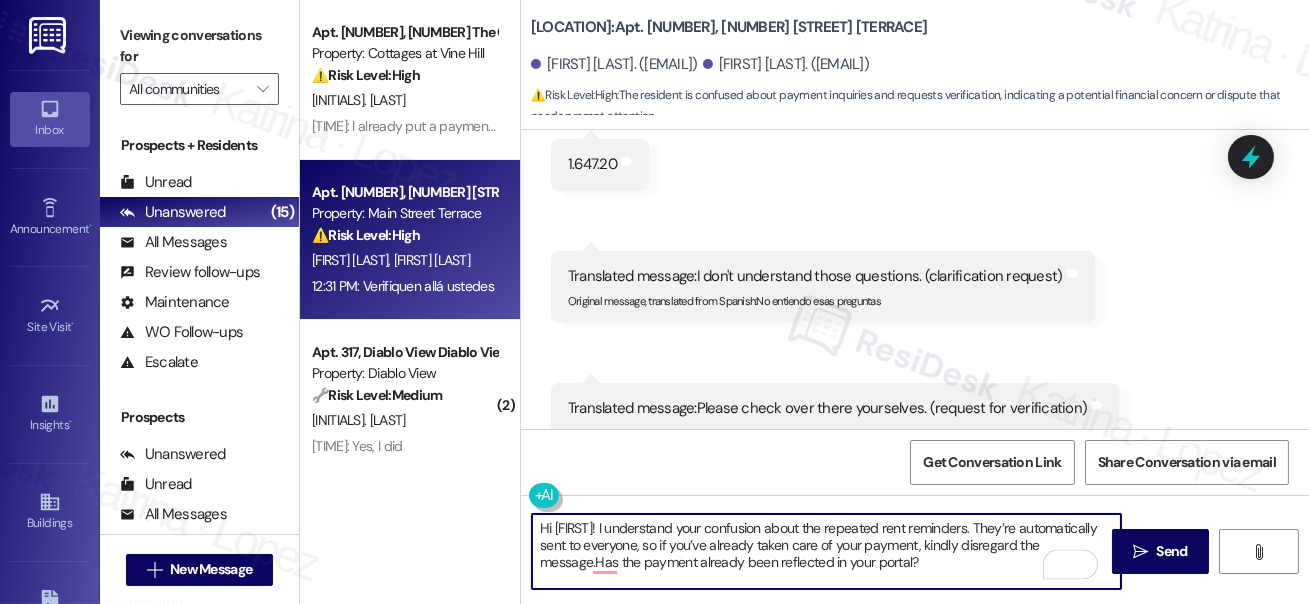drag, startPoint x: 834, startPoint y: 534, endPoint x: 987, endPoint y: 530, distance: 153.05228 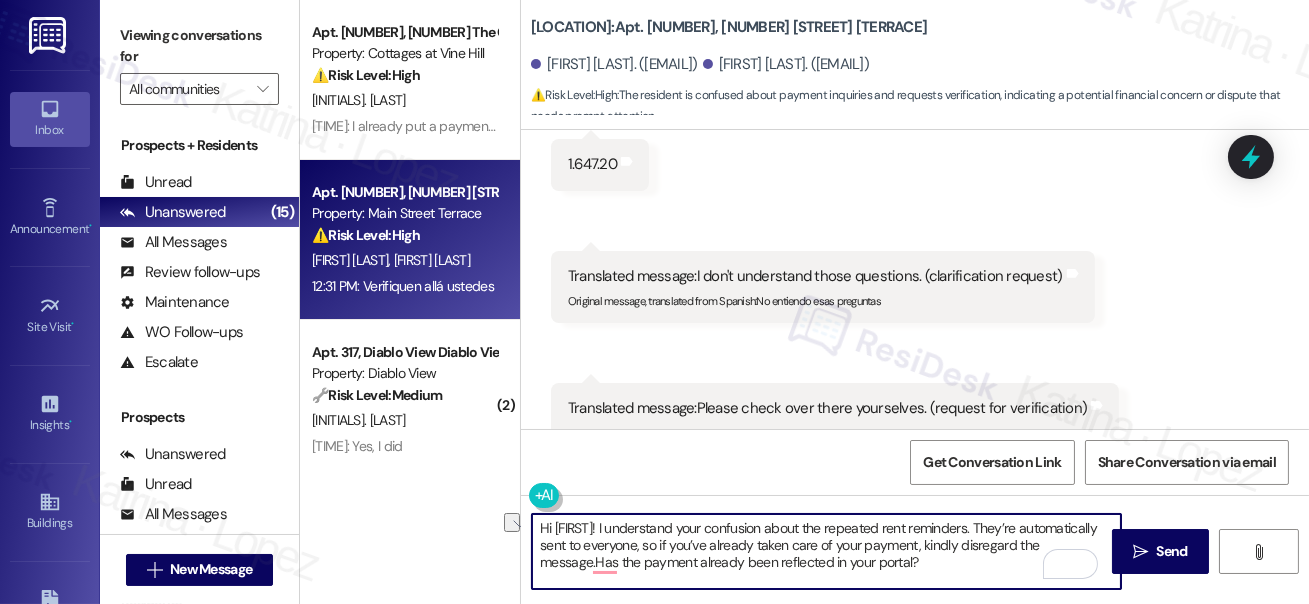 drag, startPoint x: 646, startPoint y: 543, endPoint x: 962, endPoint y: 545, distance: 316.00632 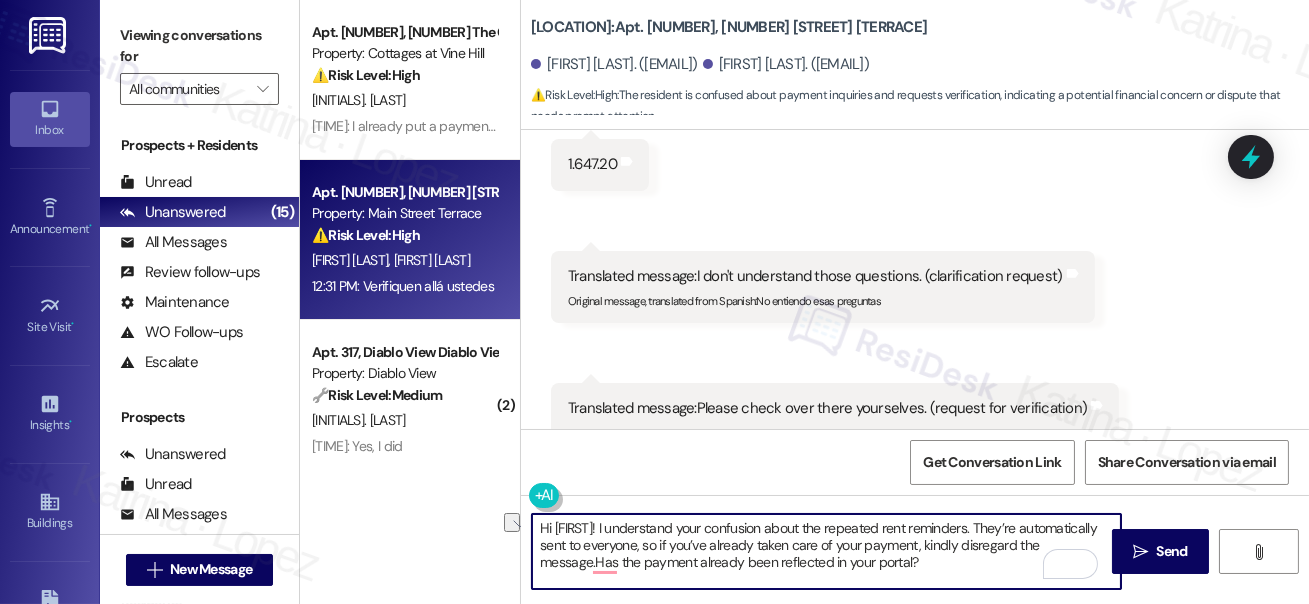 click on "Hi Camilo! I understand your confusion about the repeated rent reminders. They’re automatically sent to everyone, so if you’ve already taken care of your payment, kindly disregard the message.Has the payment already been reflected in your portal?" at bounding box center (826, 551) 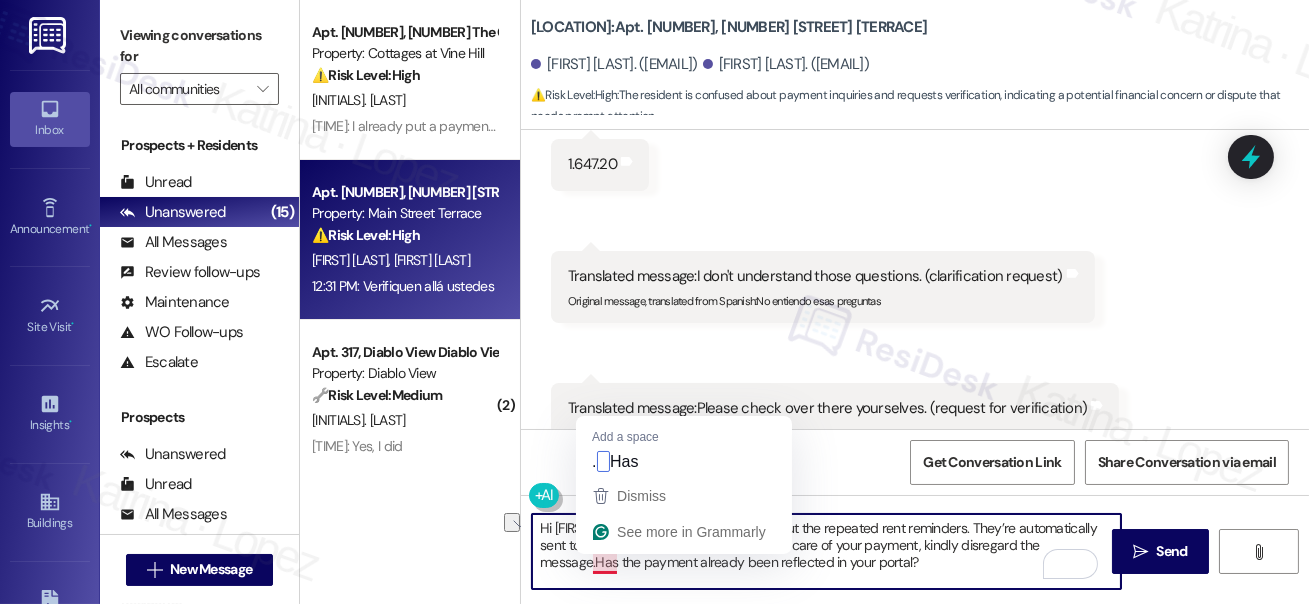 drag, startPoint x: 598, startPoint y: 566, endPoint x: 932, endPoint y: 566, distance: 334 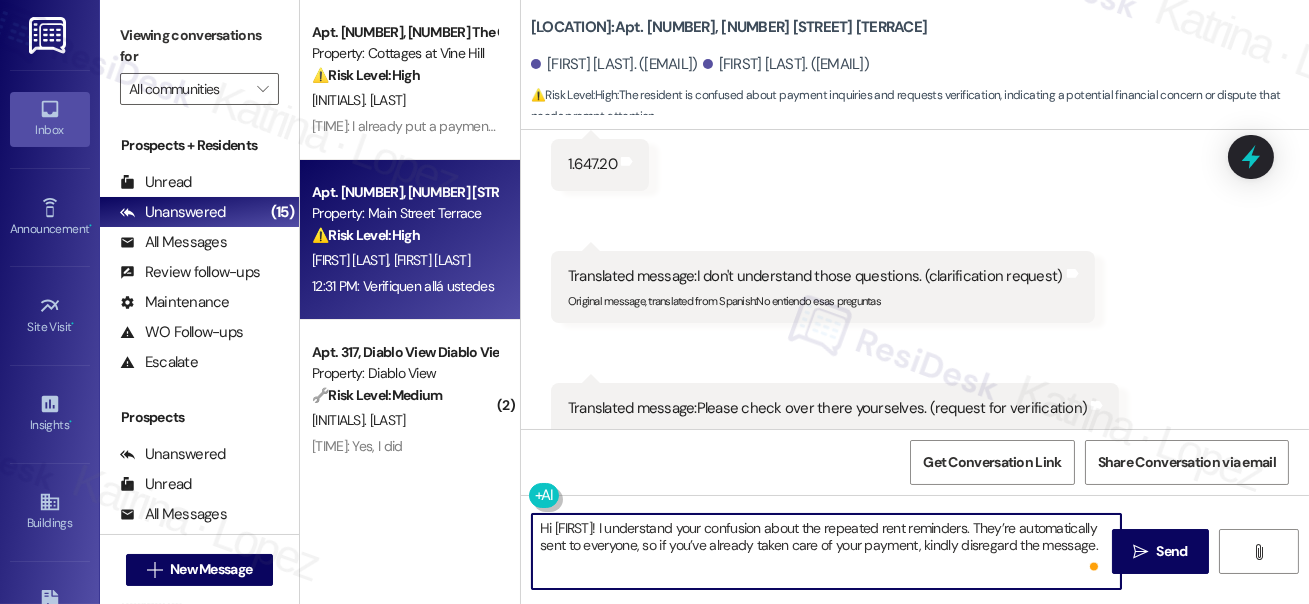 click on "Hi Camilo! I understand your confusion about the repeated rent reminders. They’re automatically sent to everyone, so if you’ve already taken care of your payment, kindly disregard the message." at bounding box center (826, 551) 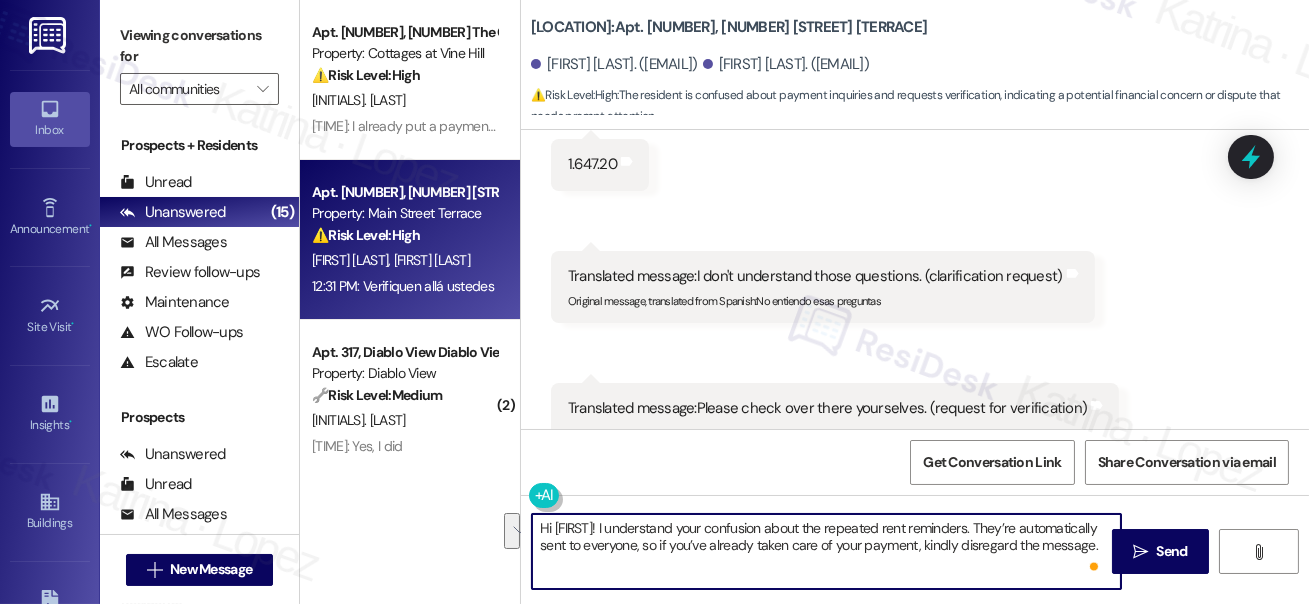 click on "Hi Camilo! I understand your confusion about the repeated rent reminders. They’re automatically sent to everyone, so if you’ve already taken care of your payment, kindly disregard the message." at bounding box center [826, 551] 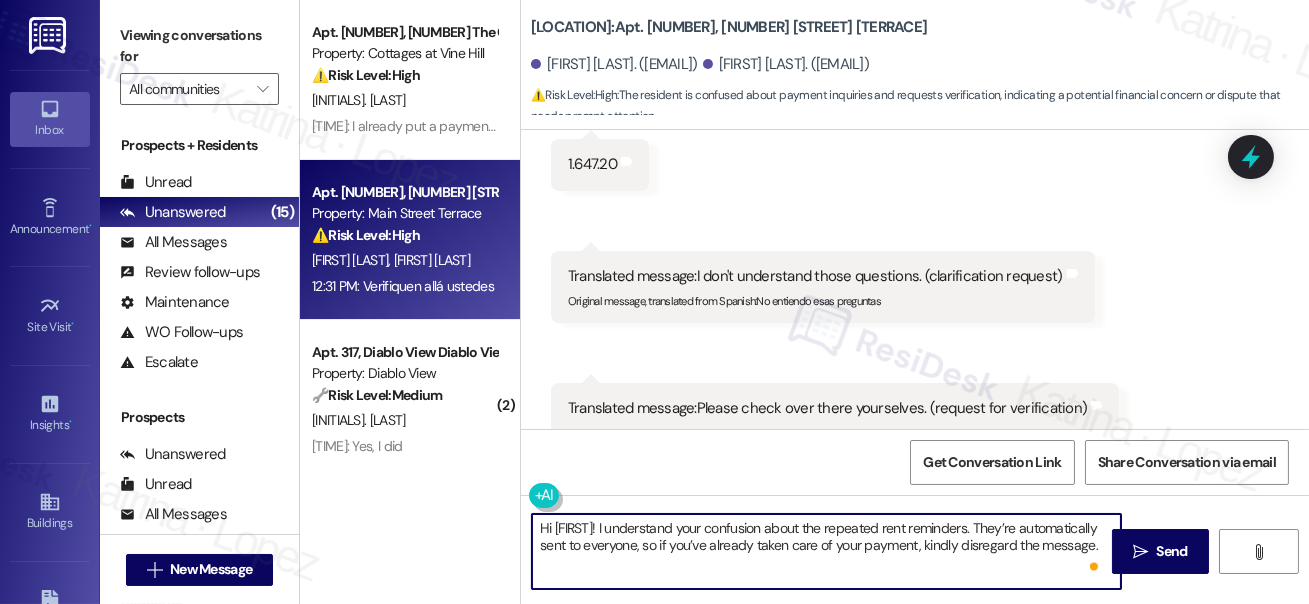 click on "Hi Camilo! I understand your confusion about the repeated rent reminders. They’re automatically sent to everyone, so if you’ve already taken care of your payment, kindly disregard the message." at bounding box center [826, 551] 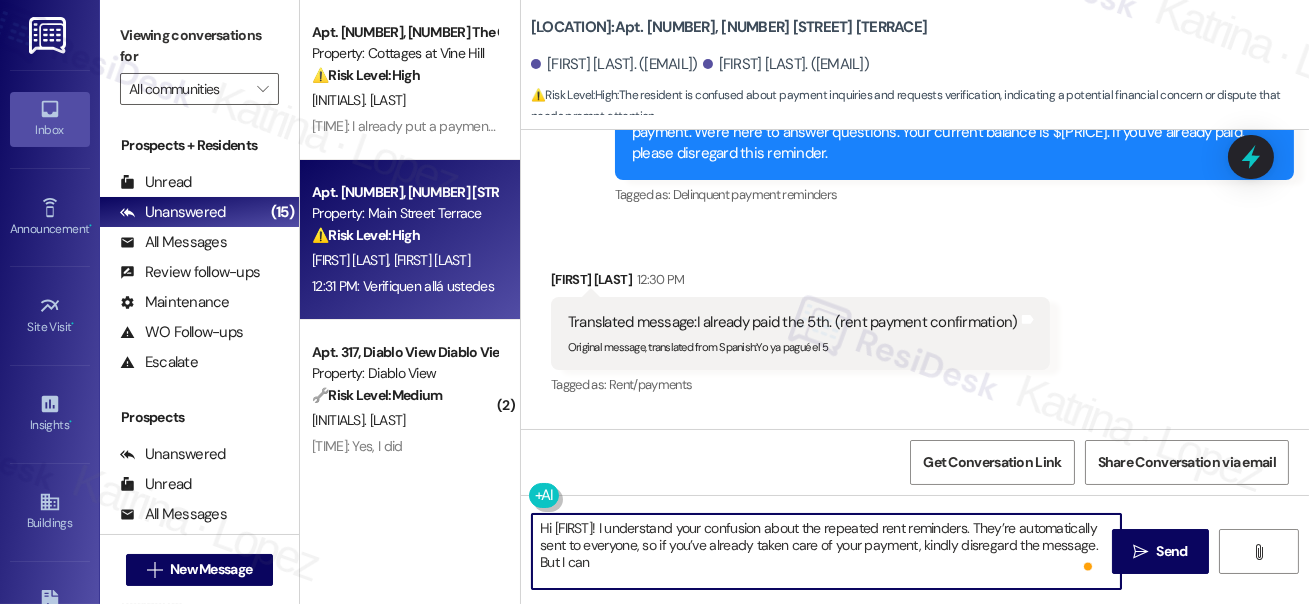 scroll, scrollTop: 4177, scrollLeft: 0, axis: vertical 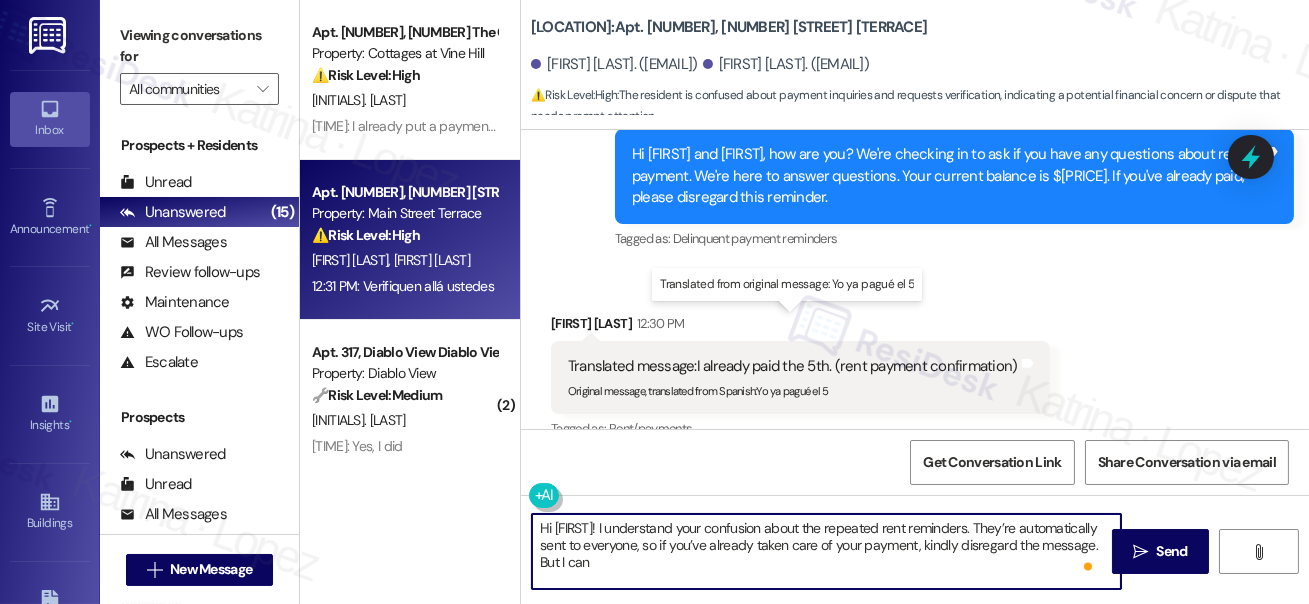 type on "Hi Camilo! I understand your confusion about the repeated rent reminders. They’re automatically sent to everyone, so if you’ve already taken care of your payment, kindly disregard the message. But I can" 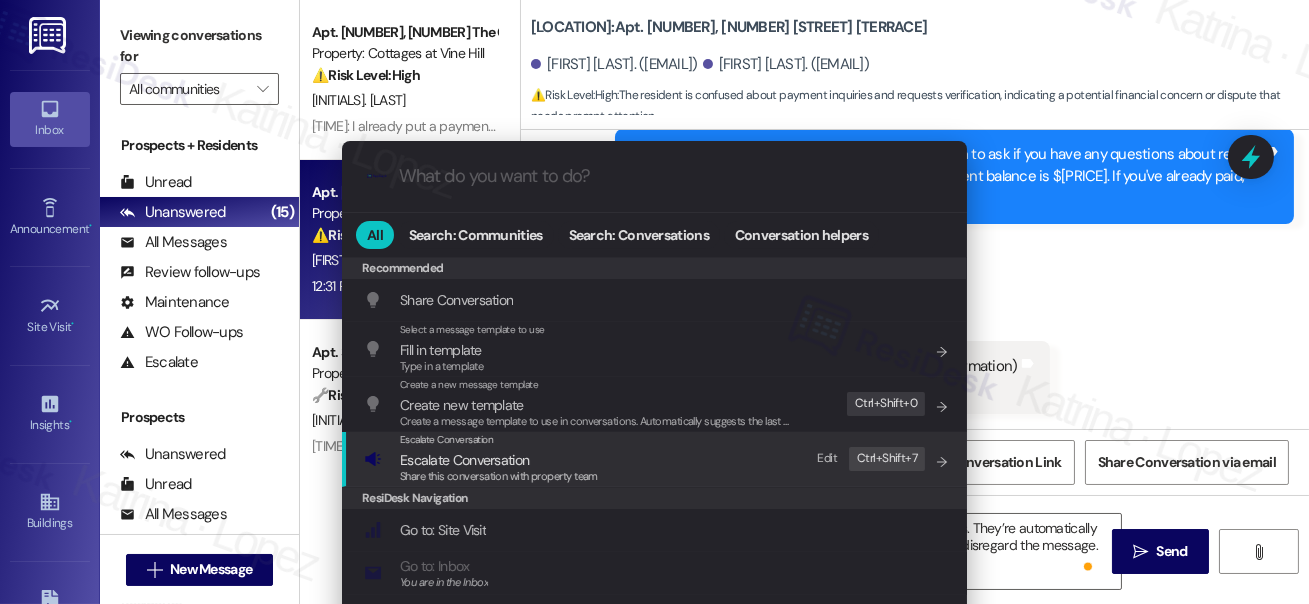 click on "Escalate Conversation" at bounding box center [447, 439] 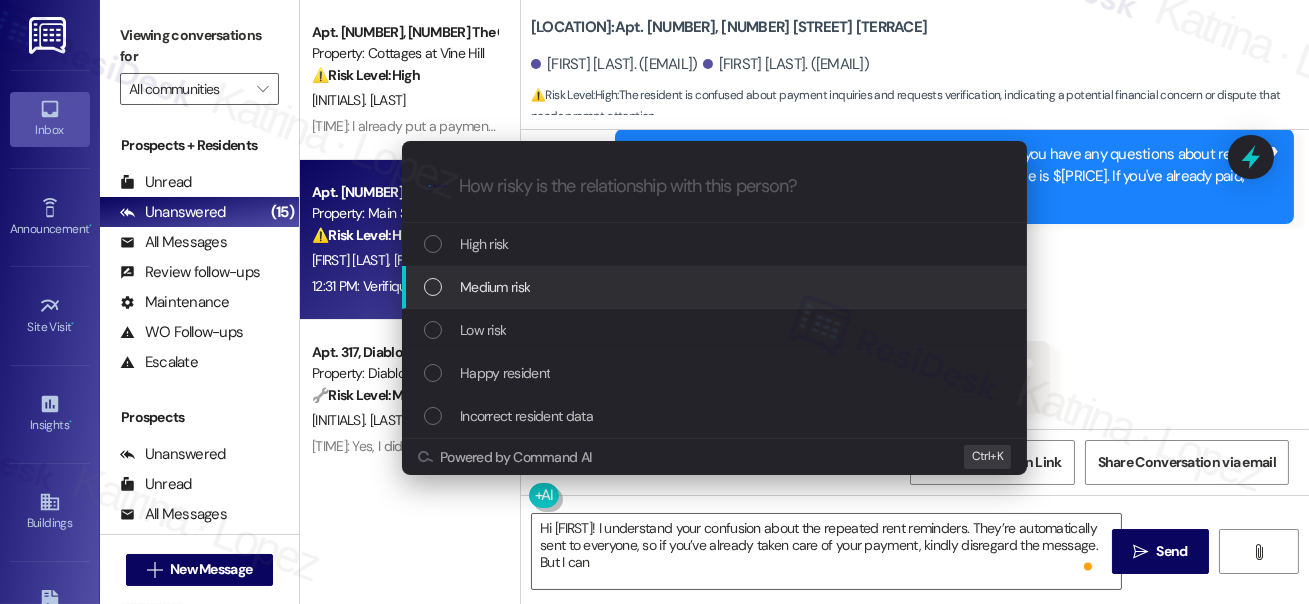 click on "Medium risk" at bounding box center (714, 287) 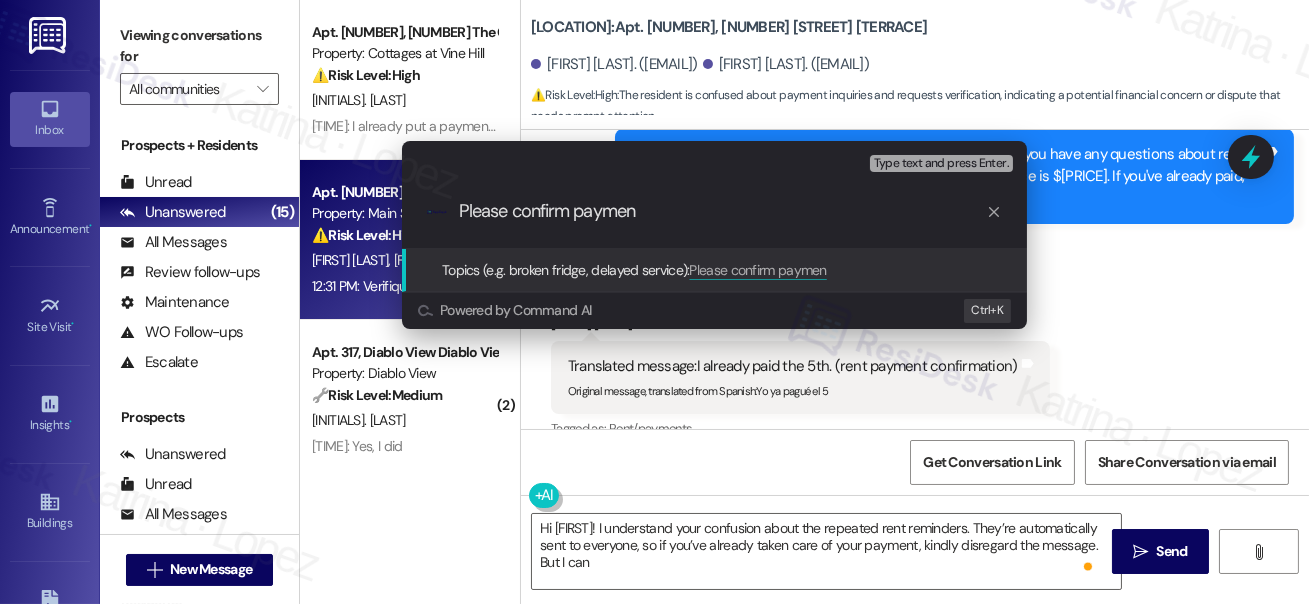type on "Please confirm payment" 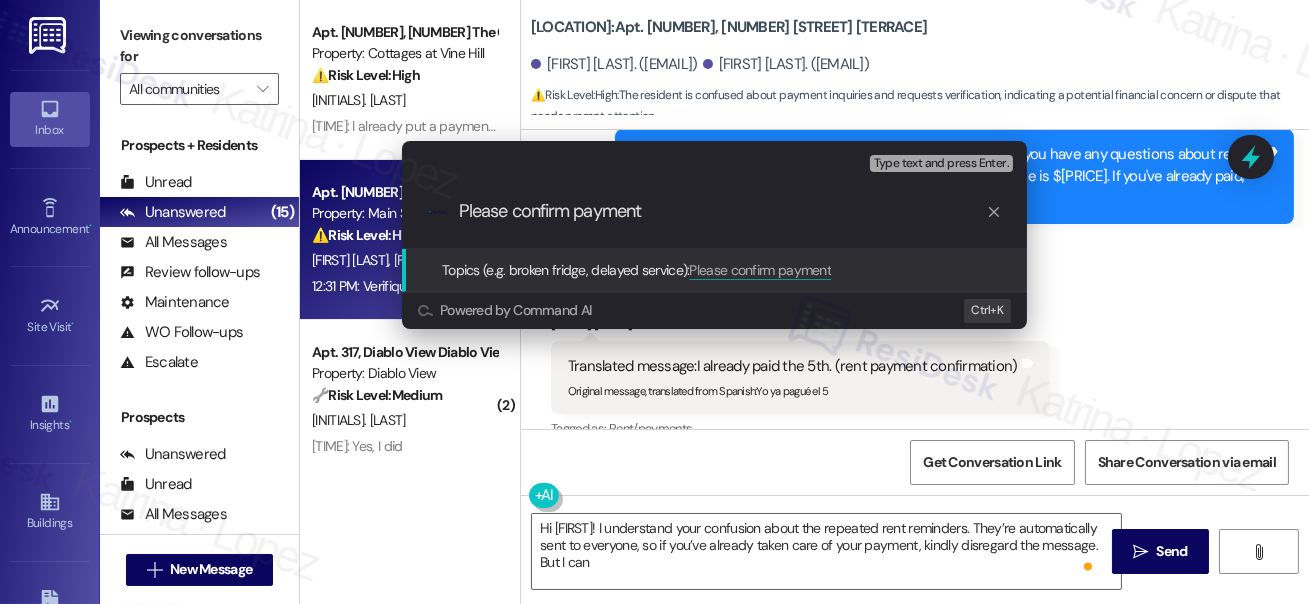 type 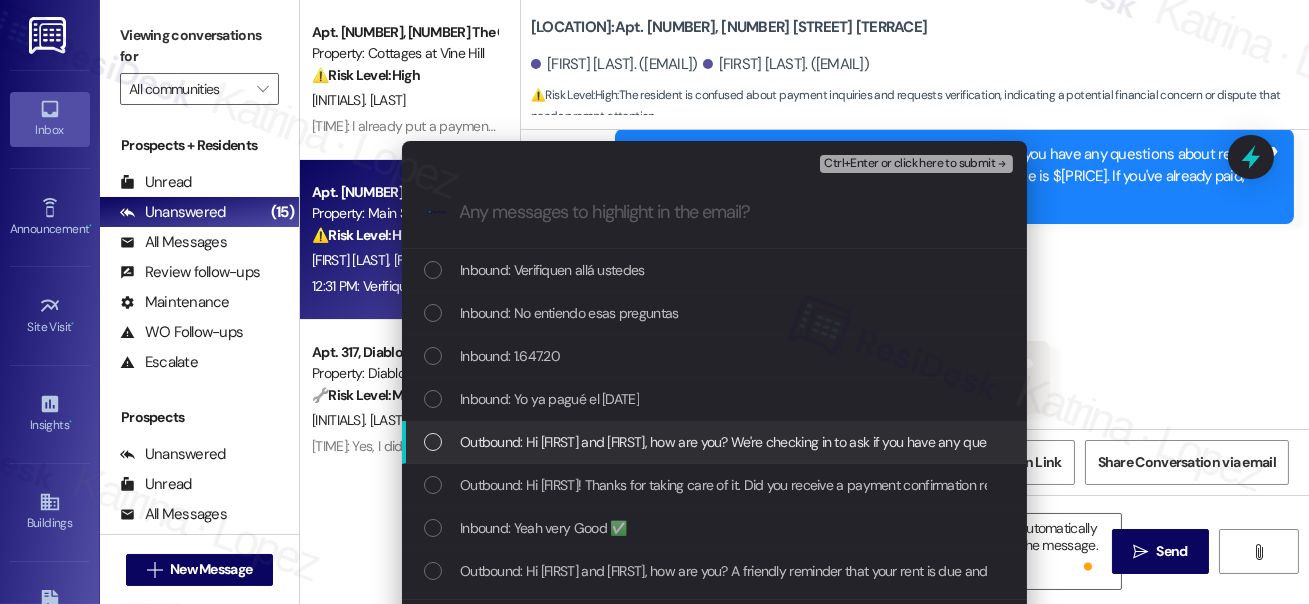 scroll, scrollTop: 90, scrollLeft: 0, axis: vertical 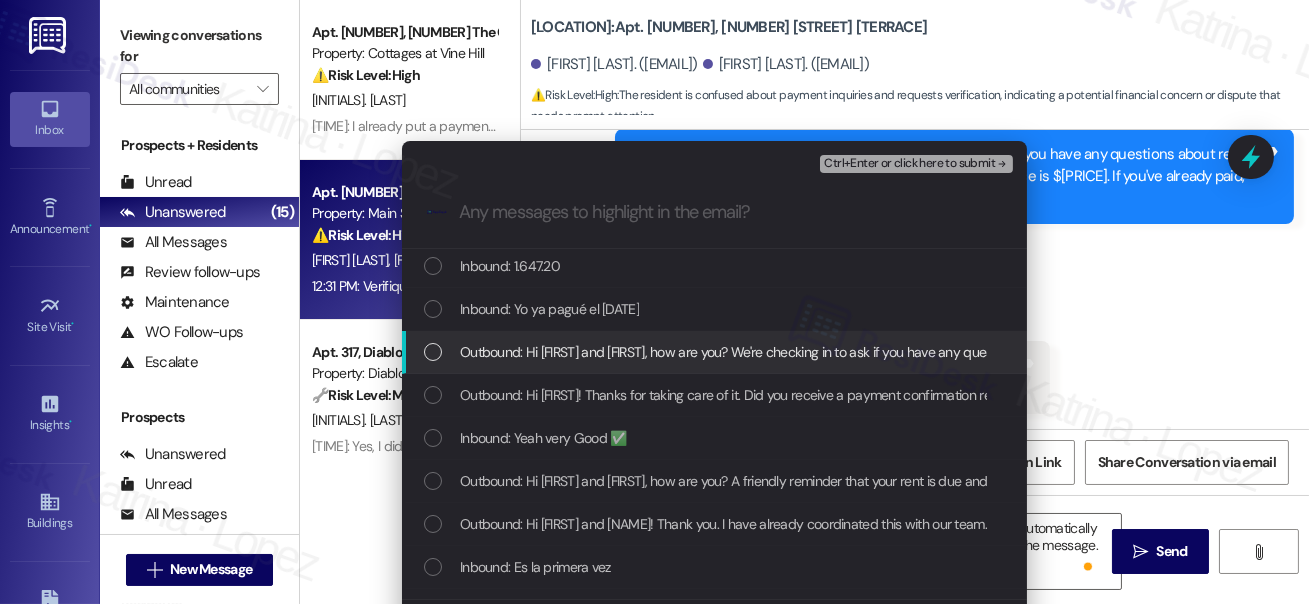 click on "Inbound: Yo ya pagué el 5" at bounding box center [549, 309] 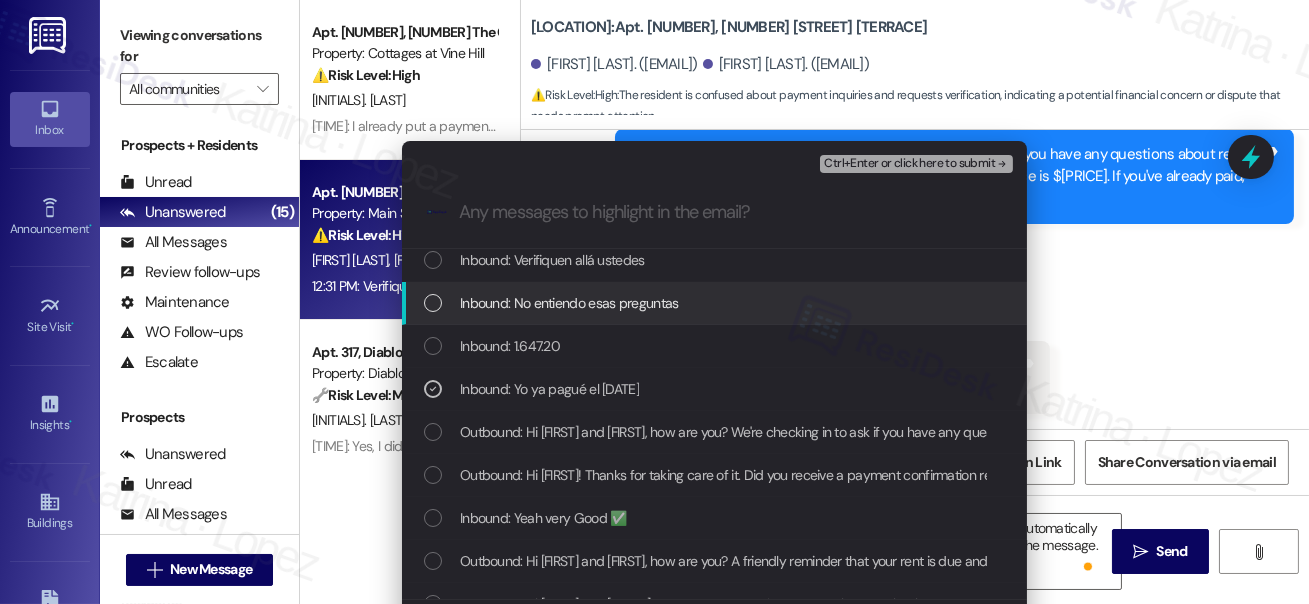 scroll, scrollTop: 0, scrollLeft: 0, axis: both 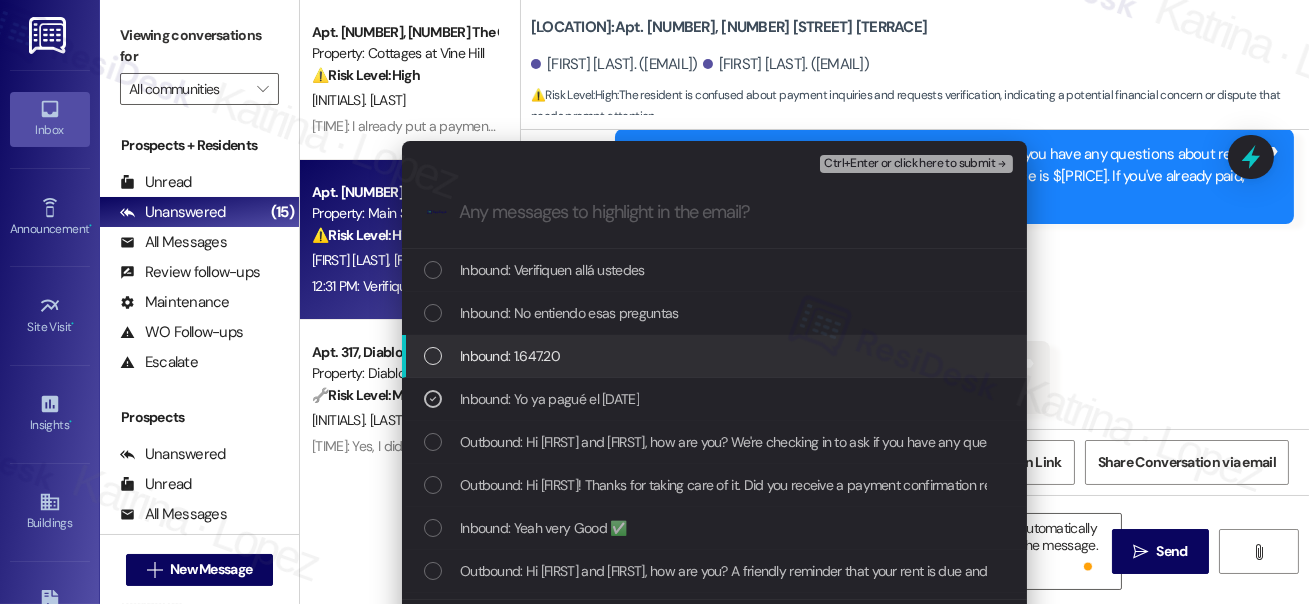 click on "Inbound: 1.647.20" at bounding box center (716, 356) 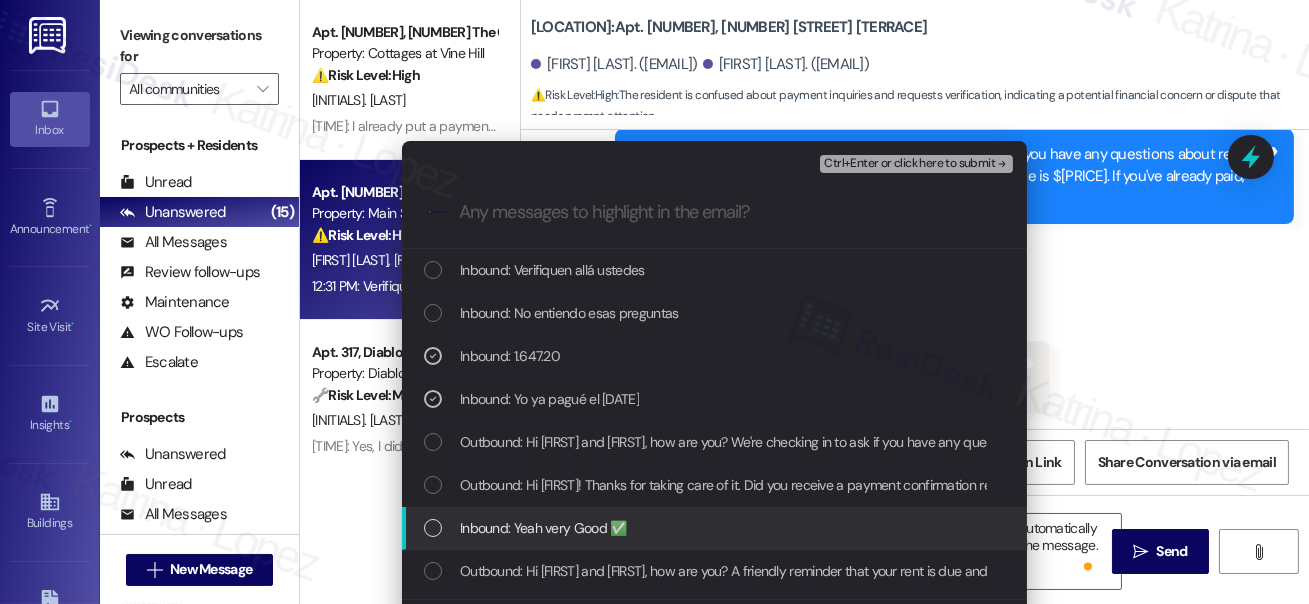 click on "Inbound: Yeah very Good ✅" at bounding box center (716, 528) 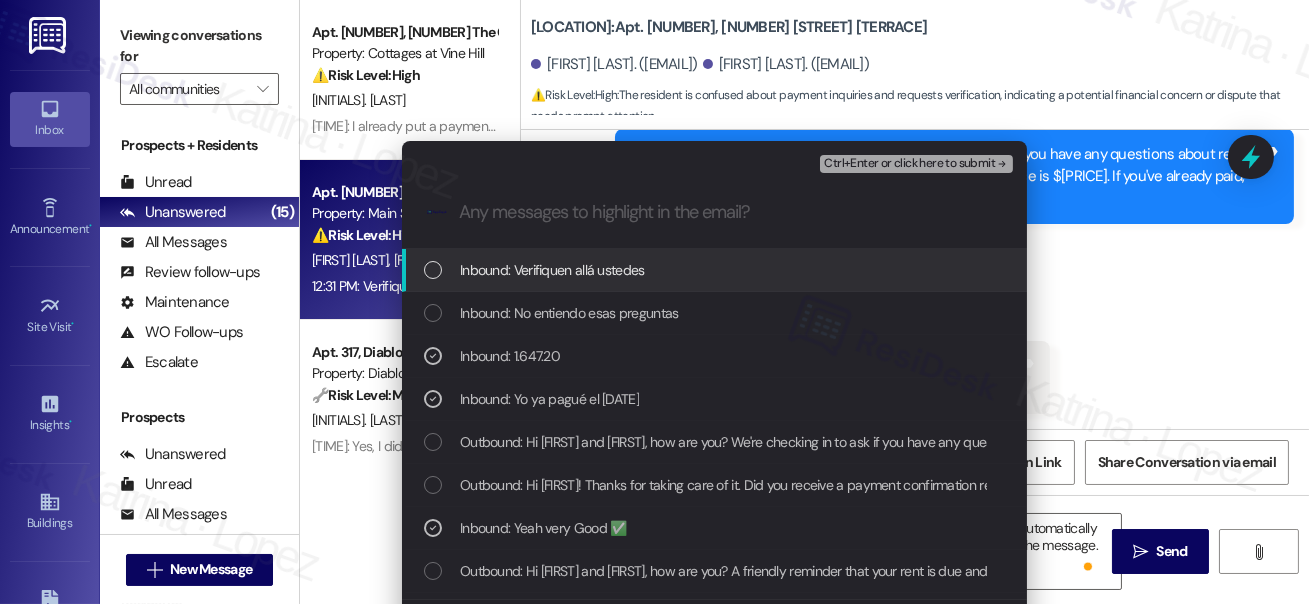 click on "Ctrl+Enter or click here to submit" at bounding box center (909, 164) 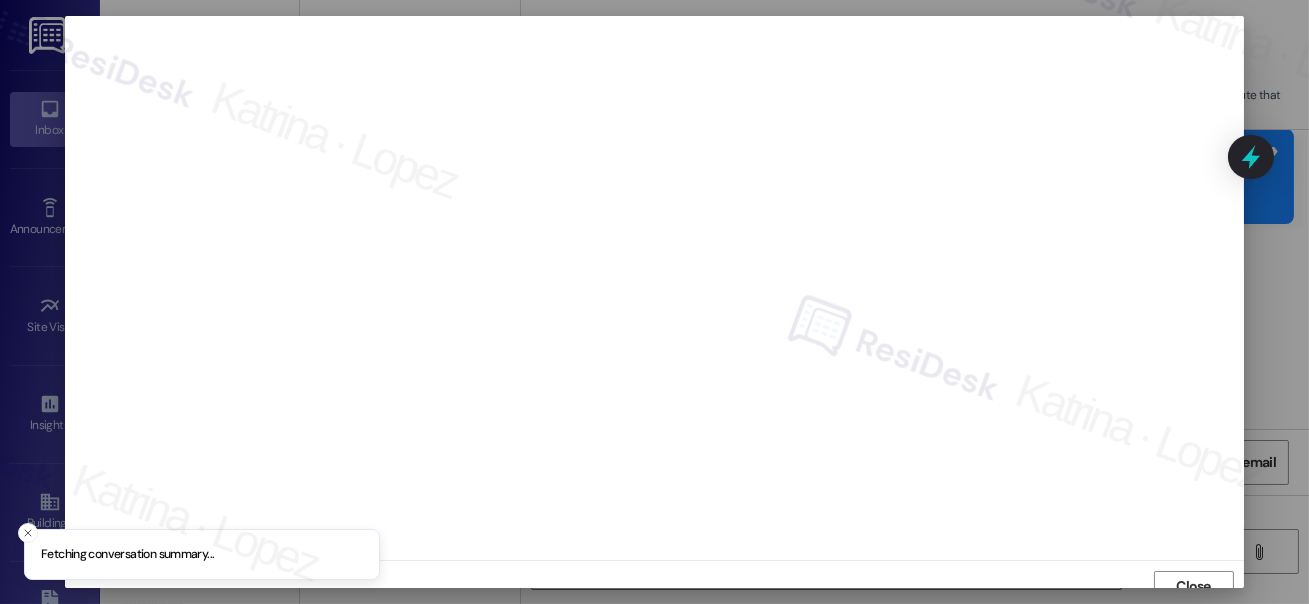 scroll, scrollTop: 14, scrollLeft: 0, axis: vertical 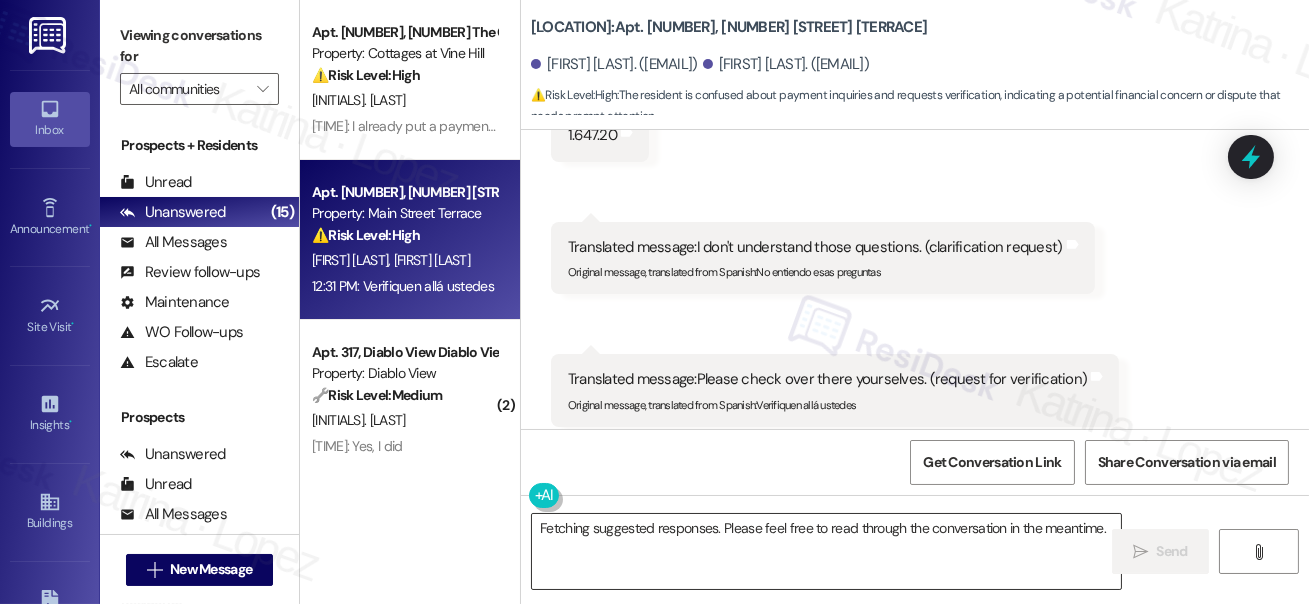 click on "Fetching suggested responses. Please feel free to read through the conversation in the meantime." at bounding box center [826, 551] 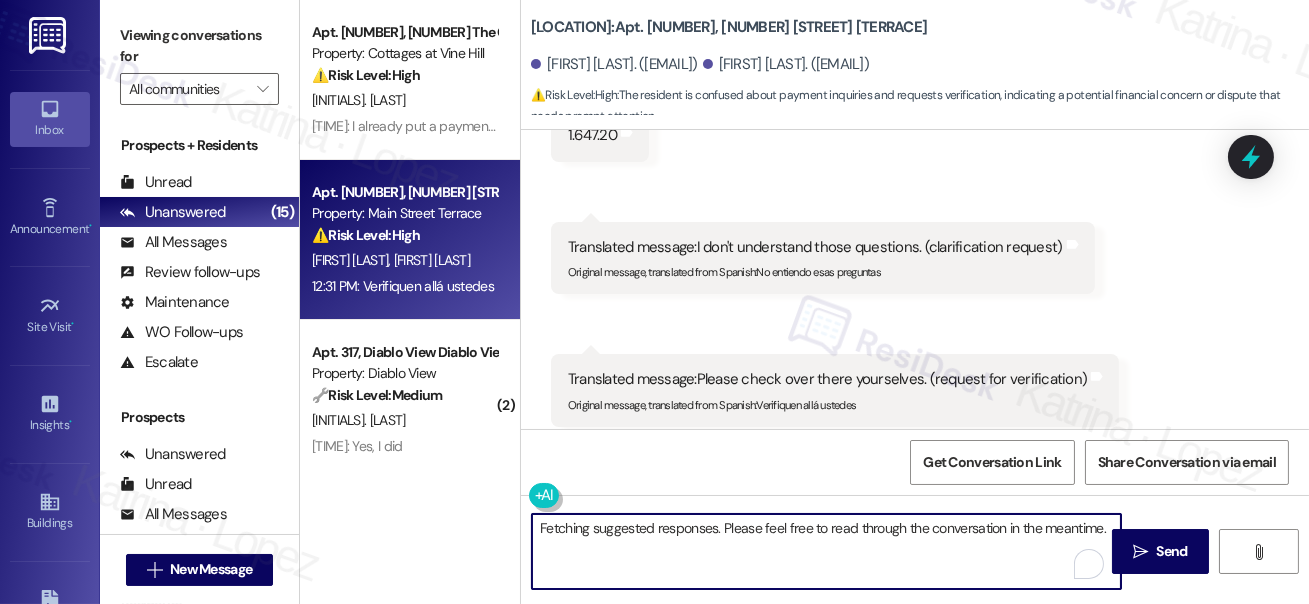 click on "Fetching suggested responses. Please feel free to read through the conversation in the meantime." at bounding box center [826, 551] 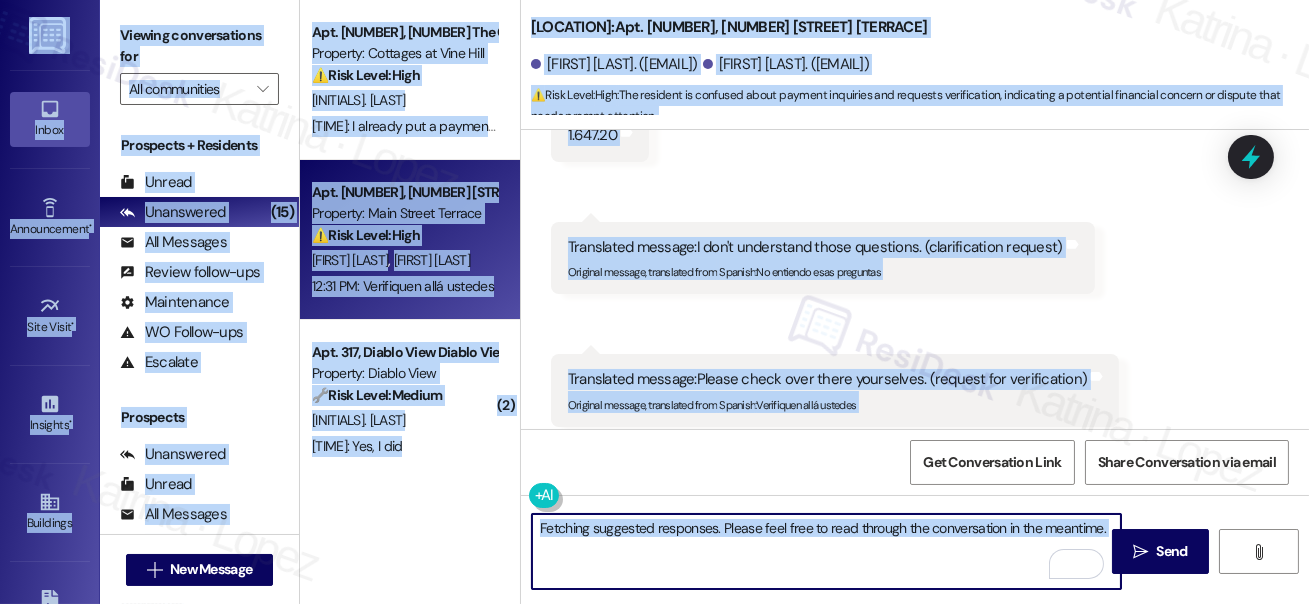 click on "Fetching suggested responses. Please feel free to read through the conversation in the meantime." at bounding box center (826, 551) 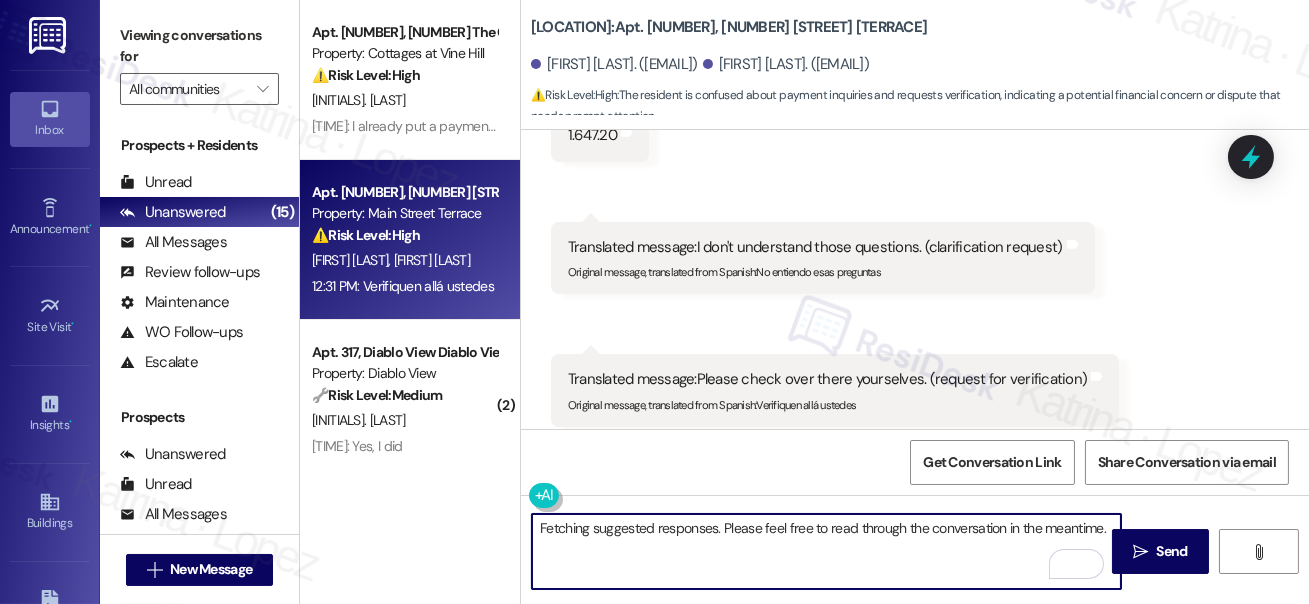 click on "Fetching suggested responses. Please feel free to read through the conversation in the meantime." at bounding box center [826, 551] 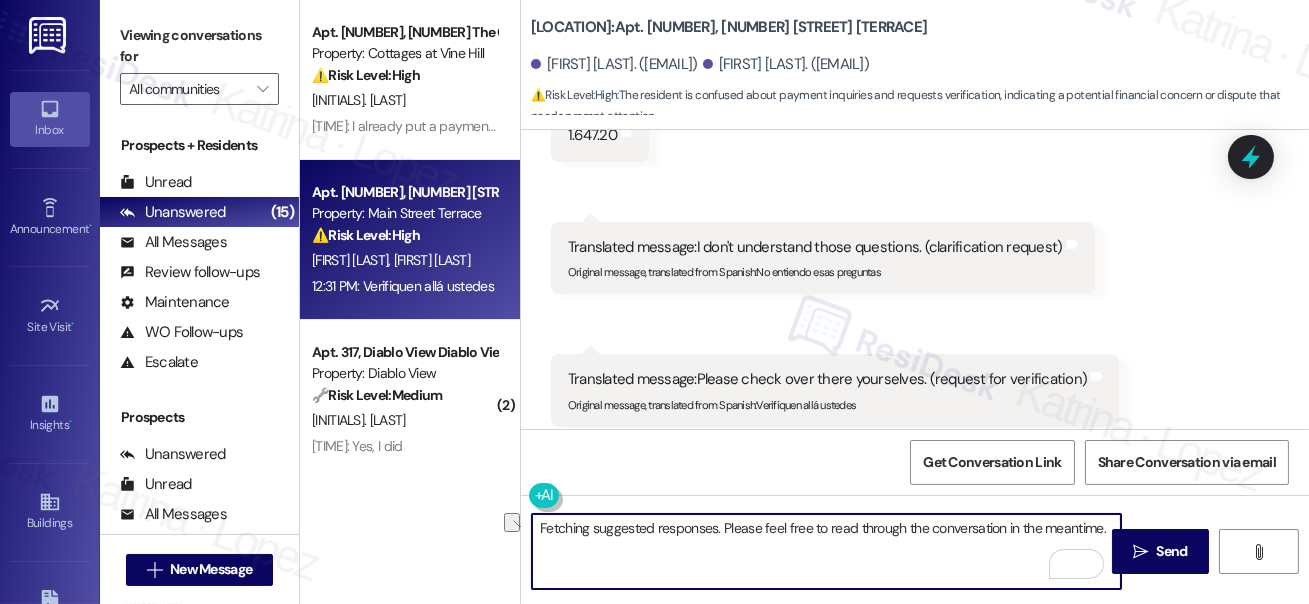paste on "Please confirm payment" 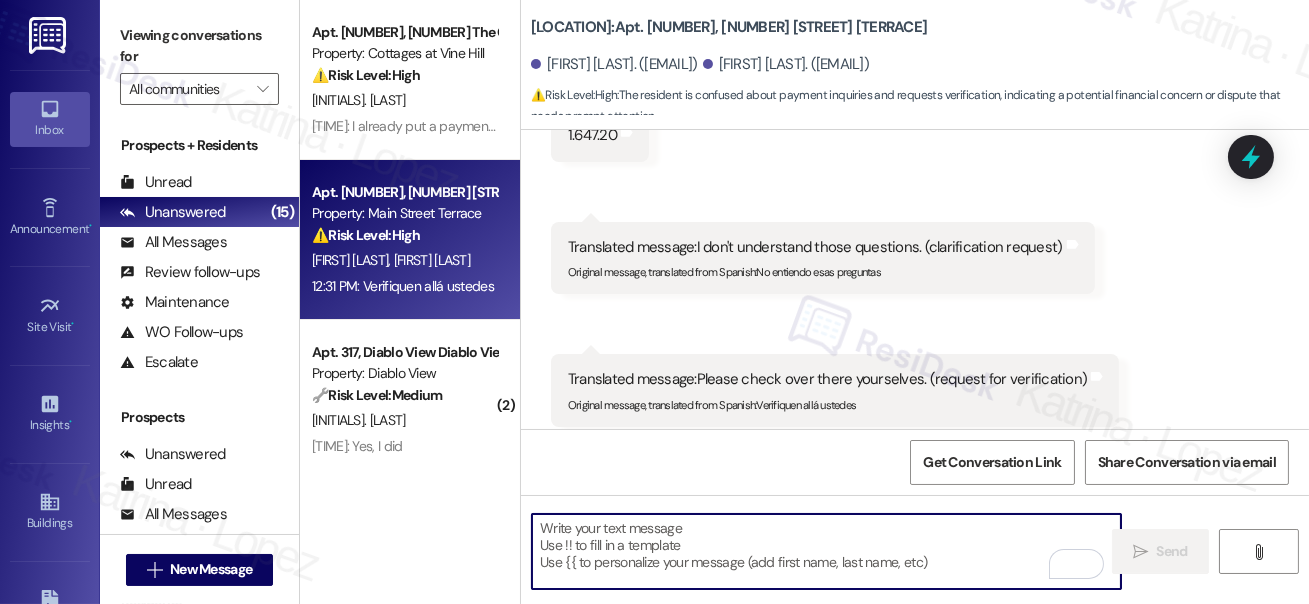 click at bounding box center [826, 551] 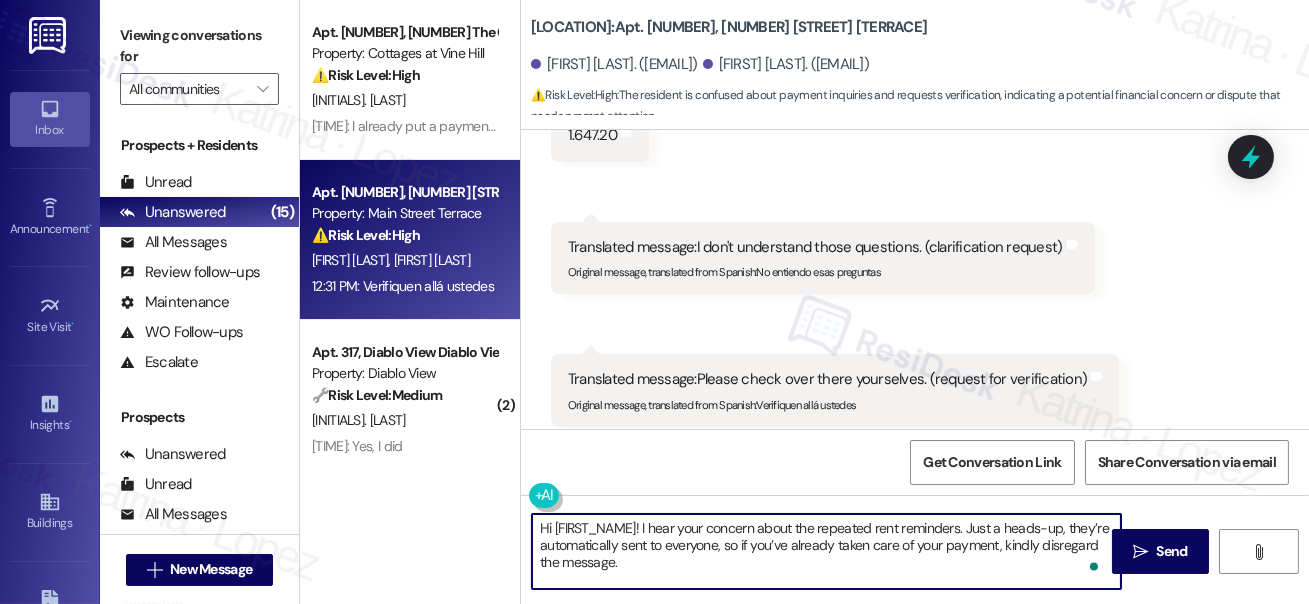 click on "Camilo Galviz Diaz. (galvis_camilo@icloud.com)" at bounding box center [614, 64] 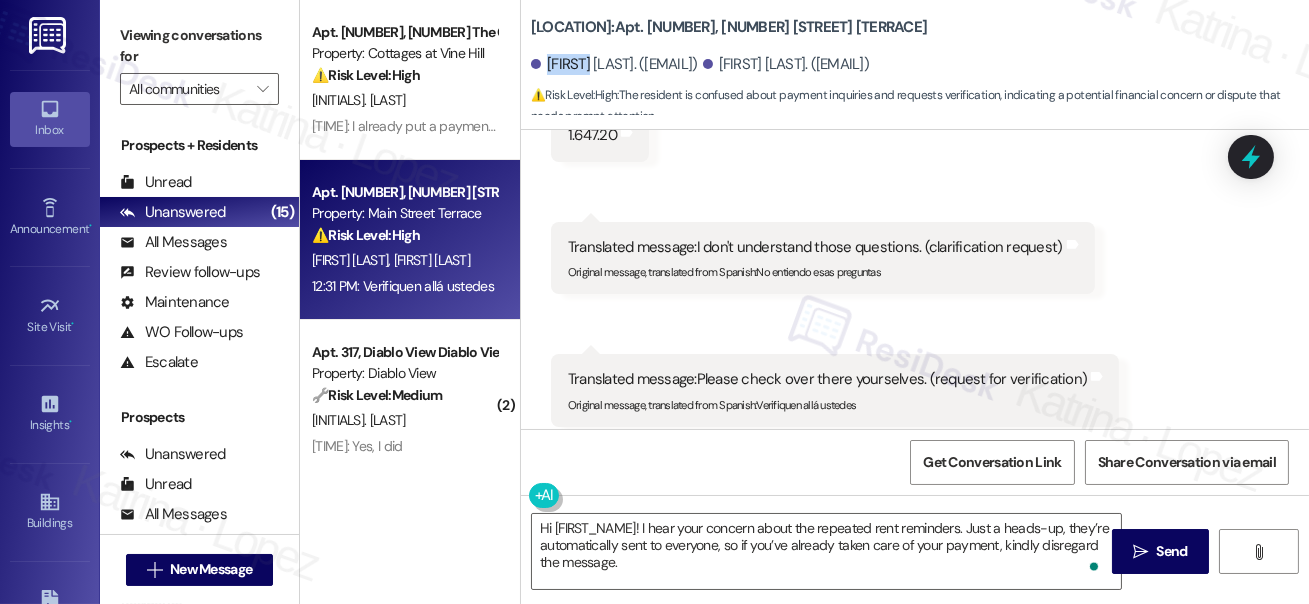 click on "Camilo Galviz Diaz. (galvis_camilo@icloud.com)" at bounding box center [614, 64] 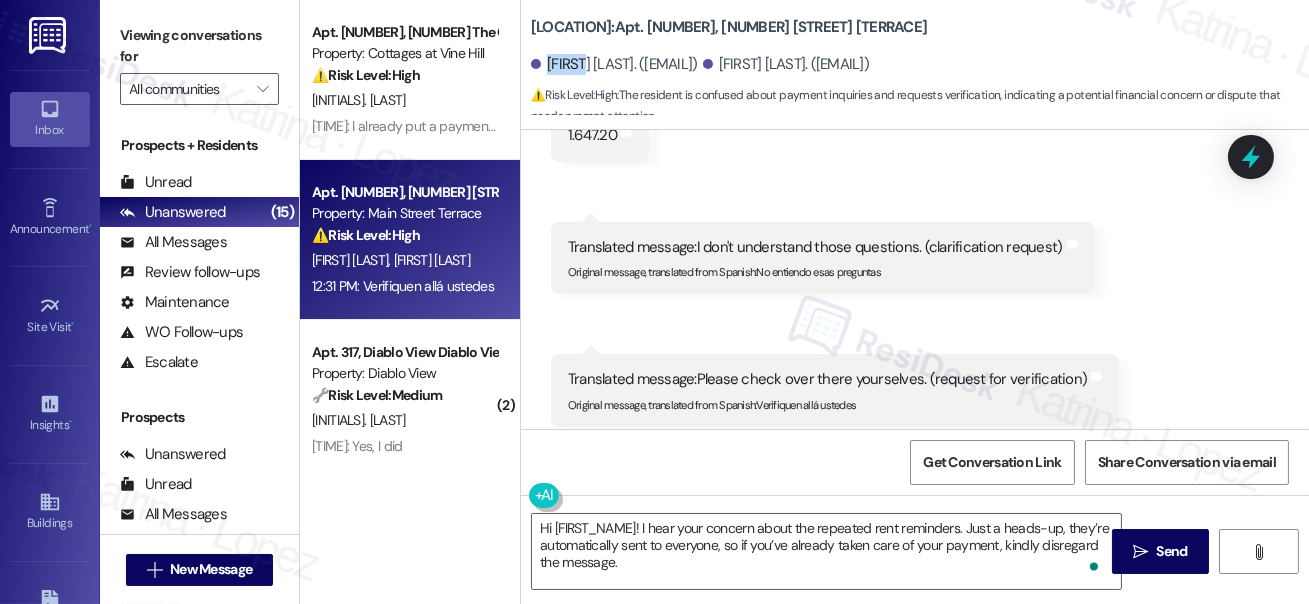 copy on "Camilo" 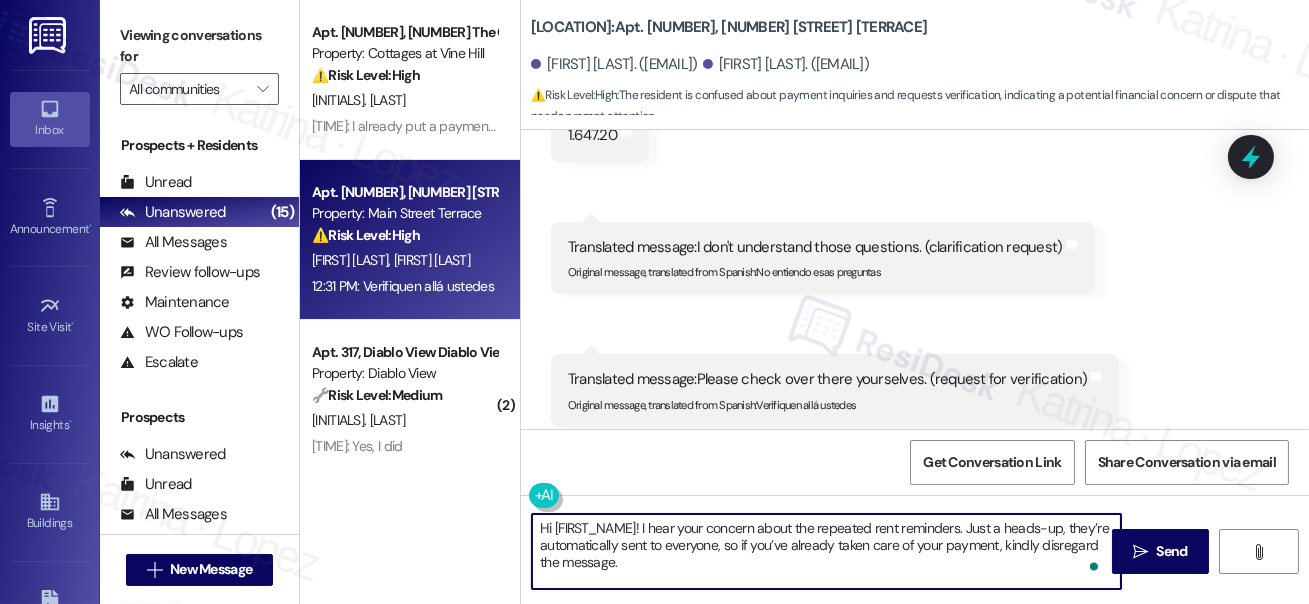 drag, startPoint x: 554, startPoint y: 530, endPoint x: 637, endPoint y: 524, distance: 83.21658 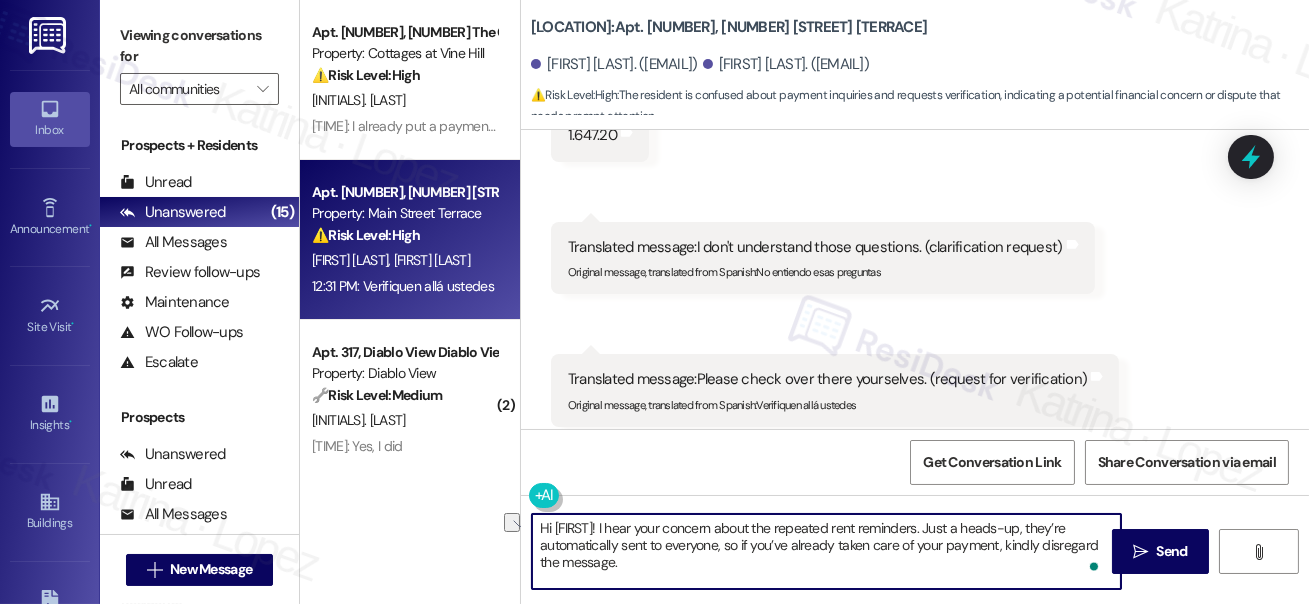 drag, startPoint x: 1028, startPoint y: 524, endPoint x: 928, endPoint y: 530, distance: 100.17984 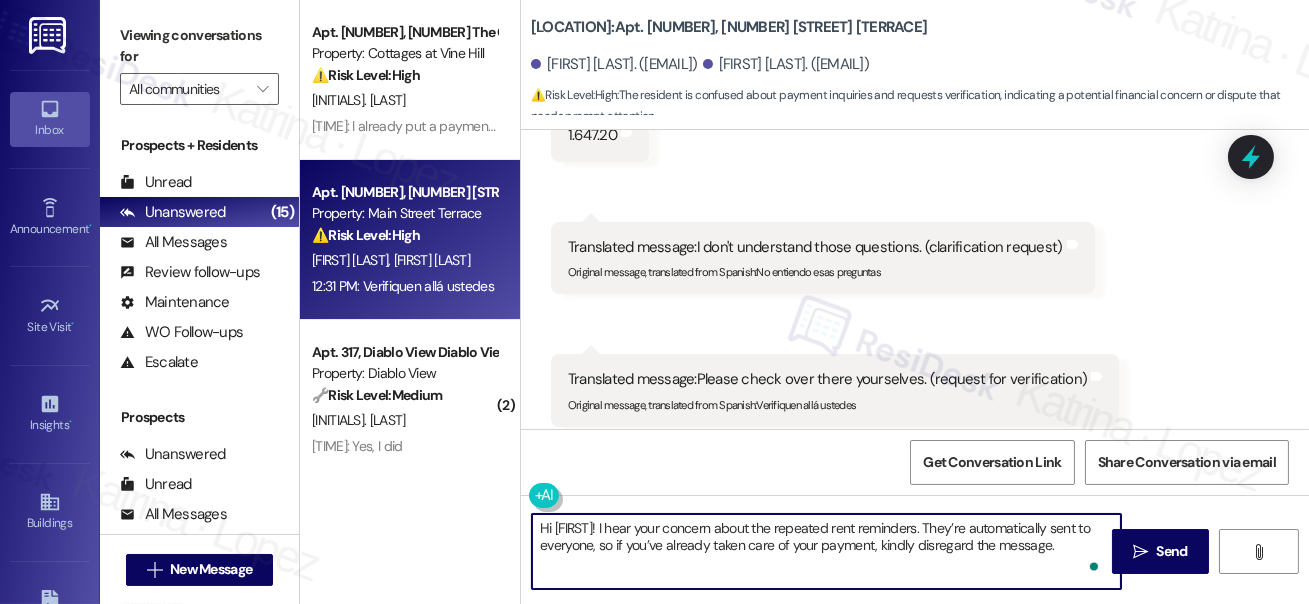 drag, startPoint x: 778, startPoint y: 549, endPoint x: 995, endPoint y: 538, distance: 217.27863 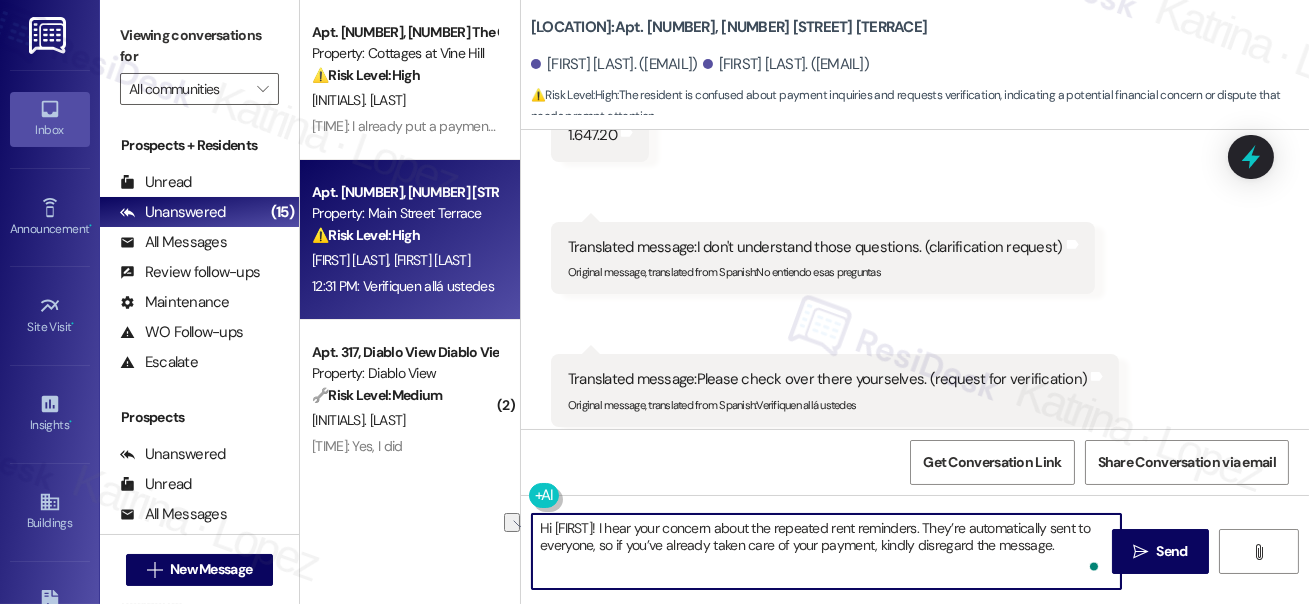 click on "Hi Camilo! I hear your concern about the repeated rent reminders. They’re automatically sent to everyone, so if you’ve already taken care of your payment, kindly disregard the message." at bounding box center [826, 551] 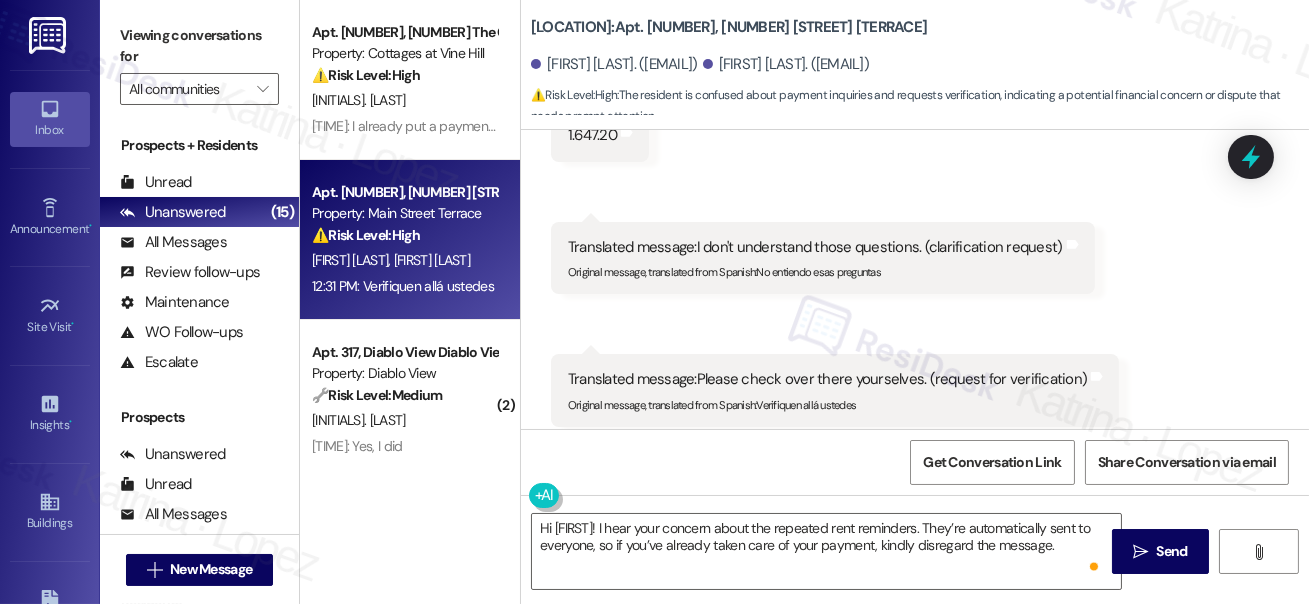click on "Viewing conversations for" at bounding box center (199, 46) 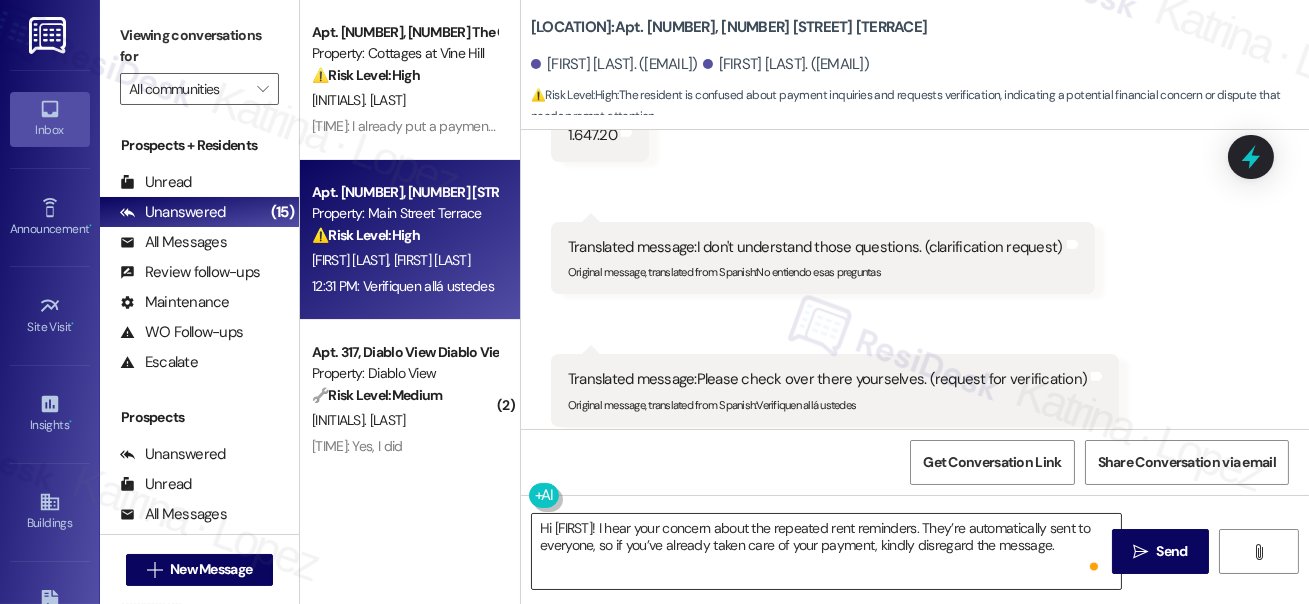 click on "Hi Camilo! I hear your concern about the repeated rent reminders. They’re automatically sent to everyone, so if you’ve already taken care of your payment, kindly disregard the message." at bounding box center [826, 551] 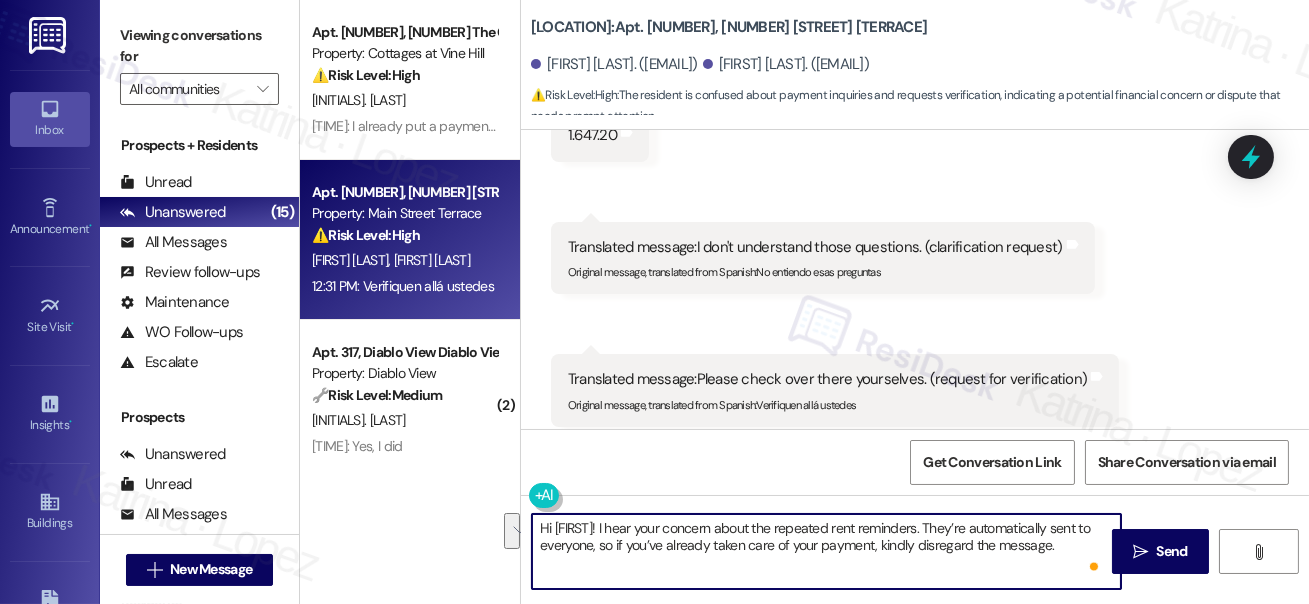 click on "Hi Camilo! I hear your concern about the repeated rent reminders. They’re automatically sent to everyone, so if you’ve already taken care of your payment, kindly disregard the message." at bounding box center (826, 551) 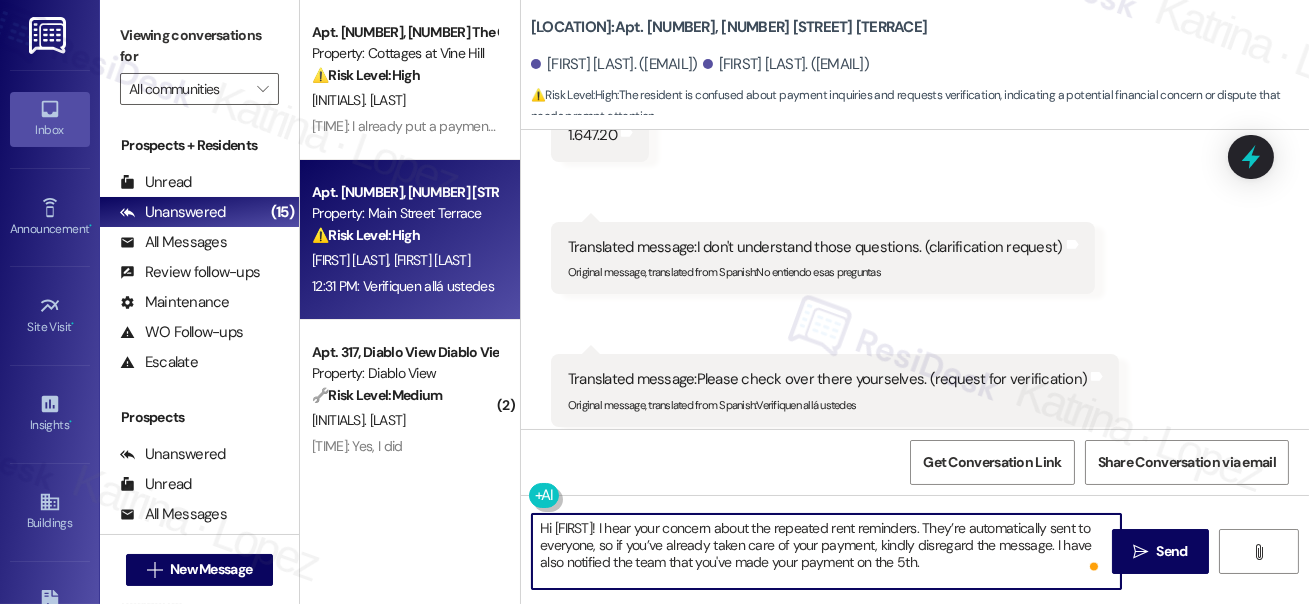 click on "Hi Camilo! I hear your concern about the repeated rent reminders. They’re automatically sent to everyone, so if you’ve already taken care of your payment, kindly disregard the message. I have also notified the team that you've made your payment on the 5th." at bounding box center (826, 551) 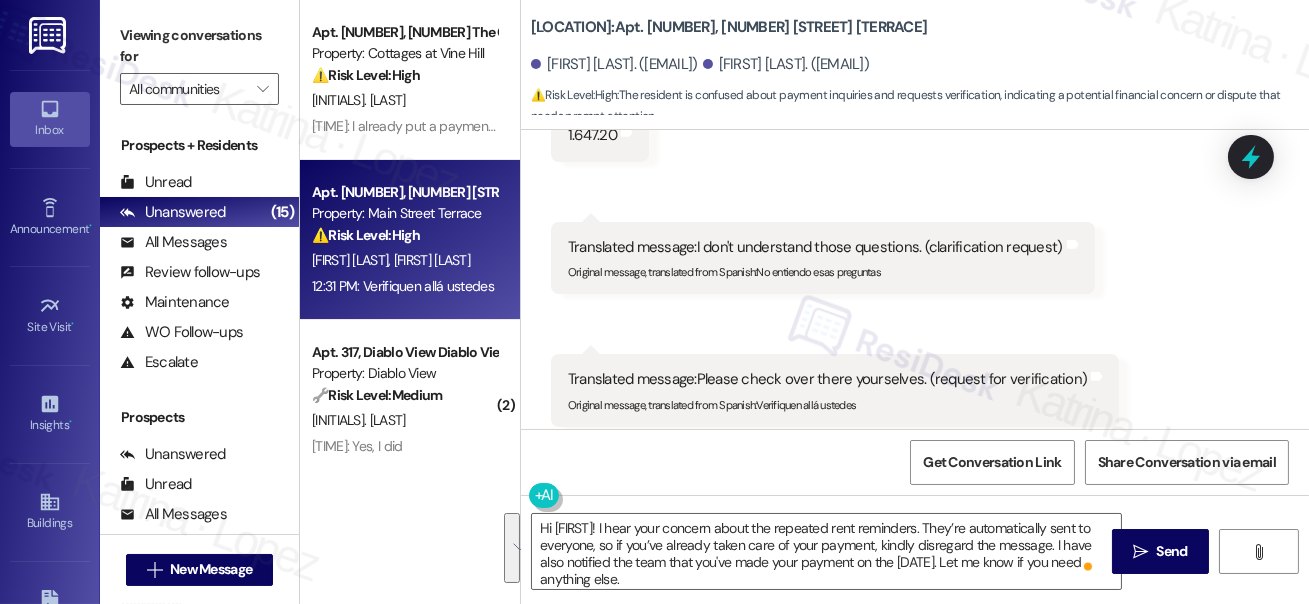 click on "Viewing conversations for" at bounding box center [199, 46] 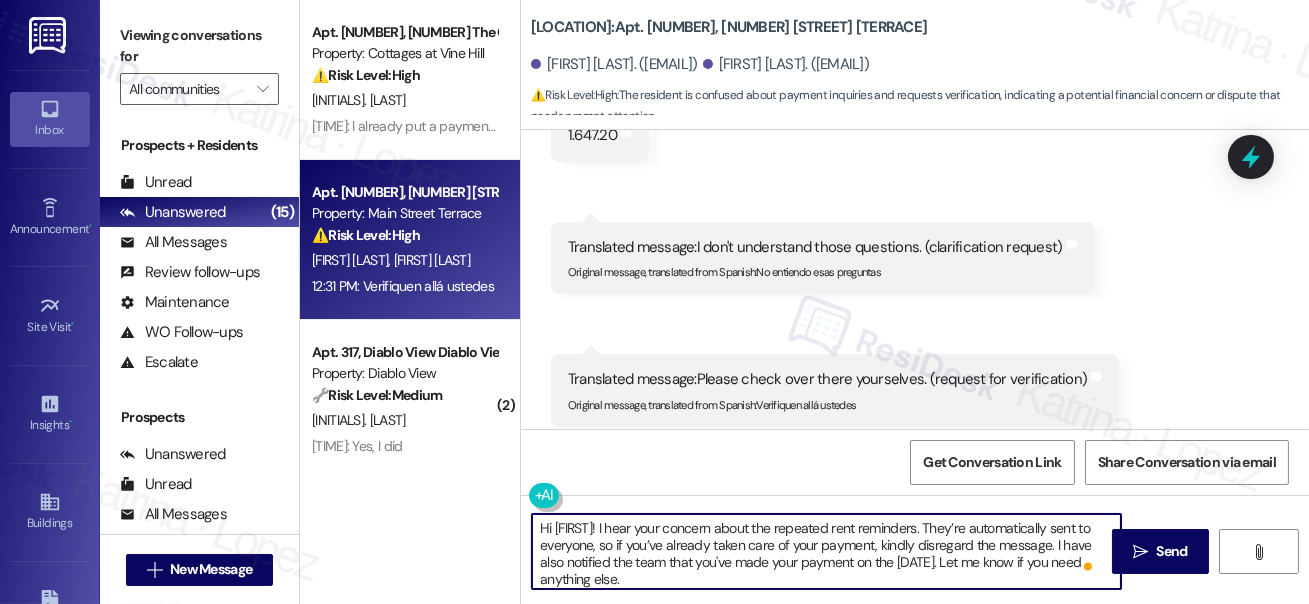 click on "Hi Camilo! I hear your concern about the repeated rent reminders. They’re automatically sent to everyone, so if you’ve already taken care of your payment, kindly disregard the message. I have also notified the team that you've made your payment on the 5th. Let me know if you need anything else." at bounding box center [826, 551] 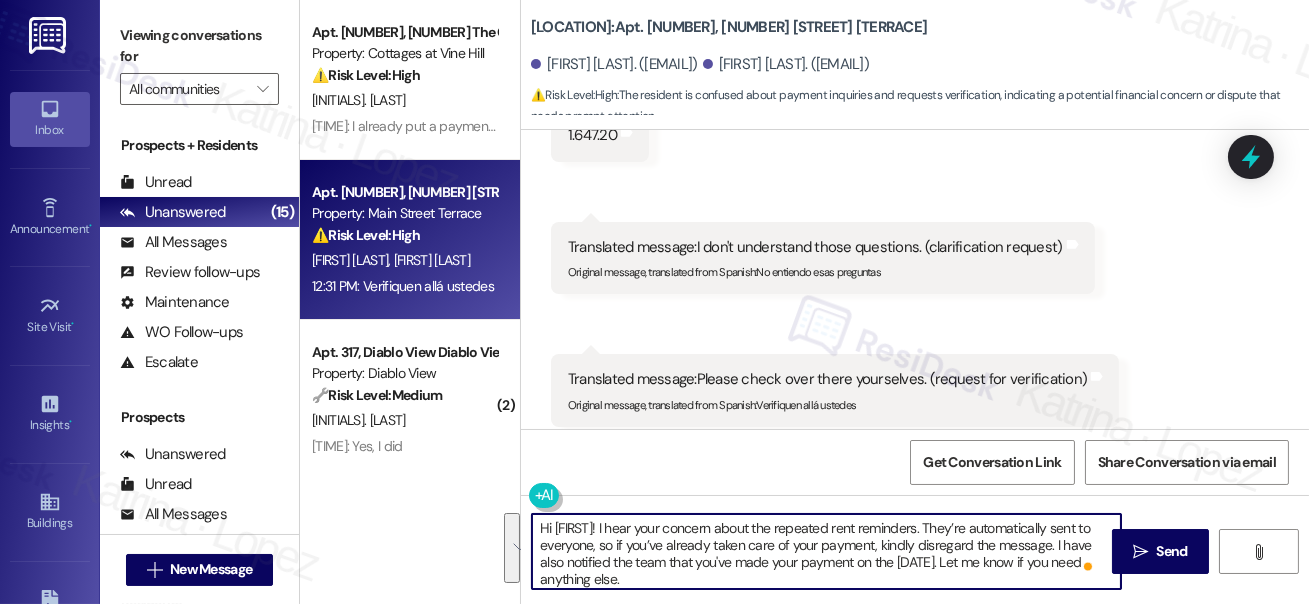 paste on "¡Hola Camilo!
Entiendo tu preocupación por los recordatorios repetidos de renta. Estos se envían automáticamente a todos, así que si ya realizaste tu pago, por favor ignora el mensaje.
También he informado al equipo que realizaste tu pago el día 5. Avísame si necesitas algo más" 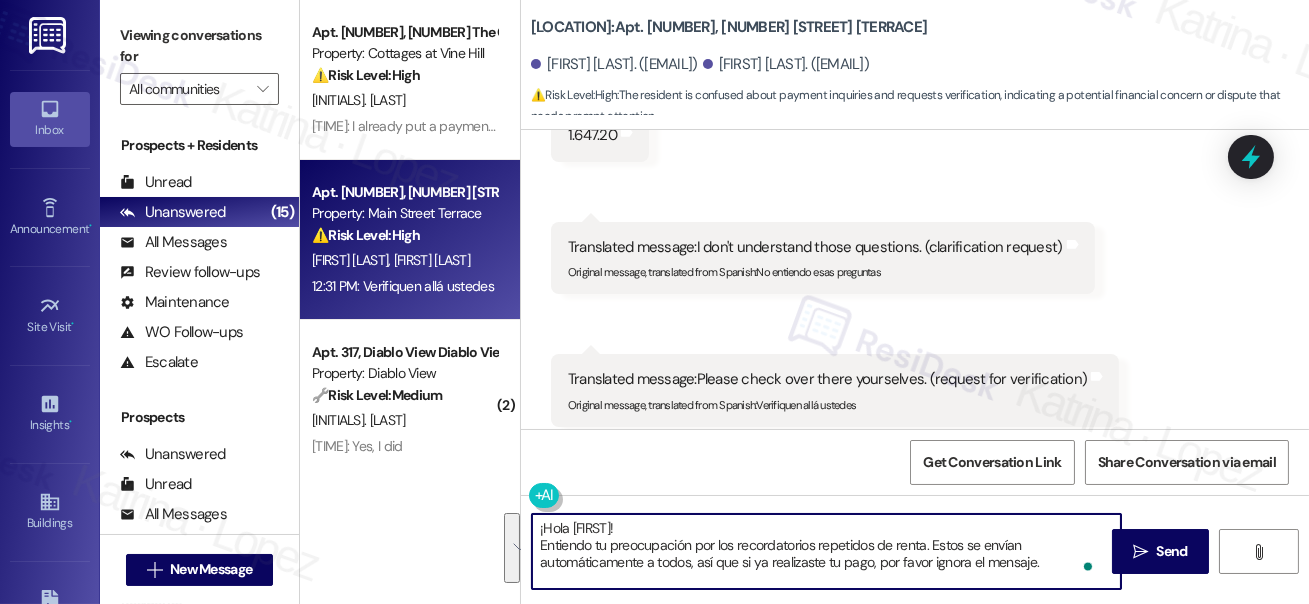 scroll, scrollTop: 16, scrollLeft: 0, axis: vertical 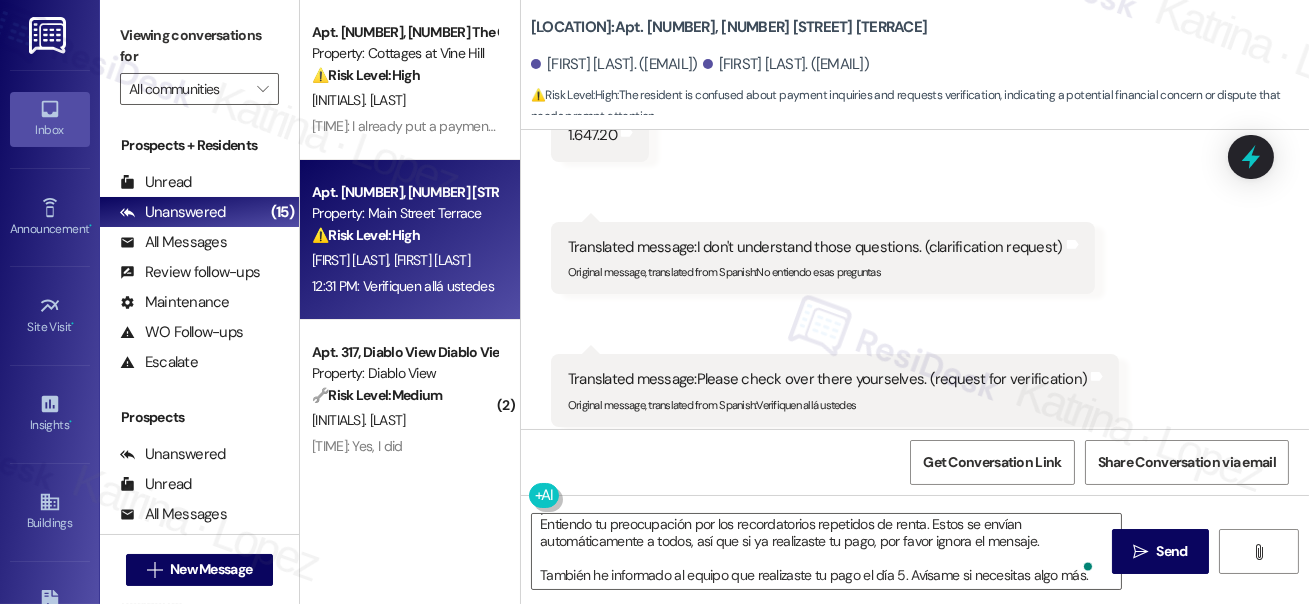 click on "Viewing conversations for" at bounding box center [199, 46] 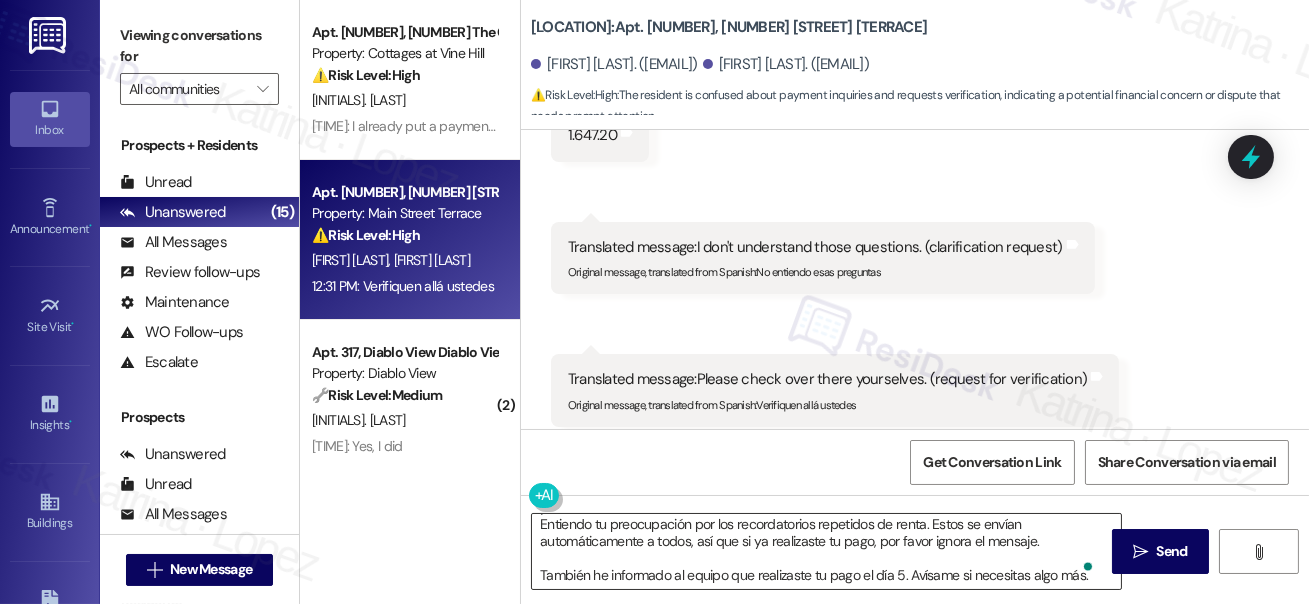 click on "¡Hola Camilo!
Entiendo tu preocupación por los recordatorios repetidos de renta. Estos se envían automáticamente a todos, así que si ya realizaste tu pago, por favor ignora el mensaje.
También he informado al equipo que realizaste tu pago el día 5. Avísame si necesitas algo más." at bounding box center (826, 551) 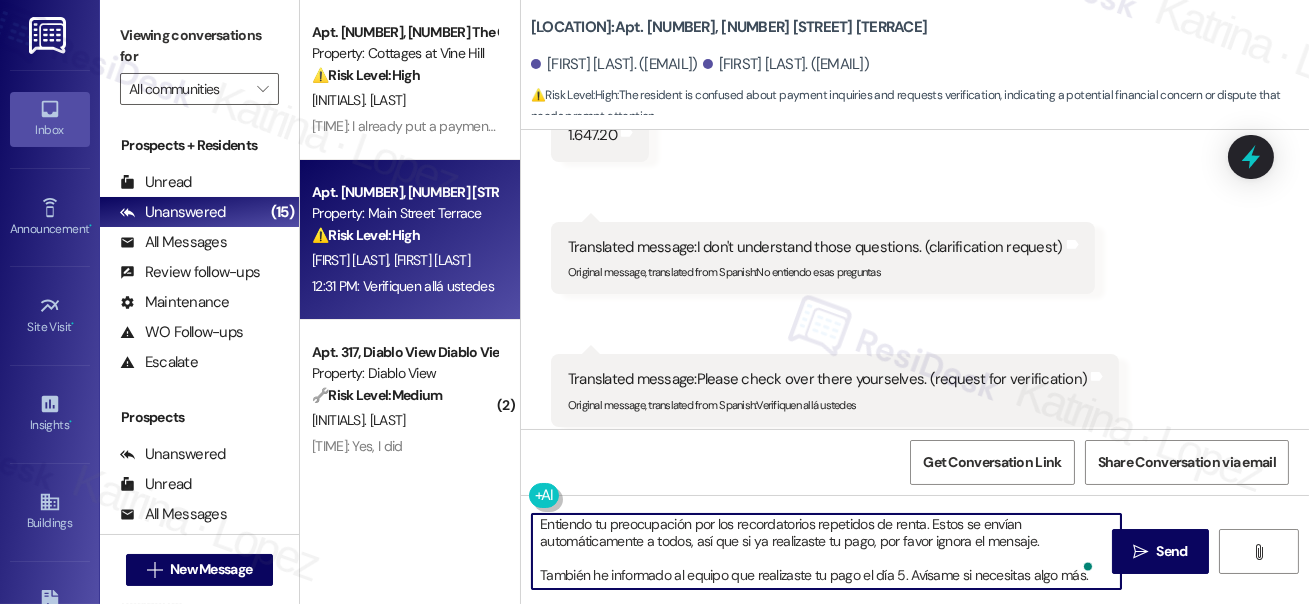scroll, scrollTop: 0, scrollLeft: 0, axis: both 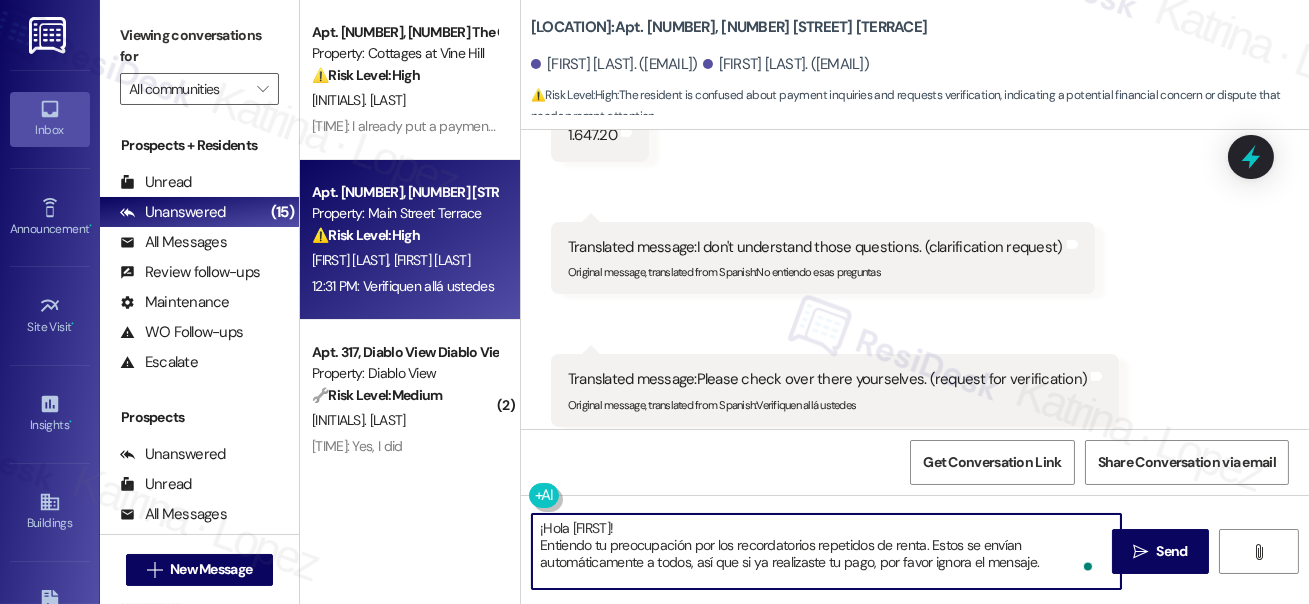 click on "¡Hola Camilo!
Entiendo tu preocupación por los recordatorios repetidos de renta. Estos se envían automáticamente a todos, así que si ya realizaste tu pago, por favor ignora el mensaje.
También he informado al equipo que realizaste tu pago el día 5. Avísame si necesitas algo más." at bounding box center (826, 551) 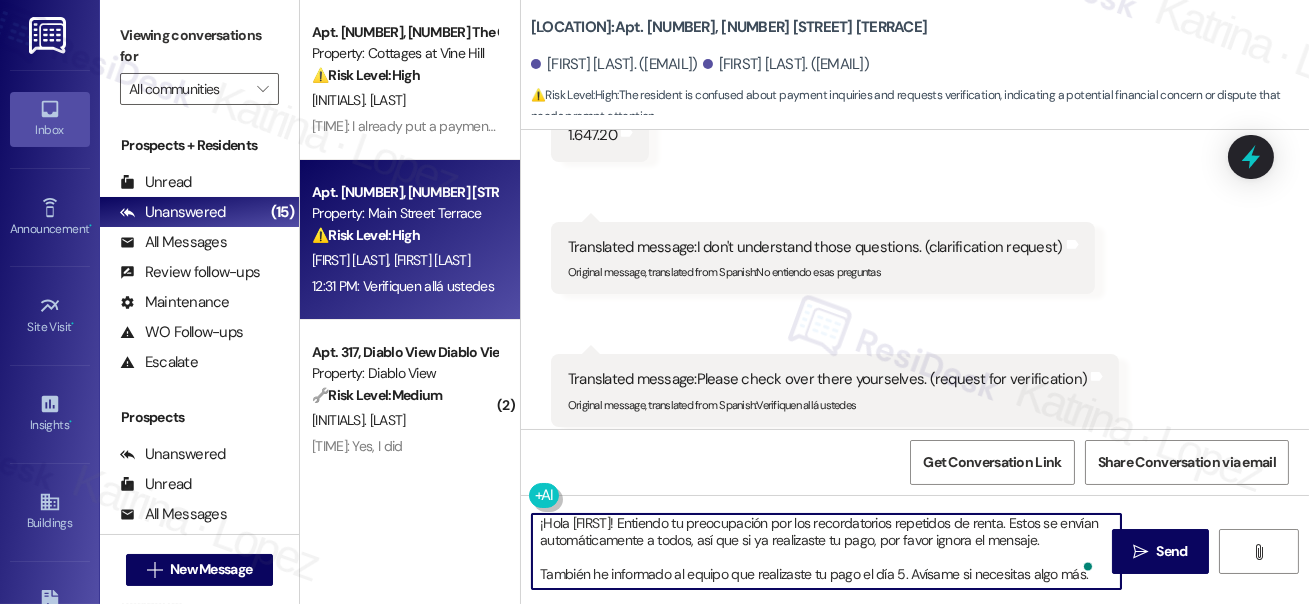 click on "¡Hola Camilo! Entiendo tu preocupación por los recordatorios repetidos de renta. Estos se envían automáticamente a todos, así que si ya realizaste tu pago, por favor ignora el mensaje.
También he informado al equipo que realizaste tu pago el día 5. Avísame si necesitas algo más." at bounding box center [826, 551] 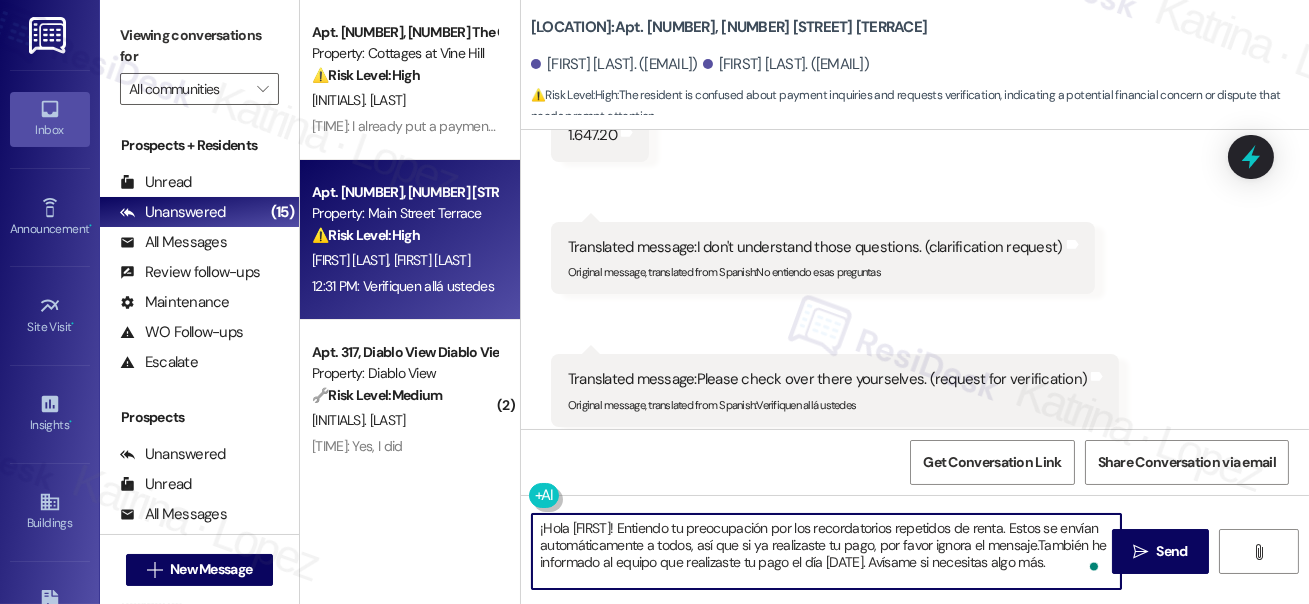 type on "¡Hola Camilo! Entiendo tu preocupación por los recordatorios repetidos de renta. Estos se envían automáticamente a todos, así que si ya realizaste tu pago, por favor ignora el mensaje. También he informado al equipo que realizaste tu pago el día 5. Avísame si necesitas algo más." 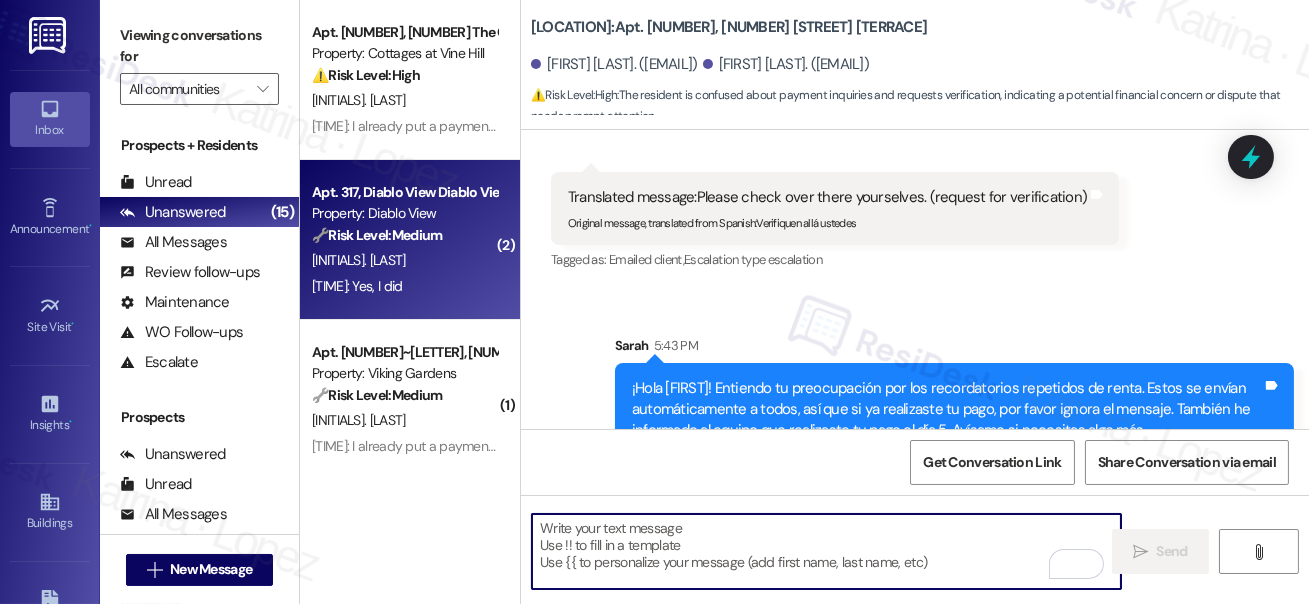 type 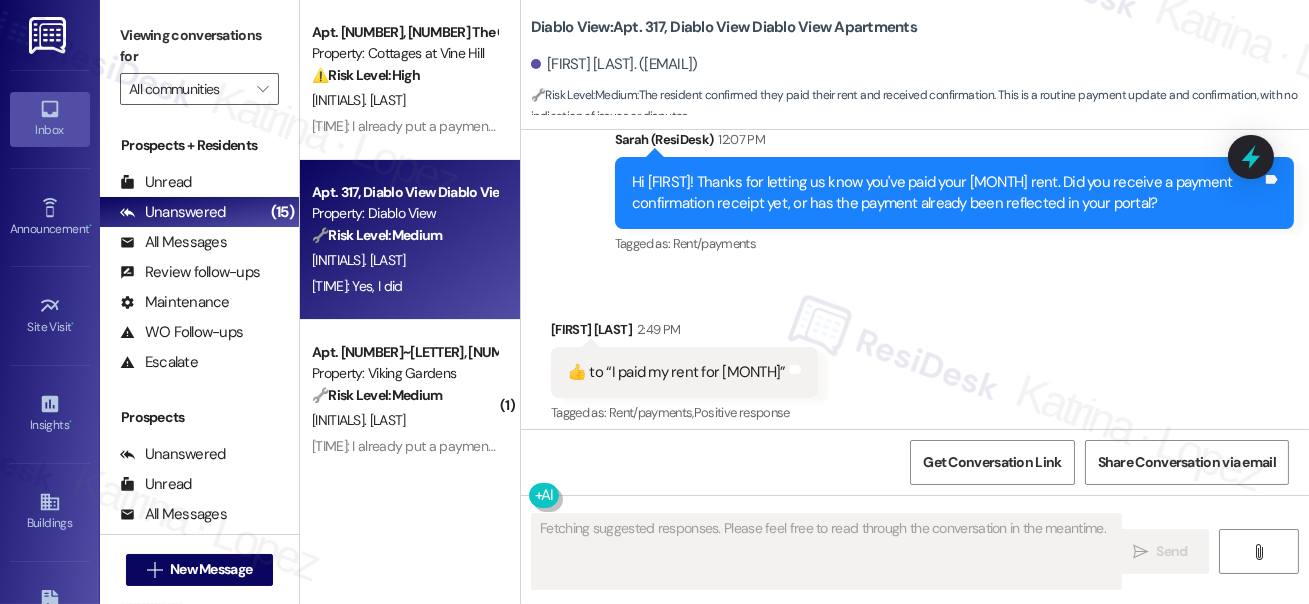 click on "Hi Marilyn! Thanks for letting us know you've paid your August rent. Did you receive a payment confirmation receipt yet, or has the payment already been reflected in your portal?" at bounding box center [947, 193] 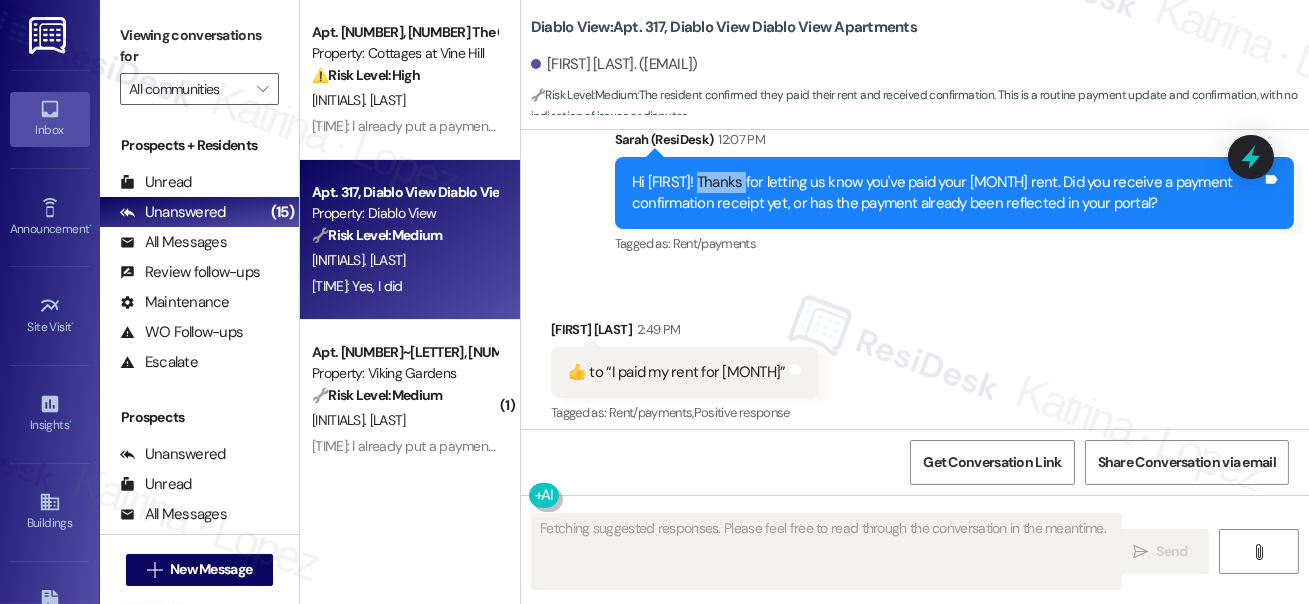 click on "Hi Marilyn! Thanks for letting us know you've paid your August rent. Did you receive a payment confirmation receipt yet, or has the payment already been reflected in your portal?" at bounding box center [947, 193] 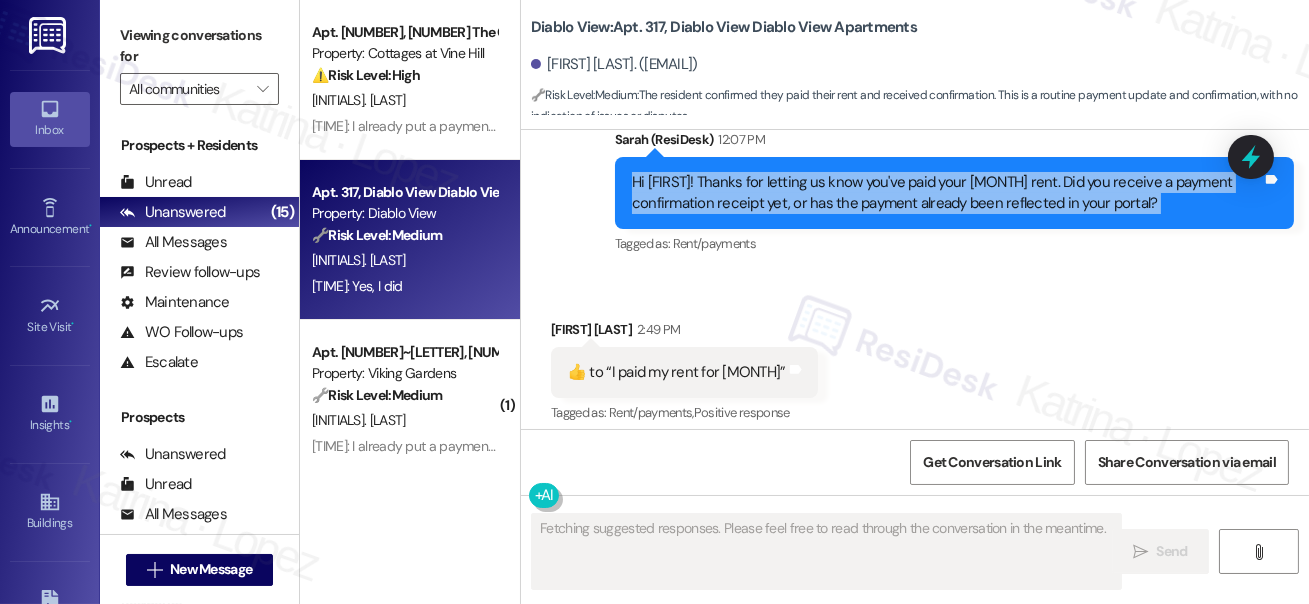 click on "Hi Marilyn! Thanks for letting us know you've paid your August rent. Did you receive a payment confirmation receipt yet, or has the payment already been reflected in your portal?" at bounding box center [947, 193] 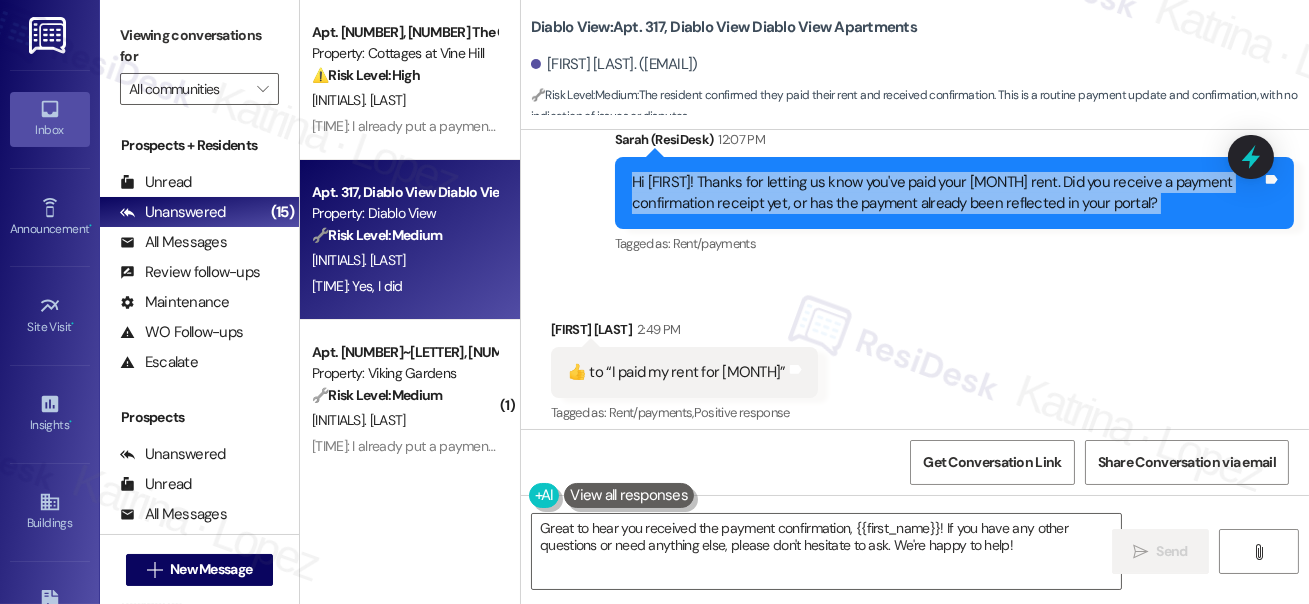 click on "Hi Marilyn! Thanks for letting us know you've paid your August rent. Did you receive a payment confirmation receipt yet, or has the payment already been reflected in your portal?" at bounding box center [947, 193] 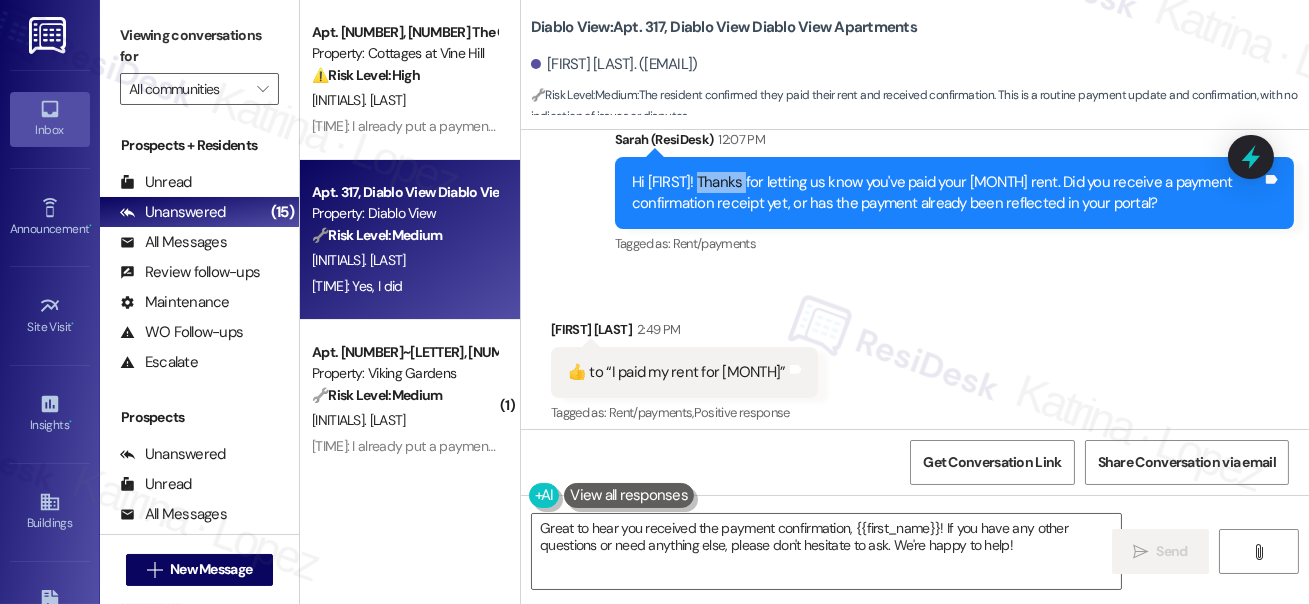 click on "Hi Marilyn! Thanks for letting us know you've paid your August rent. Did you receive a payment confirmation receipt yet, or has the payment already been reflected in your portal?" at bounding box center [947, 193] 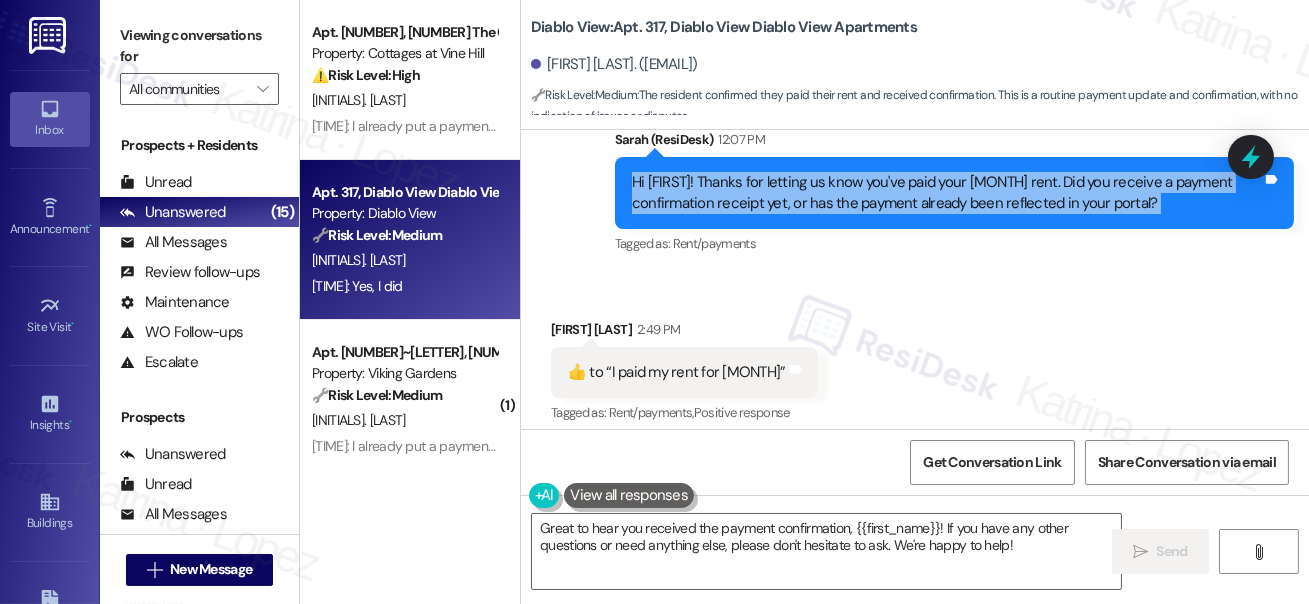 click on "Hi Marilyn! Thanks for letting us know you've paid your August rent. Did you receive a payment confirmation receipt yet, or has the payment already been reflected in your portal?" at bounding box center [947, 193] 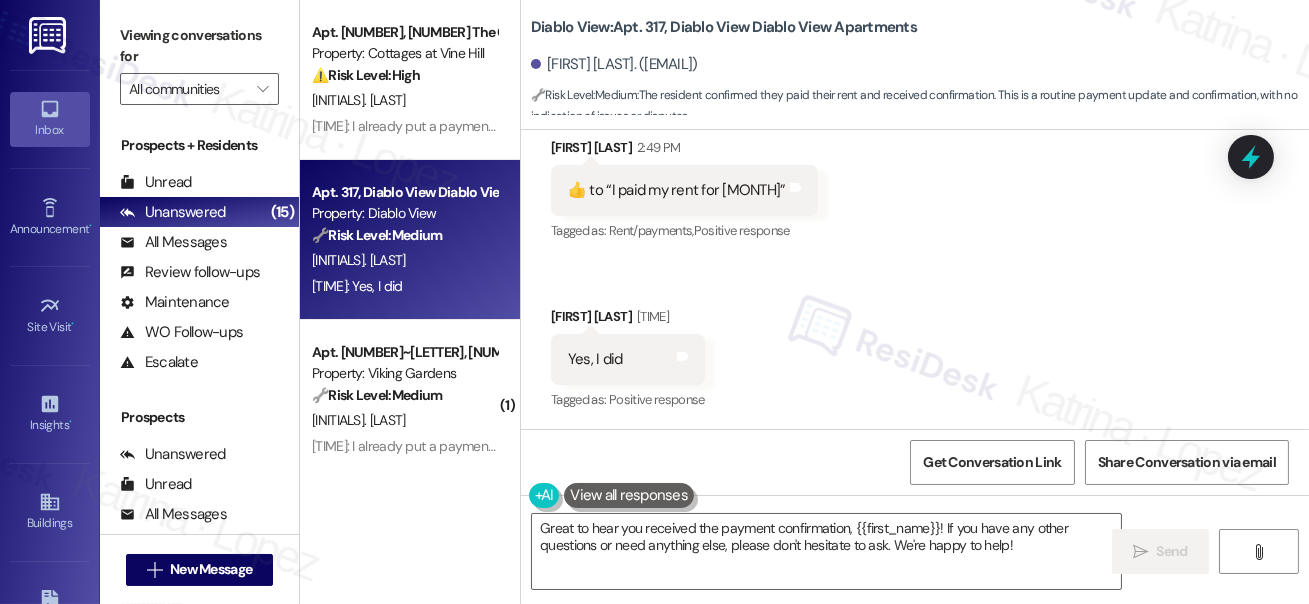 click on "Viewing conversations for" at bounding box center (199, 46) 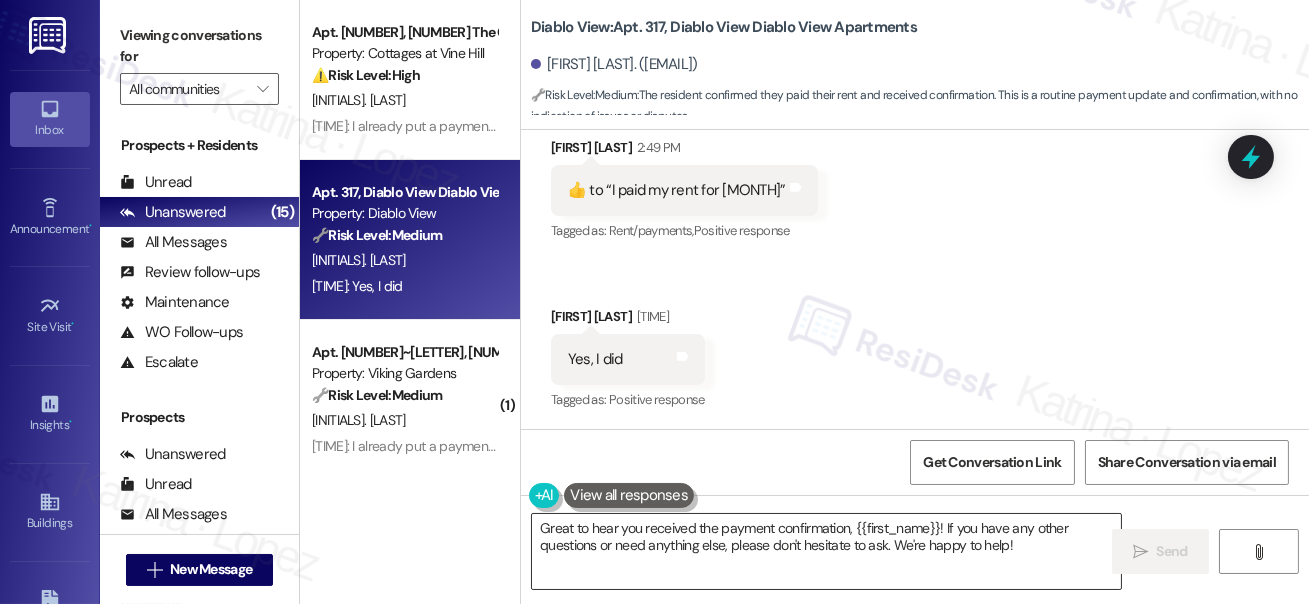 click on "Great to hear you received the payment confirmation, {{first_name}}! If you have any other questions or need anything else, please don't hesitate to ask. We're happy to help!" at bounding box center [826, 551] 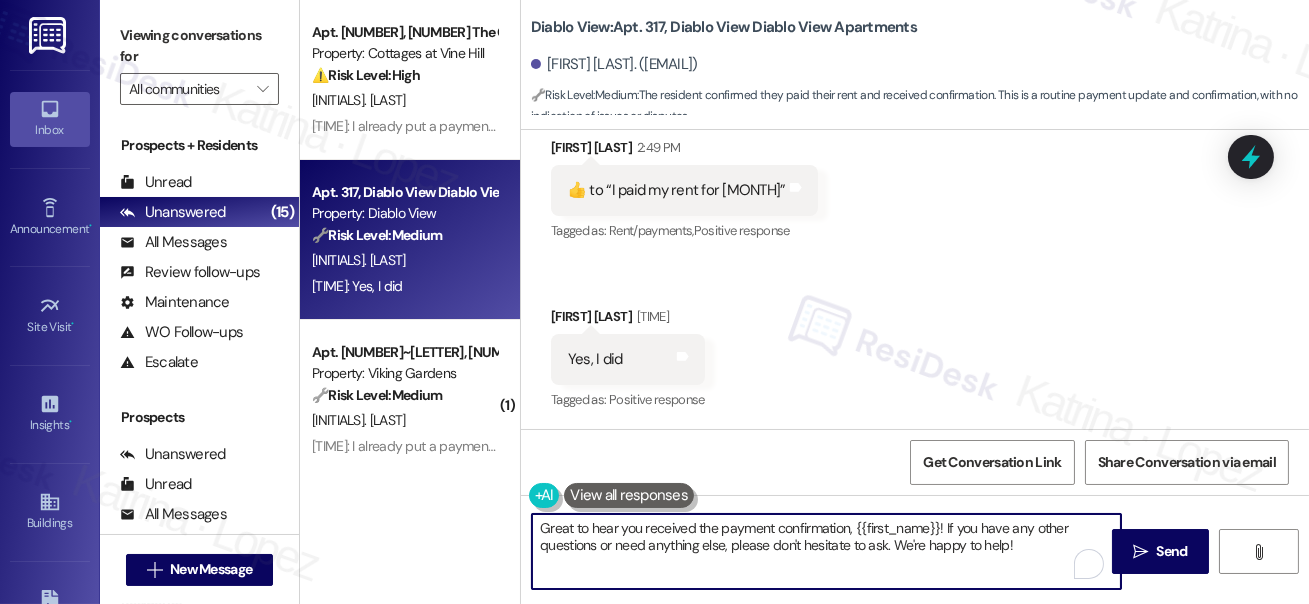 click on "Great to hear you received the payment confirmation, {{first_name}}! If you have any other questions or need anything else, please don't hesitate to ask. We're happy to help!" at bounding box center (826, 551) 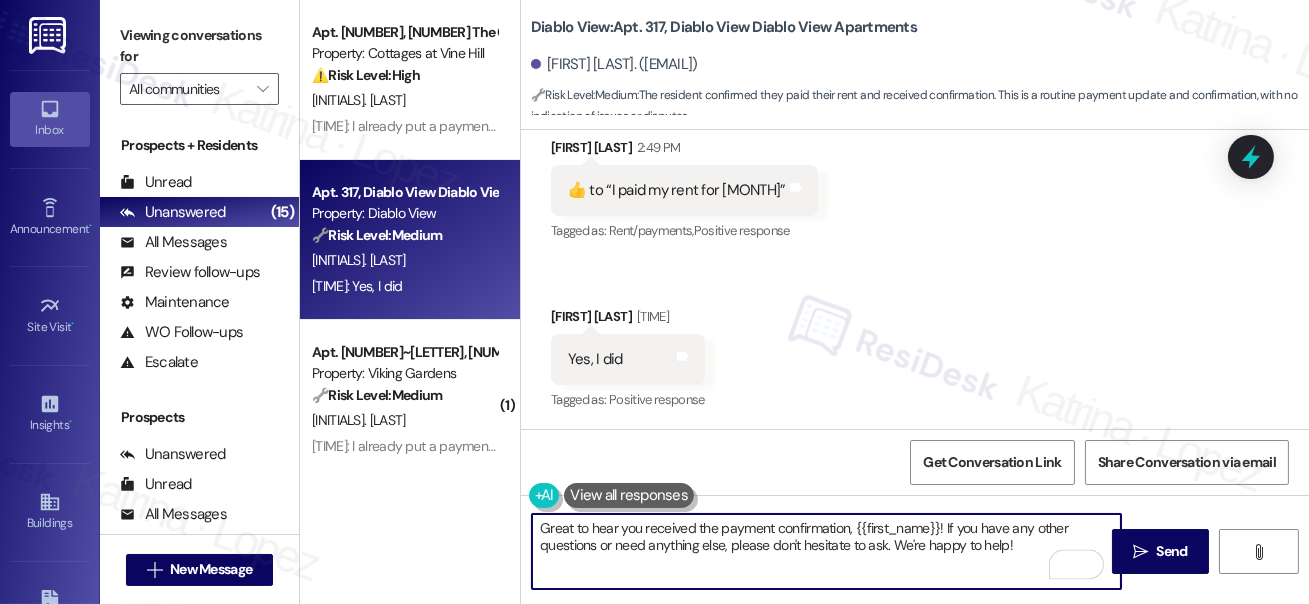 drag, startPoint x: 938, startPoint y: 525, endPoint x: 530, endPoint y: 514, distance: 408.14825 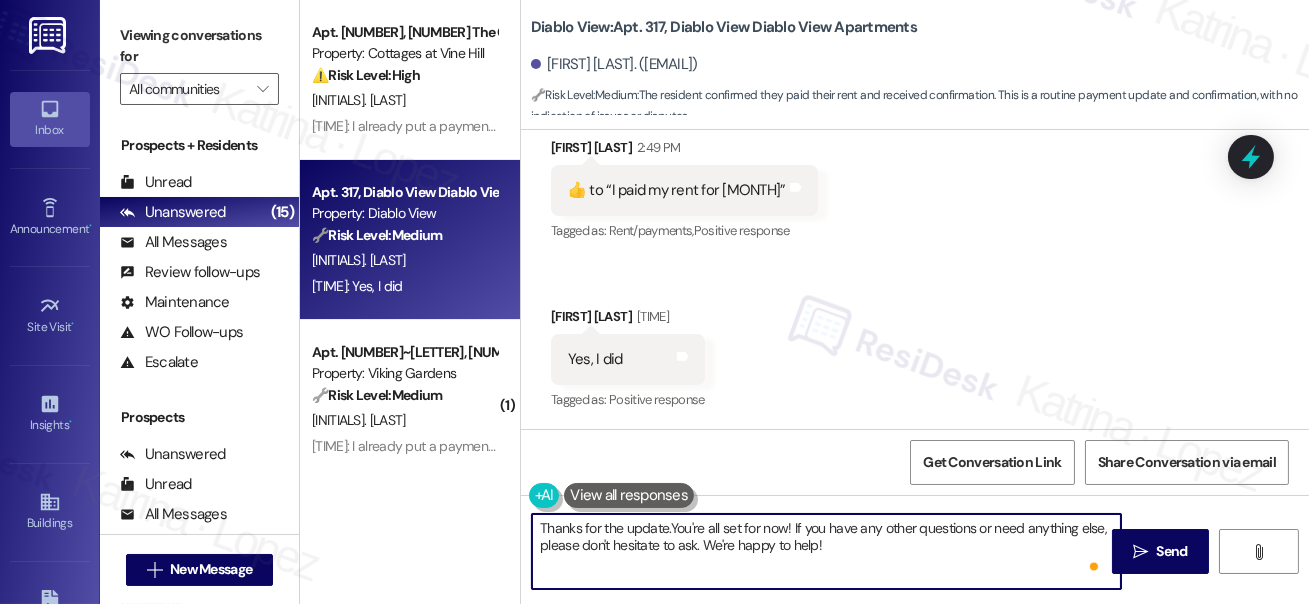 type on "Thanks for the update. You're all set for now! If you have any other questions or need anything else, please don't hesitate to ask. We're happy to help!" 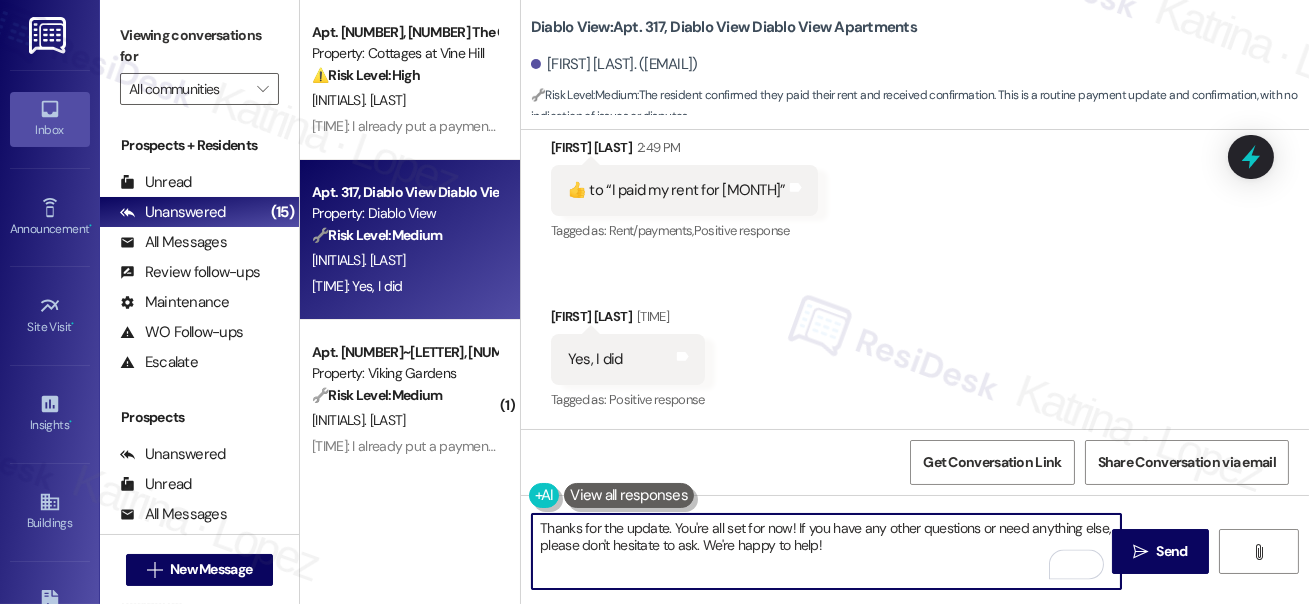 click on "Thanks for the update. You're all set for now! If you have any other questions or need anything else, please don't hesitate to ask. We're happy to help!" at bounding box center (826, 551) 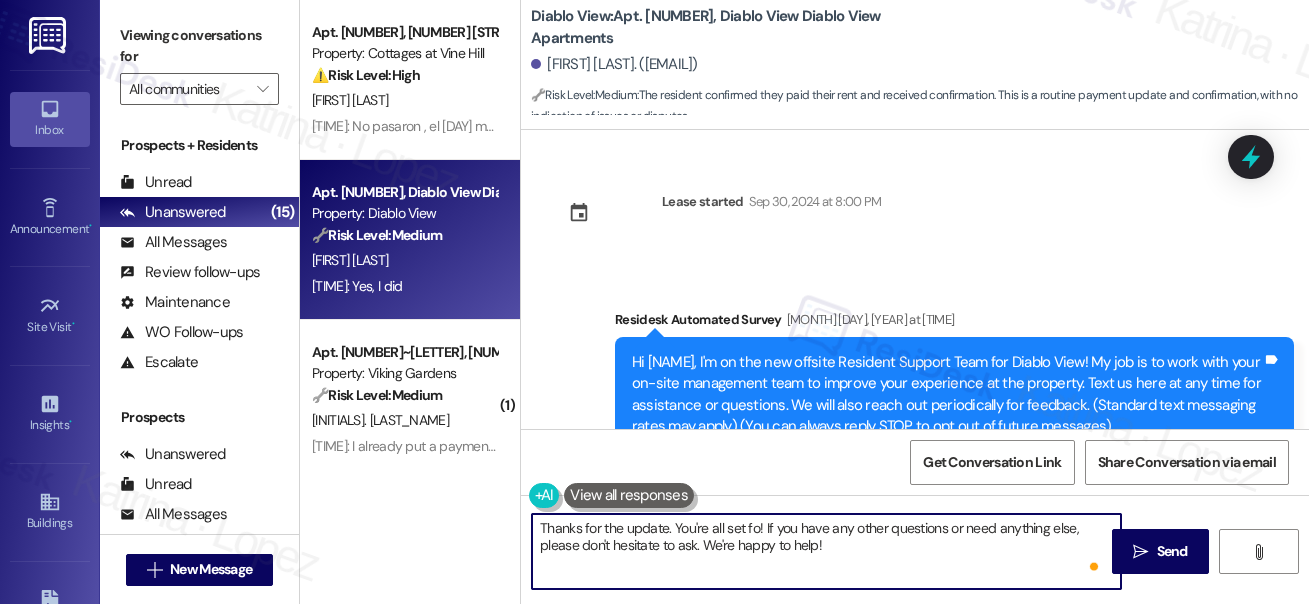 scroll, scrollTop: 0, scrollLeft: 0, axis: both 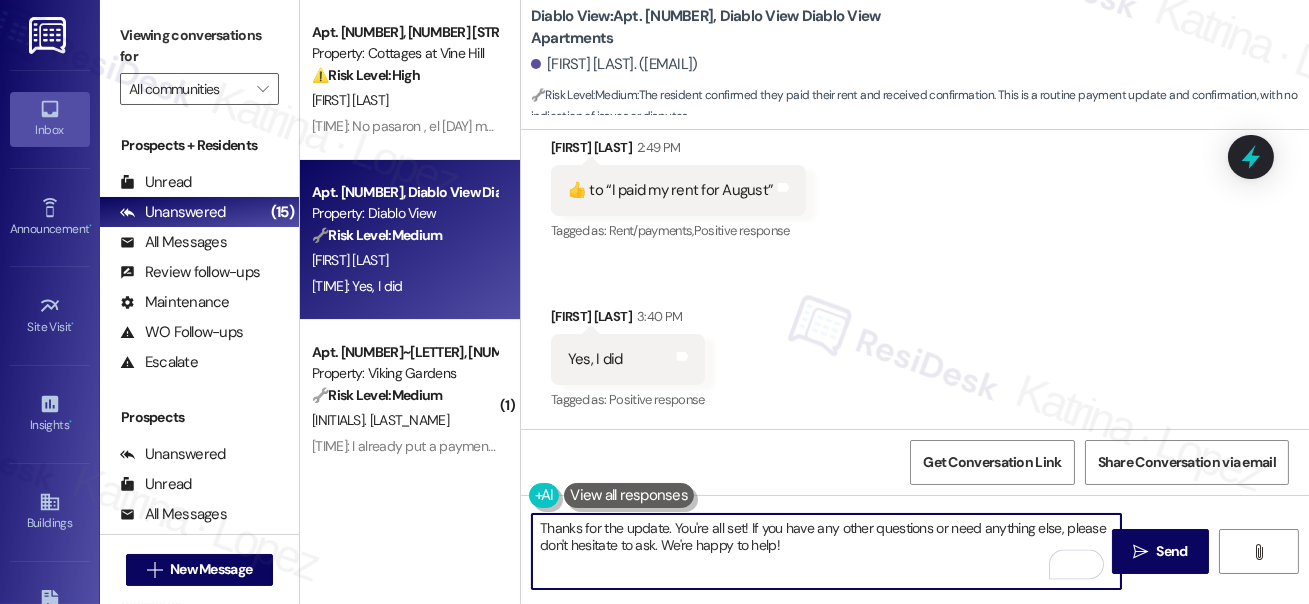 click on "Thanks for the update. You're all set! If you have any other questions or need anything else, please don't hesitate to ask. We're happy to help!" at bounding box center (826, 551) 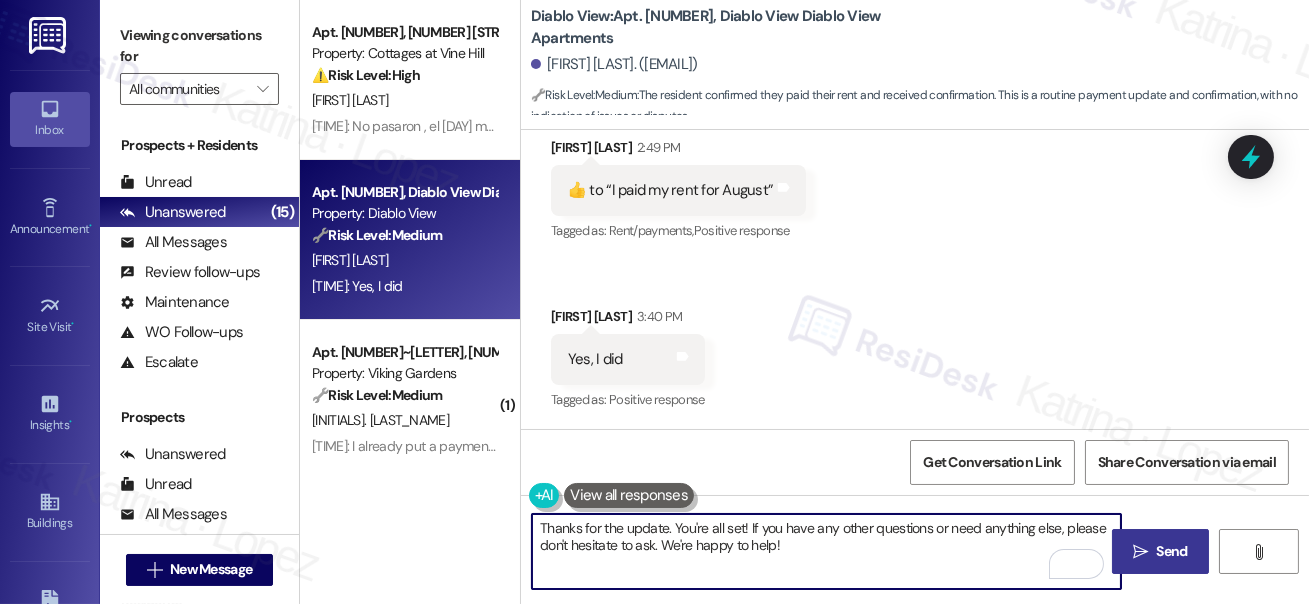 type on "Thanks for the update. You're all set! If you have any other questions or need anything else, please don't hesitate to ask. We're happy to help!" 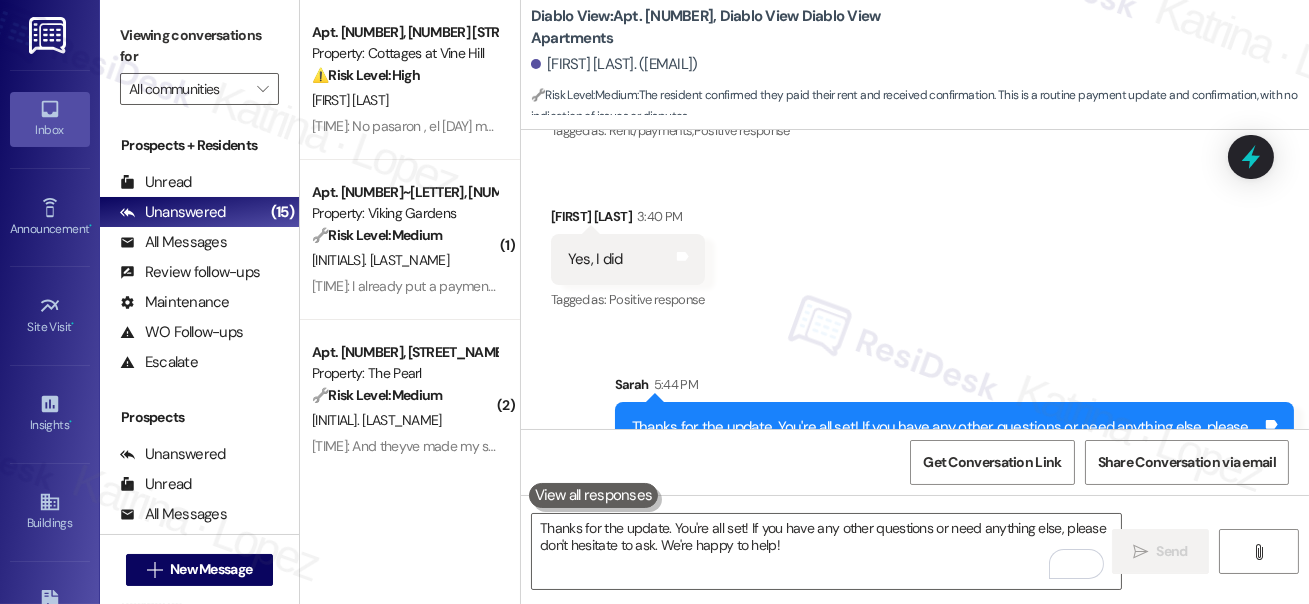 scroll, scrollTop: 6394, scrollLeft: 0, axis: vertical 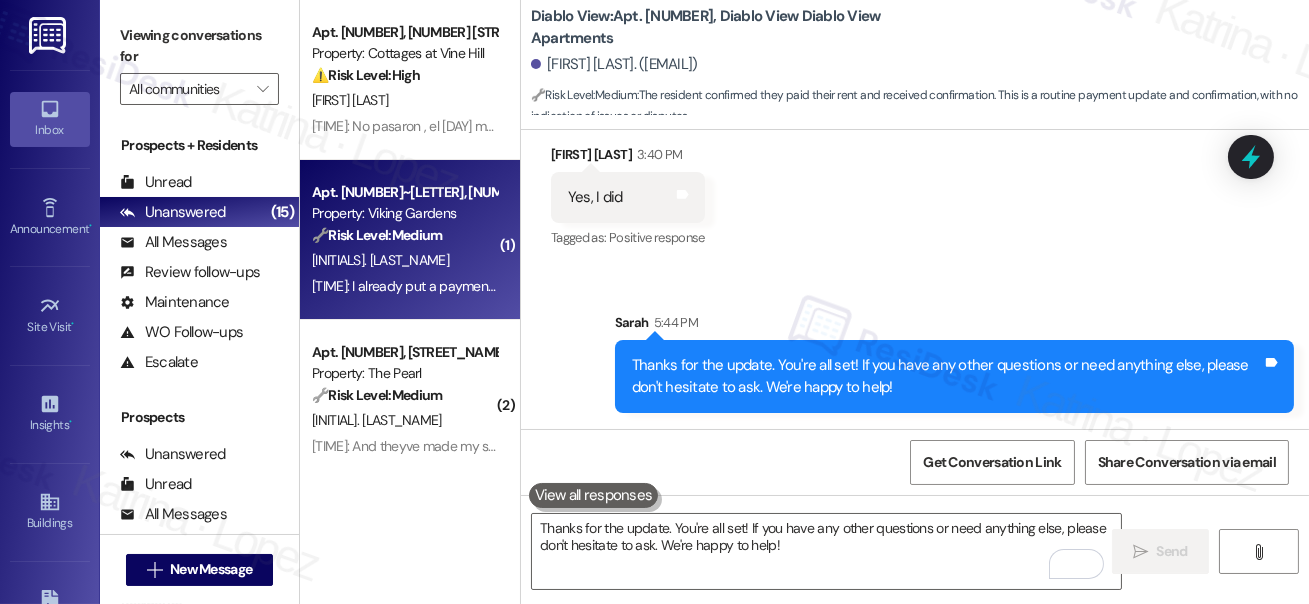 click on "Property: Viking Gardens" at bounding box center [404, 213] 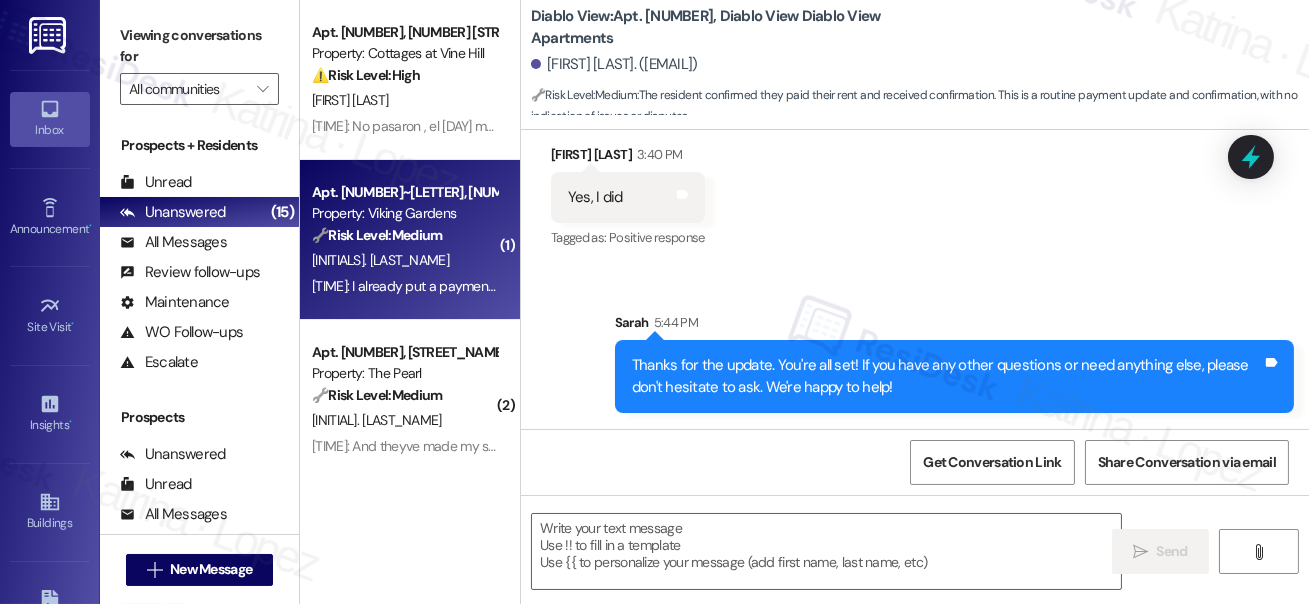 type on "Fetching suggested responses. Please feel free to read through the conversation in the meantime." 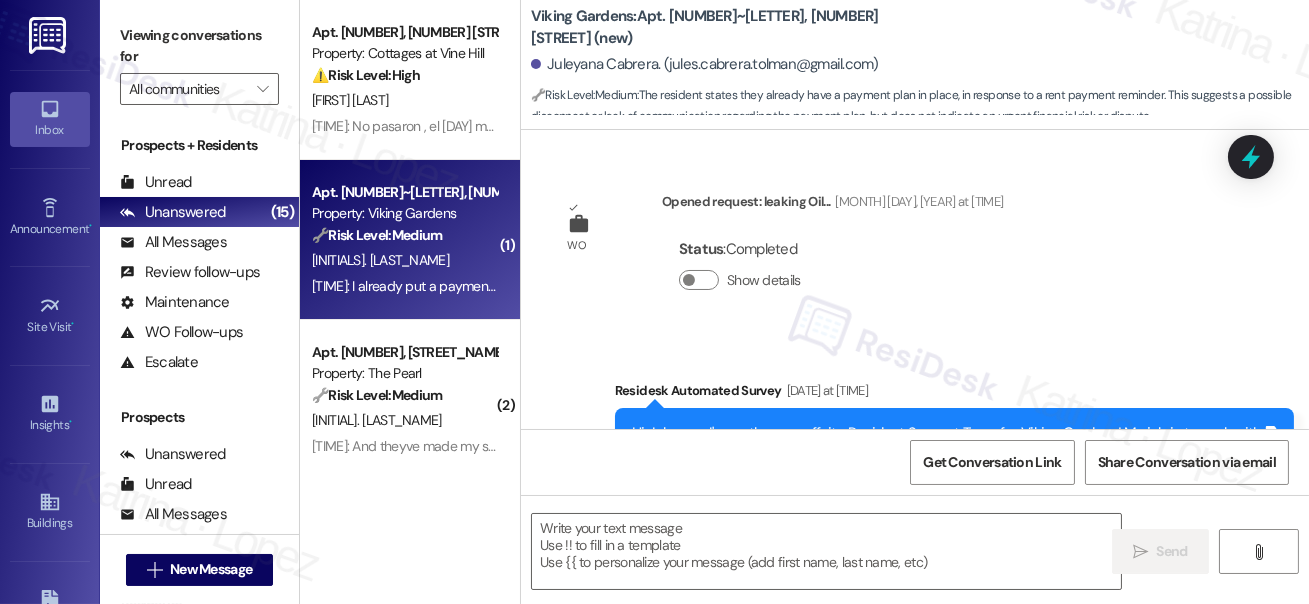scroll, scrollTop: 11018, scrollLeft: 0, axis: vertical 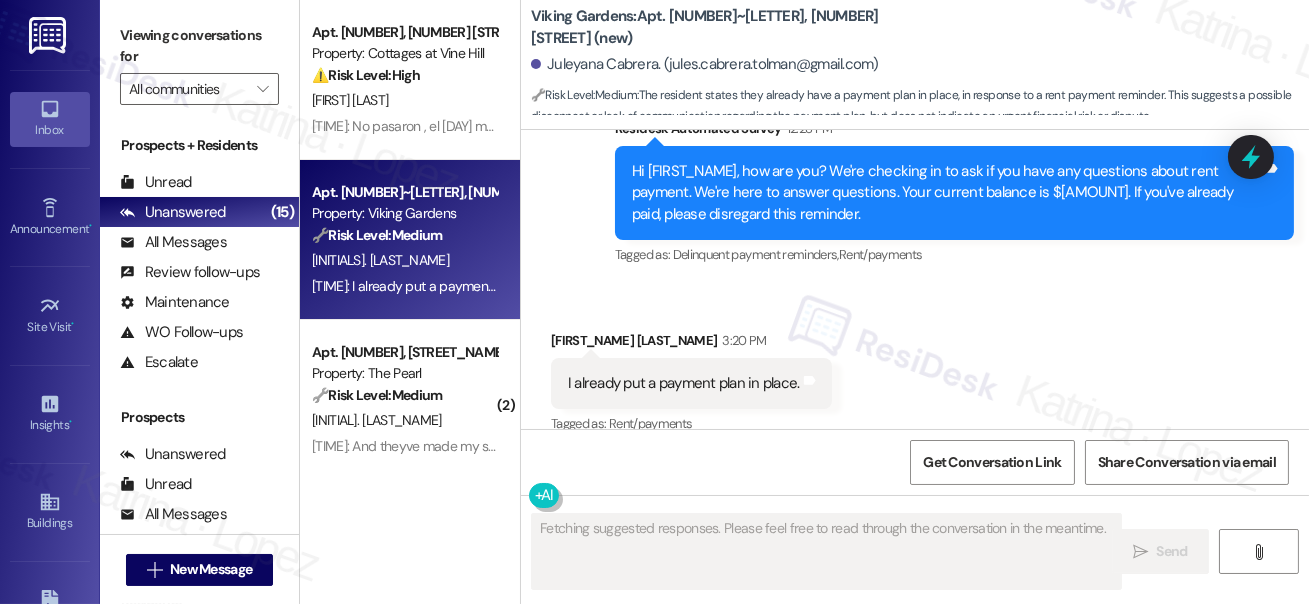 click on "I already put a payment plan in place." at bounding box center (684, 383) 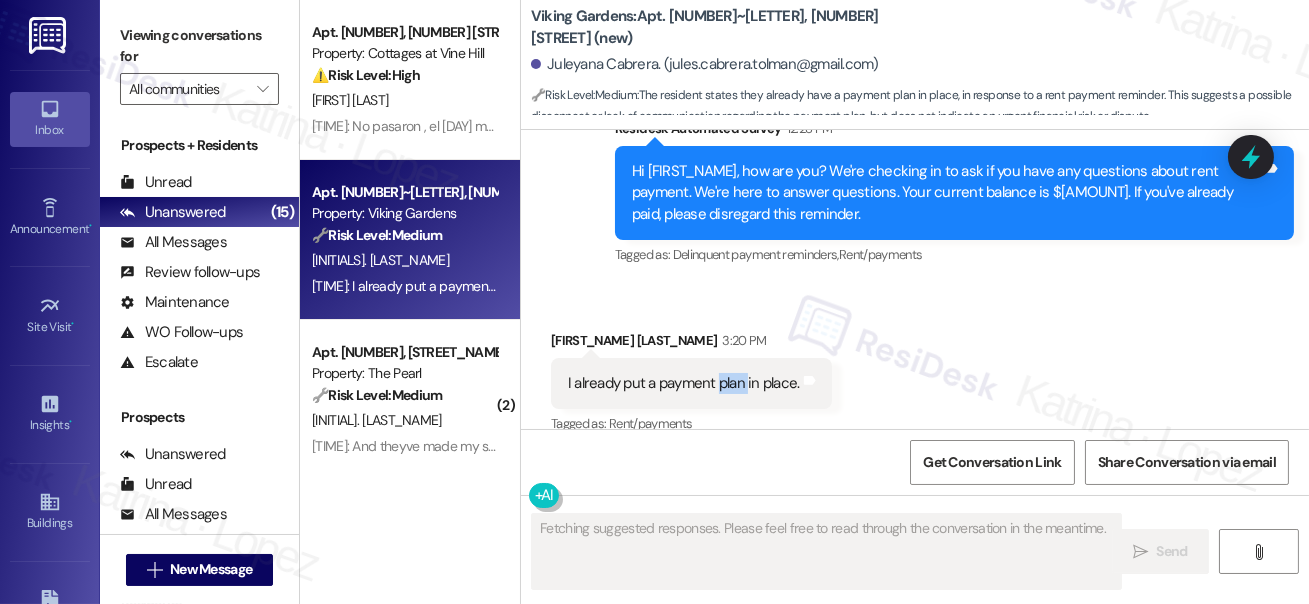 click on "I already put a payment plan in place." at bounding box center (684, 383) 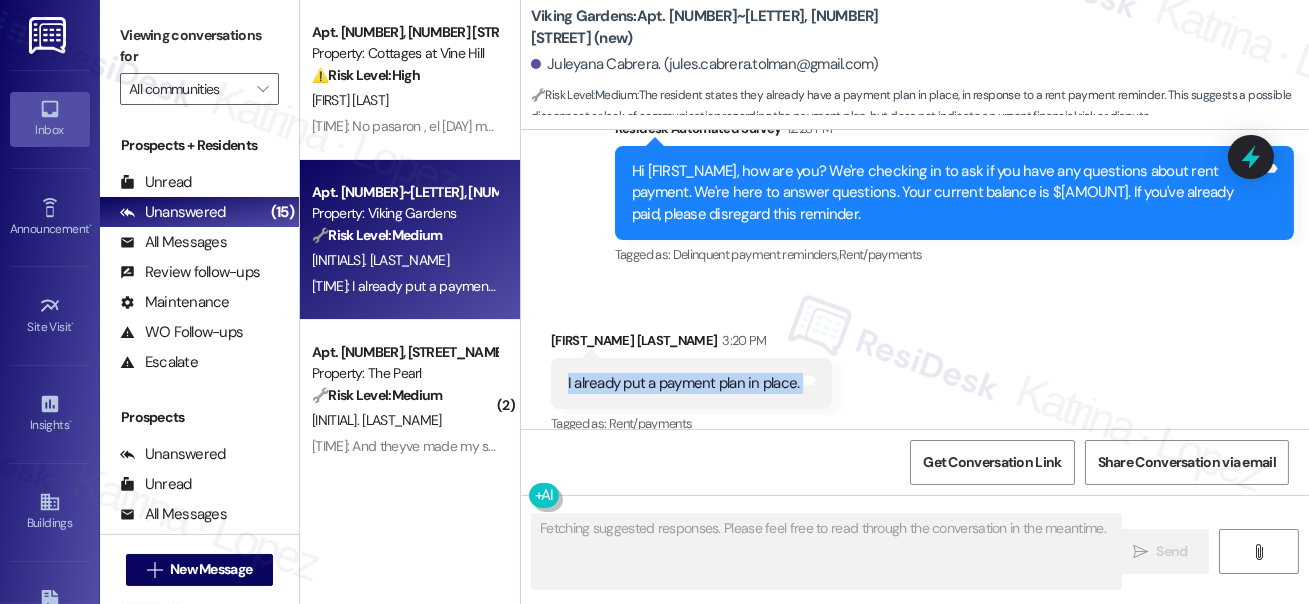 click on "I already put a payment plan in place." at bounding box center [684, 383] 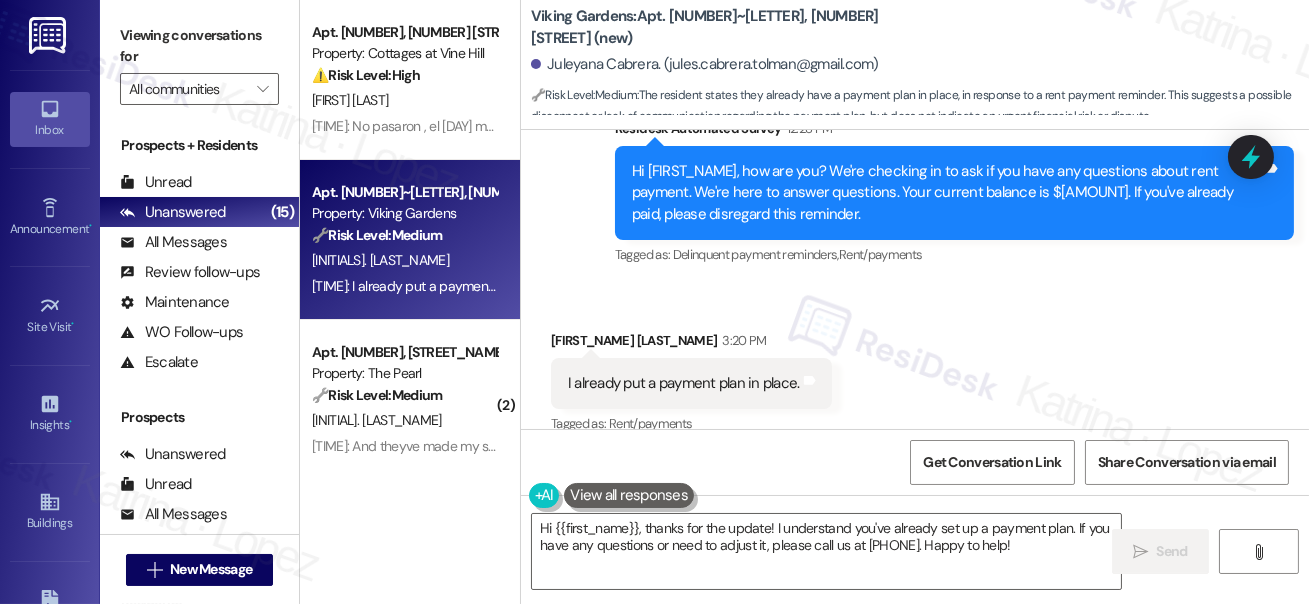 click on "Viewing conversations for" at bounding box center (199, 46) 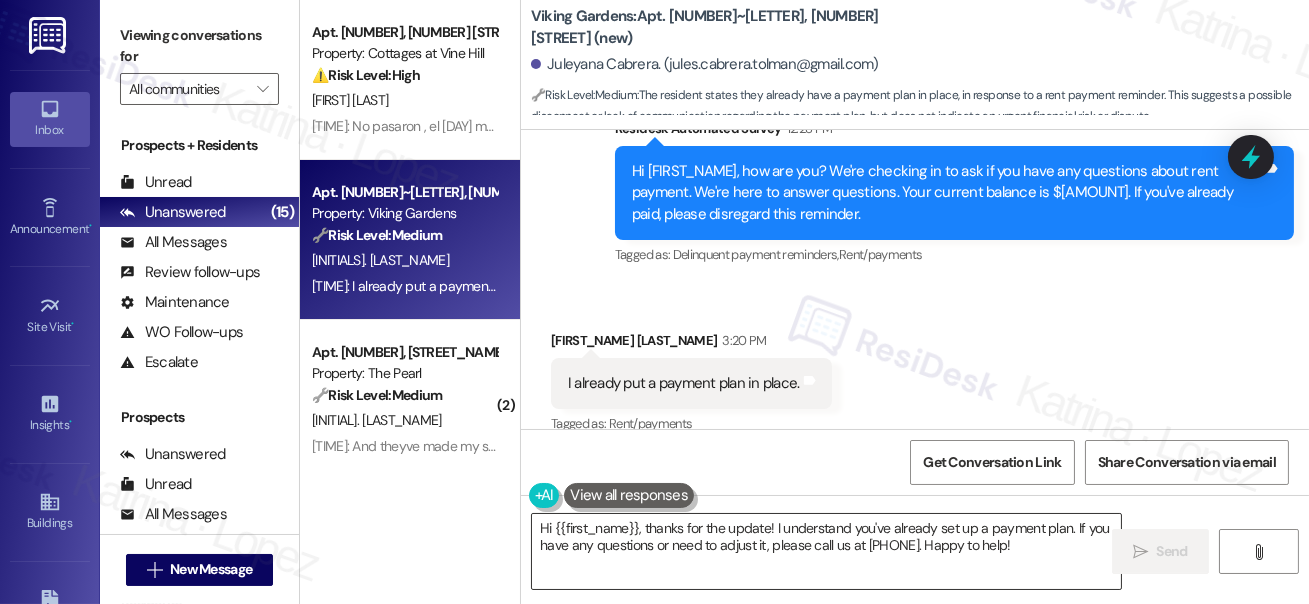 click on "Hi {{first_name}}, thanks for the update! I understand you've already set up a payment plan. If you have any questions or need to adjust it, please call us at 360-734-5374. Happy to help!" at bounding box center [826, 551] 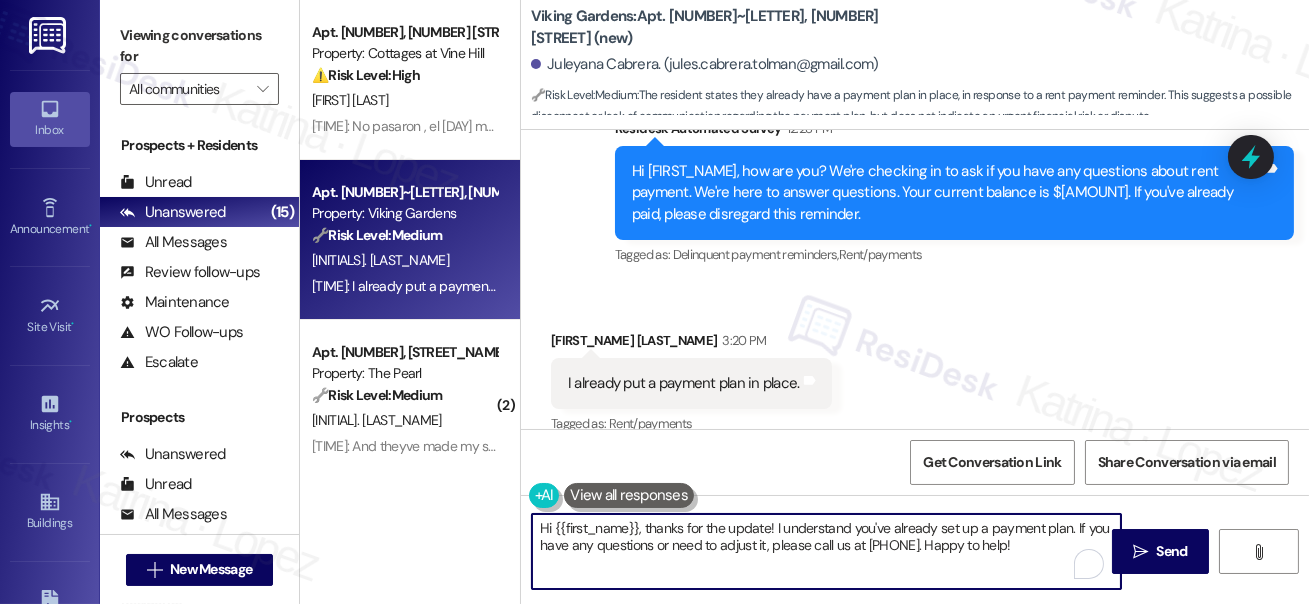 click on "Hi {{first_name}}, thanks for the update! I understand you've already set up a payment plan. If you have any questions or need to adjust it, please call us at 360-734-5374. Happy to help!" at bounding box center [826, 551] 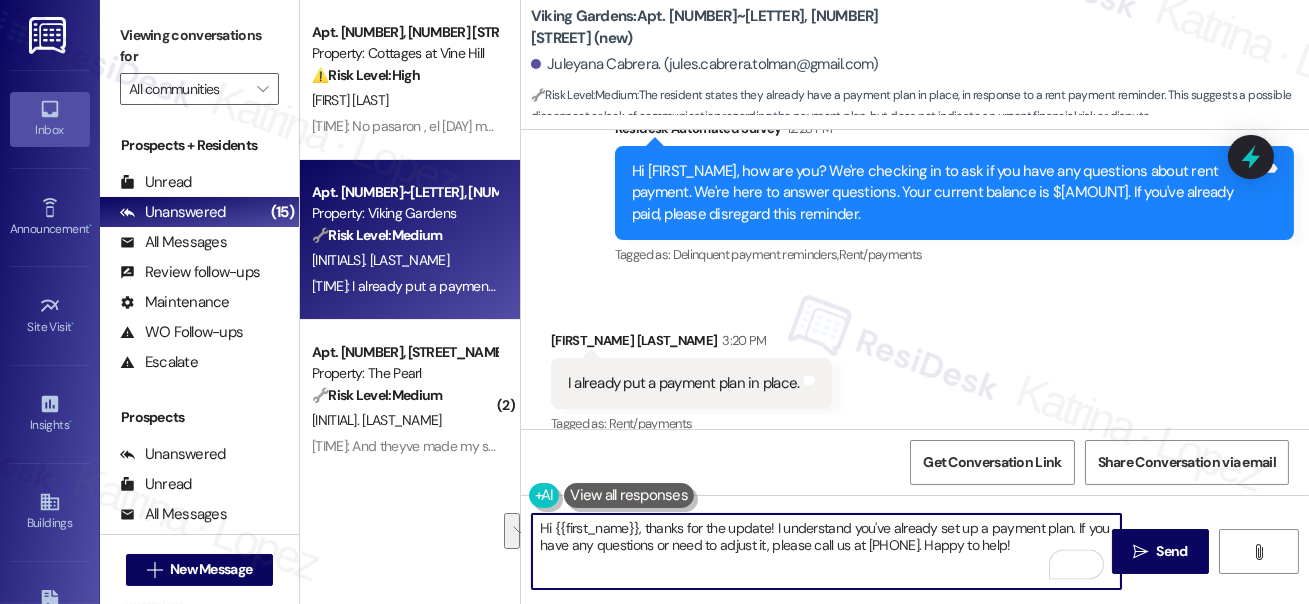 drag, startPoint x: 778, startPoint y: 528, endPoint x: 1076, endPoint y: 549, distance: 298.739 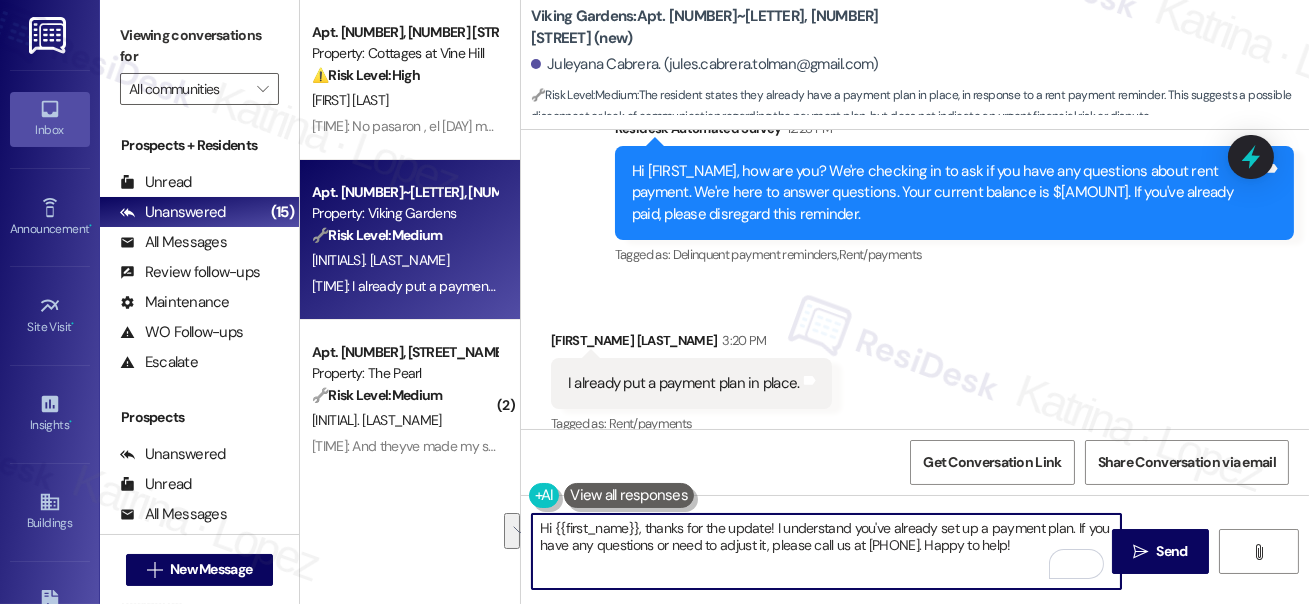 paste on "Thanks for letting me know you’ve already set up a payment plan. Just to make sure we’re on the same page, could you share a few details" 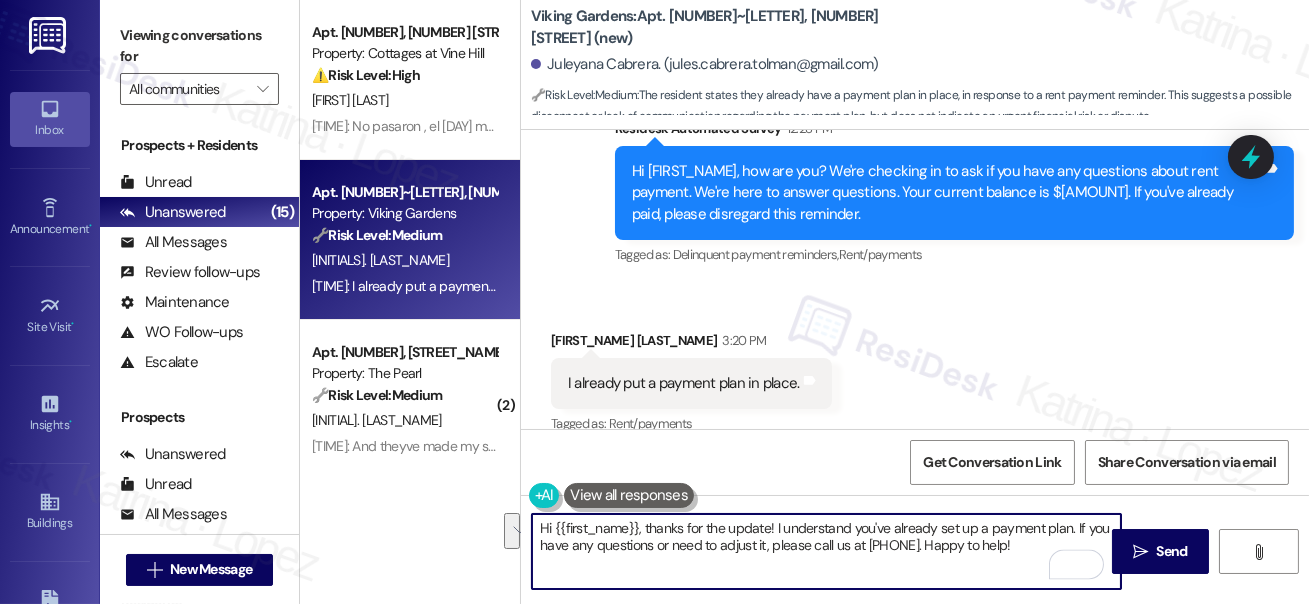 click on "Hi {{first_name}}, thanks for the update! I understand you've already set up a payment plan. If you have any questions or need to adjust it, please call us at 360-734-5374. Happy to help!" at bounding box center (826, 551) 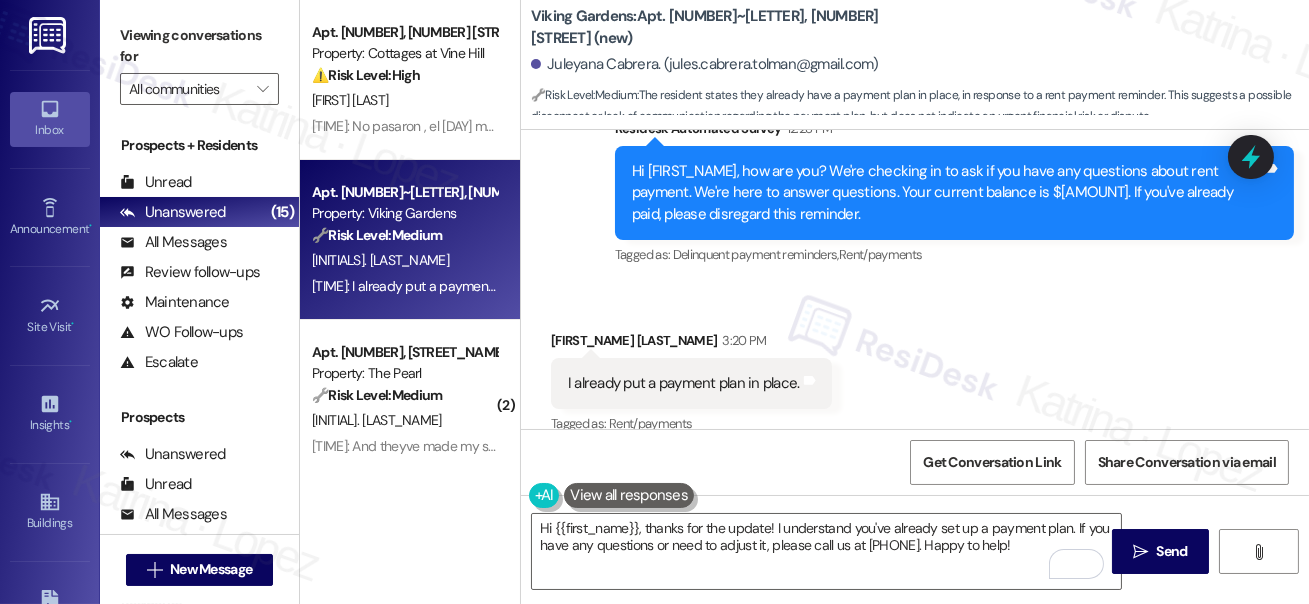 click on "Viewing conversations for" at bounding box center [199, 46] 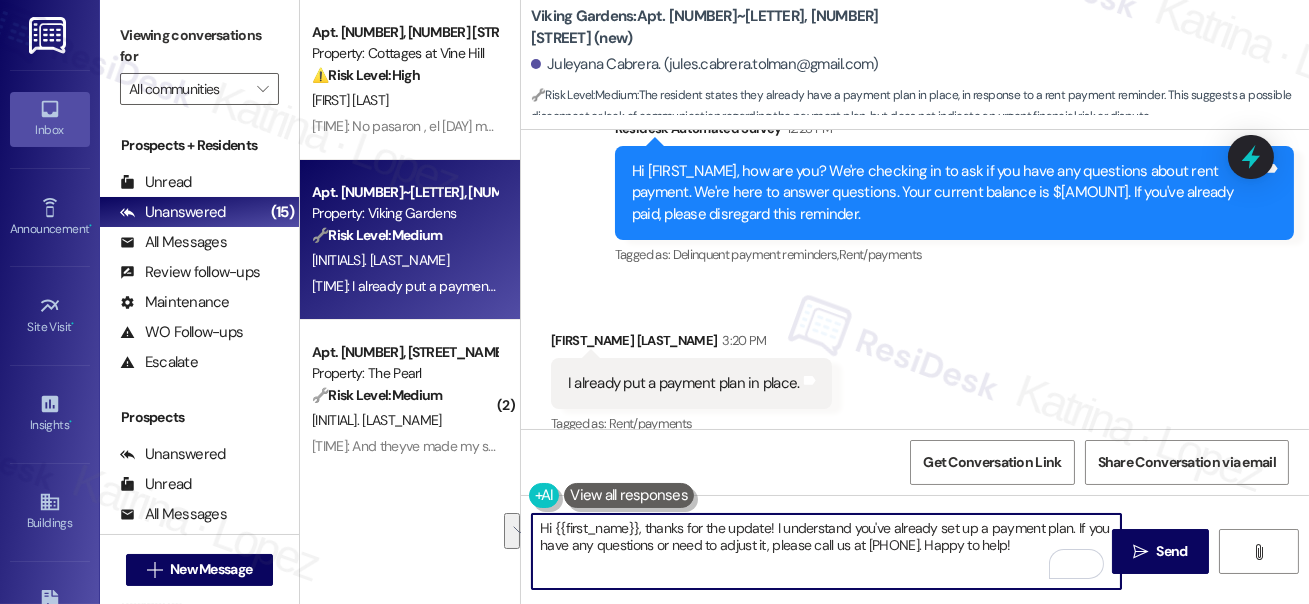 drag, startPoint x: 1047, startPoint y: 548, endPoint x: 772, endPoint y: 530, distance: 275.58847 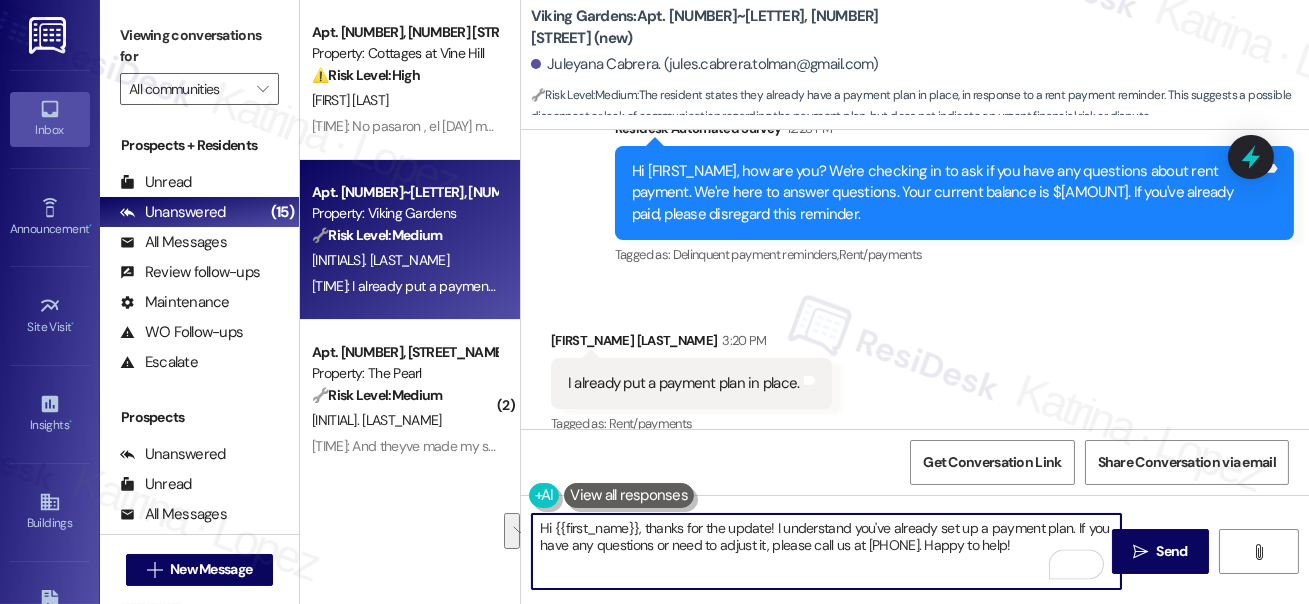 click on "Hi {{first_name}}, thanks for the update! I understand you've already set up a payment plan. If you have any questions or need to adjust it, please call us at 360-734-5374. Happy to help!" at bounding box center (826, 551) 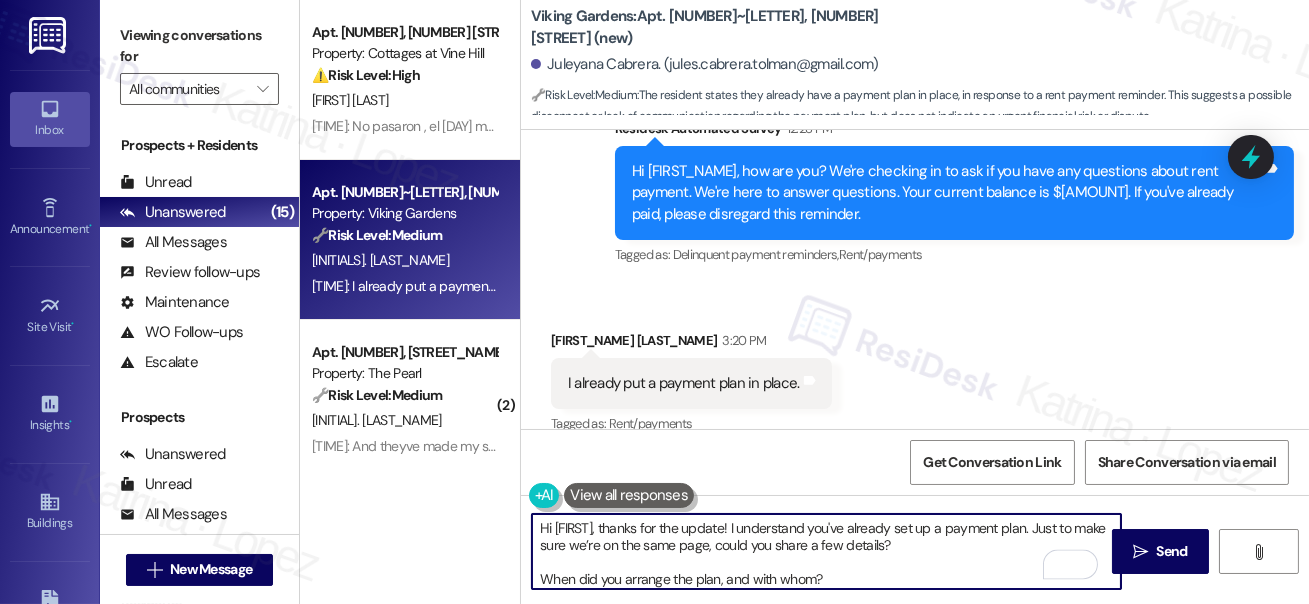 scroll, scrollTop: 4, scrollLeft: 0, axis: vertical 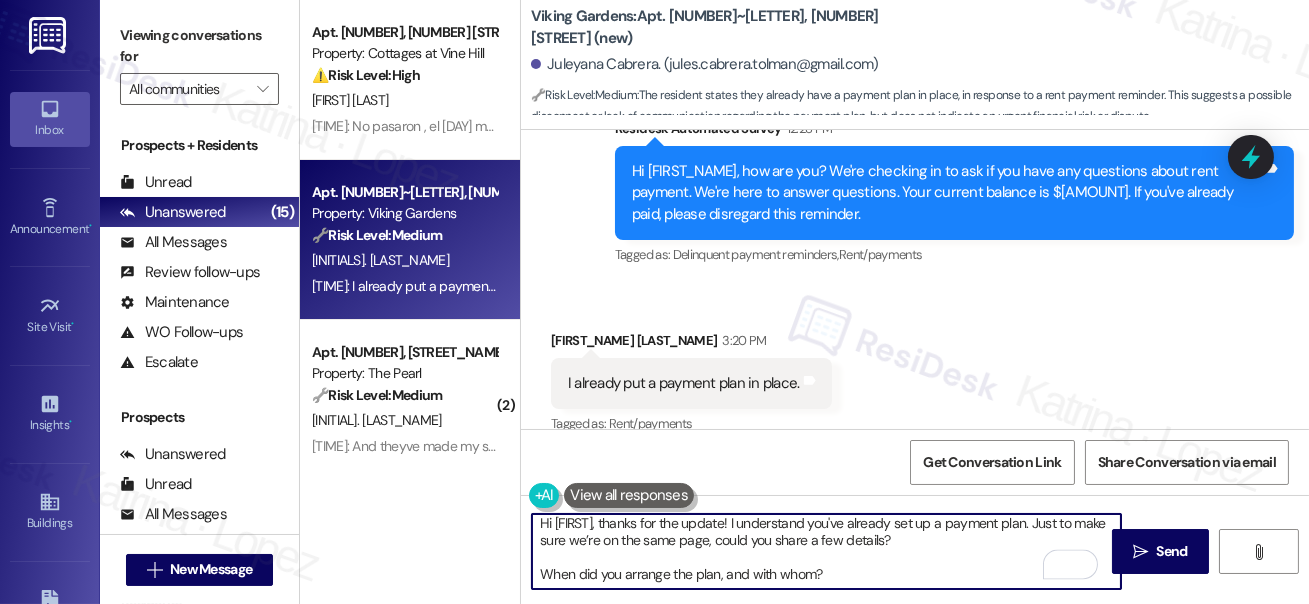 click on "Hi {{first_name}}, thanks for the update! I understand you've already set up a payment plan. Just to make sure we’re on the same page, could you share a few details?
When did you arrange the plan, and with whom?" at bounding box center [826, 551] 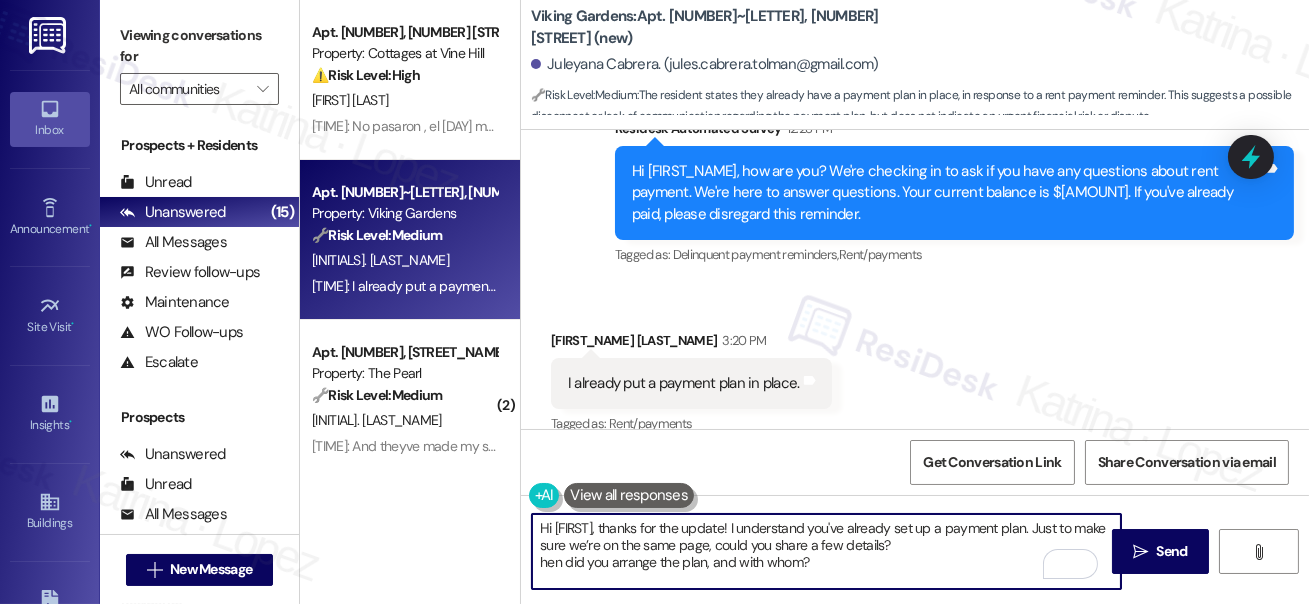 scroll, scrollTop: 0, scrollLeft: 0, axis: both 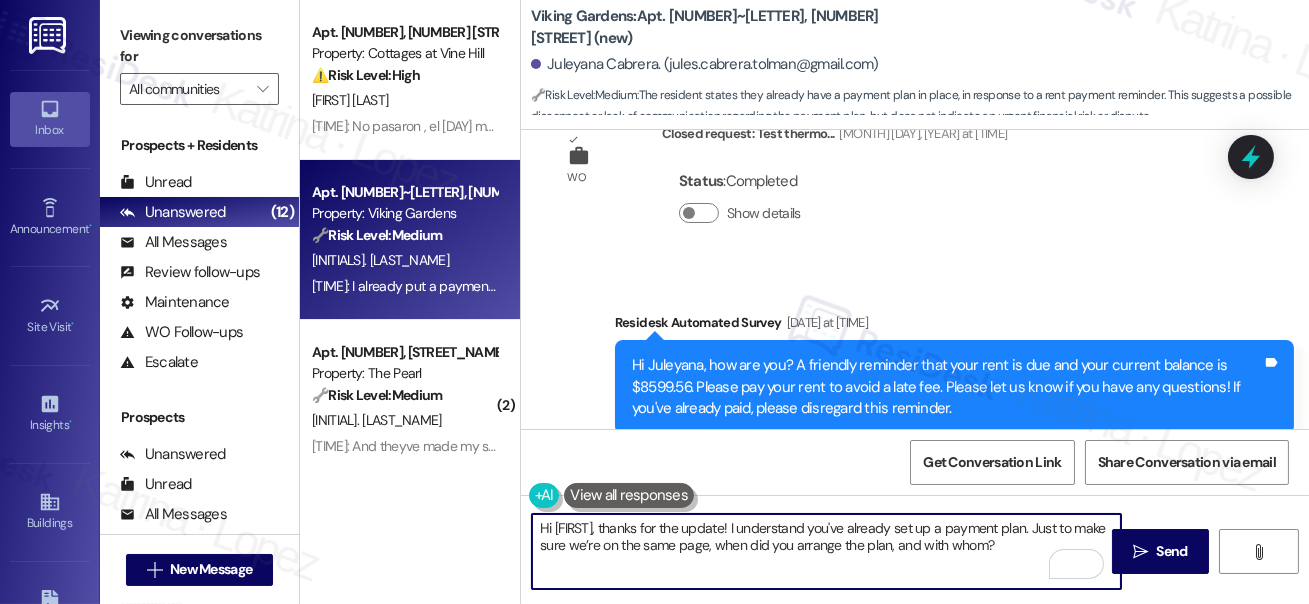 type on "Hi {{first_name}}, thanks for the update! I understand you've already set up a payment plan. Just to make sure we’re on the same page, when did you arrange the plan, and with whom?" 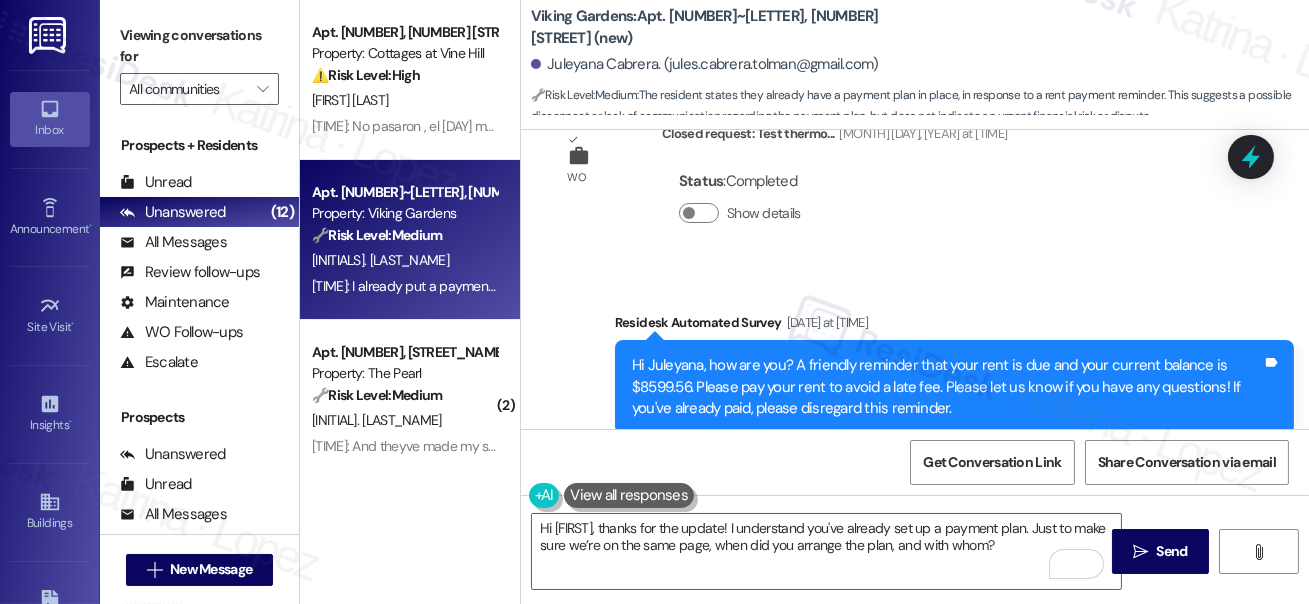 click on "Viewing conversations for" at bounding box center (199, 46) 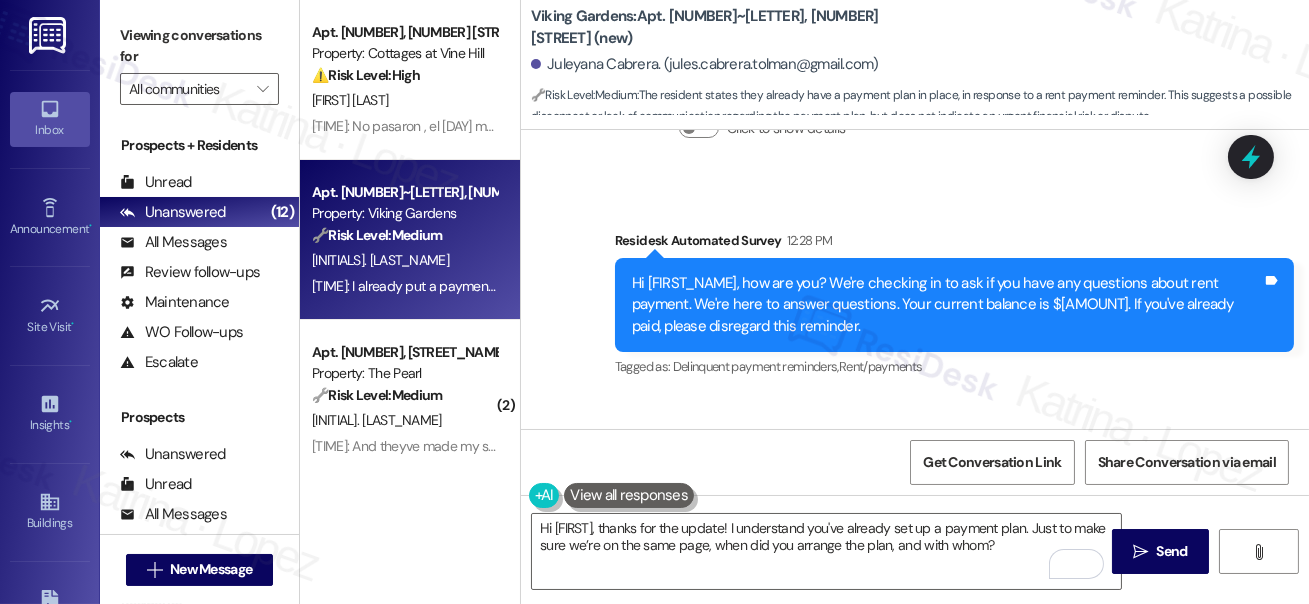 scroll, scrollTop: 11018, scrollLeft: 0, axis: vertical 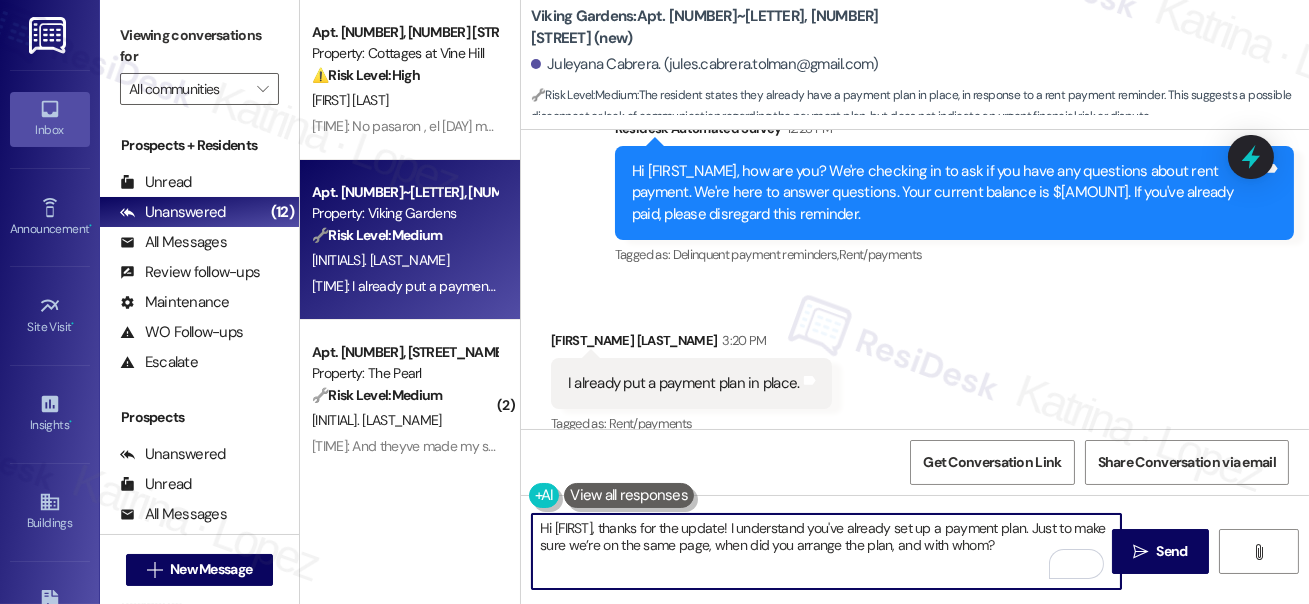 click on "Hi {{first_name}}, thanks for the update! I understand you've already set up a payment plan. Just to make sure we’re on the same page, when did you arrange the plan, and with whom?" at bounding box center (826, 551) 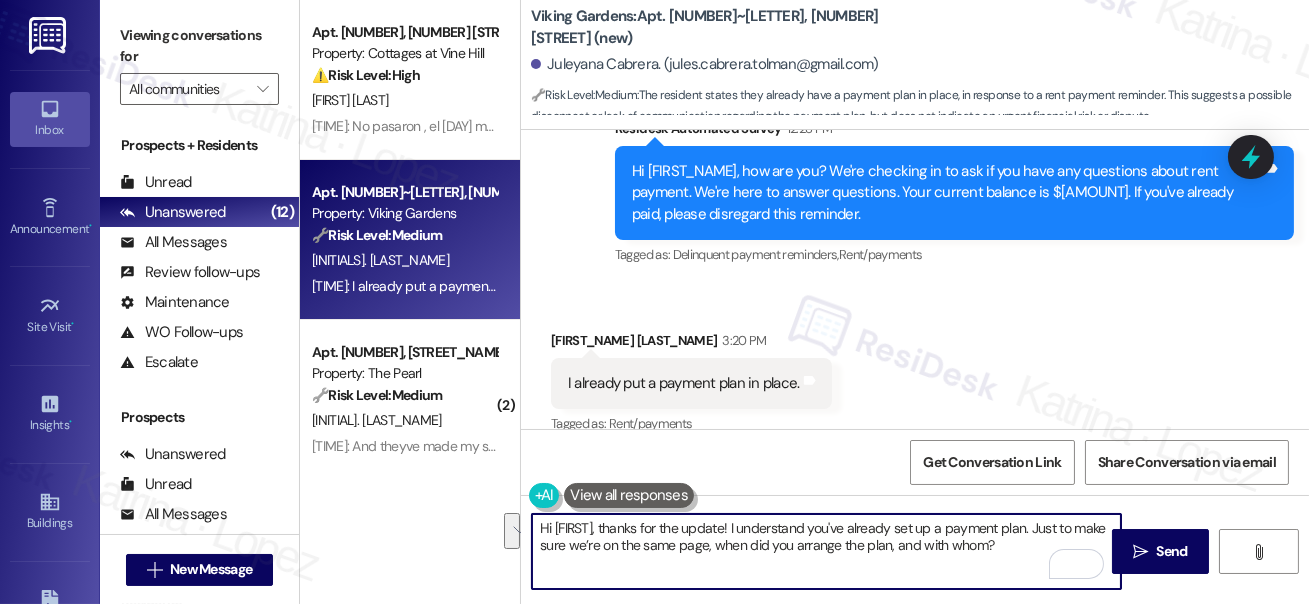 click at bounding box center [1076, 564] 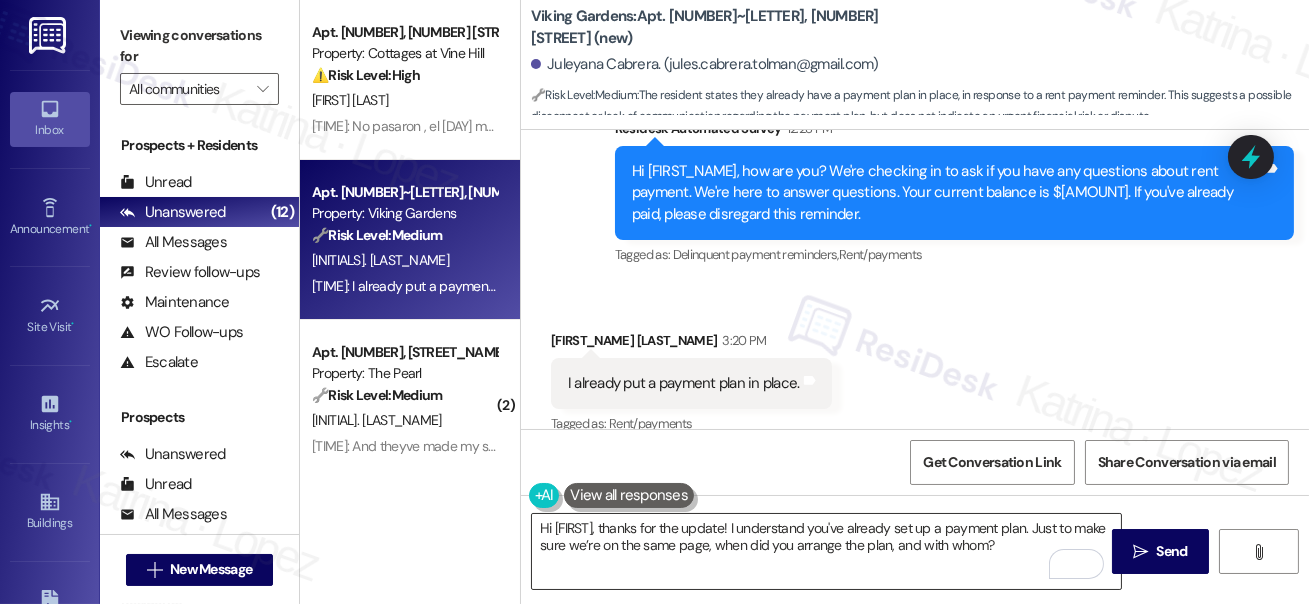 click on "Hi {{first_name}}, thanks for the update! I understand you've already set up a payment plan. Just to make sure we’re on the same page, when did you arrange the plan, and with whom?" at bounding box center (826, 551) 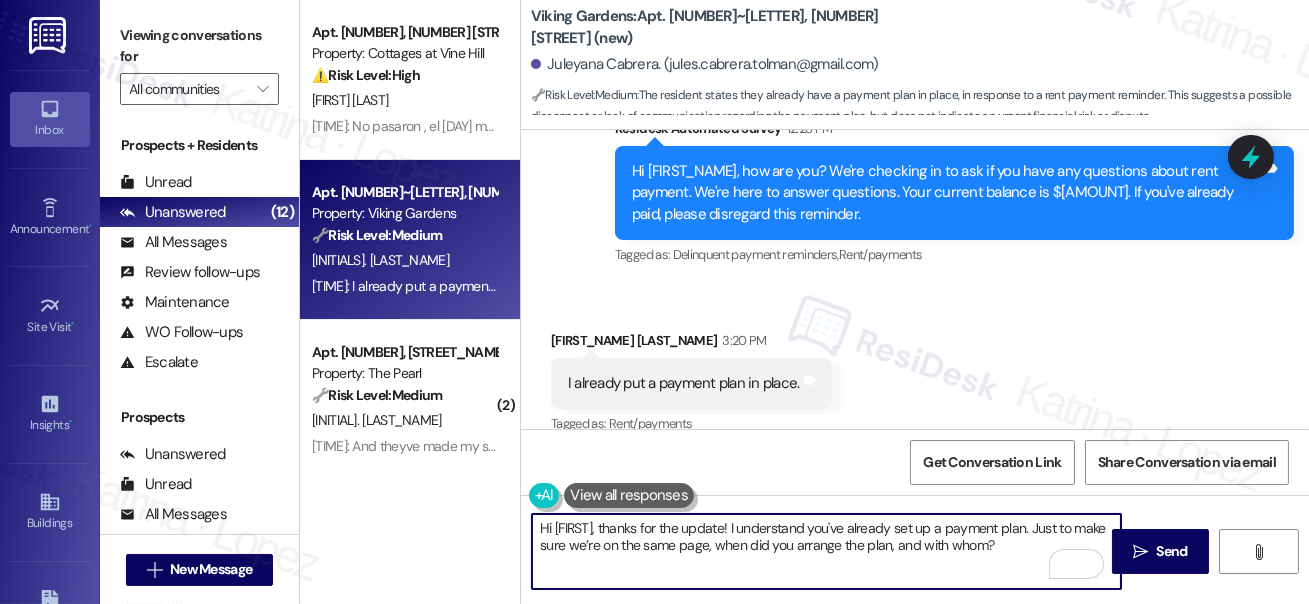 click on "Hi {{first_name}}, thanks for the update! I understand you've already set up a payment plan. Just to make sure we’re on the same page, when did you arrange the plan, and with whom?" at bounding box center (826, 551) 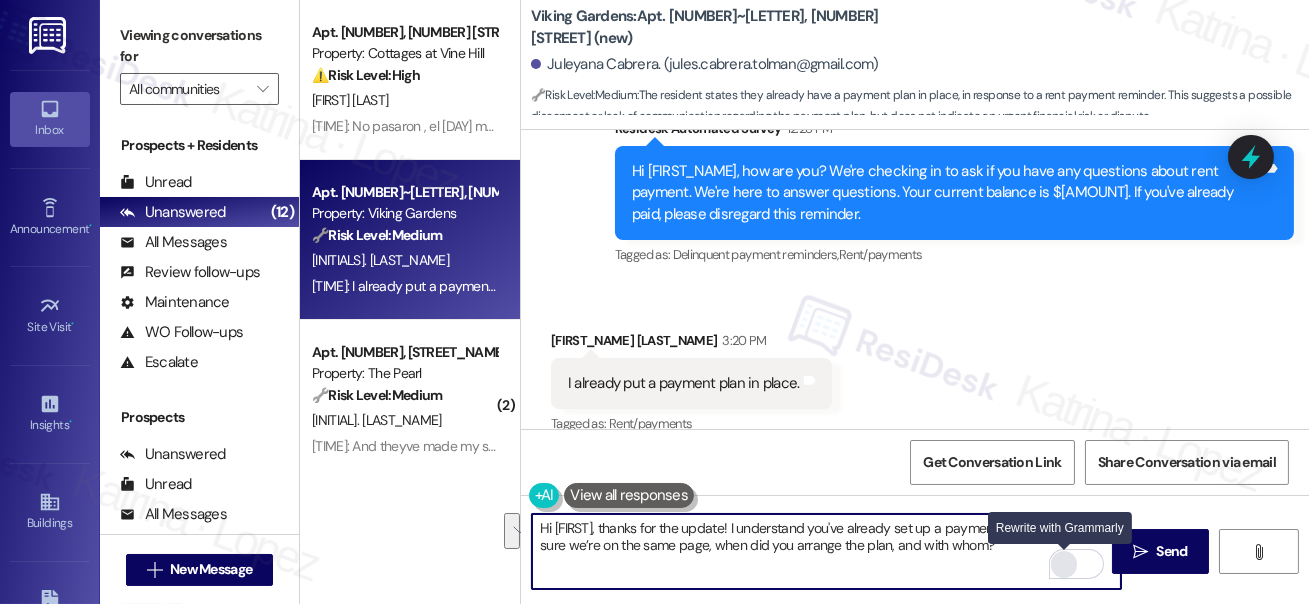 click at bounding box center [1064, 564] 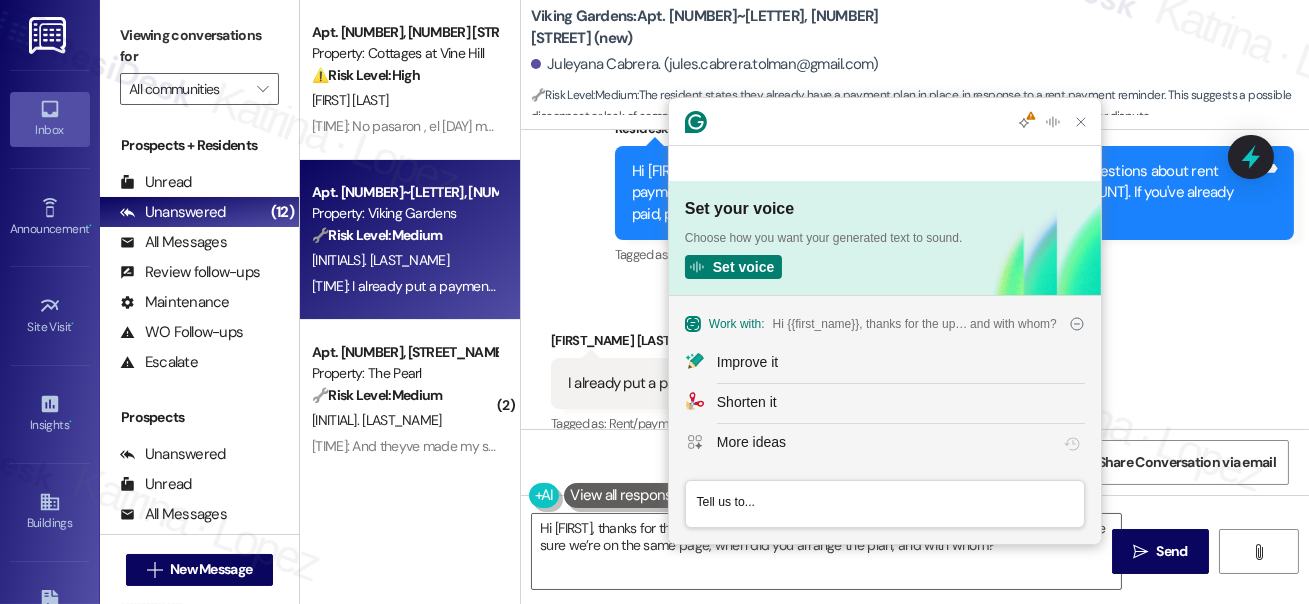 scroll, scrollTop: 0, scrollLeft: 0, axis: both 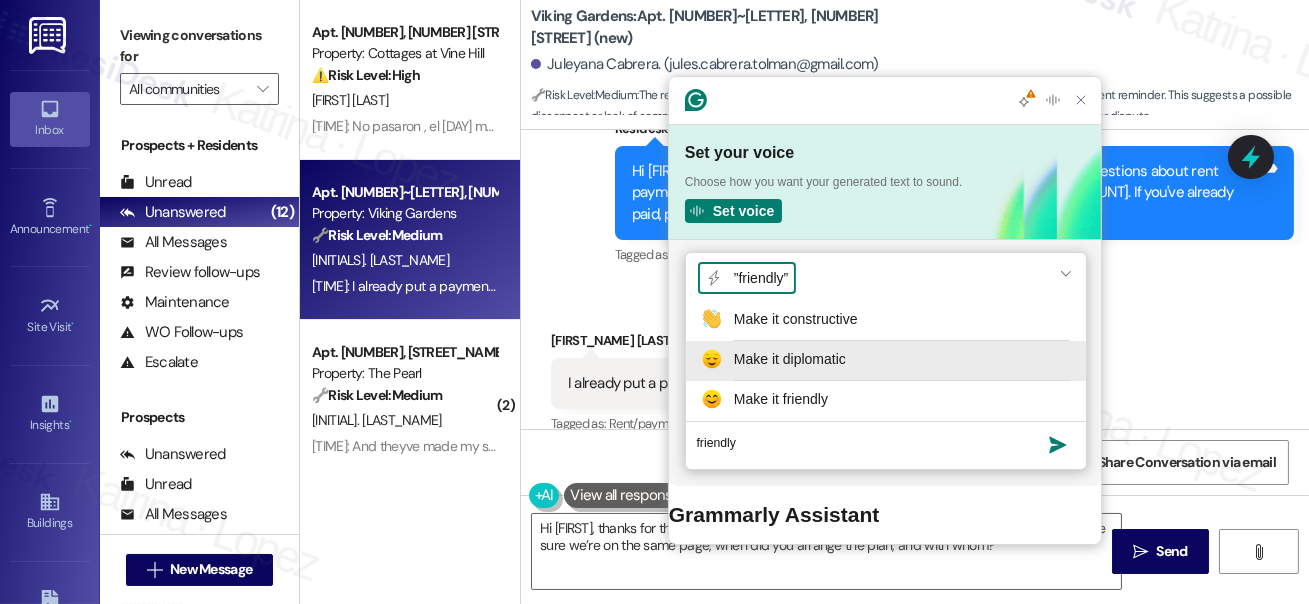 type on "friendly" 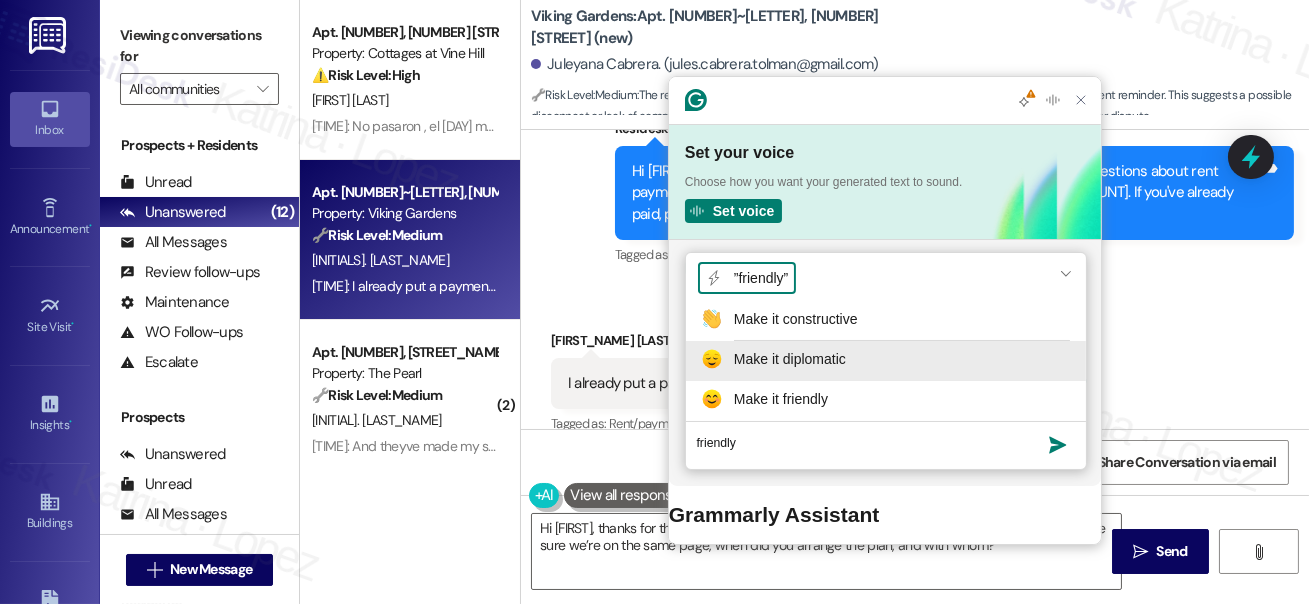 click on "Make it diplomatic" at bounding box center [790, 359] 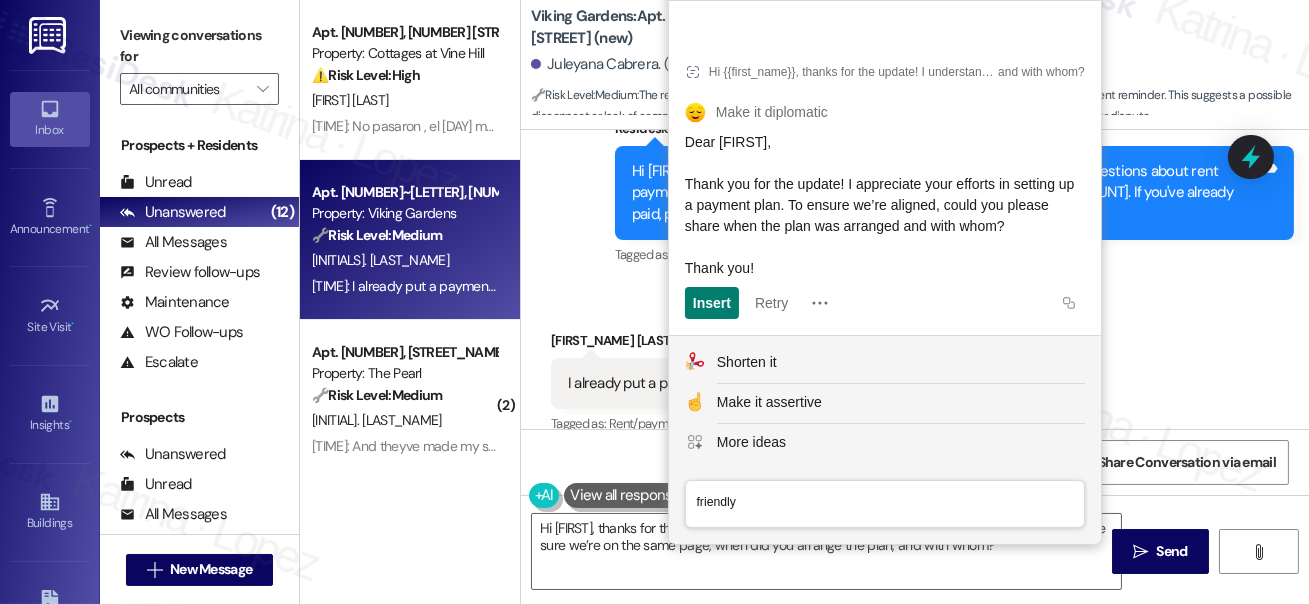 click on "friendly" 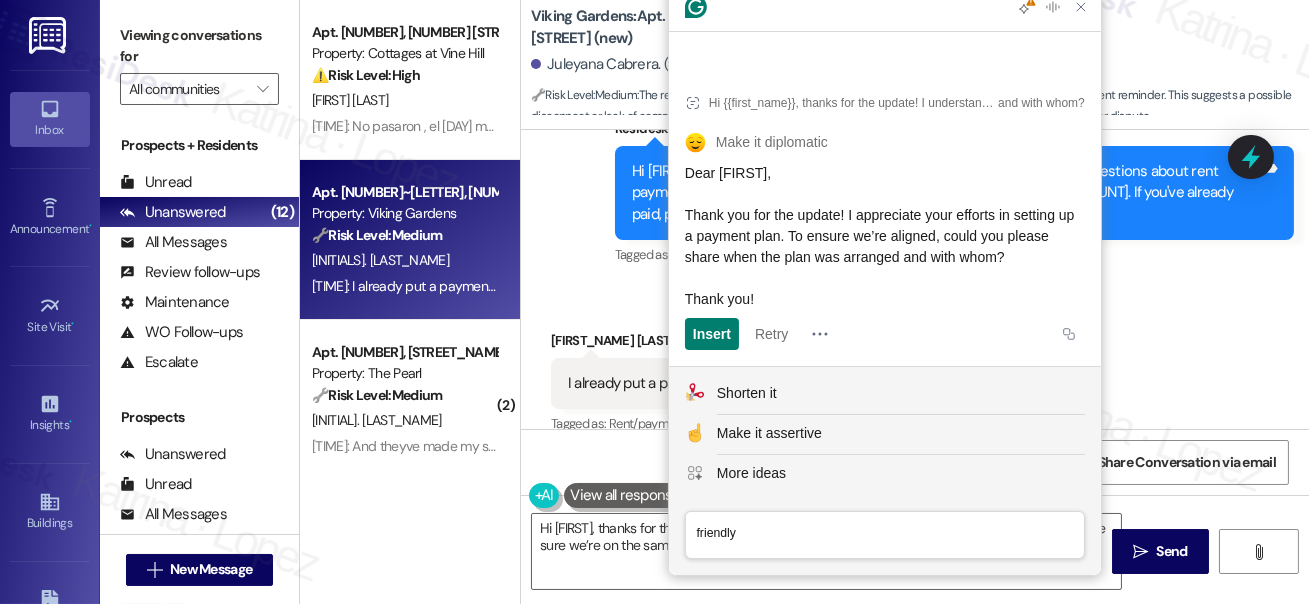 click on "friendly" at bounding box center (884, 535) 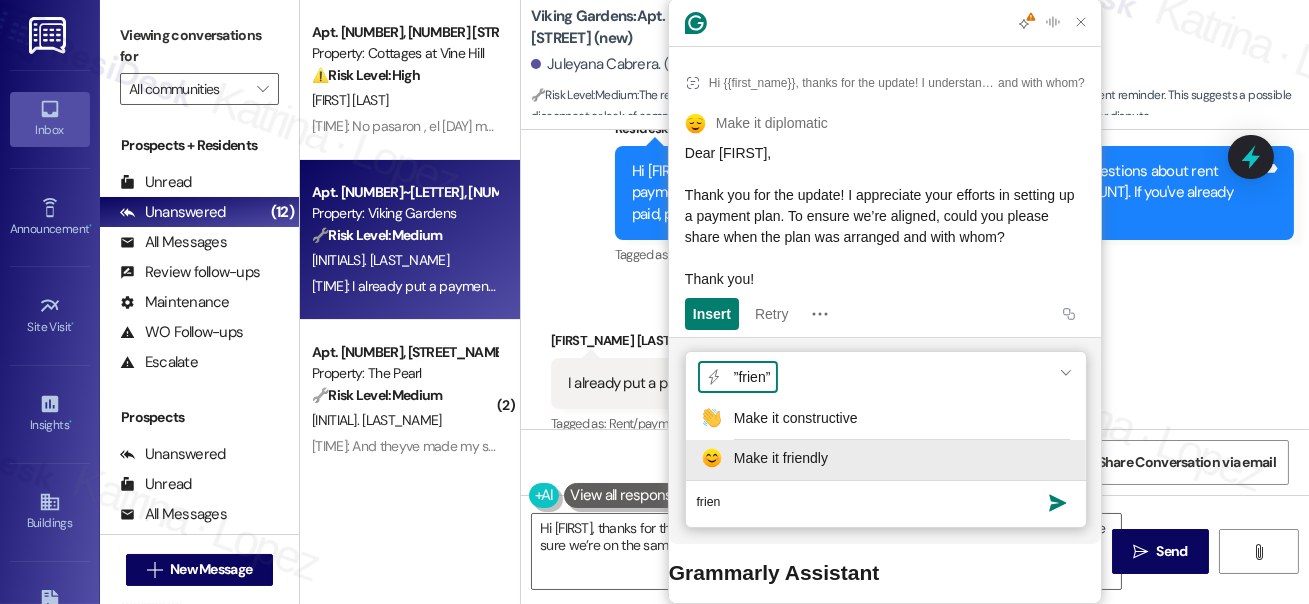 type on "frien" 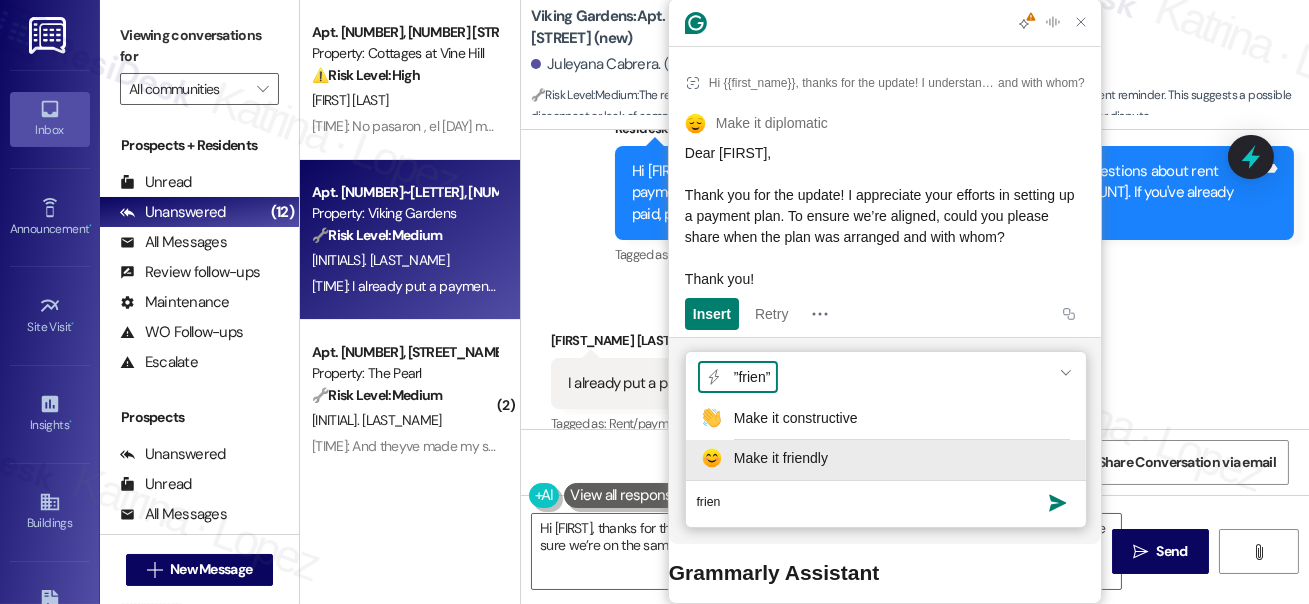 click on "Make it friendly" at bounding box center (781, 458) 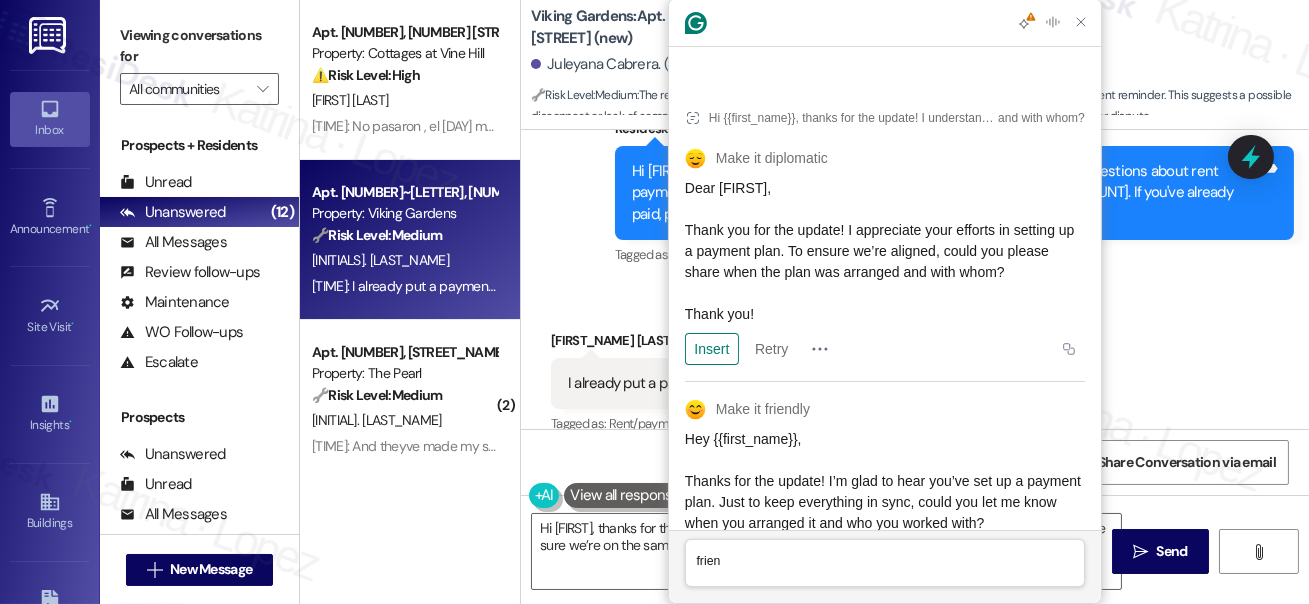 scroll, scrollTop: 108, scrollLeft: 0, axis: vertical 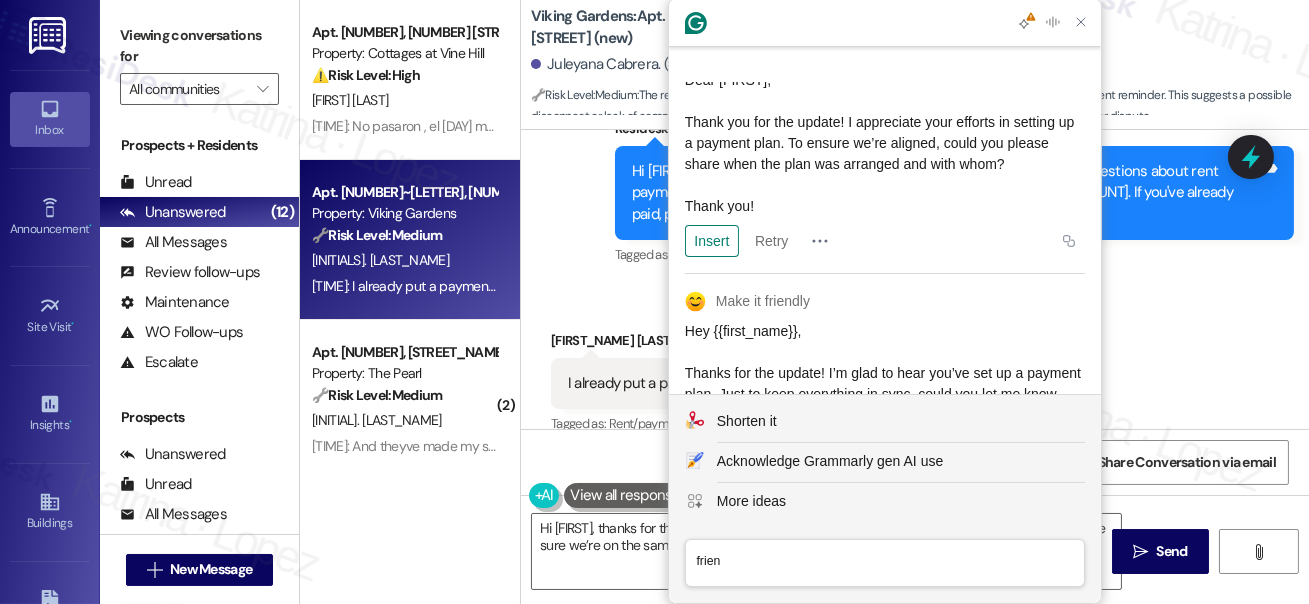 click on "Hey {{first_name}},
Thanks for the update! I’m glad to hear you’ve set up a payment plan. Just to keep everything in sync, could you let me know when you arranged it and who you worked with?
Looking forward to your reply!" 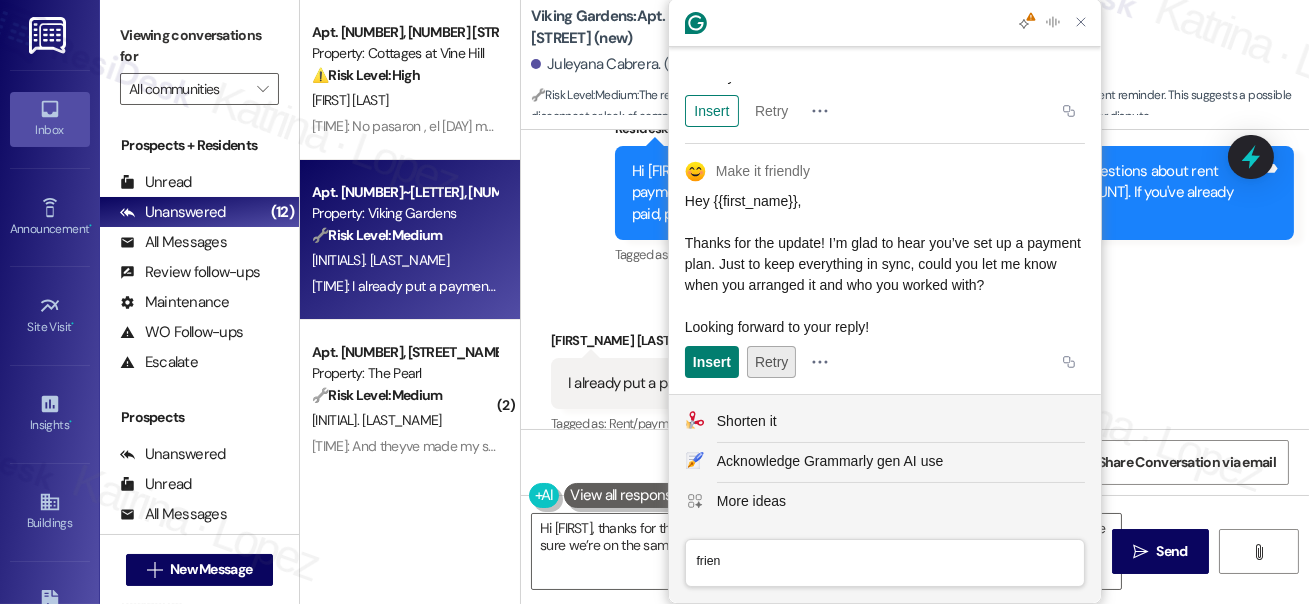 scroll, scrollTop: 244, scrollLeft: 0, axis: vertical 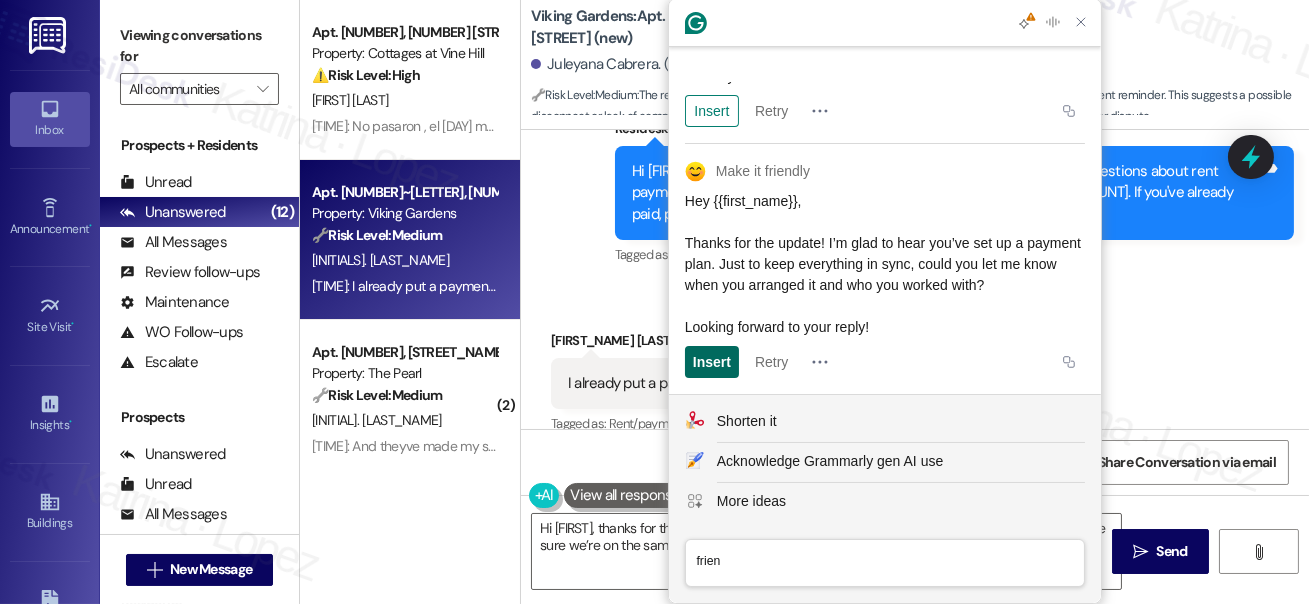 click on "Insert" 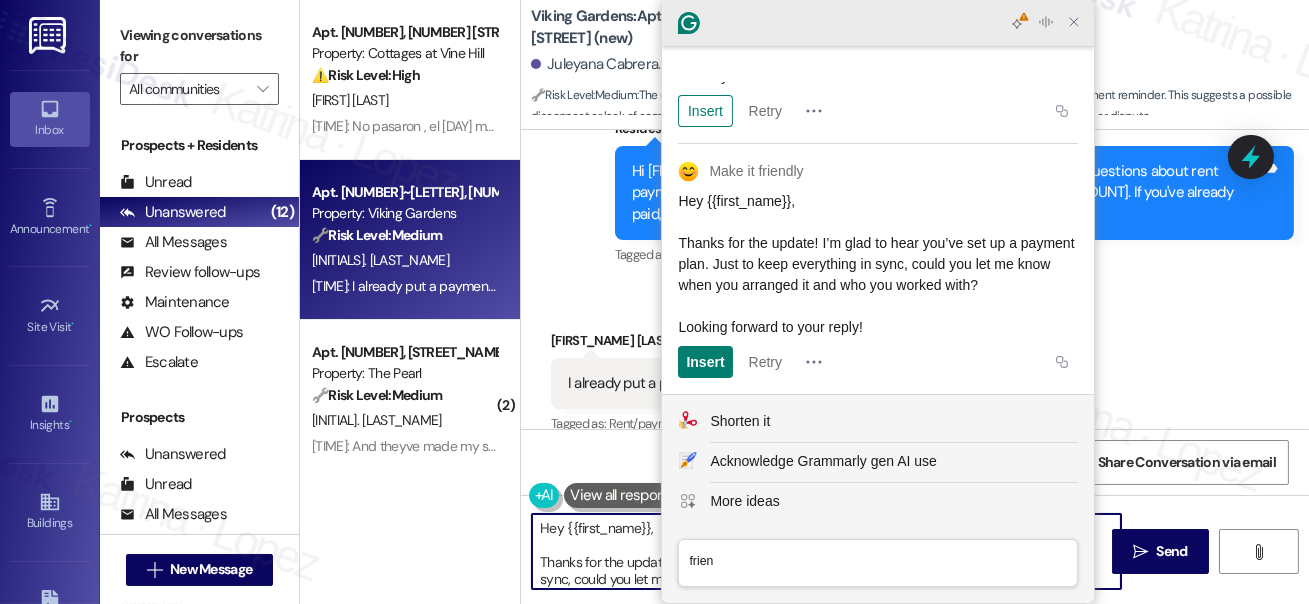 click 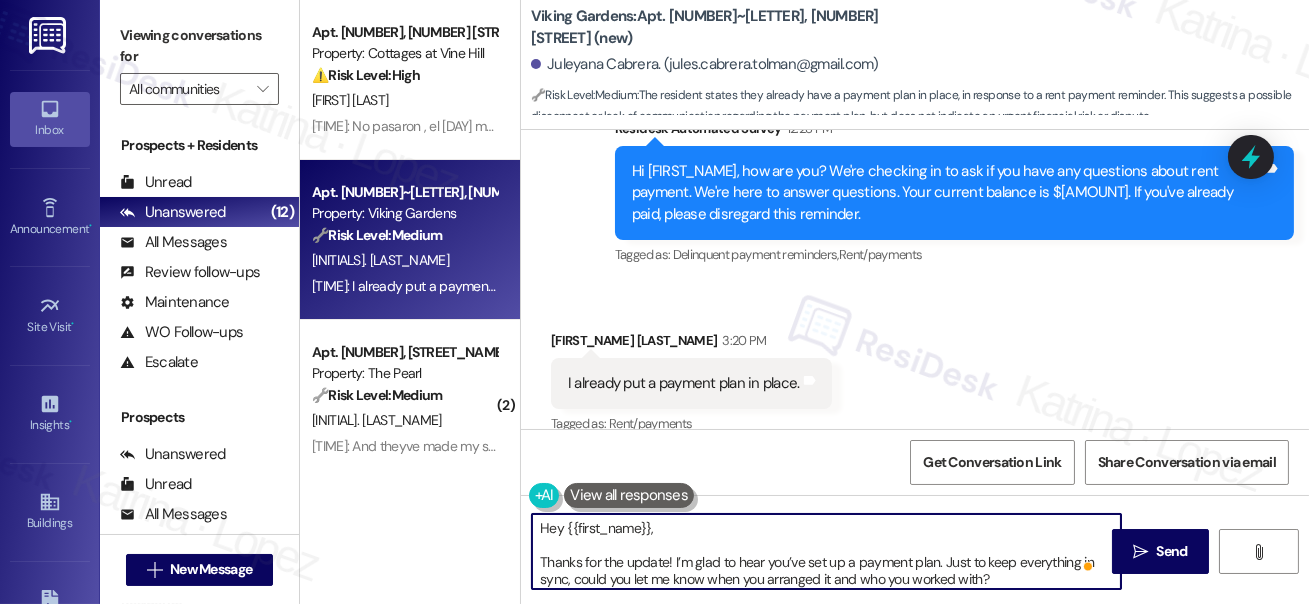 scroll, scrollTop: 39, scrollLeft: 0, axis: vertical 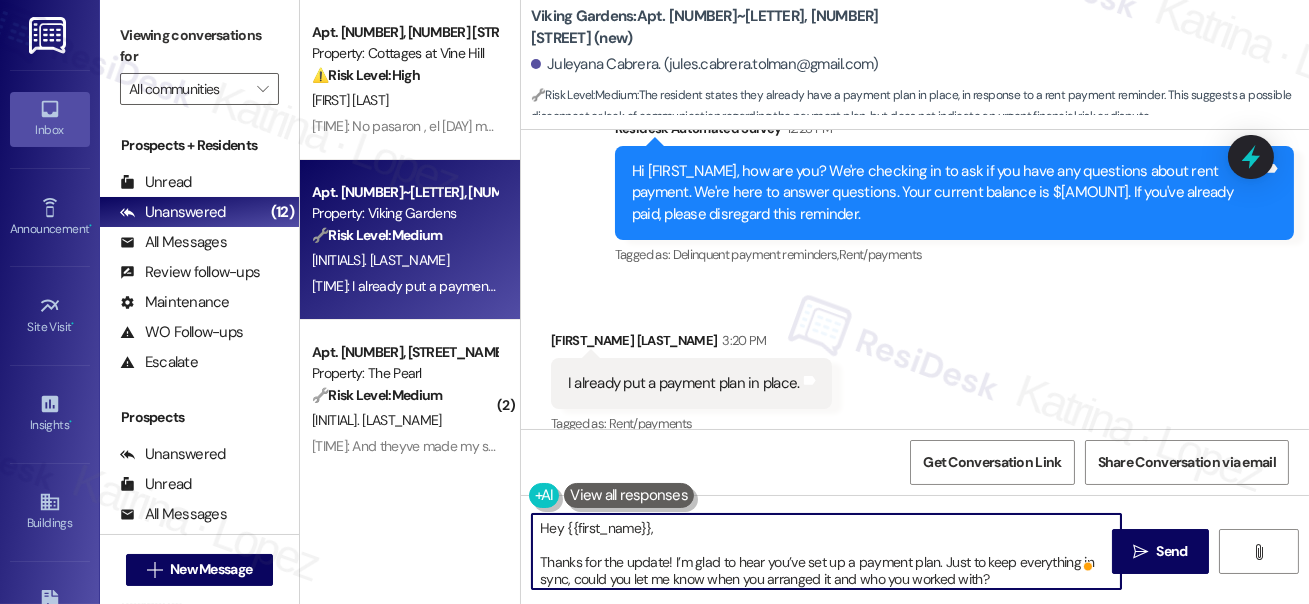 click on "Hey {{first_name}},
Thanks for the update! I’m glad to hear you’ve set up a payment plan. Just to keep everything in sync, could you let me know when you arranged it and who you worked with?
Looking forward to your reply!" at bounding box center [826, 551] 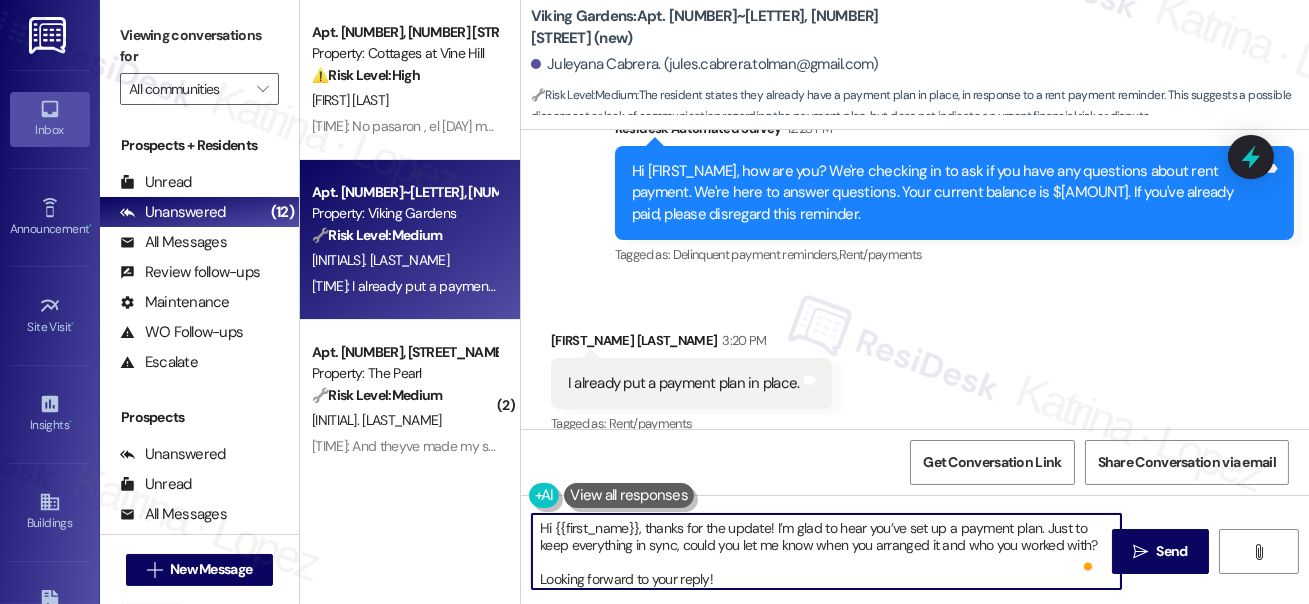 click on "Hi {{first_name}}, thanks for the update! I’m glad to hear you’ve set up a payment plan. Just to keep everything in sync, could you let me know when you arranged it and who you worked with?
Looking forward to your reply!" at bounding box center (826, 551) 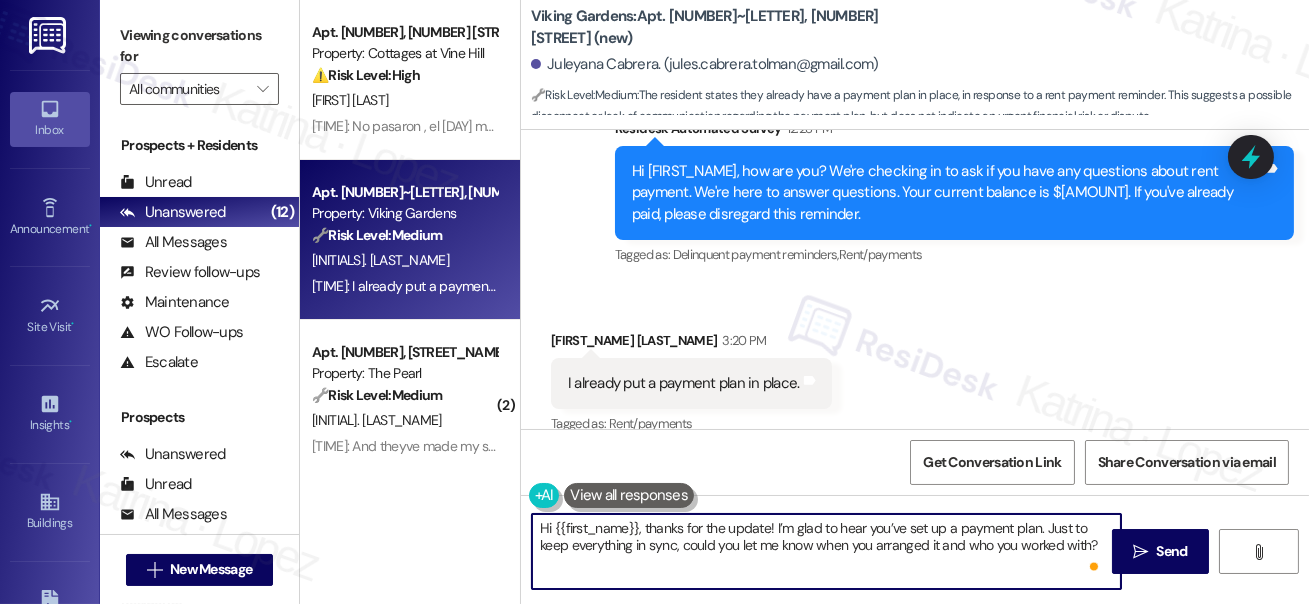 click on "Hi {{first_name}}, thanks for the update! I’m glad to hear you’ve set up a payment plan. Just to keep everything in sync, could you let me know when you arranged it and who you worked with?" at bounding box center (826, 551) 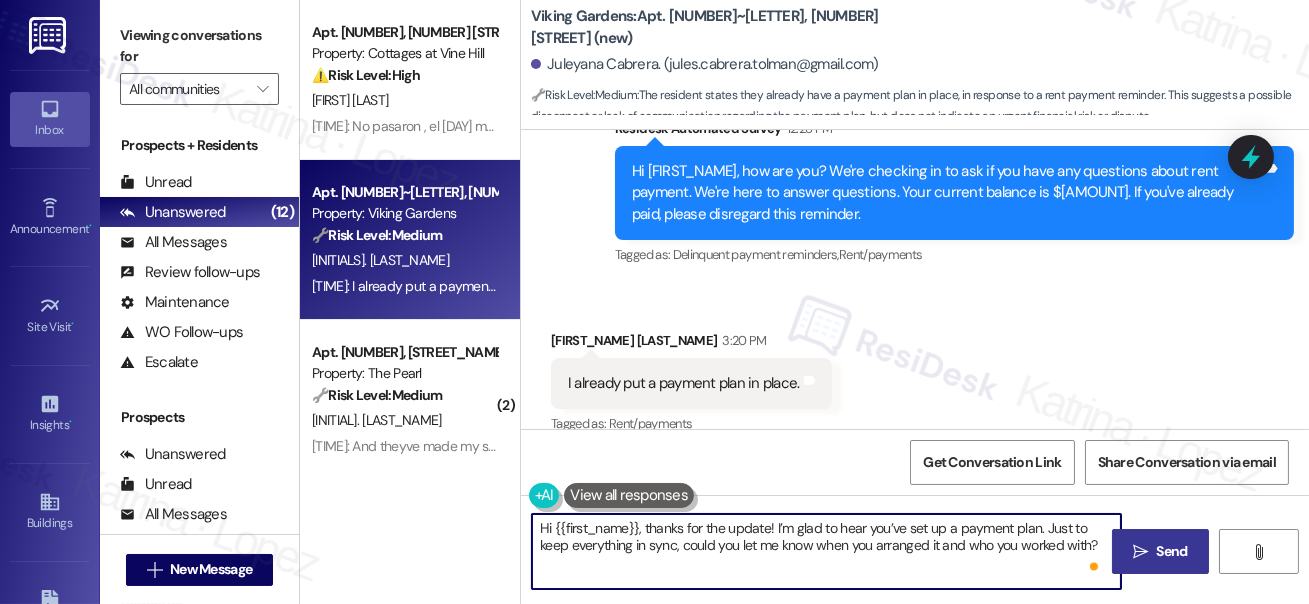 type on "Hi {{first_name}}, thanks for the update! I’m glad to hear you’ve set up a payment plan. Just to keep everything in sync, could you let me know when you arranged it and who you worked with?" 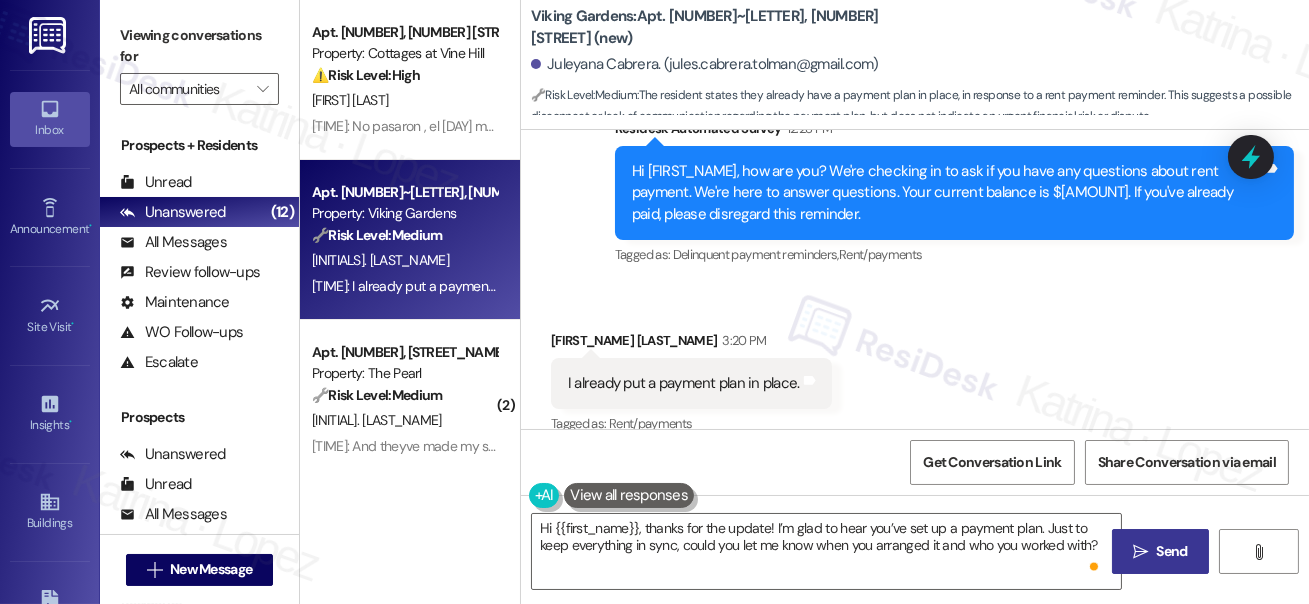 click on " Send" at bounding box center (1160, 551) 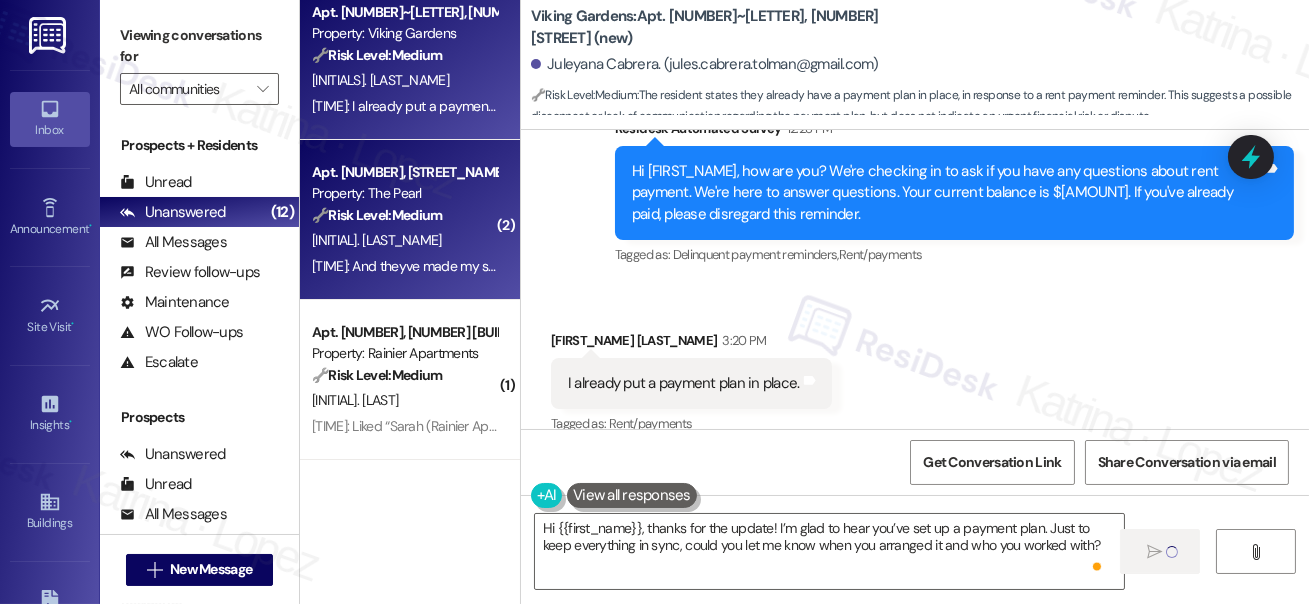 scroll, scrollTop: 181, scrollLeft: 0, axis: vertical 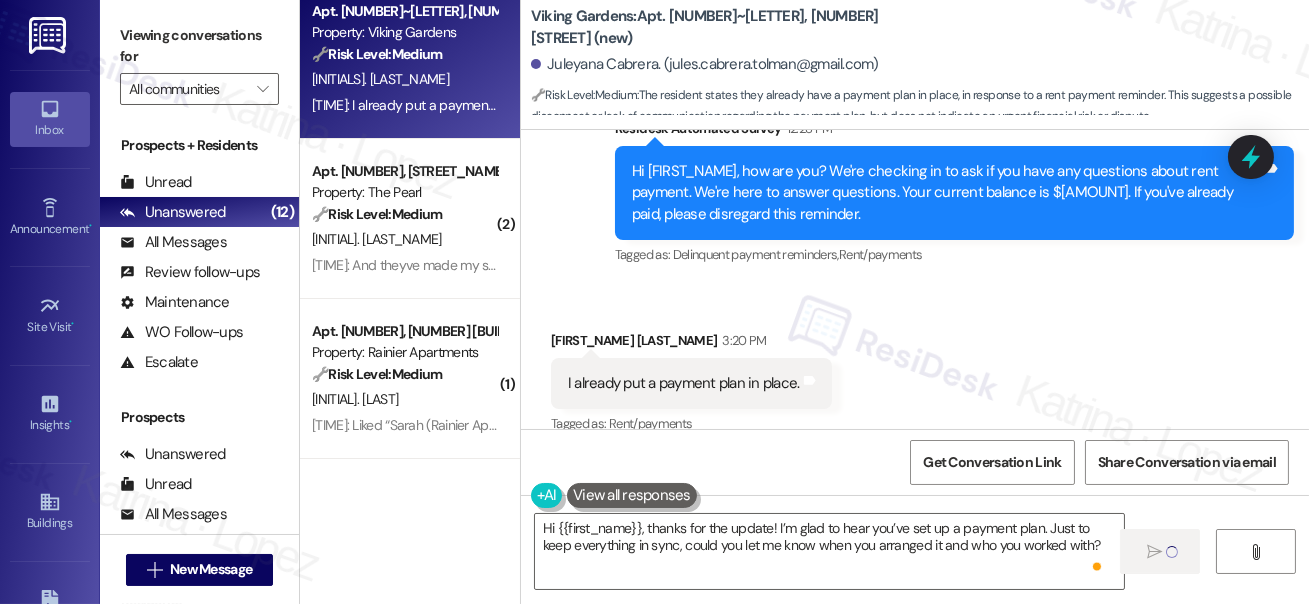 type 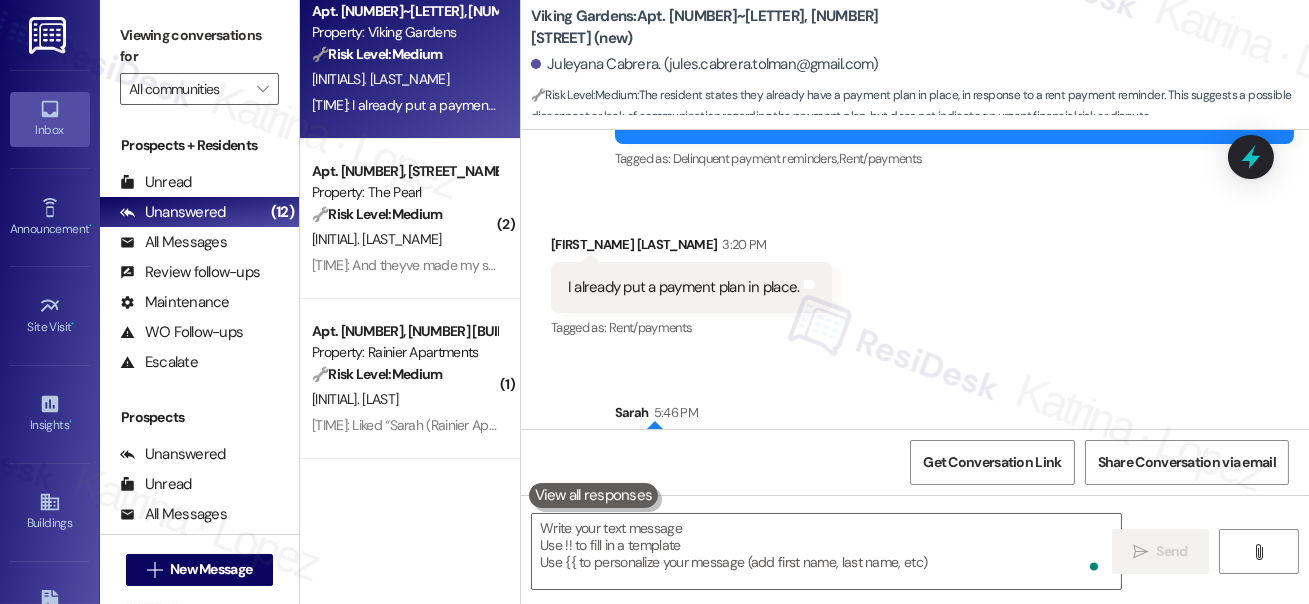scroll, scrollTop: 11180, scrollLeft: 0, axis: vertical 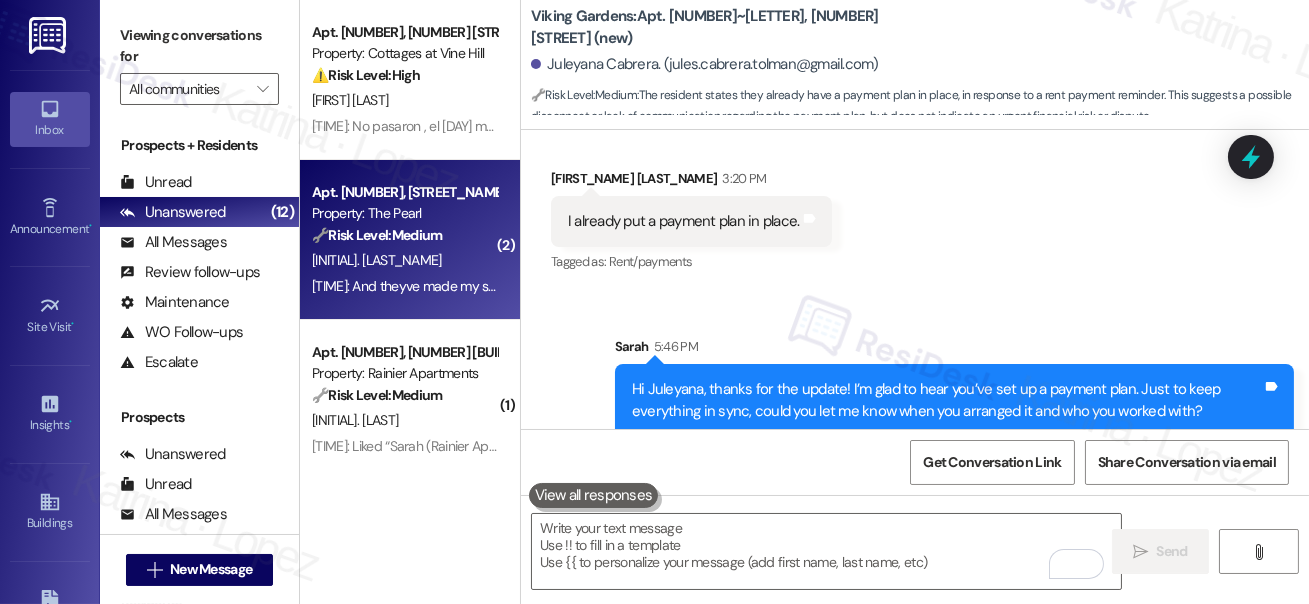 click on "Apt. 116, 1 The Pearl" at bounding box center [404, 192] 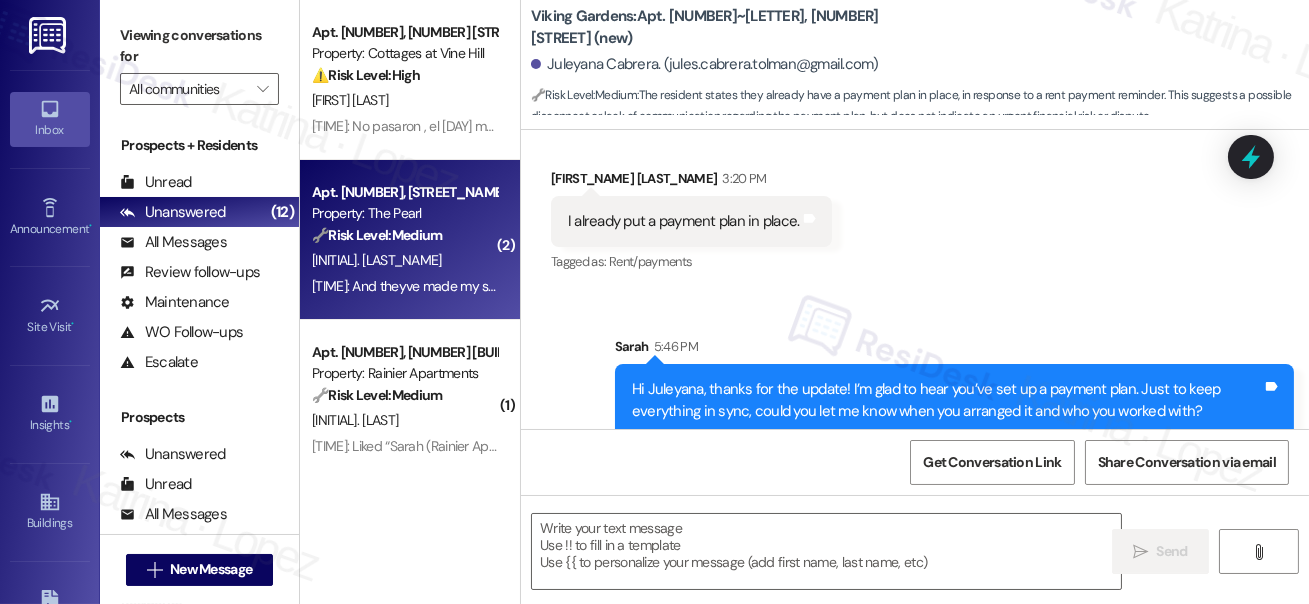 type on "Fetching suggested responses. Please feel free to read through the conversation in the meantime." 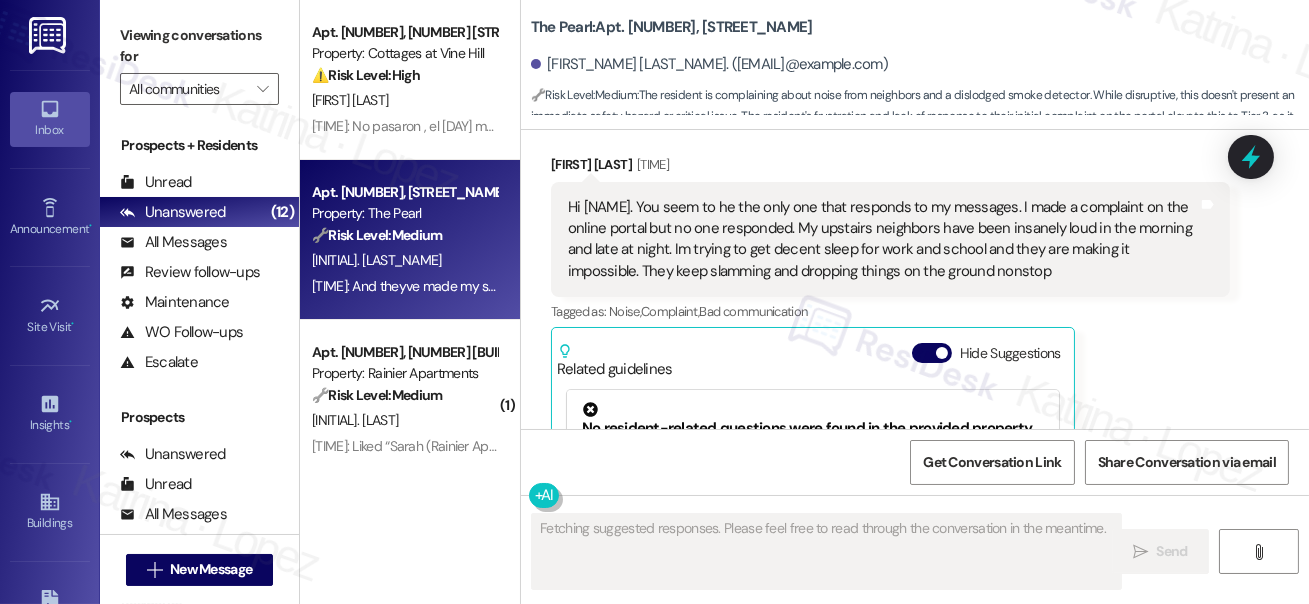 scroll, scrollTop: 28797, scrollLeft: 0, axis: vertical 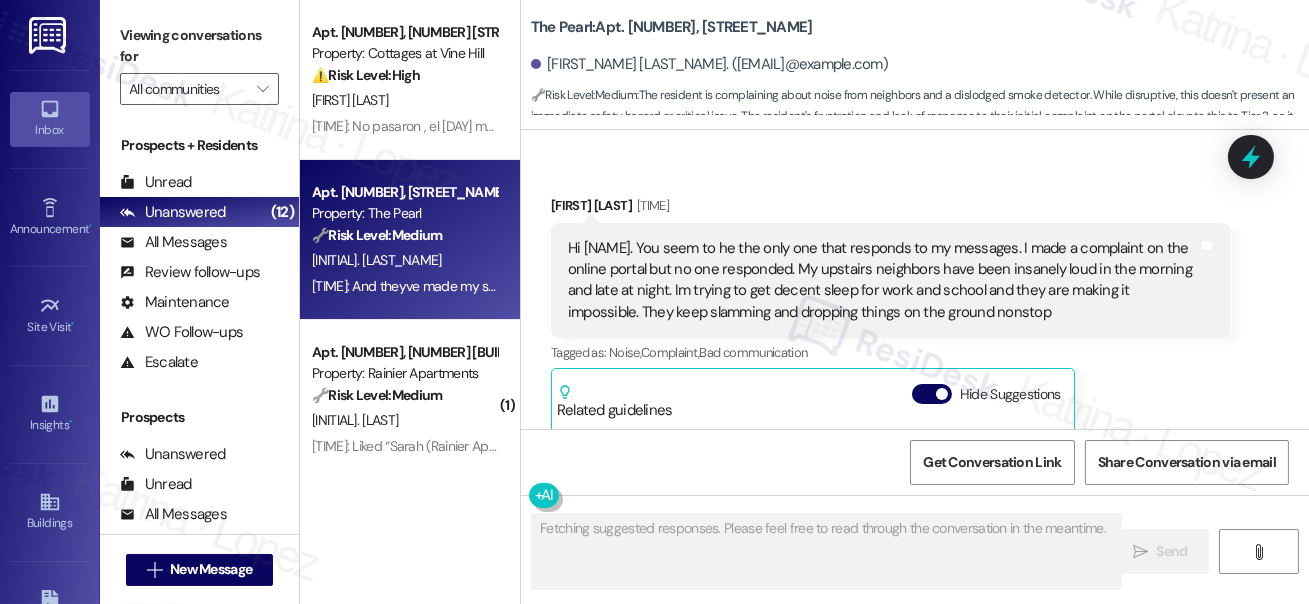 click on "Hi Sarah. You seem to he the only one that responds to my messages. I made a complaint on the online portal but no one responded. My upstairs neighbors have been insanely loud in the morning and late at night. Im trying to get decent sleep for work and school and they are making it impossible. They keep slamming and dropping things on the ground nonstop" at bounding box center (883, 281) 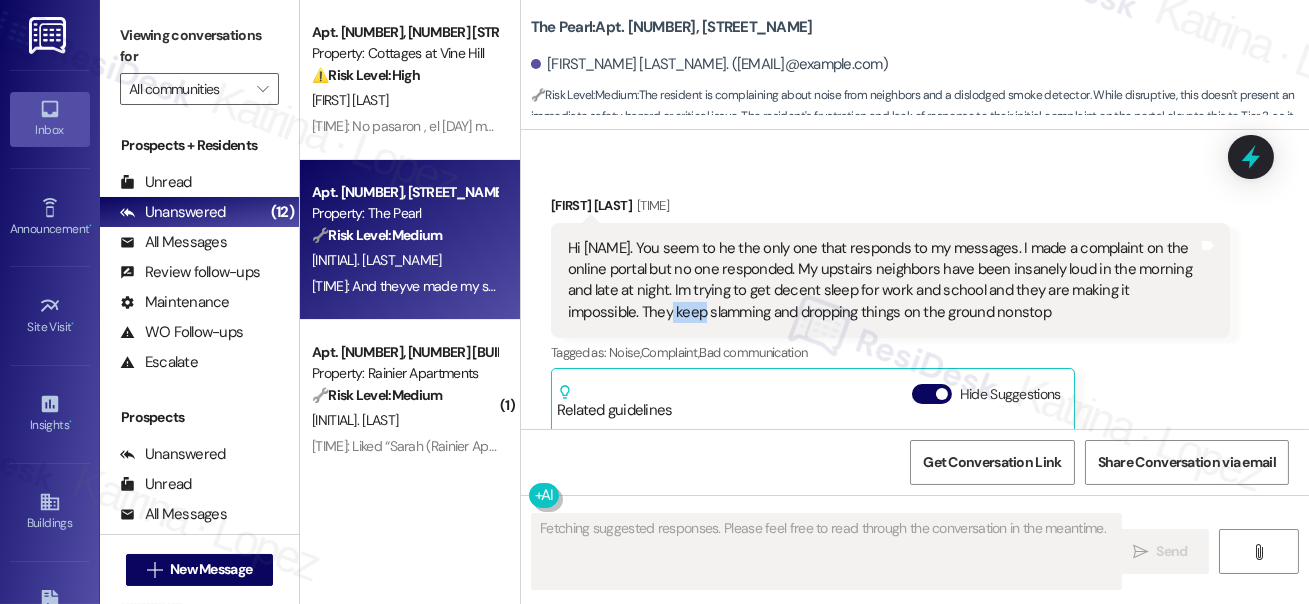 click on "Hi Sarah. You seem to he the only one that responds to my messages. I made a complaint on the online portal but no one responded. My upstairs neighbors have been insanely loud in the morning and late at night. Im trying to get decent sleep for work and school and they are making it impossible. They keep slamming and dropping things on the ground nonstop" at bounding box center (883, 281) 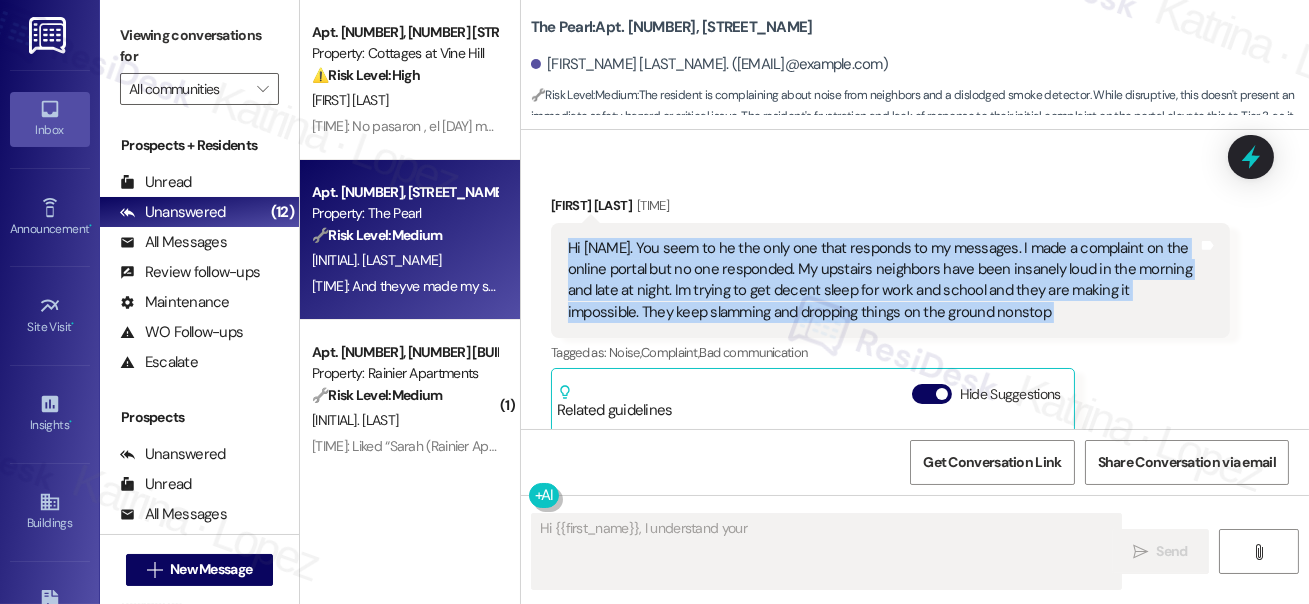 click on "Hi Sarah. You seem to he the only one that responds to my messages. I made a complaint on the online portal but no one responded. My upstairs neighbors have been insanely loud in the morning and late at night. Im trying to get decent sleep for work and school and they are making it impossible. They keep slamming and dropping things on the ground nonstop" at bounding box center [883, 281] 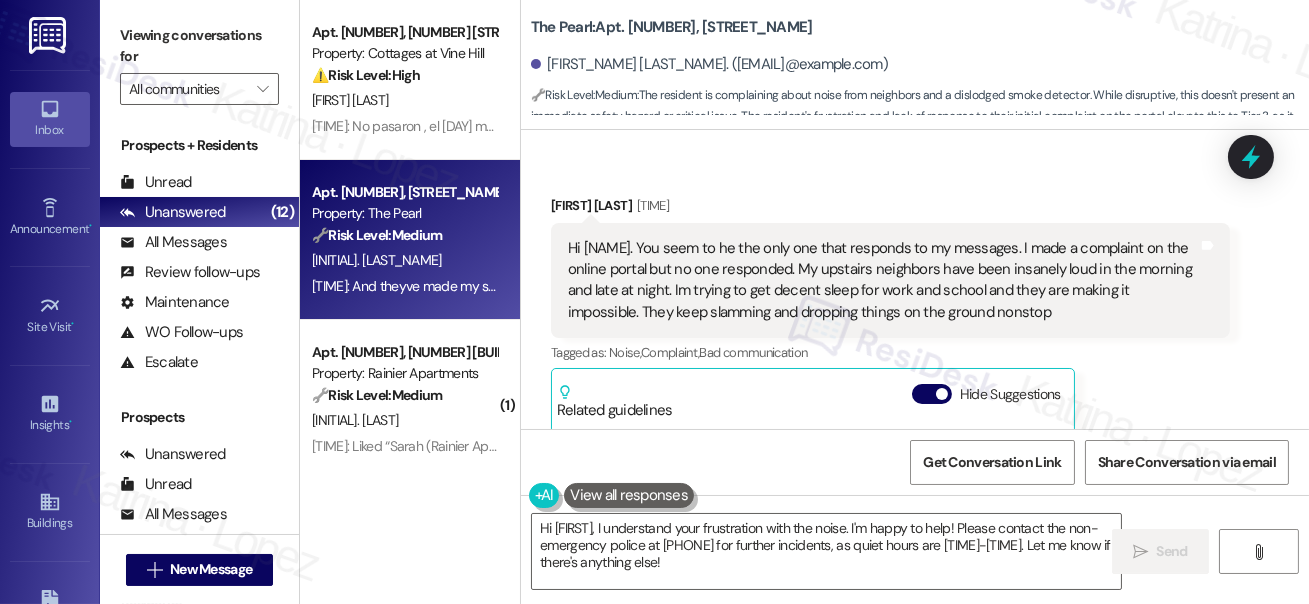 click on "The Pearl:  Apt. 116, 1 The Pearl" at bounding box center (672, 27) 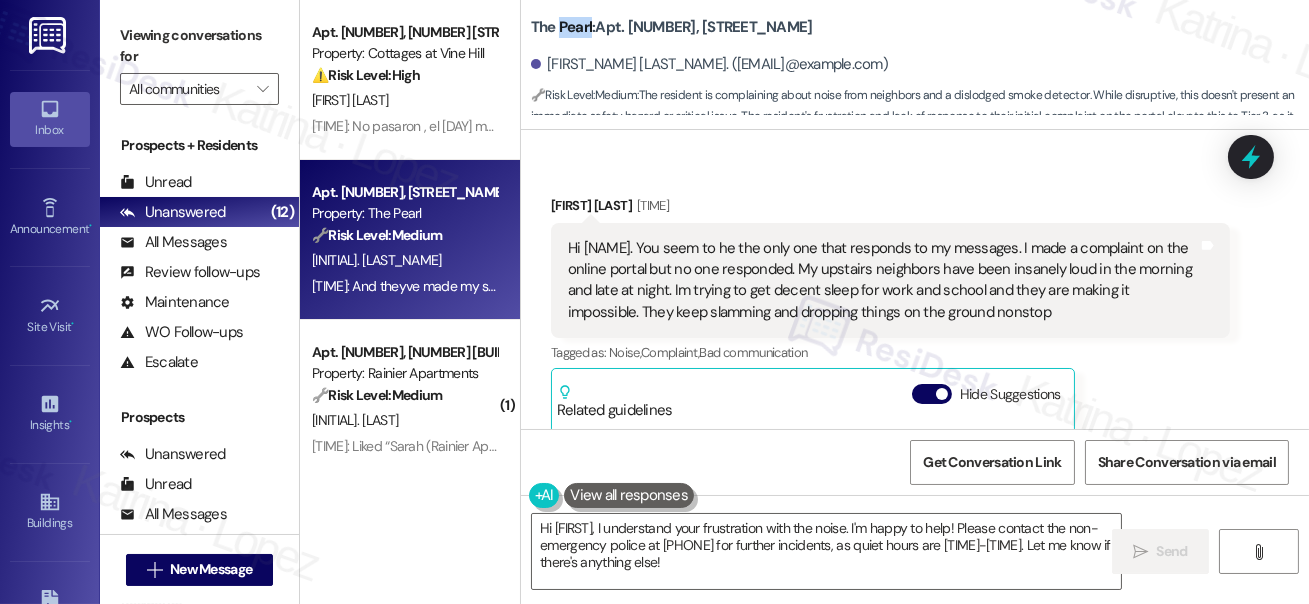 click on "The Pearl:  Apt. 116, 1 The Pearl" at bounding box center [672, 27] 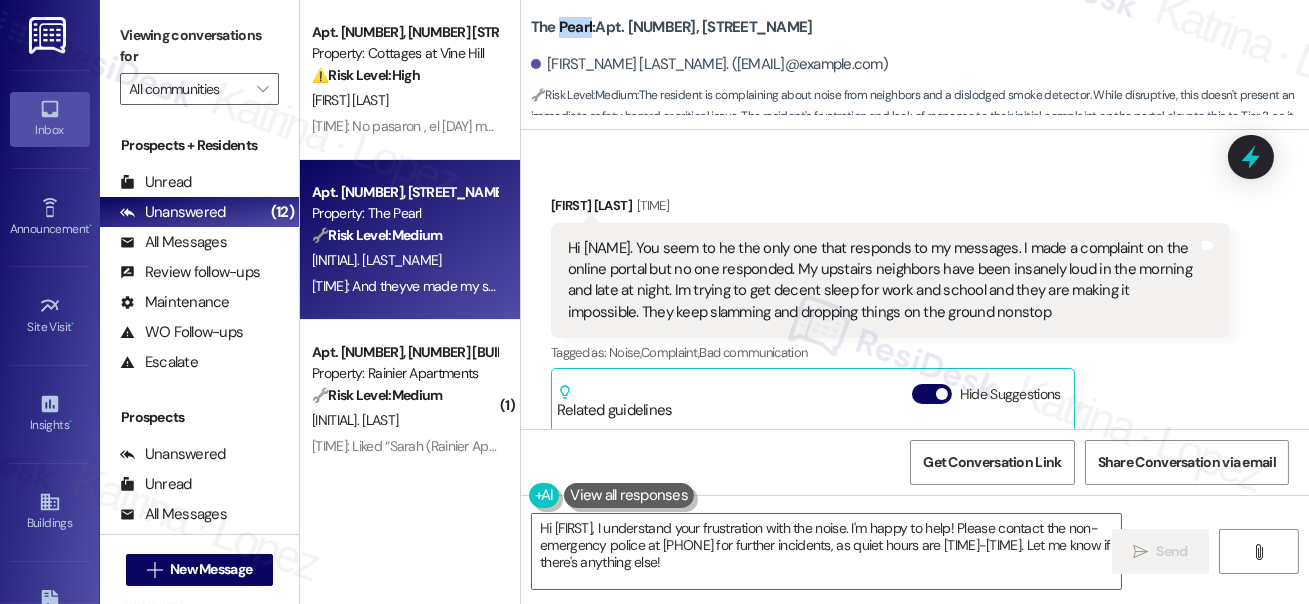click on "Viewing conversations for" at bounding box center [199, 46] 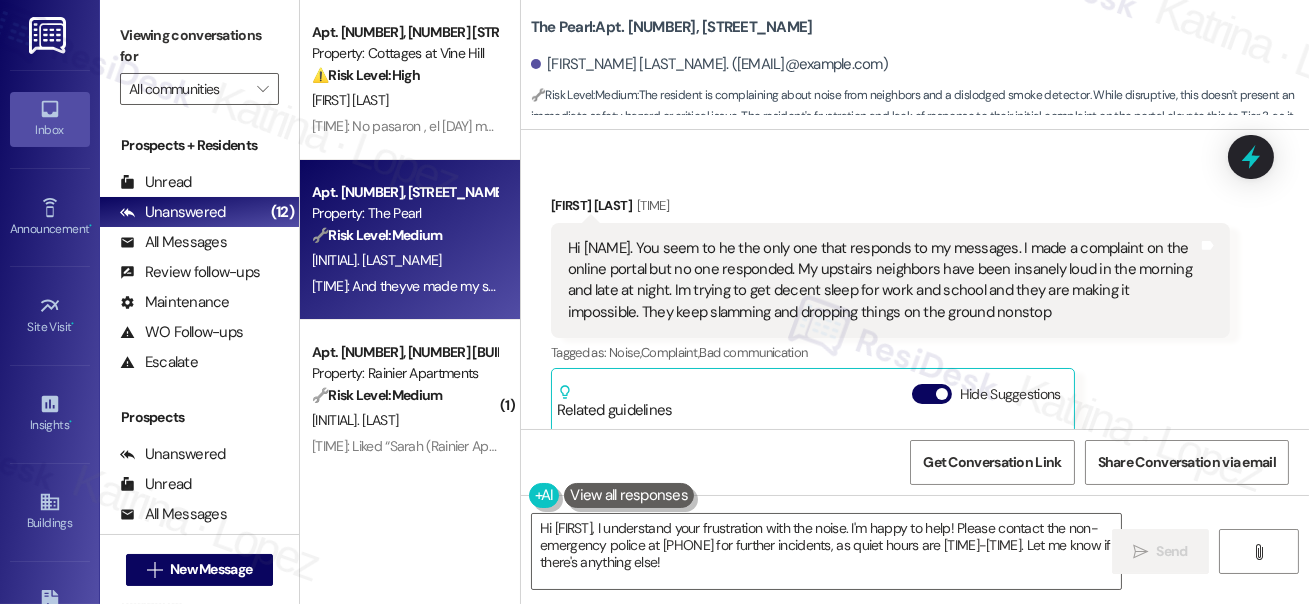 click on "Hi Sarah. You seem to he the only one that responds to my messages. I made a complaint on the online portal but no one responded. My upstairs neighbors have been insanely loud in the morning and late at night. Im trying to get decent sleep for work and school and they are making it impossible. They keep slamming and dropping things on the ground nonstop" at bounding box center [883, 281] 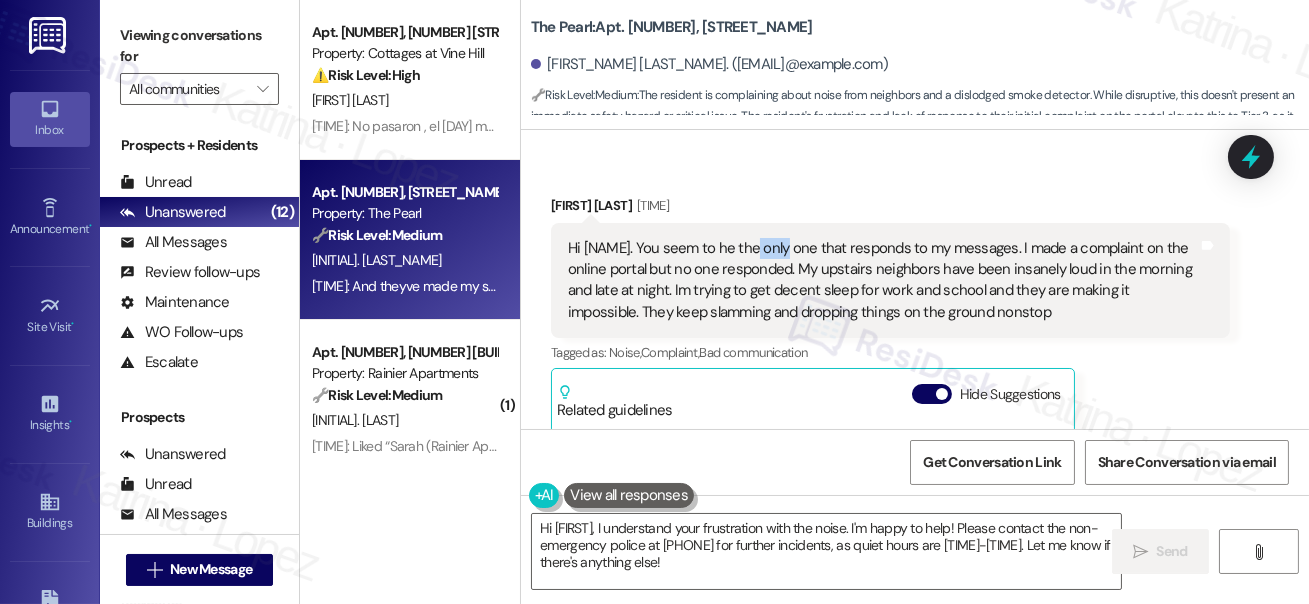 click on "Hi Sarah. You seem to he the only one that responds to my messages. I made a complaint on the online portal but no one responded. My upstairs neighbors have been insanely loud in the morning and late at night. Im trying to get decent sleep for work and school and they are making it impossible. They keep slamming and dropping things on the ground nonstop" at bounding box center [883, 281] 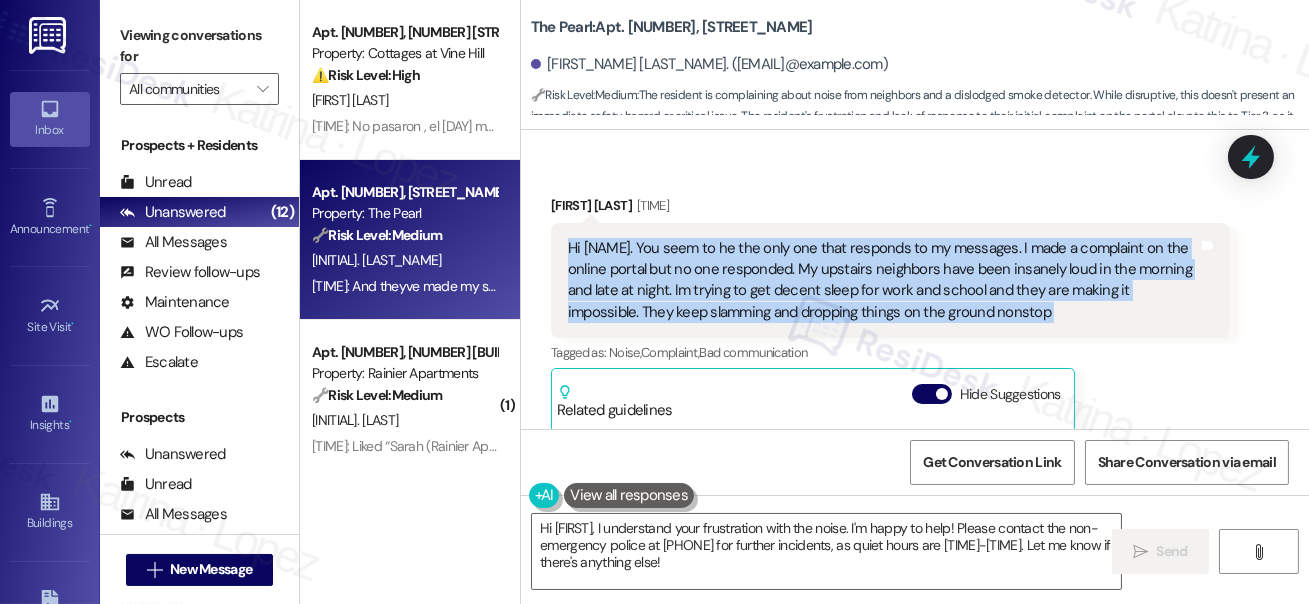 click on "Hi Sarah. You seem to he the only one that responds to my messages. I made a complaint on the online portal but no one responded. My upstairs neighbors have been insanely loud in the morning and late at night. Im trying to get decent sleep for work and school and they are making it impossible. They keep slamming and dropping things on the ground nonstop" at bounding box center [883, 281] 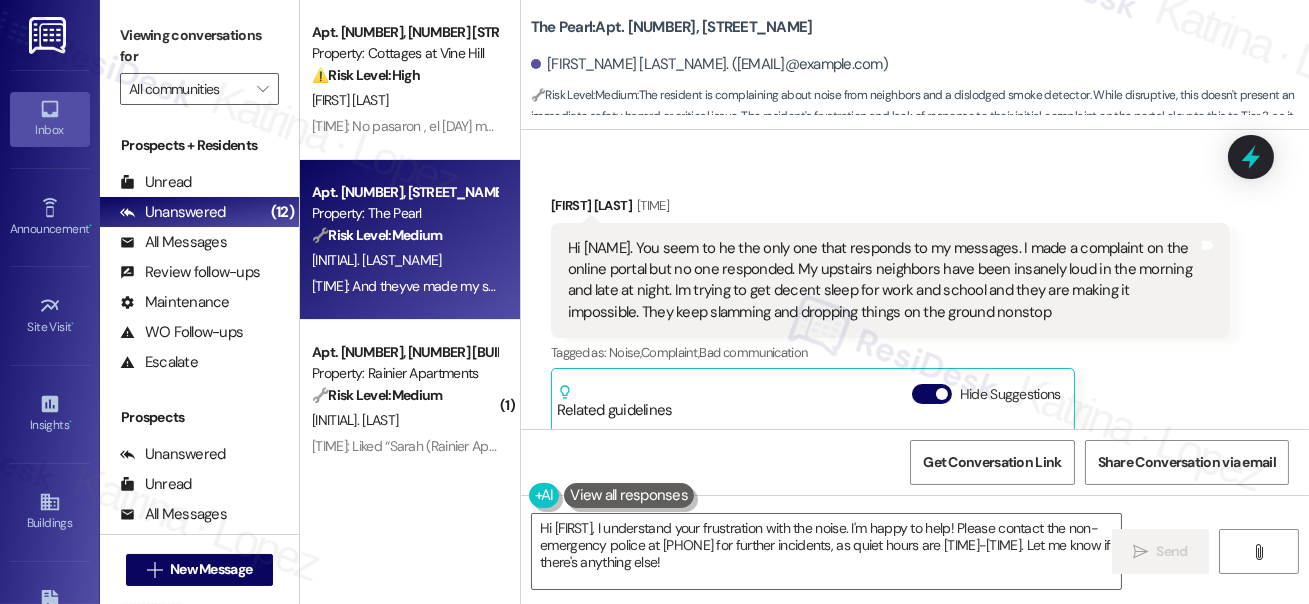 click on "Jeremy Arnold. (mr.arnoldjeremydude@gmail.com)" at bounding box center [709, 64] 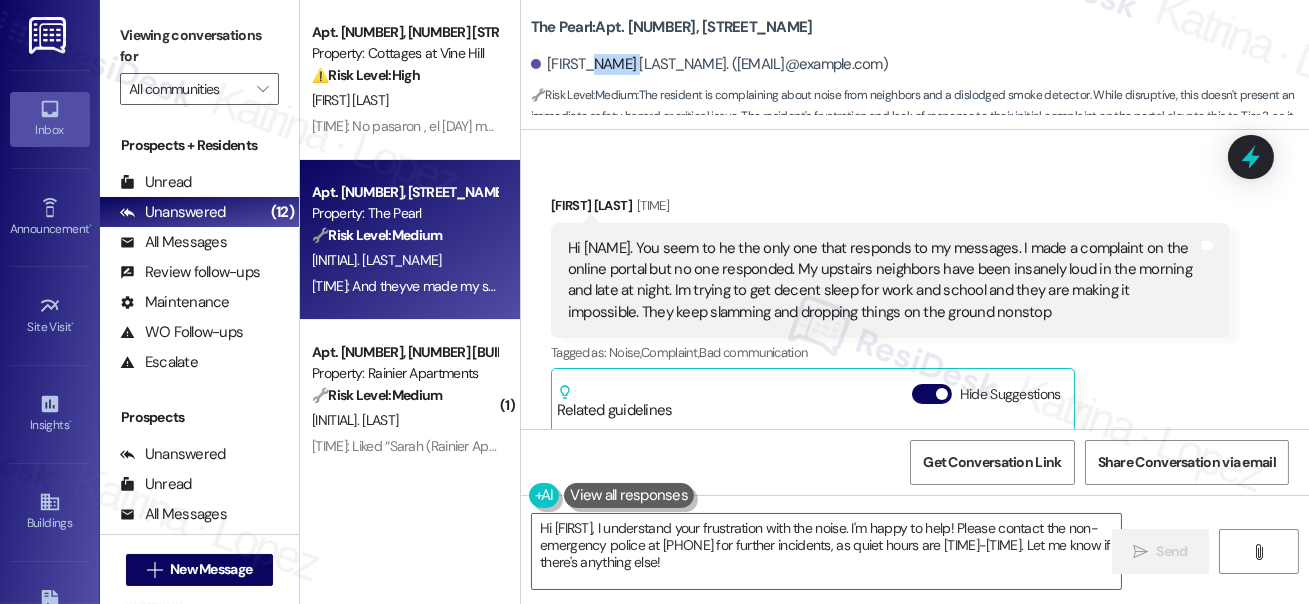 click on "Jeremy Arnold. (mr.arnoldjeremydude@gmail.com)" at bounding box center [709, 64] 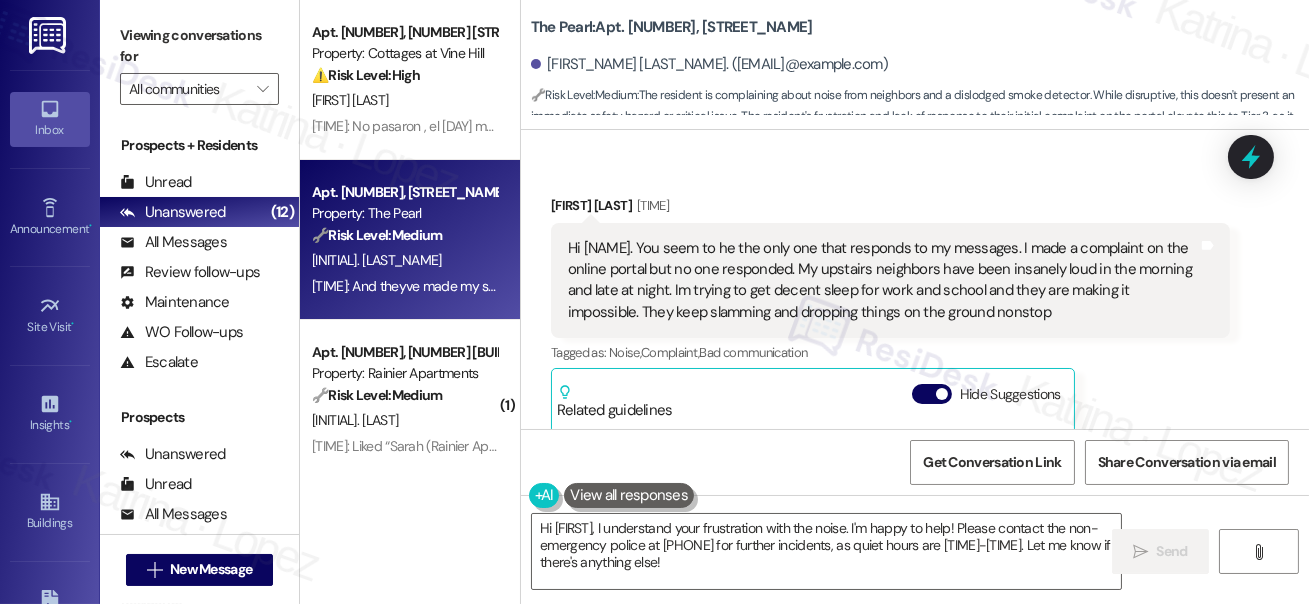 click on "Viewing conversations for" at bounding box center (199, 46) 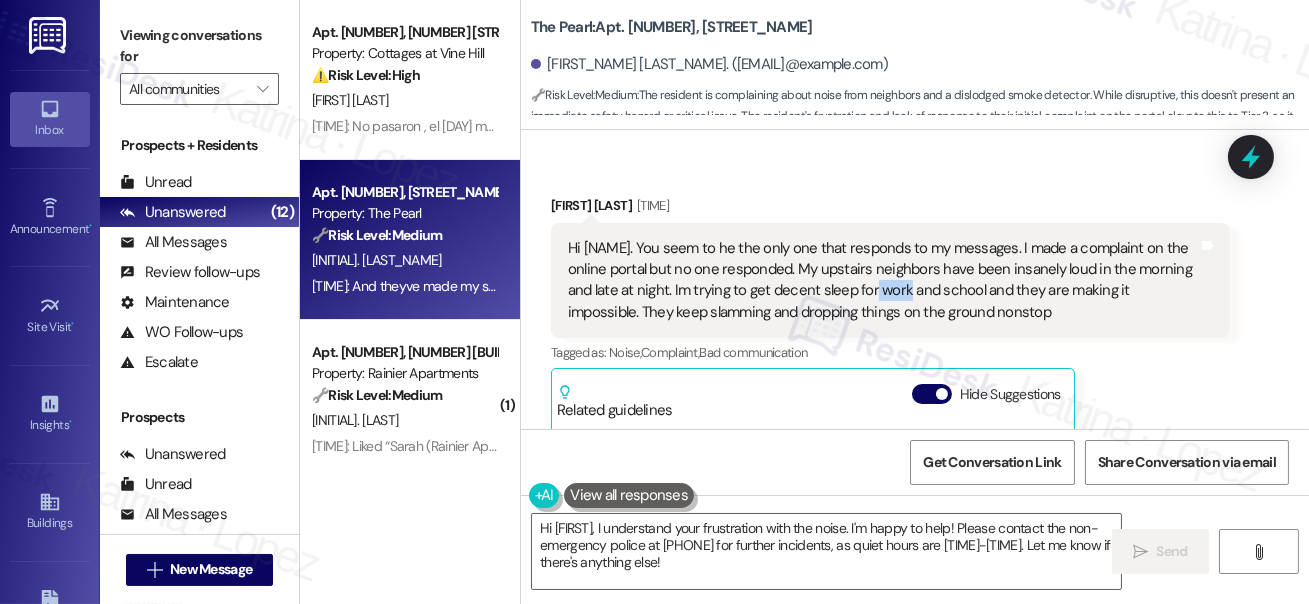 click on "Hi Sarah. You seem to he the only one that responds to my messages. I made a complaint on the online portal but no one responded. My upstairs neighbors have been insanely loud in the morning and late at night. Im trying to get decent sleep for work and school and they are making it impossible. They keep slamming and dropping things on the ground nonstop" at bounding box center (883, 281) 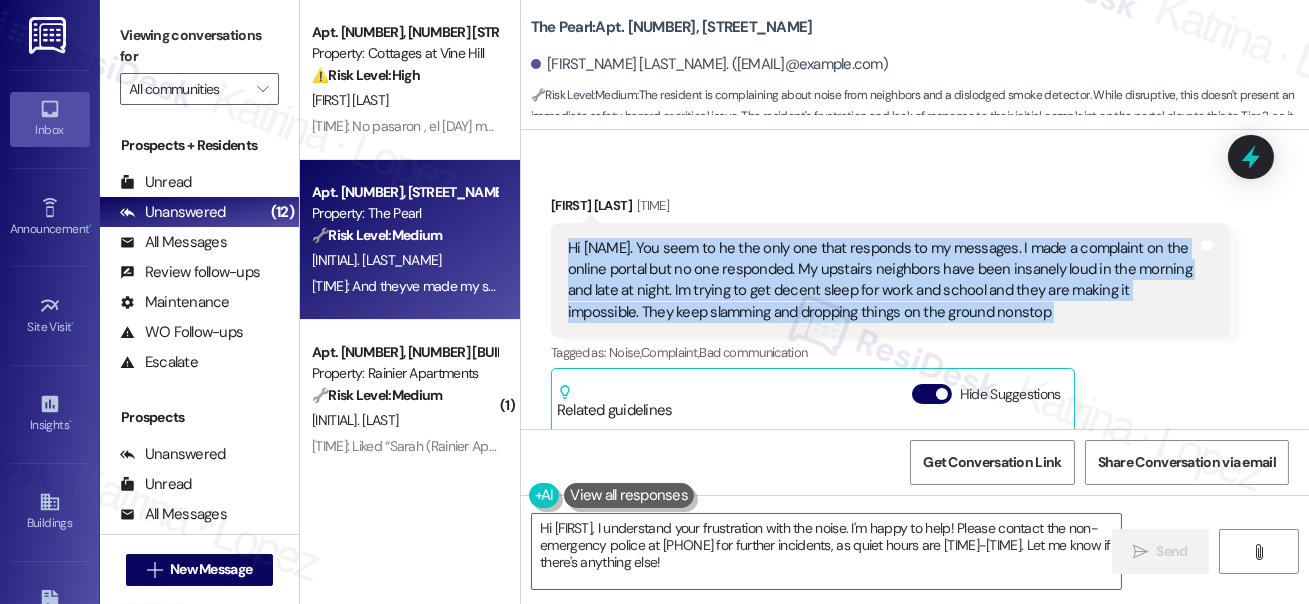 click on "Hi Sarah. You seem to he the only one that responds to my messages. I made a complaint on the online portal but no one responded. My upstairs neighbors have been insanely loud in the morning and late at night. Im trying to get decent sleep for work and school and they are making it impossible. They keep slamming and dropping things on the ground nonstop" at bounding box center [883, 281] 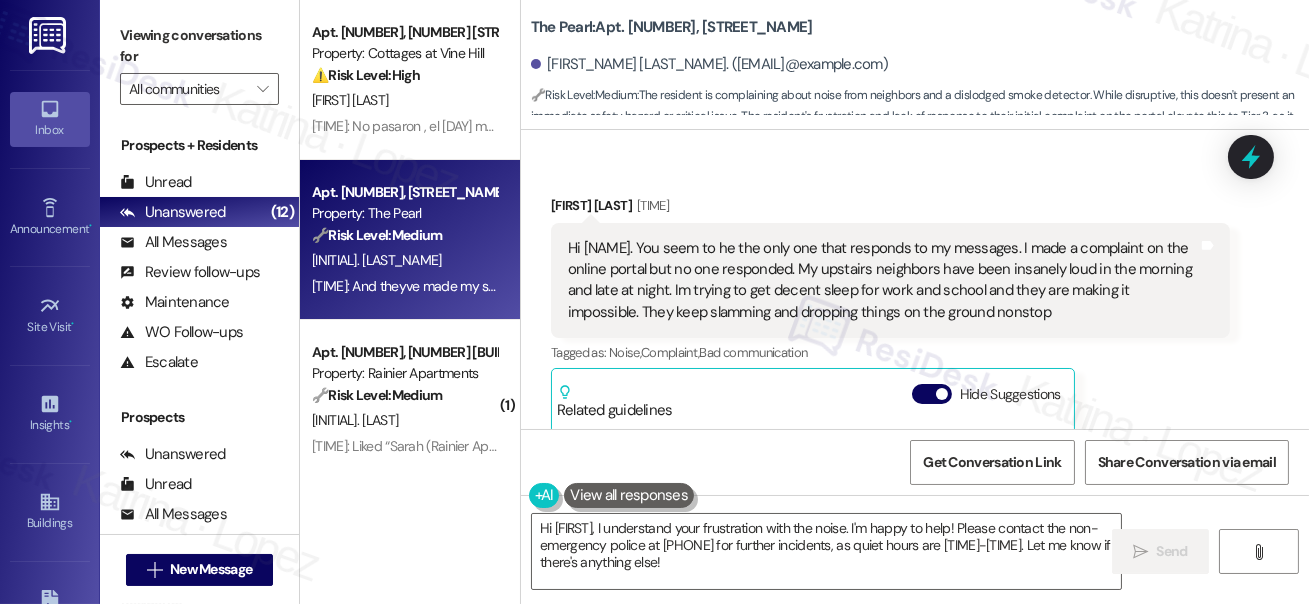 click on "Viewing conversations for" at bounding box center (199, 46) 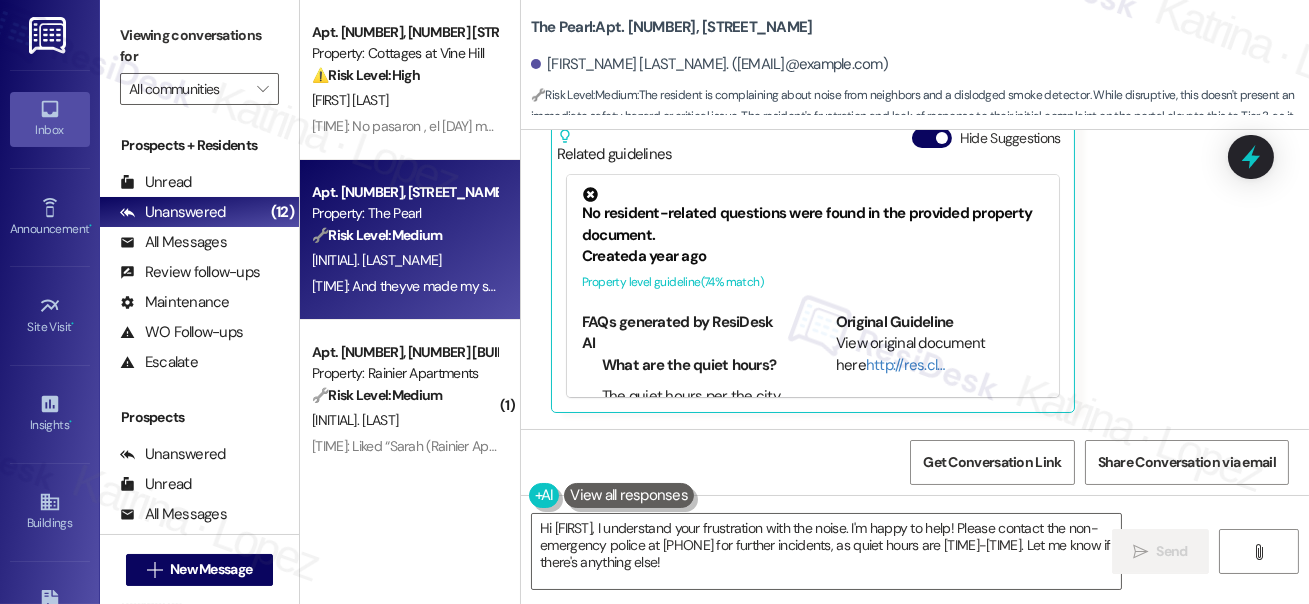 scroll, scrollTop: 29162, scrollLeft: 0, axis: vertical 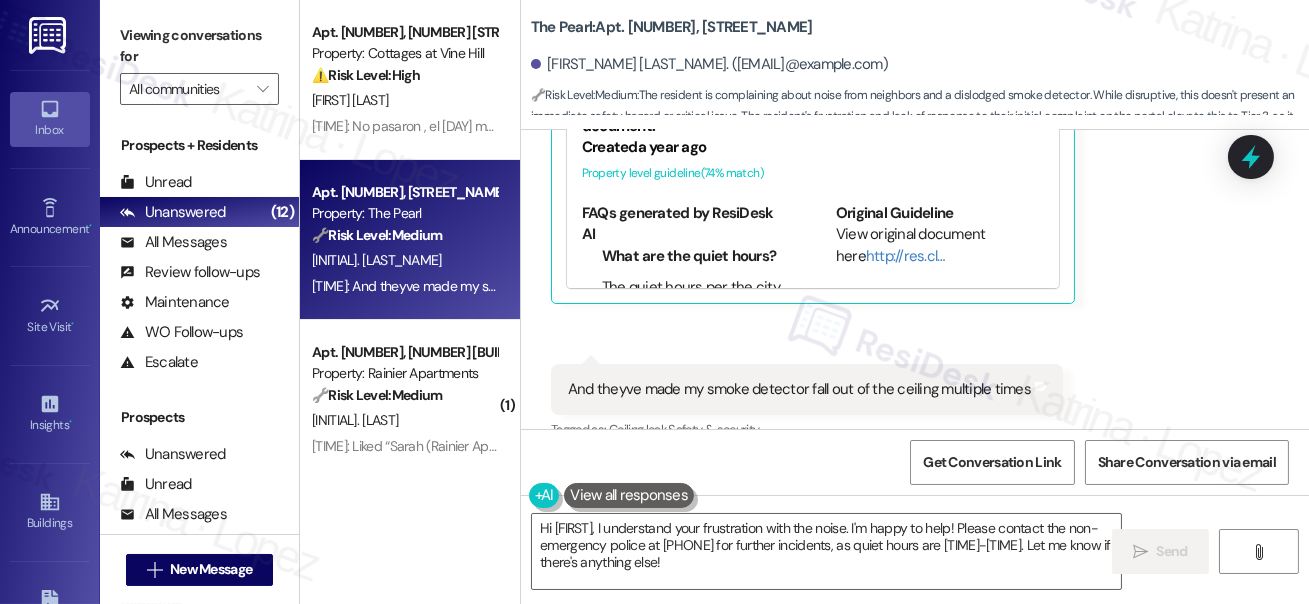 click on "And theyve made my smoke detector fall out of the ceiling multiple times" at bounding box center [799, 389] 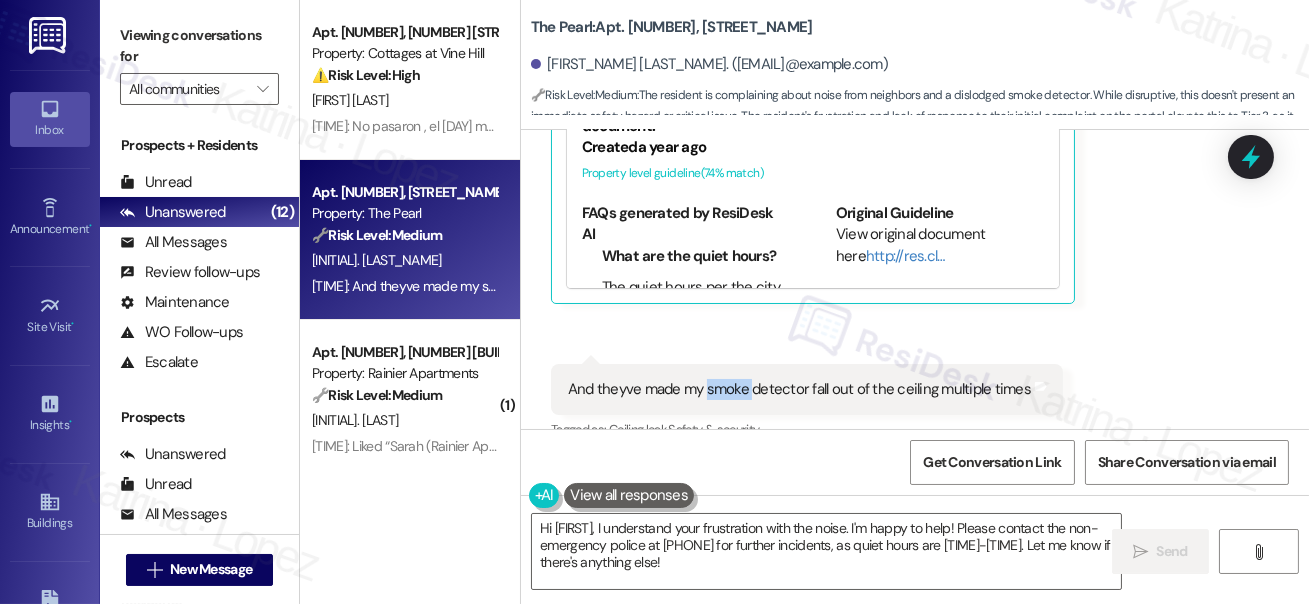click on "And theyve made my smoke detector fall out of the ceiling multiple times" at bounding box center [799, 389] 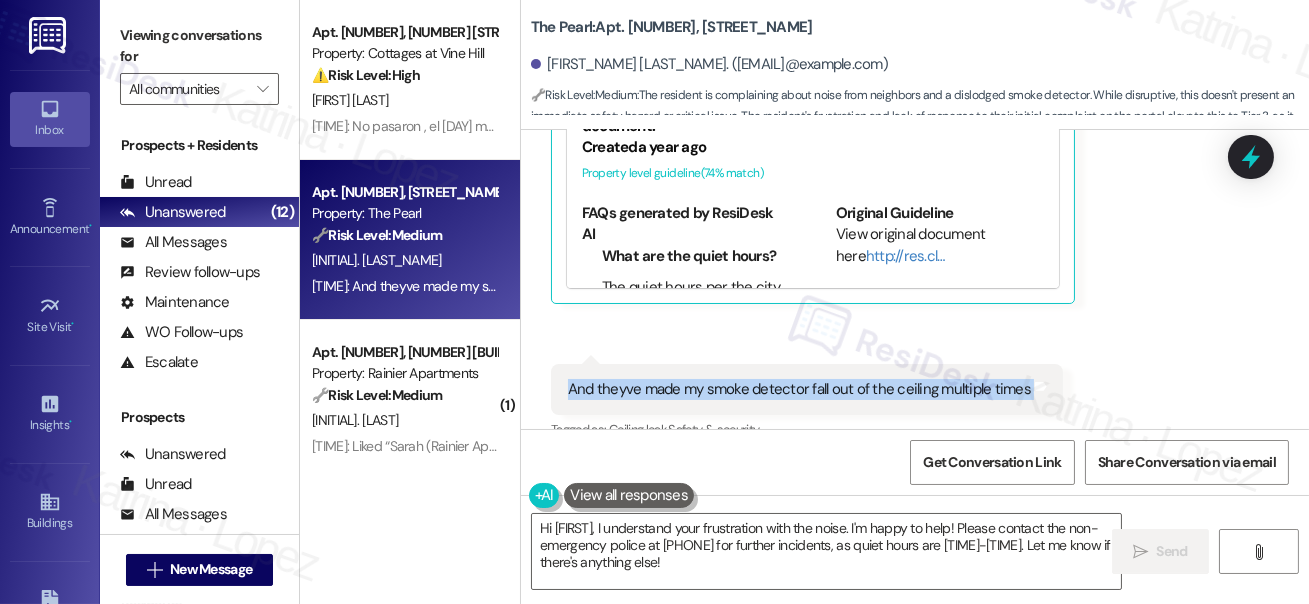 click on "And theyve made my smoke detector fall out of the ceiling multiple times" at bounding box center [799, 389] 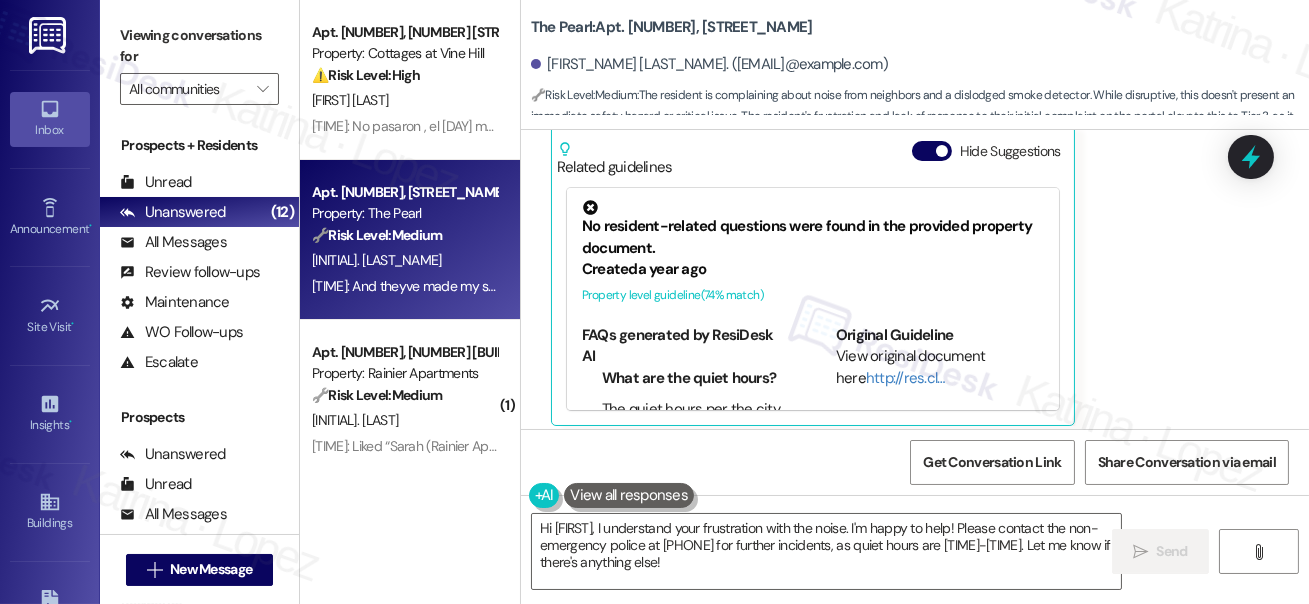 scroll, scrollTop: 28889, scrollLeft: 0, axis: vertical 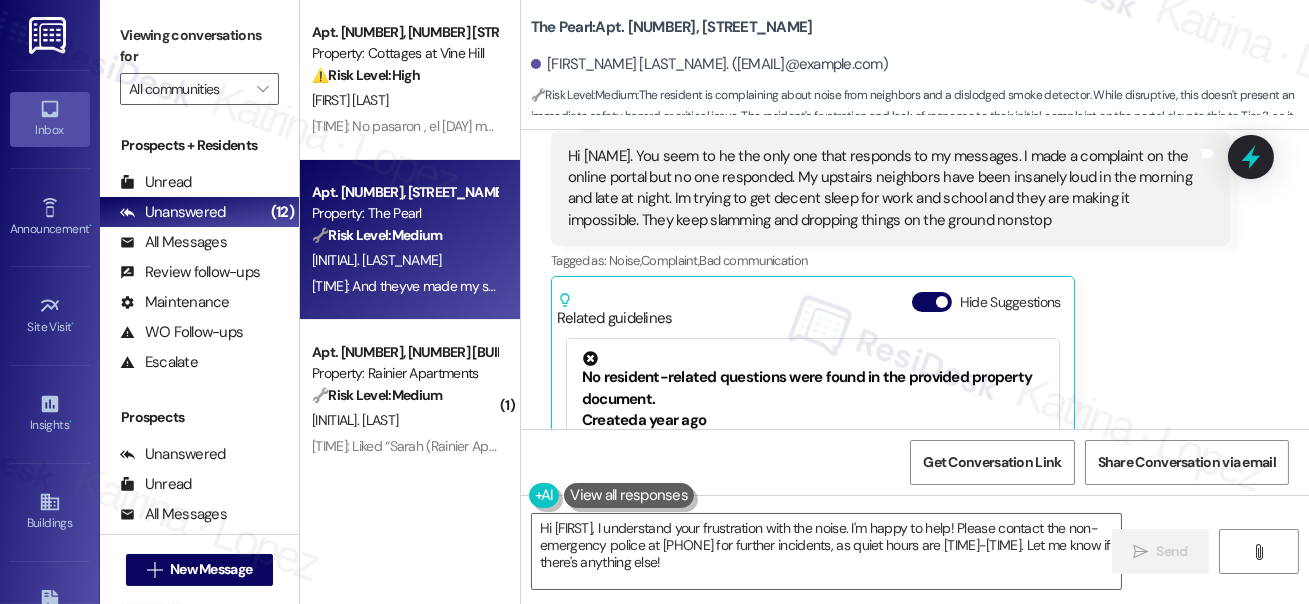 click on "Hi Sarah. You seem to he the only one that responds to my messages. I made a complaint on the online portal but no one responded. My upstairs neighbors have been insanely loud in the morning and late at night. Im trying to get decent sleep for work and school and they are making it impossible. They keep slamming and dropping things on the ground nonstop" at bounding box center (883, 189) 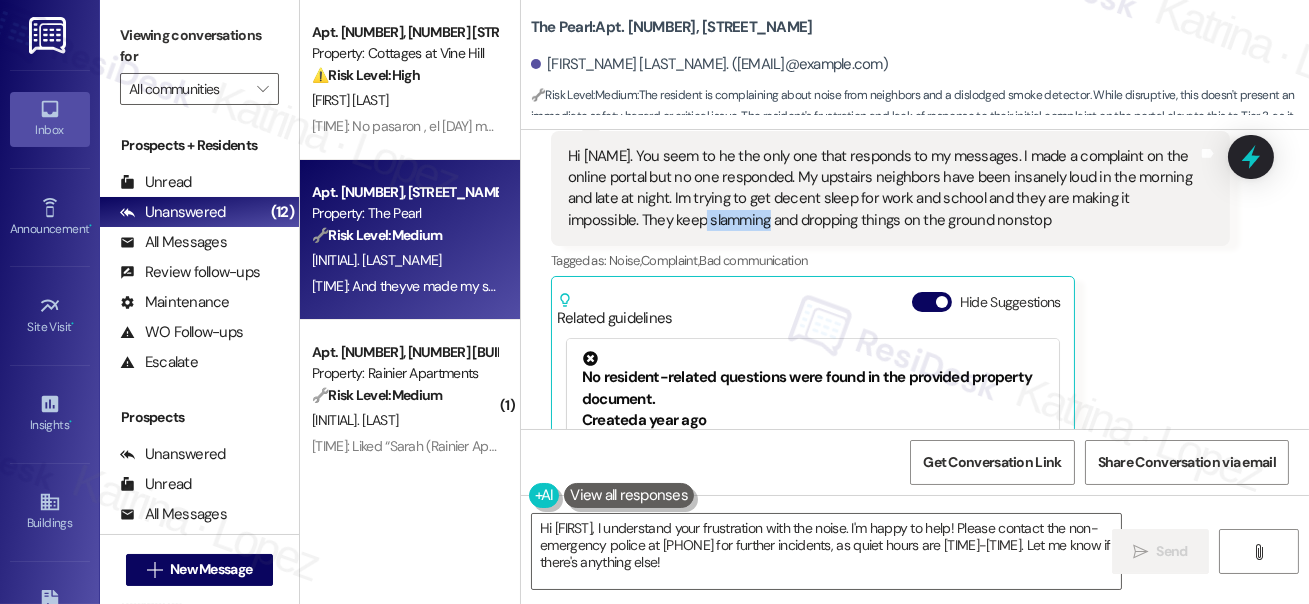 click on "Hi Sarah. You seem to he the only one that responds to my messages. I made a complaint on the online portal but no one responded. My upstairs neighbors have been insanely loud in the morning and late at night. Im trying to get decent sleep for work and school and they are making it impossible. They keep slamming and dropping things on the ground nonstop" at bounding box center [883, 189] 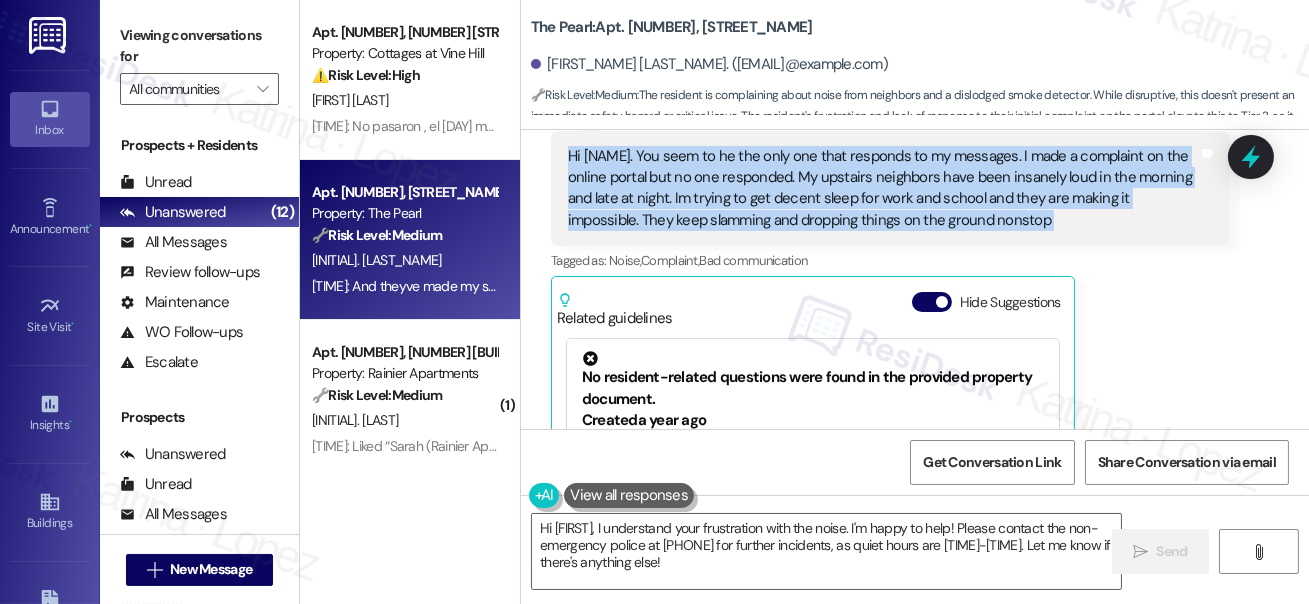click on "Hi Sarah. You seem to he the only one that responds to my messages. I made a complaint on the online portal but no one responded. My upstairs neighbors have been insanely loud in the morning and late at night. Im trying to get decent sleep for work and school and they are making it impossible. They keep slamming and dropping things on the ground nonstop" at bounding box center (883, 189) 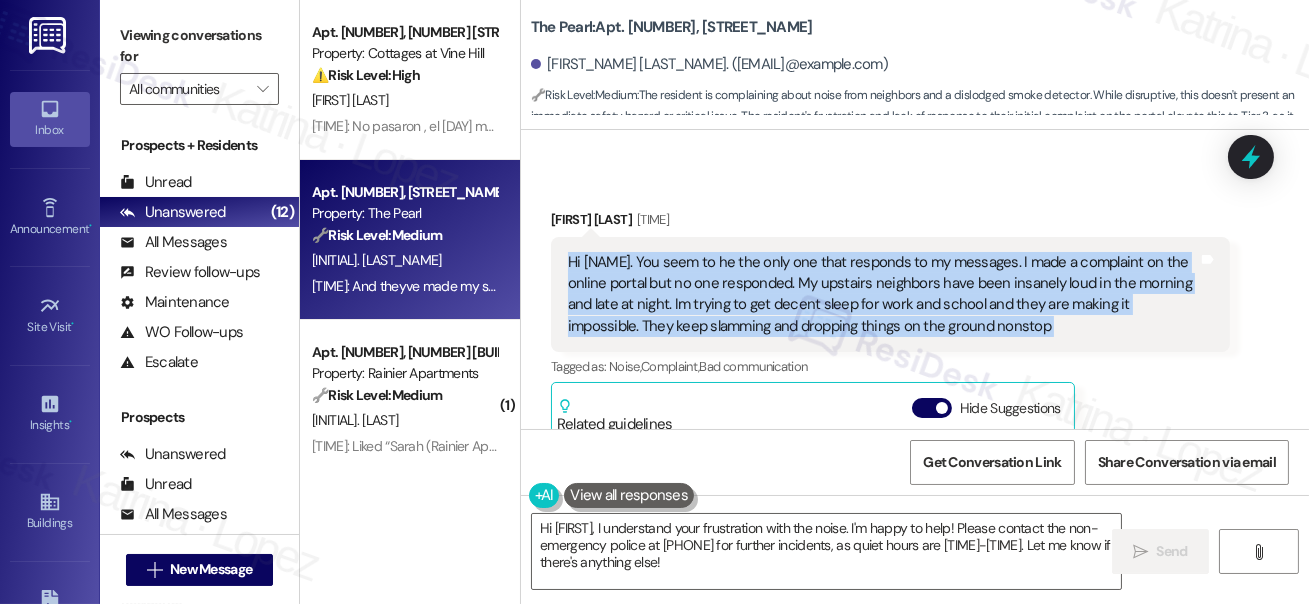 scroll, scrollTop: 28616, scrollLeft: 0, axis: vertical 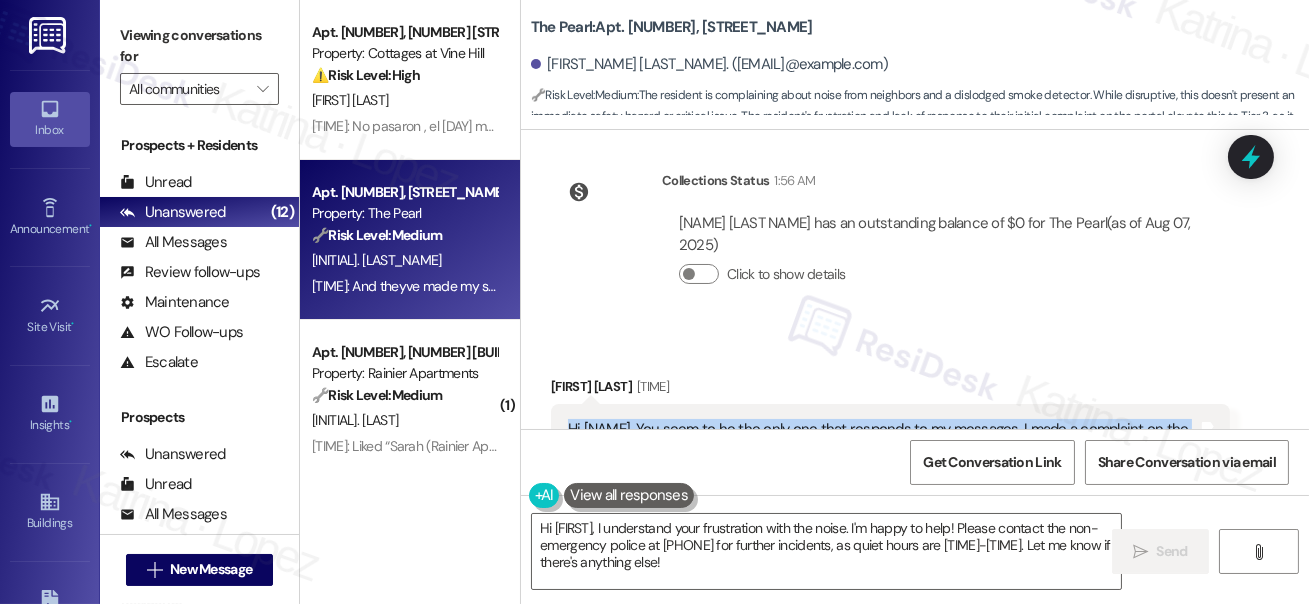copy on "Hi Sarah. You seem to he the only one that responds to my messages. I made a complaint on the online portal but no one responded. My upstairs neighbors have been insanely loud in the morning and late at night. Im trying to get decent sleep for work and school and they are making it impossible. They keep slamming and dropping things on the ground nonstop Tags and notes" 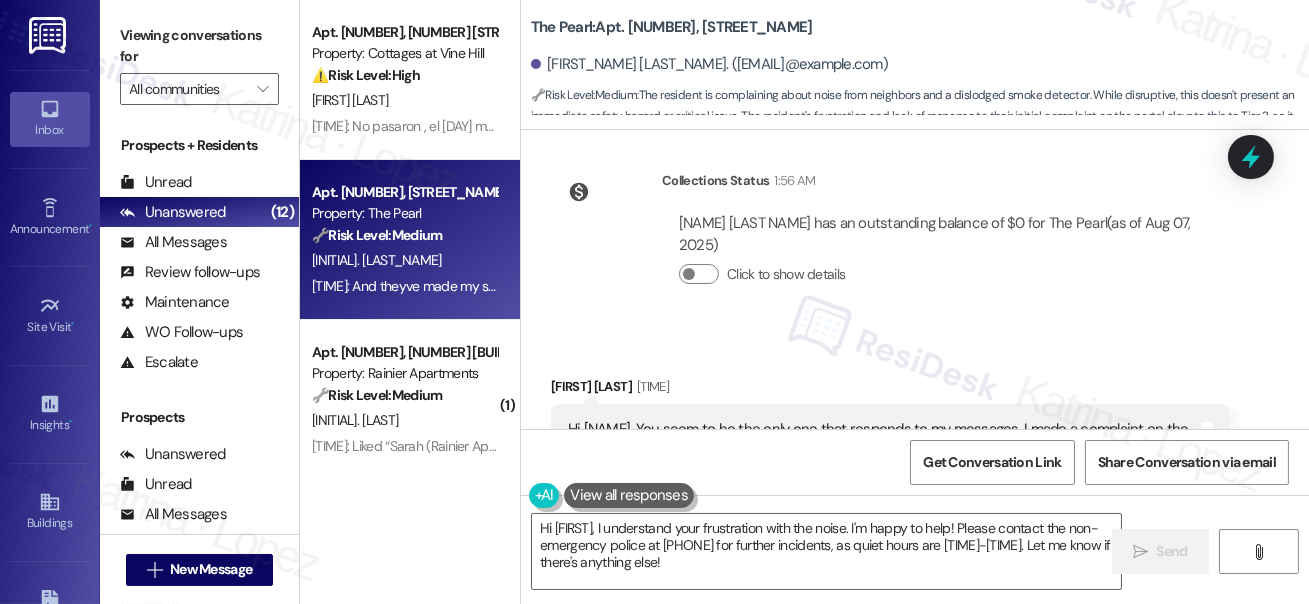 click on "Viewing conversations for" at bounding box center [199, 46] 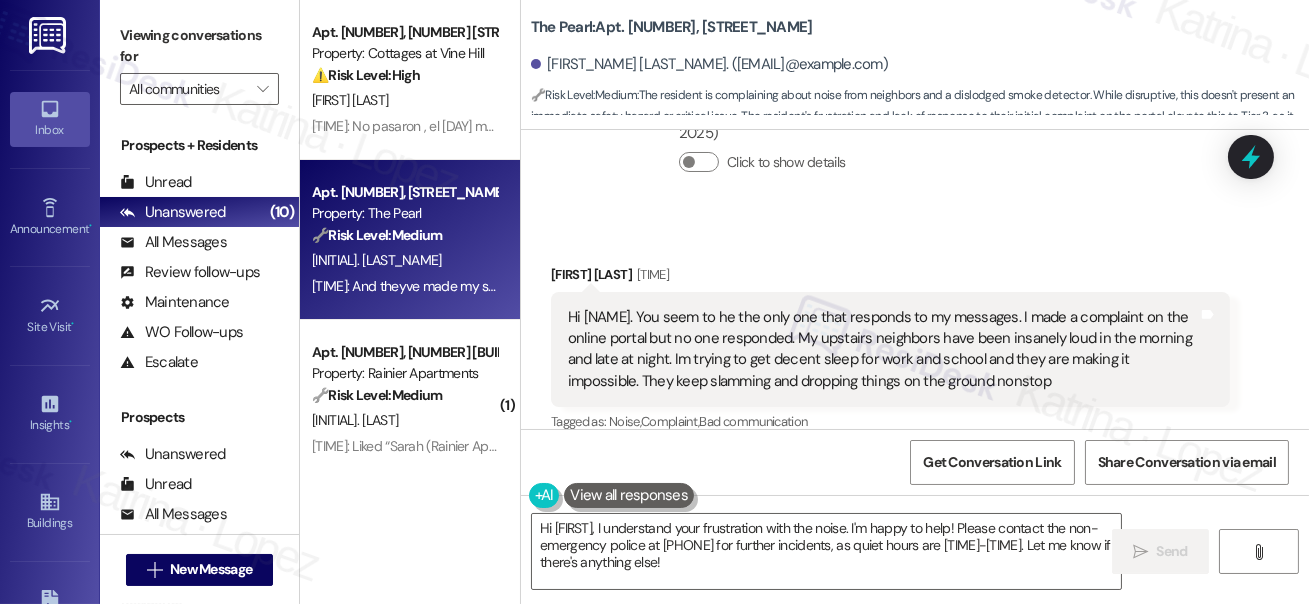 scroll, scrollTop: 28980, scrollLeft: 0, axis: vertical 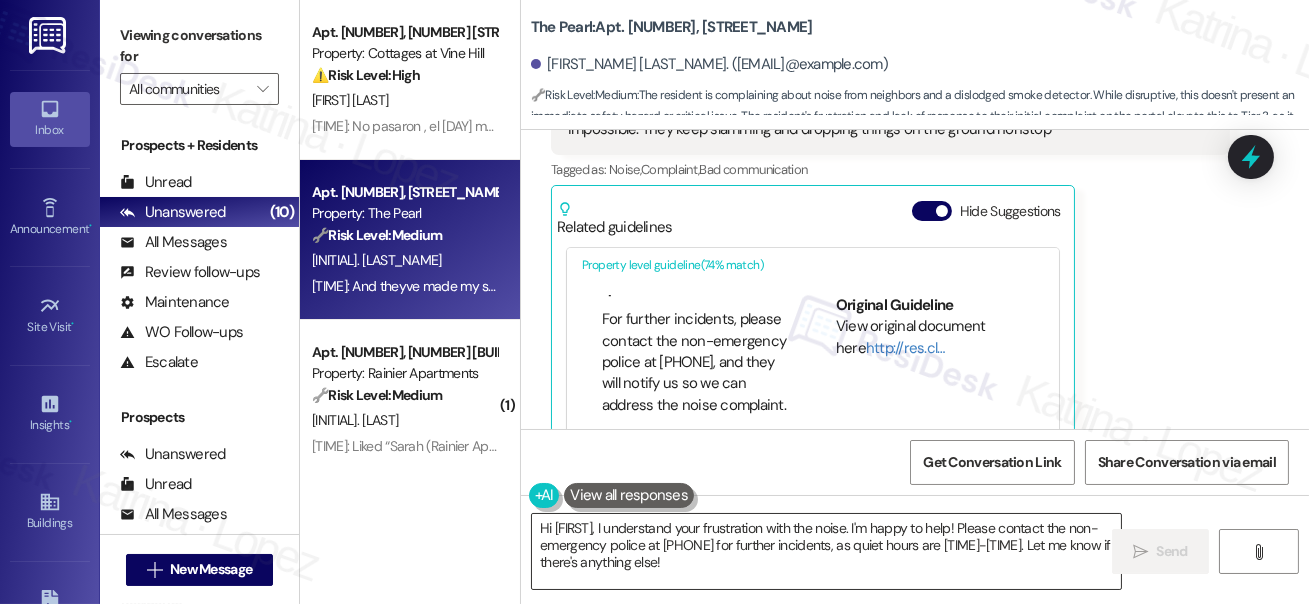 click on "Hi {{first_name}}, I understand your frustration with the noise. I'm happy to help! Please contact the non-emergency police at 541-682-5111 for further incidents, as quiet hours are 10pm-7am. Let me know if there's anything else!" at bounding box center [826, 551] 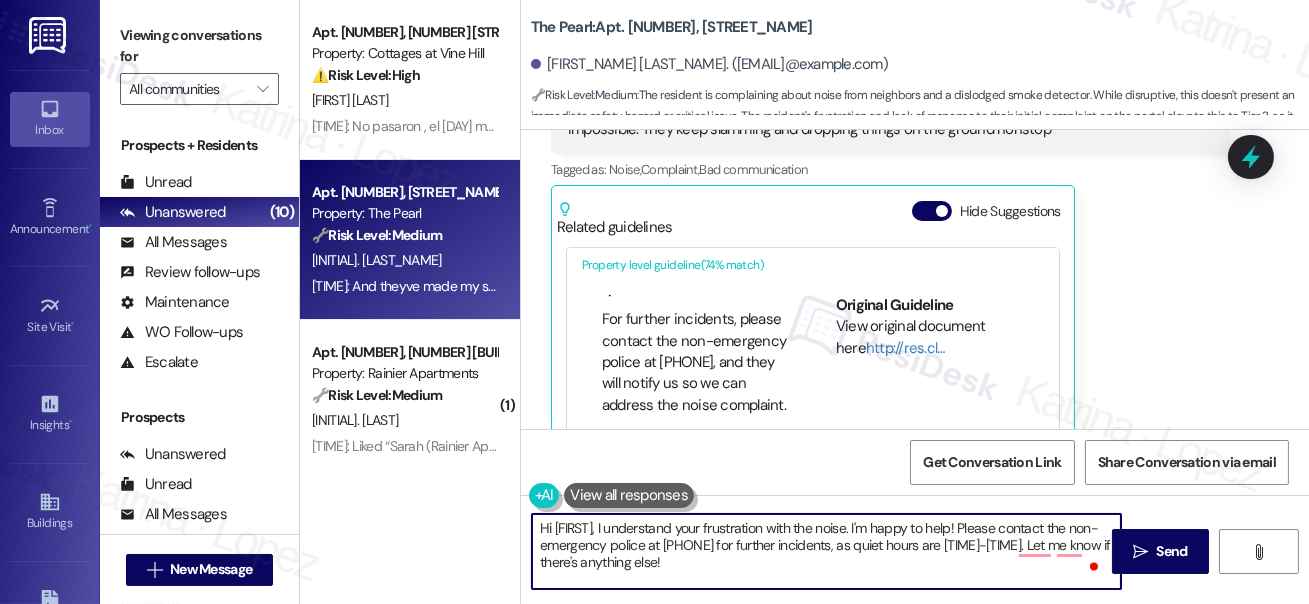 click on "Hi {{first_name}}, I understand your frustration with the noise. I'm happy to help! Please contact the non-emergency police at 541-682-5111 for further incidents, as quiet hours are 10pm-7am. Let me know if there's anything else!" at bounding box center [826, 551] 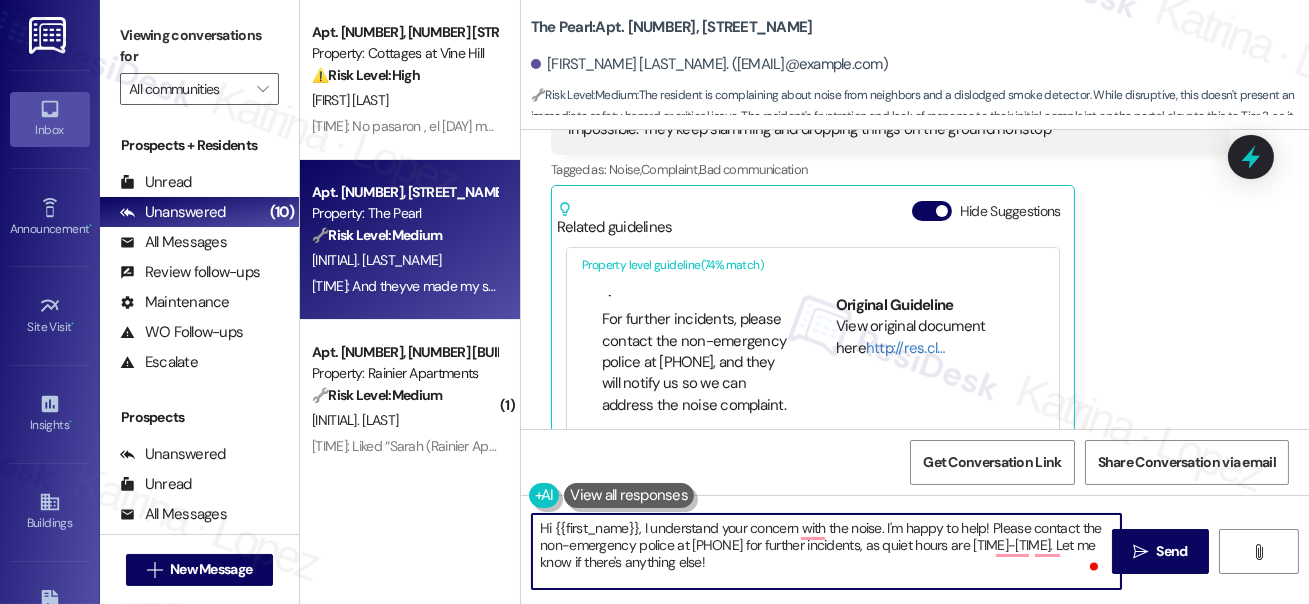 click on "Hi {{first_name}}, I understand your concern with the noise. I'm happy to help! Please contact the non-emergency police at 541-682-5111 for further incidents, as quiet hours are 10pm-7am. Let me know if there's anything else!" at bounding box center [826, 551] 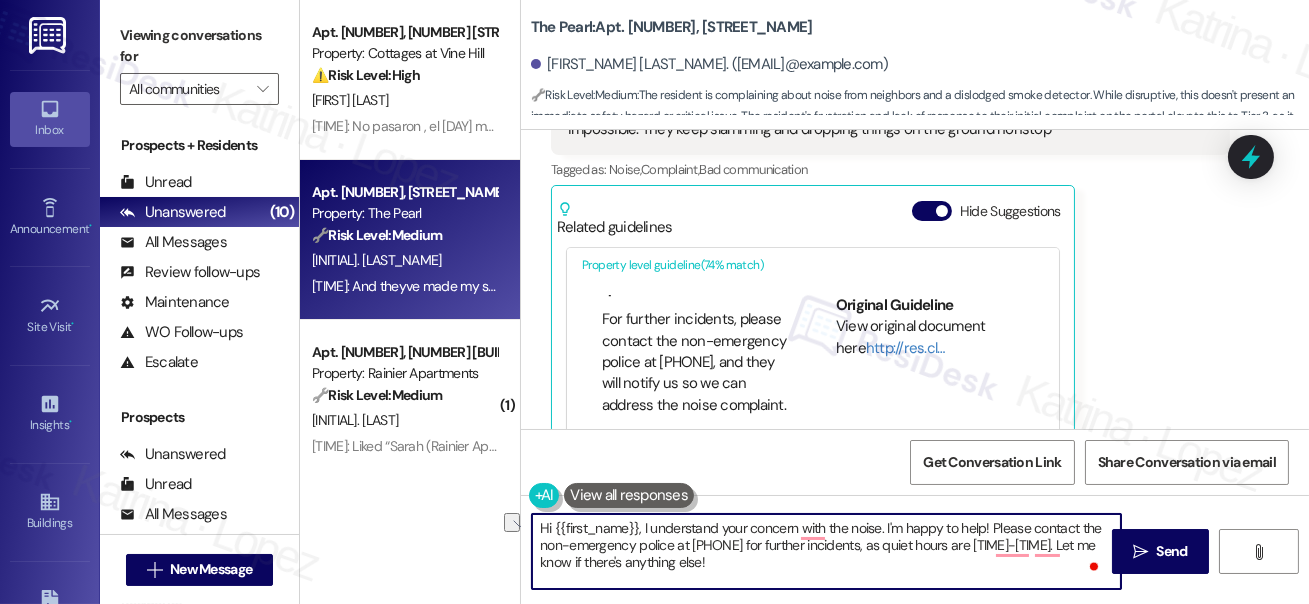 drag, startPoint x: 991, startPoint y: 530, endPoint x: 893, endPoint y: 530, distance: 98 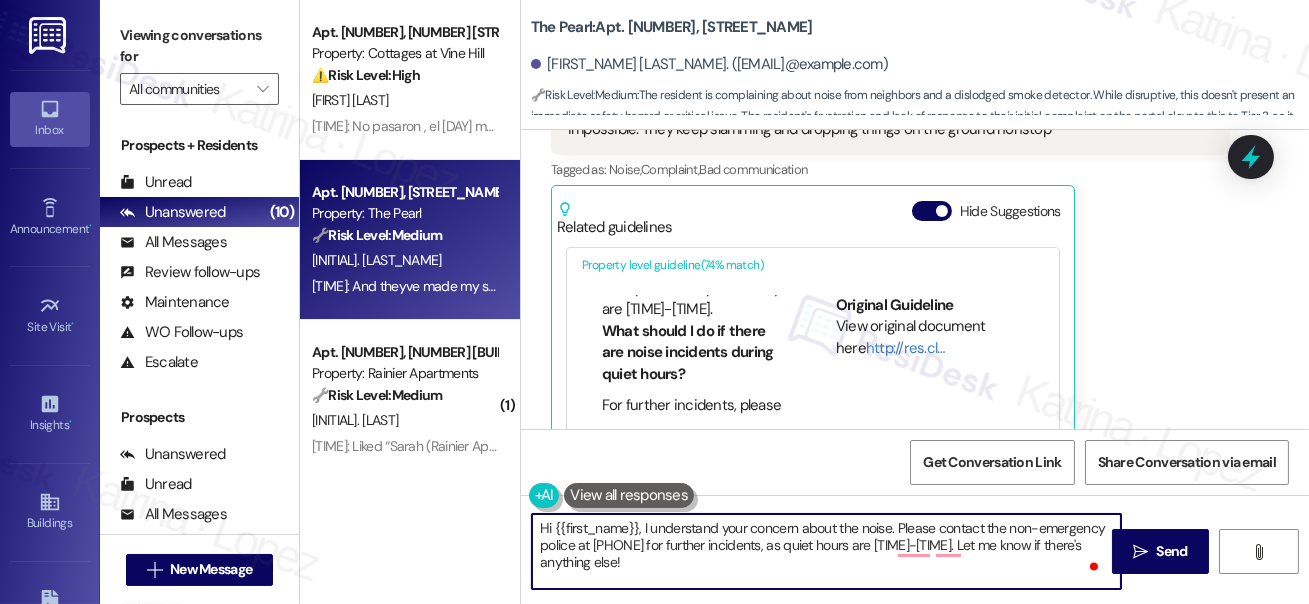 scroll, scrollTop: 90, scrollLeft: 0, axis: vertical 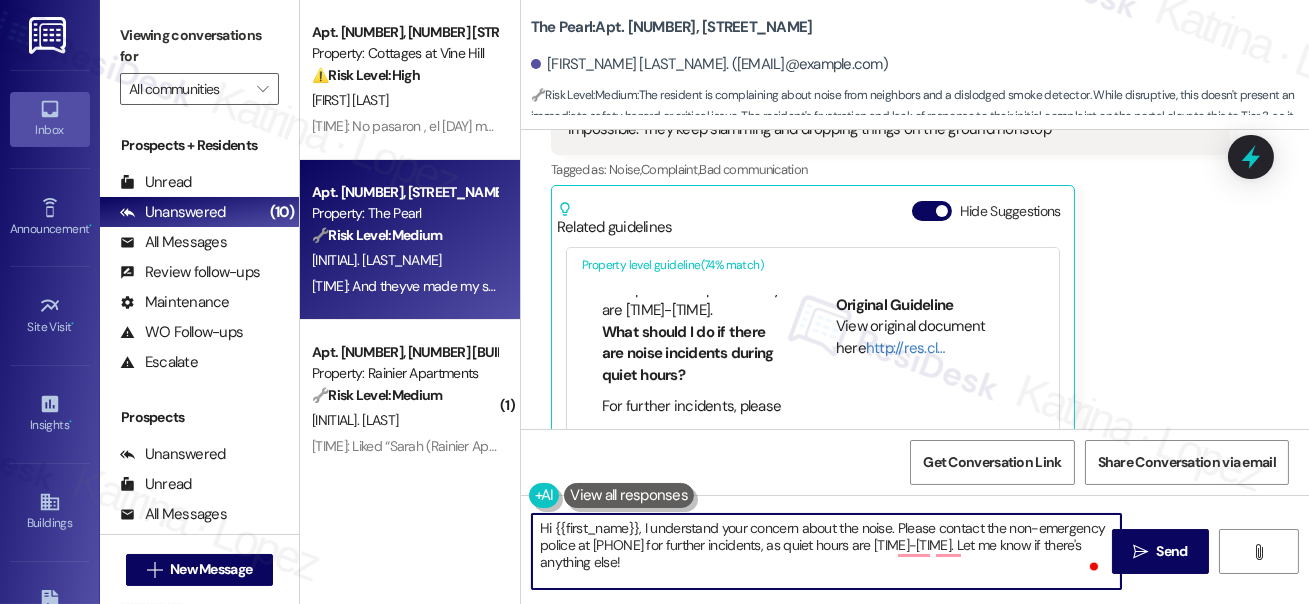 click on "Hi {{first_name}}, I understand your concern about the noise. Please contact the non-emergency police at 541-682-5111 for further incidents, as quiet hours are 10pm-7am. Let me know if there's anything else!" at bounding box center (826, 551) 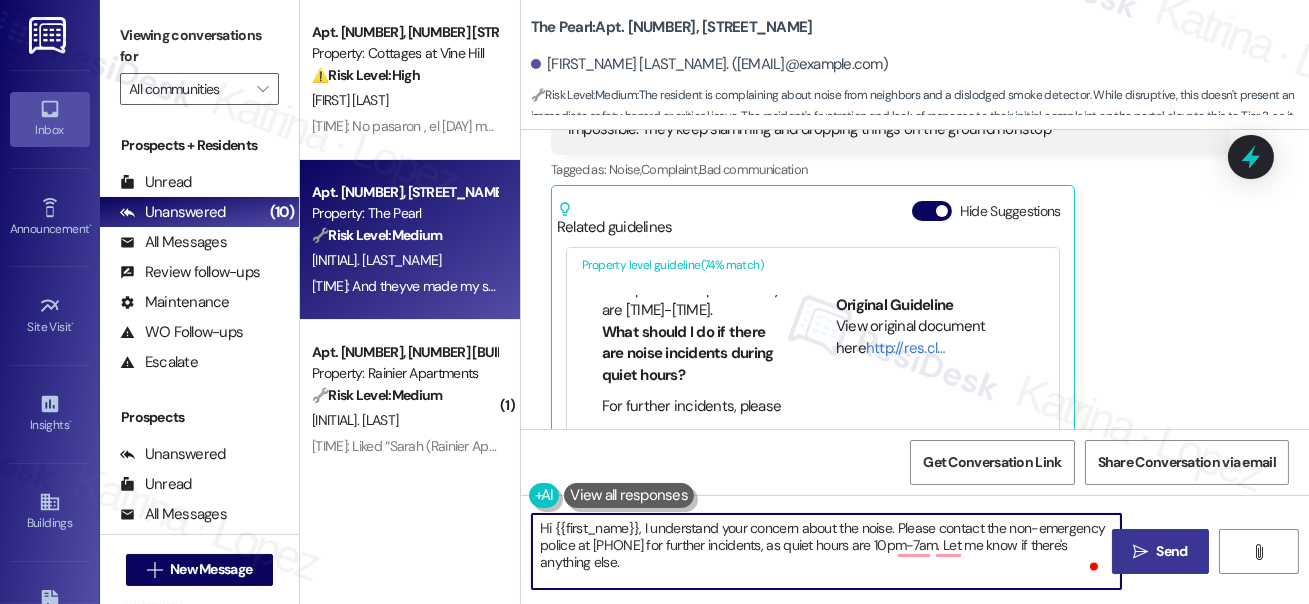 type on "Hi {{first_name}}, I understand your concern about the noise. Please contact the non-emergency police at 541-682-5111 for further incidents, as quiet hours are 10pm-7am. Let me know if there's anything else." 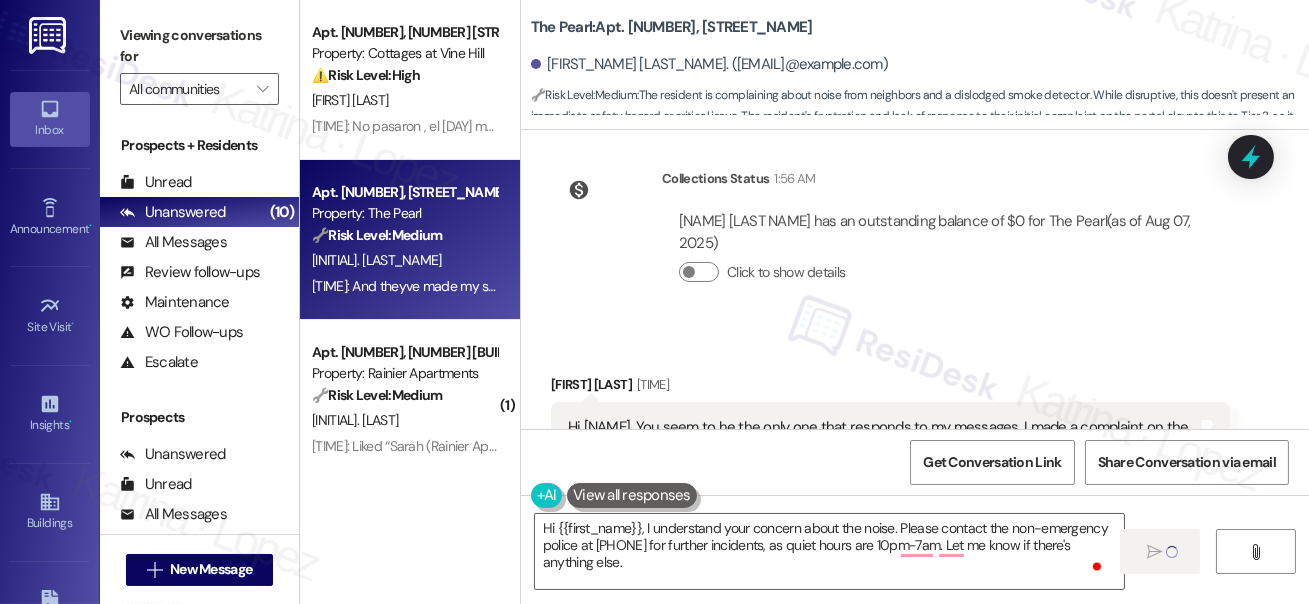 scroll, scrollTop: 28344, scrollLeft: 0, axis: vertical 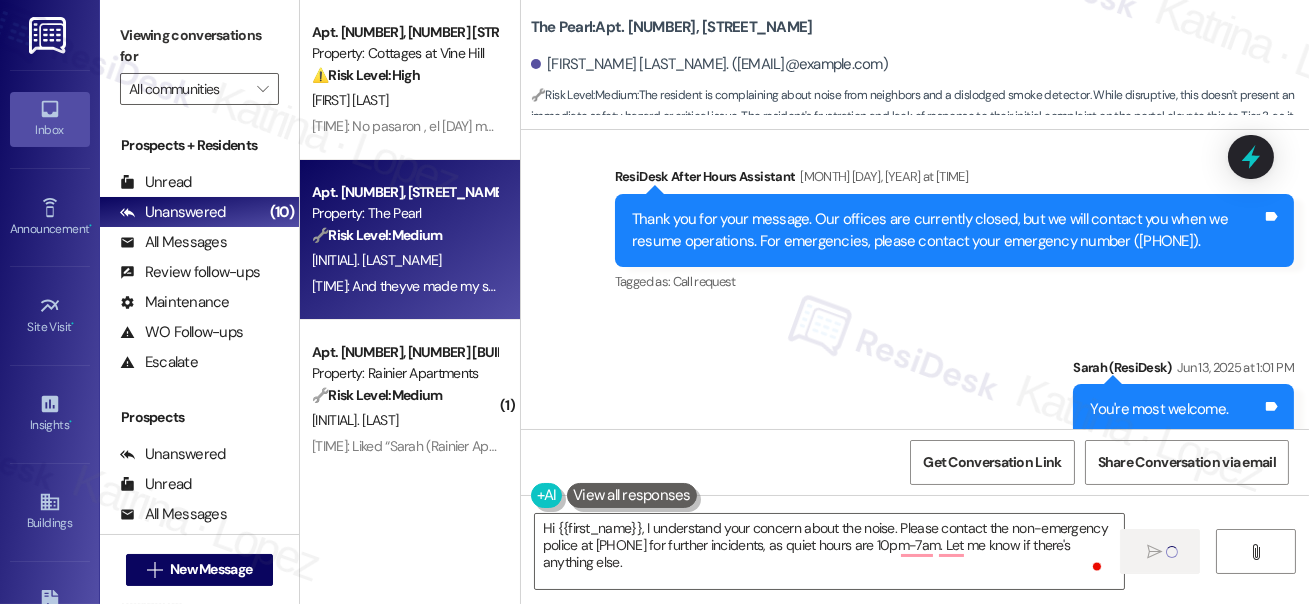 type 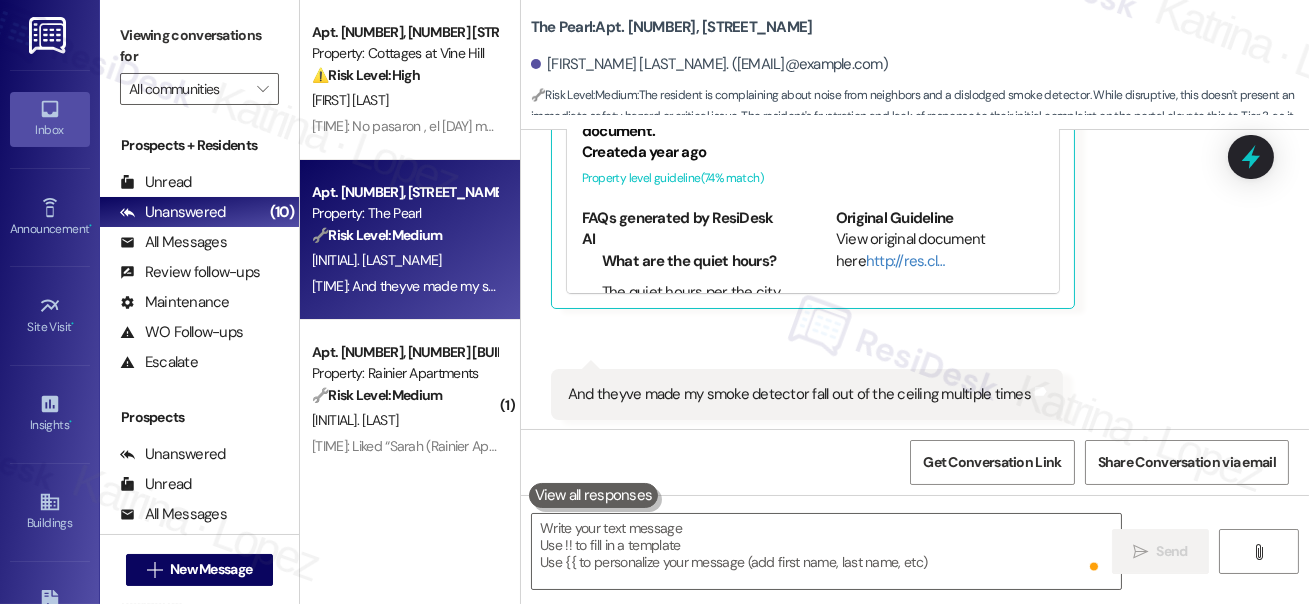 scroll, scrollTop: 29344, scrollLeft: 0, axis: vertical 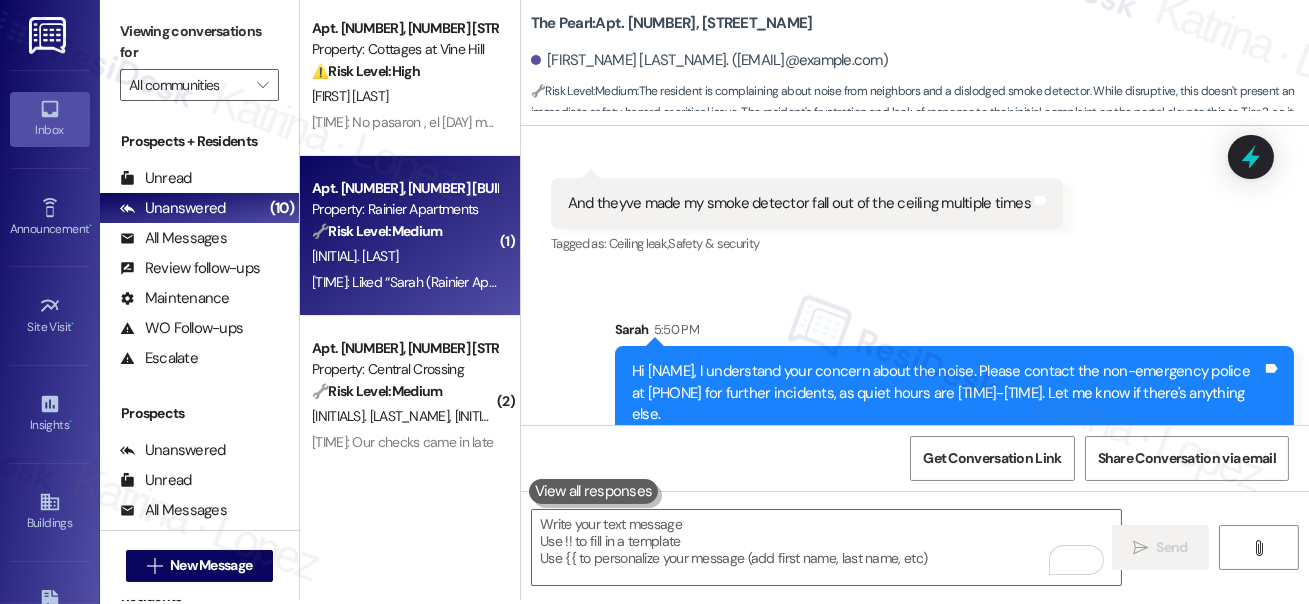 click on "2:03 PM: Liked “Sarah (Rainier Apartments): You're very welcome! Please don't hesitate to reach out if you have any other questions or concerns.” 2:03 PM: Liked “Sarah (Rainier Apartments): You're very welcome! Please don't hesitate to reach out if you have any other questions or concerns.”" at bounding box center (722, 282) 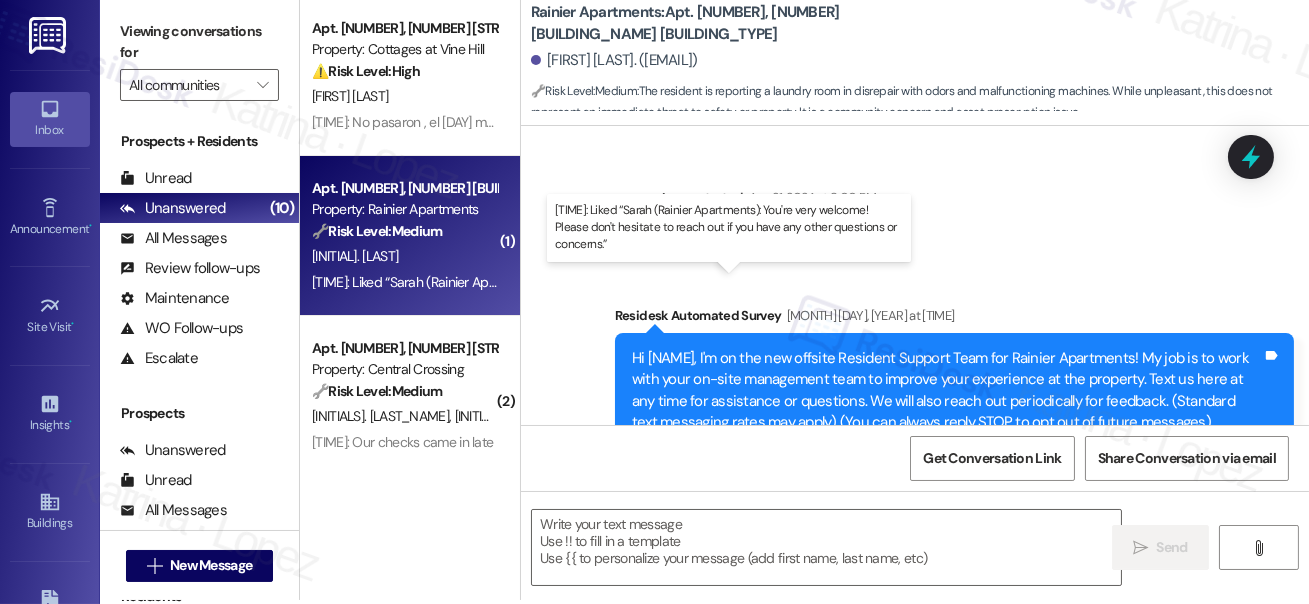 scroll, scrollTop: 581, scrollLeft: 0, axis: vertical 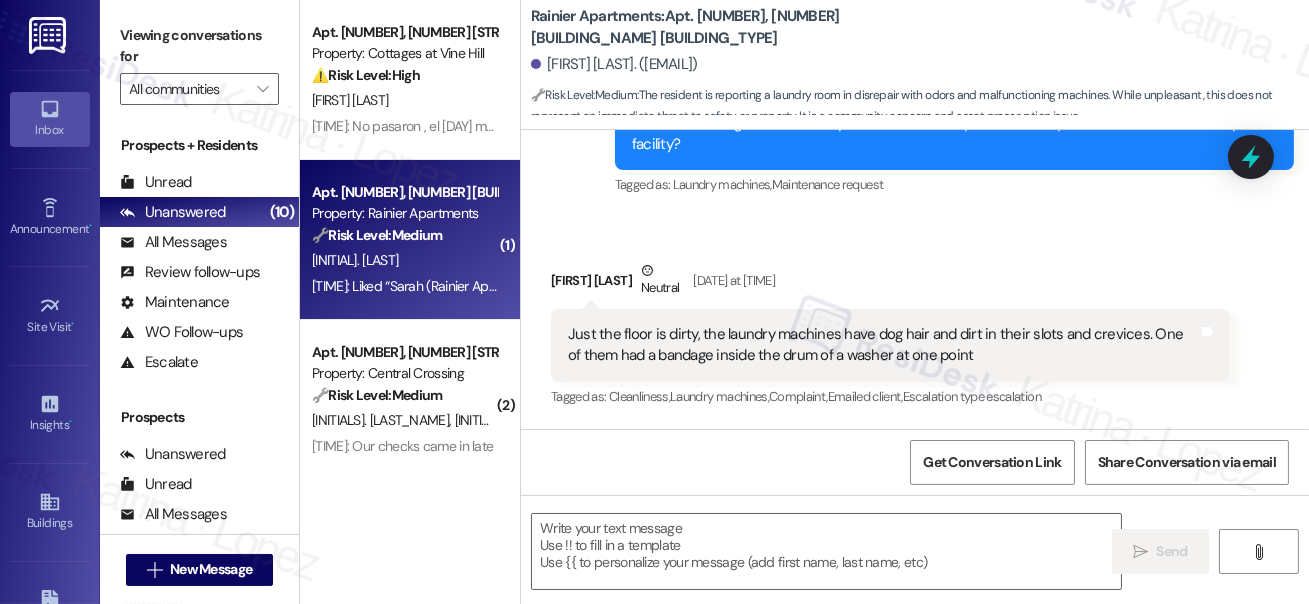 type on "Fetching suggested responses. Please feel free to read through the conversation in the meantime." 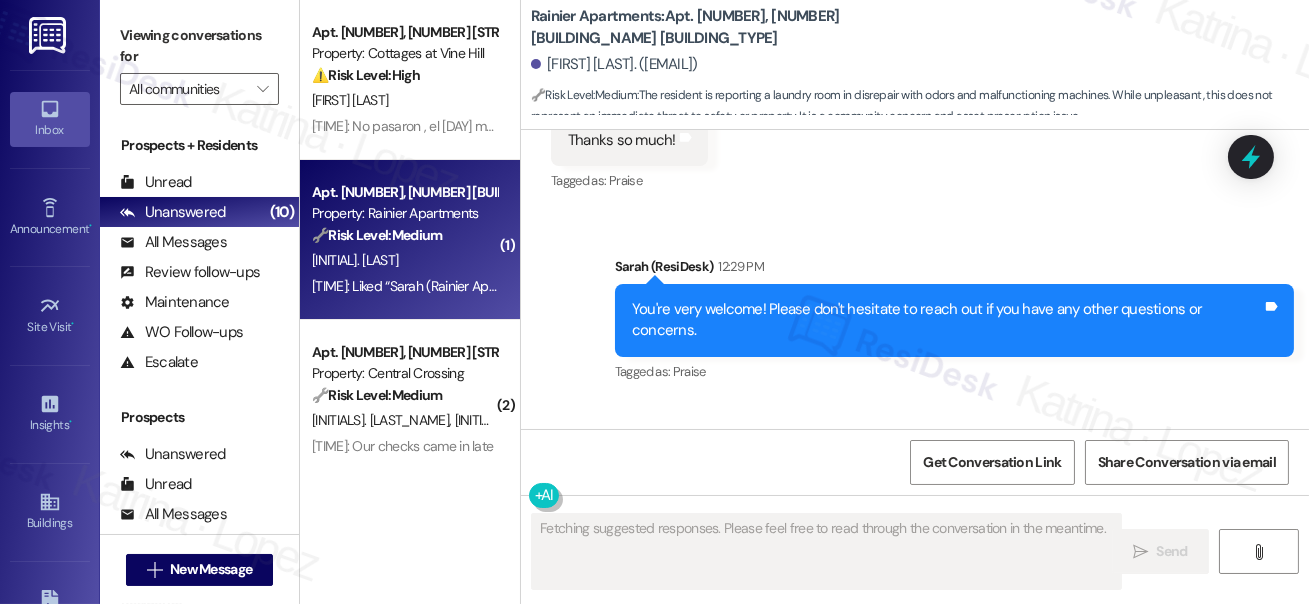 scroll, scrollTop: 4081, scrollLeft: 0, axis: vertical 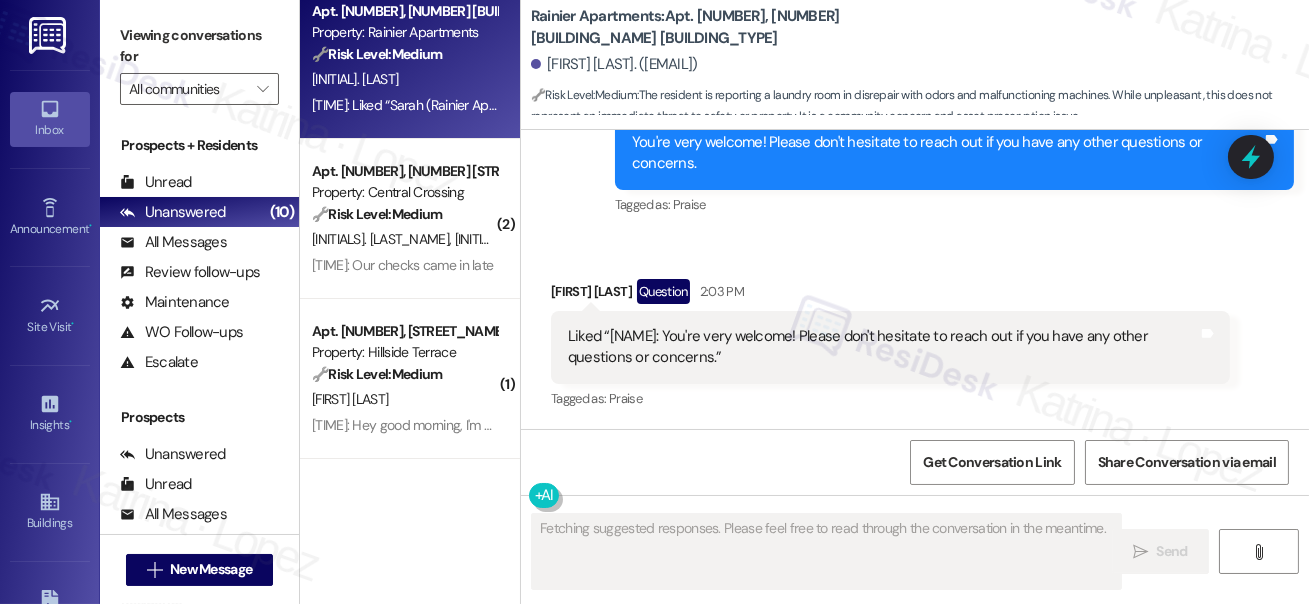 click on "C. Roberto" at bounding box center (520, 239) 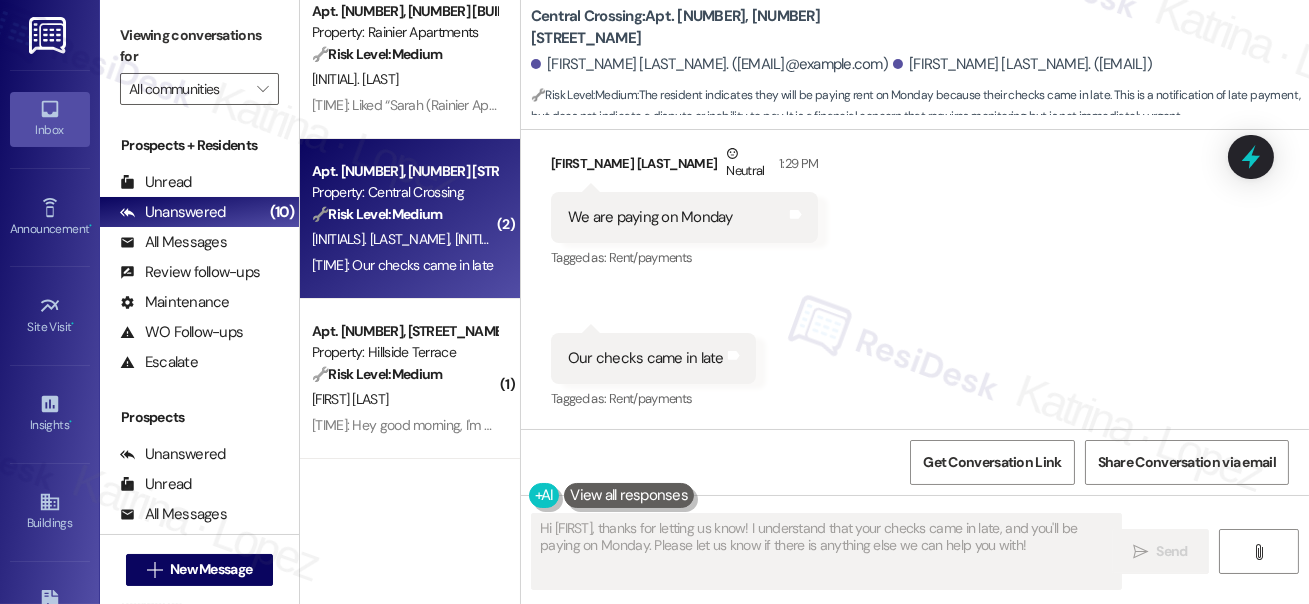 scroll, scrollTop: 596, scrollLeft: 0, axis: vertical 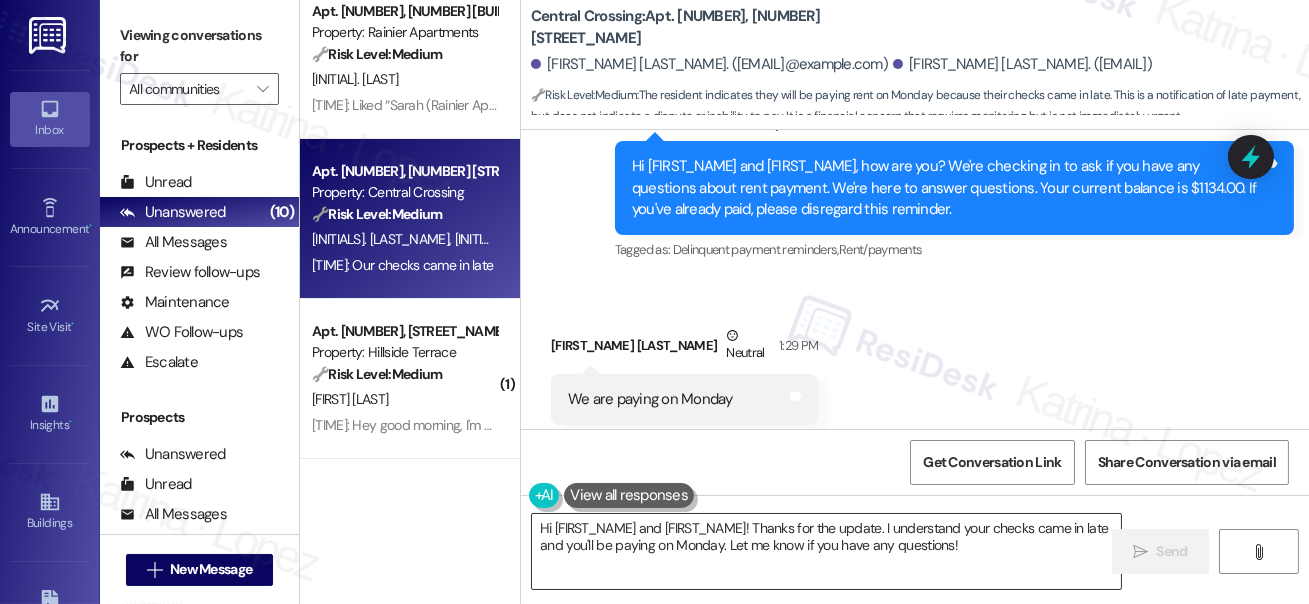 click on "Hi Cheyenne and Damien! Thanks for the update. I understand your checks came in late and you'll be paying on Monday. Let me know if you have any questions!" at bounding box center (826, 551) 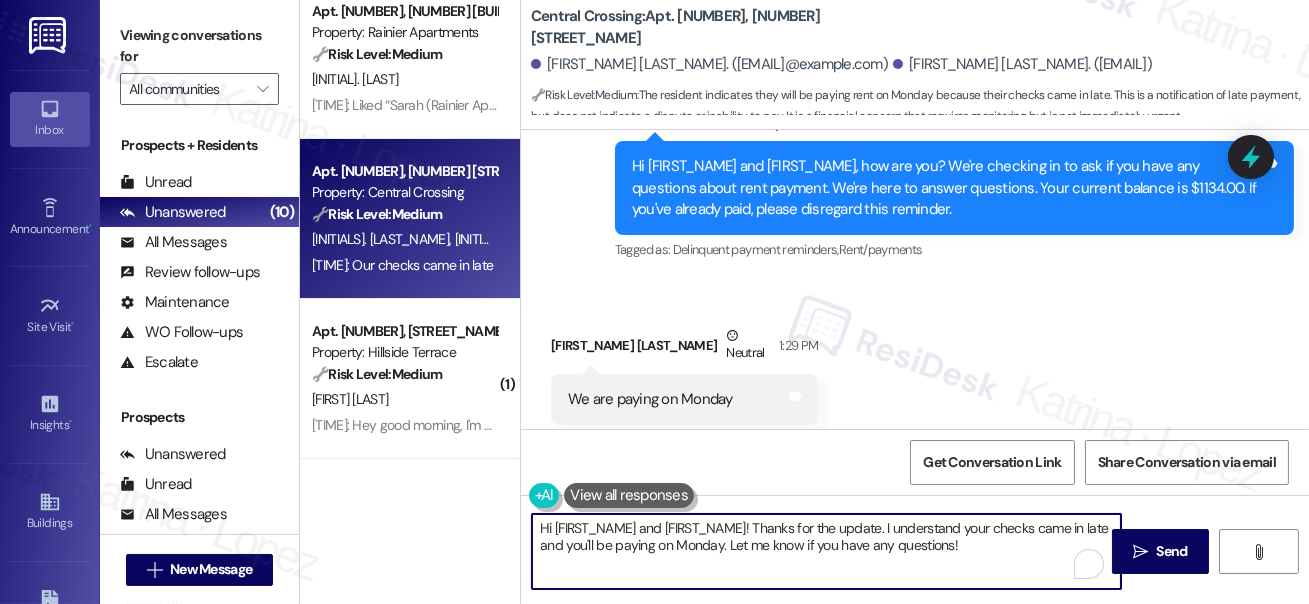 click on "Hi Cheyenne and Damien! Thanks for the update. I understand your checks came in late and you'll be paying on Monday. Let me know if you have any questions!" at bounding box center (826, 551) 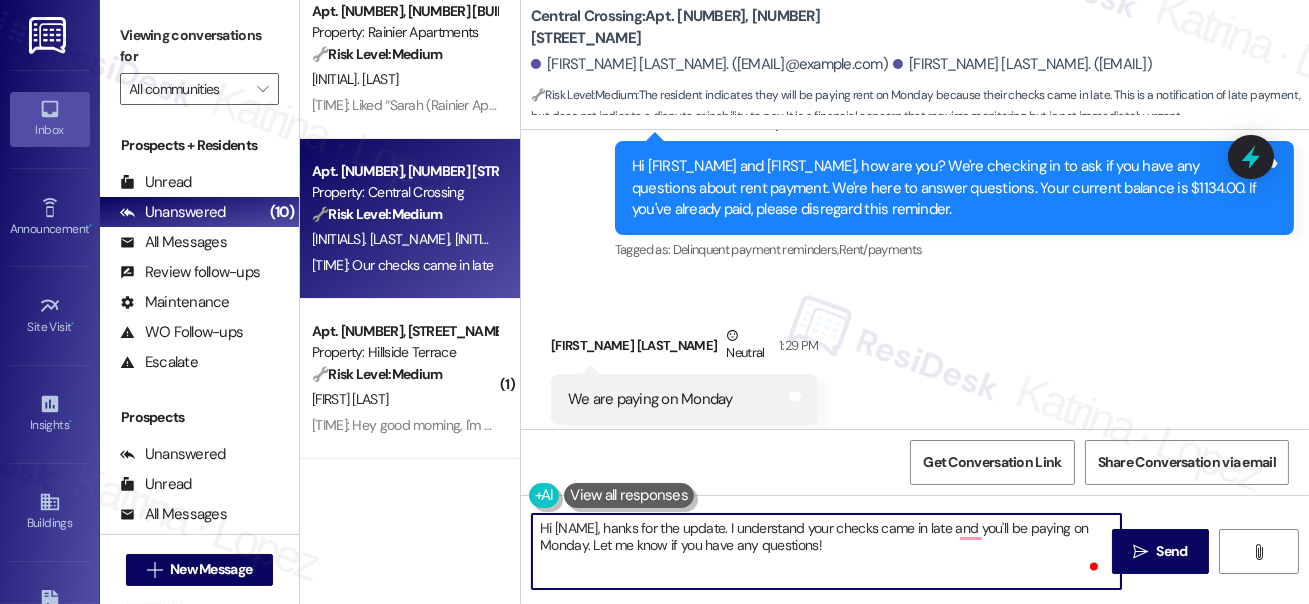type on "Hi Cheyenn, thanks for the update. I understand your checks came in late and you'll be paying on Monday. Let me know if you have any questions!" 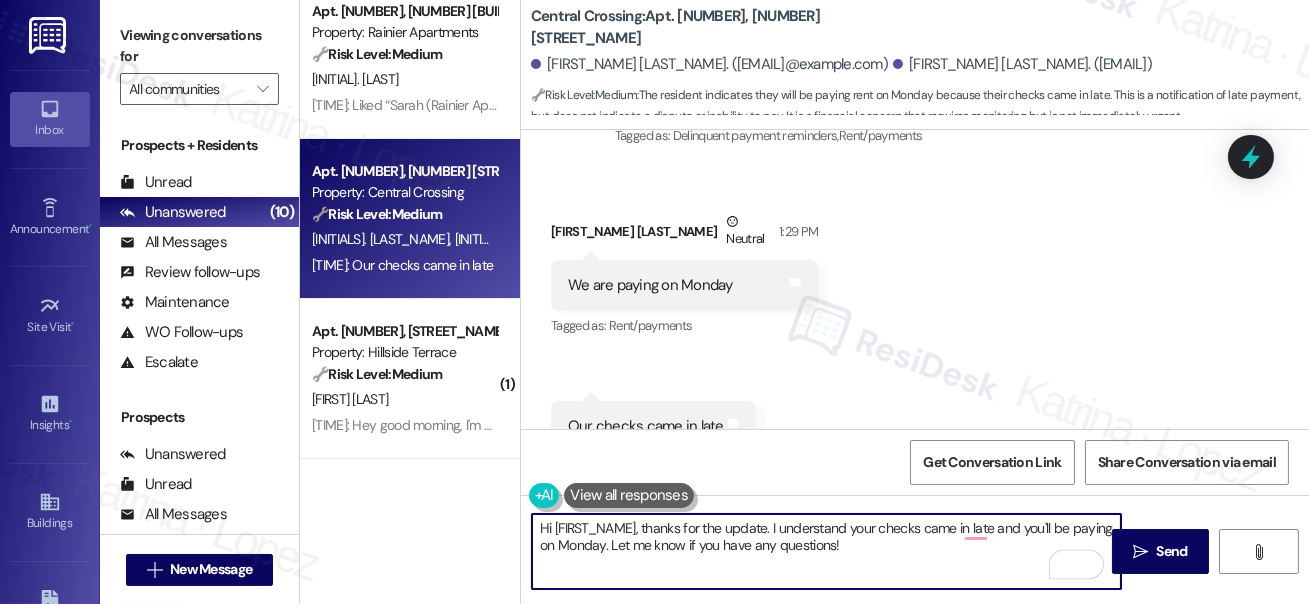 scroll, scrollTop: 778, scrollLeft: 0, axis: vertical 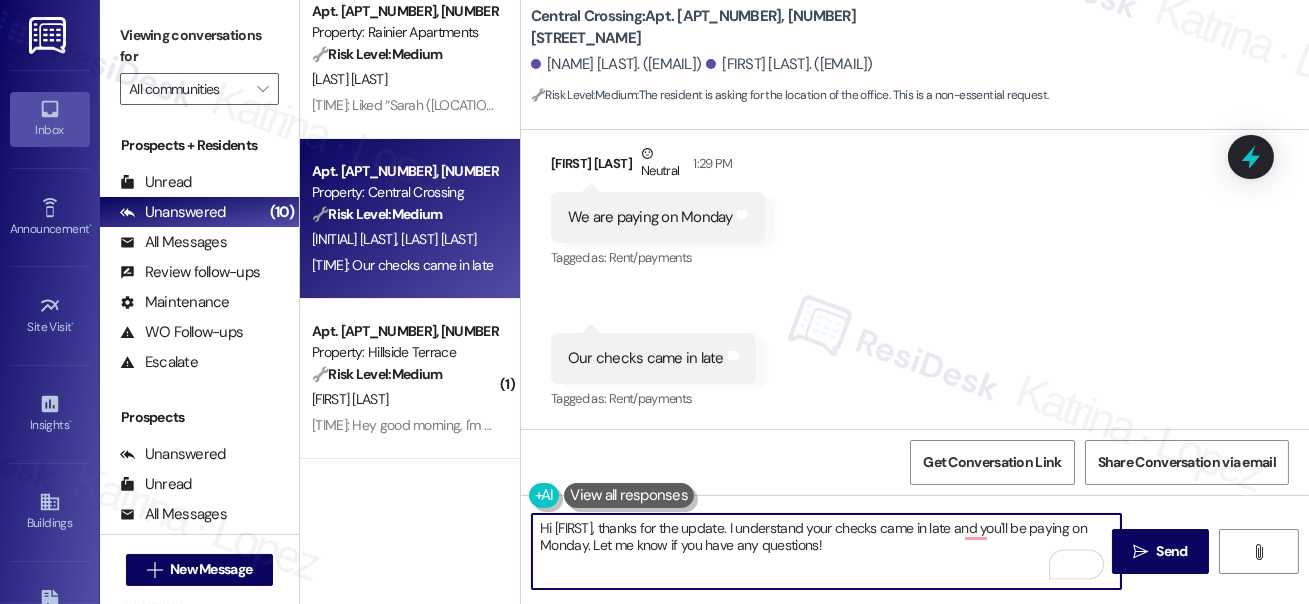 drag, startPoint x: 818, startPoint y: 546, endPoint x: 744, endPoint y: 550, distance: 74.10803 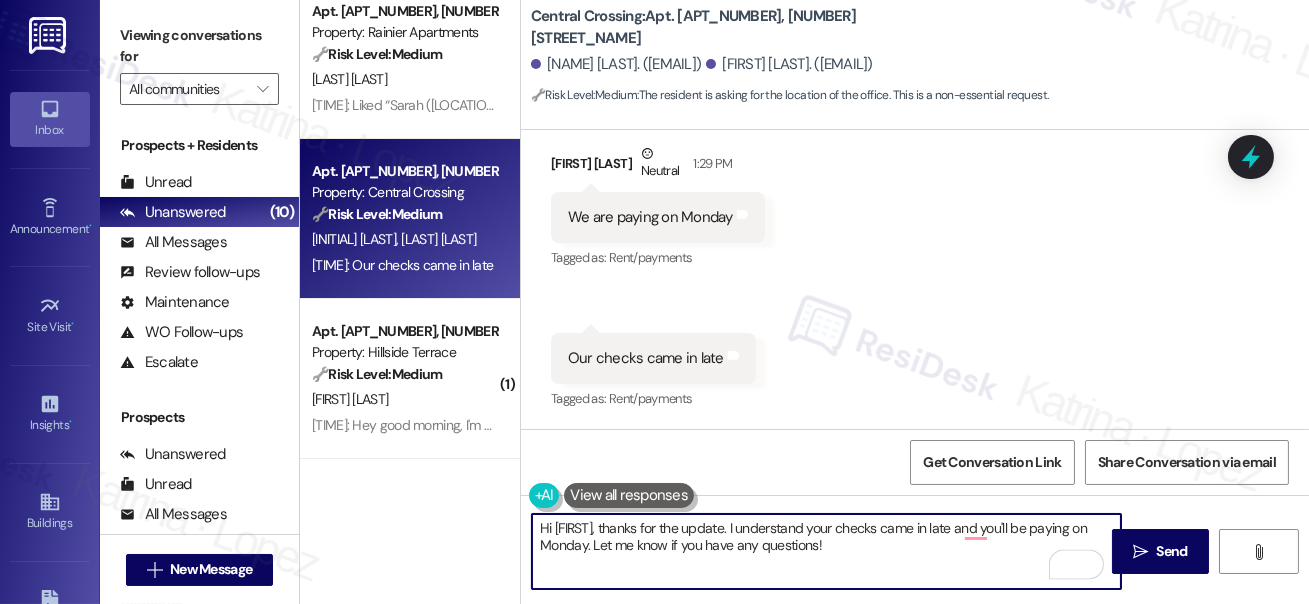click on "Hi Cheyenn, thanks for the update. I understand your checks came in late and you'll be paying on Monday. Let me know if you have any questions!" at bounding box center (826, 551) 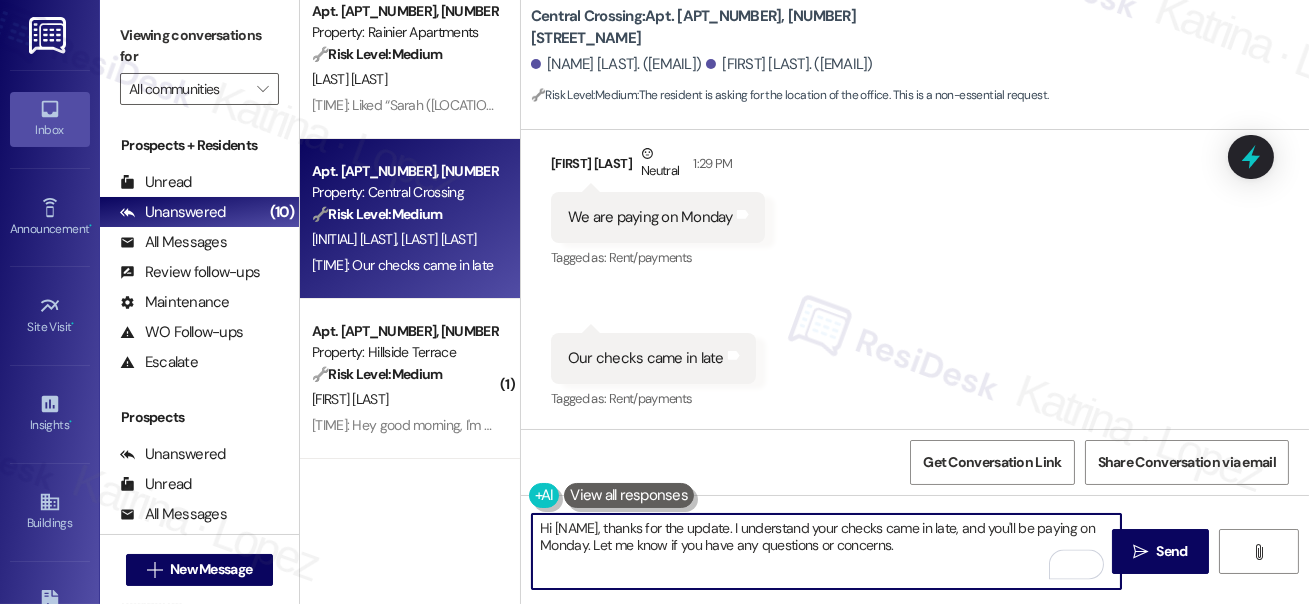 click on "Hi Cheyenn, thanks for the update. I understand your checks came in late, and you'll be paying on Monday. Let me know if you have any questions or concerns." at bounding box center [826, 551] 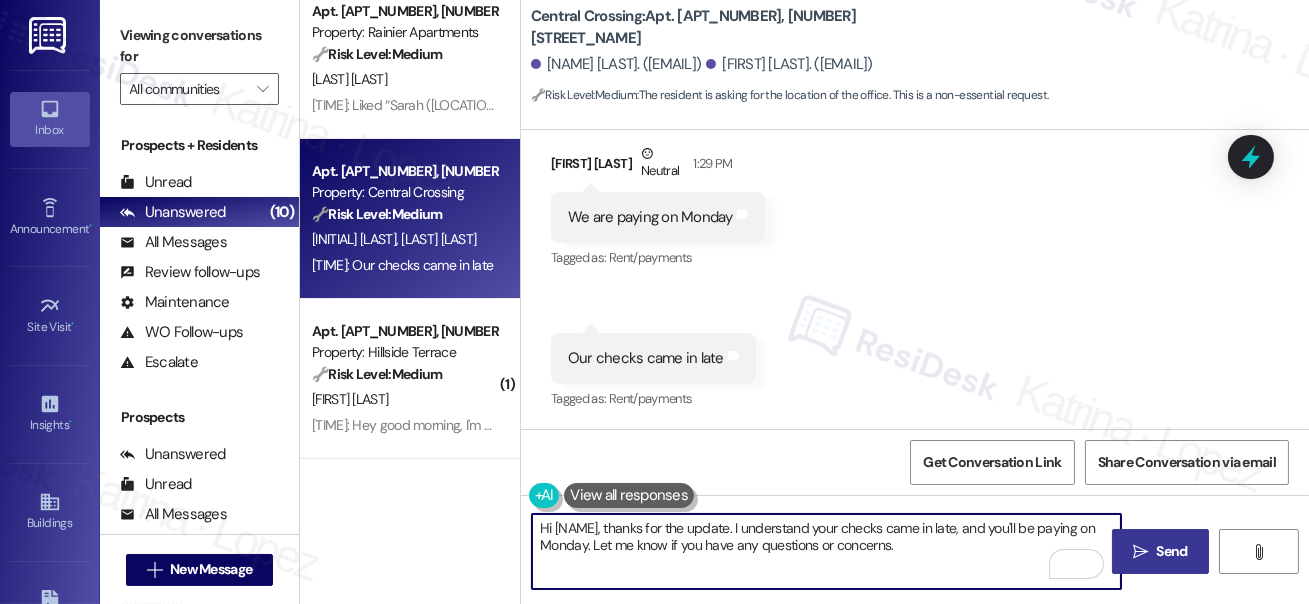 type on "Hi Cheyenn, thanks for the update. I understand your checks came in late, and you'll be paying on Monday. Let me know if you have any questions or concerns." 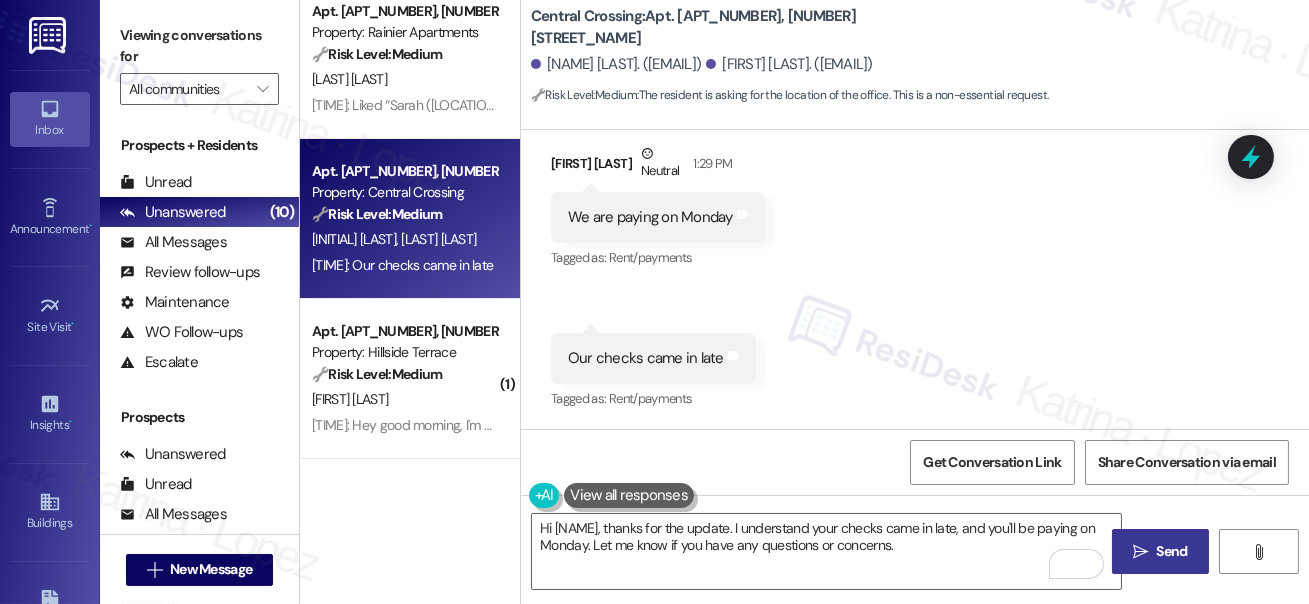 click on "Send" at bounding box center [1172, 551] 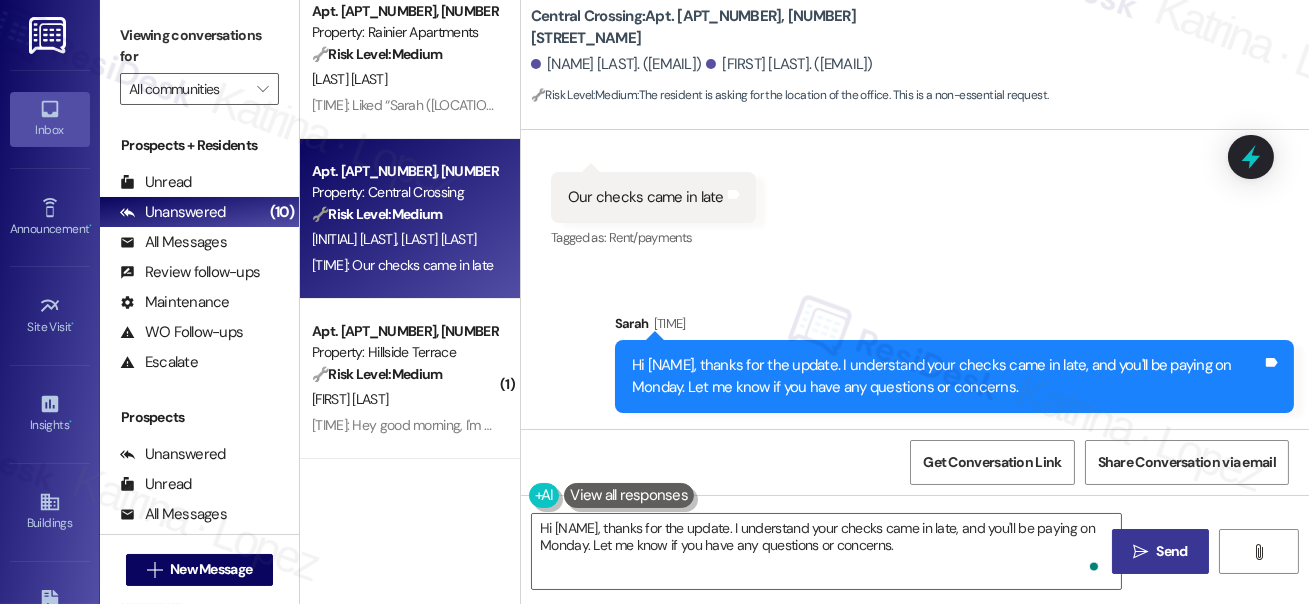 scroll, scrollTop: 848, scrollLeft: 0, axis: vertical 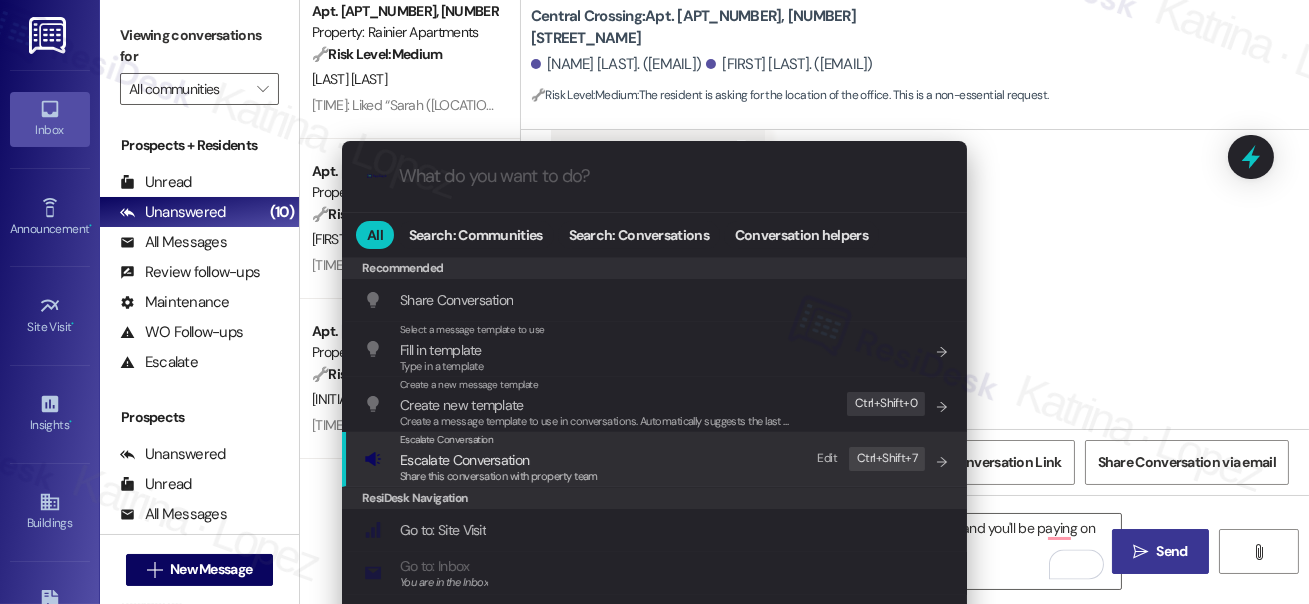 click on "Escalate Conversation Escalate Conversation Share this conversation with property team Edit Ctrl+ Shift+ 7" at bounding box center [656, 459] 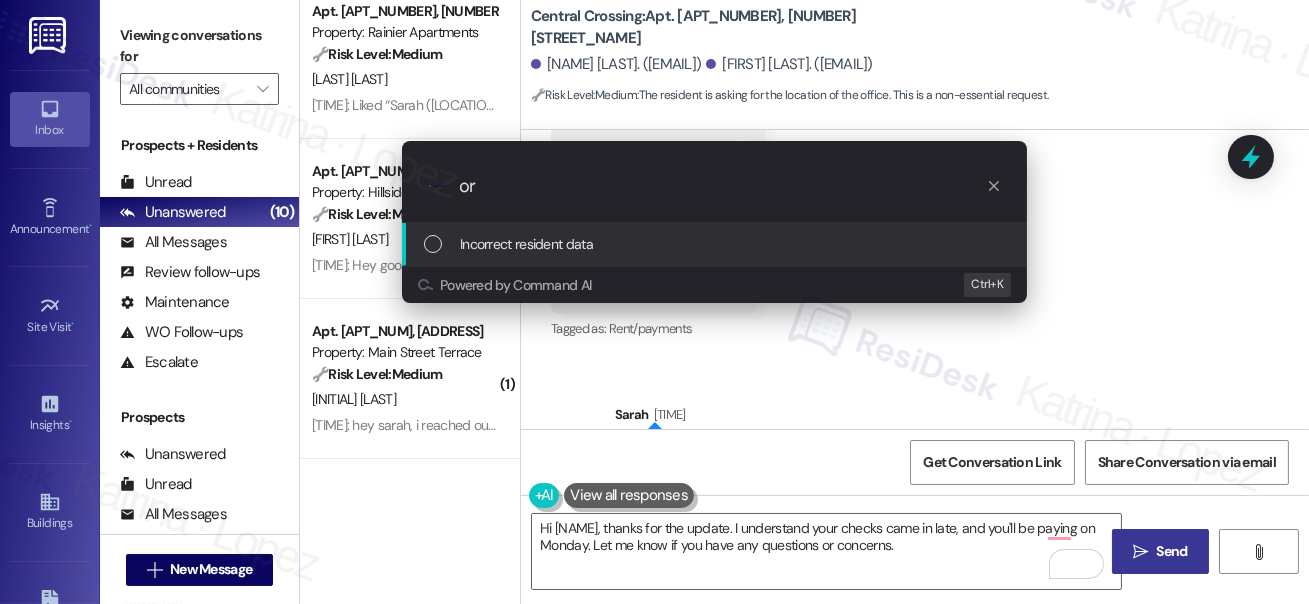 type on "o" 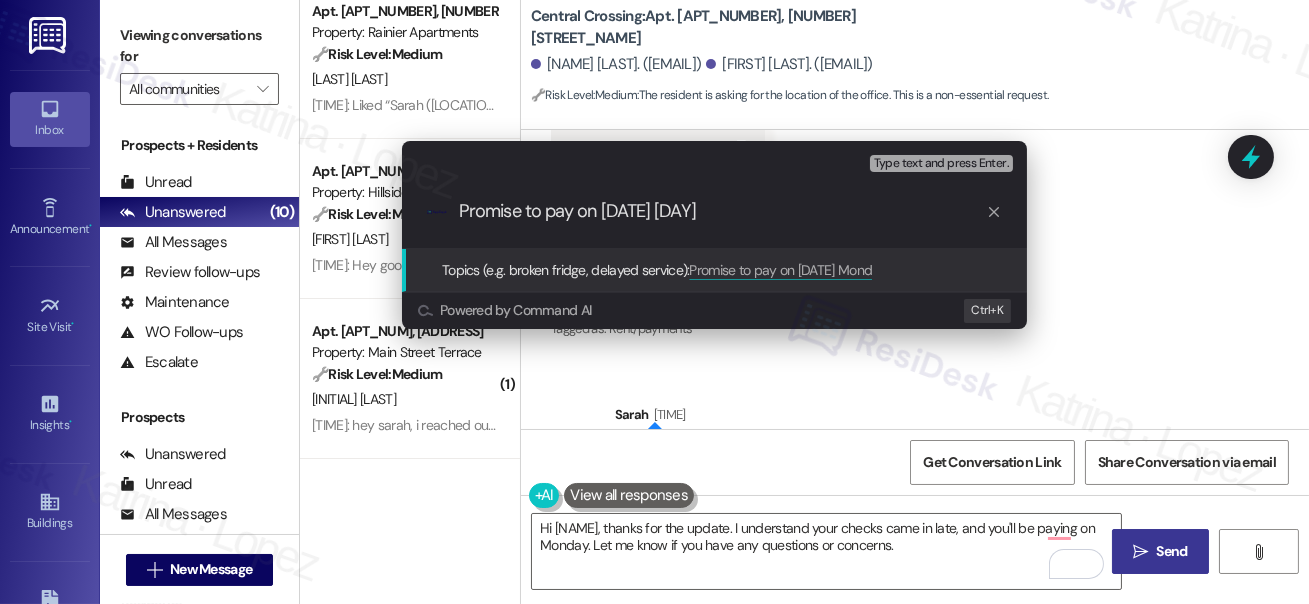type on "Promise to pay on 8/11 Monday" 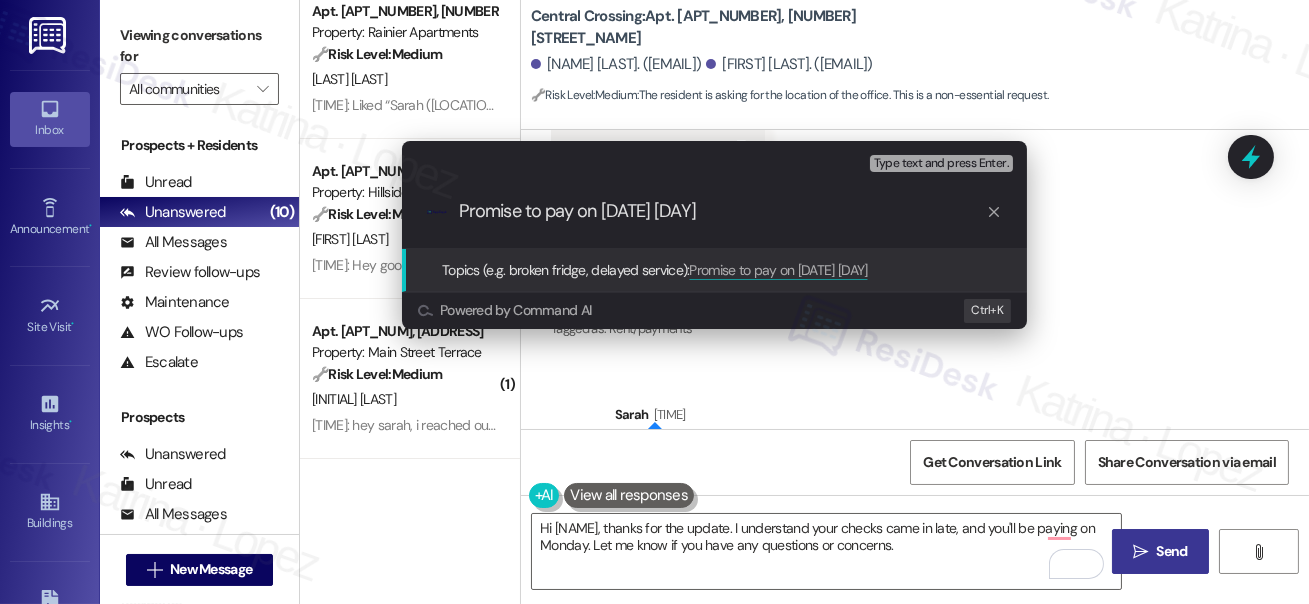 type 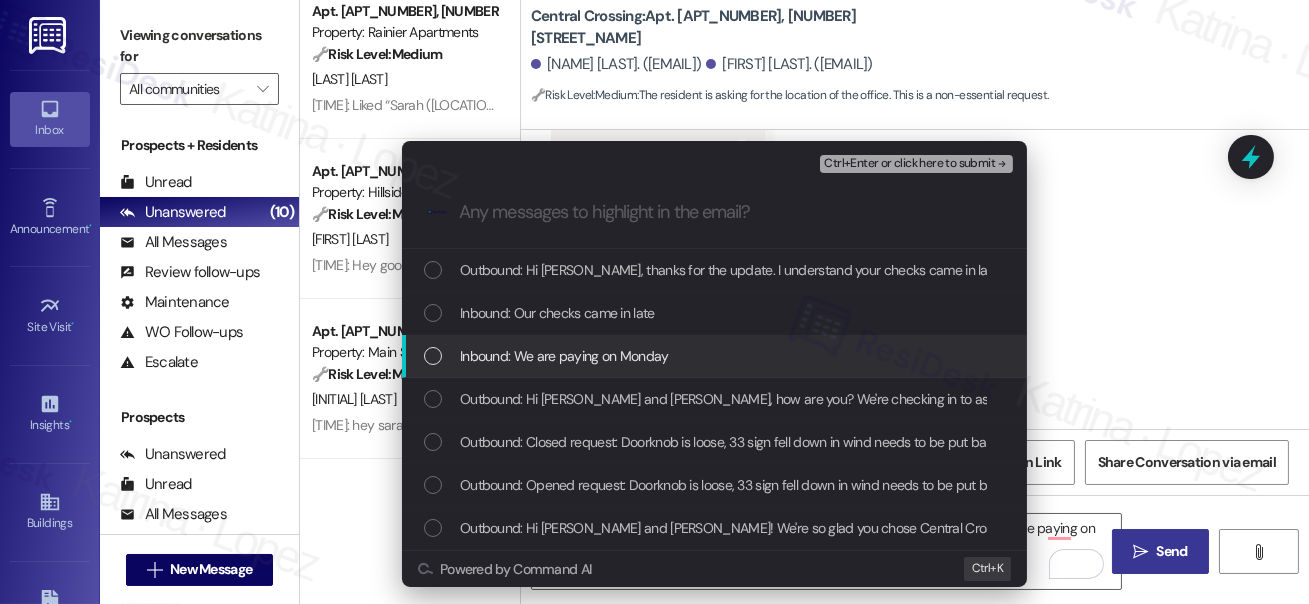 click on "Inbound: We are paying on Monday" at bounding box center (716, 356) 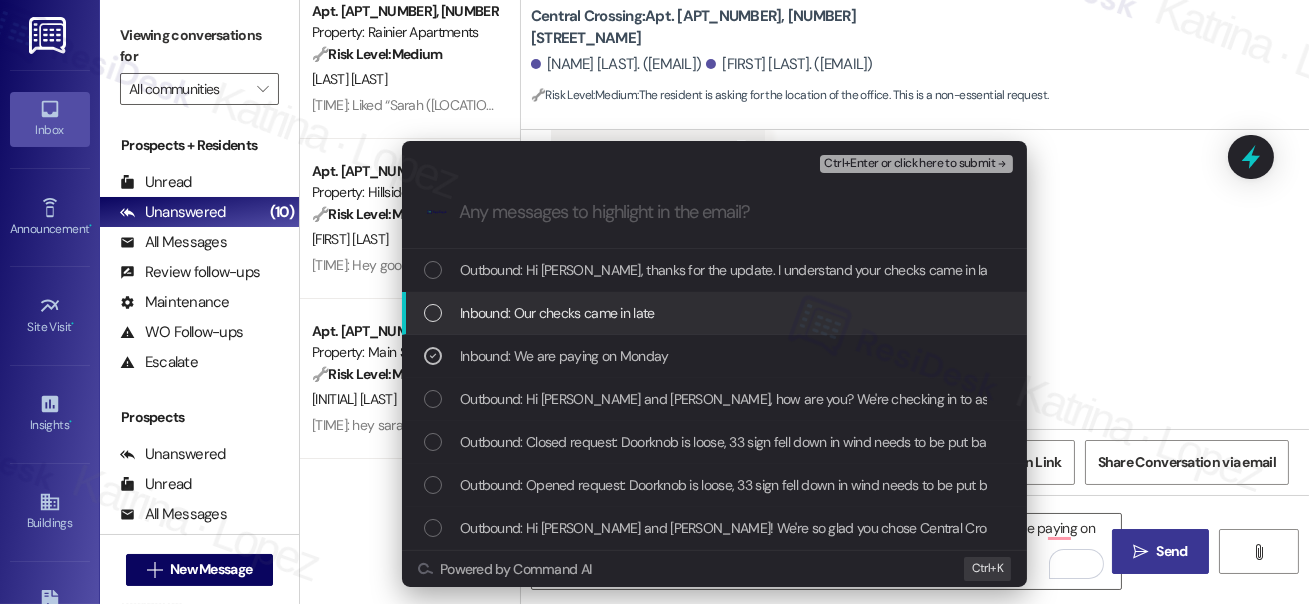 click on "Ctrl+Enter or click here to submit" at bounding box center (909, 164) 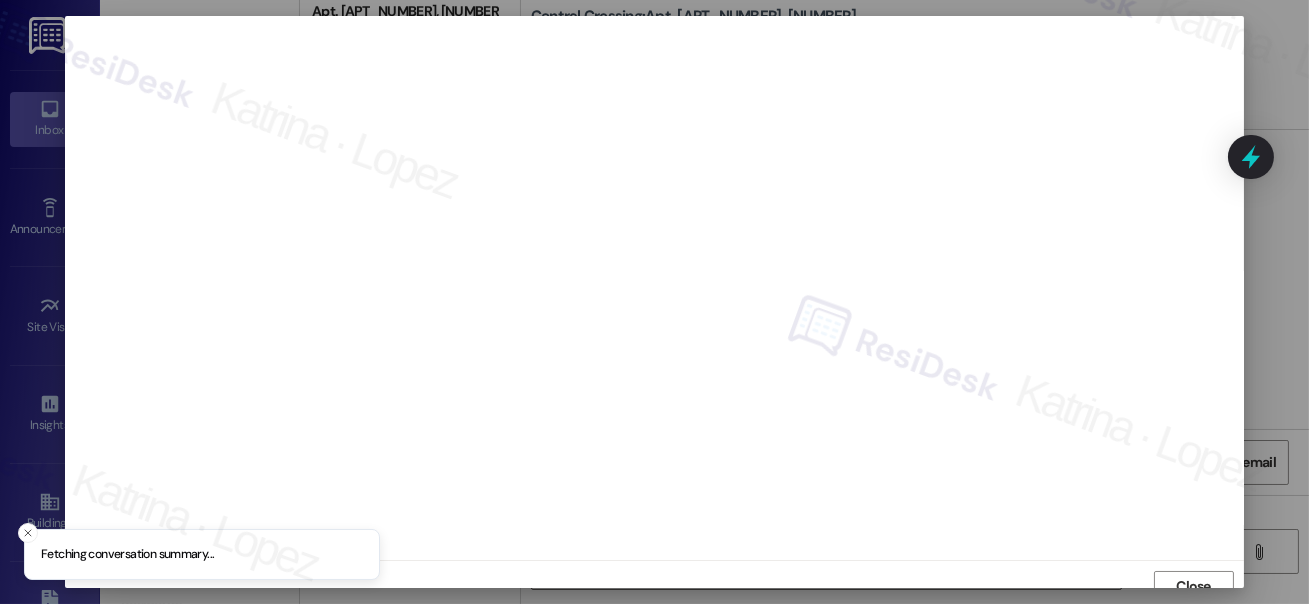 scroll, scrollTop: 14, scrollLeft: 0, axis: vertical 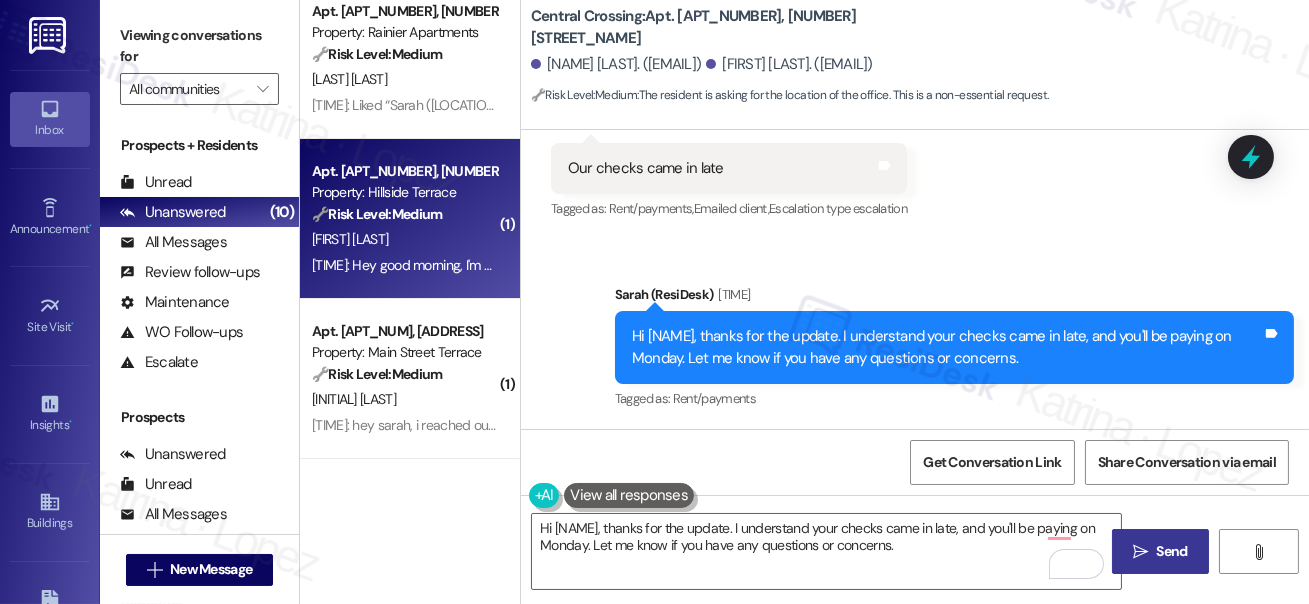 click on "🔧  Risk Level:  Medium" at bounding box center [377, 214] 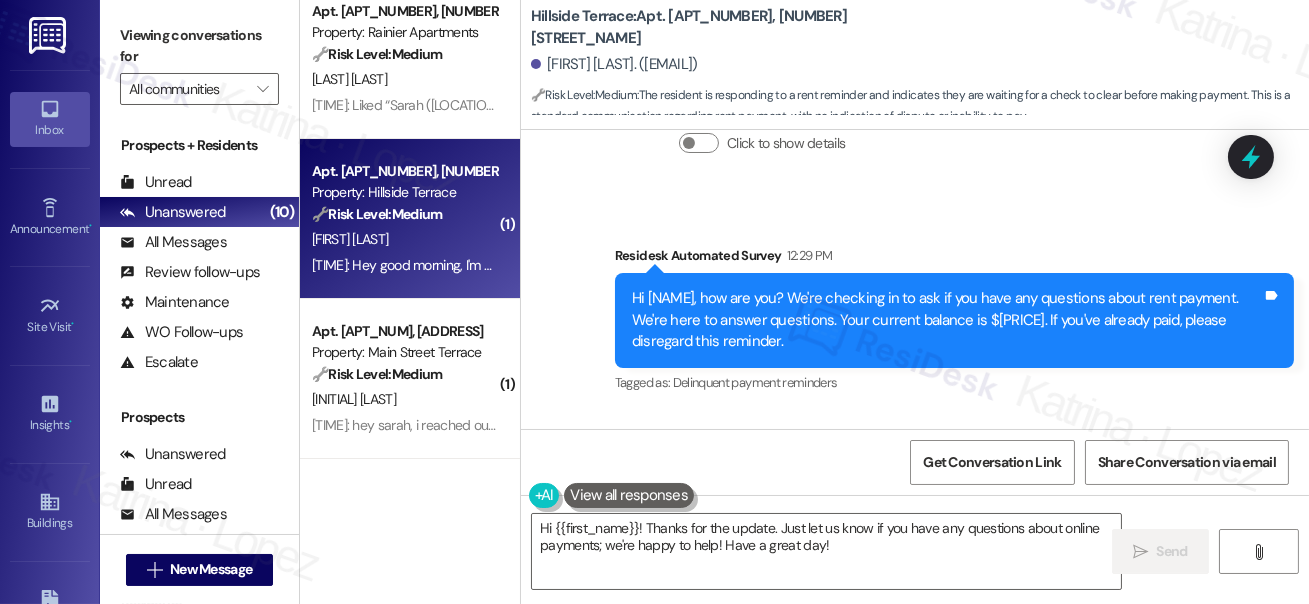scroll, scrollTop: 844, scrollLeft: 0, axis: vertical 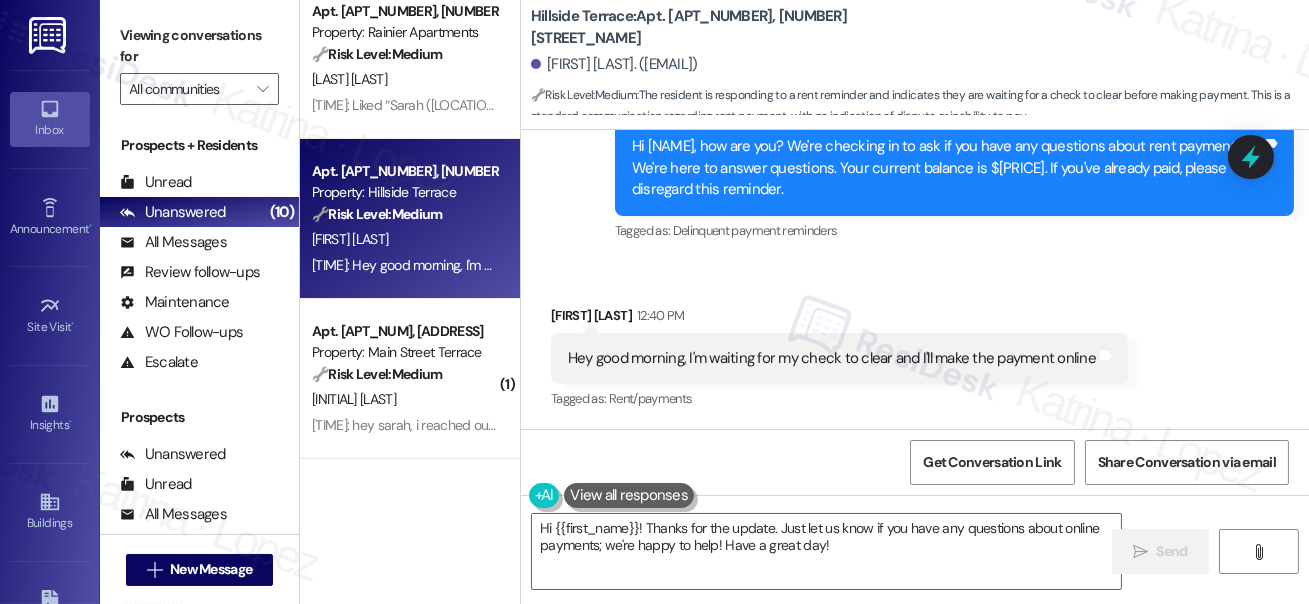 click on "Hey good morning, I'm waiting for my check to clear and I'll make the payment online  Tags and notes" at bounding box center (839, 358) 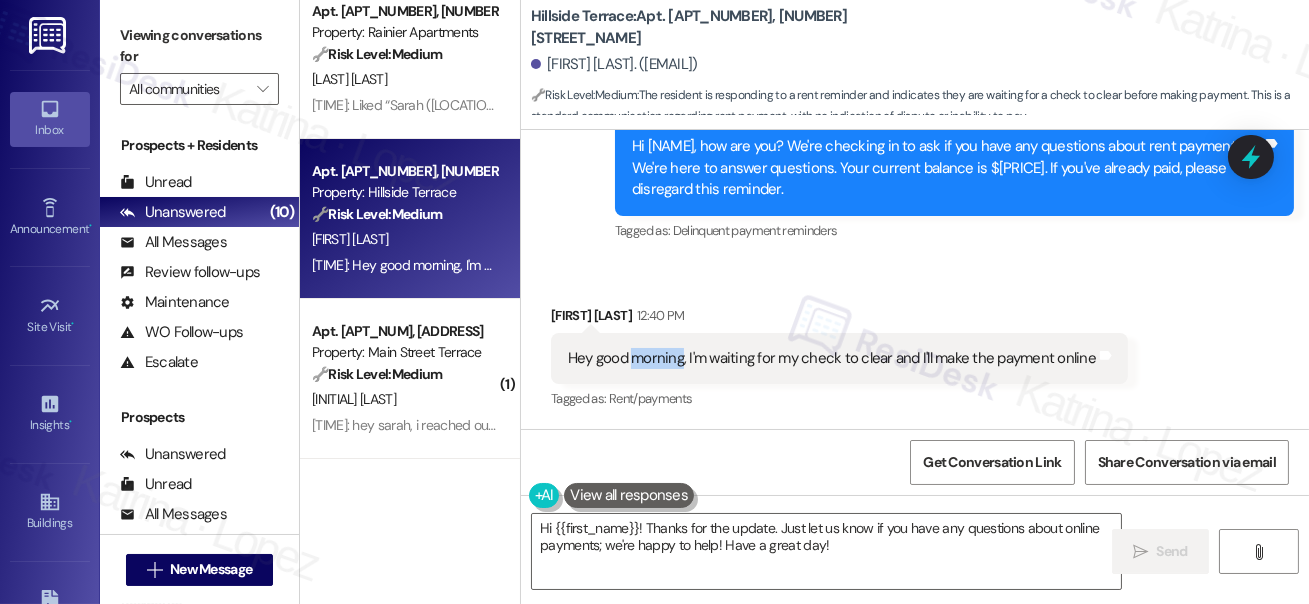 click on "Hey good morning, I'm waiting for my check to clear and I'll make the payment online  Tags and notes" at bounding box center [839, 358] 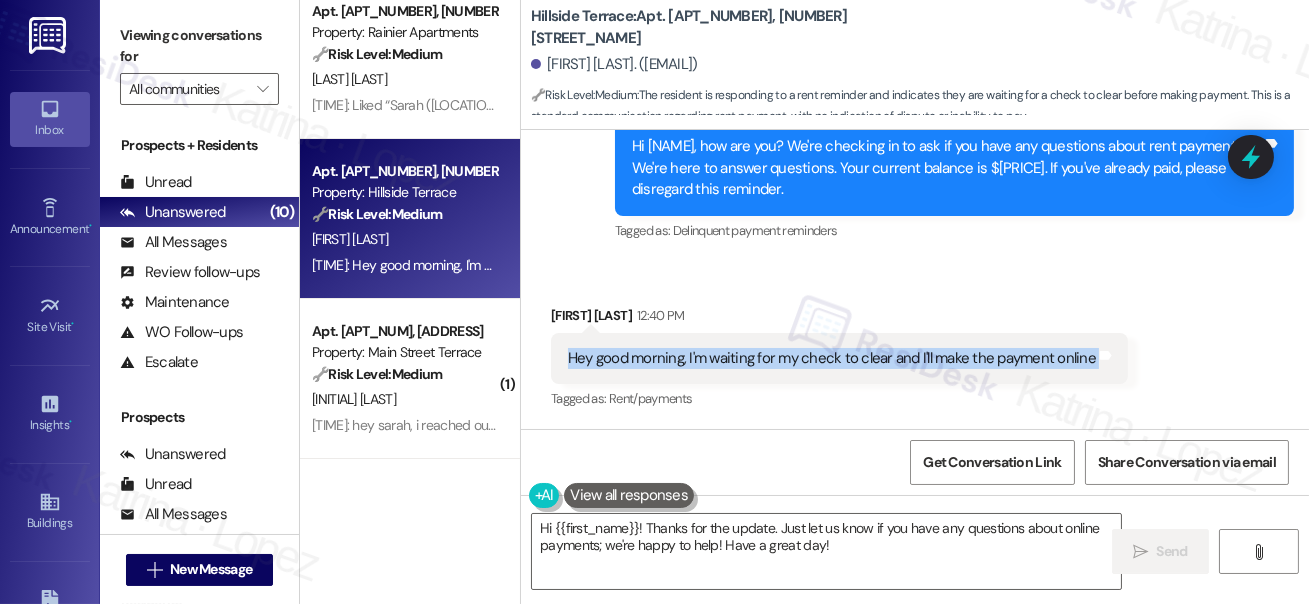 click on "Hey good morning, I'm waiting for my check to clear and I'll make the payment online  Tags and notes" at bounding box center (839, 358) 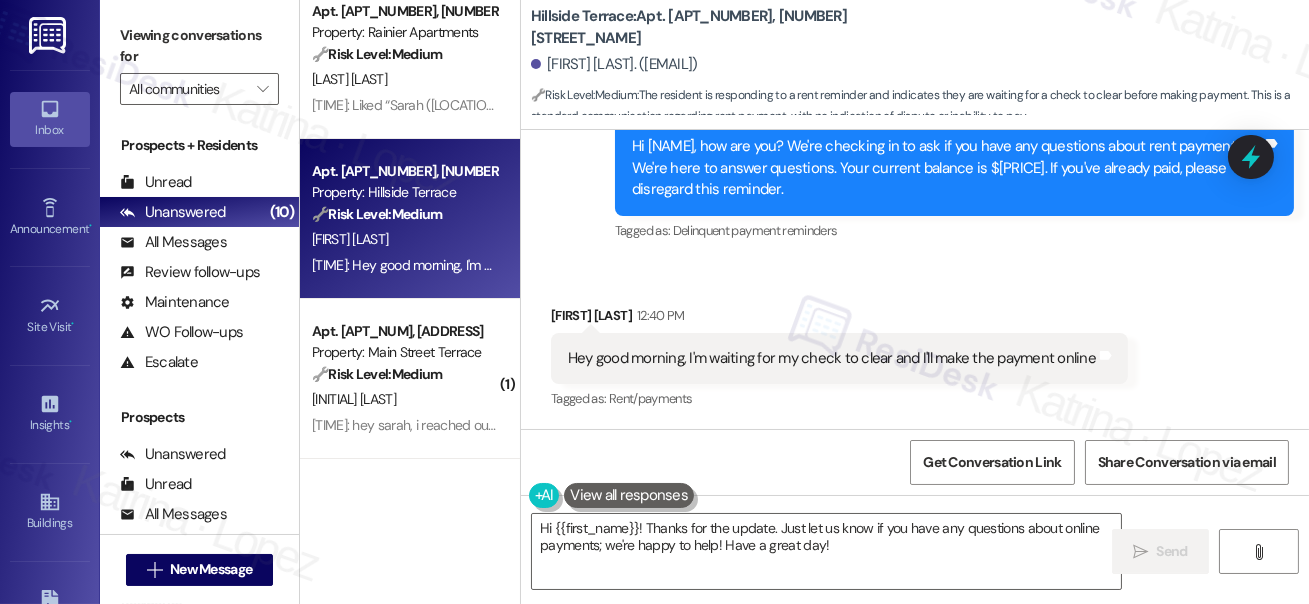 click on "Viewing conversations for All communities " at bounding box center [199, 62] 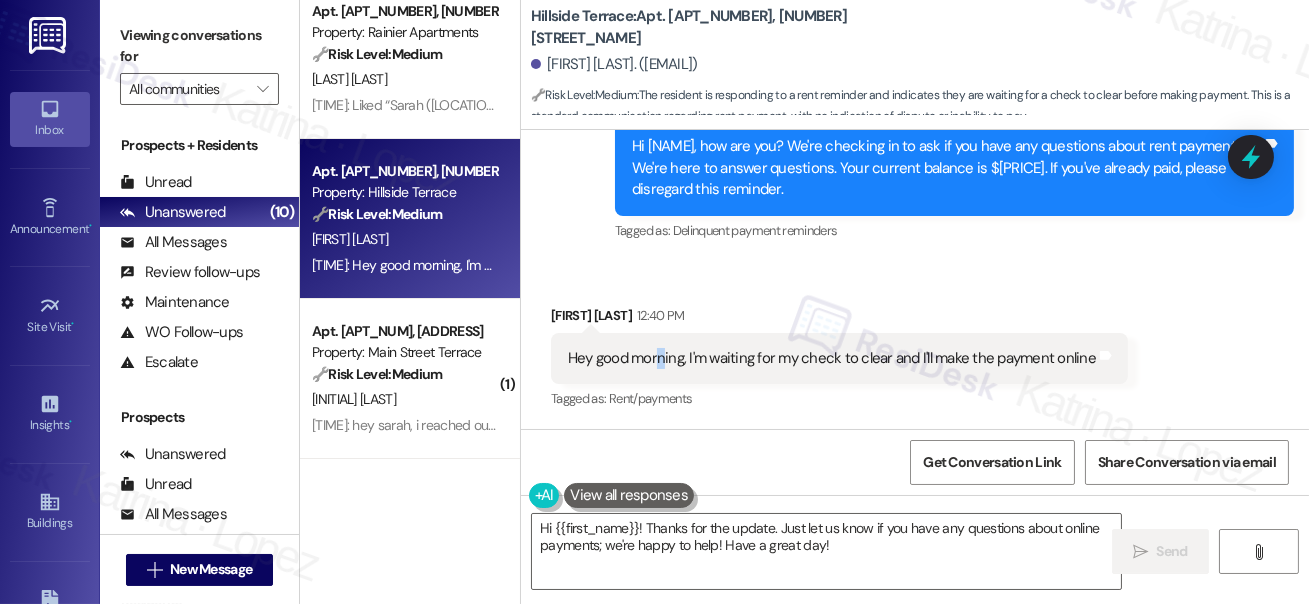 click on "Hey good morning, I'm waiting for my check to clear and I'll make the payment online" at bounding box center (832, 358) 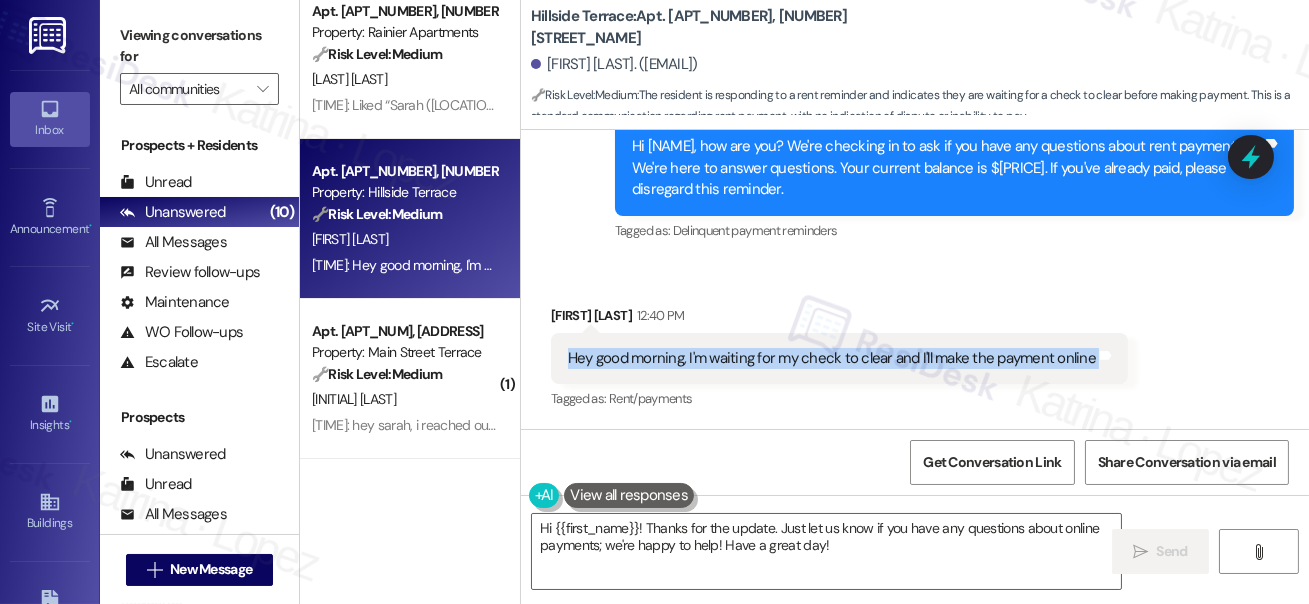 click on "Hey good morning, I'm waiting for my check to clear and I'll make the payment online" at bounding box center [832, 358] 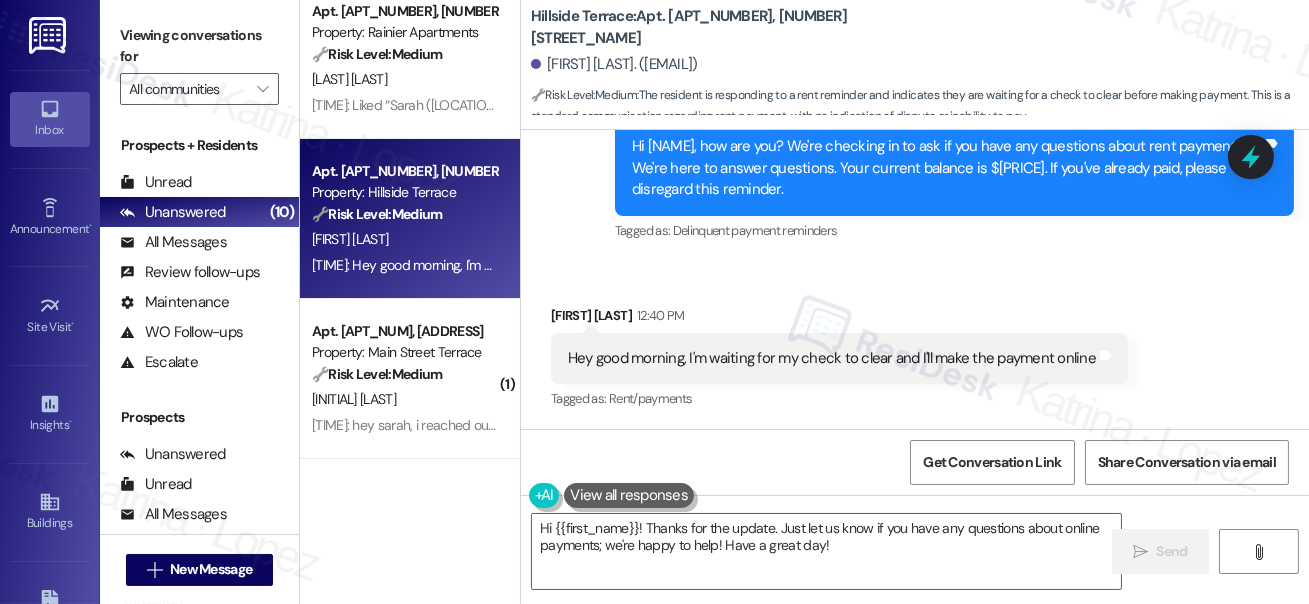 click on "Viewing conversations for" at bounding box center (199, 46) 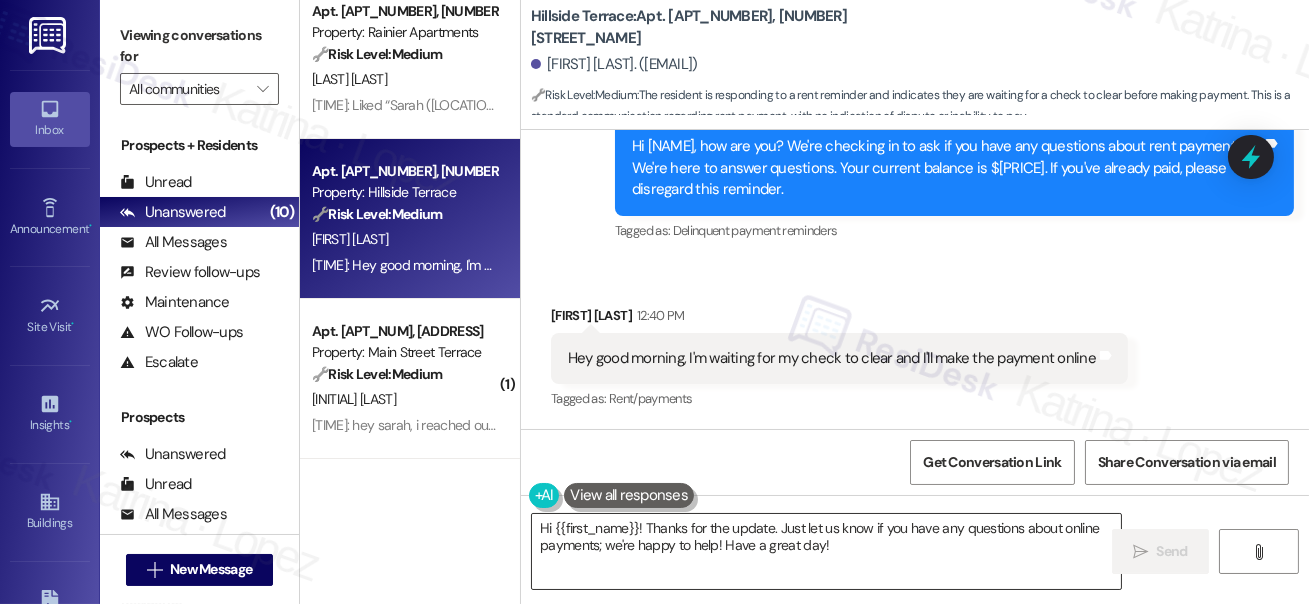 click on "Hi {{first_name}}! Thanks for the update. Just let us know if you have any questions about online payments; we're happy to help! Have a great day!" at bounding box center [826, 551] 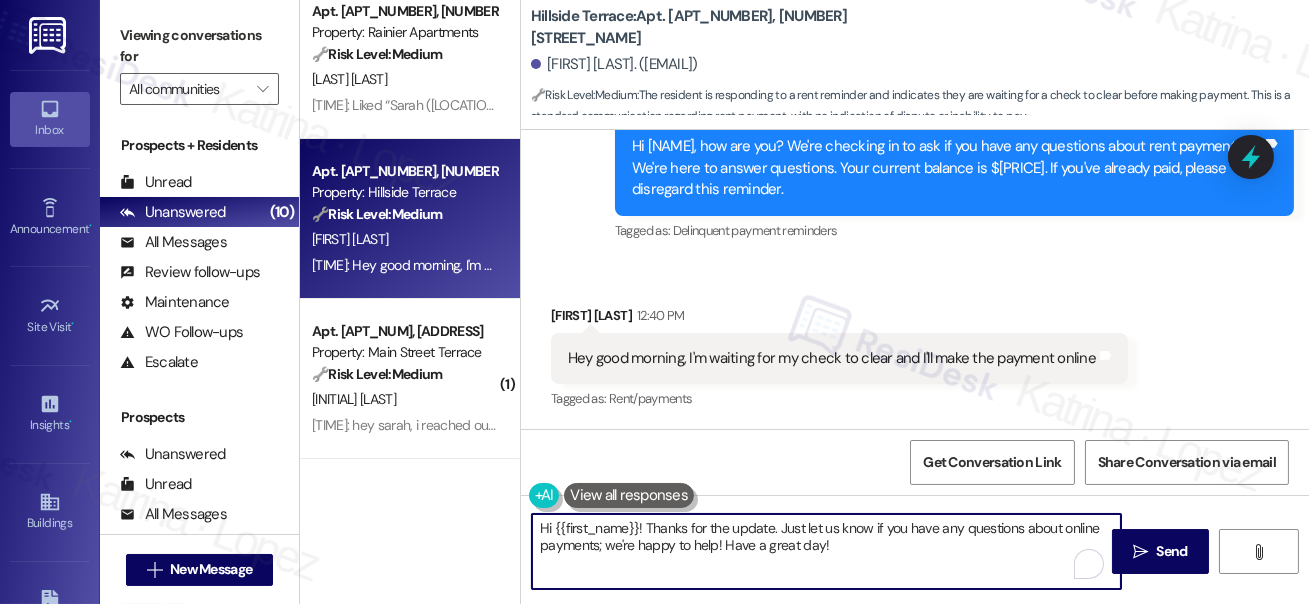 click on "Hi {{first_name}}! Thanks for the update. Just let us know if you have any questions about online payments; we're happy to help! Have a great day!" at bounding box center (826, 551) 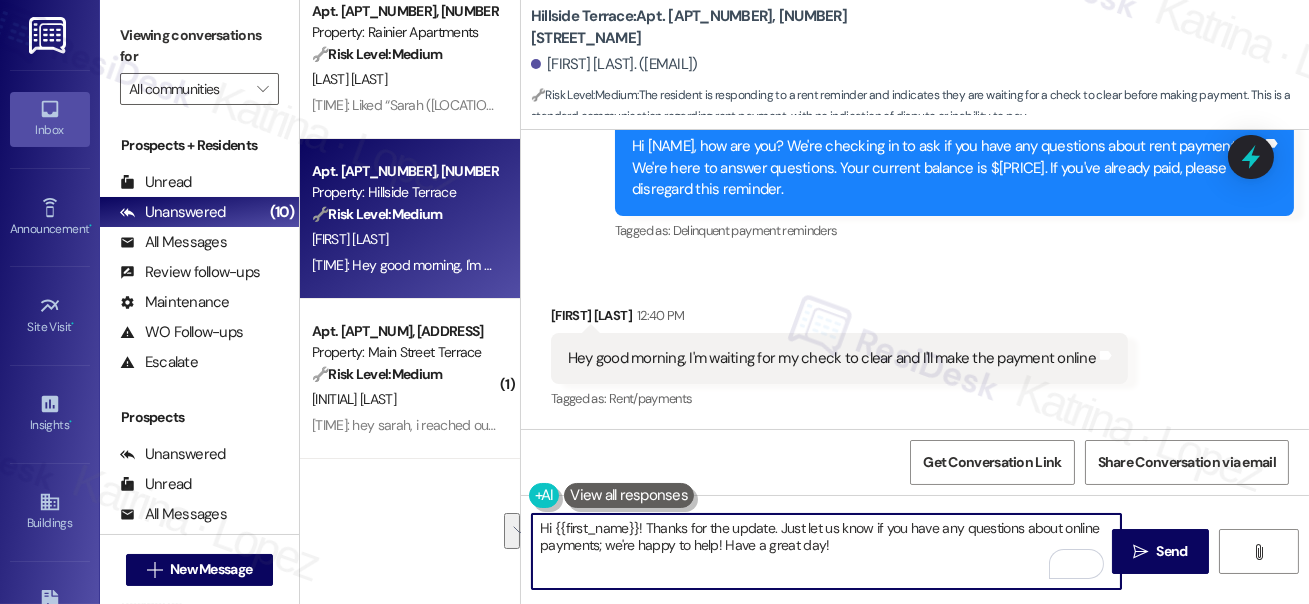 drag, startPoint x: 860, startPoint y: 545, endPoint x: 778, endPoint y: 530, distance: 83.360664 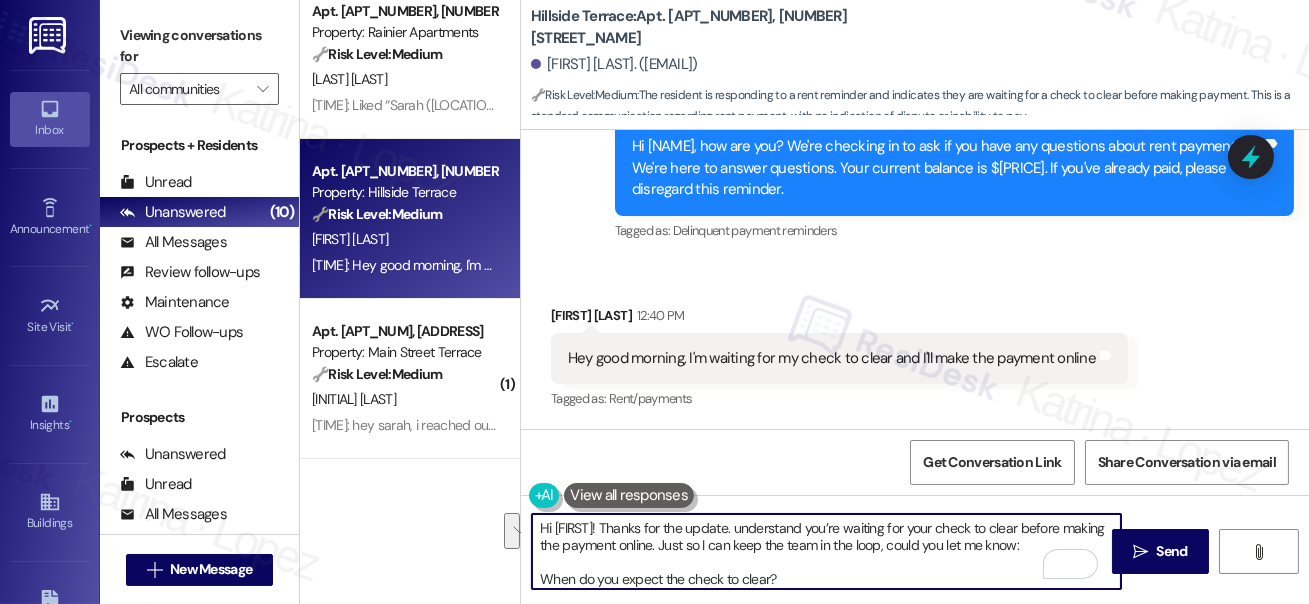 scroll, scrollTop: 16, scrollLeft: 0, axis: vertical 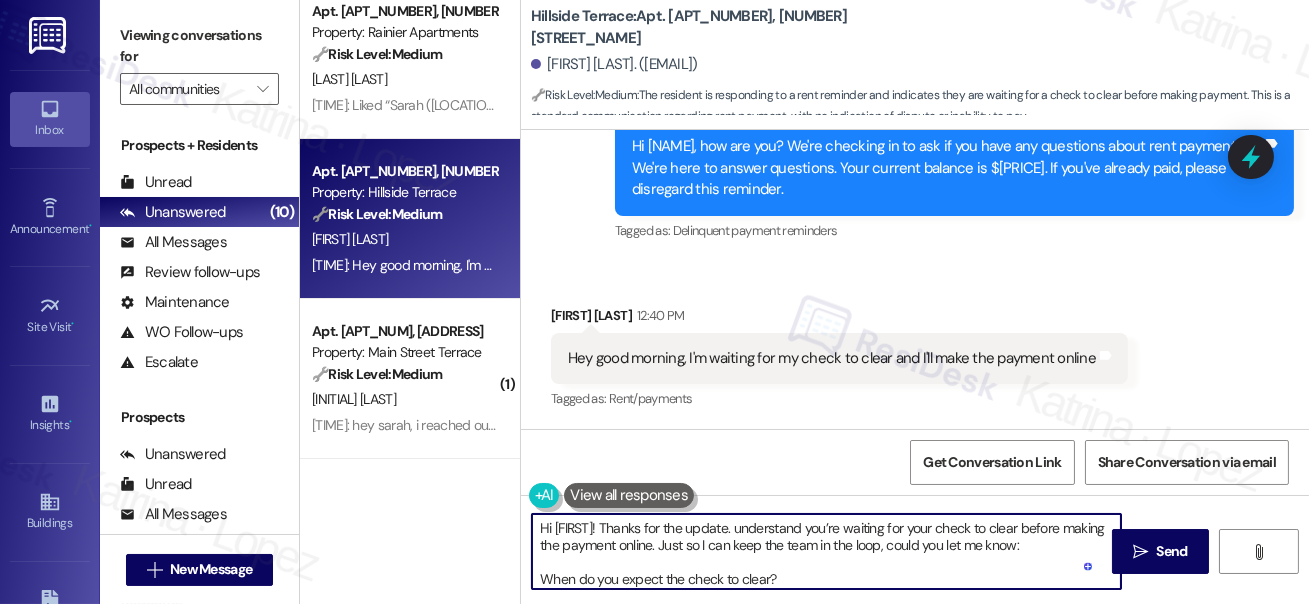 click on "Hi {{first_name}}! Thanks for the update. understand you’re waiting for your check to clear before making the payment online. Just so I can keep the team in the loop, could you let me know:
When do you expect the check to clear?" at bounding box center [826, 551] 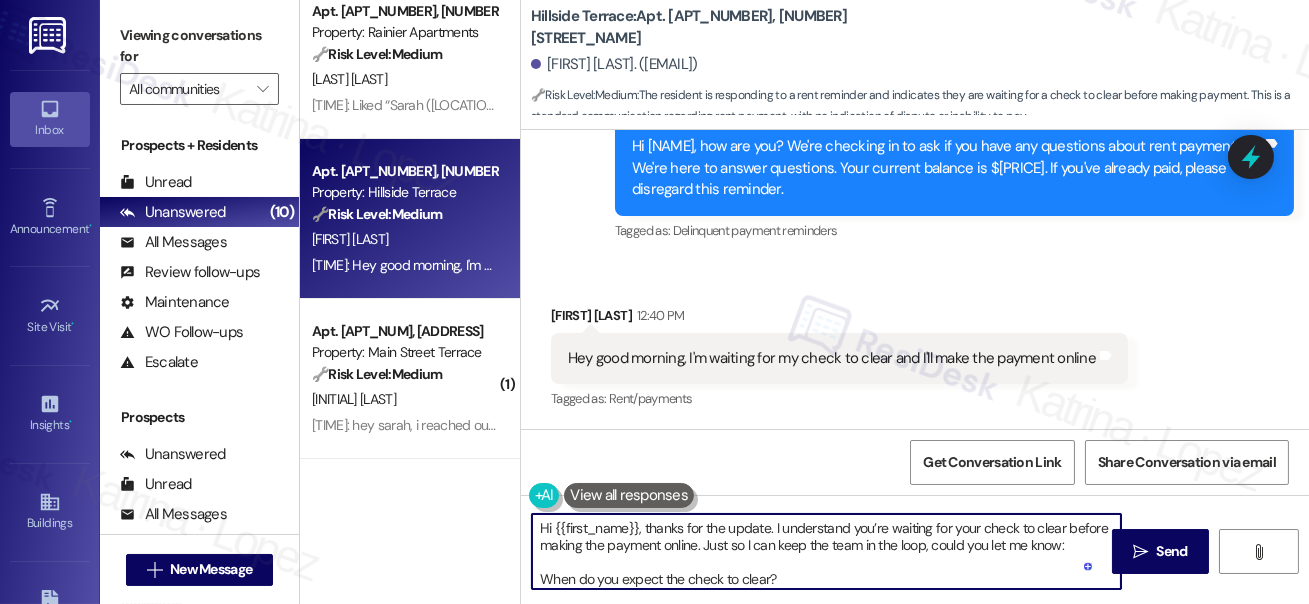 click on "Hi {{first_name}}, thanks for the update. understand you’re waiting for your check to clear before making the payment online. Just so I can keep the team in the loop, could you let me know:
When do you expect the check to clear?" at bounding box center [826, 551] 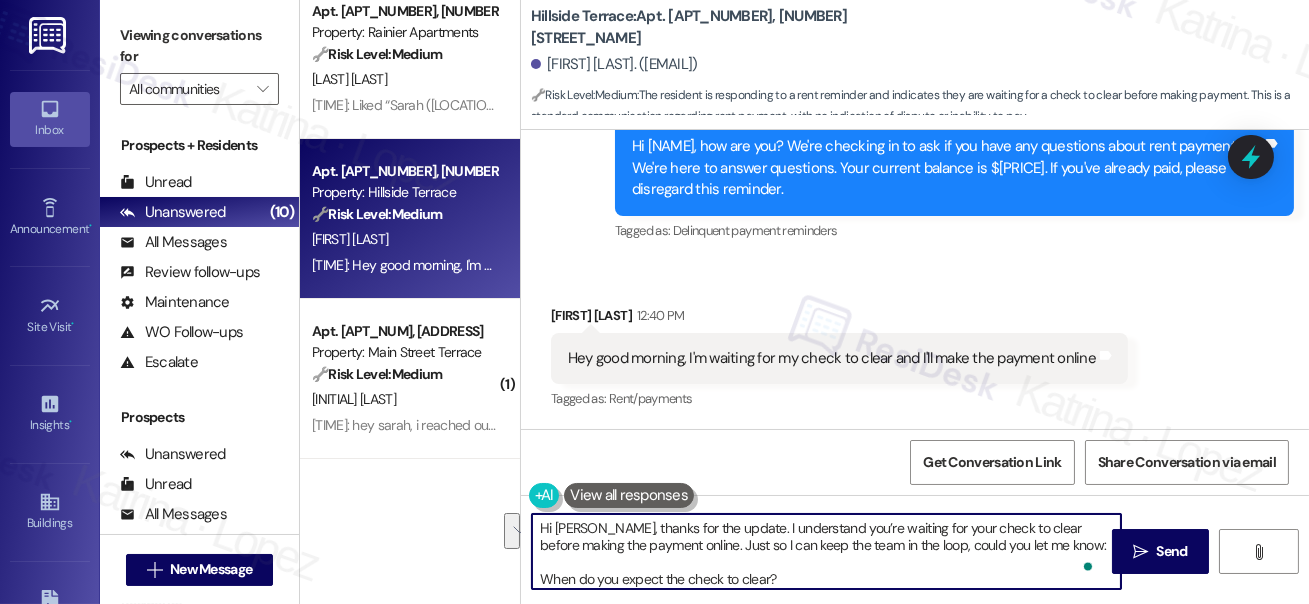 drag, startPoint x: 745, startPoint y: 546, endPoint x: 818, endPoint y: 562, distance: 74.73286 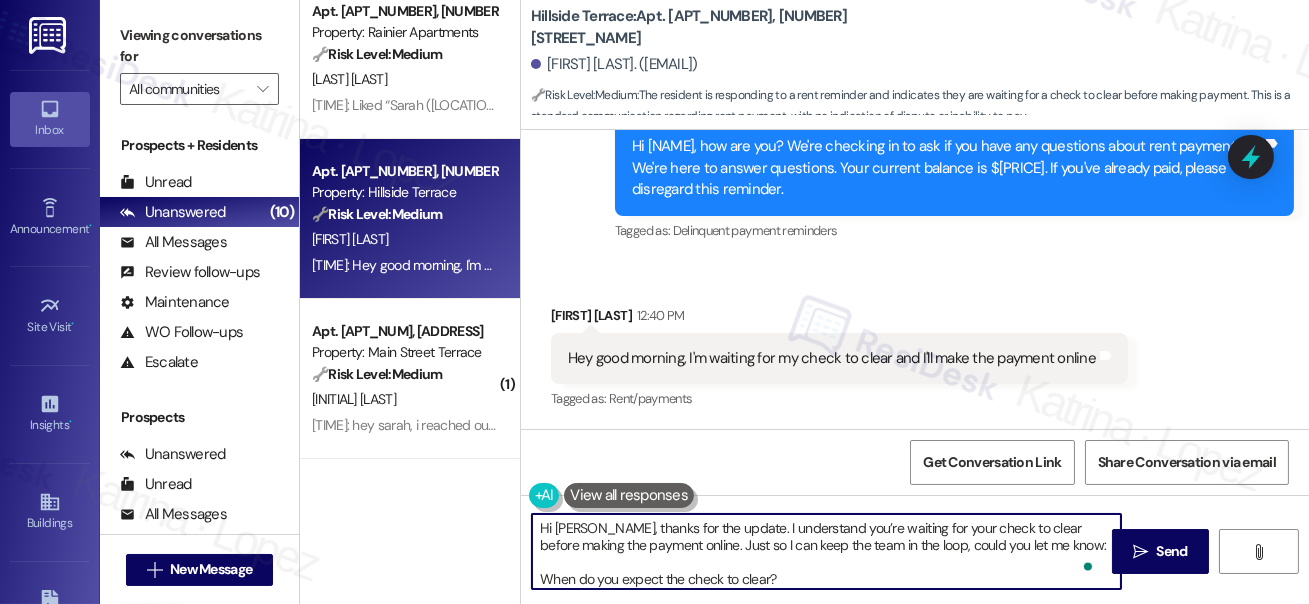 scroll, scrollTop: 14, scrollLeft: 0, axis: vertical 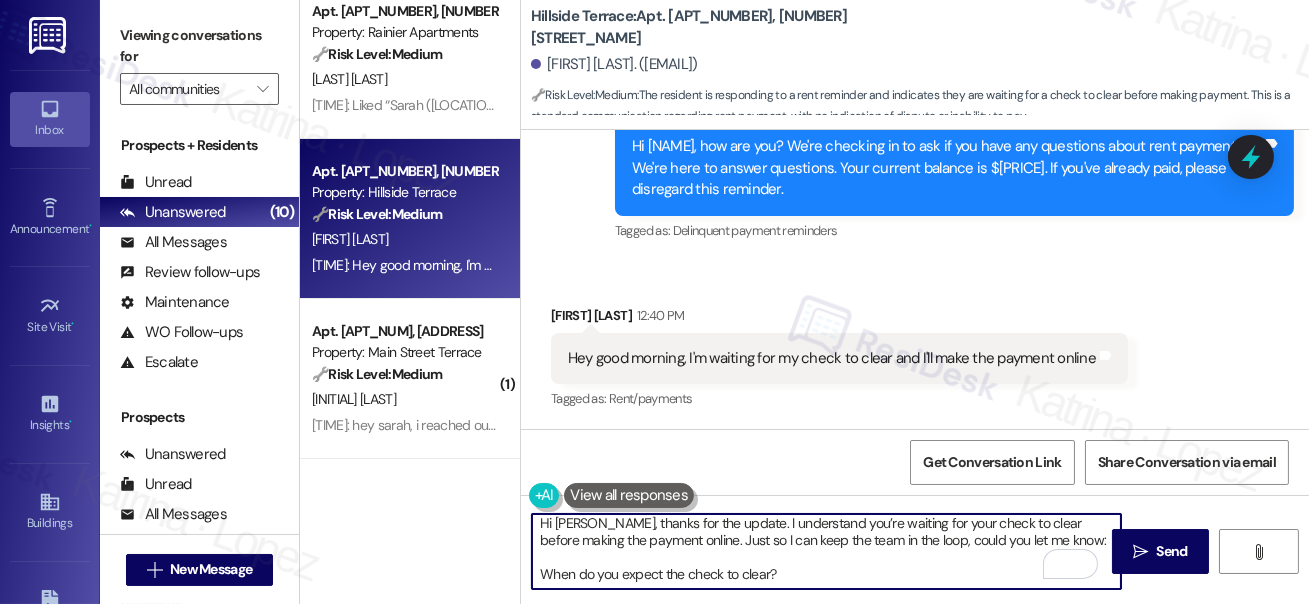click on "Hi {{first_name}}, thanks for the update. I understand you’re waiting for your check to clear before making the payment online. Just so I can keep the team in the loop, could you let me know:
When do you expect the check to clear?" at bounding box center [826, 551] 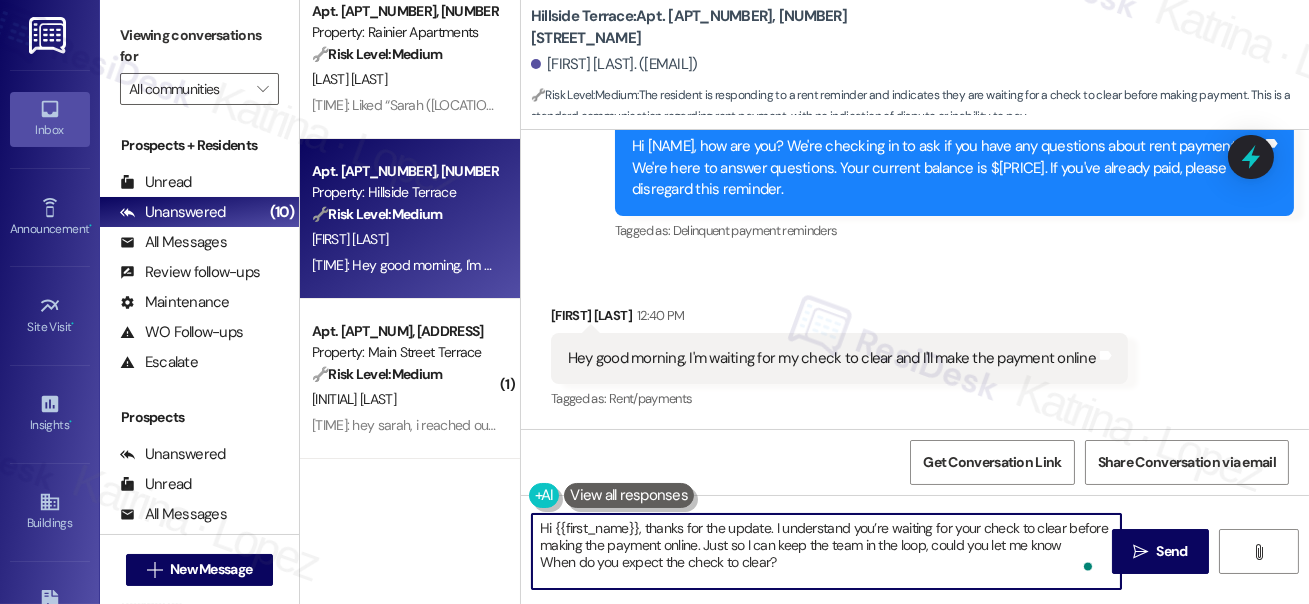 scroll, scrollTop: 5, scrollLeft: 0, axis: vertical 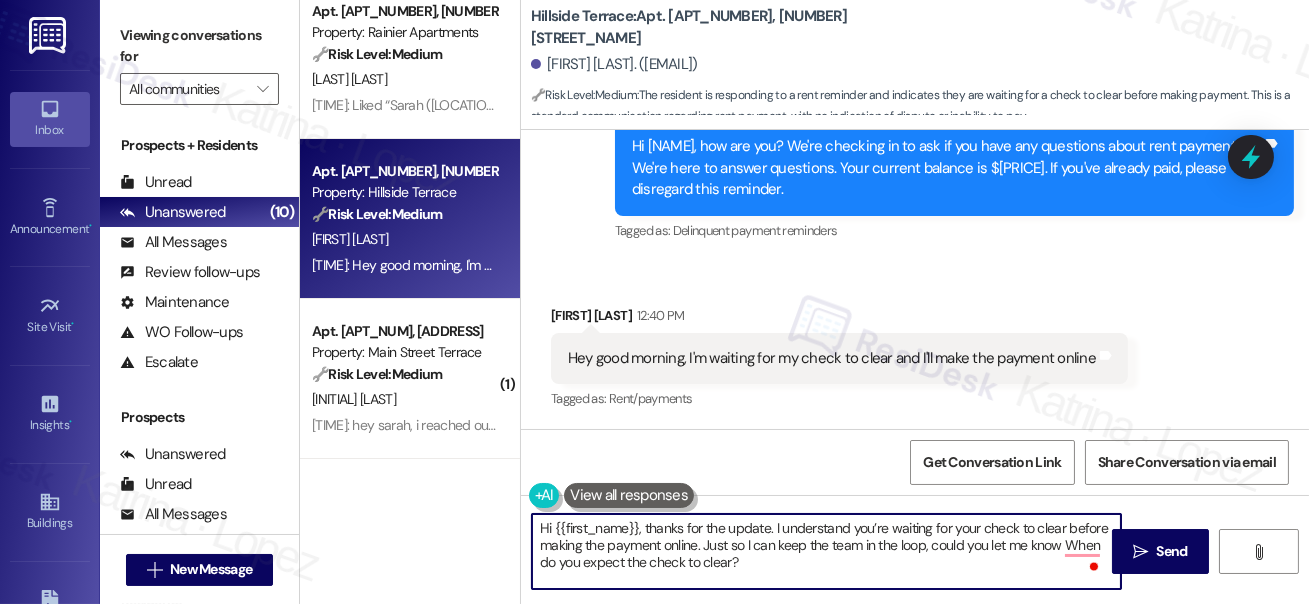 click on "Hi {{first_name}}, thanks for the update. I understand you’re waiting for your check to clear before making the payment online. Just so I can keep the team in the loop, could you let me know When do you expect the check to clear?" at bounding box center (826, 551) 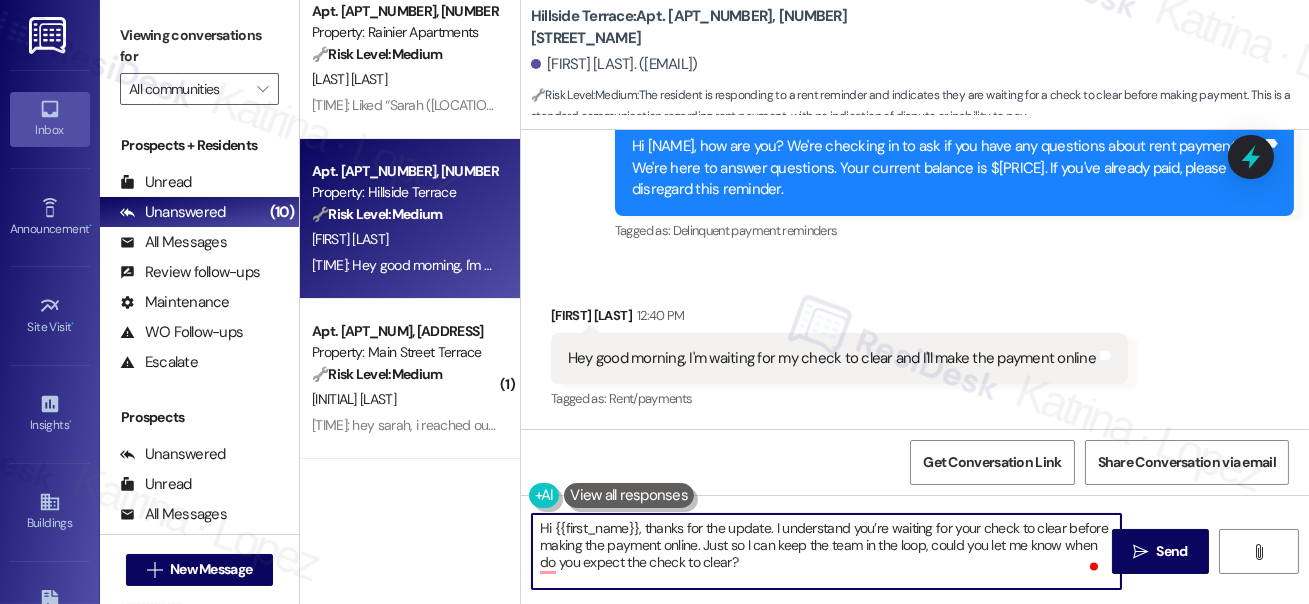 click on "Hi {{first_name}}, thanks for the update. I understand you’re waiting for your check to clear before making the payment online. Just so I can keep the team in the loop, could you let me know when do you expect the check to clear?" at bounding box center (826, 551) 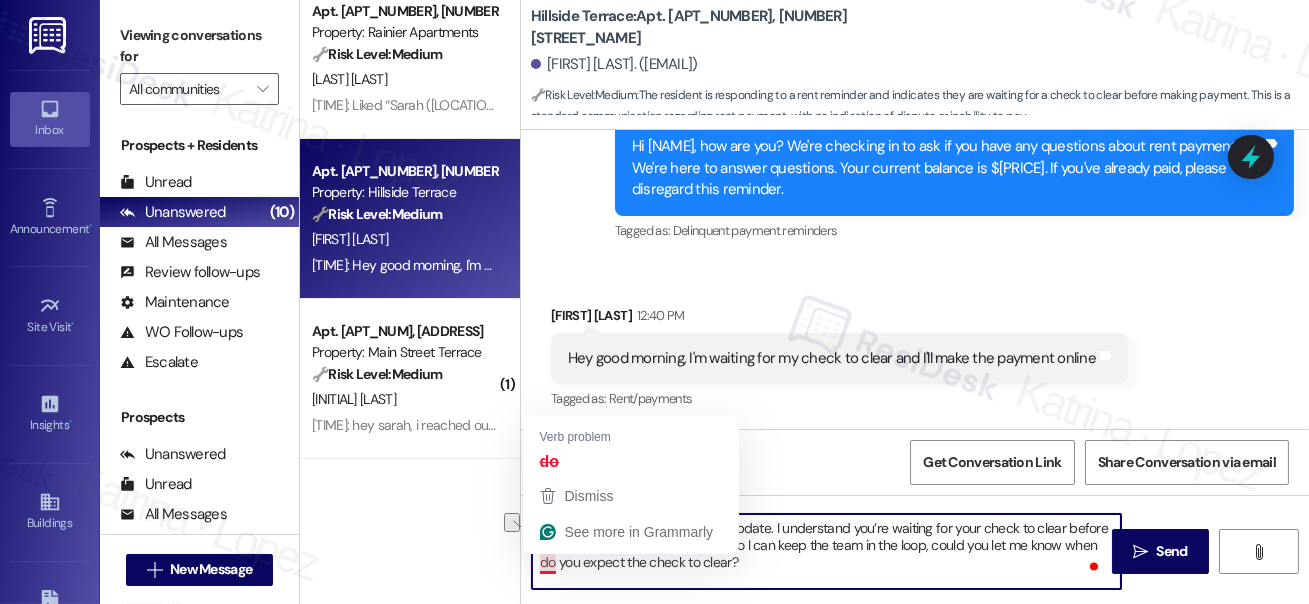 drag, startPoint x: 786, startPoint y: 564, endPoint x: 538, endPoint y: 566, distance: 248.00807 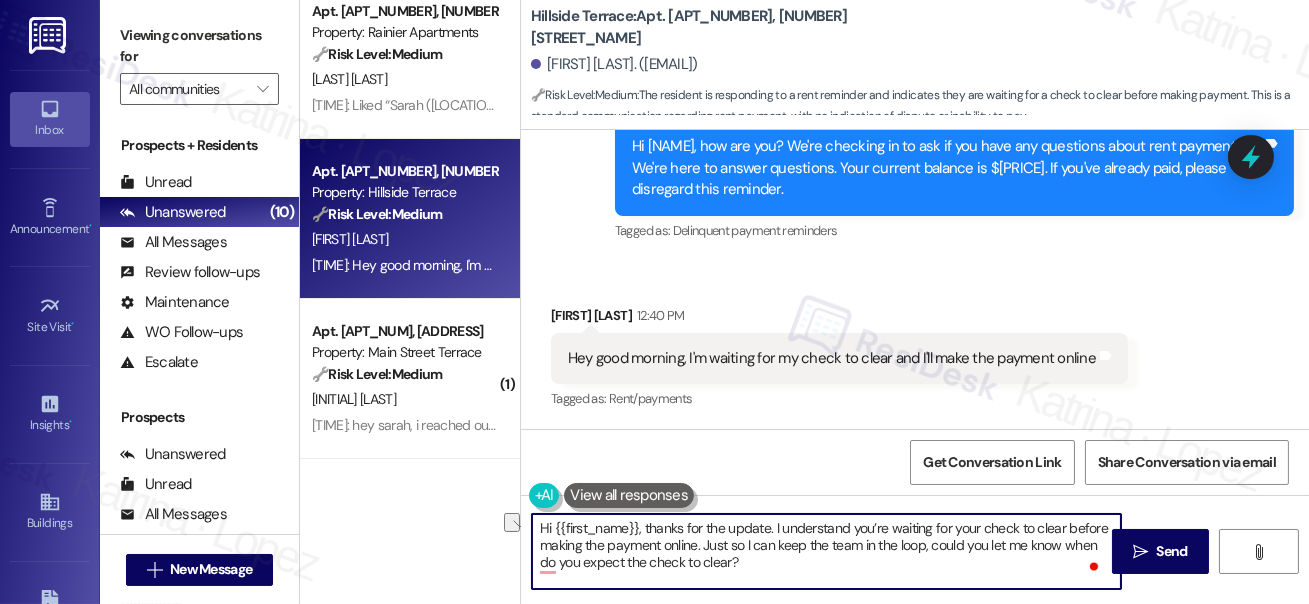 click on "Hi {{first_name}}, thanks for the update. I understand you’re waiting for your check to clear before making the payment online. Just so I can keep the team in the loop, could you let me know when do you expect the check to clear?" at bounding box center (826, 551) 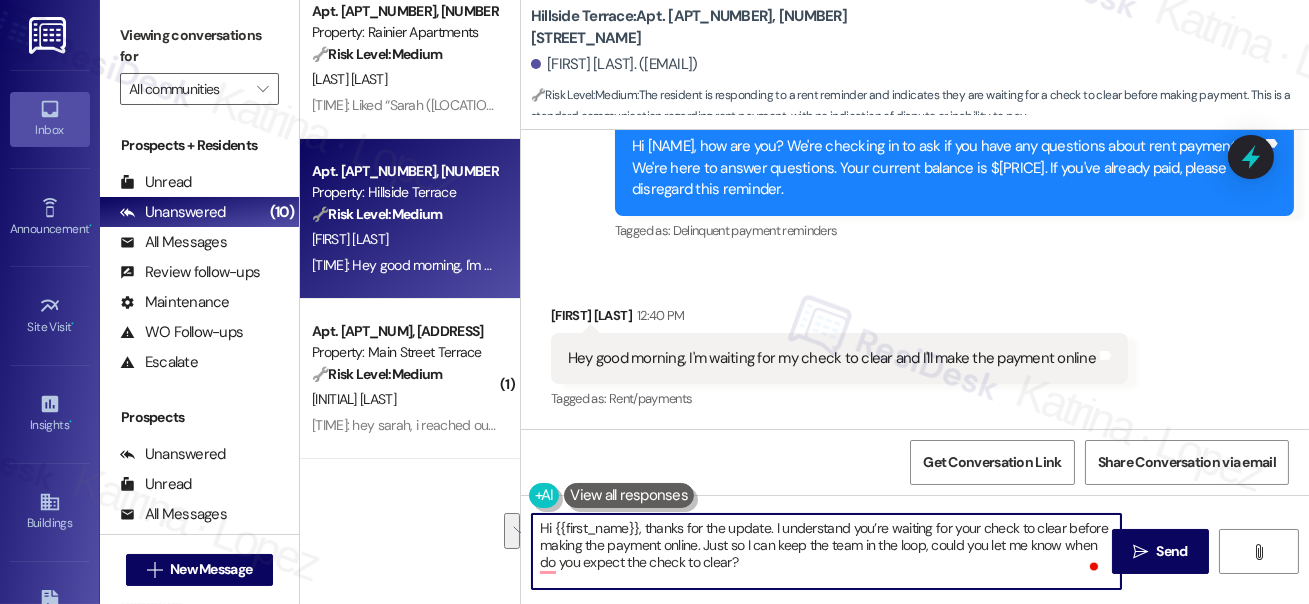 drag, startPoint x: 706, startPoint y: 543, endPoint x: 752, endPoint y: 564, distance: 50.566788 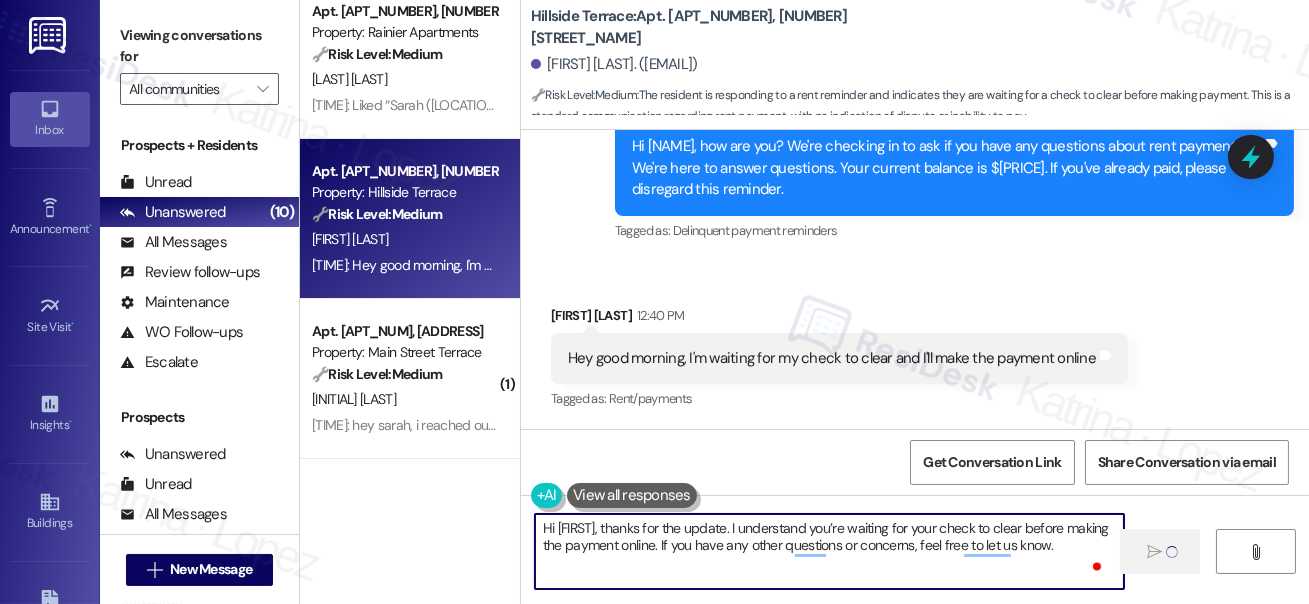 type on "Hi {{first_name}}, thanks for the update. I understand you’re waiting for your check to clear before making the payment online. If you have any other questions or concerns, feel free to let us know." 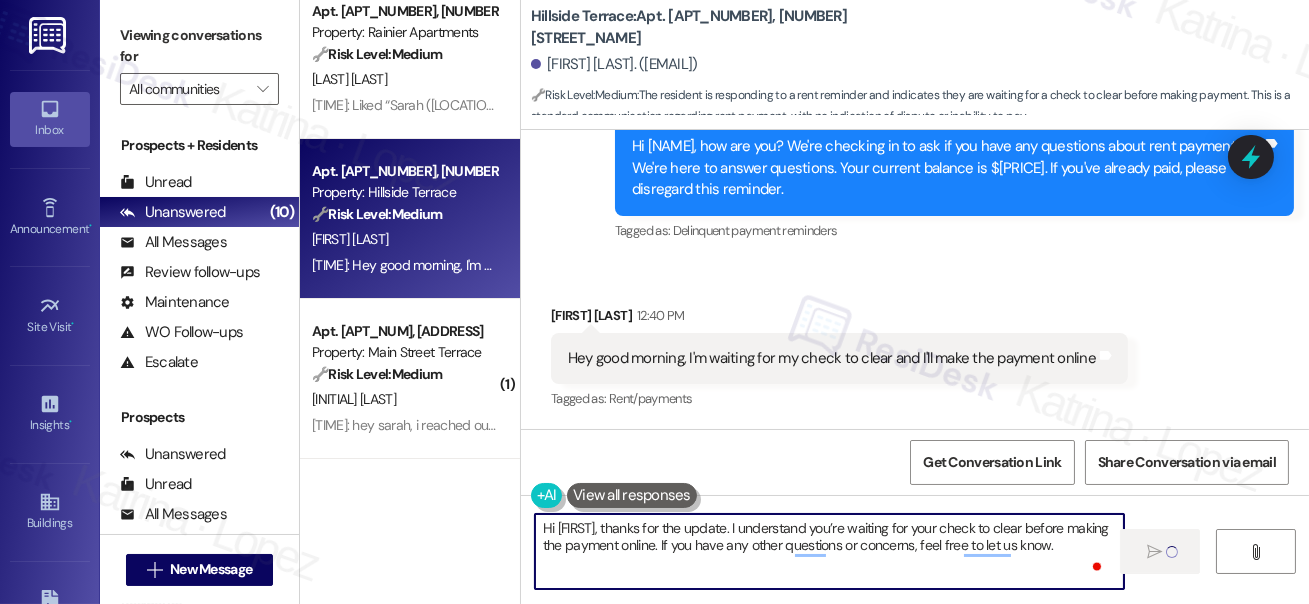 type 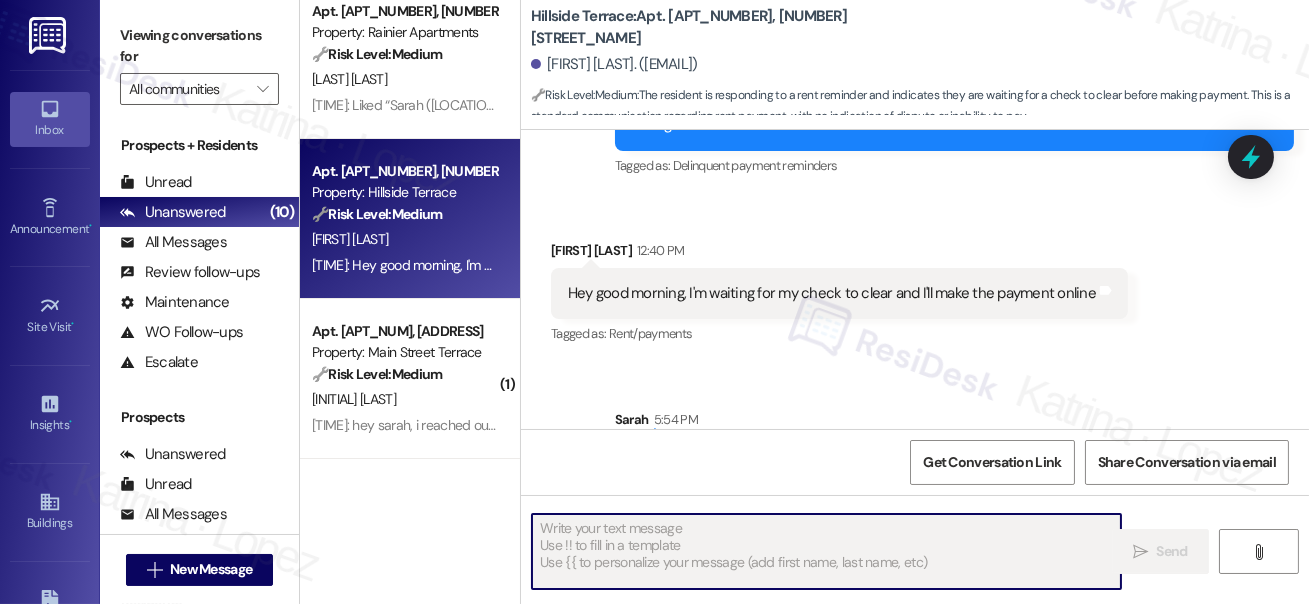 scroll, scrollTop: 1005, scrollLeft: 0, axis: vertical 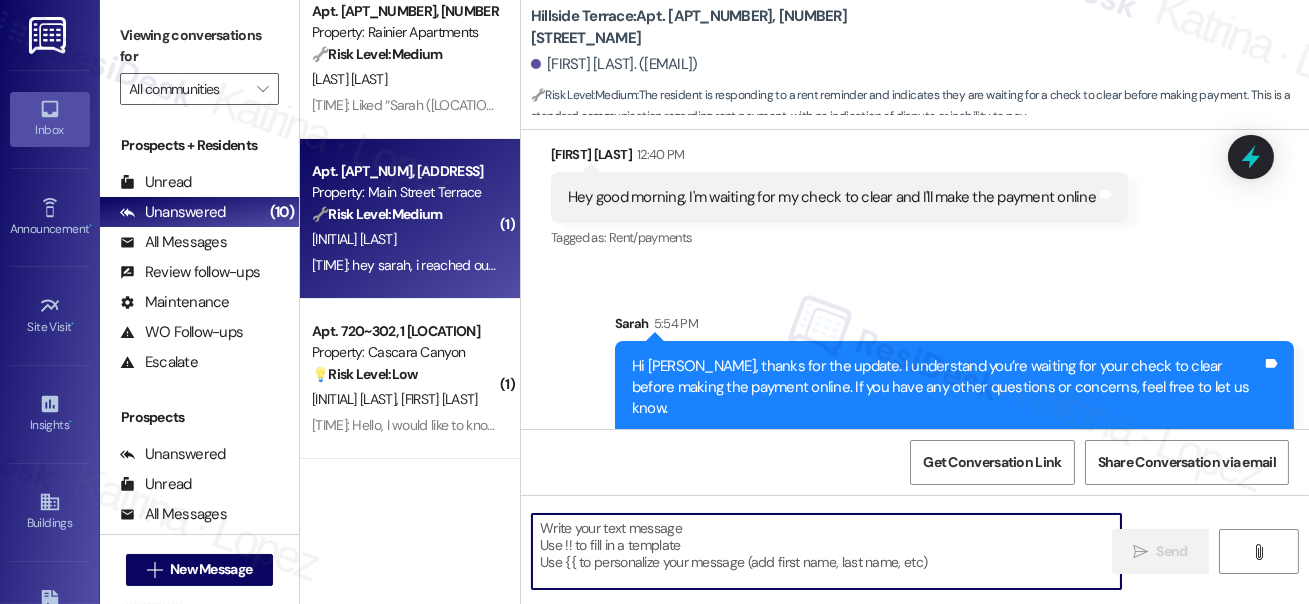click on "🔧  Risk Level:  Medium The resident is responding to a rent reminder and stating they will pay tomorrow, having already communicated this to another staff member. This indicates an awareness of the situation and a plan to resolve it, making it a routine follow-up rather than an urgent issue." at bounding box center [404, 214] 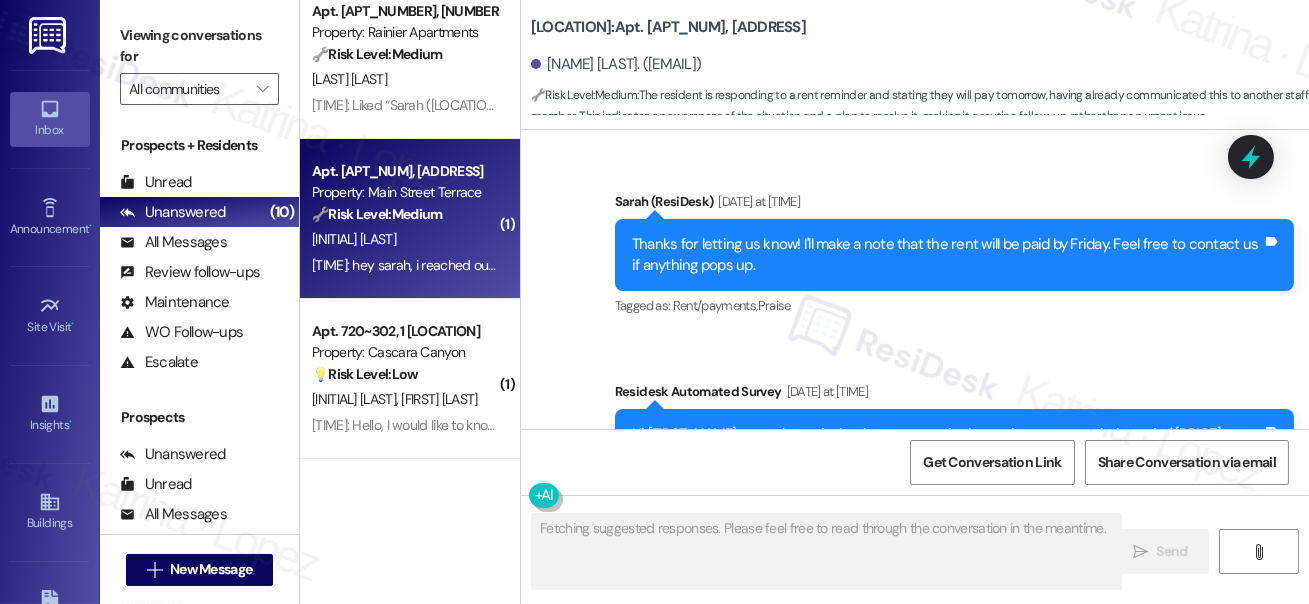 scroll, scrollTop: 10678, scrollLeft: 0, axis: vertical 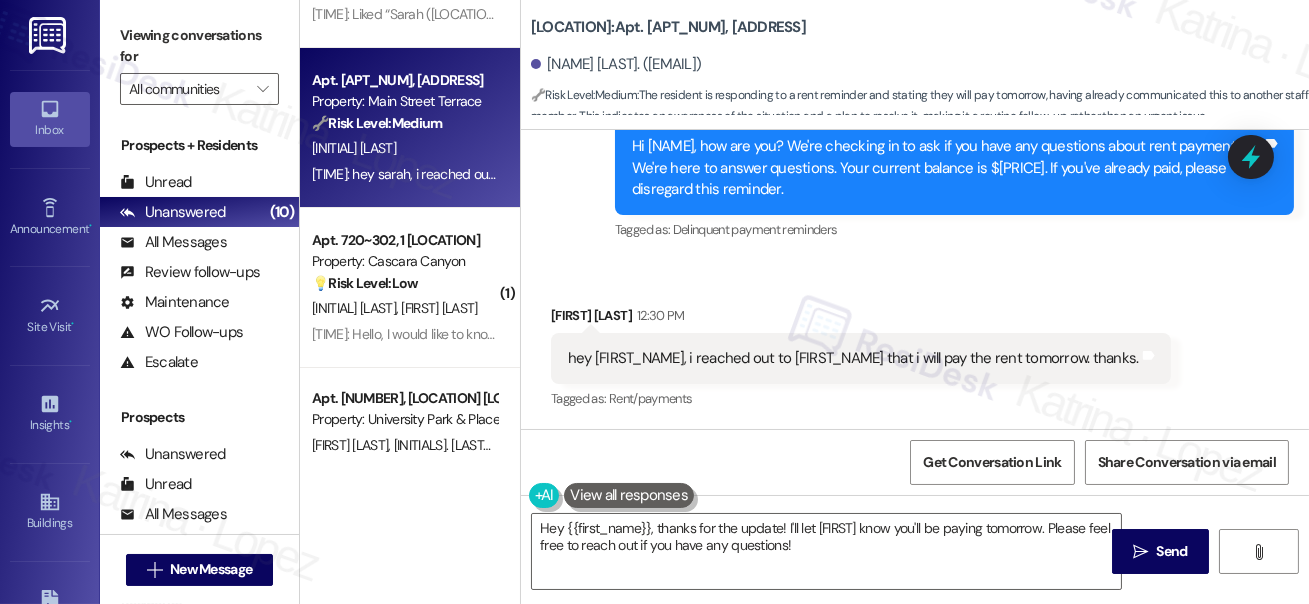 click on "hey sarah, i reached out to maria that i will pay the rent tomorrow. thanks." at bounding box center [853, 358] 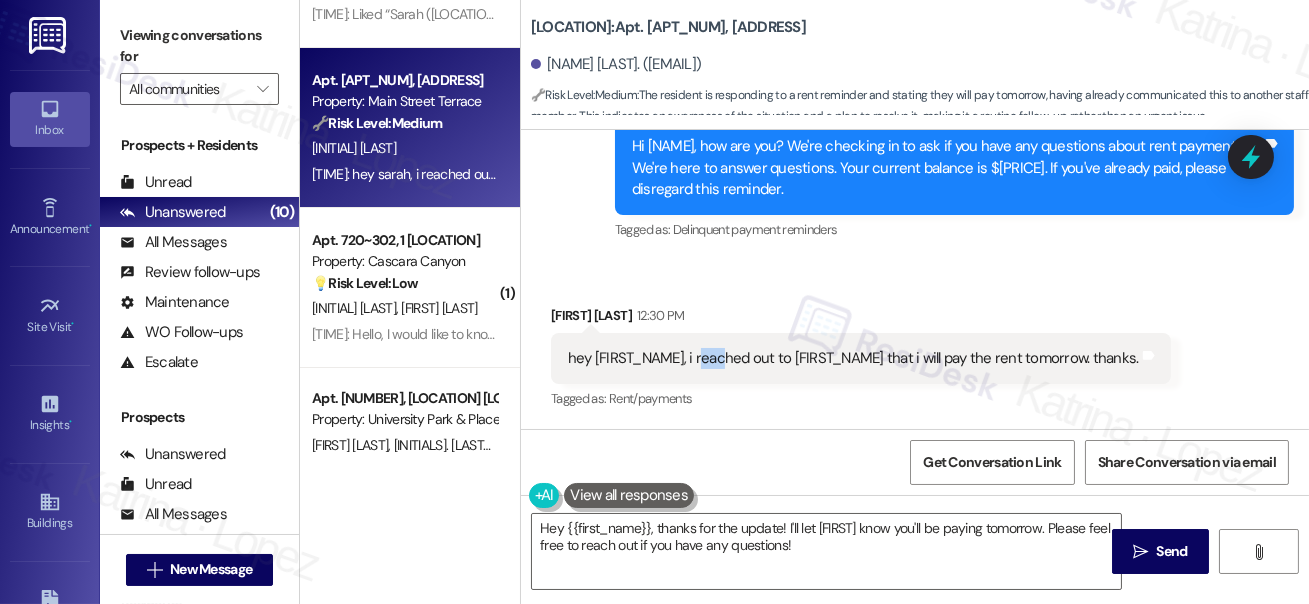 click on "hey sarah, i reached out to maria that i will pay the rent tomorrow. thanks." at bounding box center (853, 358) 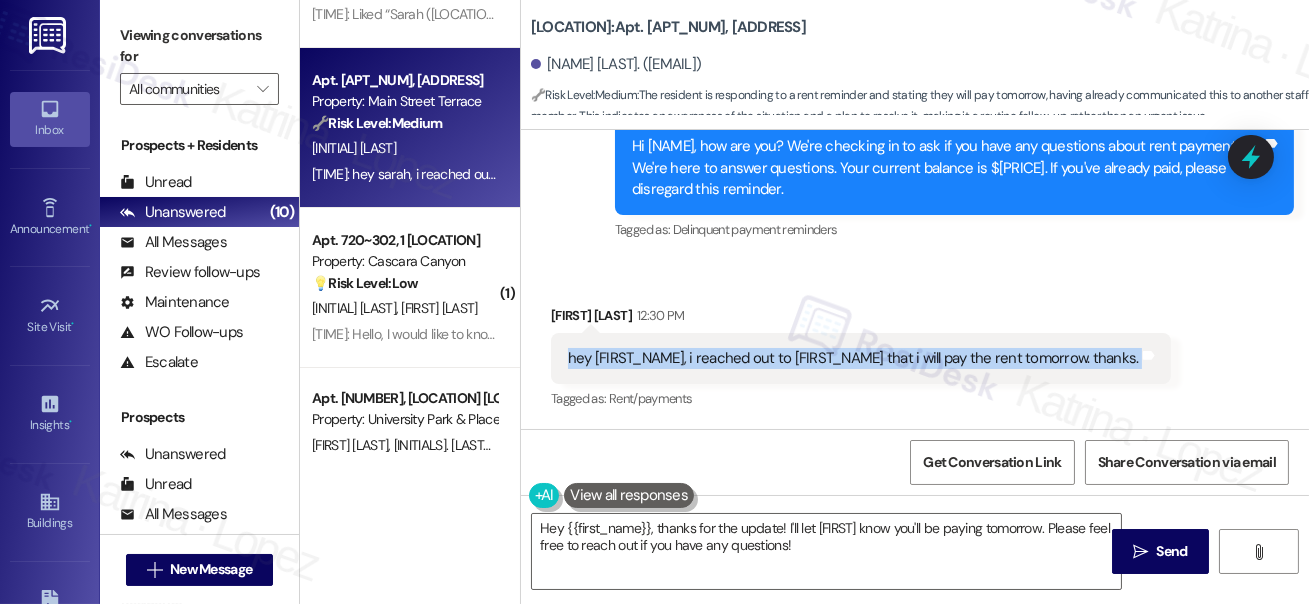 click on "hey sarah, i reached out to maria that i will pay the rent tomorrow. thanks." at bounding box center [853, 358] 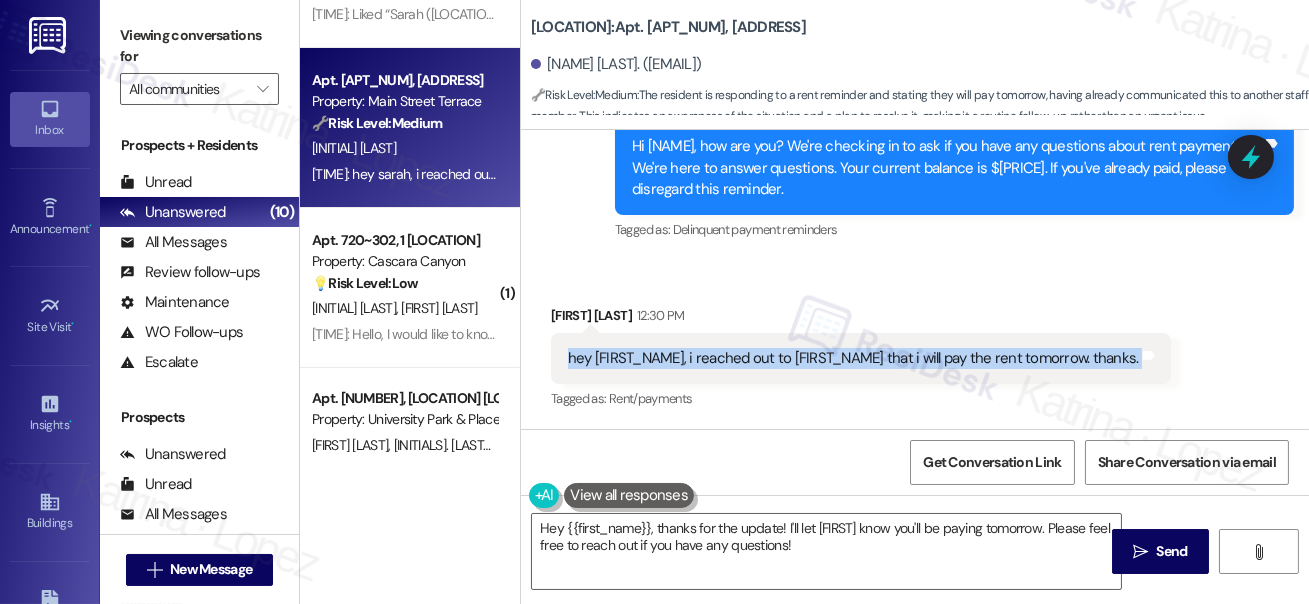 click on "hey sarah, i reached out to maria that i will pay the rent tomorrow. thanks. Tags and notes" at bounding box center (861, 358) 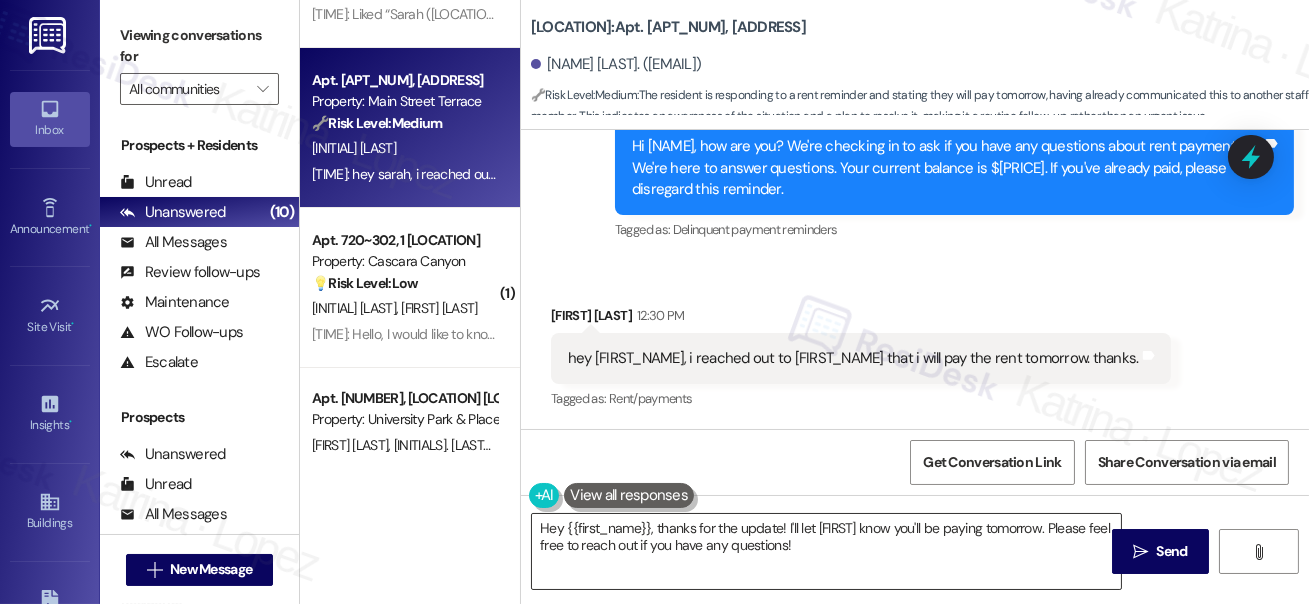 click on "Hey {{first_name}}, thanks for the update! I'll let Maria know you'll be paying tomorrow. Please feel free to reach out if you have any questions!" at bounding box center (826, 551) 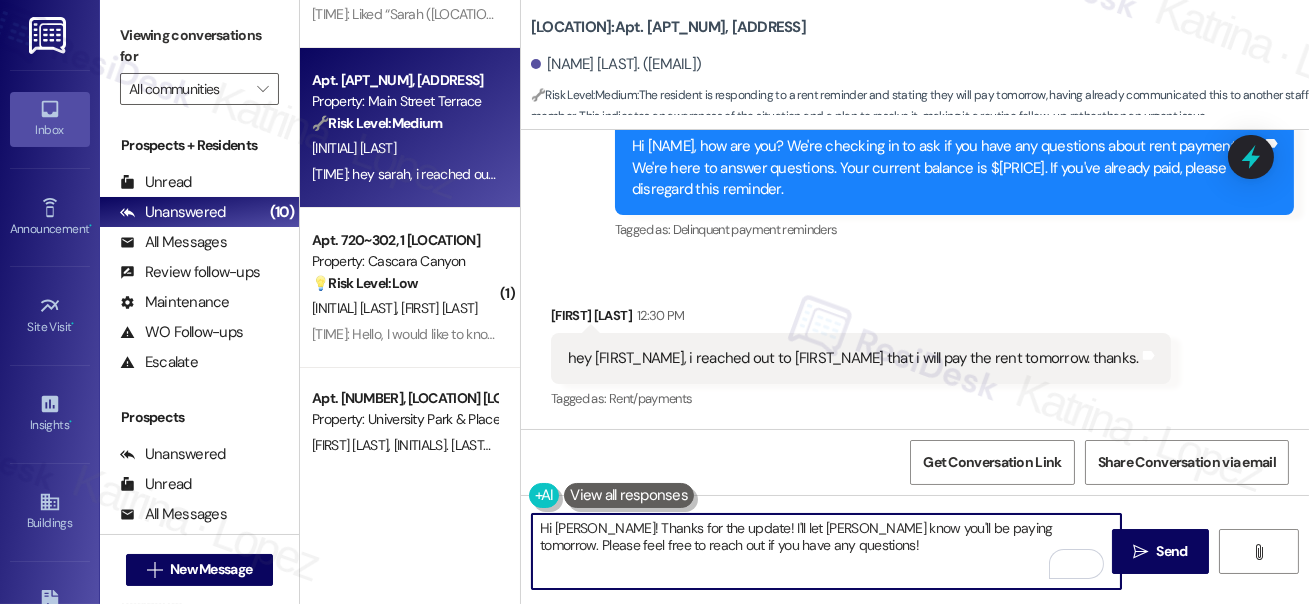 drag, startPoint x: 832, startPoint y: 541, endPoint x: 829, endPoint y: 557, distance: 16.27882 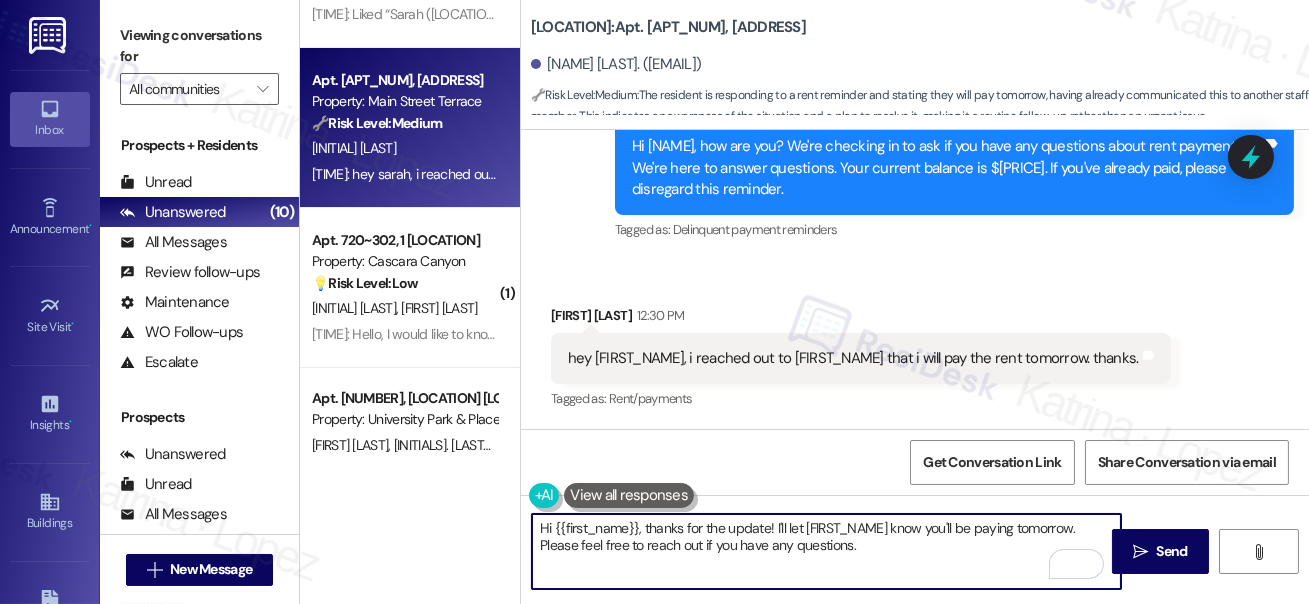 click on "Hi {{first_name}}, thanks for the update! I'll let Maria know you'll be paying tomorrow. Please feel free to reach out if you have any questions." at bounding box center (826, 551) 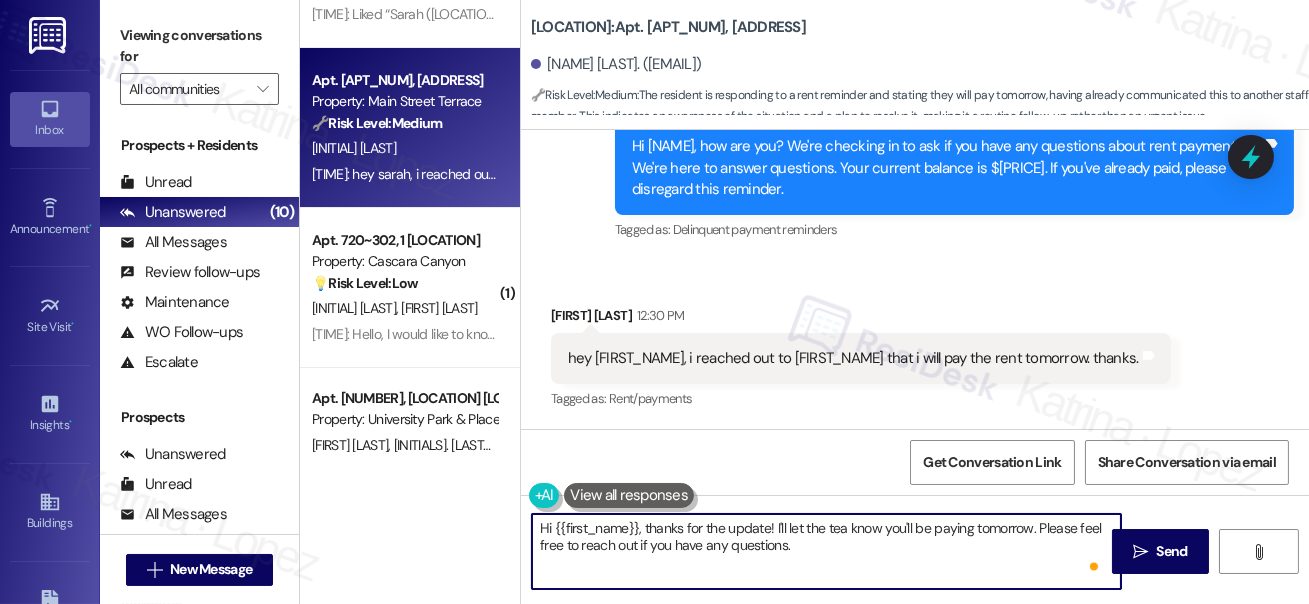 type on "Hi {{first_name}}, thanks for the update! I'll let the team know you'll be paying tomorrow. Please feel free to reach out if you have any questions." 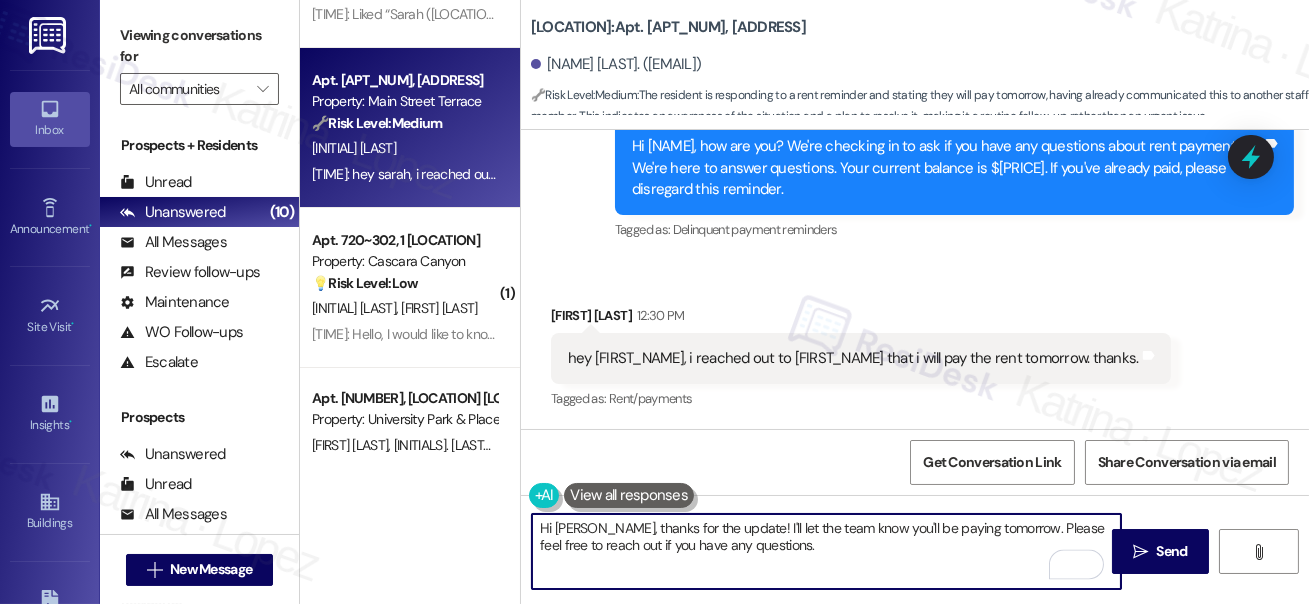 click on "Hi {{first_name}}, thanks for the update! I'll let the team know you'll be paying tomorrow. Please feel free to reach out if you have any questions." at bounding box center (826, 551) 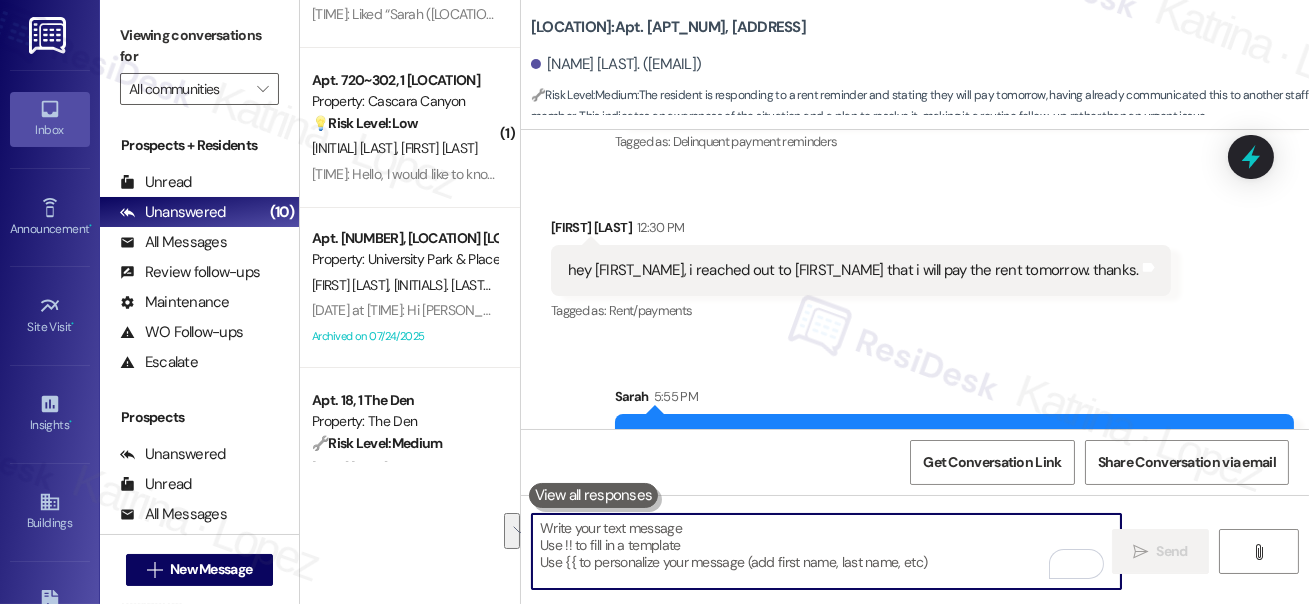 scroll, scrollTop: 10840, scrollLeft: 0, axis: vertical 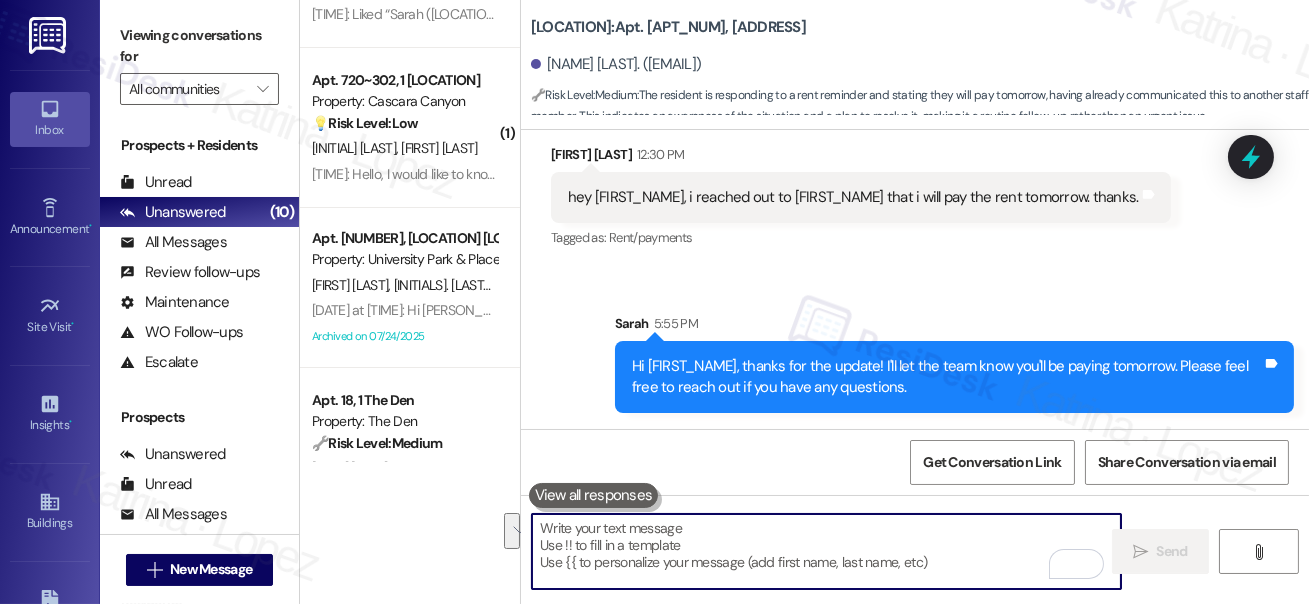 type 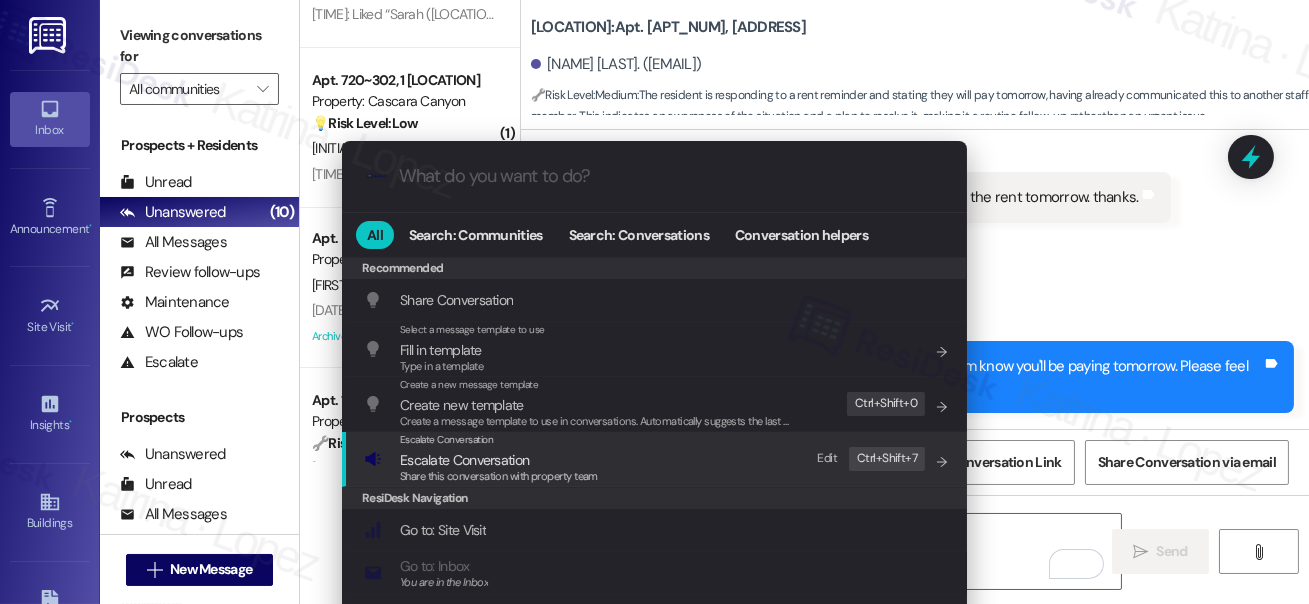 click on "Escalate Conversation Escalate Conversation Share this conversation with property team Edit Ctrl+ Shift+ 7" at bounding box center (656, 459) 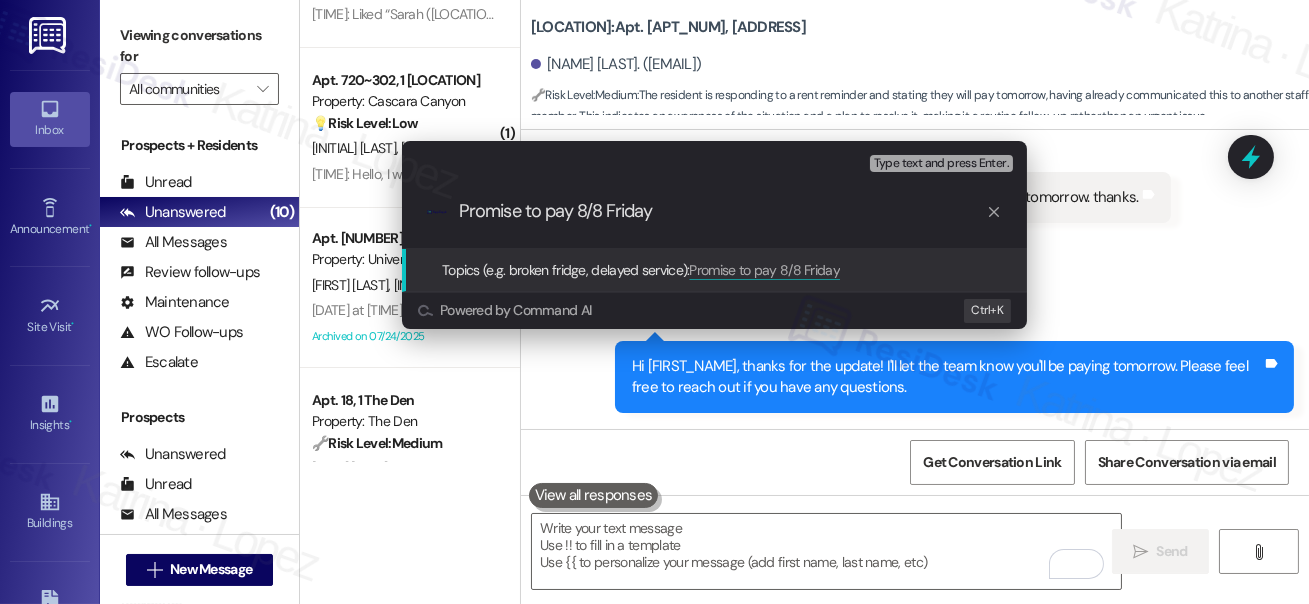 type on "Promise to pay 8/8 Friday" 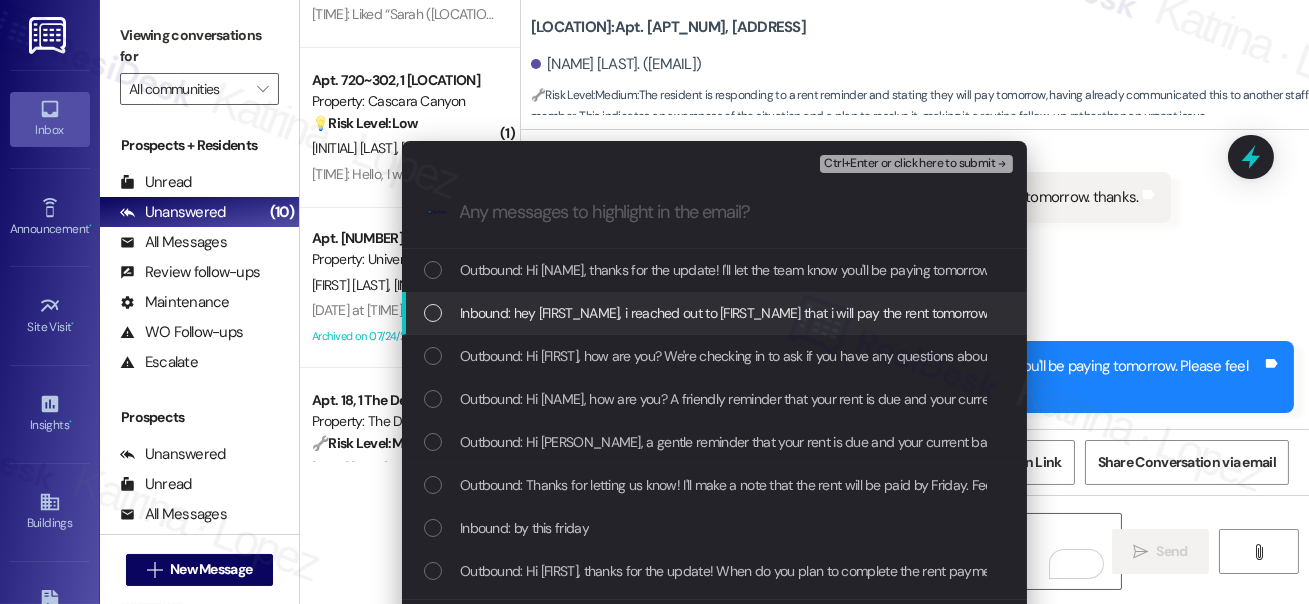 click on "Inbound: hey sarah, i reached out to maria that i will pay the rent tomorrow. thanks." at bounding box center (747, 313) 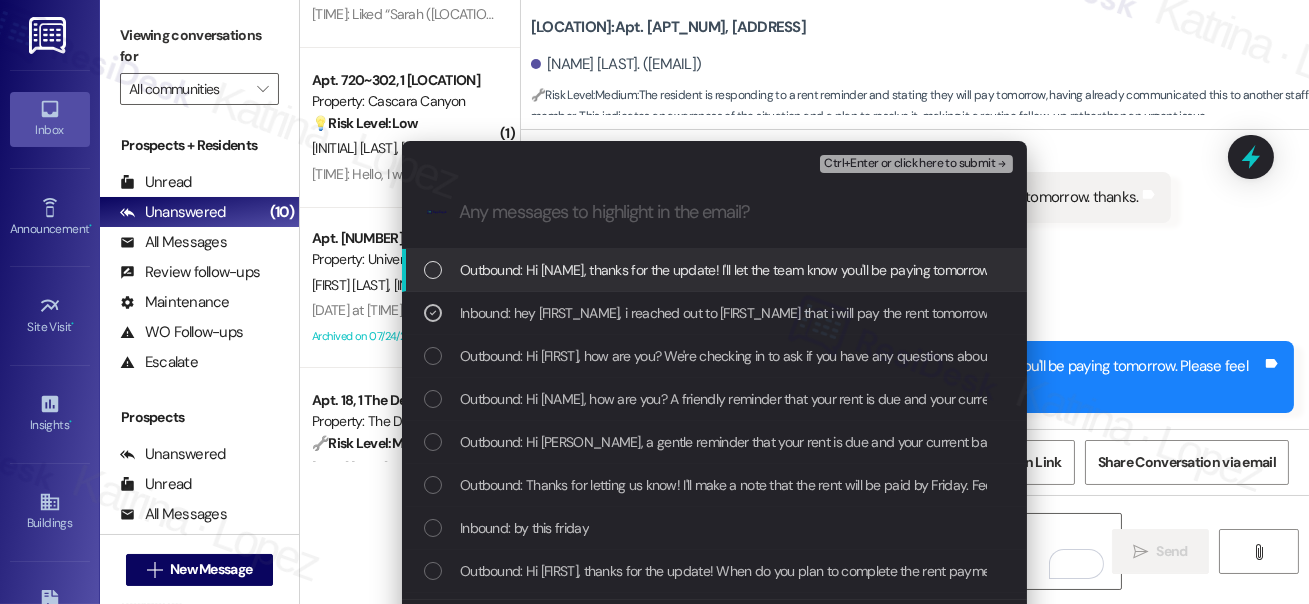 drag, startPoint x: 1066, startPoint y: 201, endPoint x: 1063, endPoint y: 182, distance: 19.235384 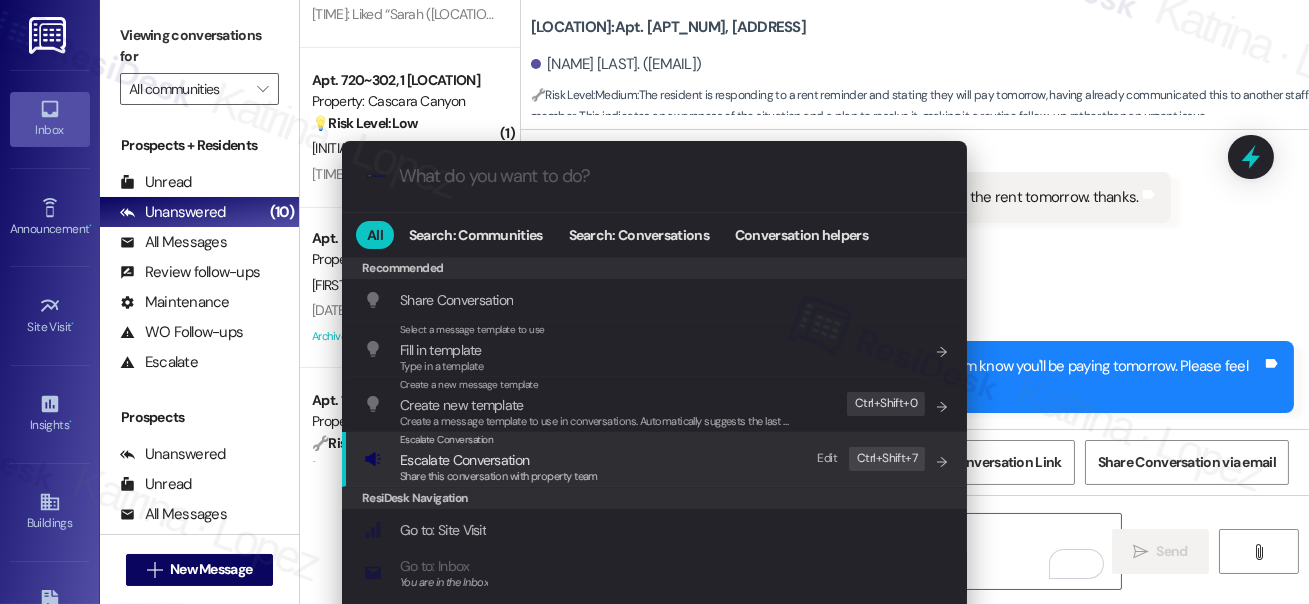 click on "Escalate Conversation" at bounding box center (499, 460) 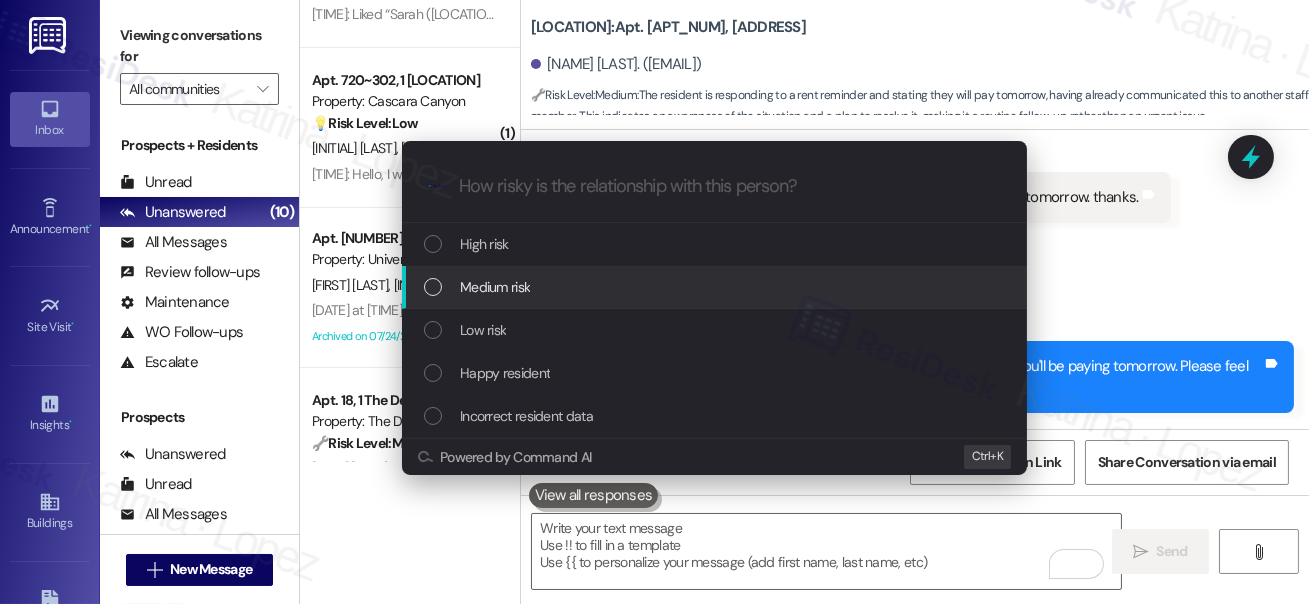 click on "Medium risk" at bounding box center [716, 287] 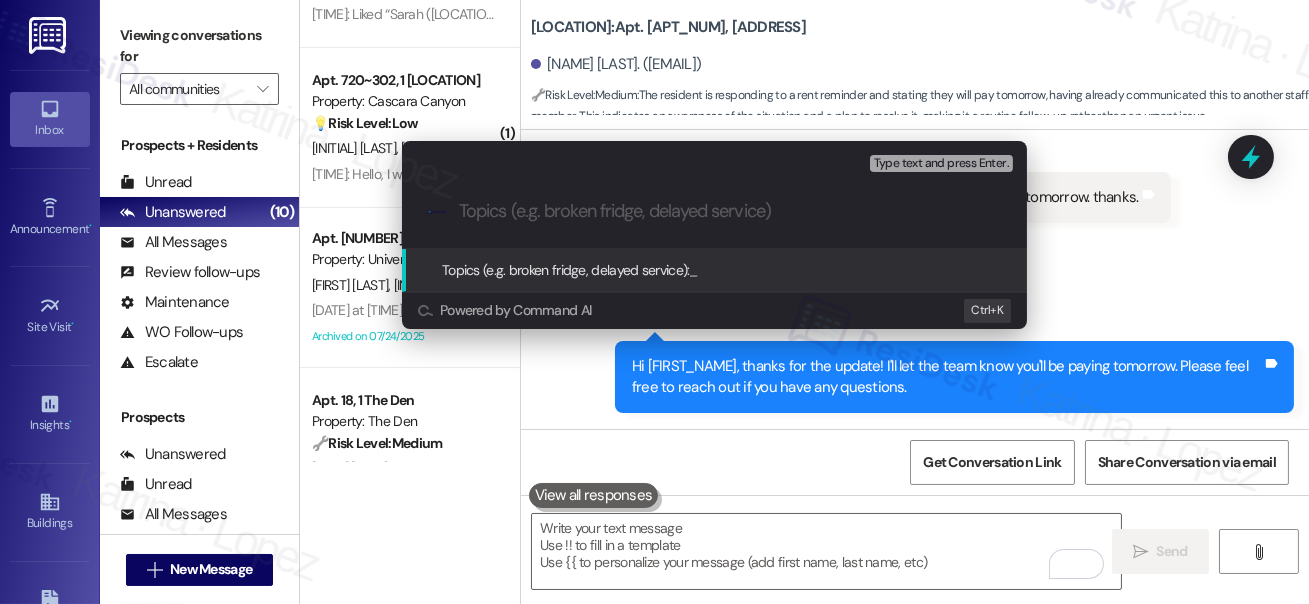 paste on "Promise to pay 8/8 Friday" 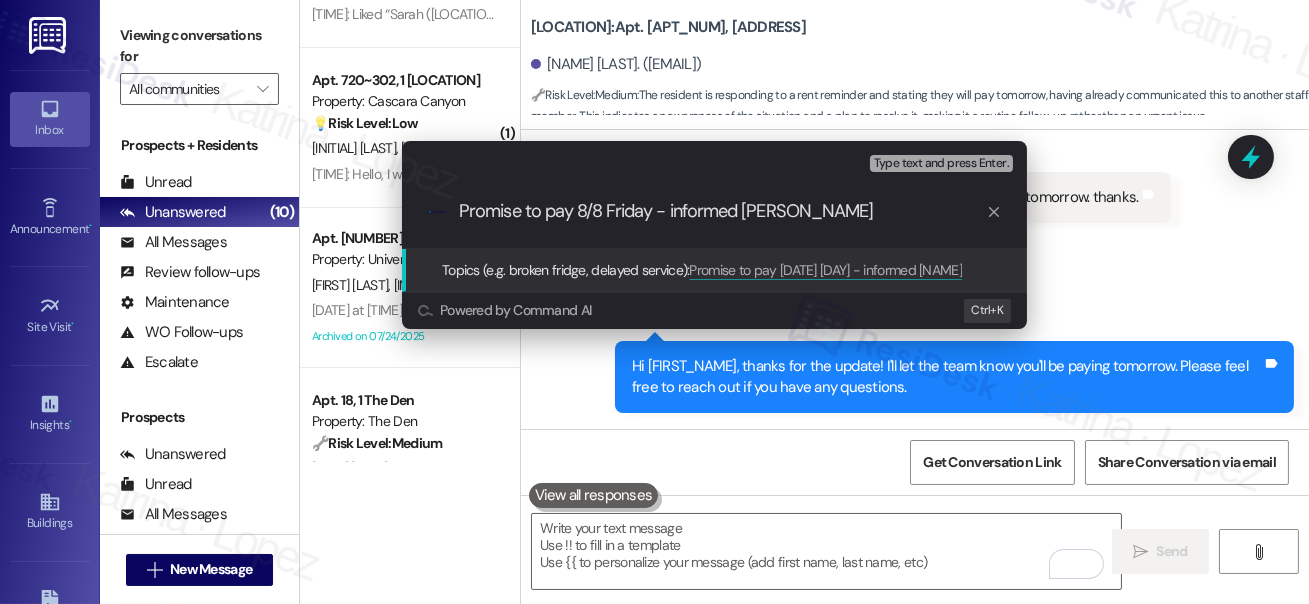 type on "Promise to pay 8/8 Friday - informed Maria" 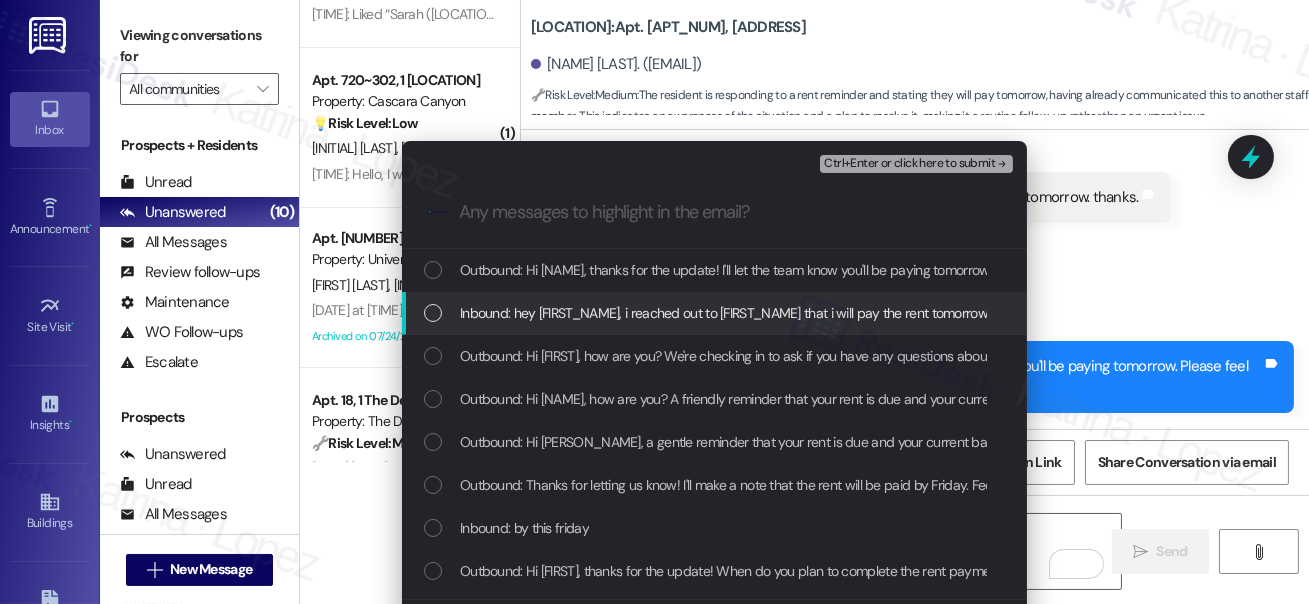 click on "Inbound: hey sarah, i reached out to maria that i will pay the rent tomorrow. thanks." at bounding box center [714, 313] 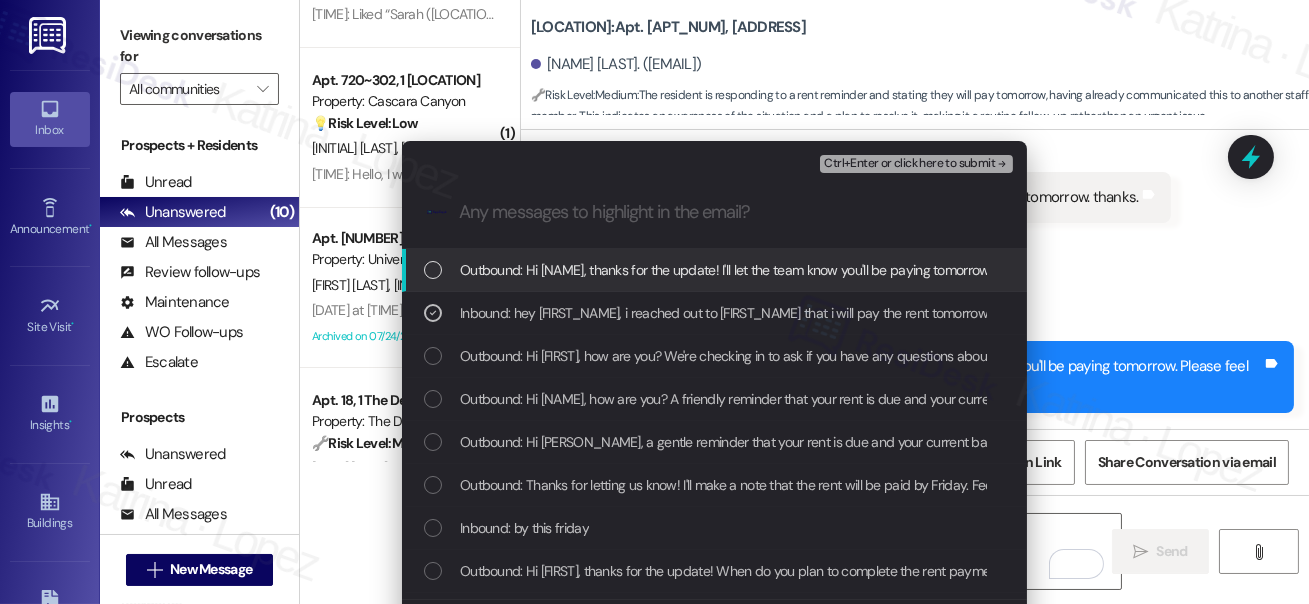 click on "Ctrl+Enter or click here to submit" at bounding box center [918, 164] 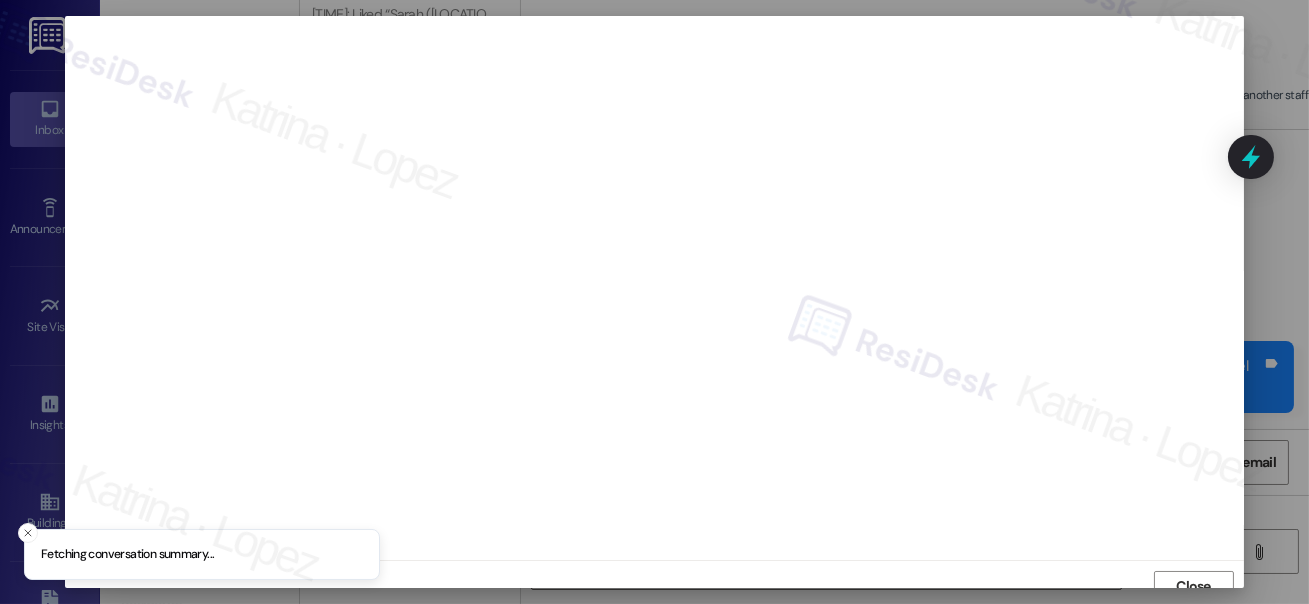 scroll, scrollTop: 14, scrollLeft: 0, axis: vertical 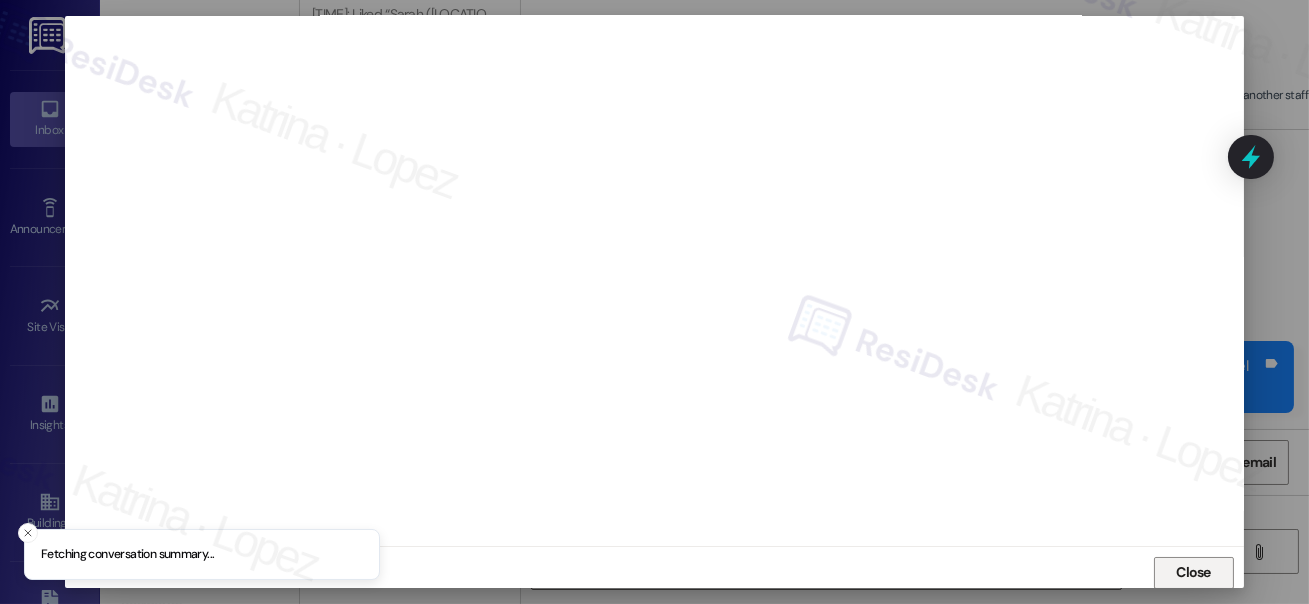 click on "Close" at bounding box center (1194, 573) 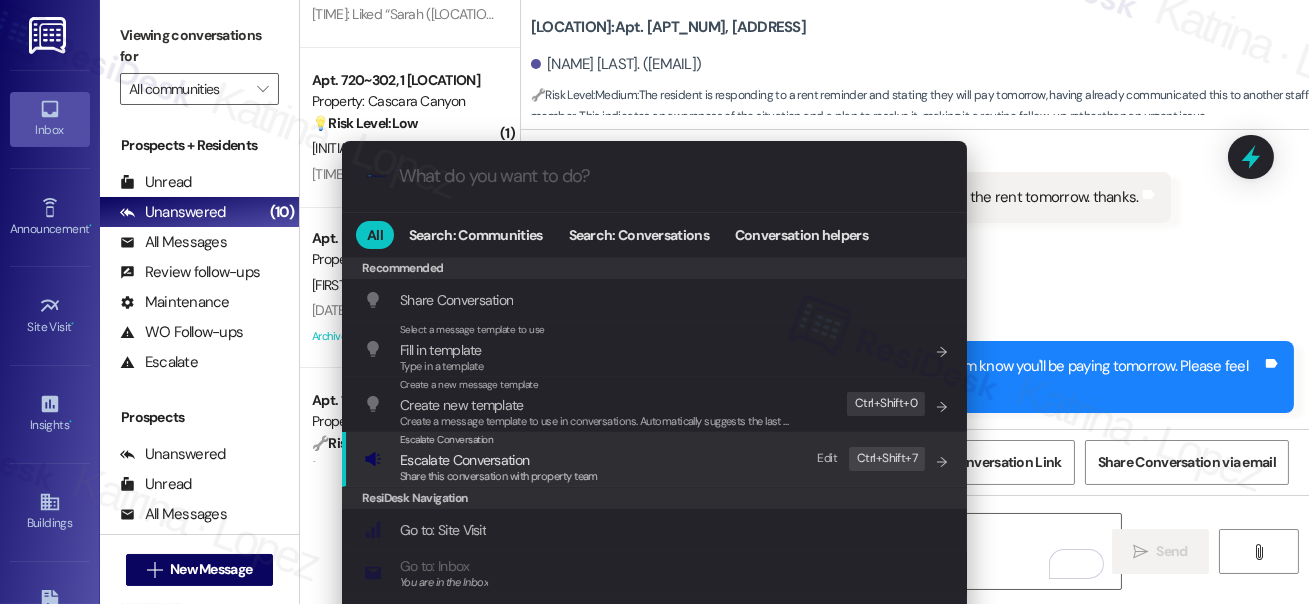 click on "Escalate Conversation Escalate Conversation Share this conversation with property team Edit Ctrl+ Shift+ 7" at bounding box center (656, 459) 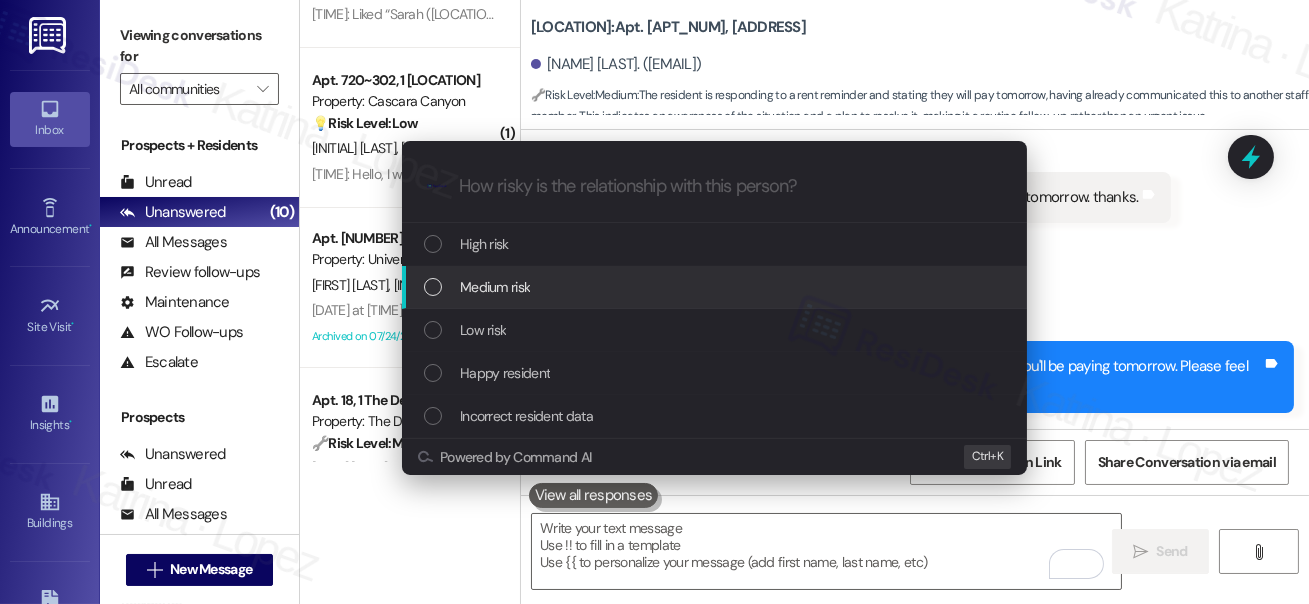 click on "Medium risk" at bounding box center (716, 287) 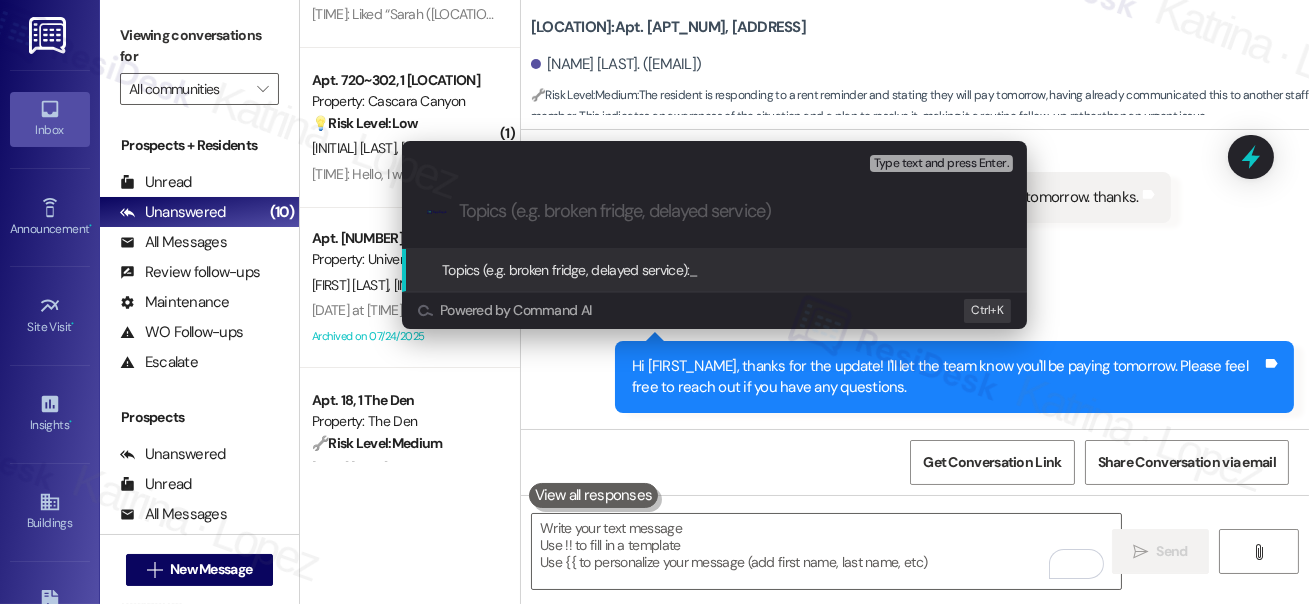 paste on "Promise to pay 8/8 Friday - informed Maria" 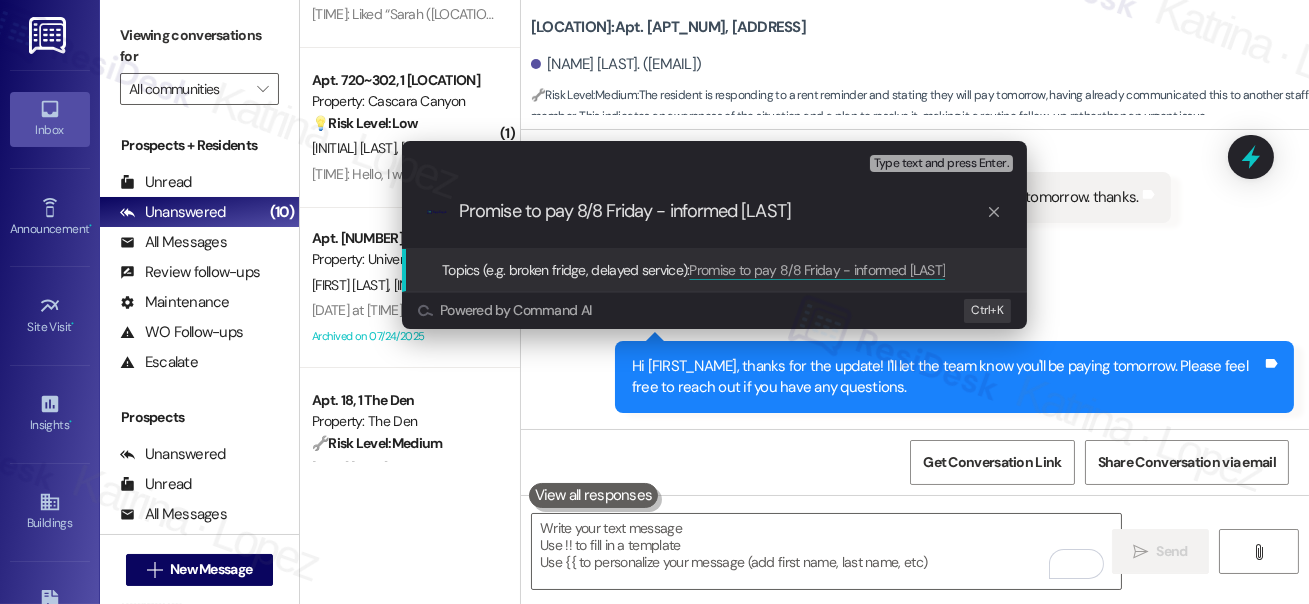 click on "Promise to pay 8/8 Friday - informed Maria" at bounding box center (722, 211) 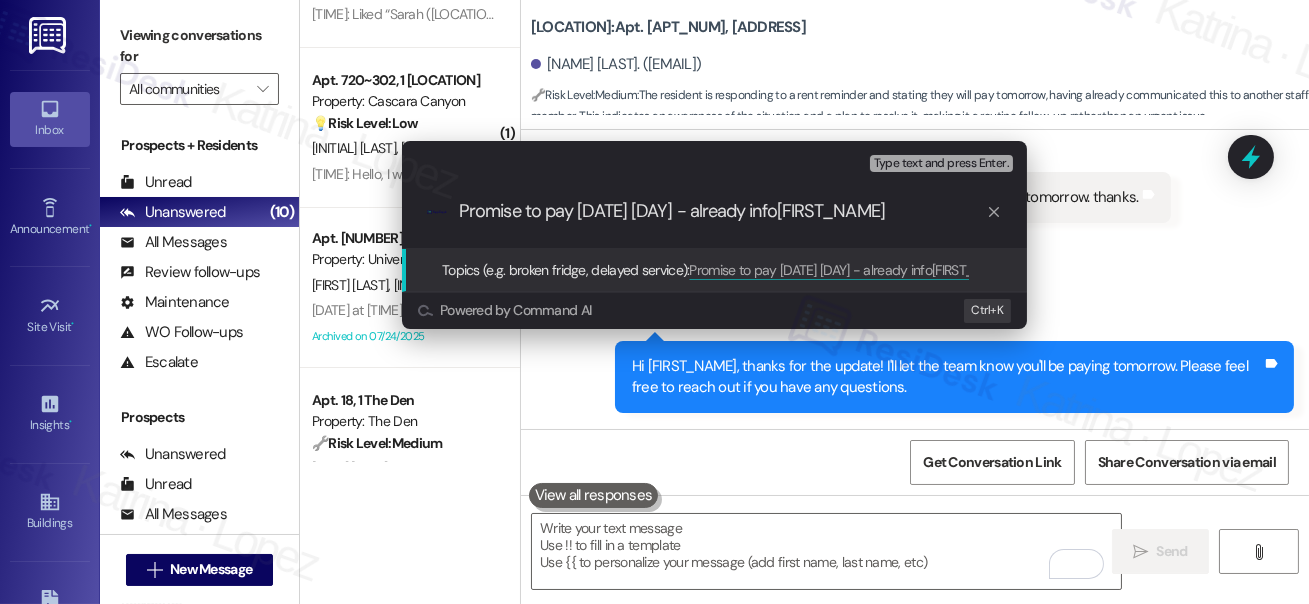 type on "Promise to pay 8/8 Friday - already informed Maria" 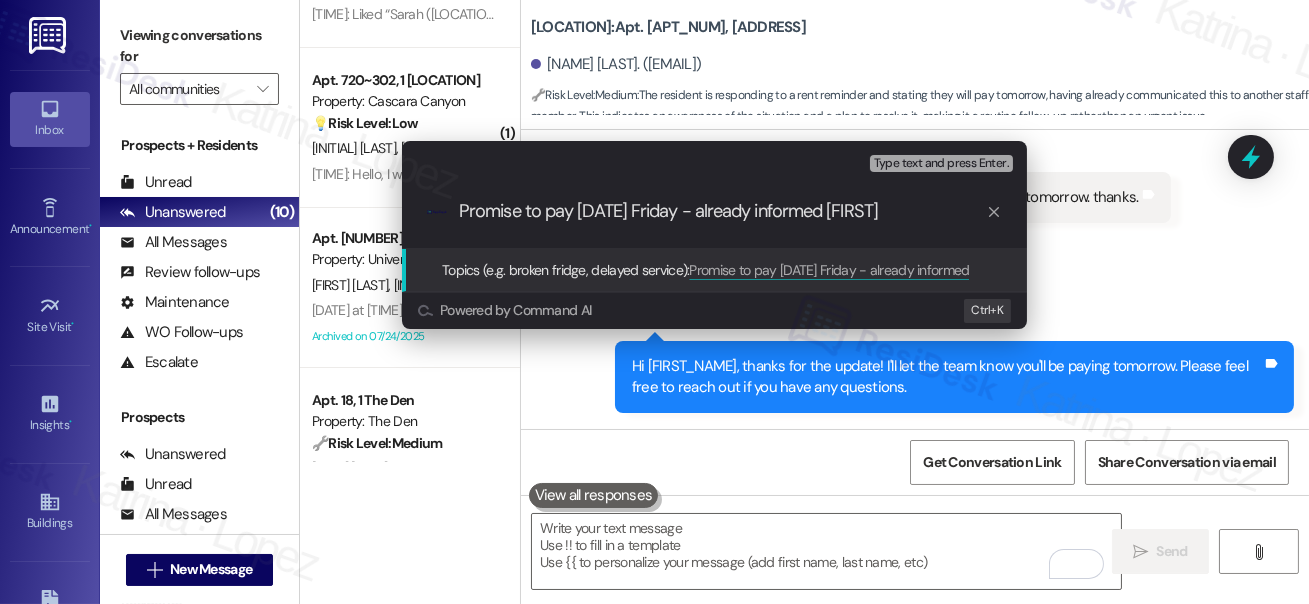 type 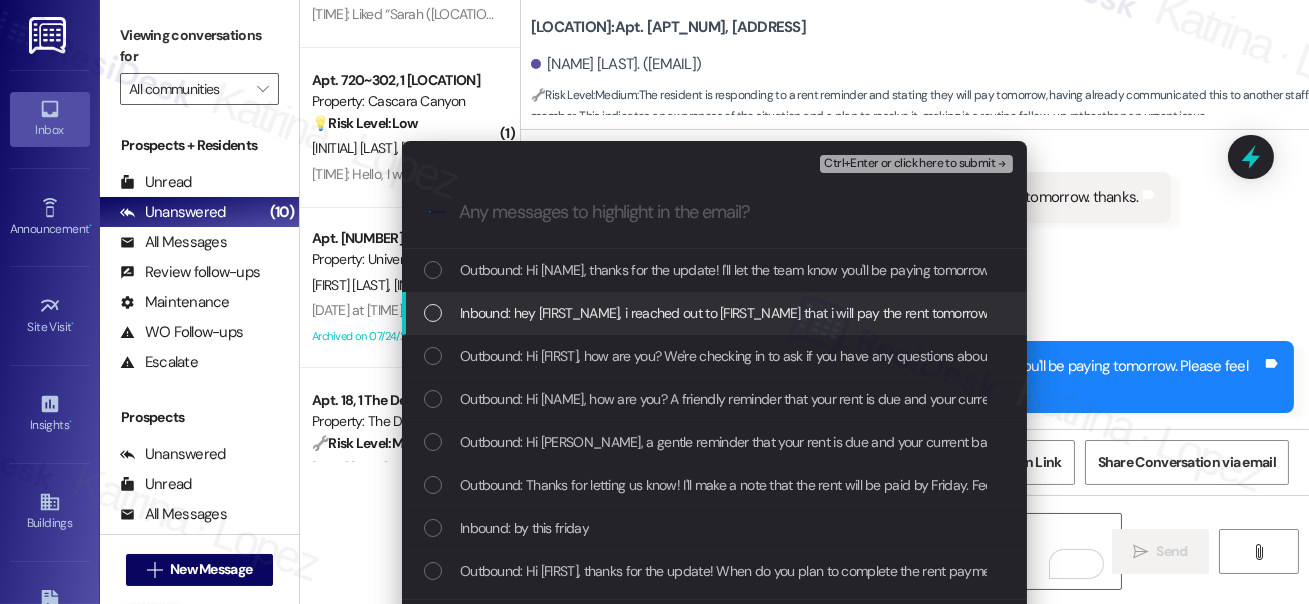 drag, startPoint x: 633, startPoint y: 298, endPoint x: 658, endPoint y: 271, distance: 36.796738 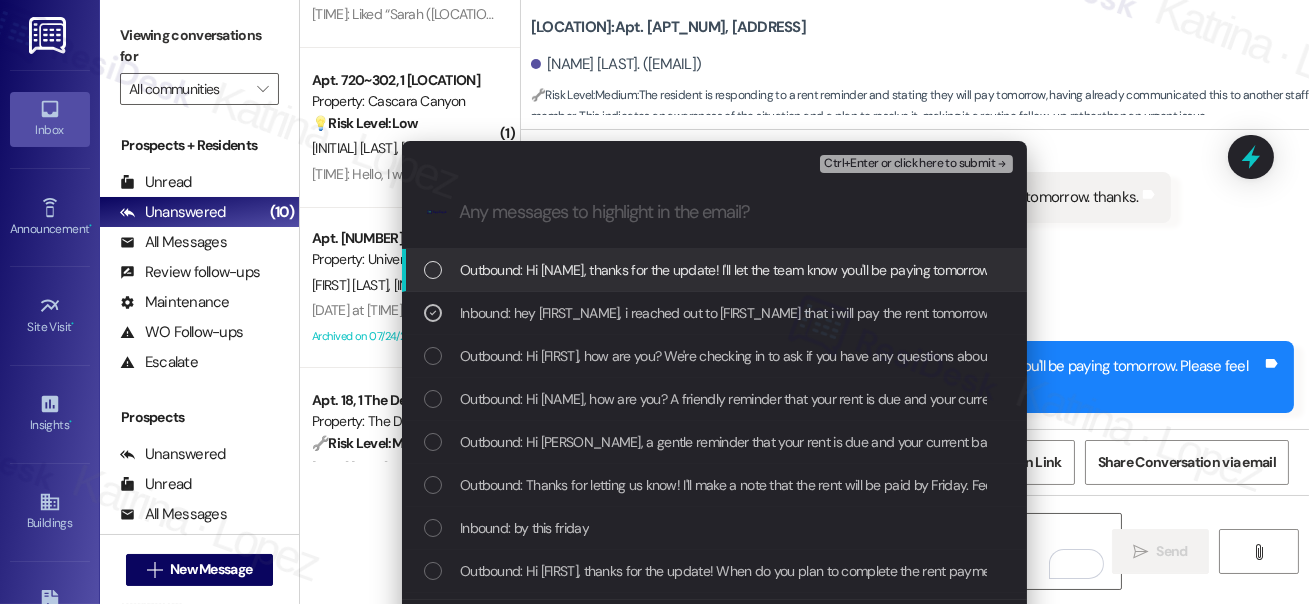 click on "Ctrl+Enter or click here to submit" at bounding box center [909, 164] 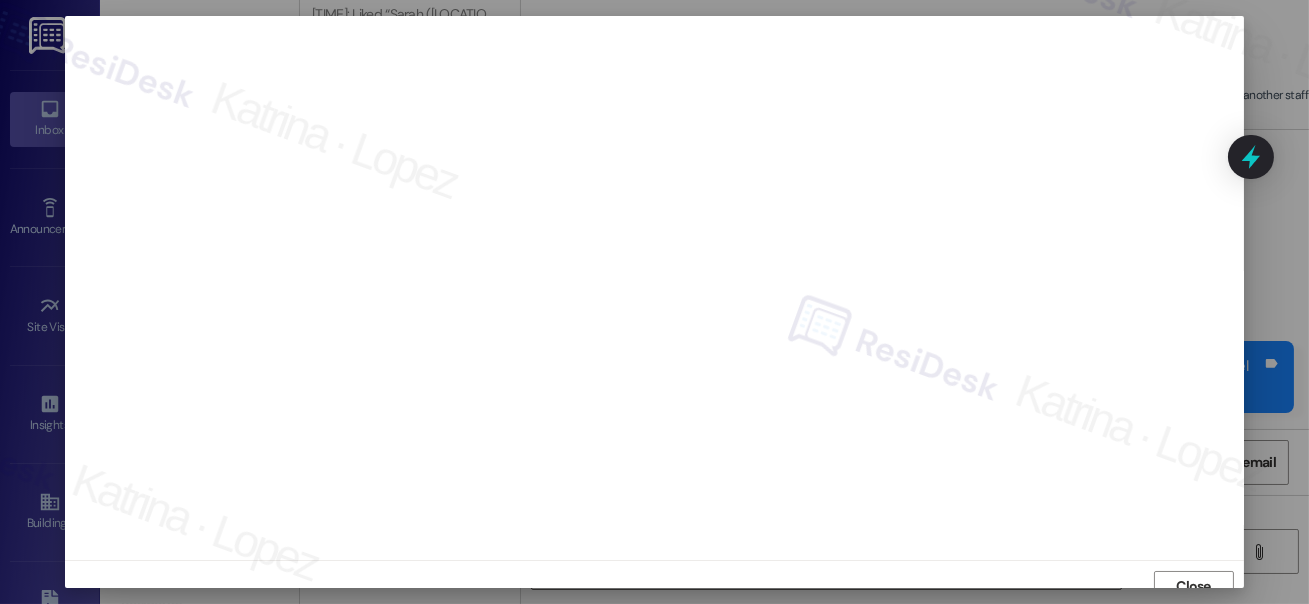scroll, scrollTop: 14, scrollLeft: 0, axis: vertical 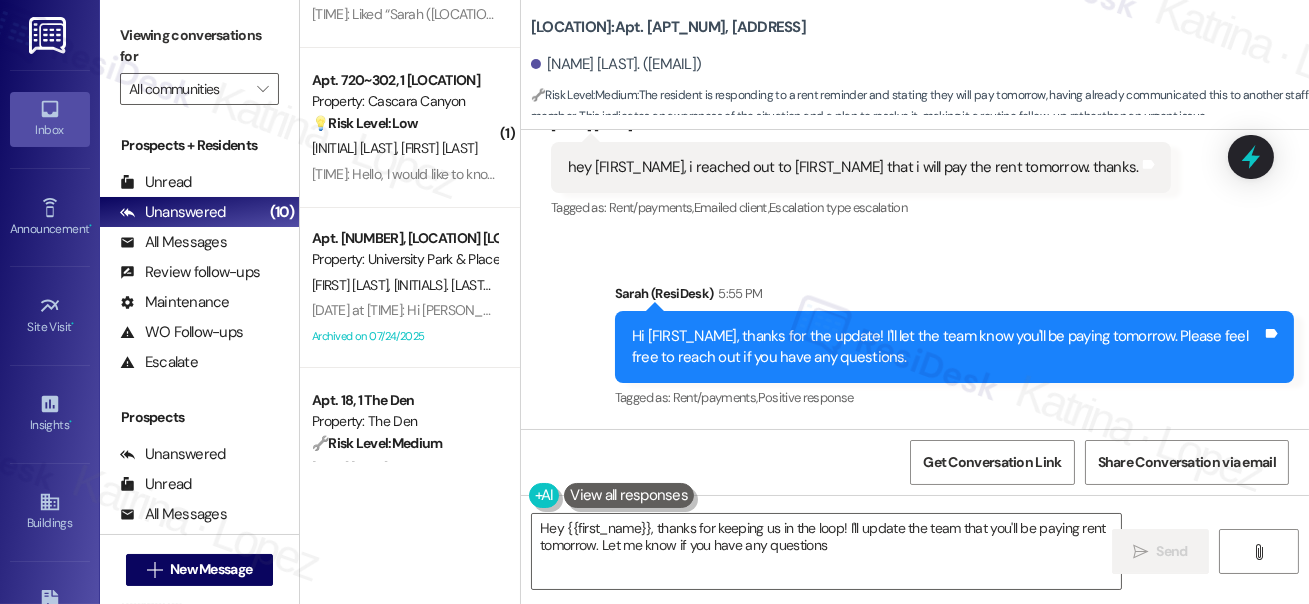 type on "Hey {{first_name}}, thanks for keeping us in the loop! I'll update the team that you'll be paying rent tomorrow. Let me know if you have any questions!" 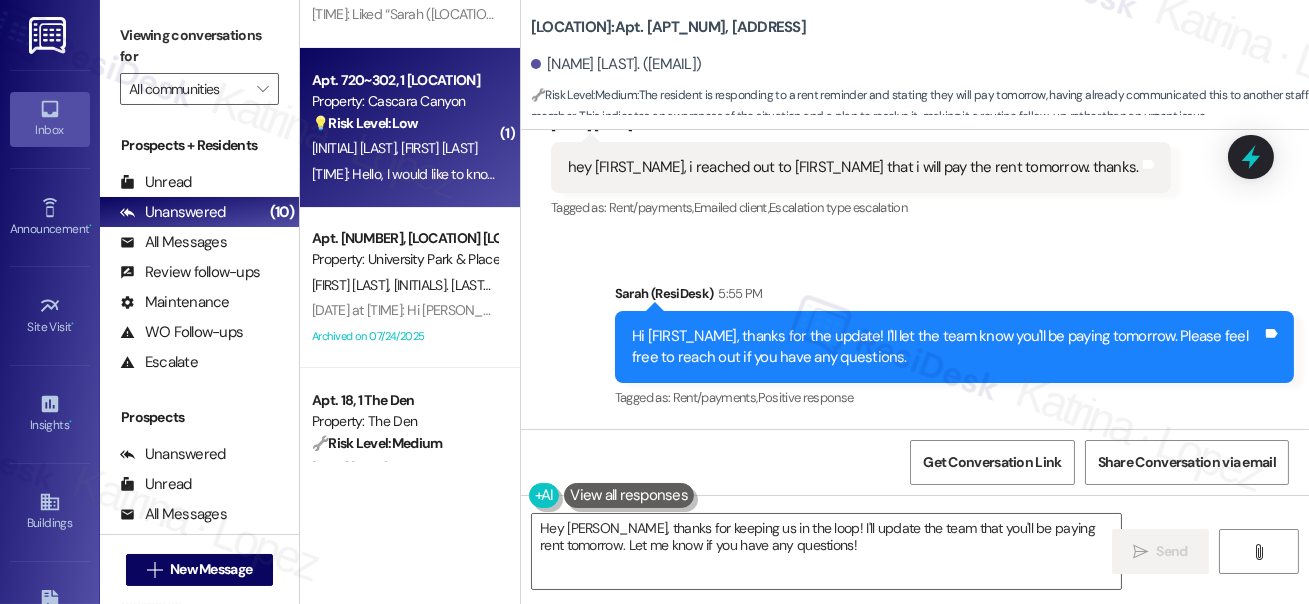 click on "3:32 PM: Hello, I would like to know if you have the courtesy service in carpet washing??? 3:32 PM: Hello, I would like to know if you have the courtesy service in carpet washing???" at bounding box center [561, 174] 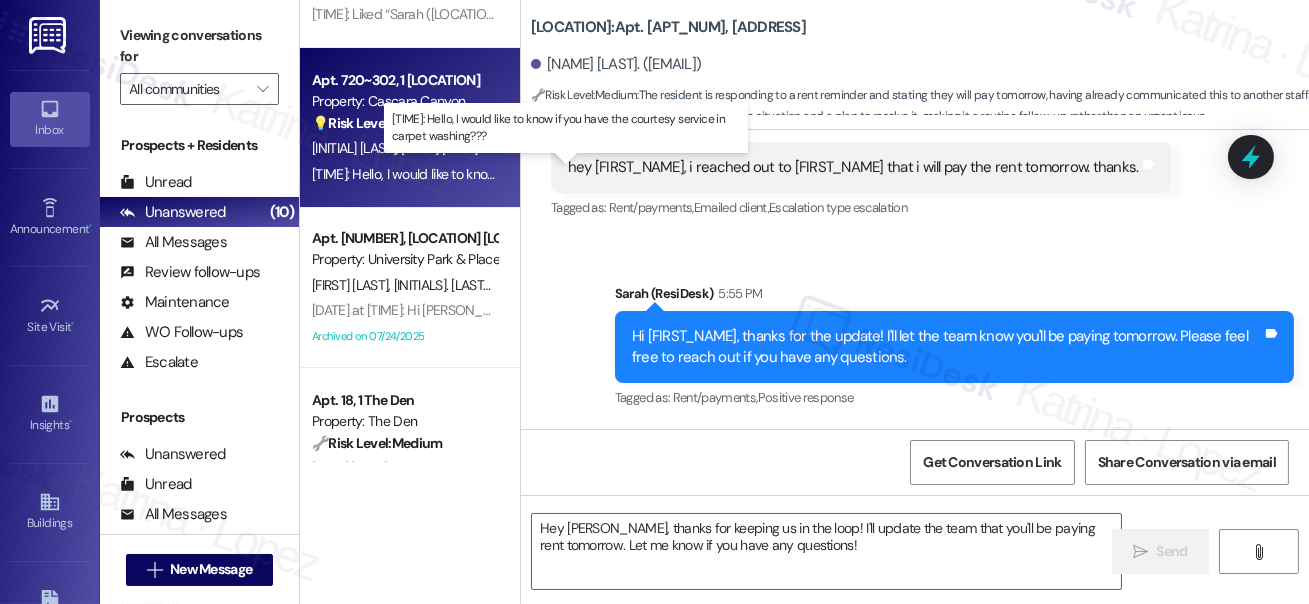 type on "Fetching suggested responses. Please feel free to read through the conversation in the meantime." 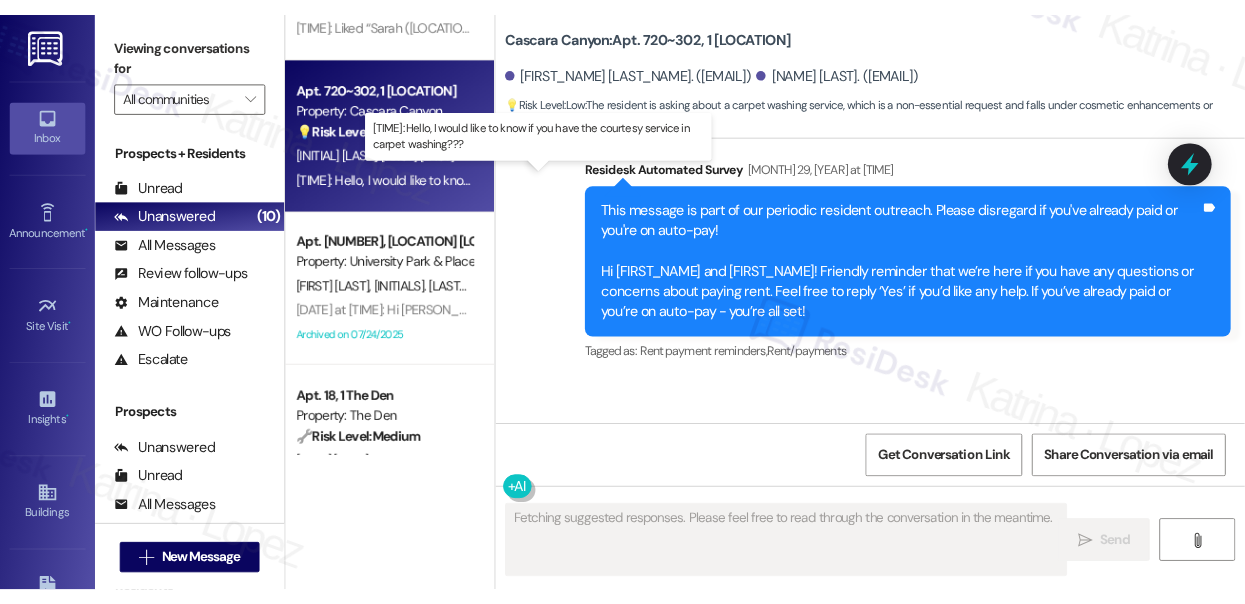 scroll, scrollTop: 6528, scrollLeft: 0, axis: vertical 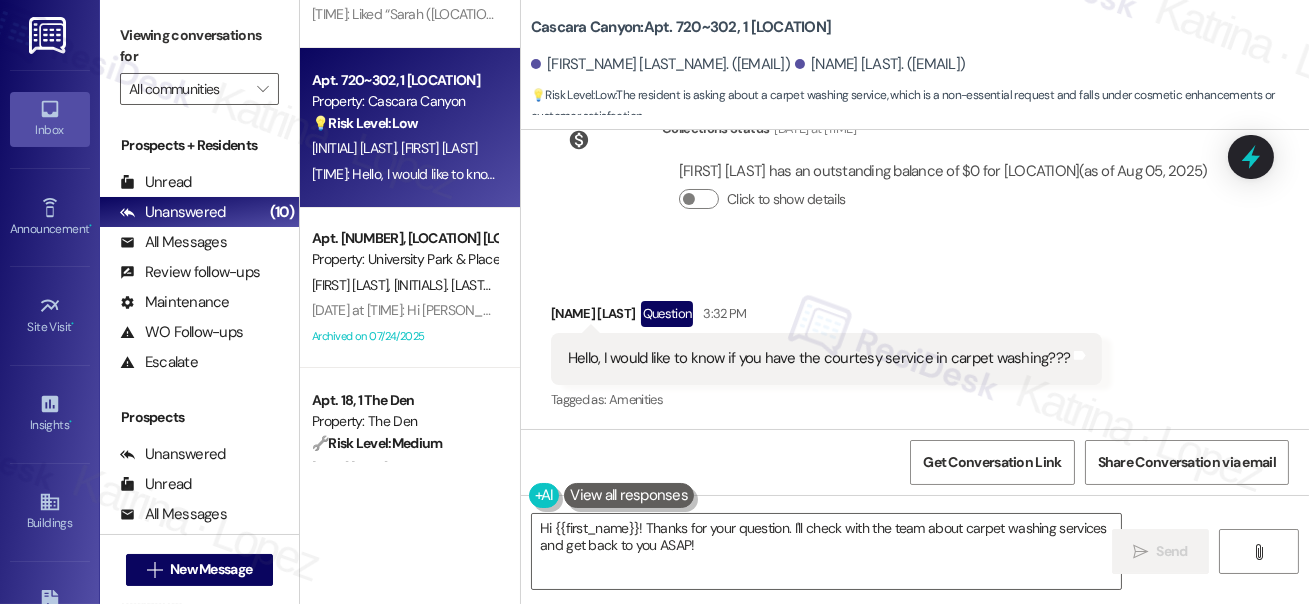 click on "Hello, I would like to know if you have the courtesy service in carpet washing??? Tags and notes" at bounding box center [826, 358] 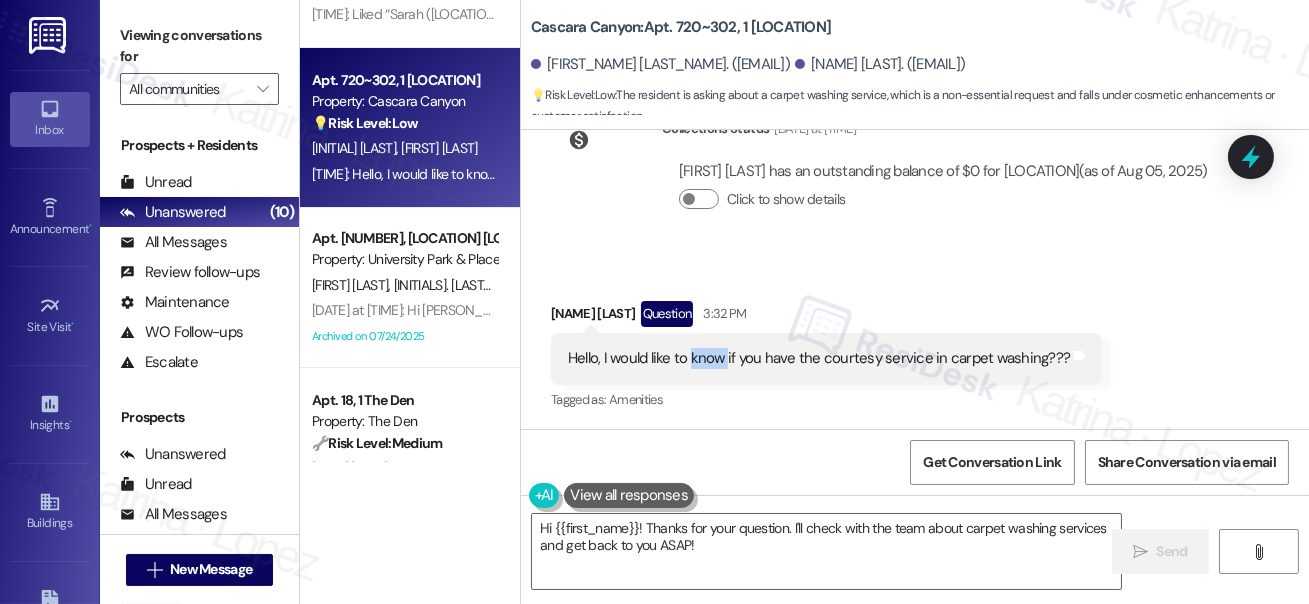 click on "Hello, I would like to know if you have the courtesy service in carpet washing??? Tags and notes" at bounding box center (826, 358) 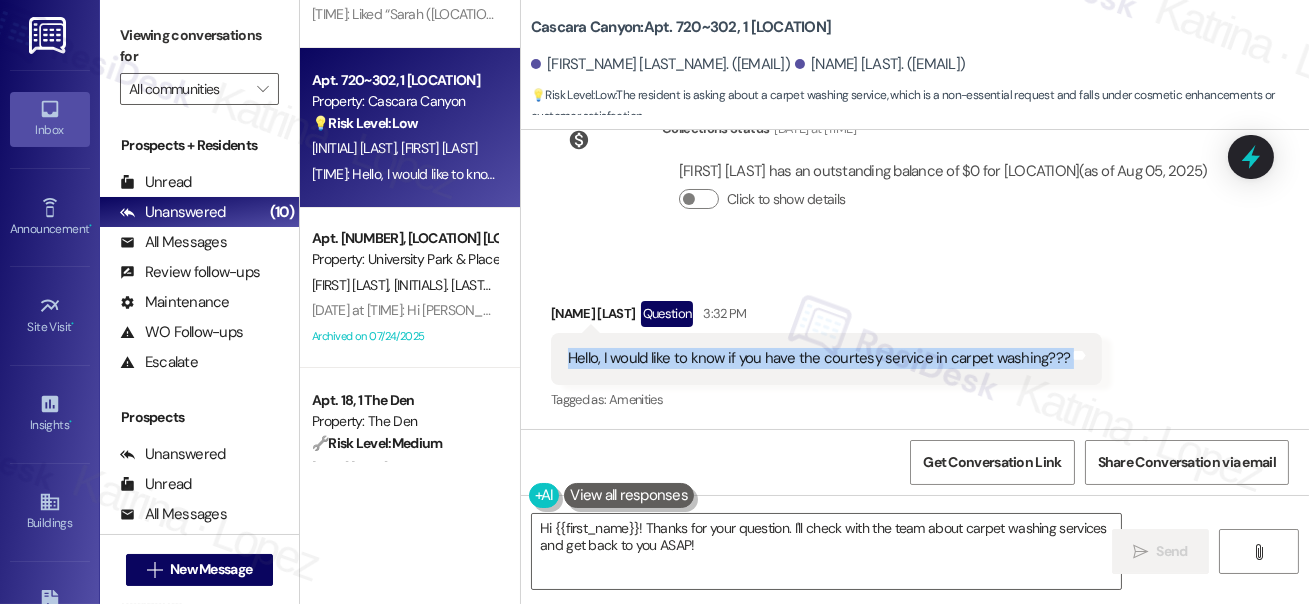 click on "Hello, I would like to know if you have the courtesy service in carpet washing??? Tags and notes" at bounding box center [826, 358] 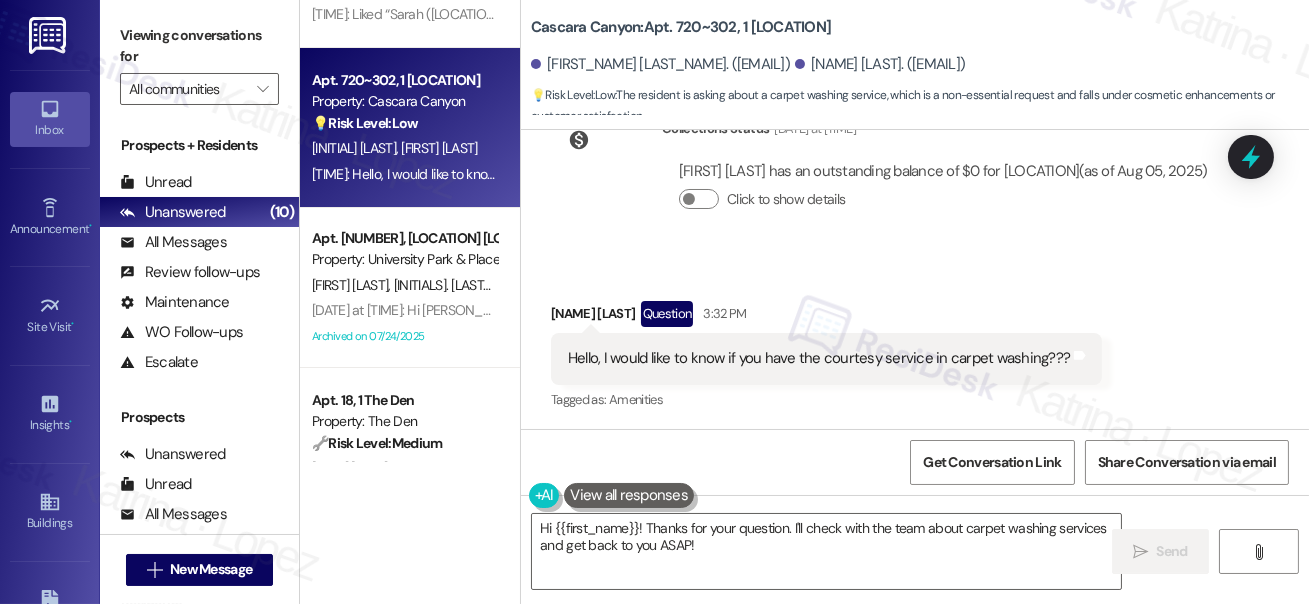 click on "Cascara Canyon:  Apt. 720~302, 1 Cascara Canyon" at bounding box center (681, 27) 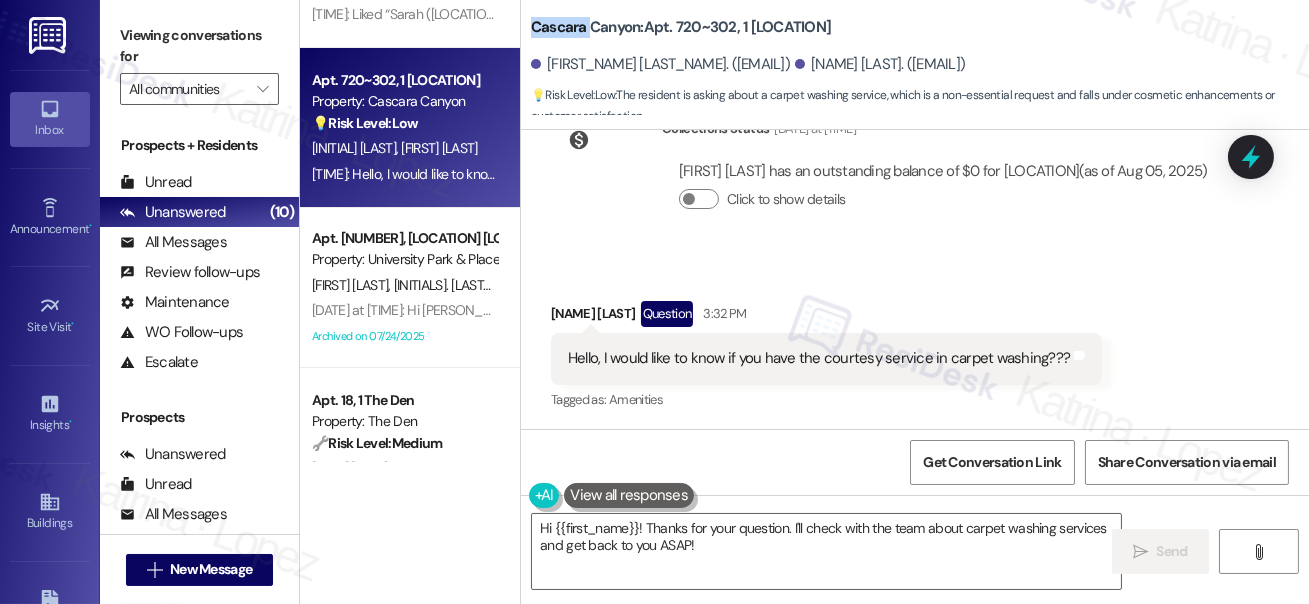 click on "Cascara Canyon:  Apt. 720~302, 1 Cascara Canyon" at bounding box center (681, 27) 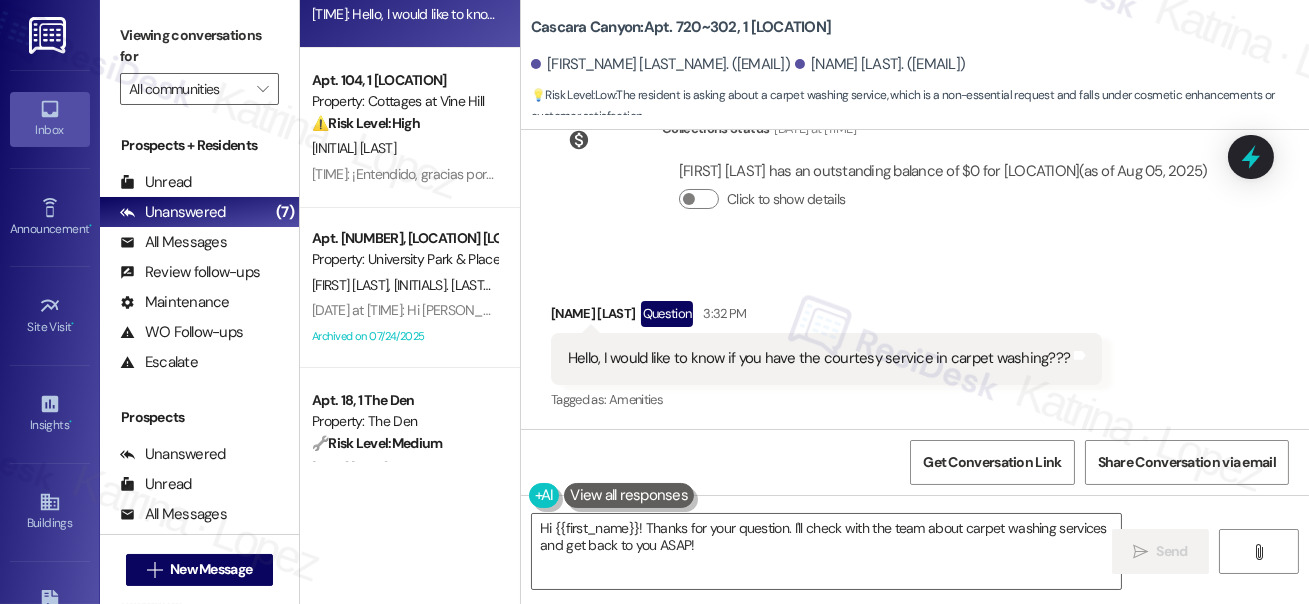 click on "Hello, I would like to know if you have the courtesy service in carpet washing???" at bounding box center [819, 358] 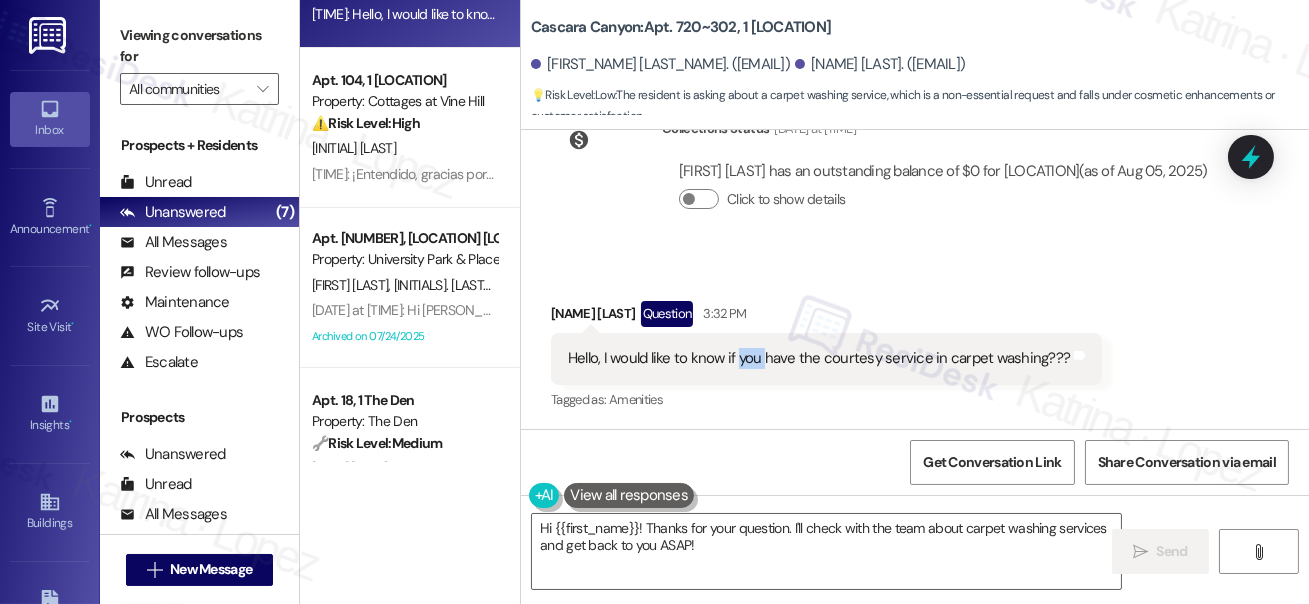 click on "Hello, I would like to know if you have the courtesy service in carpet washing???" at bounding box center (819, 358) 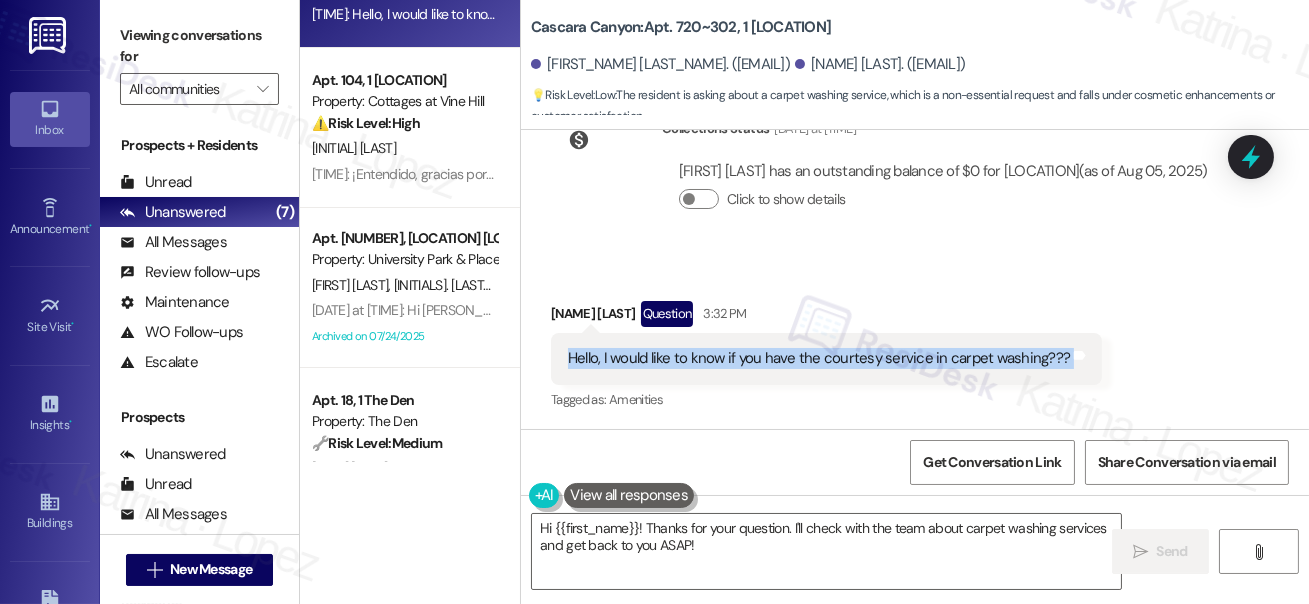 click on "Hello, I would like to know if you have the courtesy service in carpet washing???" at bounding box center (819, 358) 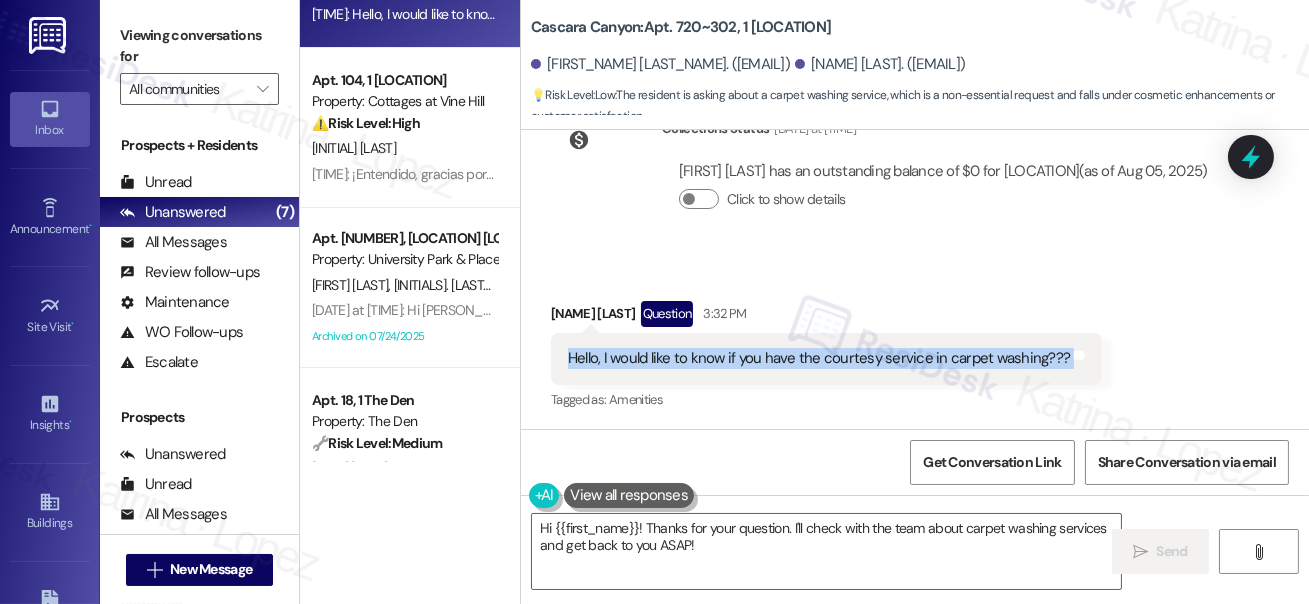 click on "Hello, I would like to know if you have the courtesy service in carpet washing???" at bounding box center [819, 358] 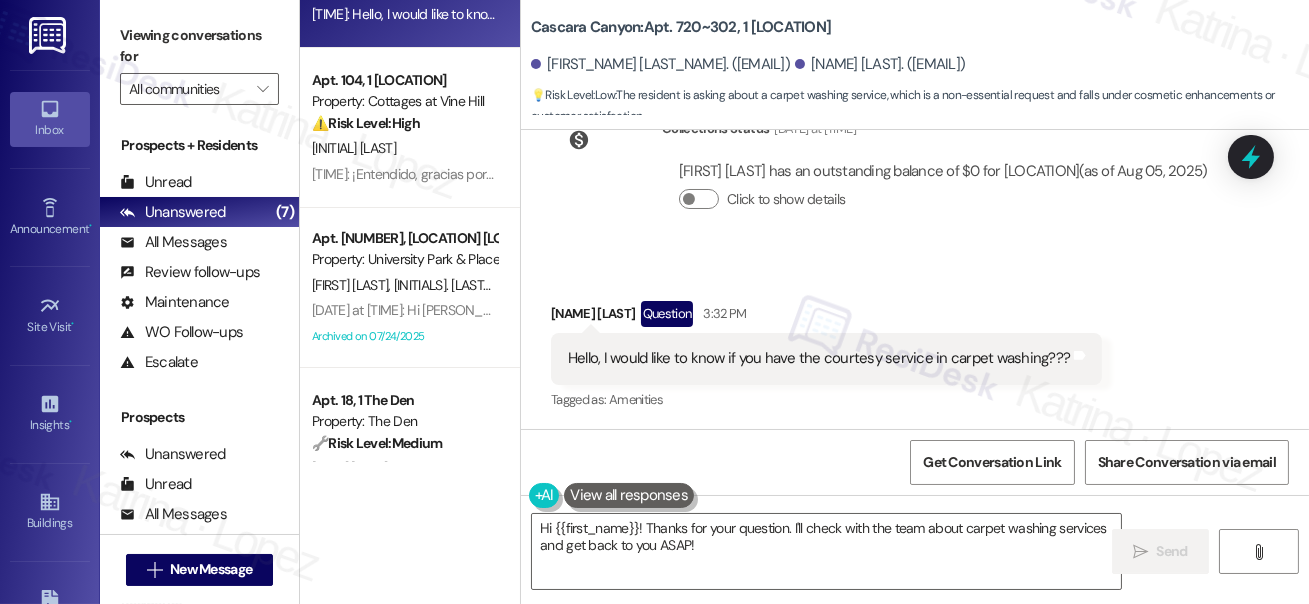 click on "Hello, I would like to know if you have the courtesy service in carpet washing???" at bounding box center [819, 358] 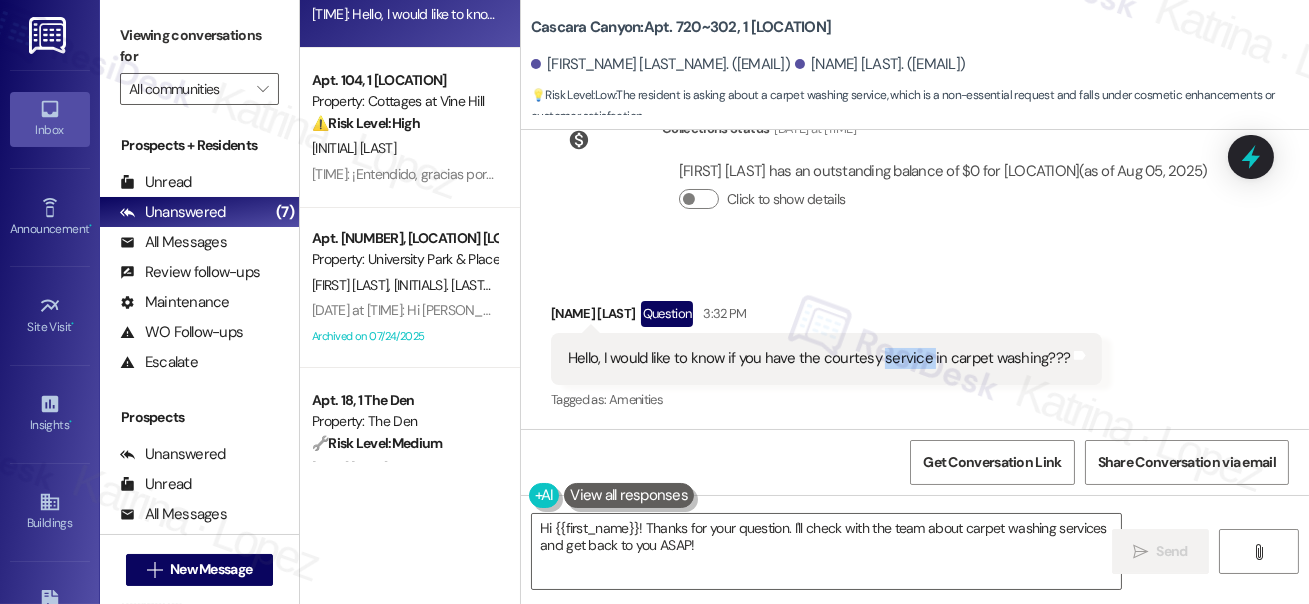 click on "Hello, I would like to know if you have the courtesy service in carpet washing???" at bounding box center [819, 358] 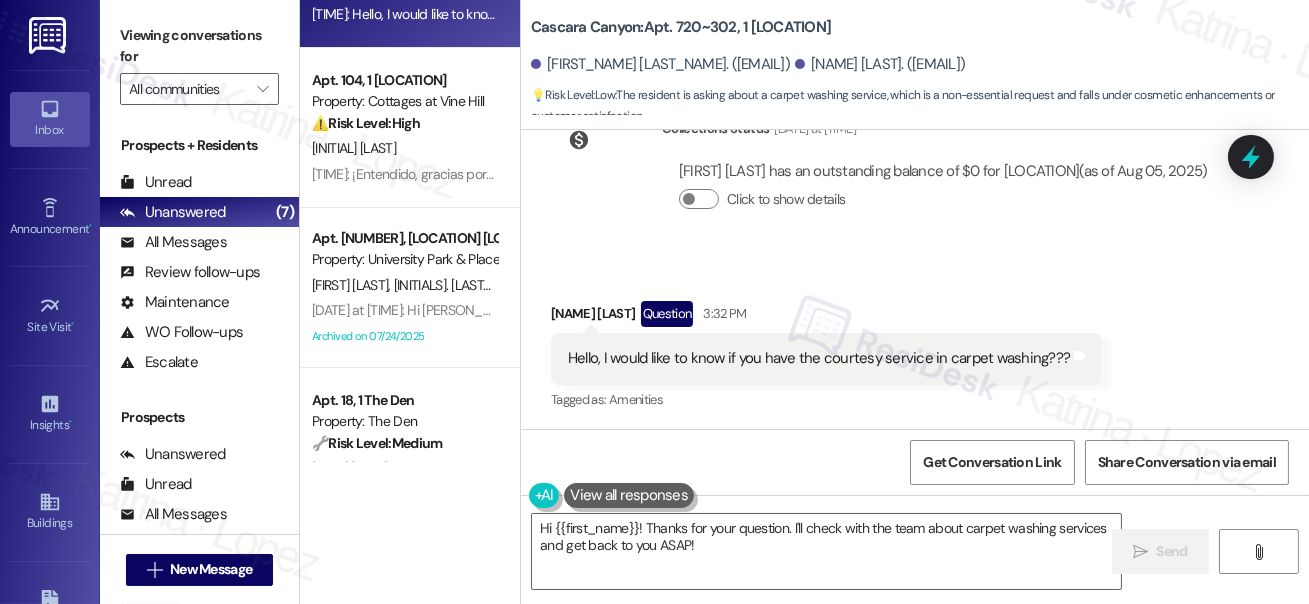 click on "Viewing conversations for" at bounding box center [199, 46] 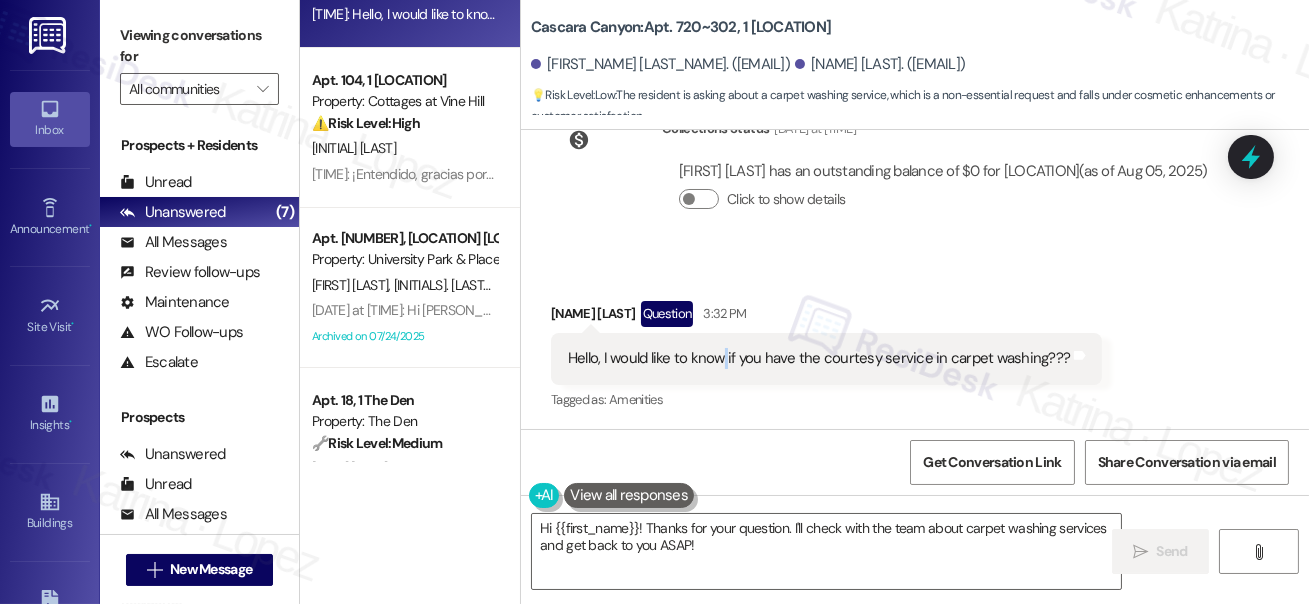 click on "Hello, I would like to know if you have the courtesy service in carpet washing??? Tags and notes" at bounding box center [826, 358] 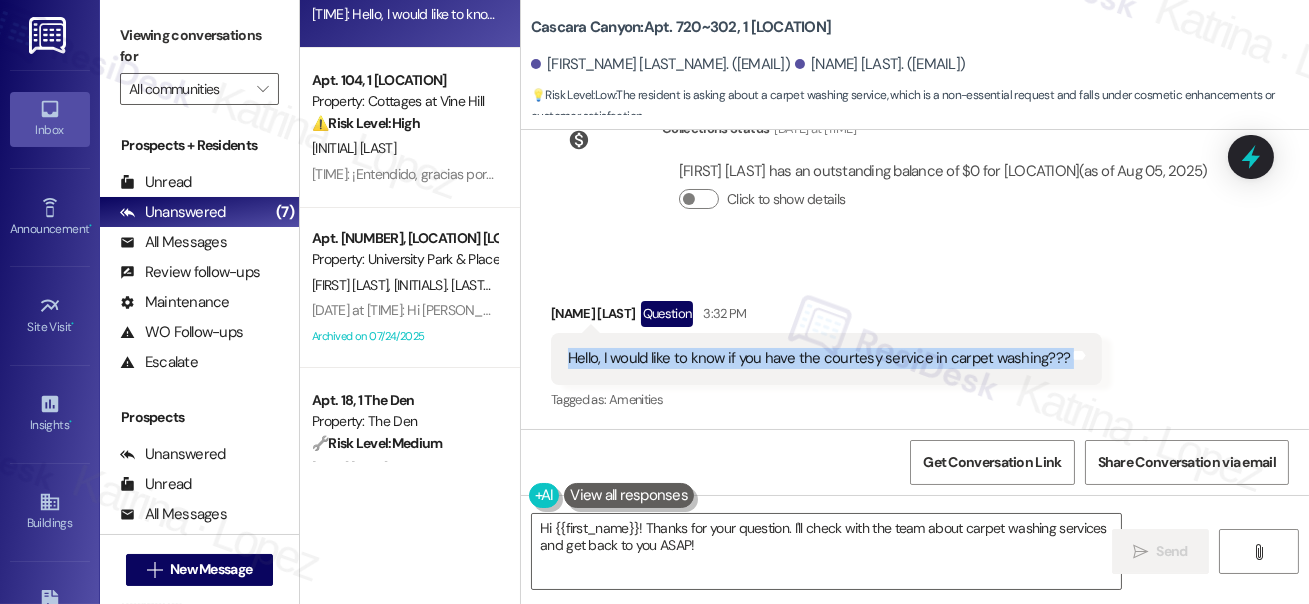 click on "Hello, I would like to know if you have the courtesy service in carpet washing??? Tags and notes" at bounding box center [826, 358] 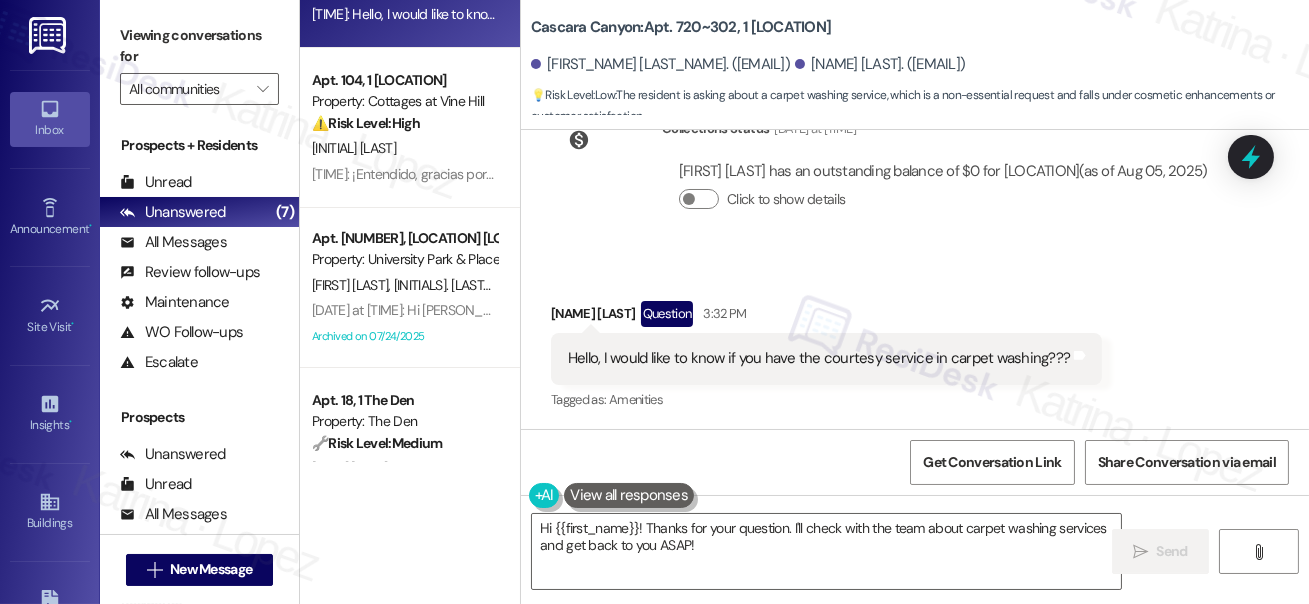 click on "Viewing conversations for" at bounding box center (199, 46) 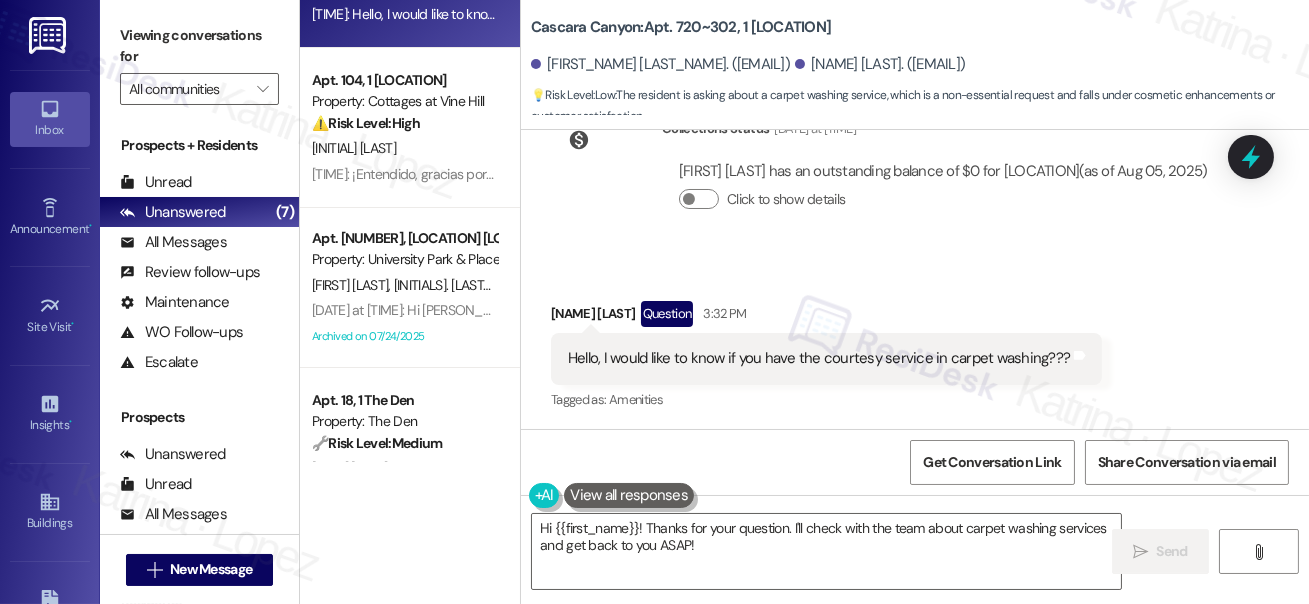 click on "Viewing conversations for All communities " at bounding box center (199, 62) 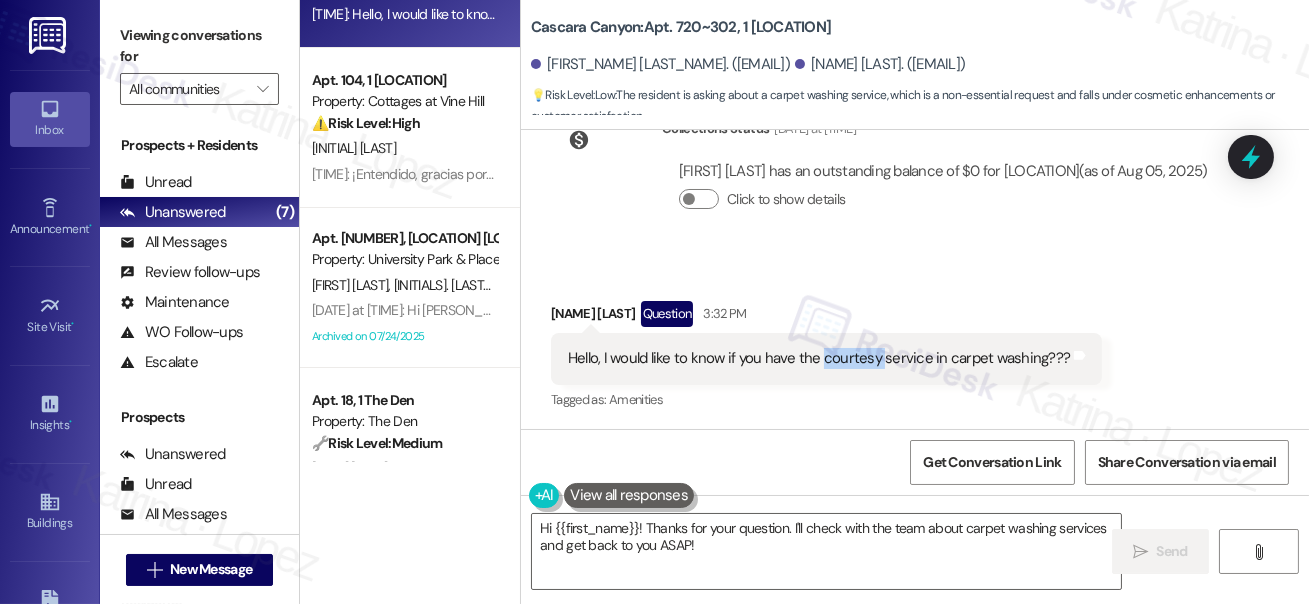 click on "Hello, I would like to know if you have the courtesy service in carpet washing???" at bounding box center [819, 358] 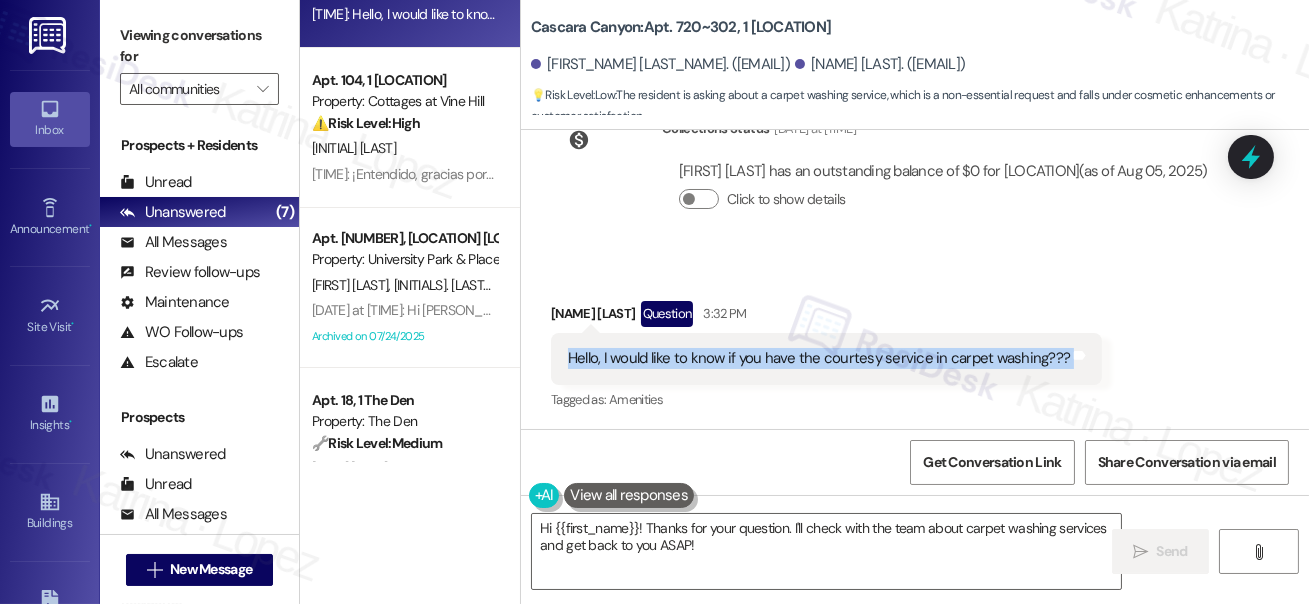 click on "Hello, I would like to know if you have the courtesy service in carpet washing???" at bounding box center [819, 358] 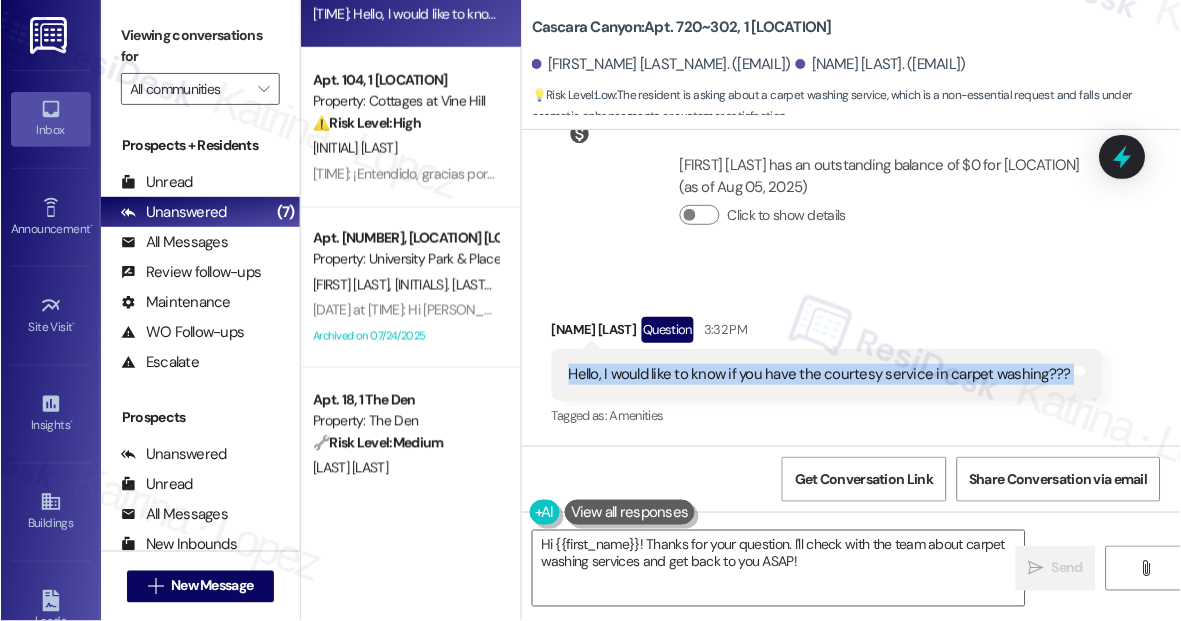 scroll, scrollTop: 6661, scrollLeft: 0, axis: vertical 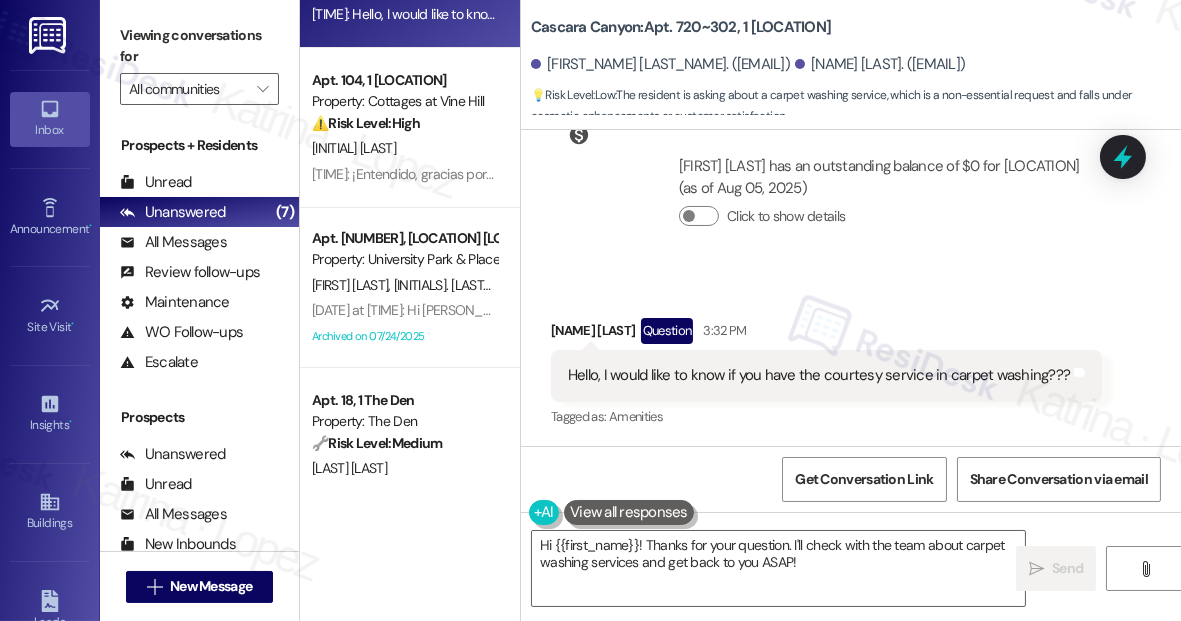 click on "Viewing conversations for" at bounding box center (199, 46) 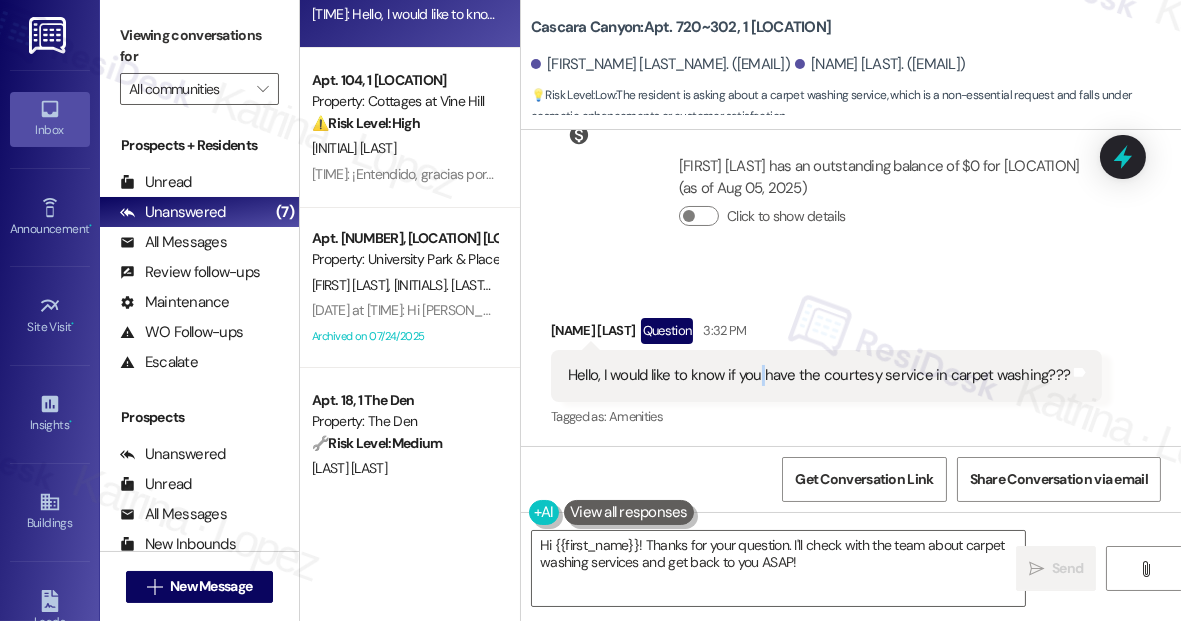 click on "Hello, I would like to know if you have the courtesy service in carpet washing???" at bounding box center [819, 375] 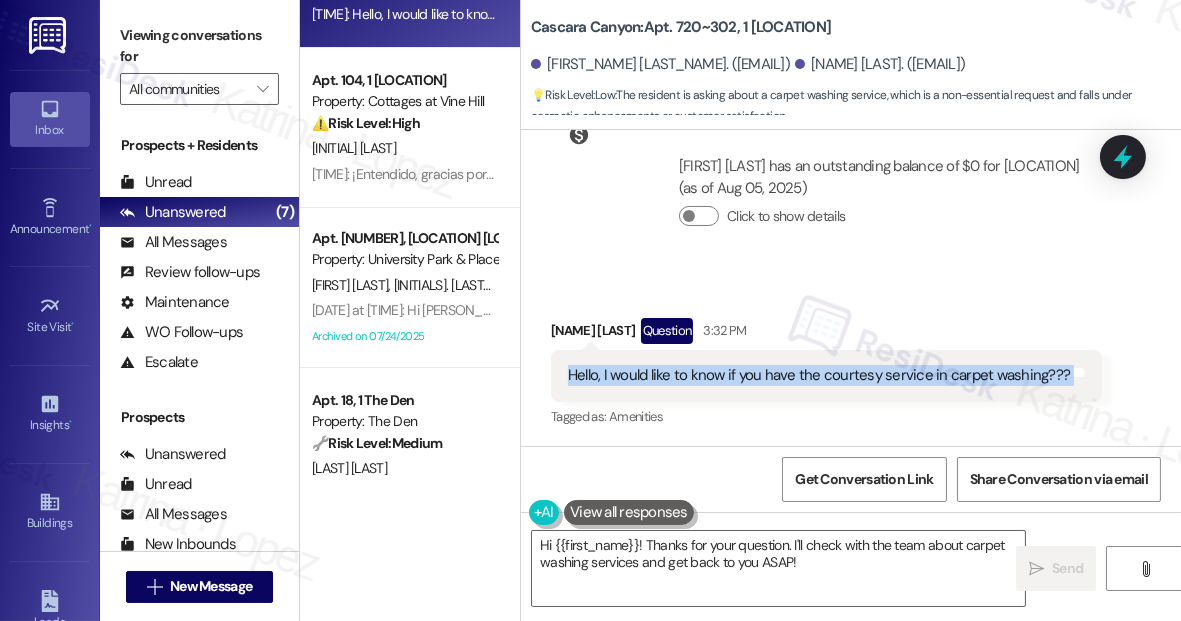 click on "Hello, I would like to know if you have the courtesy service in carpet washing???" at bounding box center [819, 375] 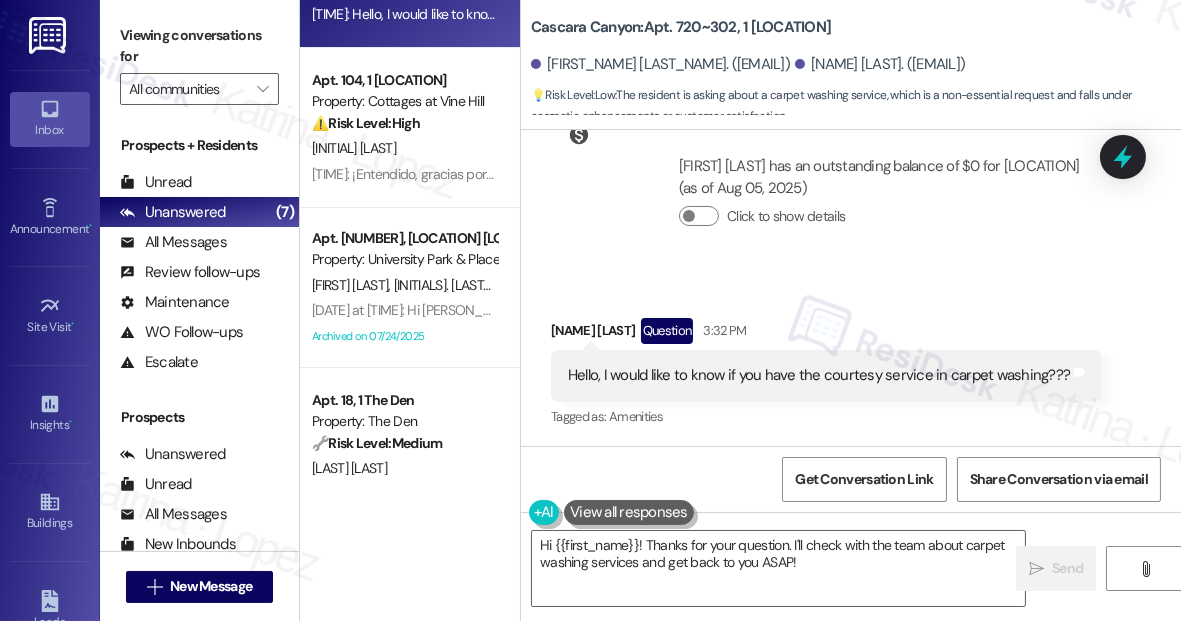 click on "Brenda Lozano Question 3:32 PM" at bounding box center [826, 334] 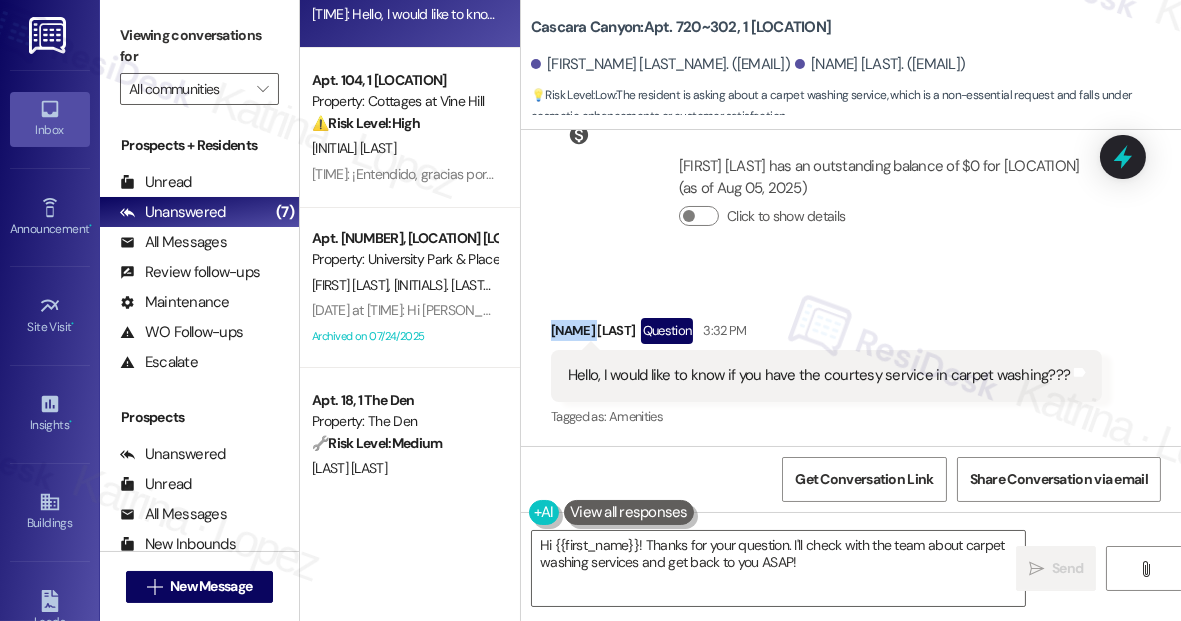 click on "Brenda Lozano Question 3:32 PM" at bounding box center (826, 334) 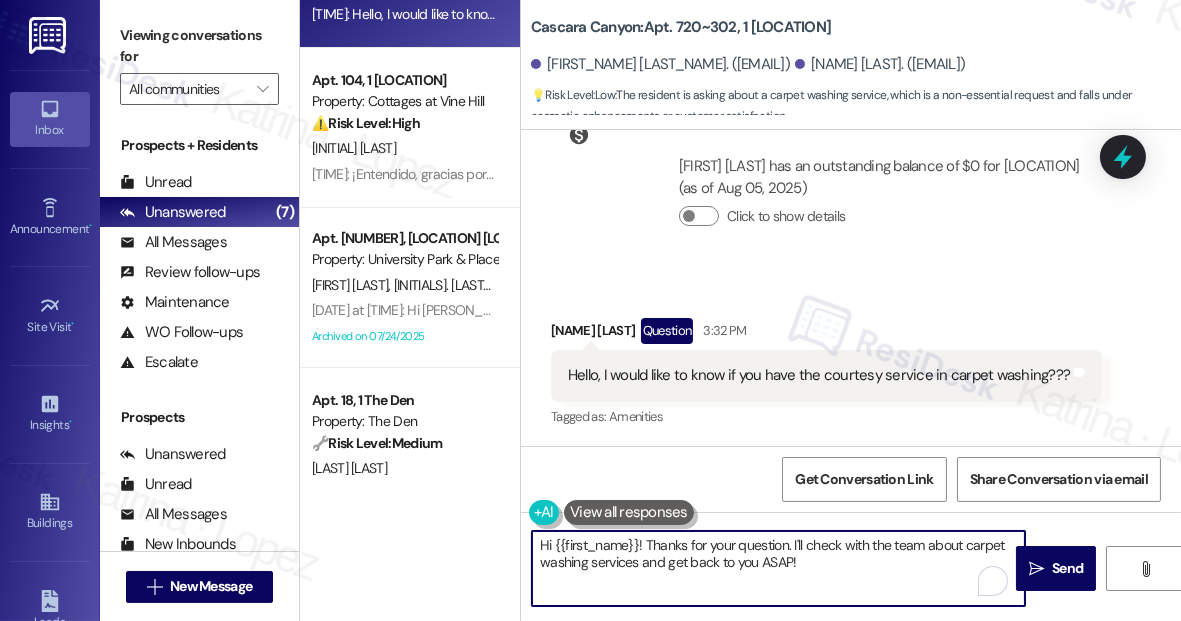 drag, startPoint x: 556, startPoint y: 548, endPoint x: 635, endPoint y: 539, distance: 79.51101 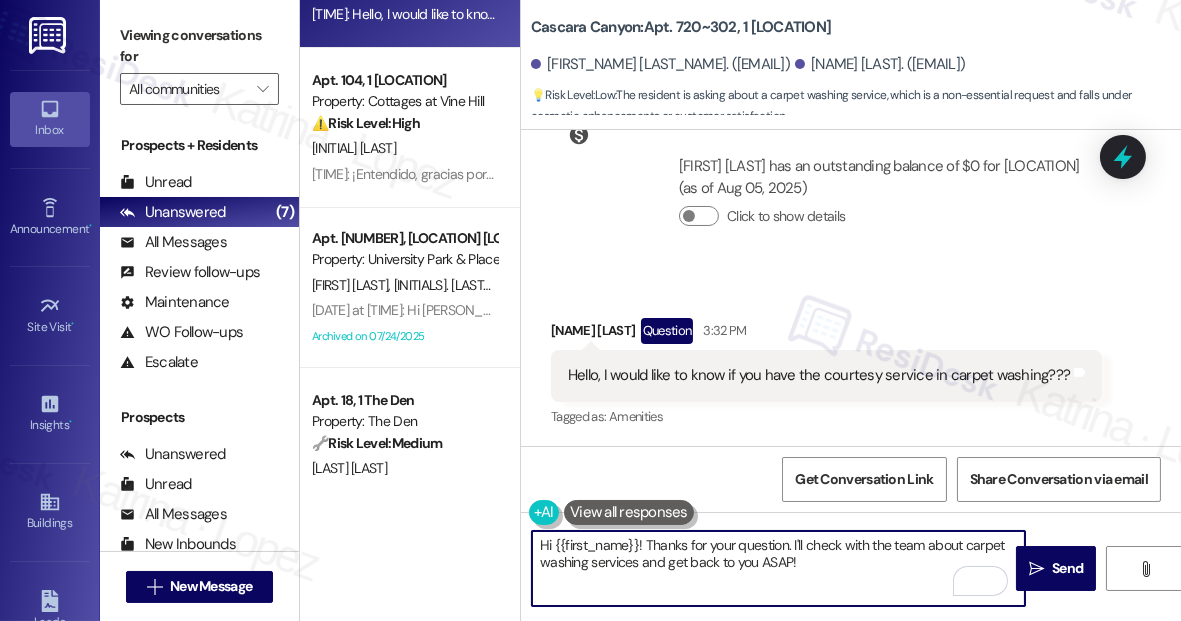 paste on "Brenda" 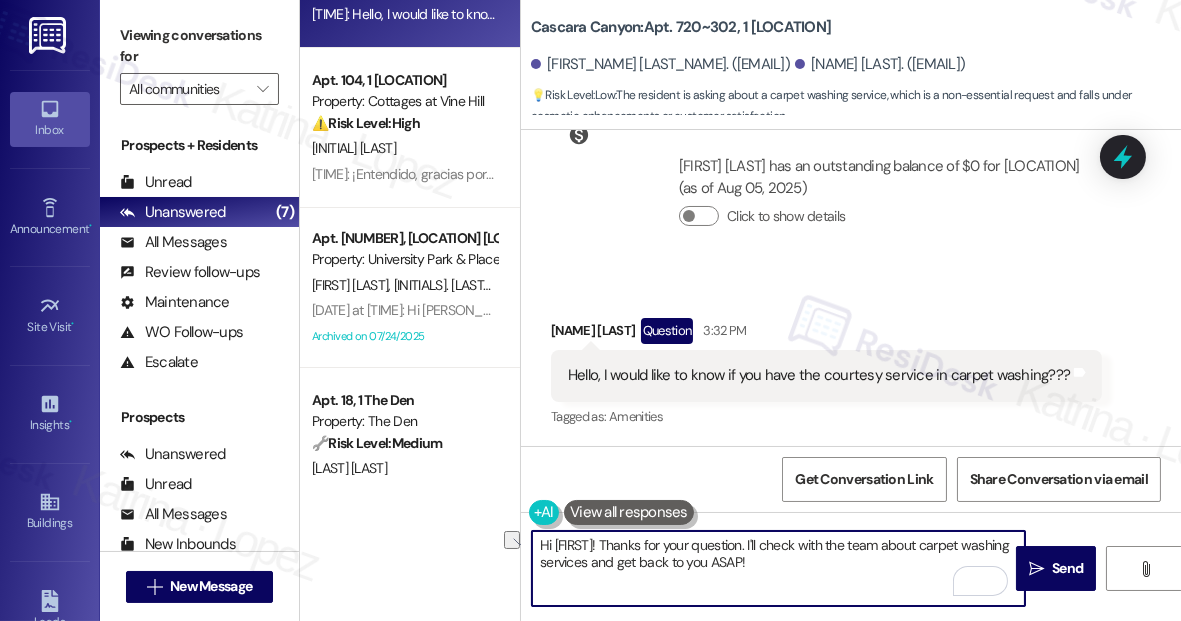 drag, startPoint x: 758, startPoint y: 560, endPoint x: 618, endPoint y: 559, distance: 140.00357 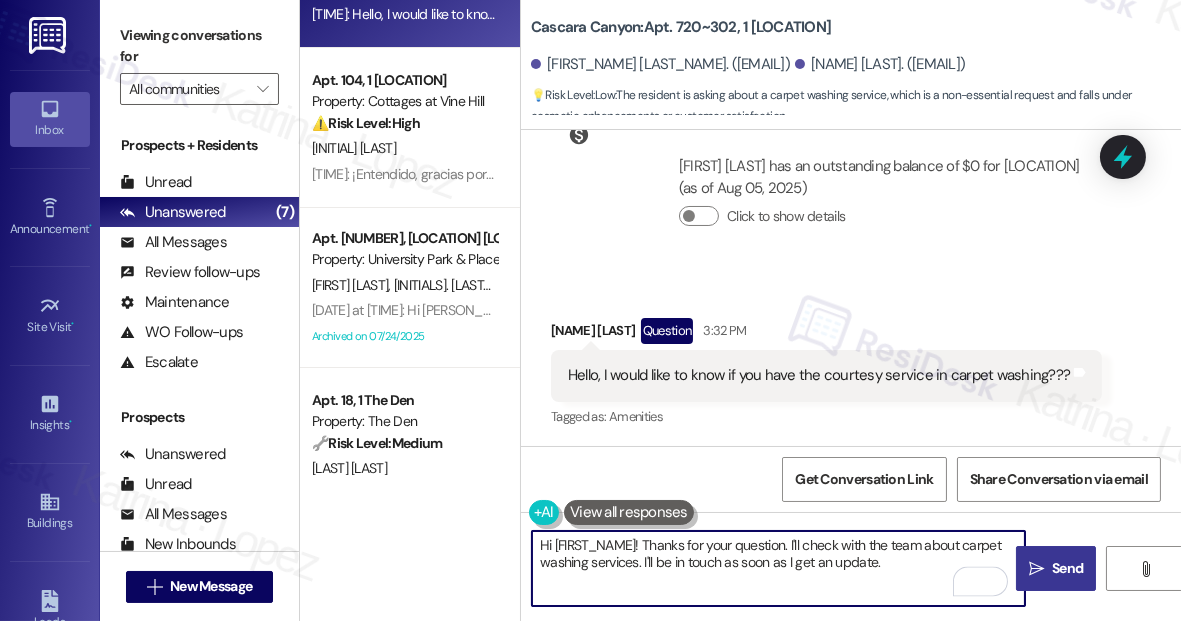type on "Hi Brenda! Thanks for your question. I'll check with the team about carpet washing services. I'll be in touch as soon as I get an update." 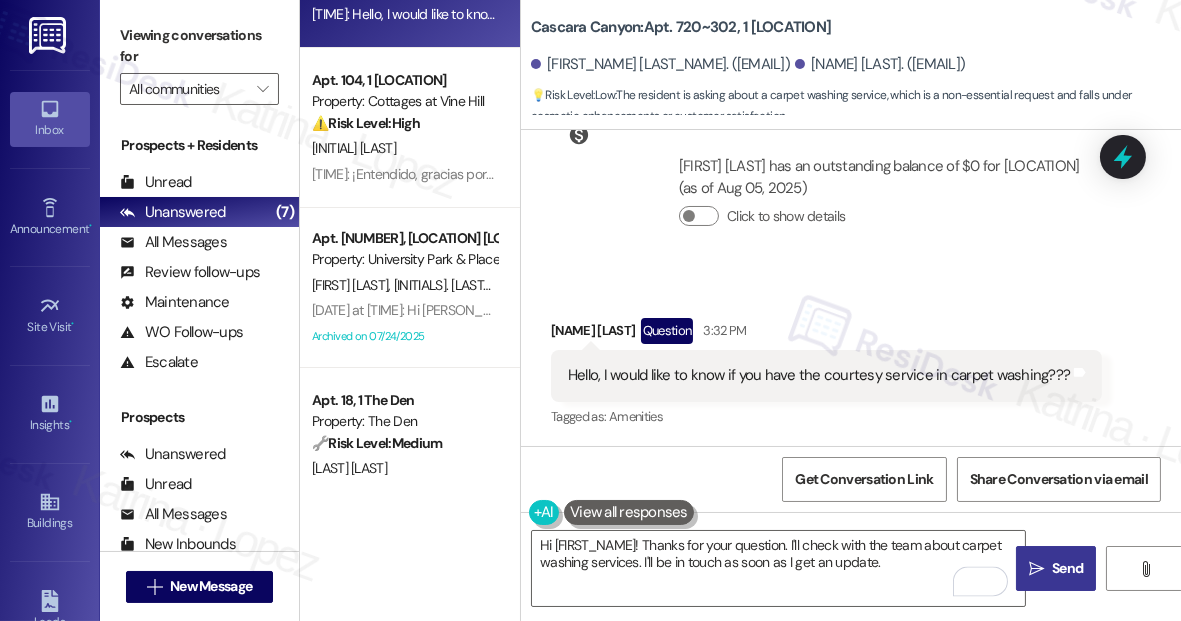 click on " Send" at bounding box center [1056, 568] 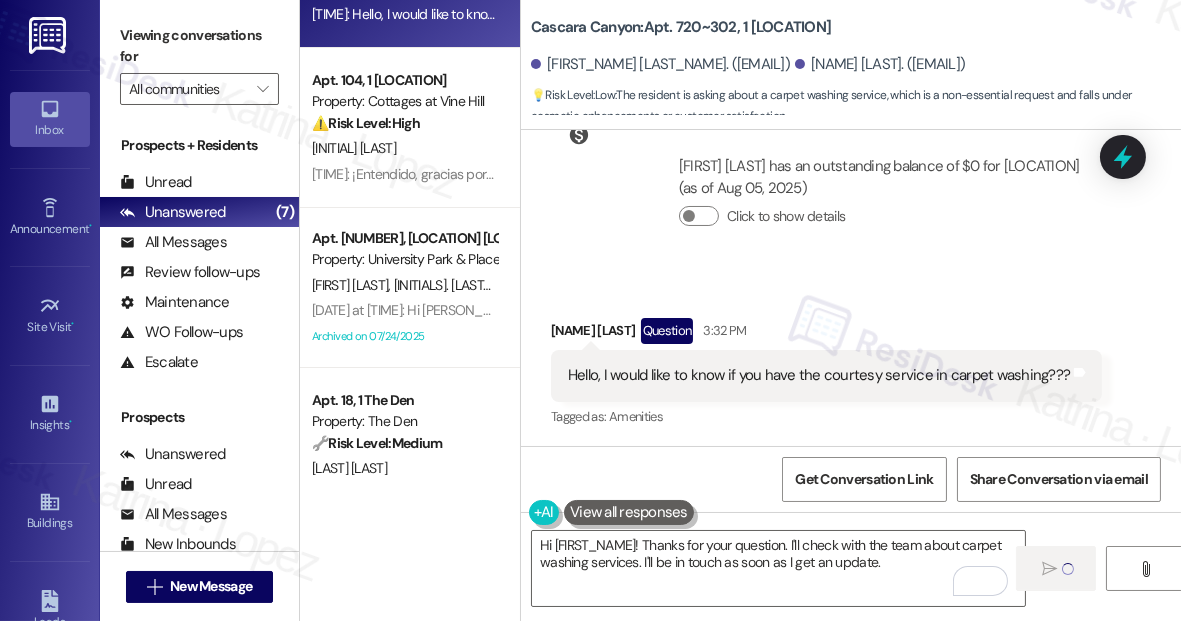 type 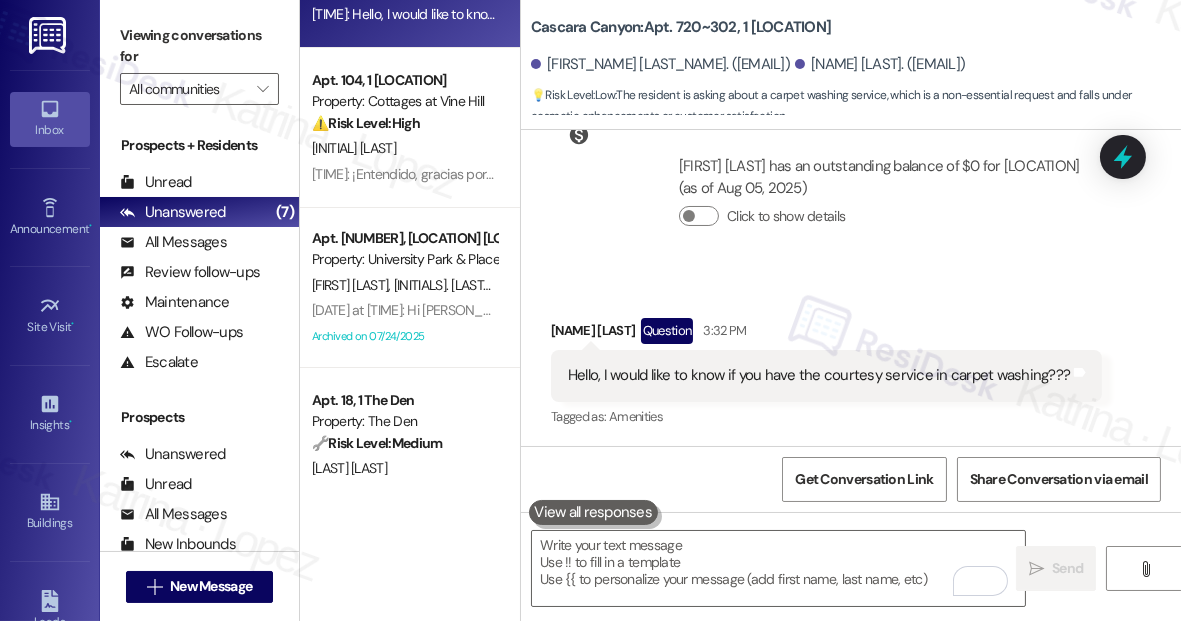 scroll, scrollTop: 6822, scrollLeft: 0, axis: vertical 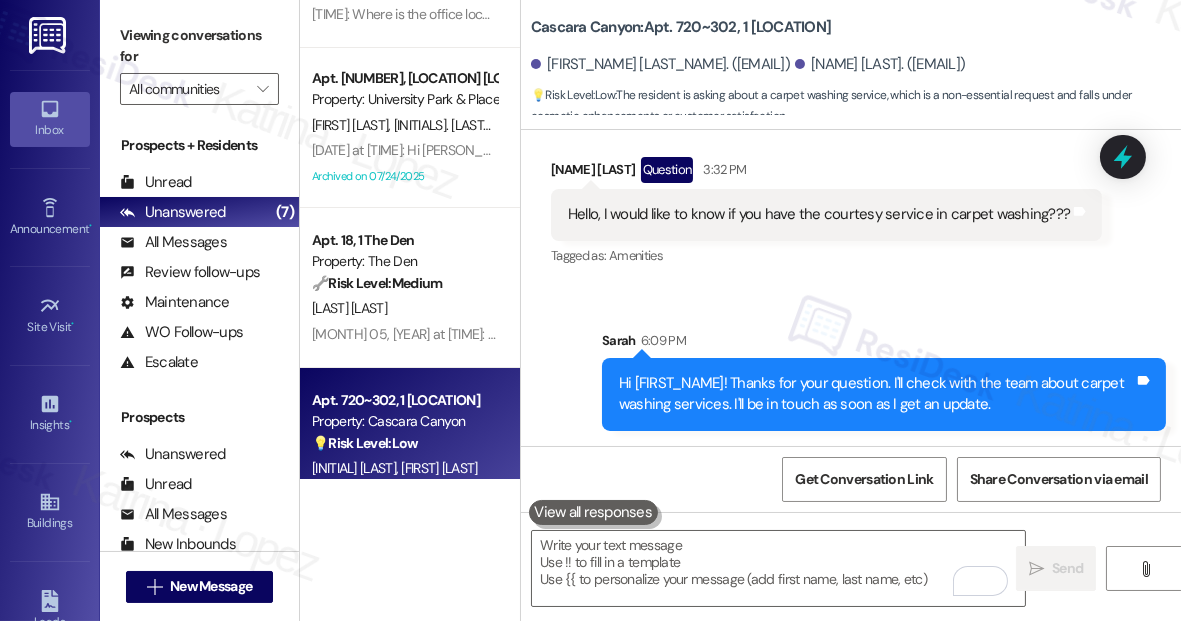 click on "Hello, I would like to know if you have the courtesy service in carpet washing???" at bounding box center (819, 214) 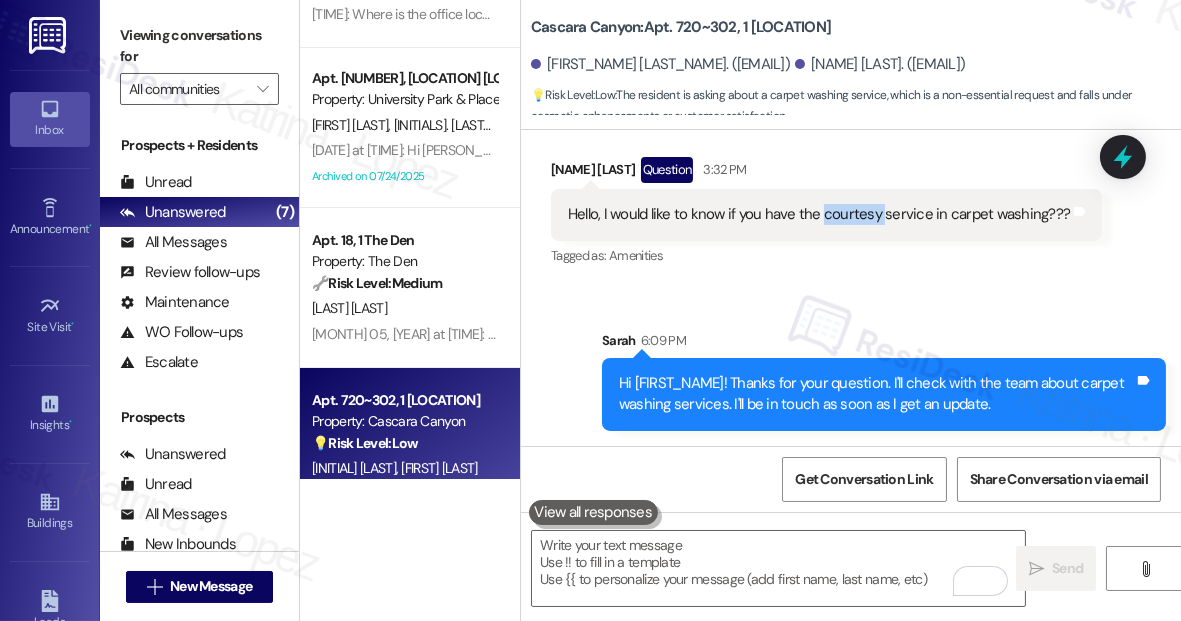 click on "Hello, I would like to know if you have the courtesy service in carpet washing???" at bounding box center [819, 214] 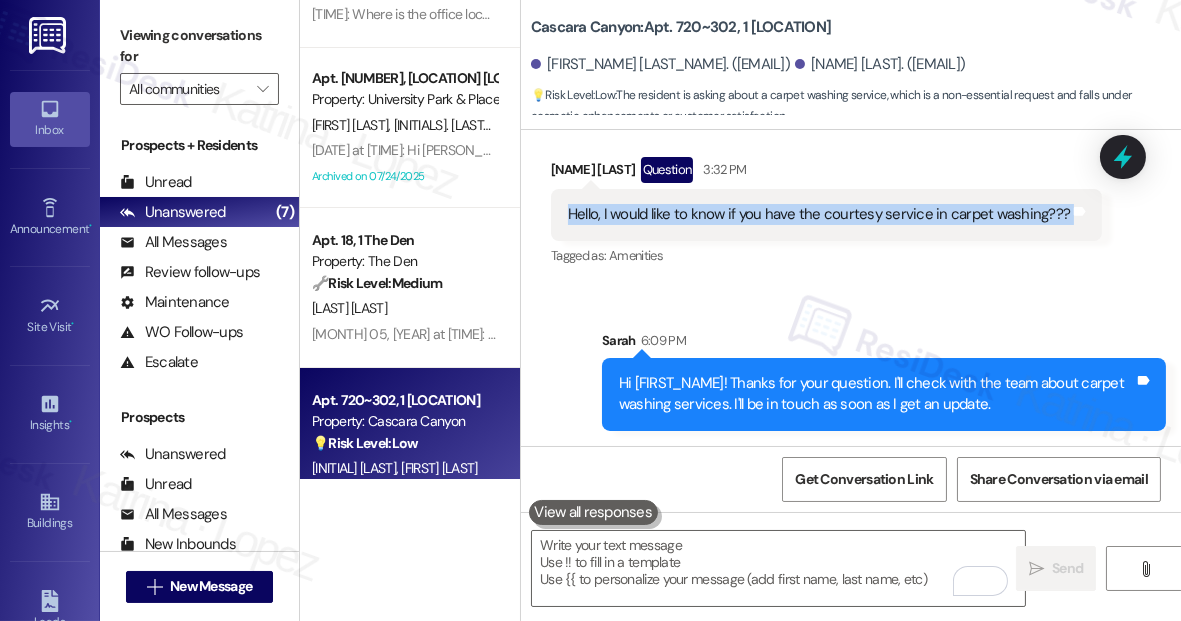 click on "Hello, I would like to know if you have the courtesy service in carpet washing???" at bounding box center [819, 214] 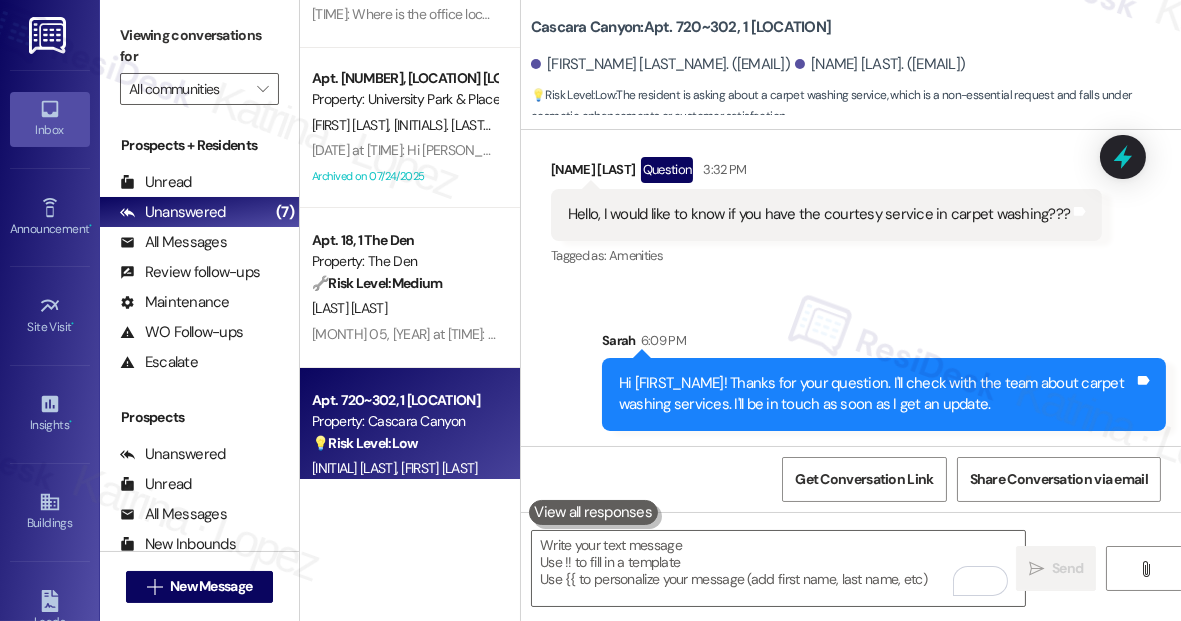click on "Viewing conversations for All communities " at bounding box center (199, 62) 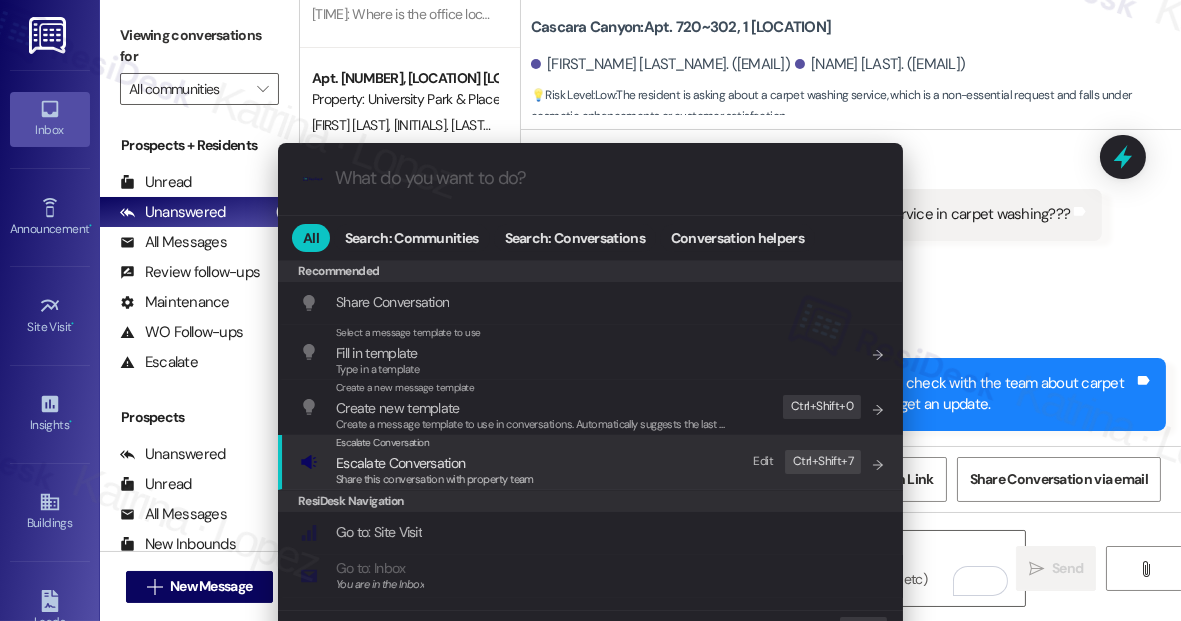 click on "Escalate Conversation Escalate Conversation Share this conversation with property team Edit Ctrl+ Shift+ 7" at bounding box center [592, 462] 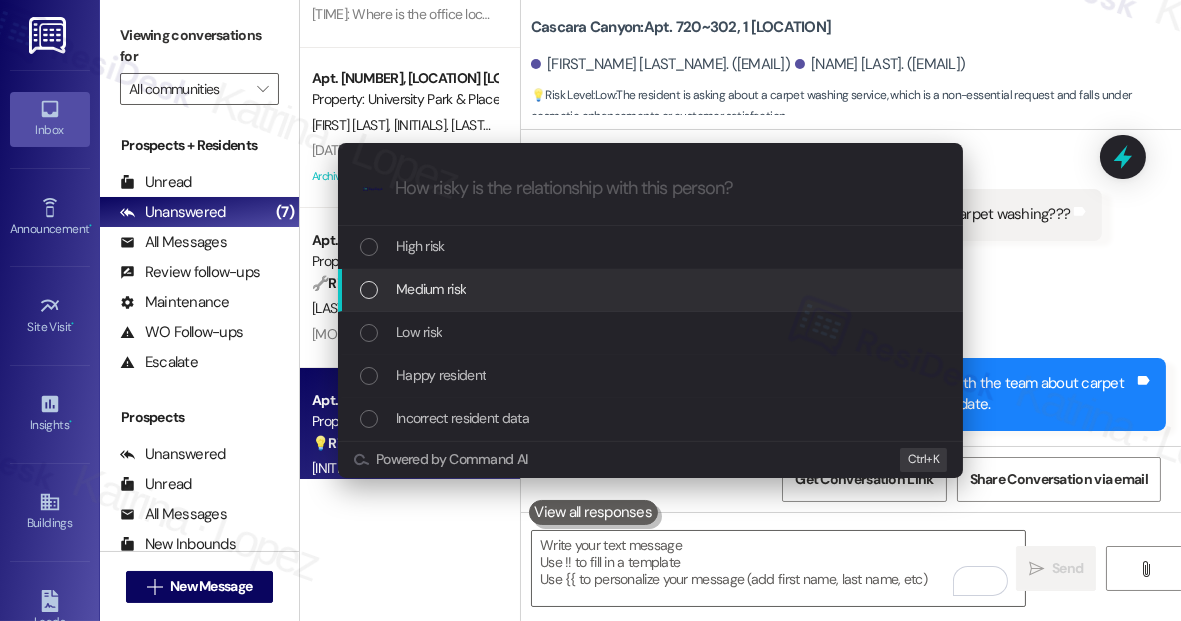 click on "Medium risk" at bounding box center (650, 290) 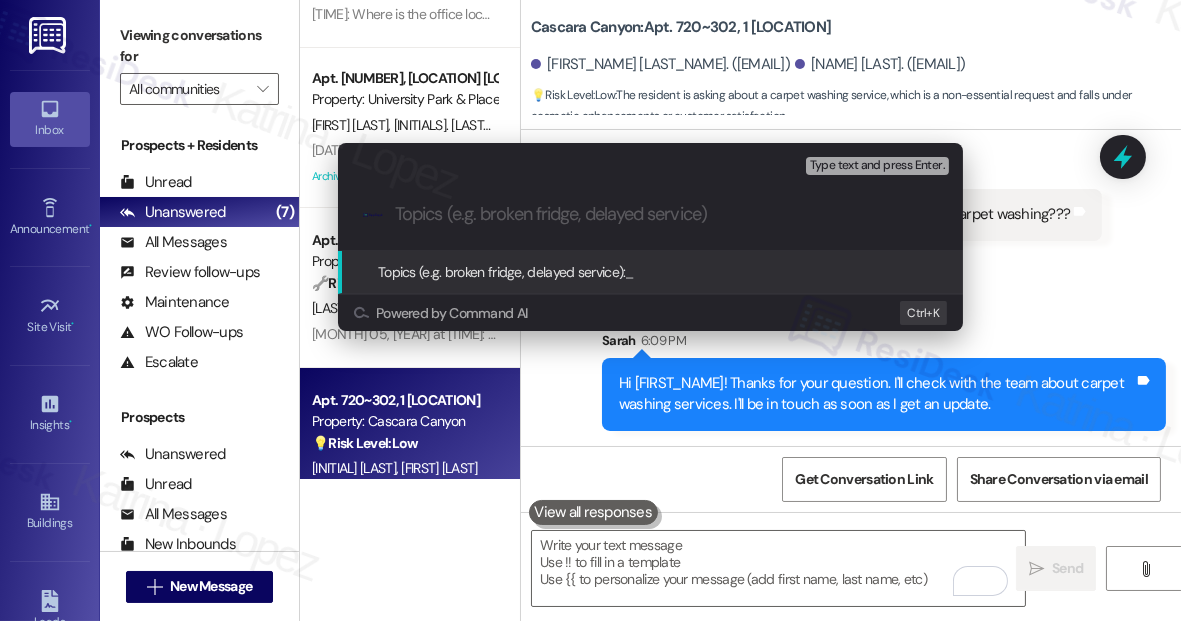click on "Escalate Conversation Medium risk Topics (e.g. broken fridge, delayed service) Any messages to highlight in the email? Type text and press Enter. .cls-1{fill:#0a055f;}.cls-2{fill:#0cc4c4;} resideskLogoBlueOrange Topics (e.g. broken fridge, delayed service):  _ Powered by Command AI Ctrl+ K" at bounding box center [590, 310] 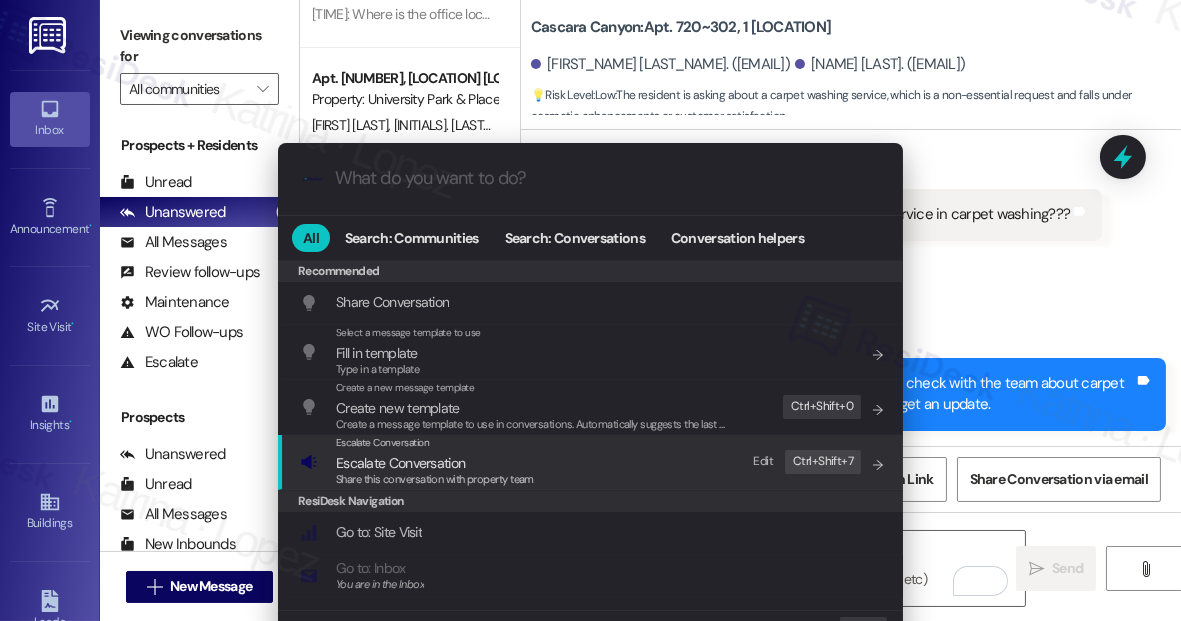 click on "Escalate Conversation Escalate Conversation Share this conversation with property team Edit Ctrl+ Shift+ 7" at bounding box center (592, 462) 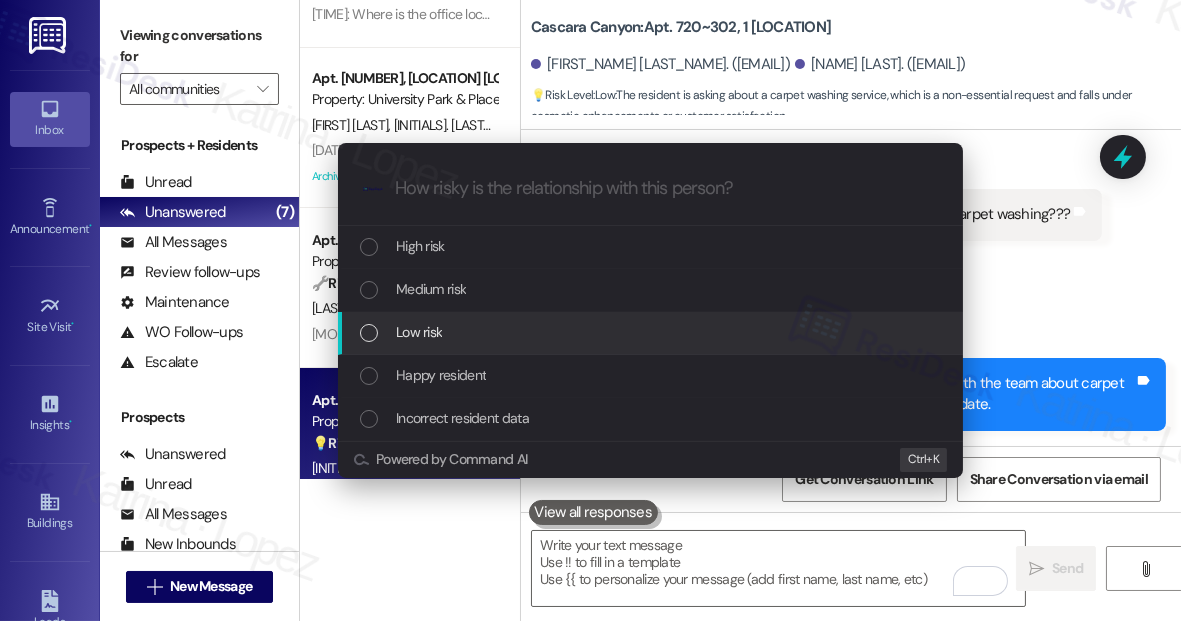 click on "Low risk" at bounding box center (652, 332) 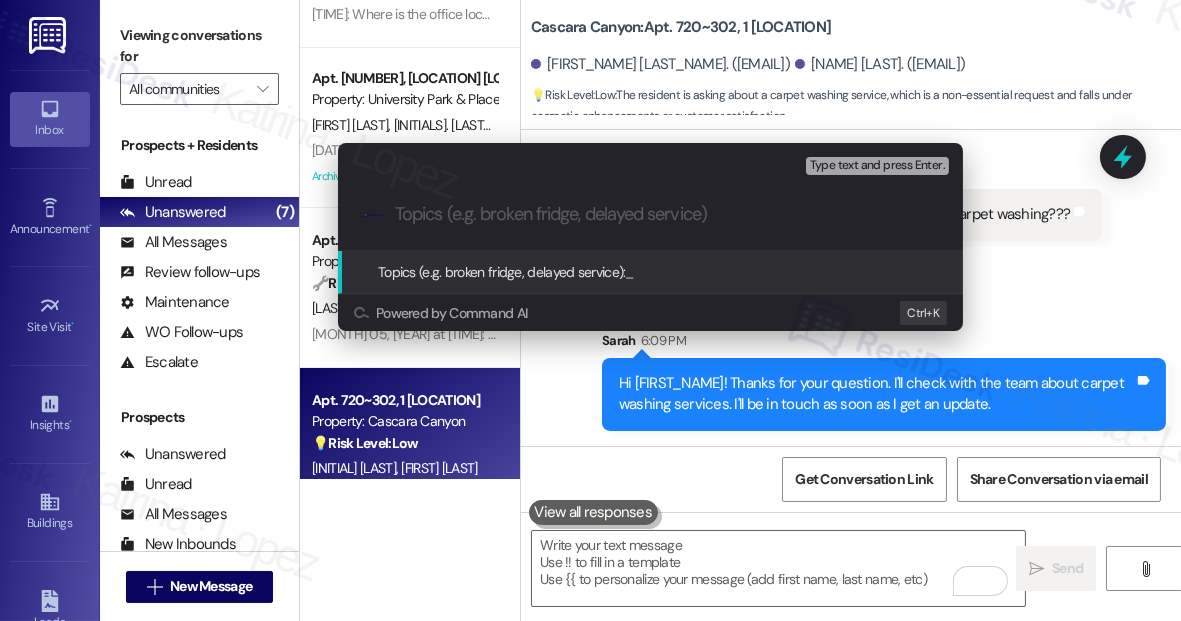 paste on "Inquiry About Courtesy Carpet Cleaning Service" 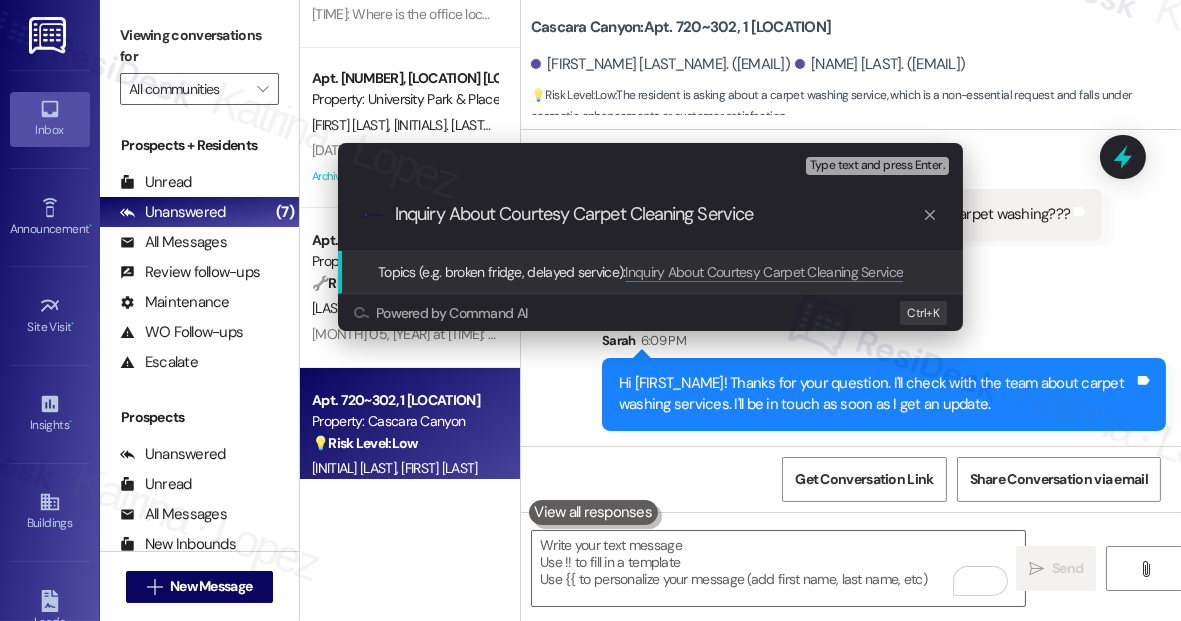 type 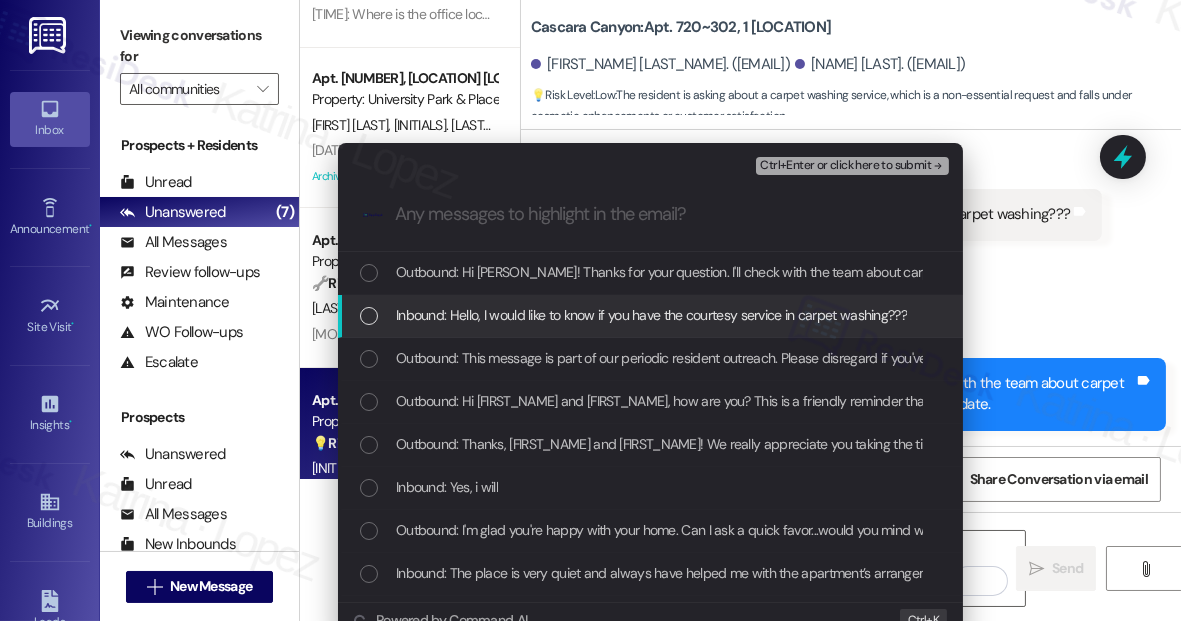 click on "Inbound: Hello, I would like to know if you have the courtesy service in carpet washing???" at bounding box center (651, 315) 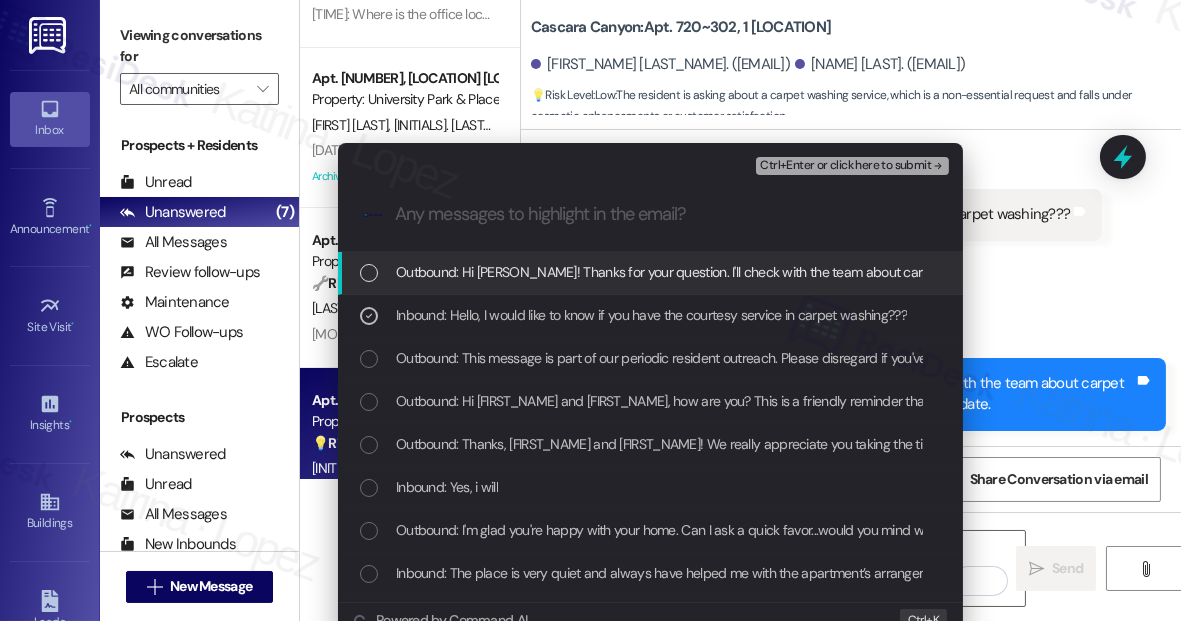 click on "Ctrl+Enter or click here to submit" at bounding box center [854, 166] 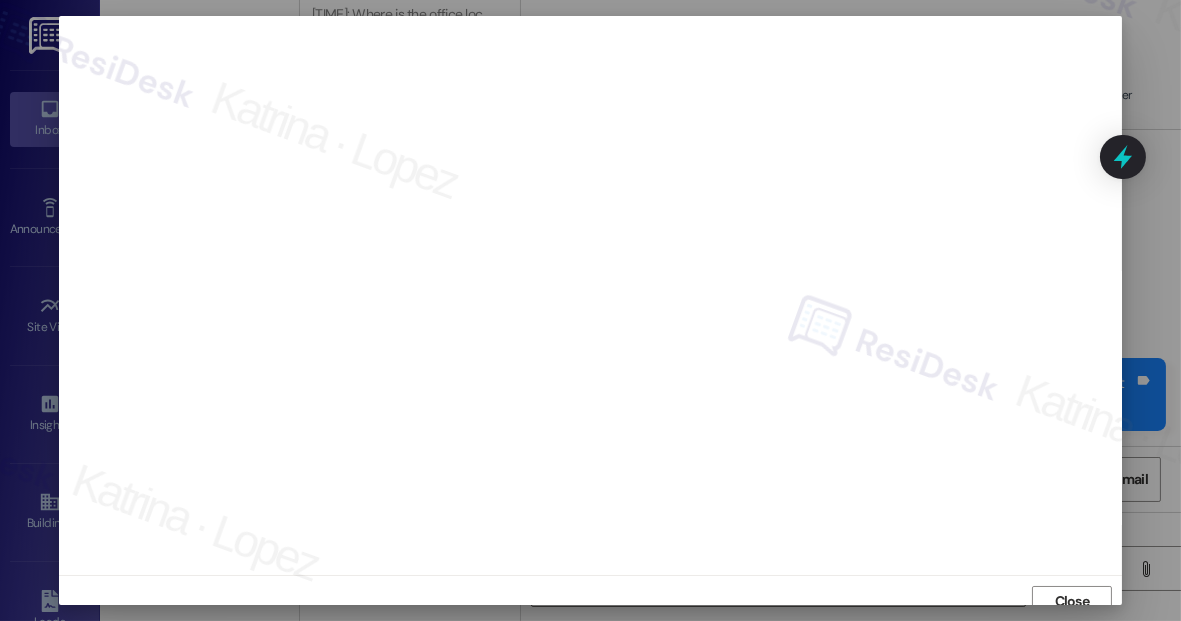 scroll, scrollTop: 12, scrollLeft: 0, axis: vertical 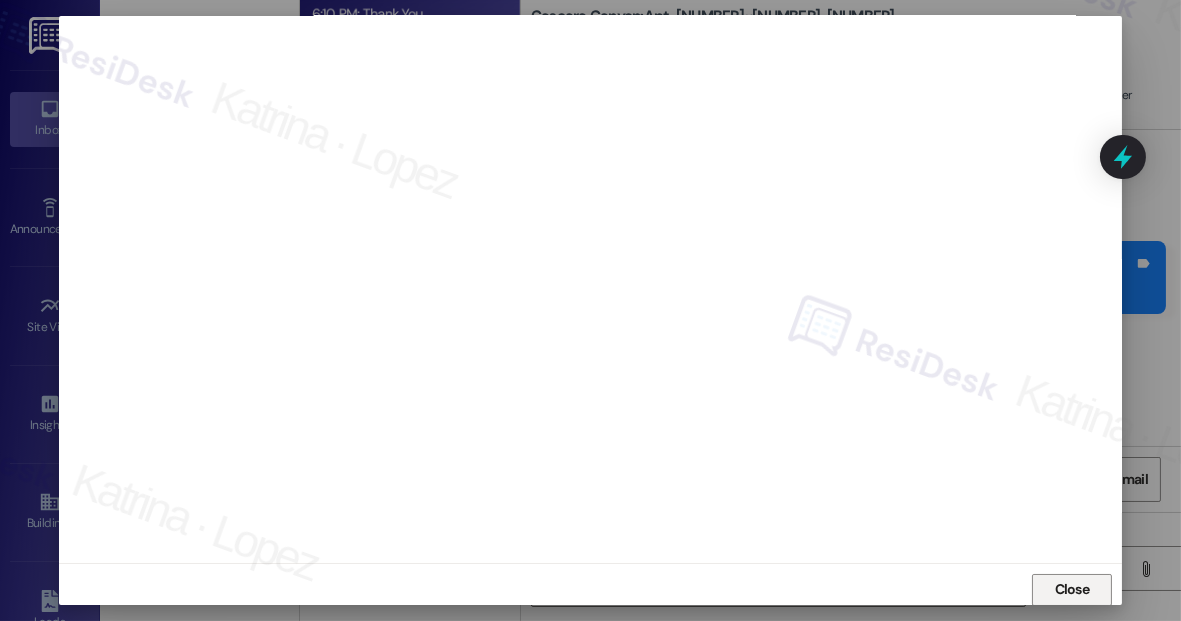 click on "Close" at bounding box center (1072, 590) 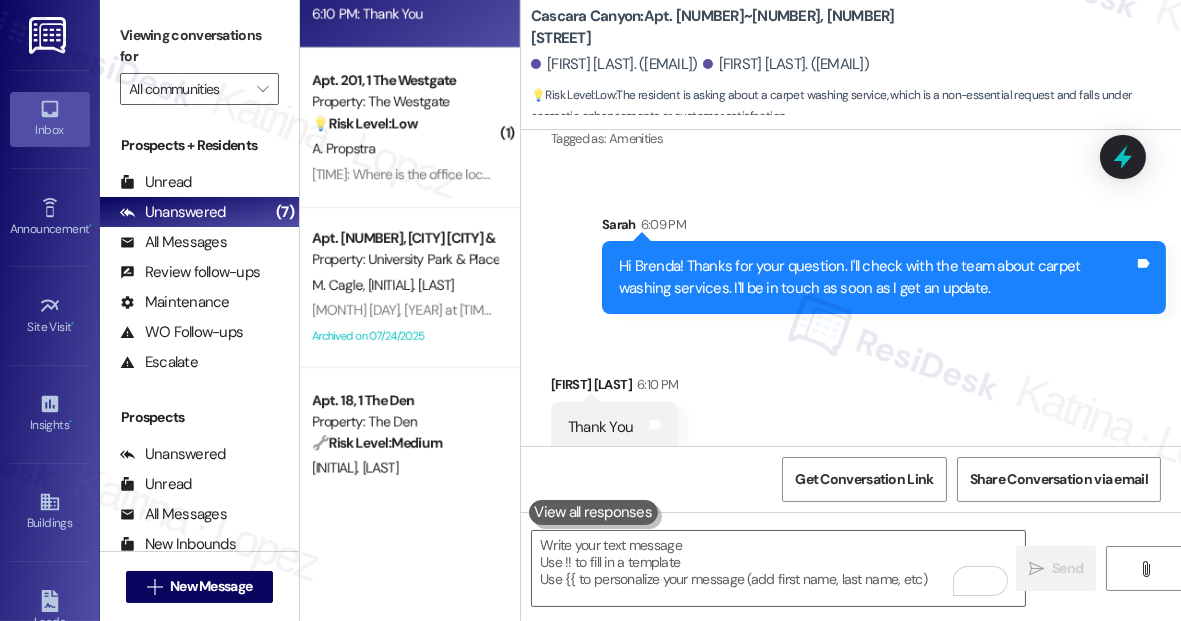 scroll, scrollTop: 6961, scrollLeft: 0, axis: vertical 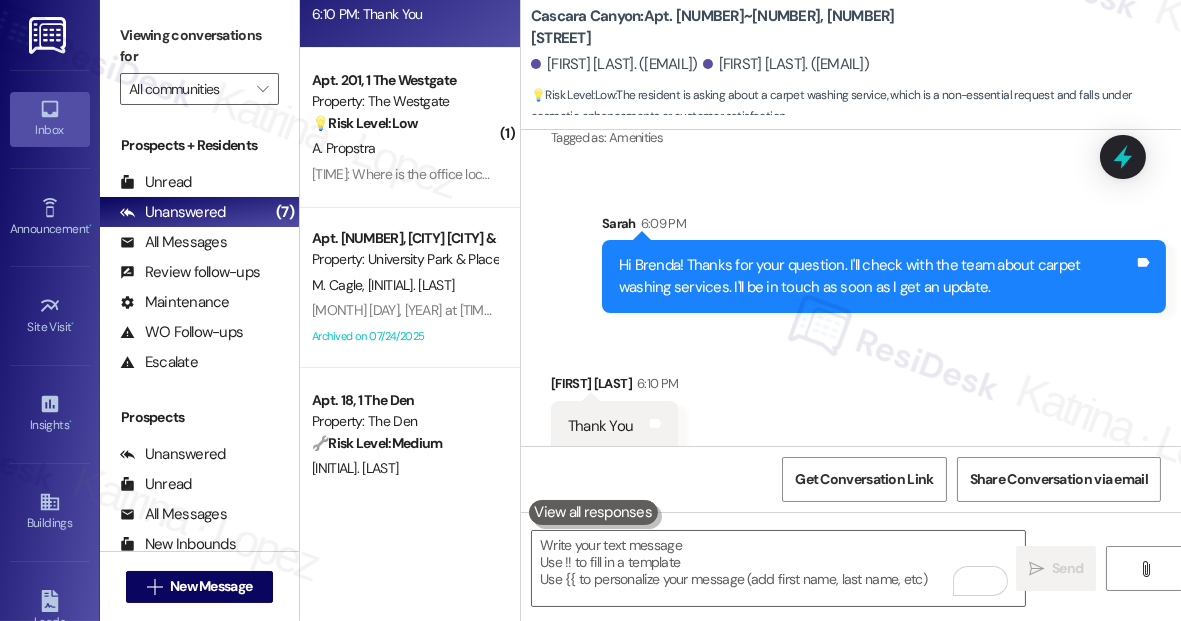 click on "Hi Brenda! Thanks for your question. I'll check with the team about carpet washing services. I'll be in touch as soon as I get an update." at bounding box center (876, 276) 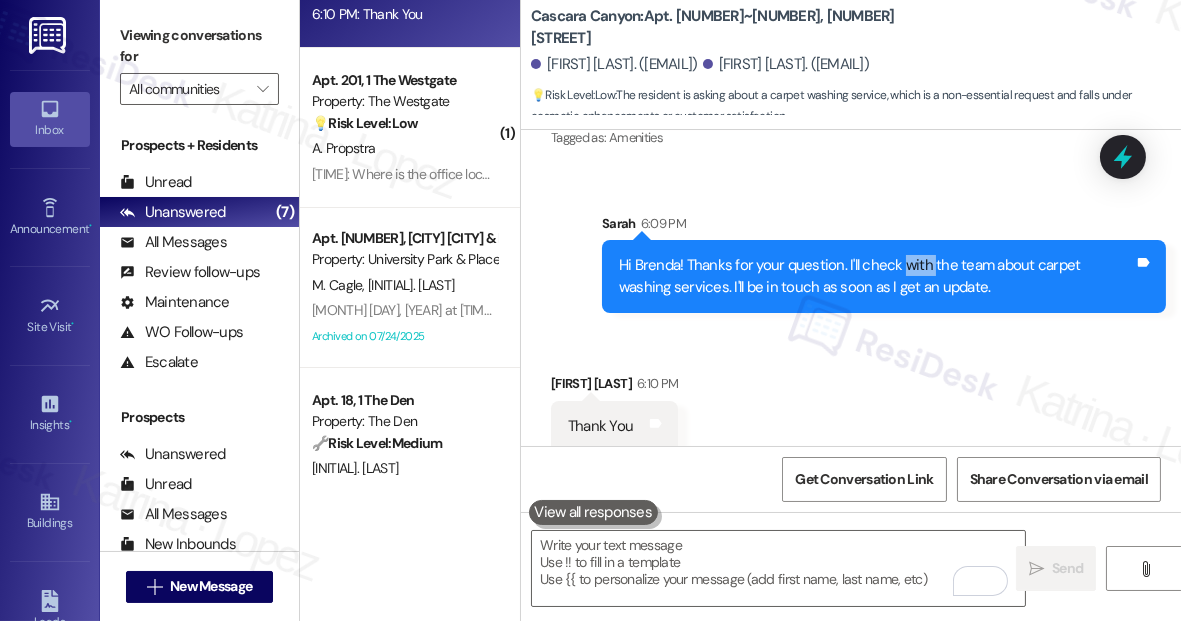 click on "Hi Brenda! Thanks for your question. I'll check with the team about carpet washing services. I'll be in touch as soon as I get an update." at bounding box center [876, 276] 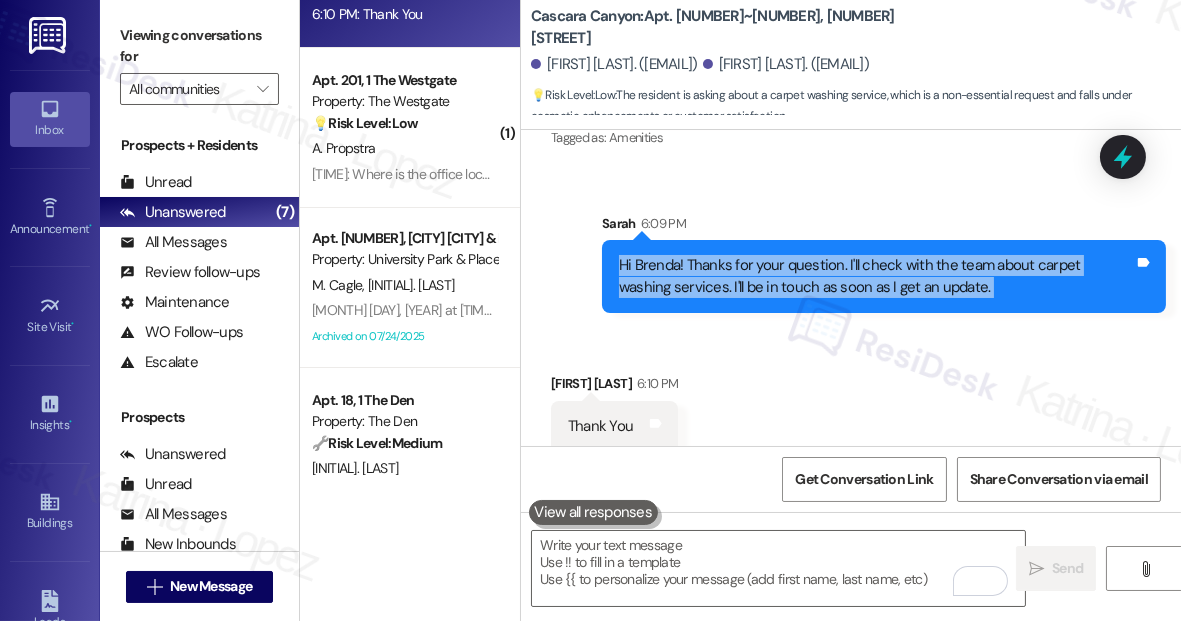 click on "Hi Brenda! Thanks for your question. I'll check with the team about carpet washing services. I'll be in touch as soon as I get an update." at bounding box center (876, 276) 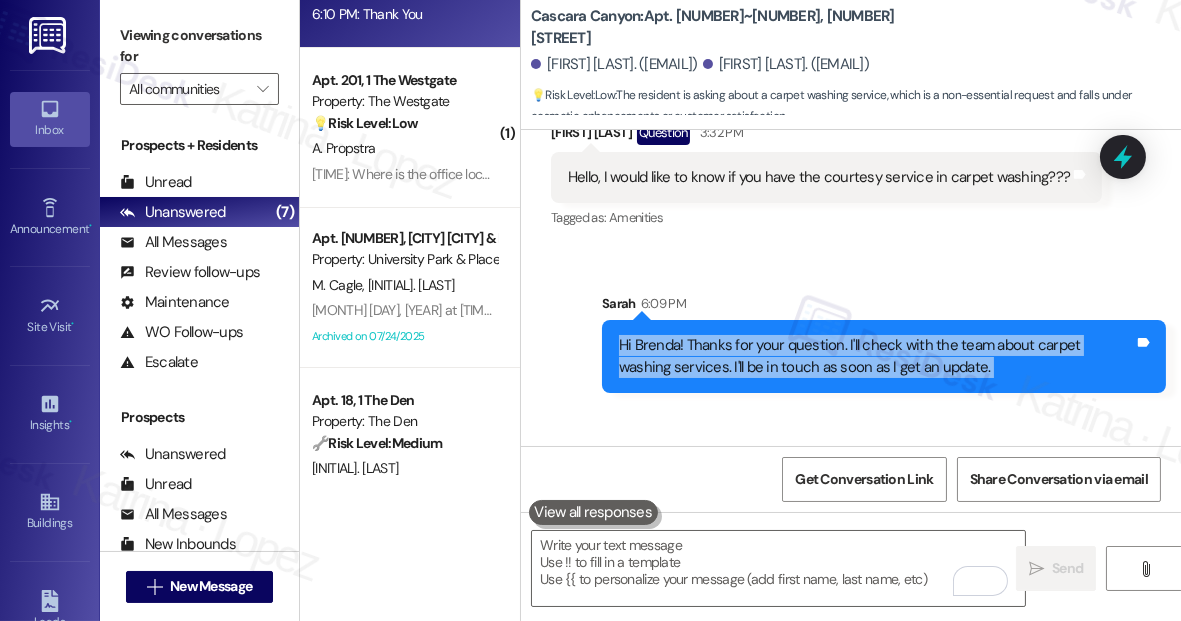 scroll, scrollTop: 6961, scrollLeft: 0, axis: vertical 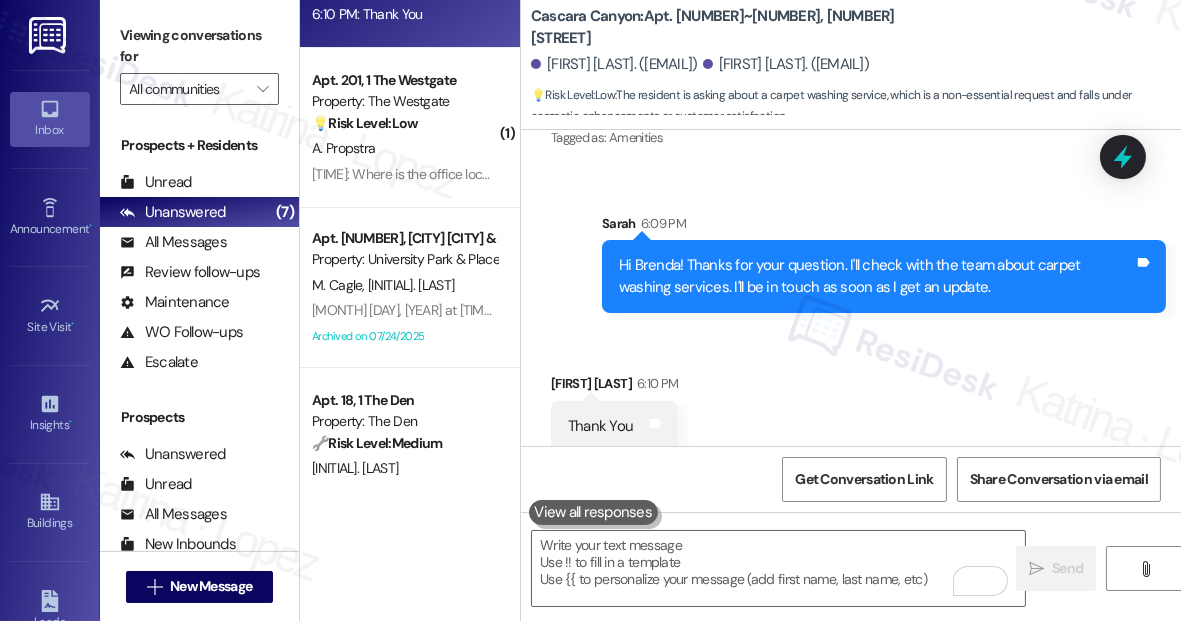 click on "Viewing conversations for" at bounding box center [199, 46] 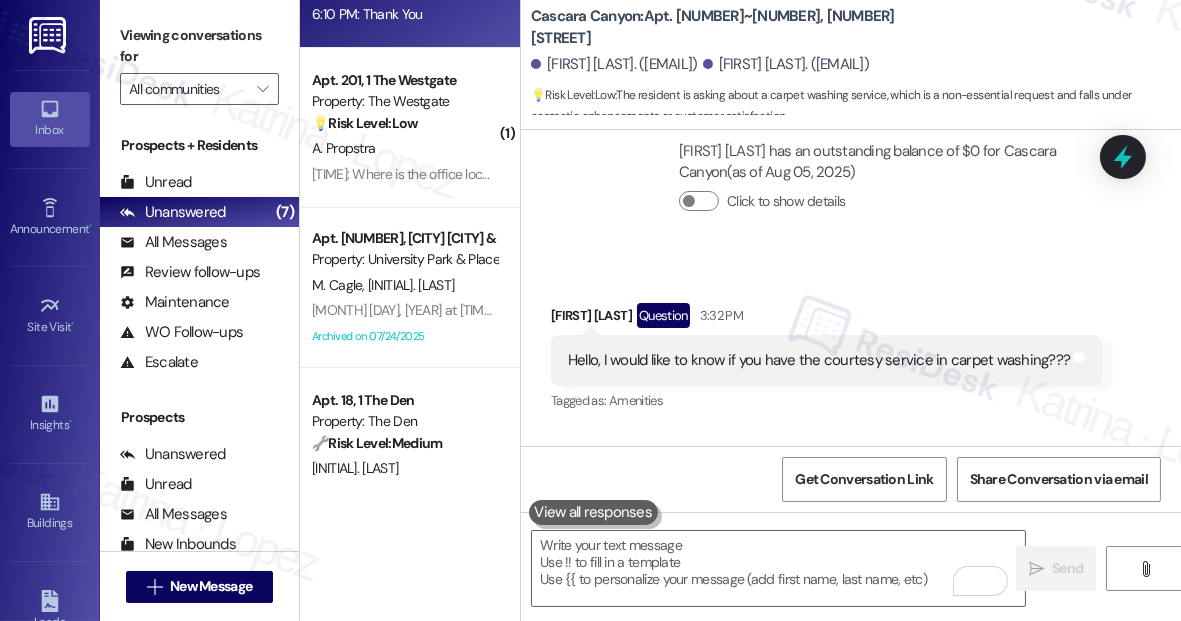 scroll, scrollTop: 6689, scrollLeft: 0, axis: vertical 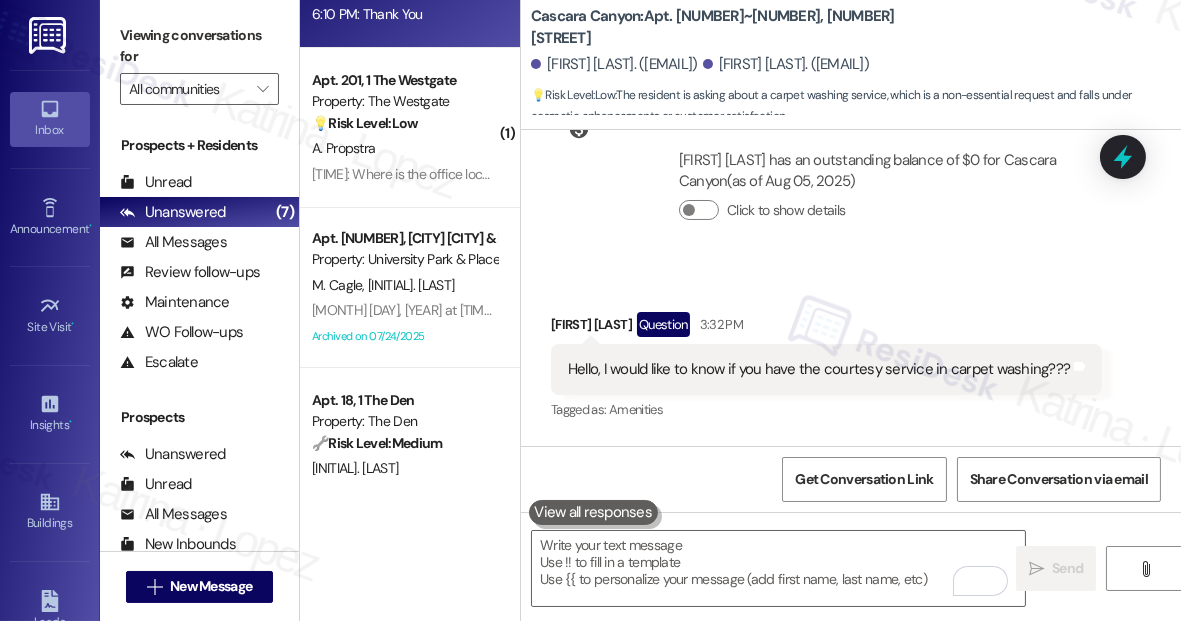 click on "Hello, I would like to know if you have the courtesy service in carpet washing???" at bounding box center [819, 369] 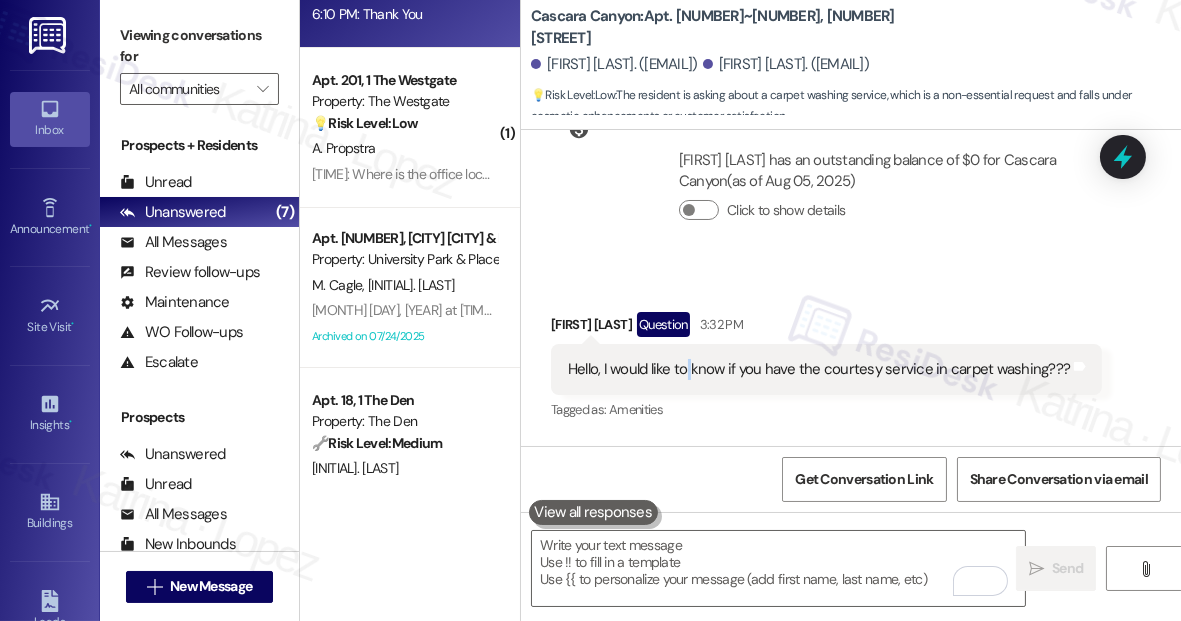 click on "Hello, I would like to know if you have the courtesy service in carpet washing???" at bounding box center [819, 369] 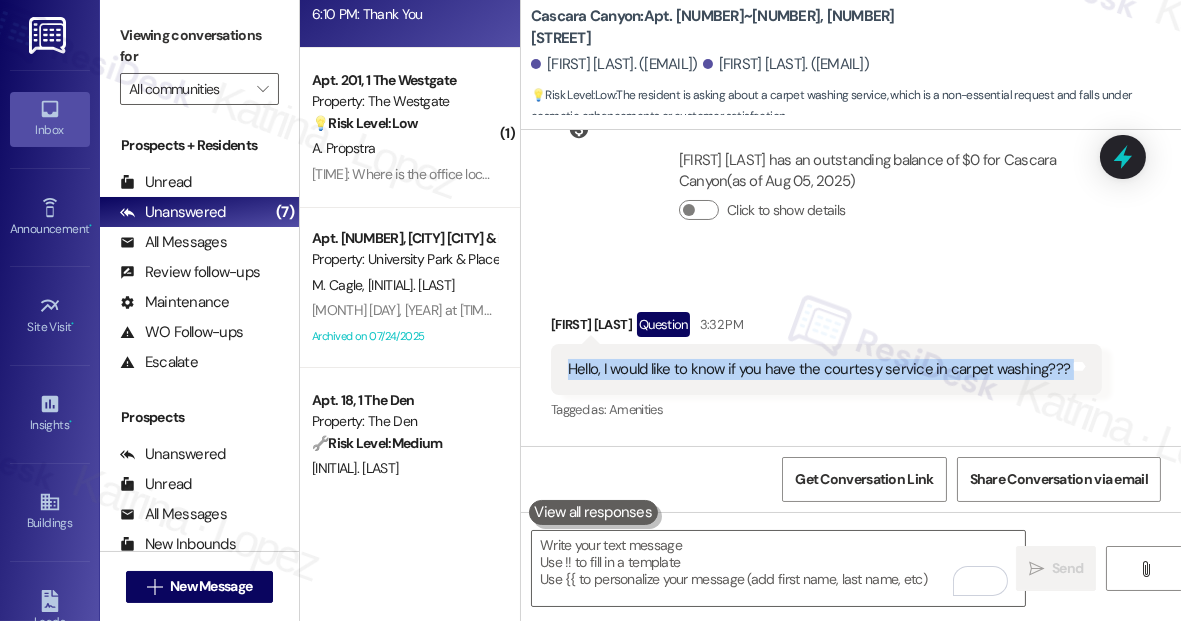 click on "Hello, I would like to know if you have the courtesy service in carpet washing???" at bounding box center (819, 369) 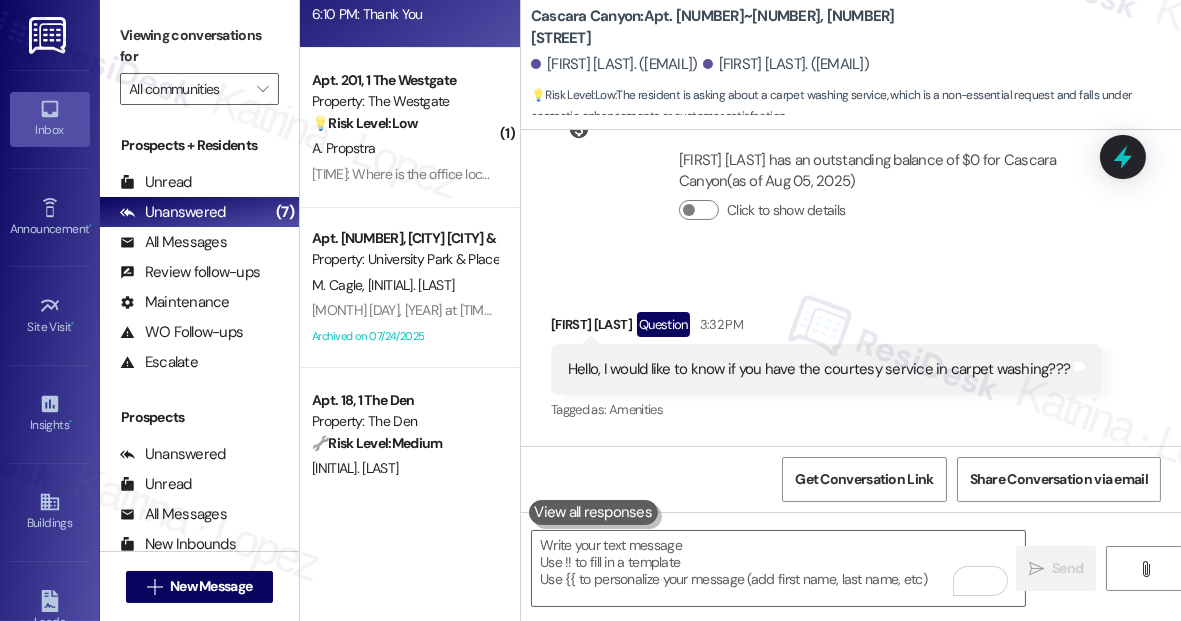 drag, startPoint x: 242, startPoint y: 36, endPoint x: 286, endPoint y: 80, distance: 62.225395 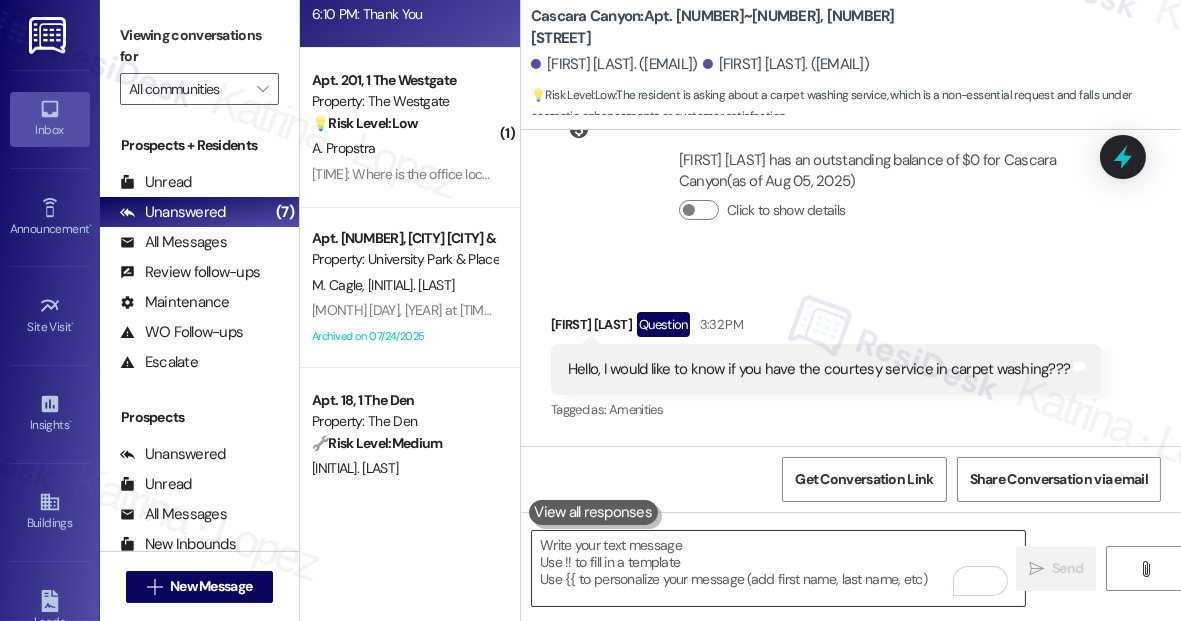 click at bounding box center [778, 568] 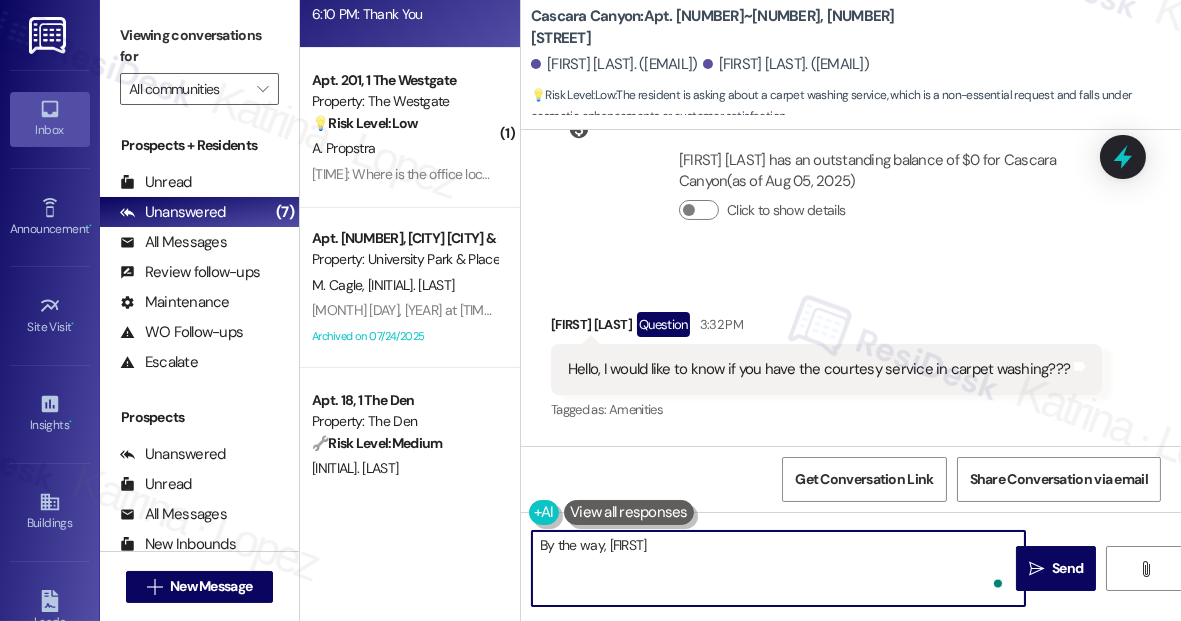 paste on "Is there a particular reason for the request, like stains, move-out prep, or routine upkeep?" 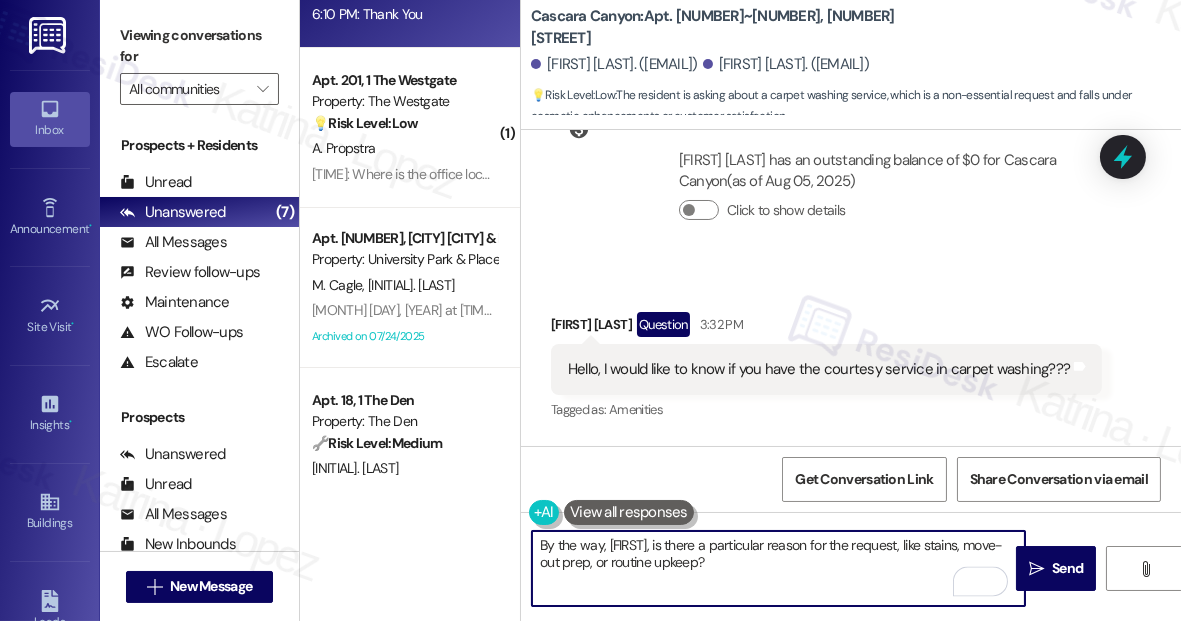 click on "By the way, [FIRST], is there a particular reason for the request, like stains, move-out prep, or routine upkeep?" at bounding box center (778, 568) 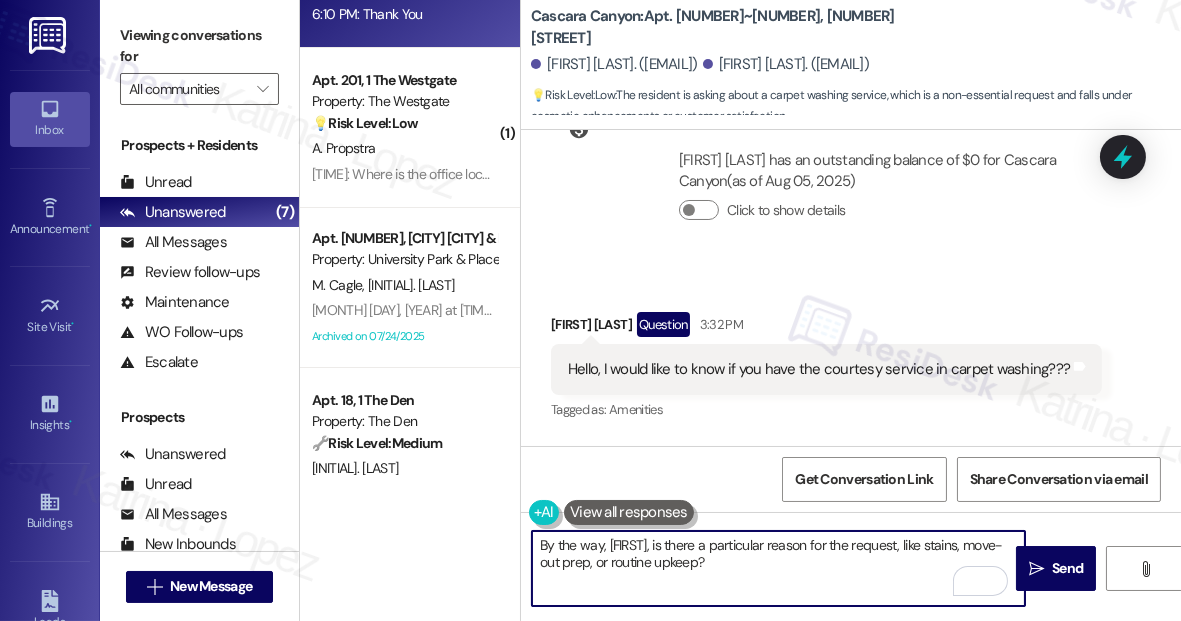 click on "By the way, Brenda, is there a particular reason for the request, like stains, move-out prep, or routine upkeep?" at bounding box center (778, 568) 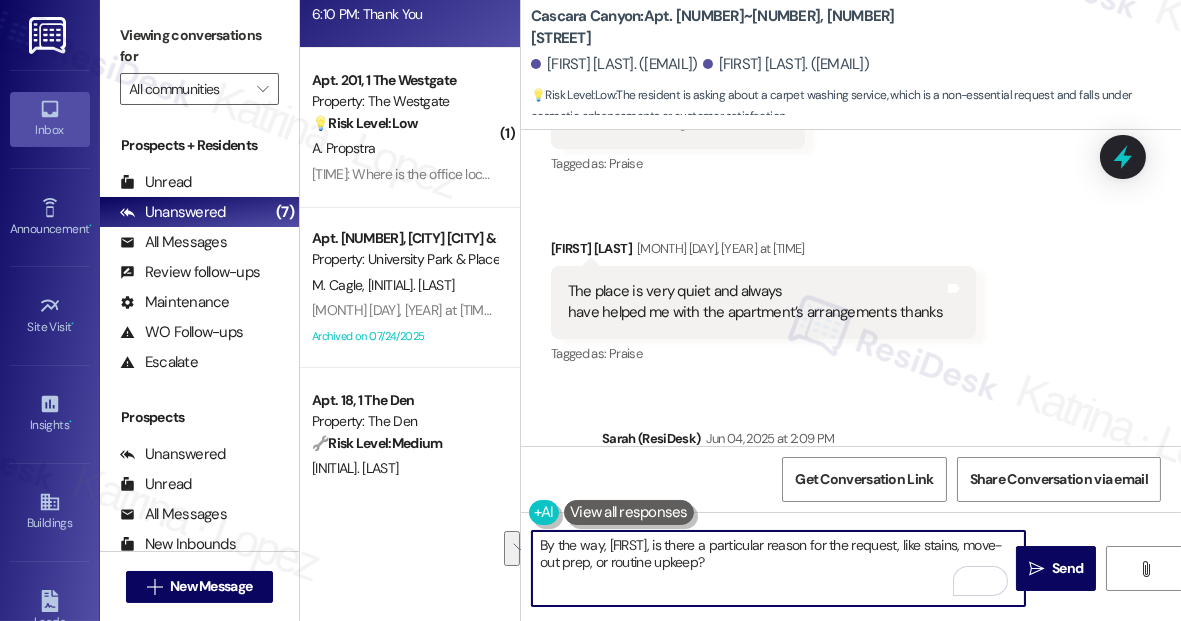 scroll, scrollTop: 5234, scrollLeft: 0, axis: vertical 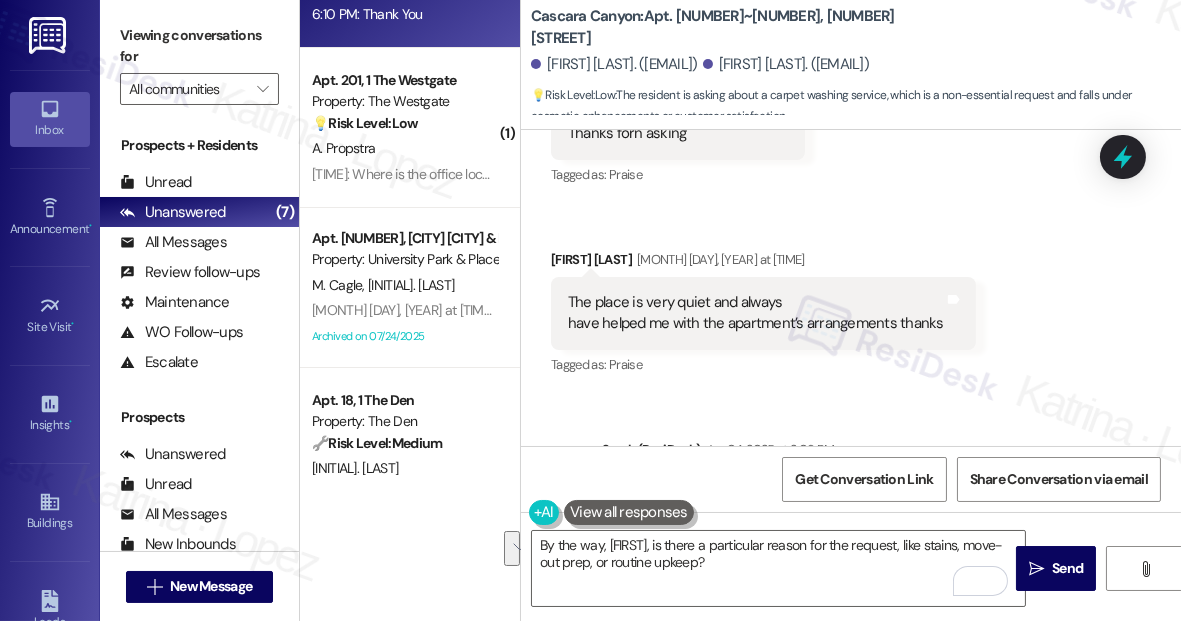 drag, startPoint x: 1177, startPoint y: 222, endPoint x: 237, endPoint y: 28, distance: 959.8104 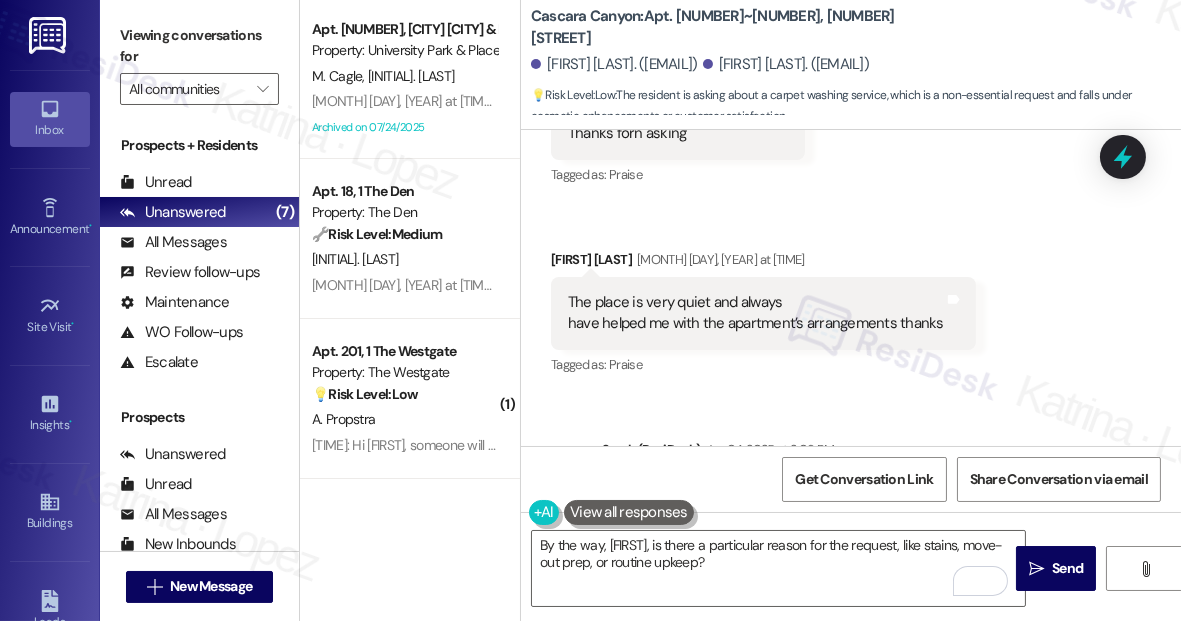 scroll, scrollTop: 160, scrollLeft: 0, axis: vertical 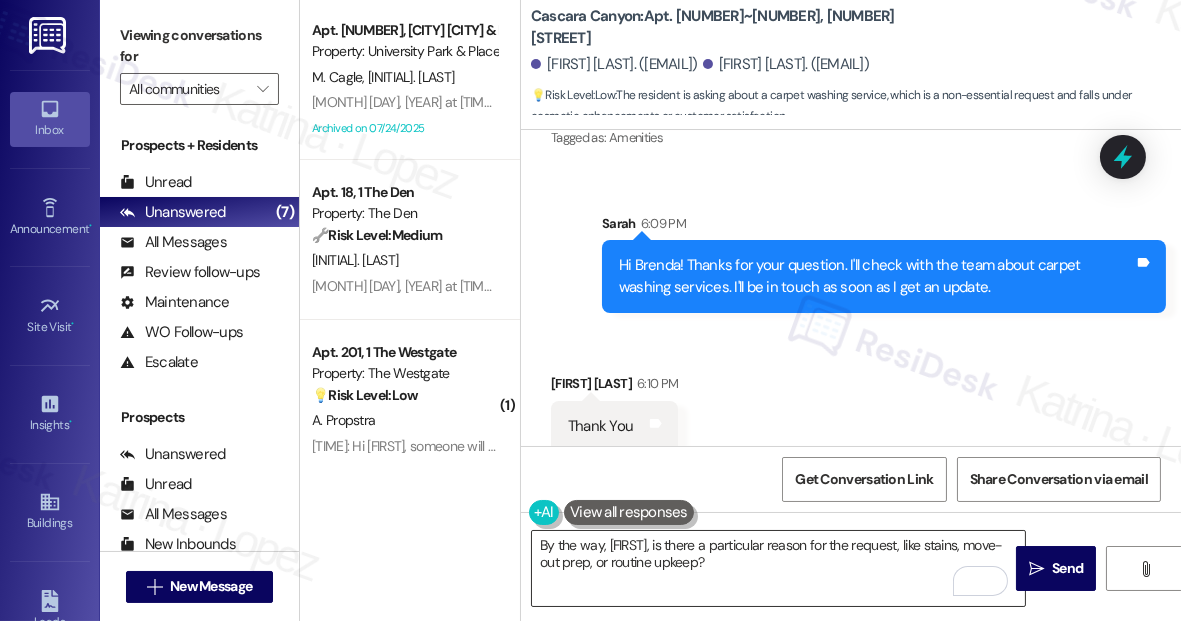 click on "By the way, Brenda, is there a particular reason for the request, like stains, move-out prep, or routine upkeep?" at bounding box center (778, 568) 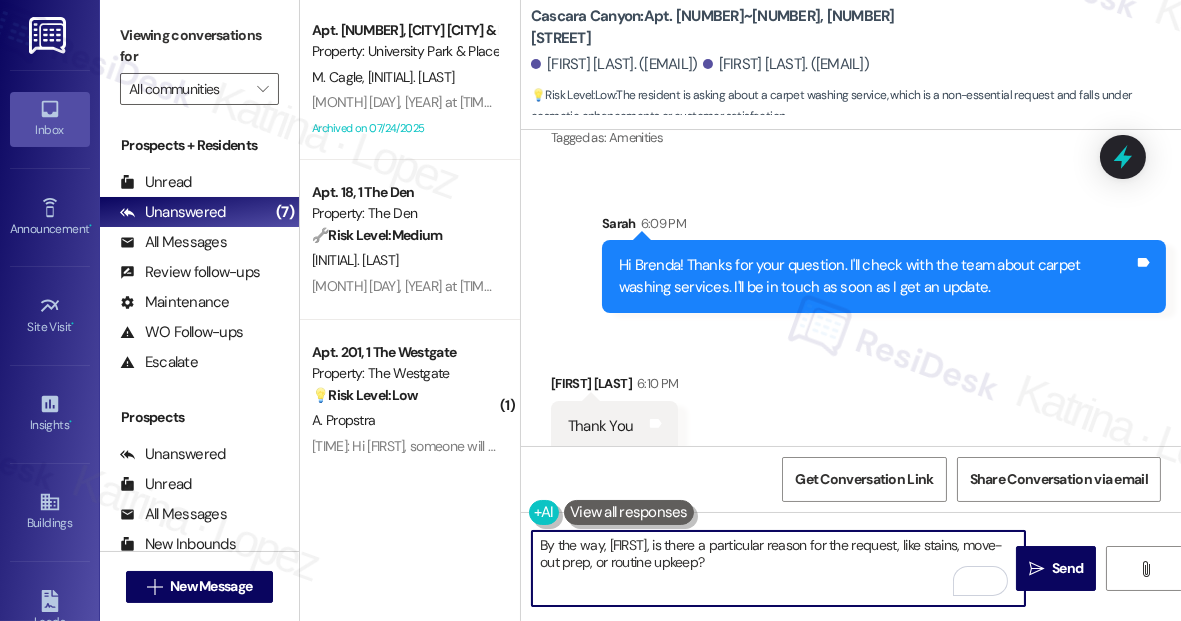 click on "By the way, Brenda, is there a particular reason for the request, like stains, move-out prep, or routine upkeep?" at bounding box center (778, 568) 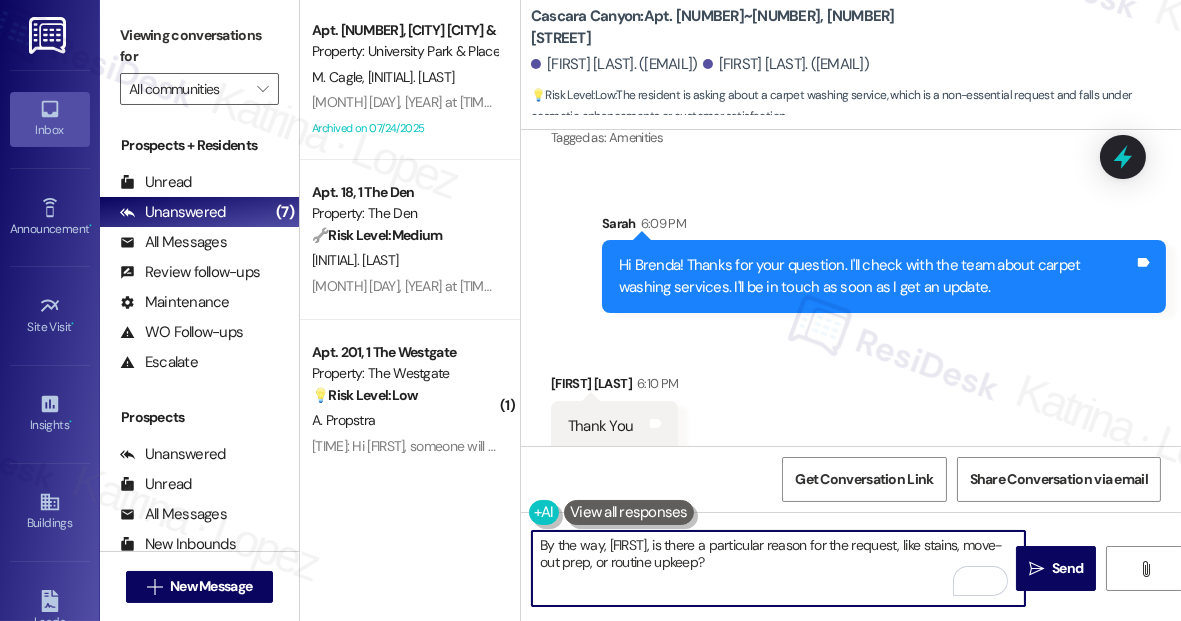 click on "By the way, Brenda, is there a particular reason for the request, like stains, move-out prep, or routine upkeep?" at bounding box center (778, 568) 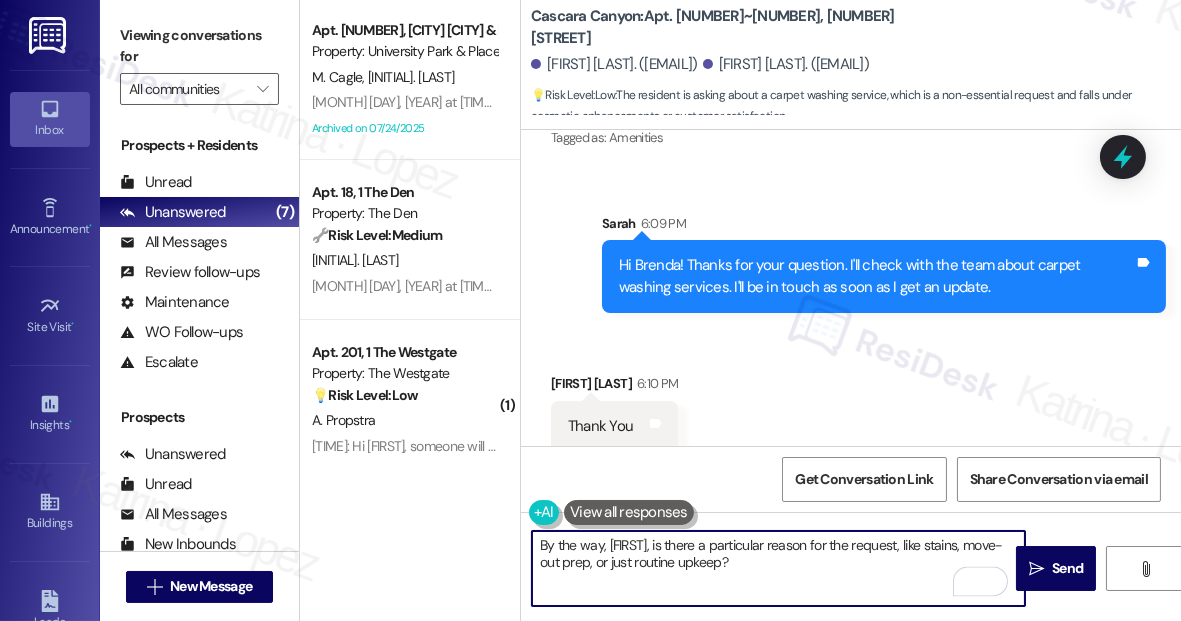 click on "By the way, Brenda, is there a particular reason for the request, like stains, move-out prep, or just routine upkeep?" at bounding box center (778, 568) 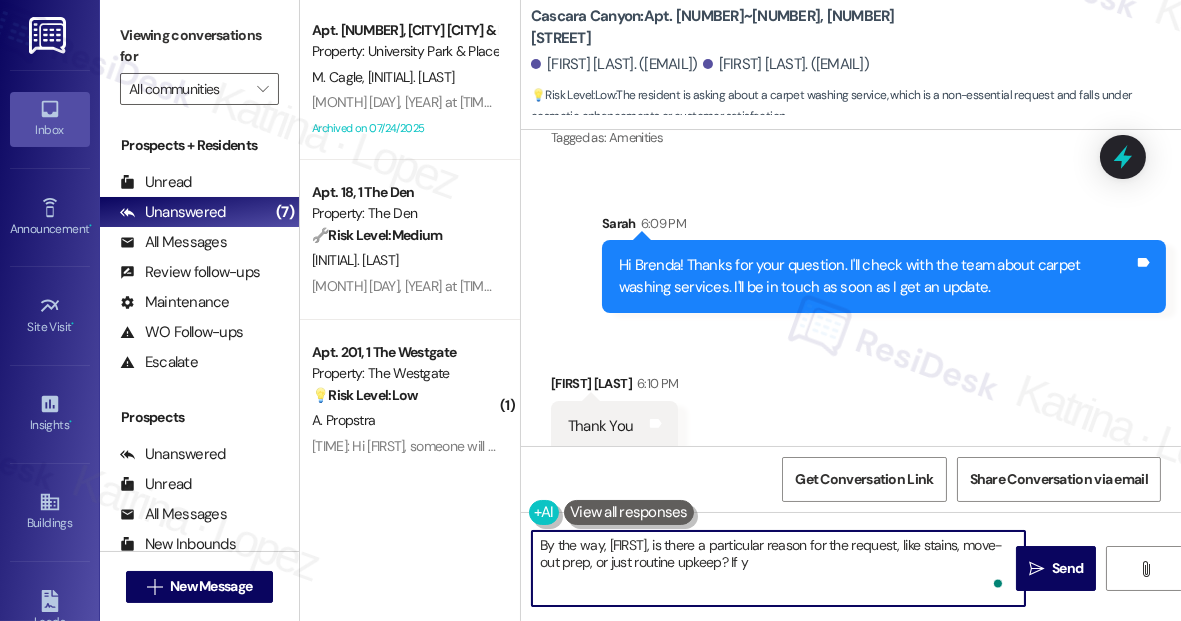 type on "By the way, Brenda, is there a particular reason for the request, like stains, move-out prep, or just routine upkeep? If yo" 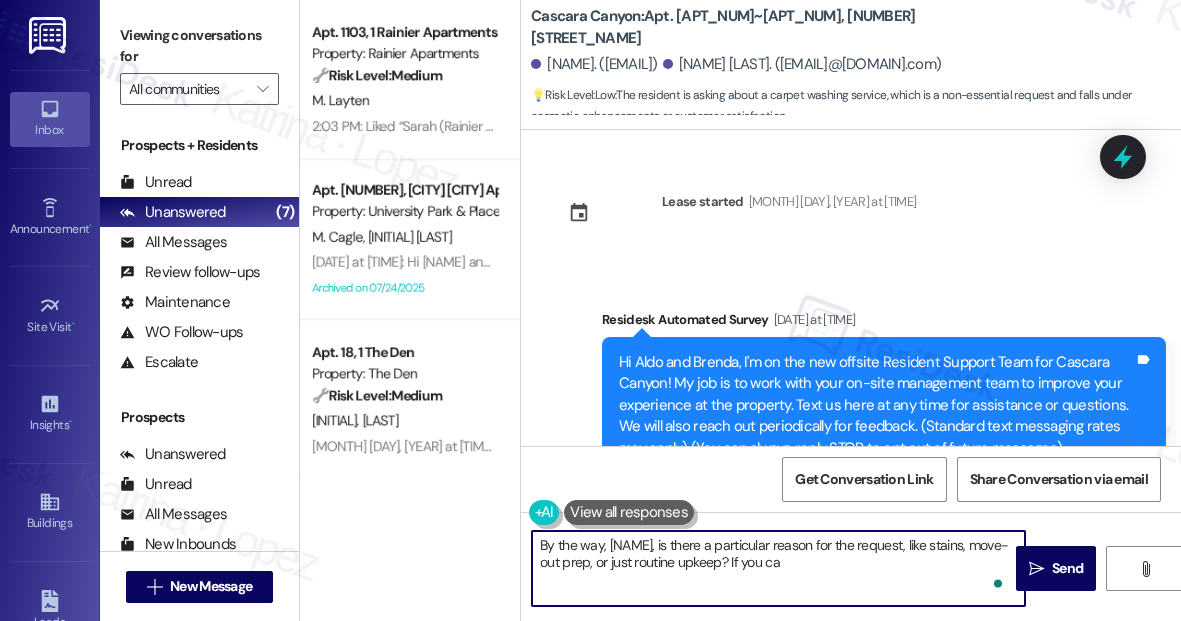 scroll, scrollTop: 0, scrollLeft: 0, axis: both 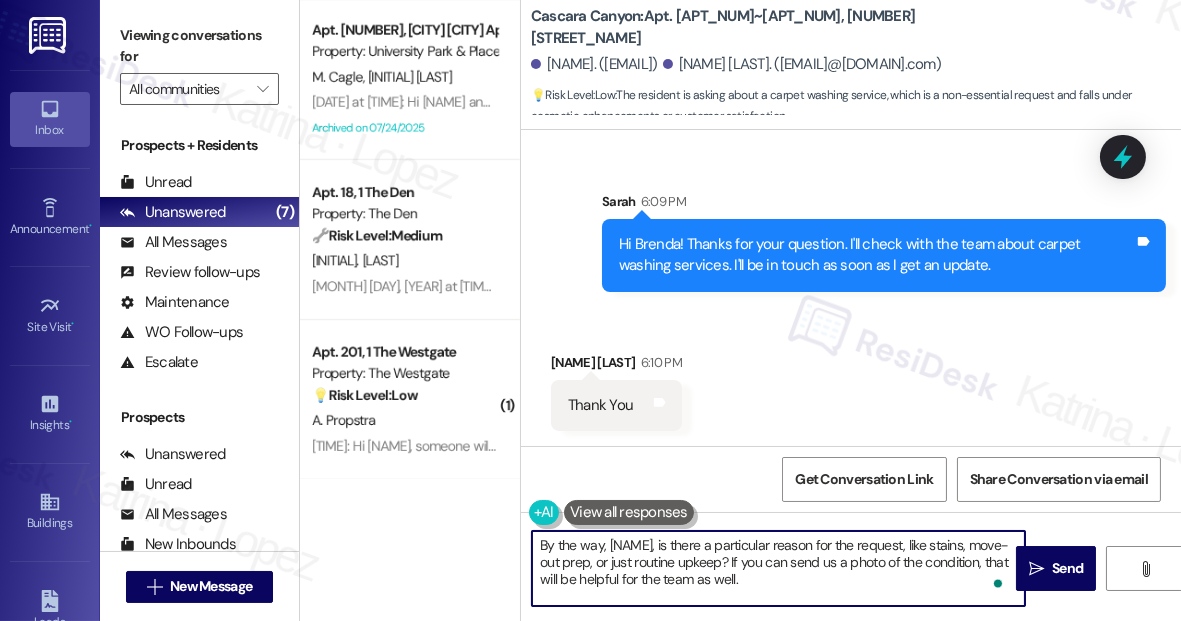 drag, startPoint x: 650, startPoint y: 543, endPoint x: 609, endPoint y: 543, distance: 41 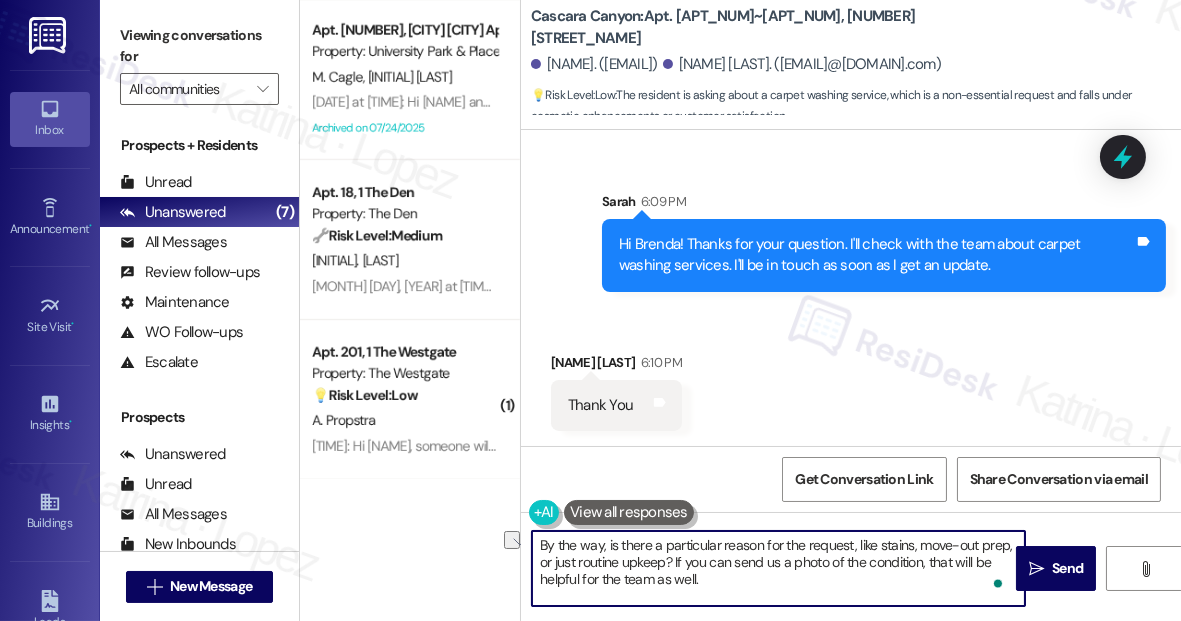 drag, startPoint x: 1004, startPoint y: 542, endPoint x: 911, endPoint y: 541, distance: 93.00538 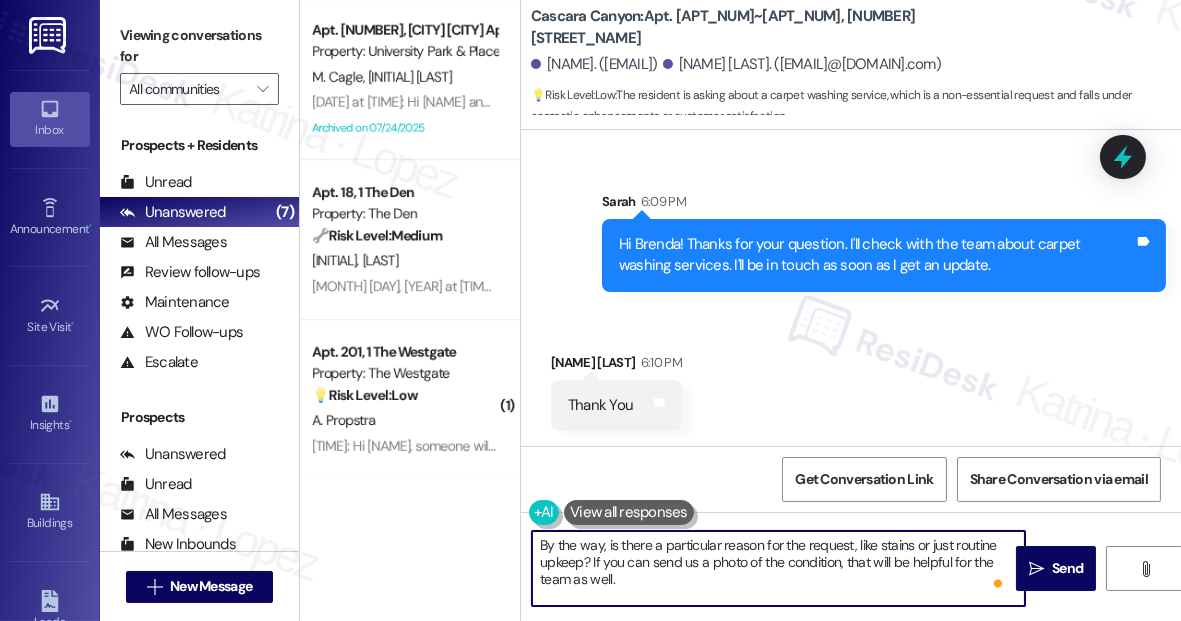 click on "By the way, is there a particular reason for the request, like stains or just routine upkeep? If you can send us a photo of the condition, that will be helpful for the team as well." at bounding box center [778, 568] 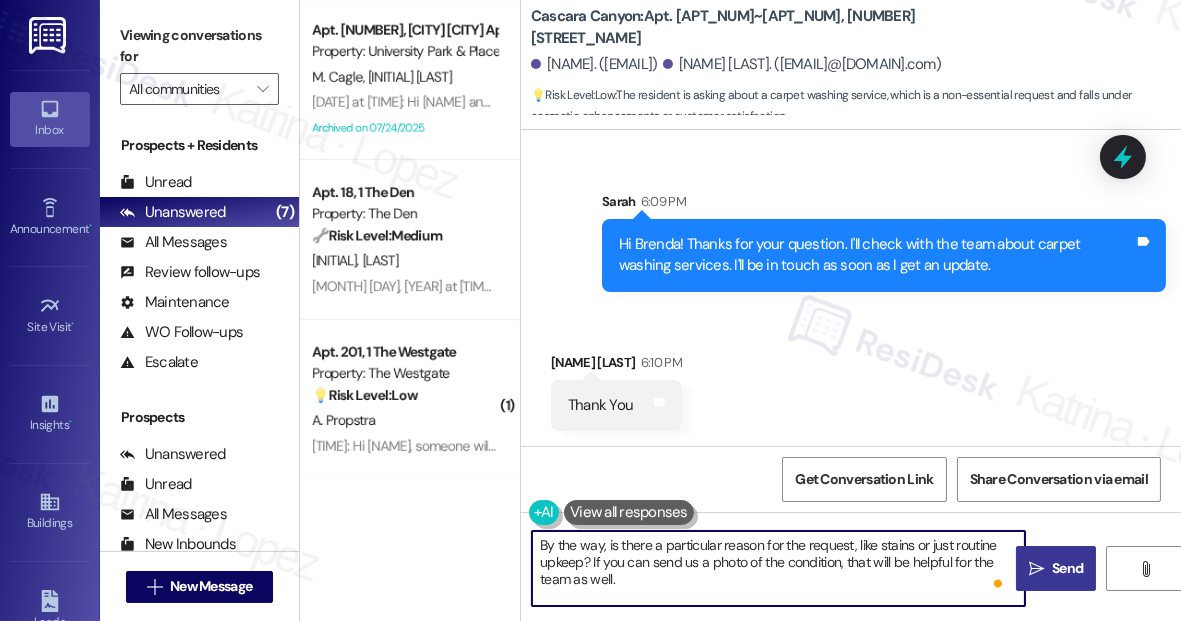 type on "By the way, is there a particular reason for the request, like stains or just routine upkeep? If you can send us a photo of the condition, that will be helpful for the team as well." 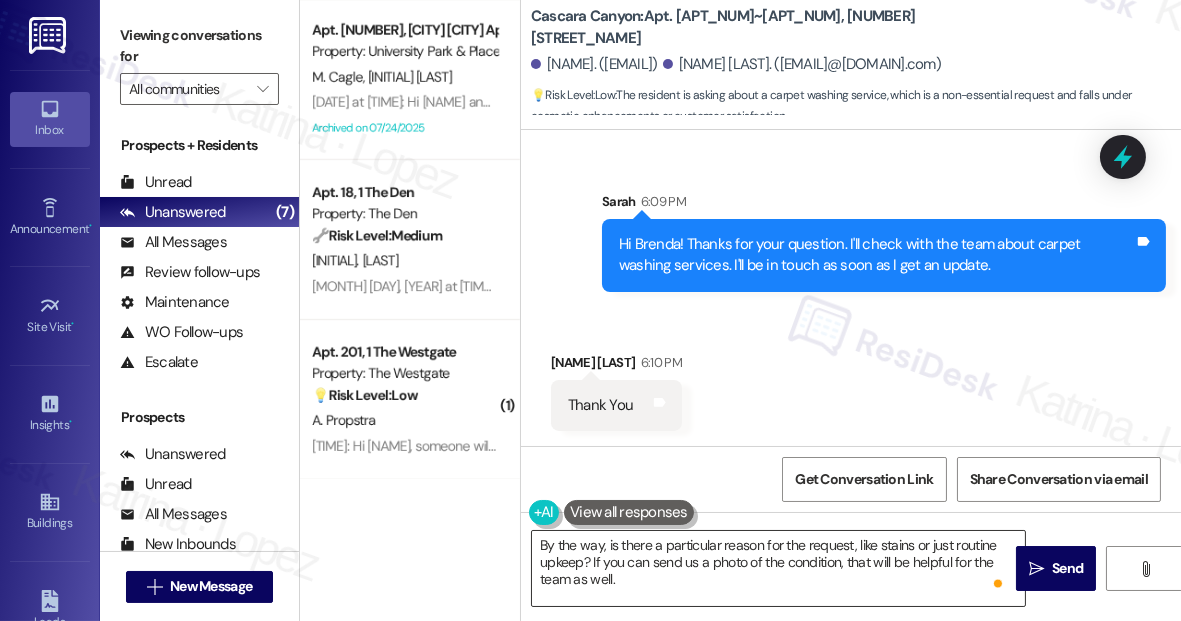 drag, startPoint x: 1049, startPoint y: 561, endPoint x: 688, endPoint y: 556, distance: 361.03464 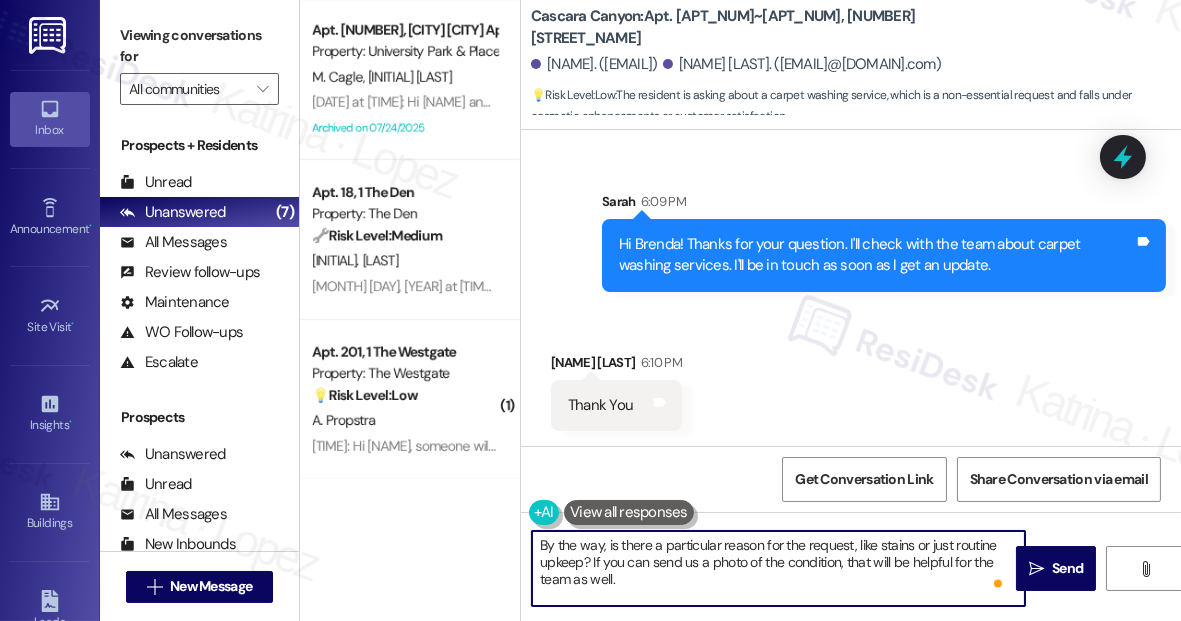 click on "By the way, is there a particular reason for the request, like stains or just routine upkeep? If you can send us a photo of the condition, that will be helpful for the team as well." at bounding box center (778, 568) 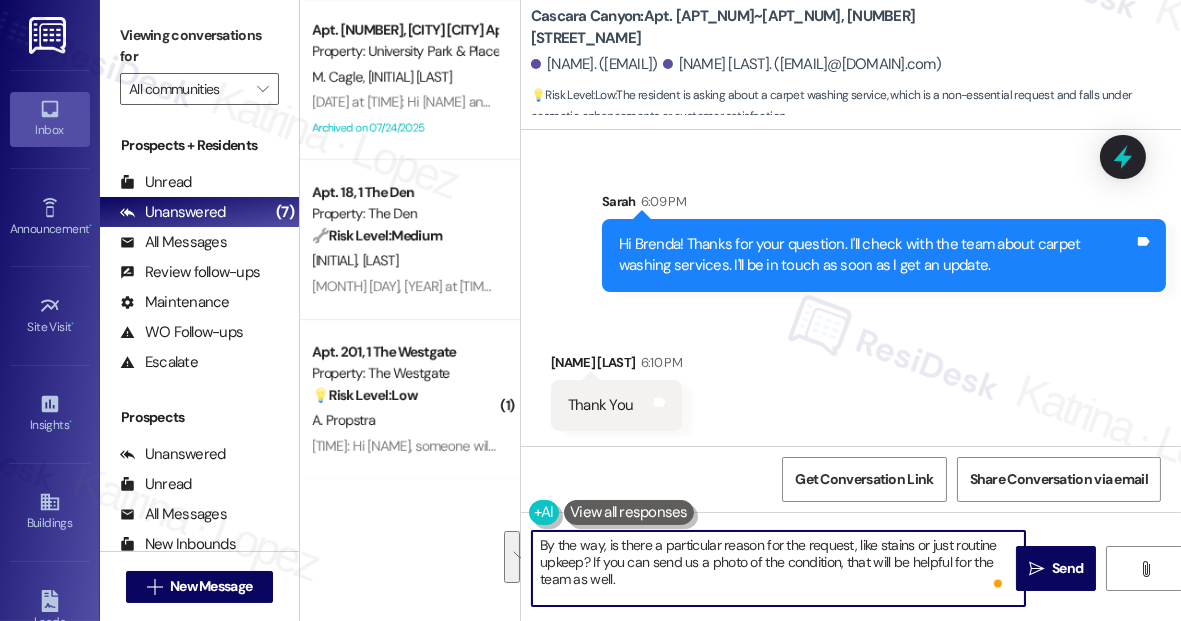 click on "Received via SMS [NAME] [TIME] Thank You Tags and notes" at bounding box center [851, 376] 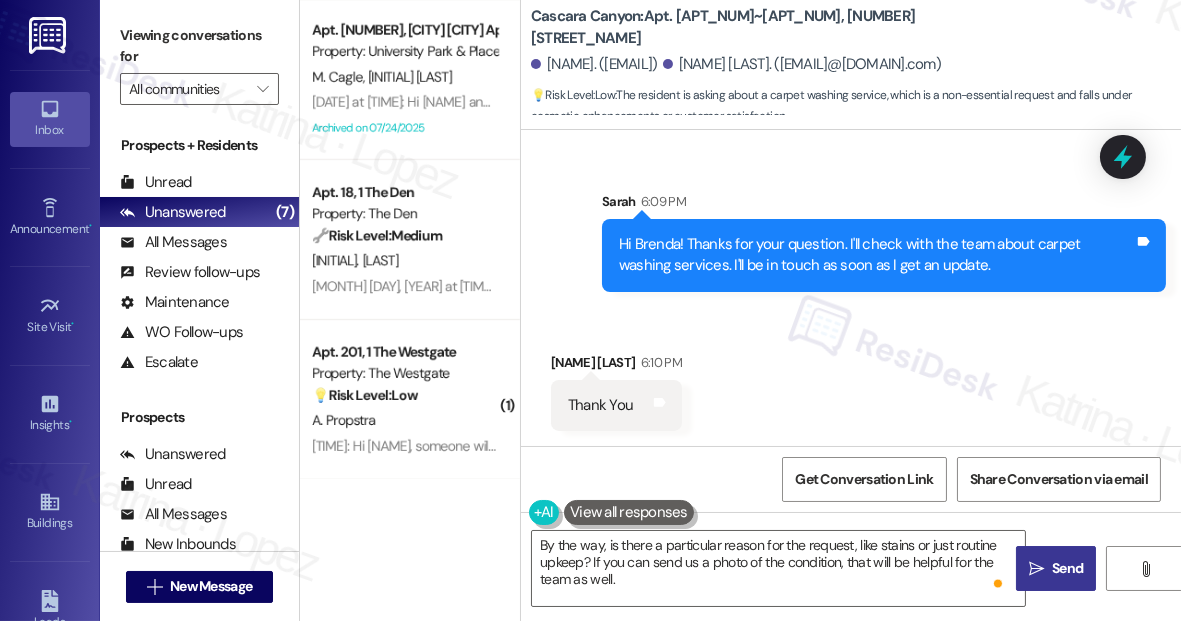 click on "Send" at bounding box center (1067, 568) 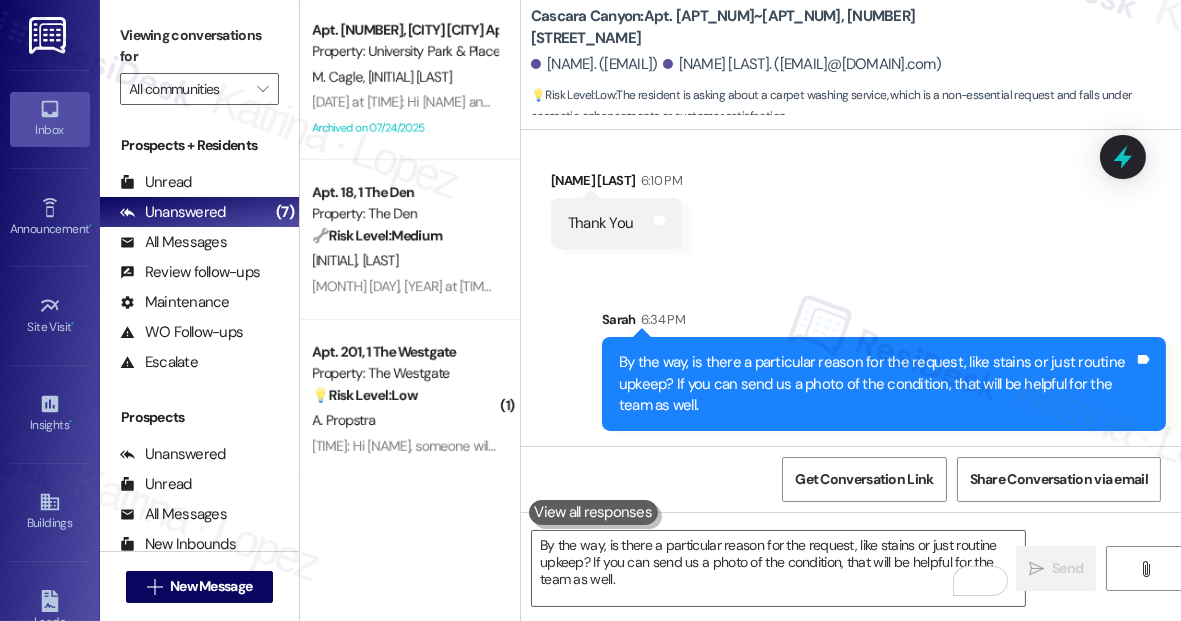scroll, scrollTop: 7144, scrollLeft: 0, axis: vertical 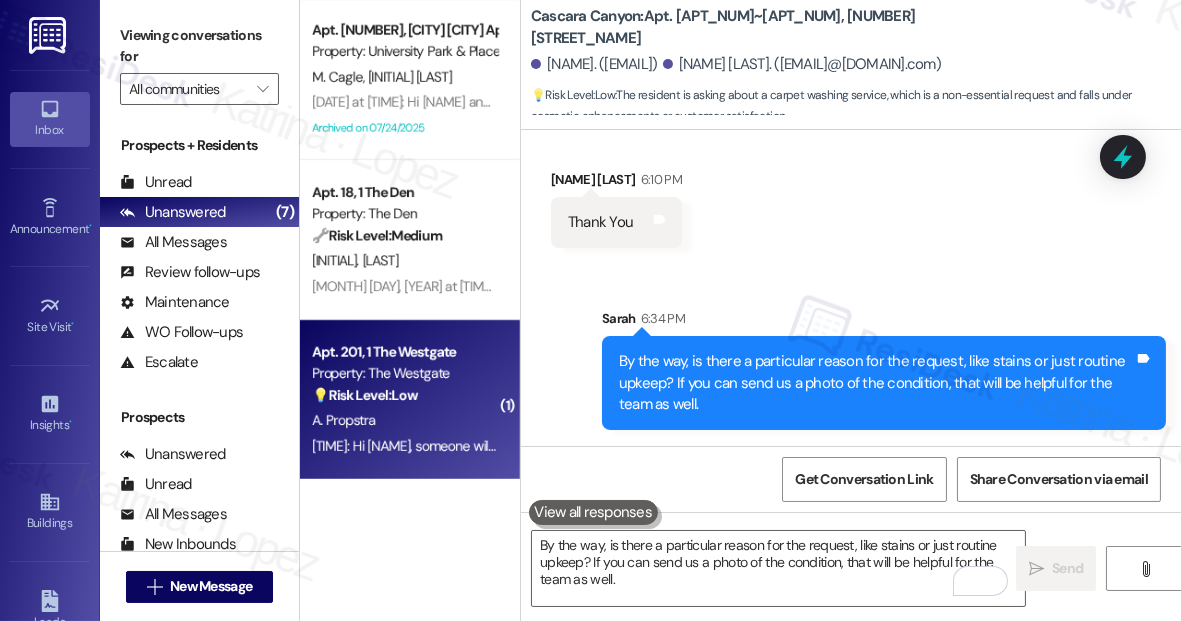 click on "💡  Risk Level:  Low" at bounding box center (365, 395) 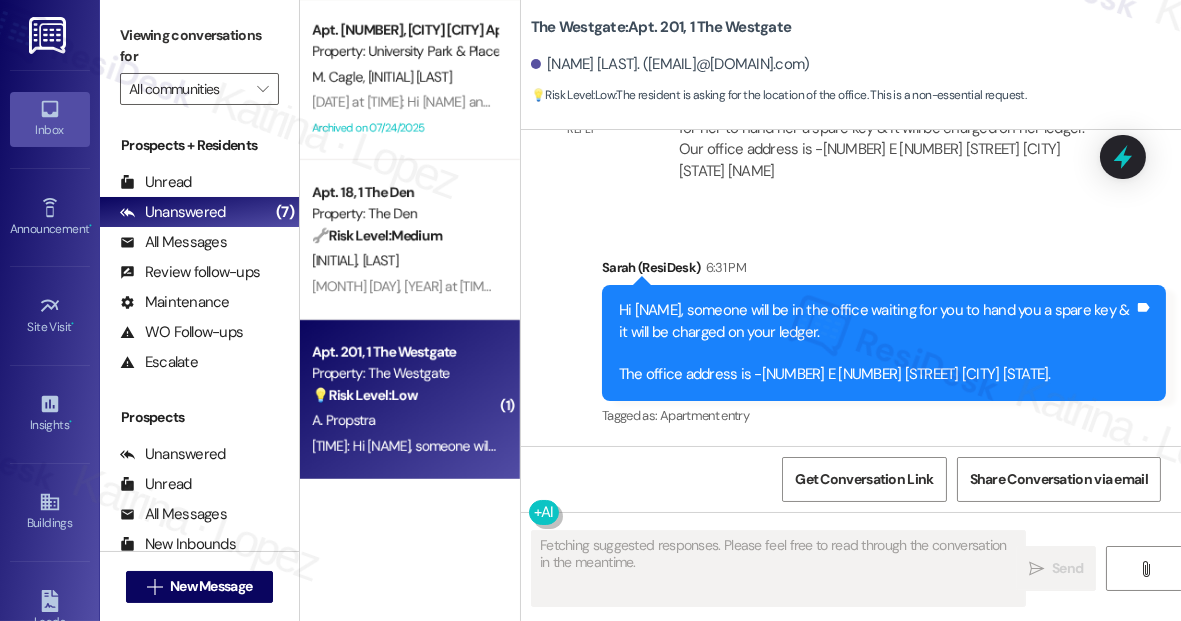 scroll, scrollTop: 2227, scrollLeft: 0, axis: vertical 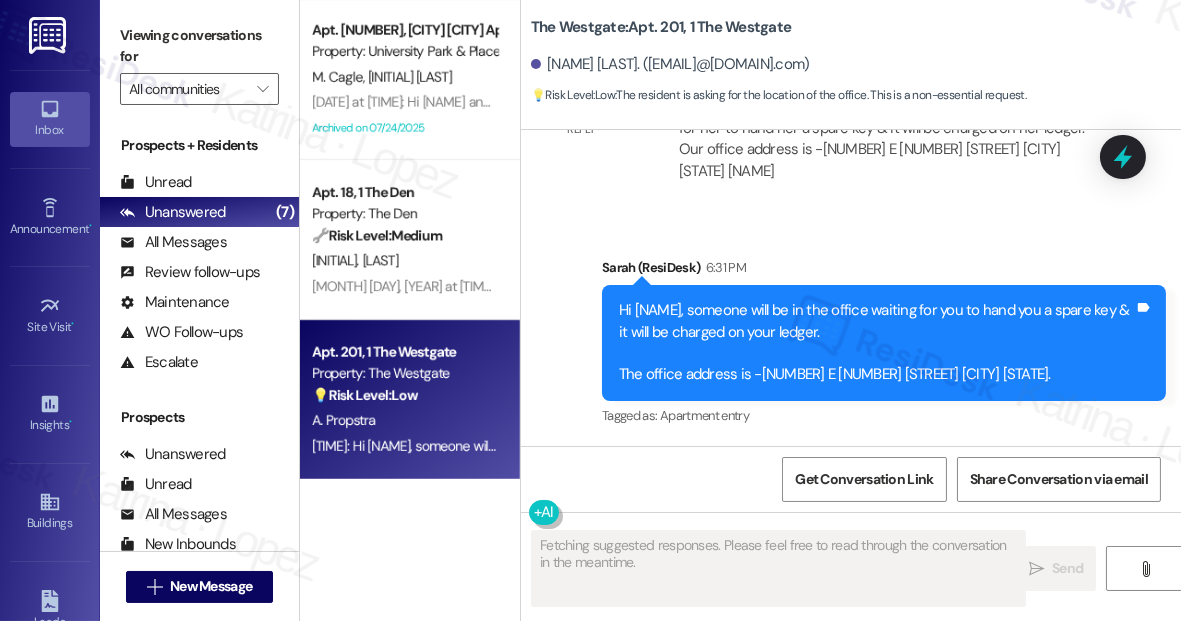click on "Hi [NAME], someone will be in the office waiting for you to hand you a spare key & it will be charged on your ledger.
The office address is -[NUMBER] E [NUMBER] [STREET] [CITY] [STATE]." at bounding box center (876, 343) 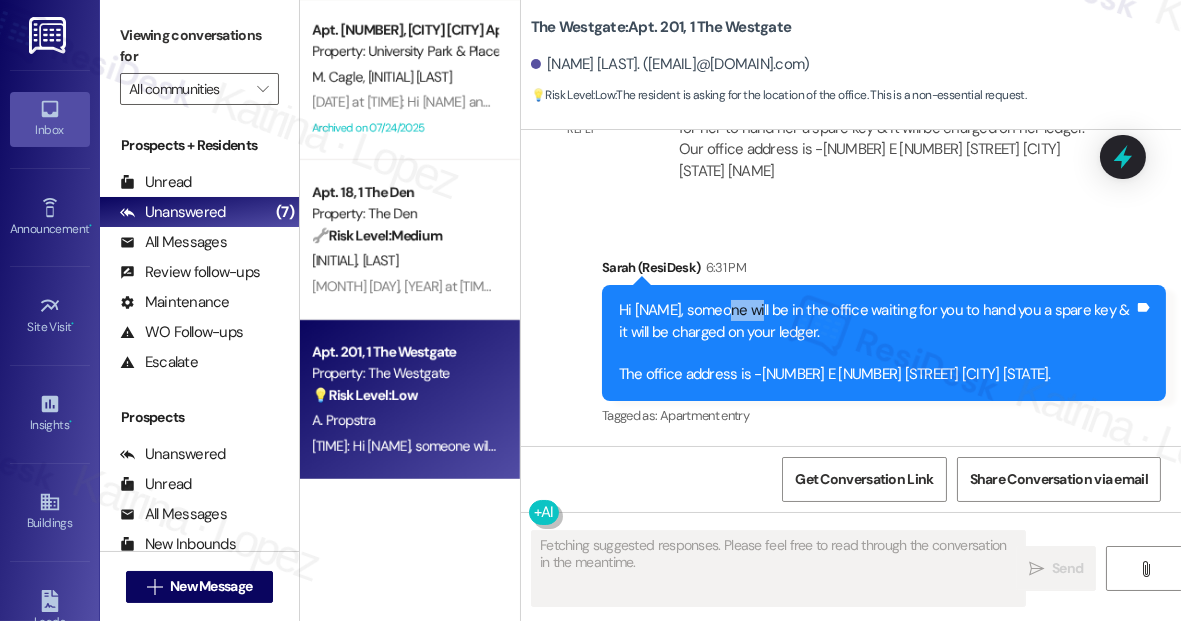 click on "Hi [NAME], someone will be in the office waiting for you to hand you a spare key & it will be charged on your ledger.
The office address is -[NUMBER] E [NUMBER] [STREET] [CITY] [STATE]." at bounding box center [876, 343] 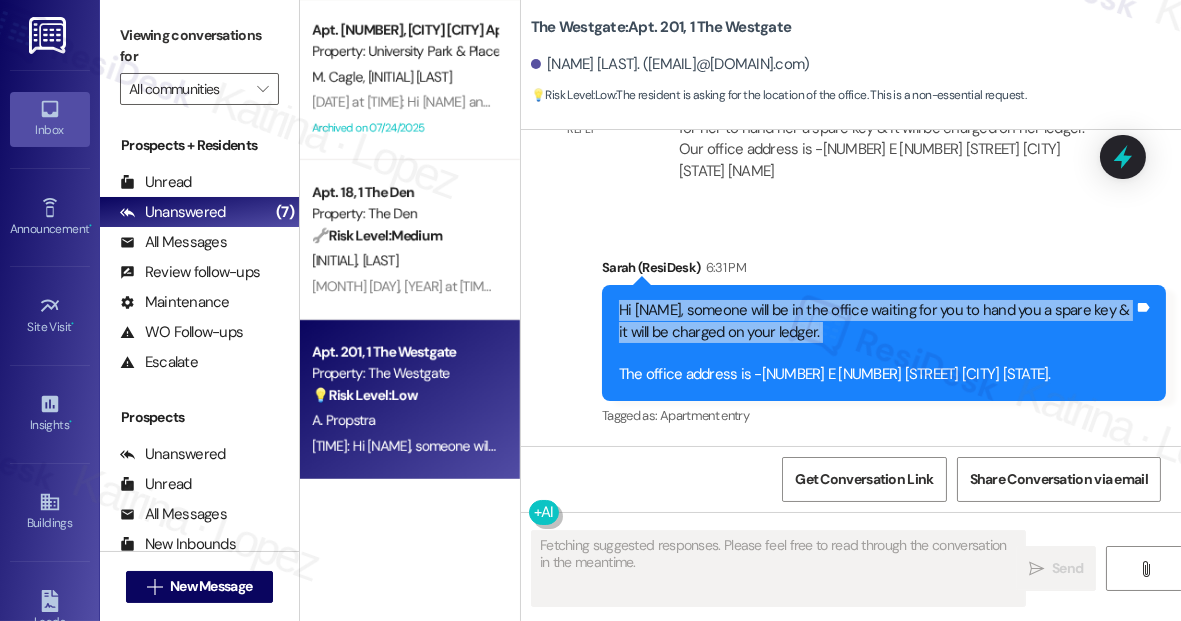 click on "Hi [NAME], someone will be in the office waiting for you to hand you a spare key & it will be charged on your ledger.
The office address is -[NUMBER] E [NUMBER] [STREET] [CITY] [STATE]." at bounding box center [876, 343] 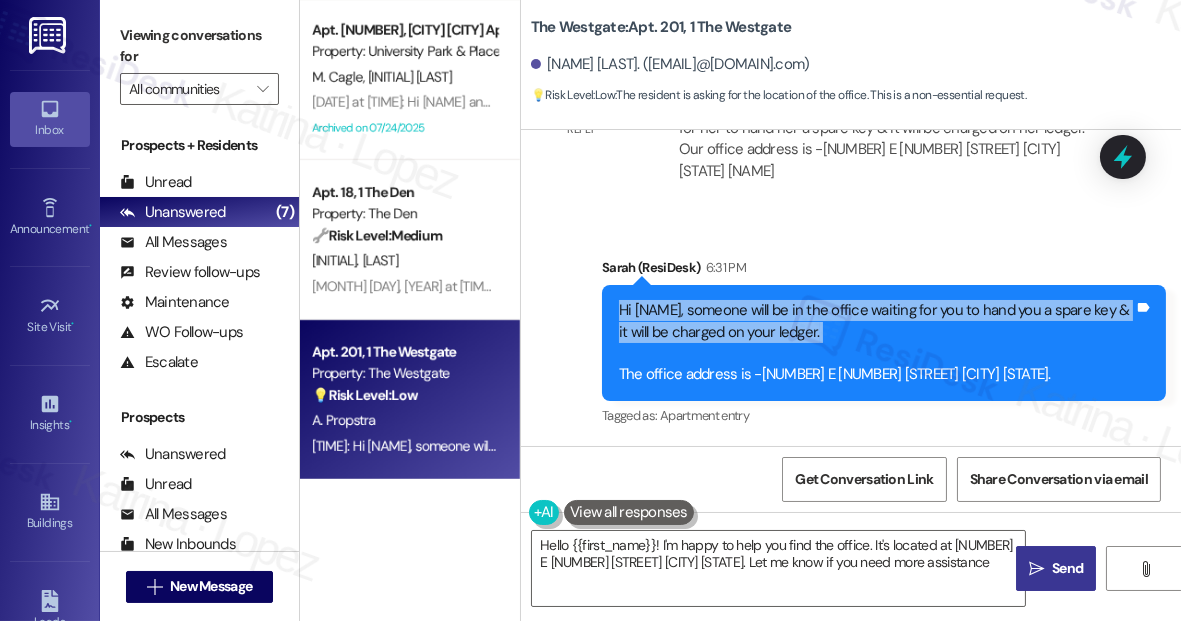 type on "Hello {{first_name}}! I'm happy to help you find the office. It's located at [NUMBER] E [NUMBER] [STREET] [CITY] [STATE]. Let me know if you need more assistance!" 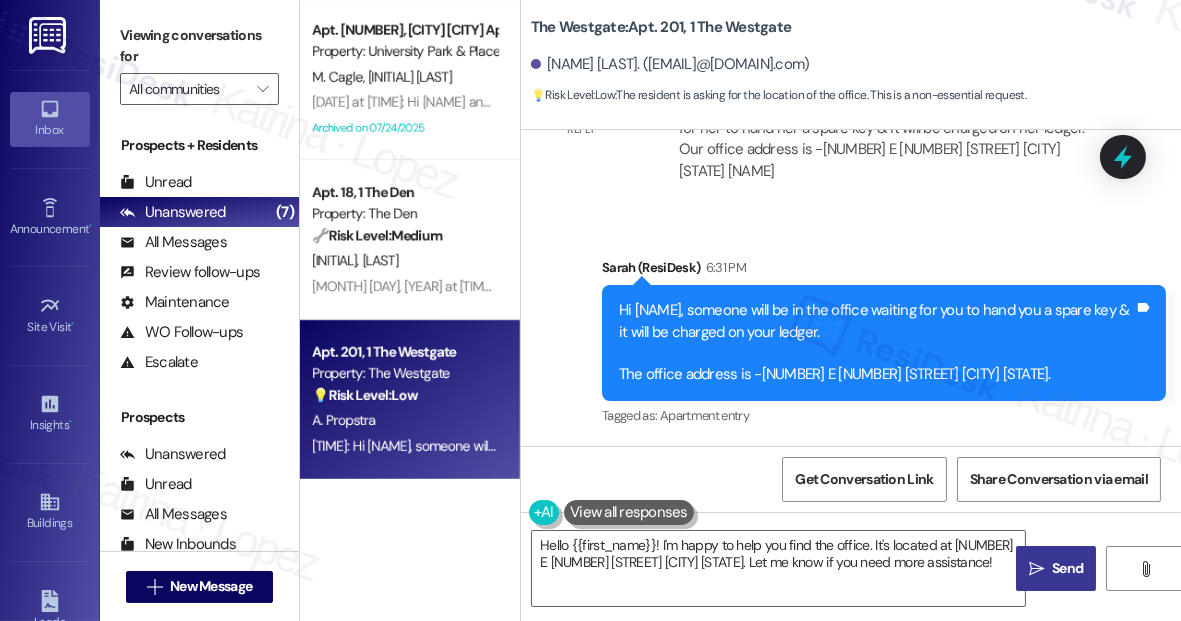 click on "Hi [NAME], someone will be in the office waiting for you to hand you a spare key & it will be charged on your ledger.
The office address is -[NUMBER] E [NUMBER] [STREET] [CITY] [STATE]." at bounding box center [876, 343] 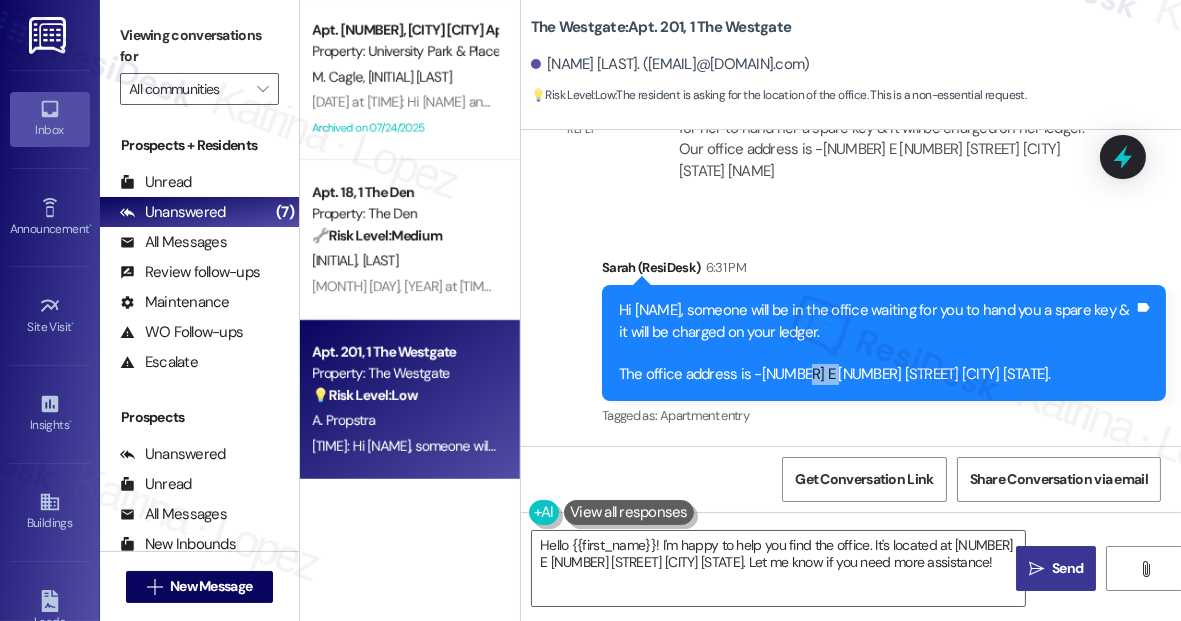 click on "Hi [NAME], someone will be in the office waiting for you to hand you a spare key & it will be charged on your ledger.
The office address is -[NUMBER] E [NUMBER] [STREET] [CITY] [STATE]." at bounding box center [876, 343] 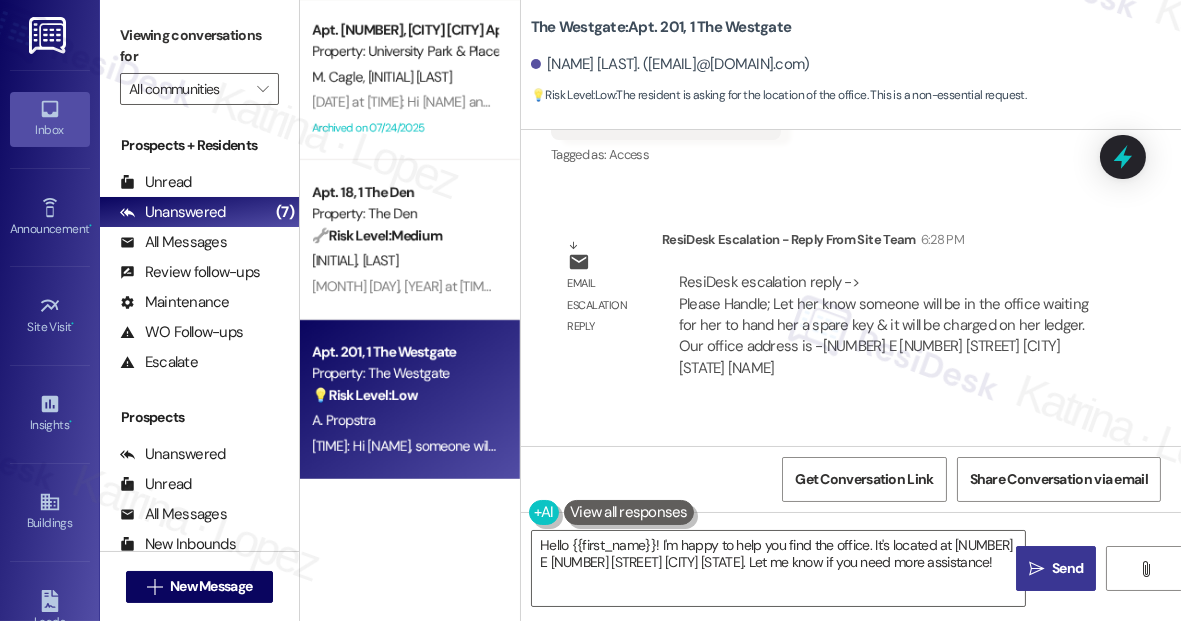 scroll, scrollTop: 2136, scrollLeft: 0, axis: vertical 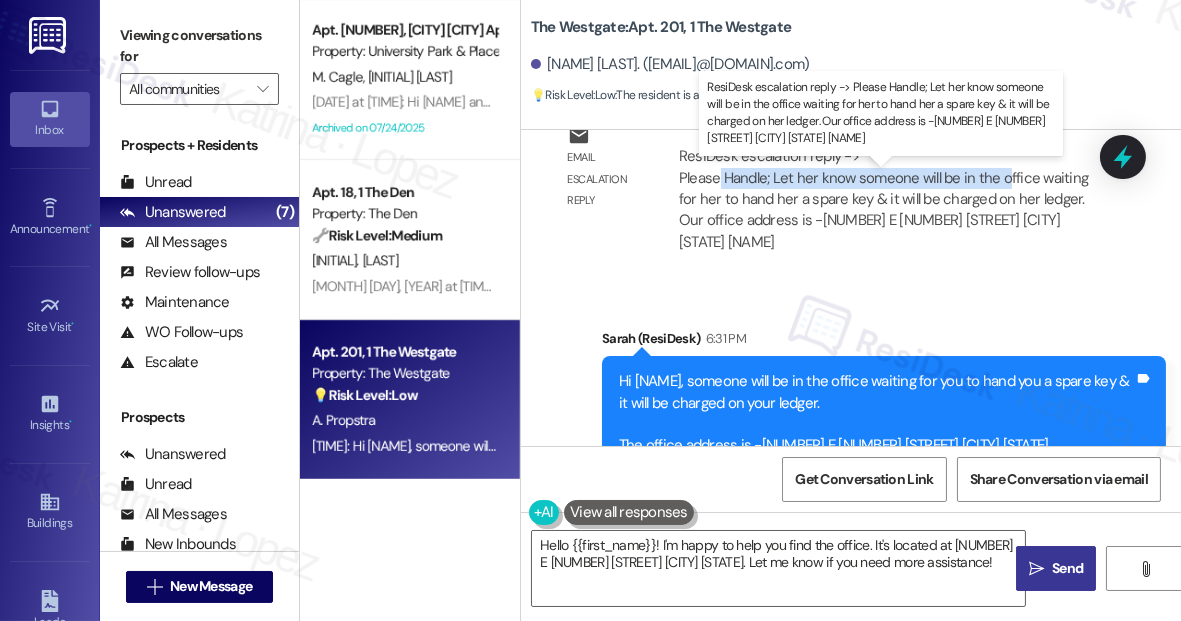 drag, startPoint x: 716, startPoint y: 200, endPoint x: 1005, endPoint y: 196, distance: 289.02768 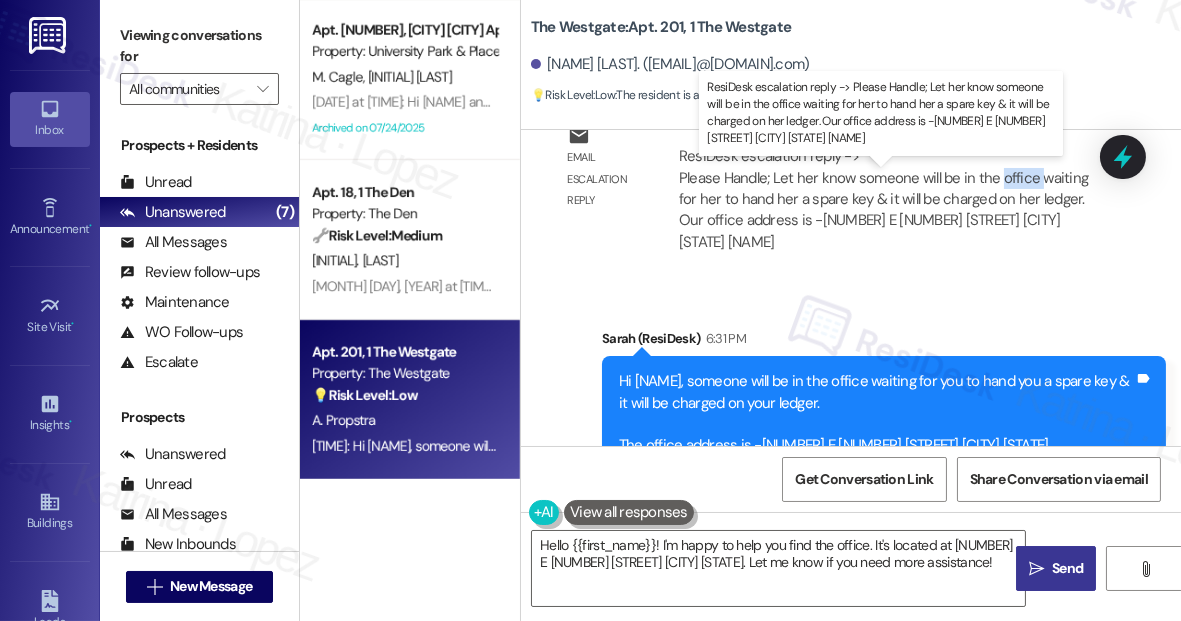 click on "[BRAND] [BRAND] reply ->
Please Handle; Let her know someone will be in the office waiting for her to hand her a spare key & it will be charged on her ledger. Our office address is -[NUMBER] [STREET] [CITY] [STATE] [NAME] [NAME] [BRAND] [BRAND] reply ->
Please Handle; Let her know someone will be in the office waiting for her to hand her a spare key & it will be charged on her ledger. Our office address is -[NUMBER] [STREET] [CITY] [STATE] [NAME] [NAME]" at bounding box center (883, 199) 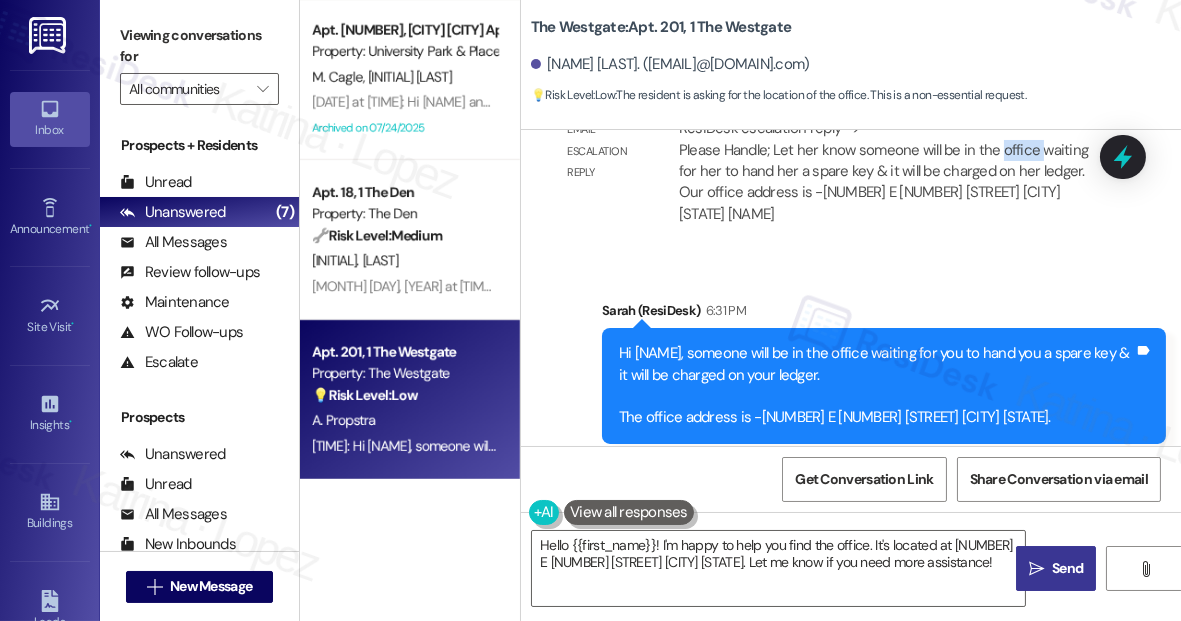scroll, scrollTop: 2227, scrollLeft: 0, axis: vertical 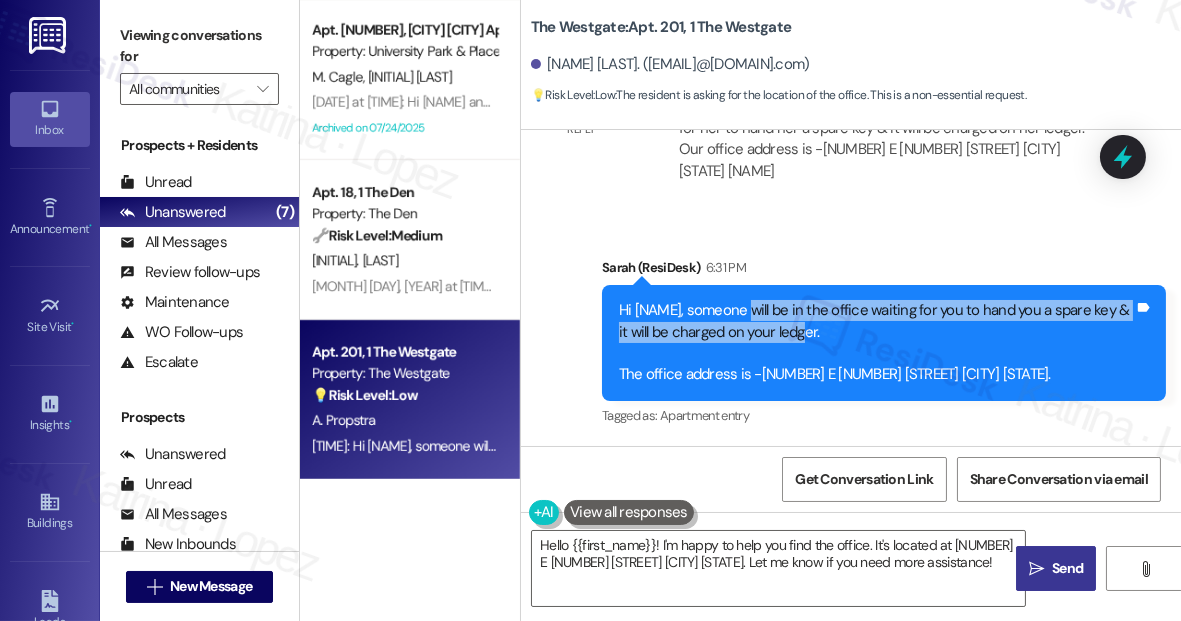 drag, startPoint x: 746, startPoint y: 307, endPoint x: 840, endPoint y: 326, distance: 95.90099 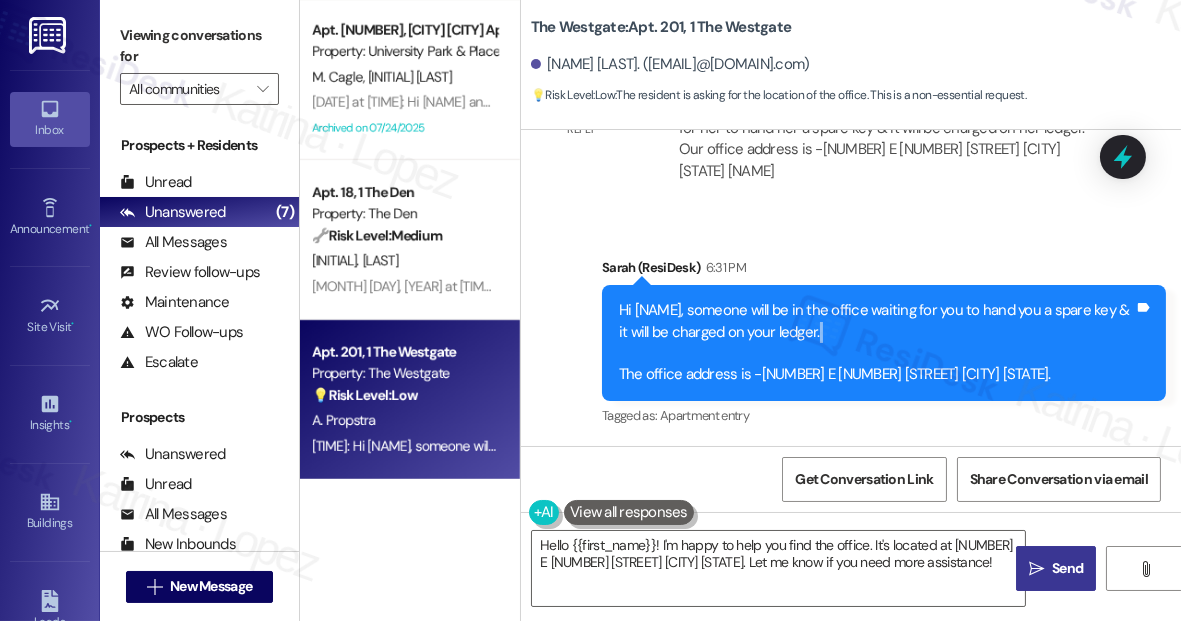 click on "Hi [NAME], someone will be in the office waiting for you to hand you a spare key & it will be charged on your ledger.
The office address is -[NUMBER] E [NUMBER] [STREET] [CITY] [STATE]." at bounding box center (876, 343) 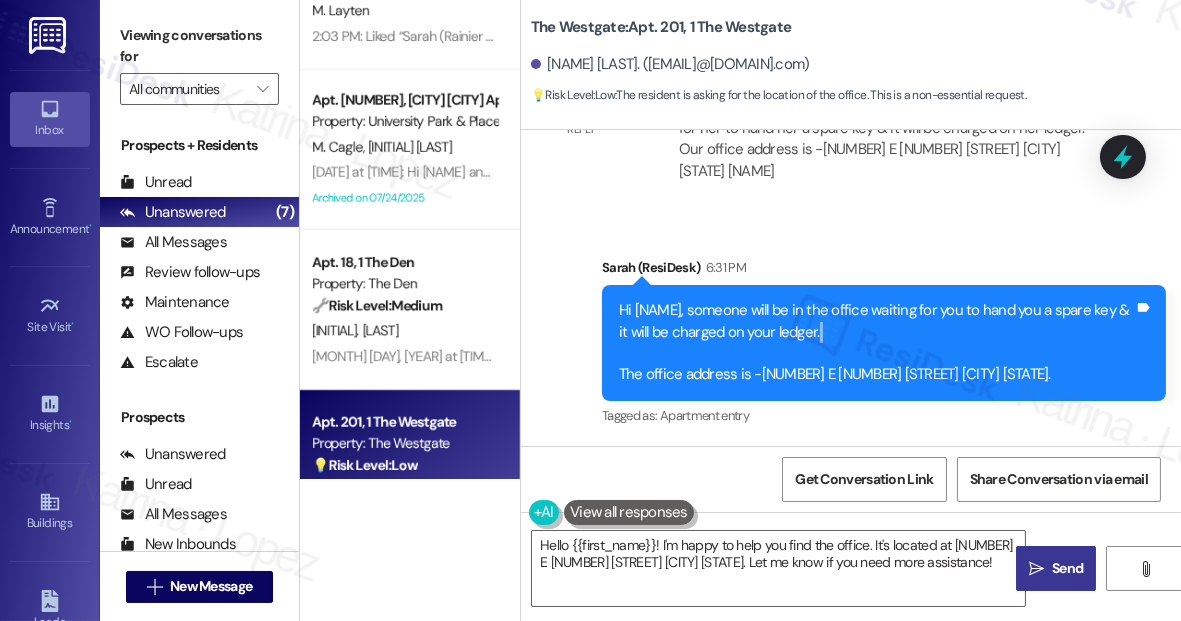 scroll, scrollTop: 0, scrollLeft: 0, axis: both 